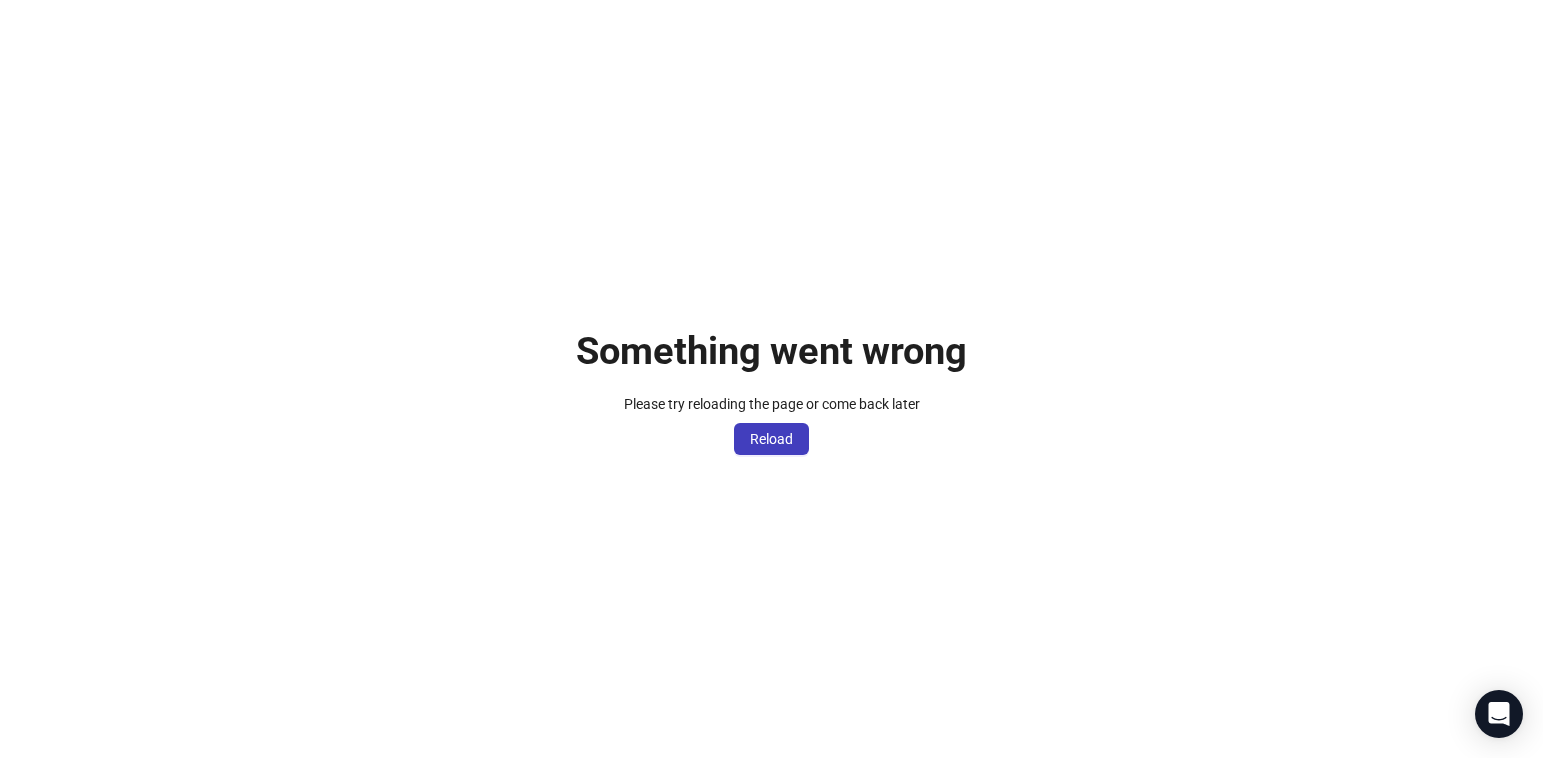 scroll, scrollTop: 0, scrollLeft: 0, axis: both 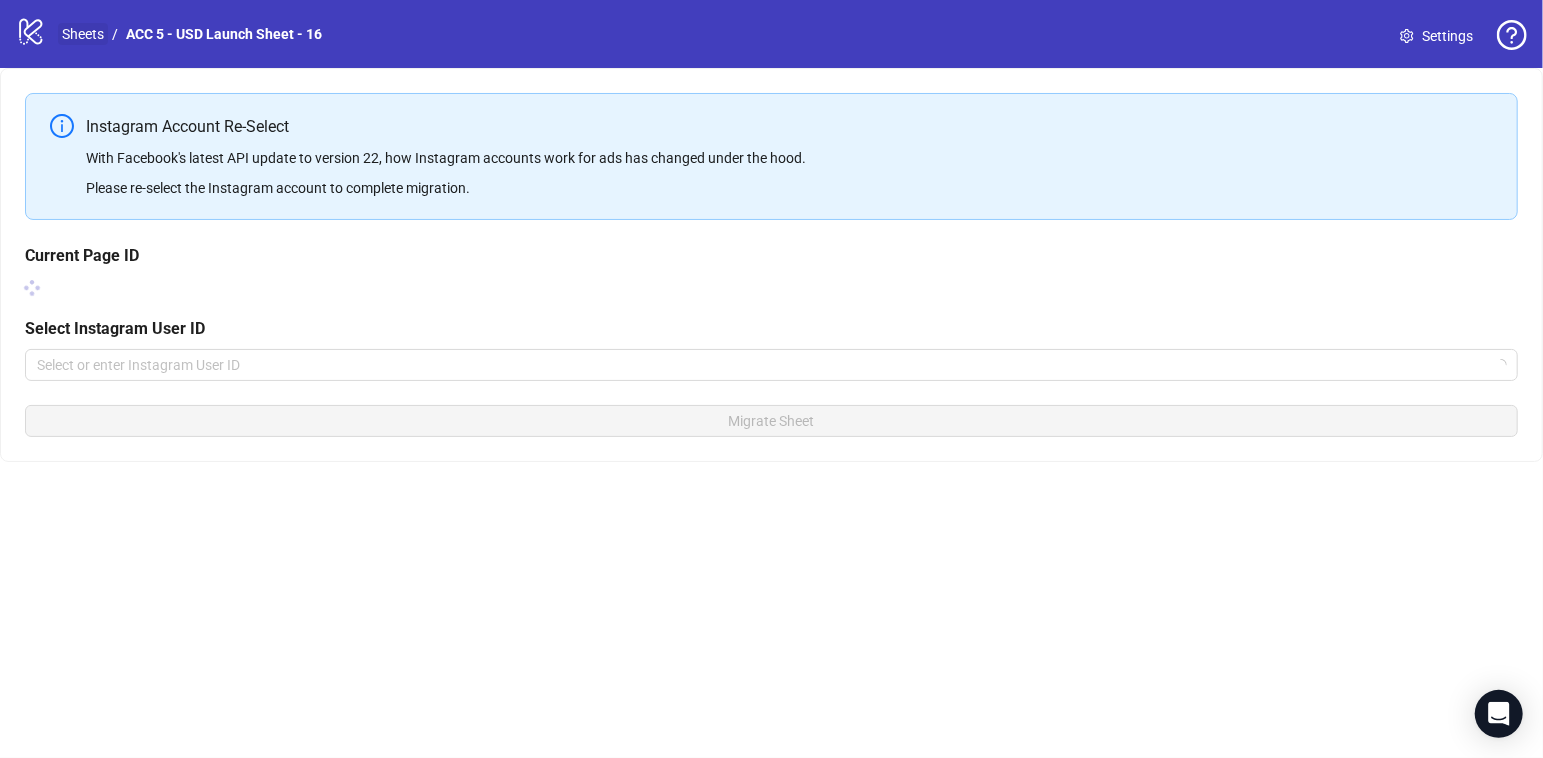 click on "Sheets" at bounding box center [83, 34] 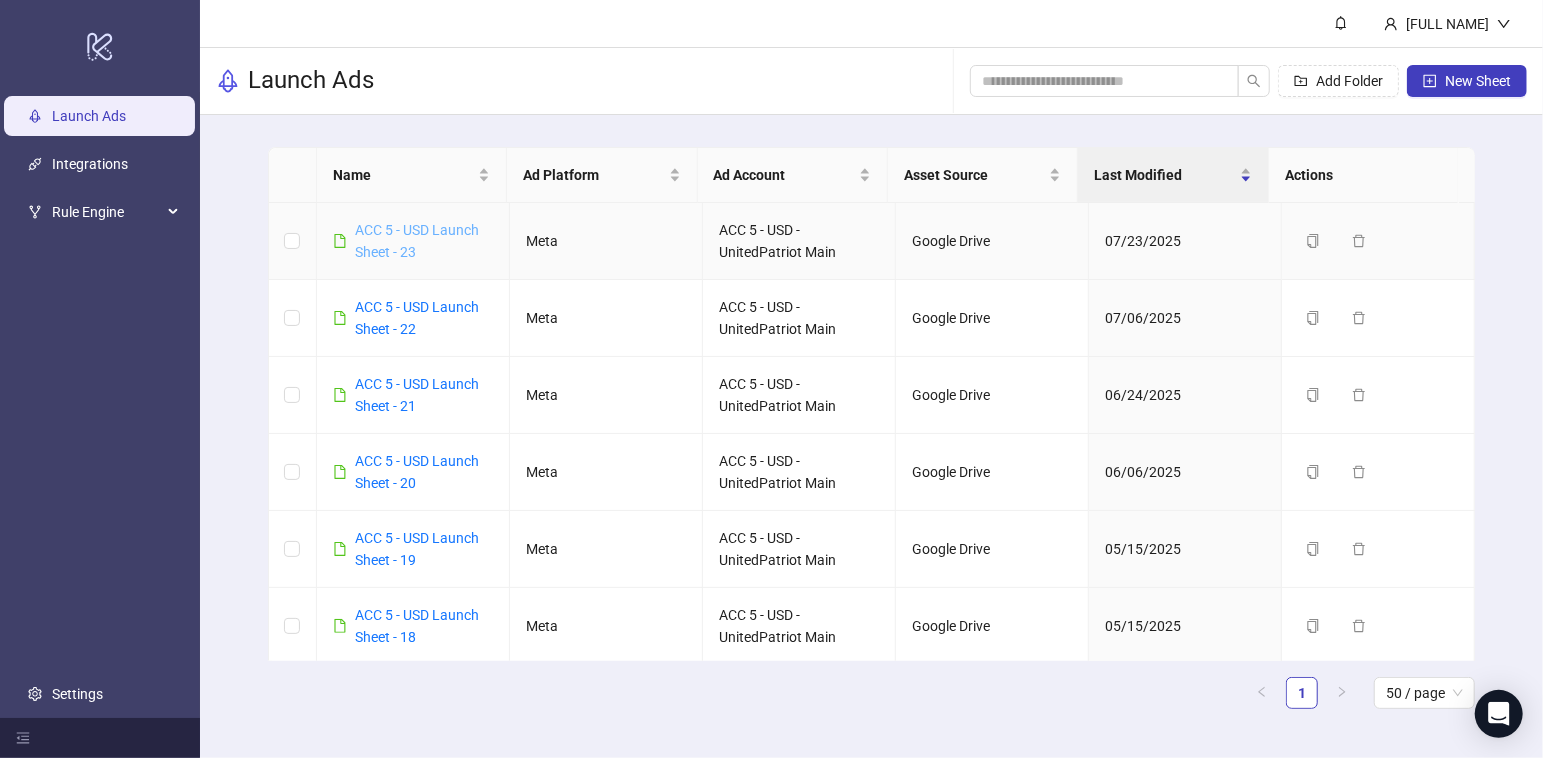 click on "ACC 5 - USD Launch Sheet - 23" at bounding box center [417, 241] 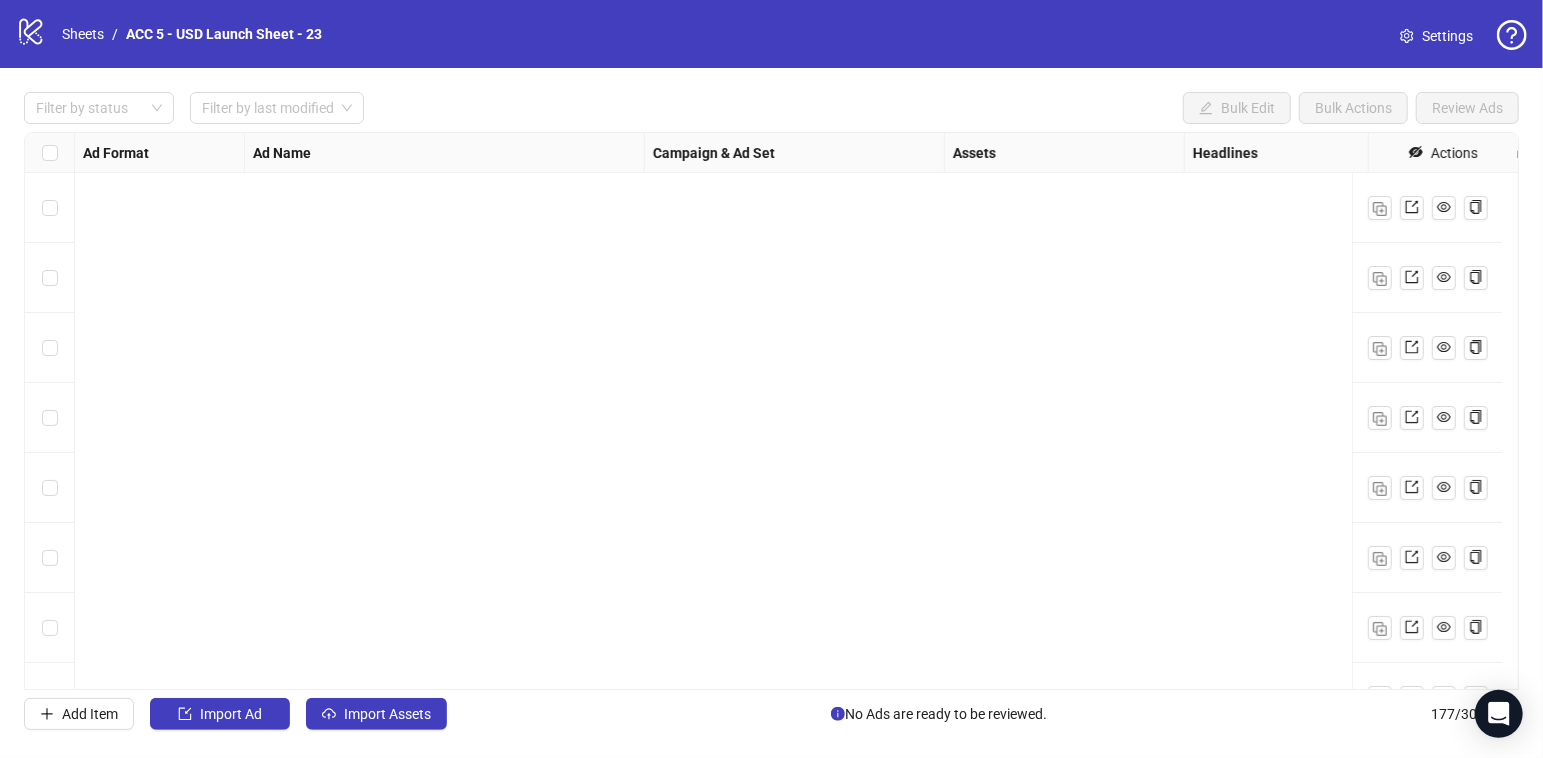 scroll, scrollTop: 11890, scrollLeft: 0, axis: vertical 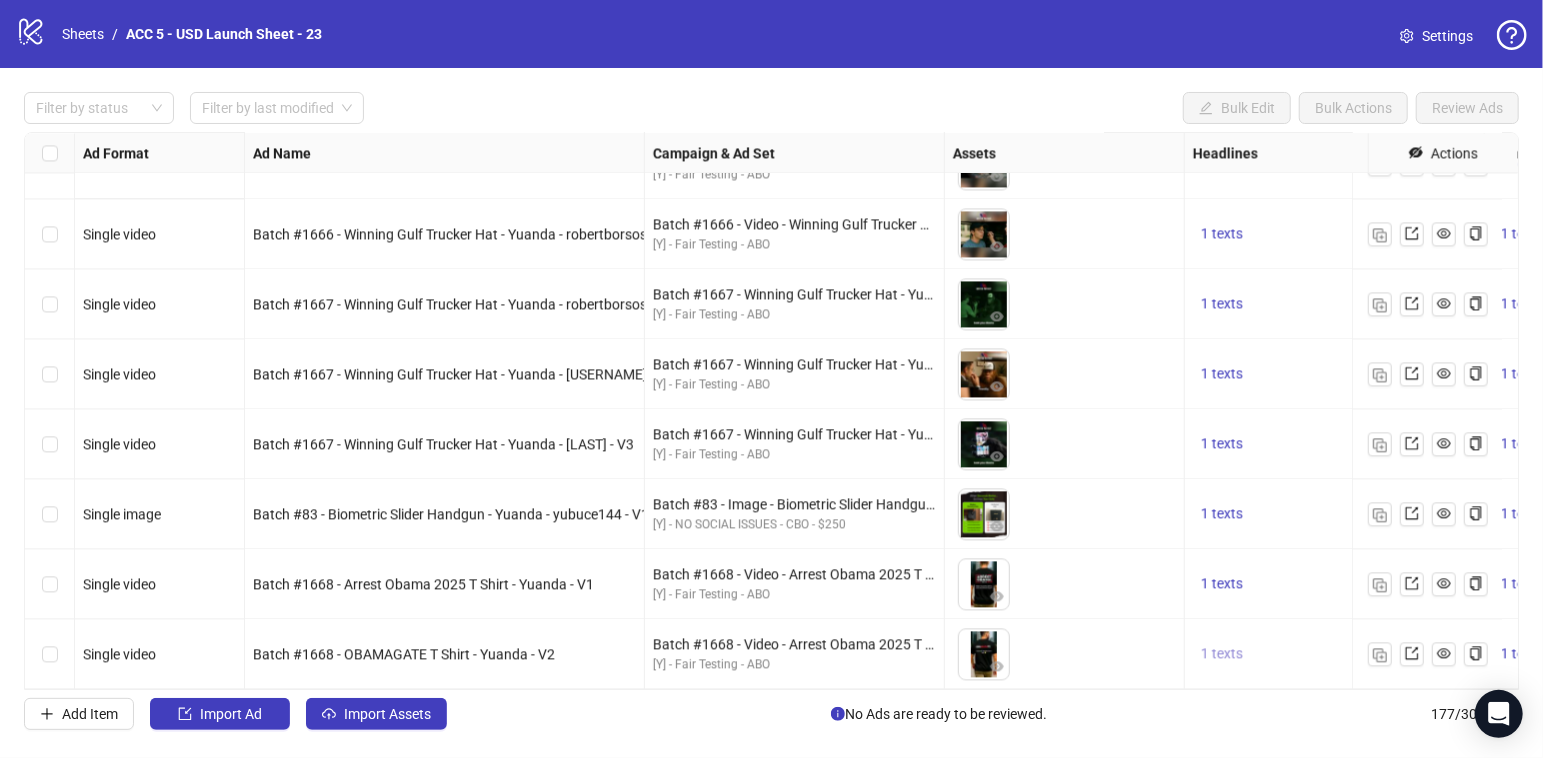 click on "1 texts" at bounding box center [1222, 653] 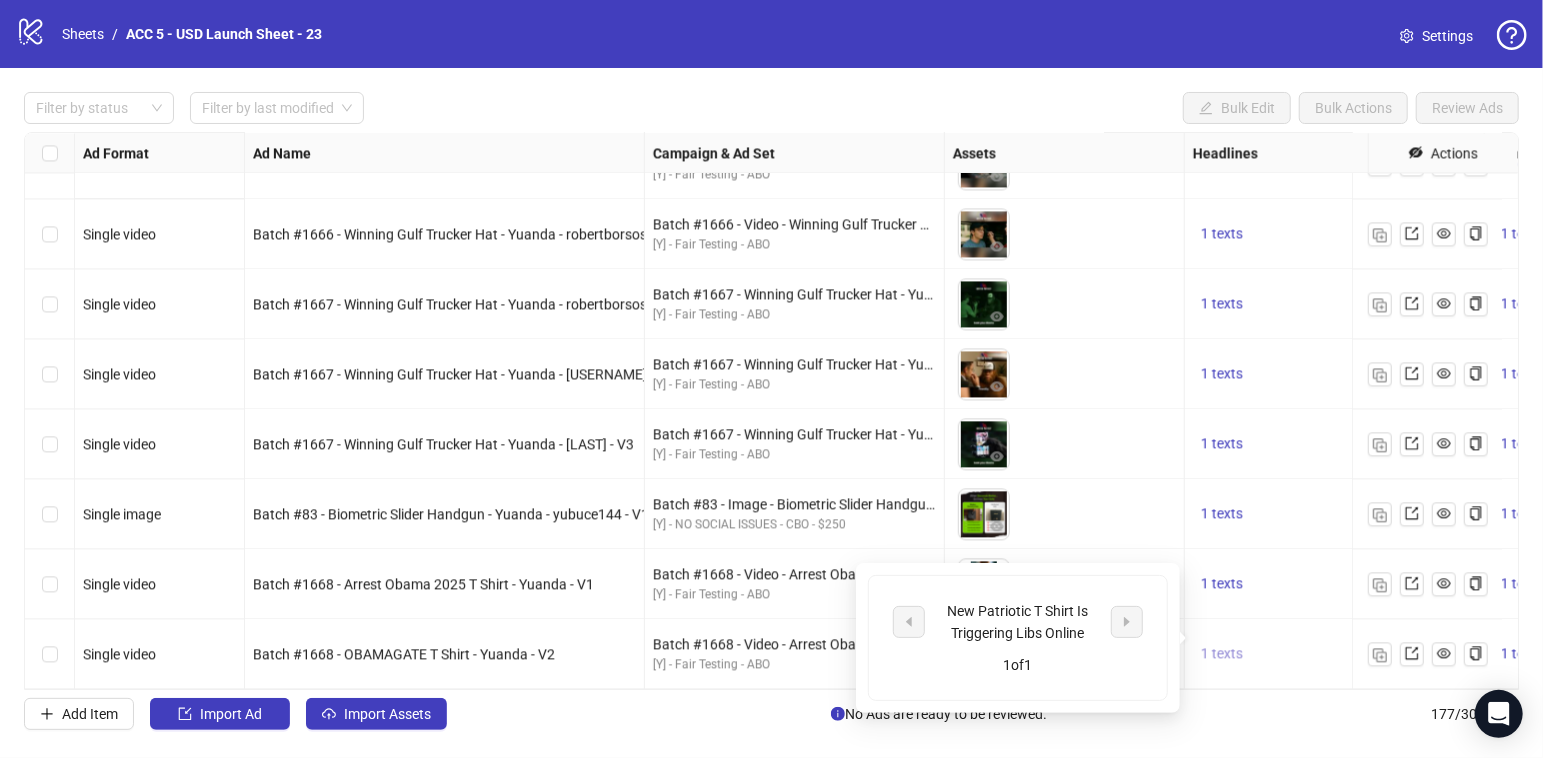 click on "1 texts" at bounding box center (1222, 653) 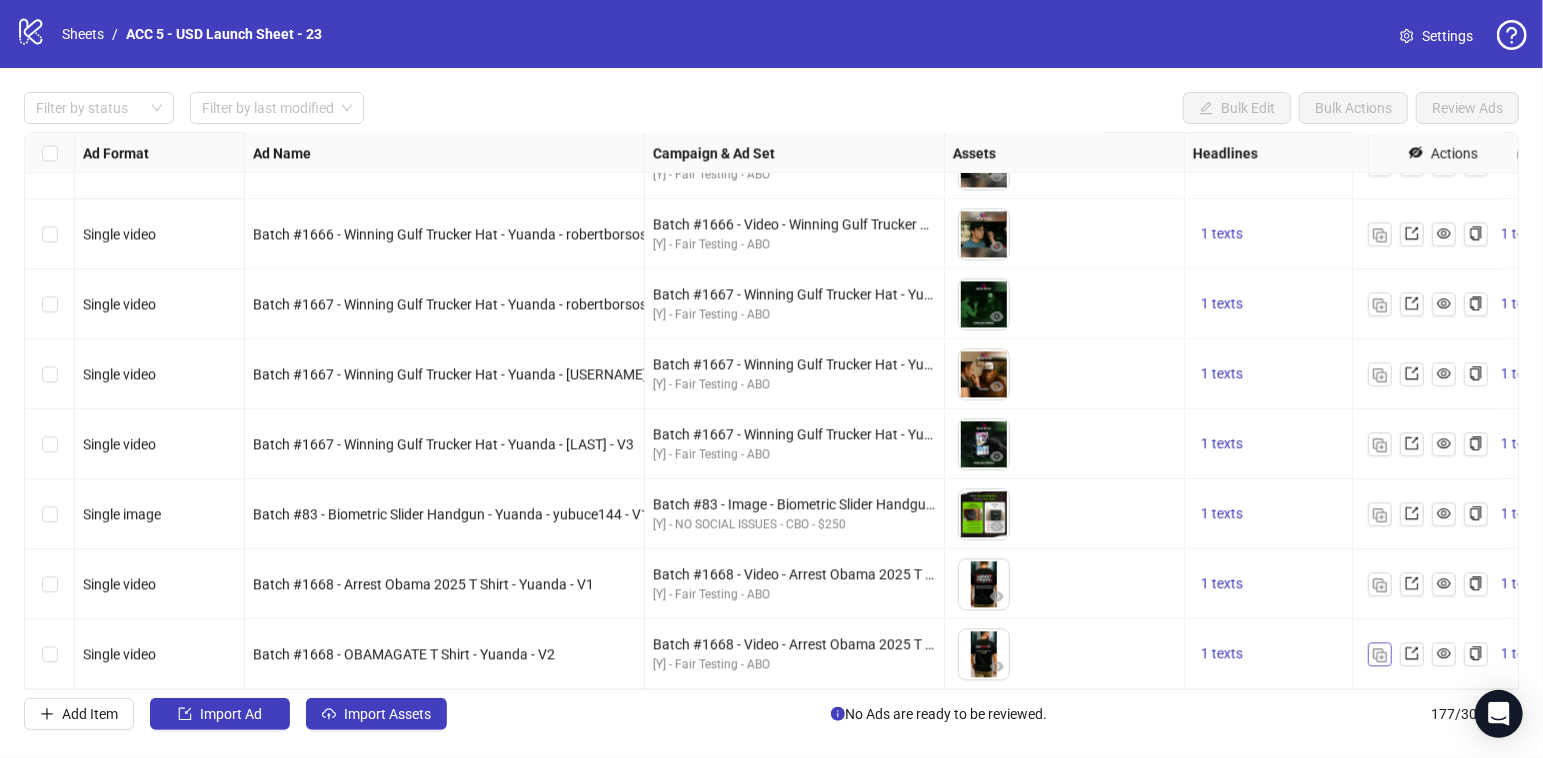 click at bounding box center [1380, 655] 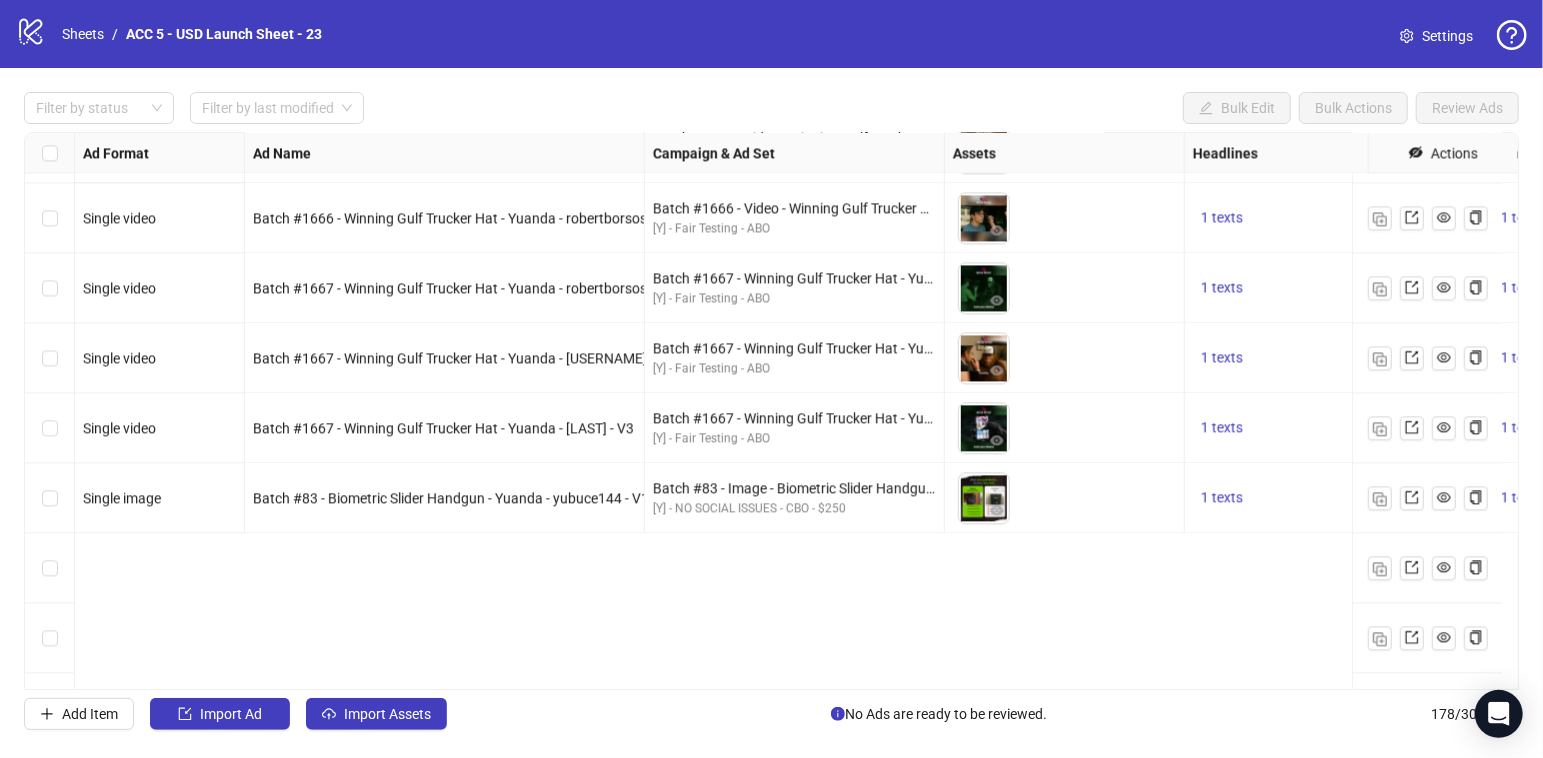 scroll, scrollTop: 11960, scrollLeft: 0, axis: vertical 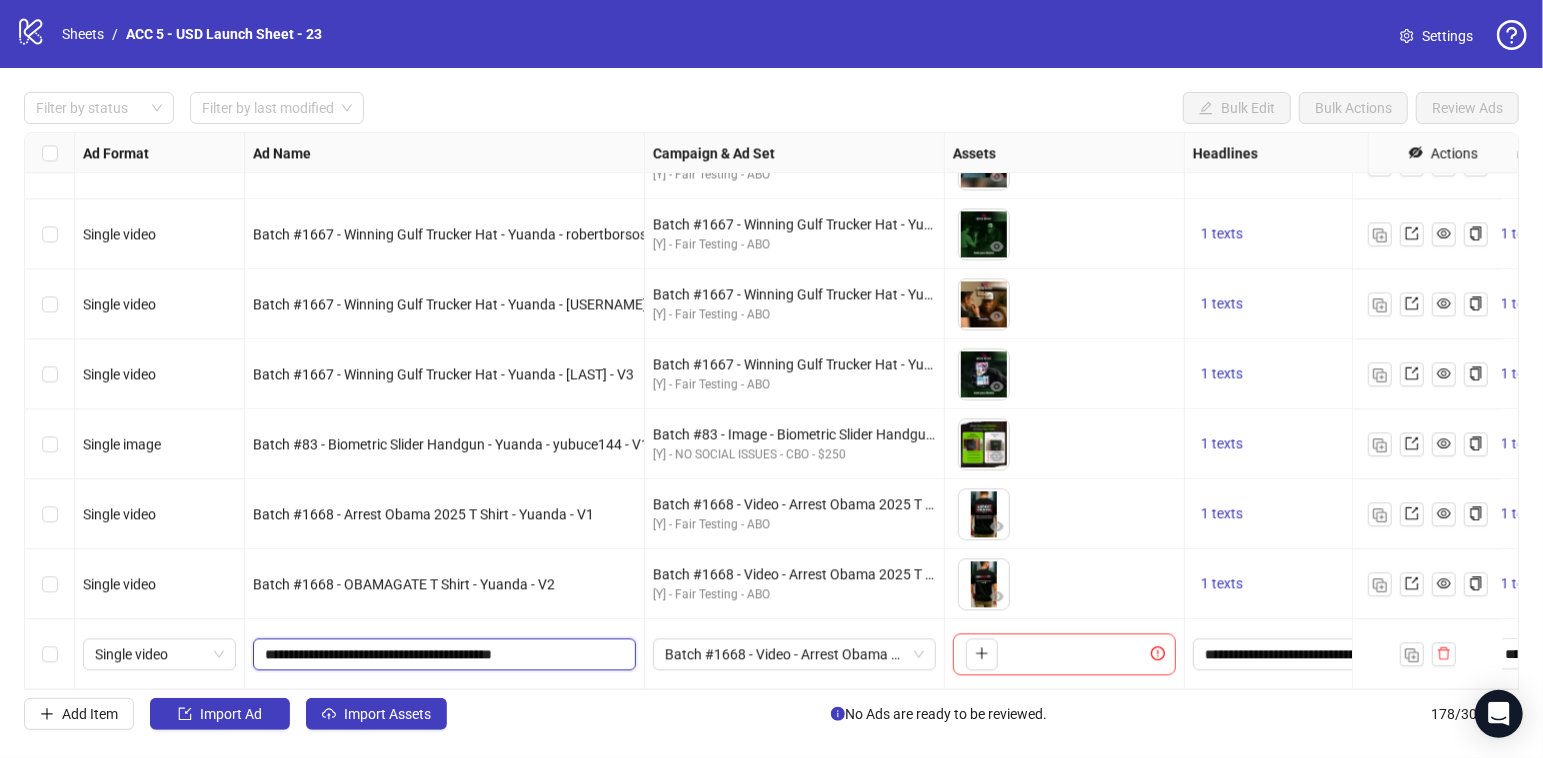click on "**********" at bounding box center [442, 654] 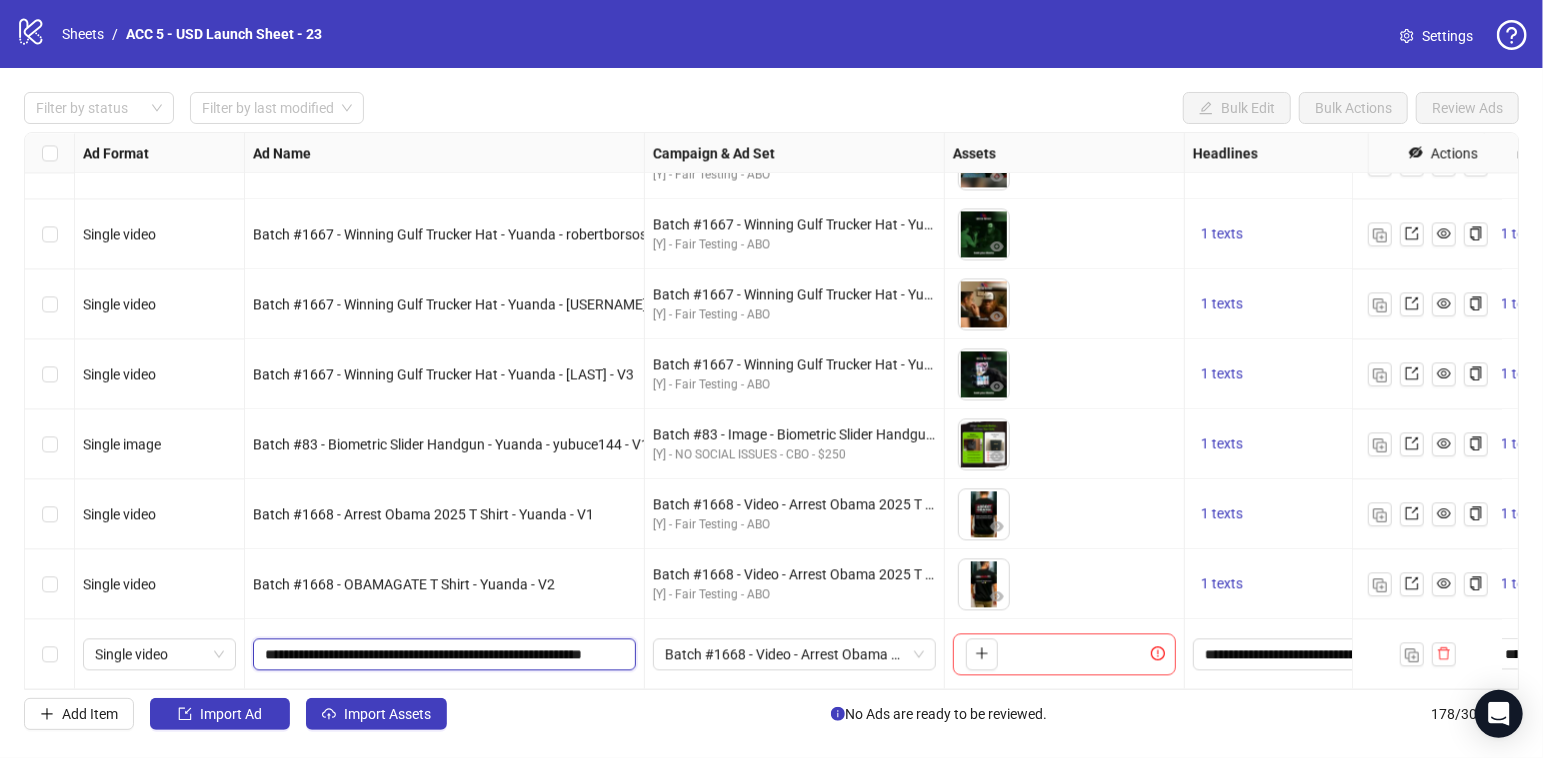 scroll, scrollTop: 0, scrollLeft: 31, axis: horizontal 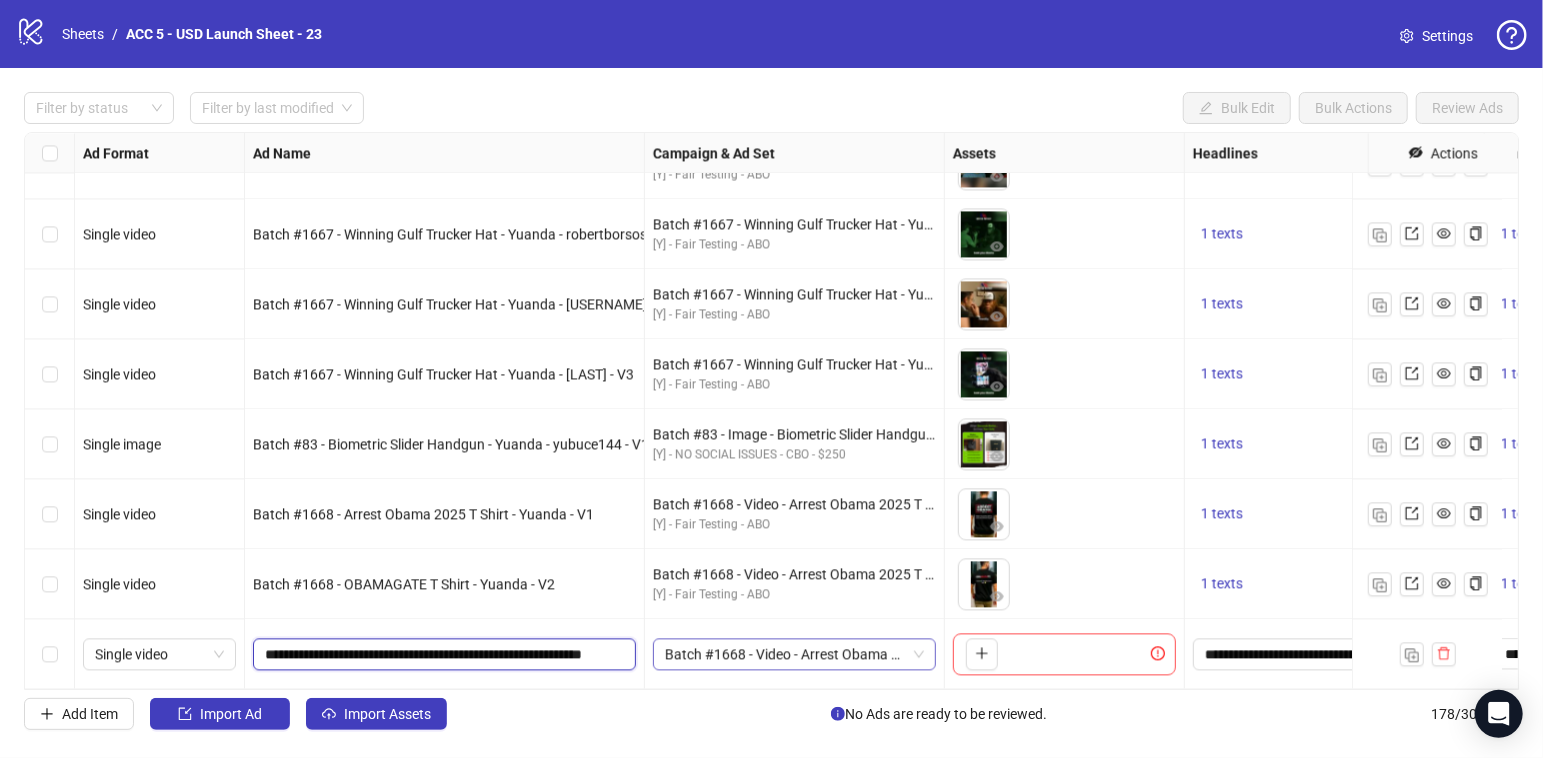 click on "Single video Batch #1666 - Winning Gulf Trucker Hat - Yuanda - robertborsos26 - V2 Batch #1666 - Video - Winning Gulf Trucker Hat - Yuanda - robertborsos26 - July 31 [Y] - Fair Testing - ABO
To pick up a draggable item, press the space bar.
While dragging, use the arrow keys to move the item.
Press space again to drop the item in its new position, or press escape to cancel.
1 texts 1 texts 1 texts Single video Batch #1666 - Winning Gulf Trucker Hat - Yuanda - robertborsos26 - V3 Batch #1666 - Video - Winning Gulf Trucker Hat - Yuanda - robertborsos26 - July 31 [Y] - Fair Testing - ABO
To pick up a draggable item, press the space bar.
While dragging, use the arrow keys to move the item.
Press space again to drop the item in its new position, or press escape to cancel.
1 texts 1 texts 1 texts Single video Batch #1667 - Winning Gulf Trucker Hat - Yuanda - robertborsos26 - V1 Batch #1667 - Video - Winning Gulf Trucker Hat - Yuanda - robertborsos26 - July 31 [Y] - Fair Testing - ABO" at bounding box center (1155, -11811) 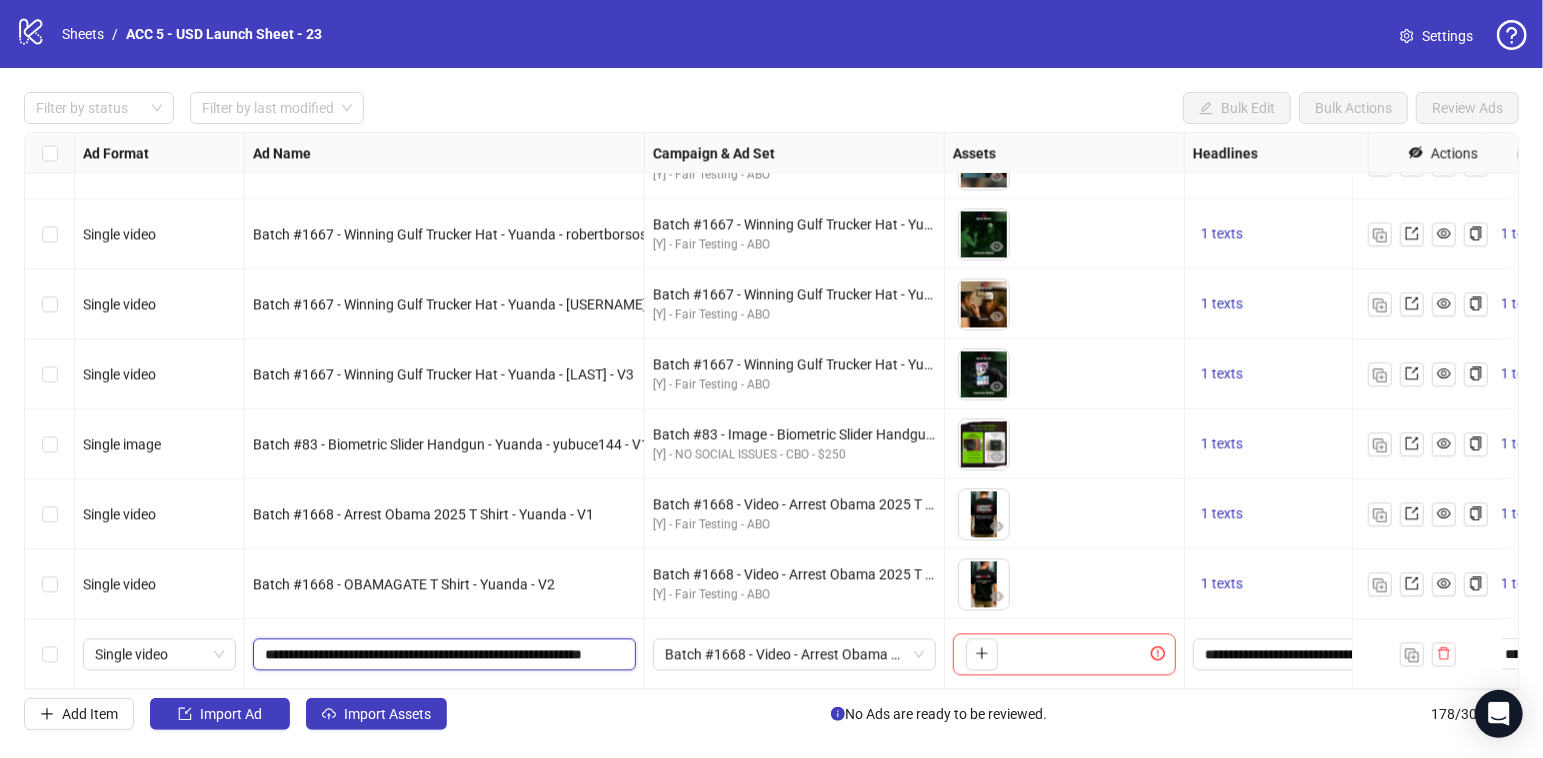 type on "**********" 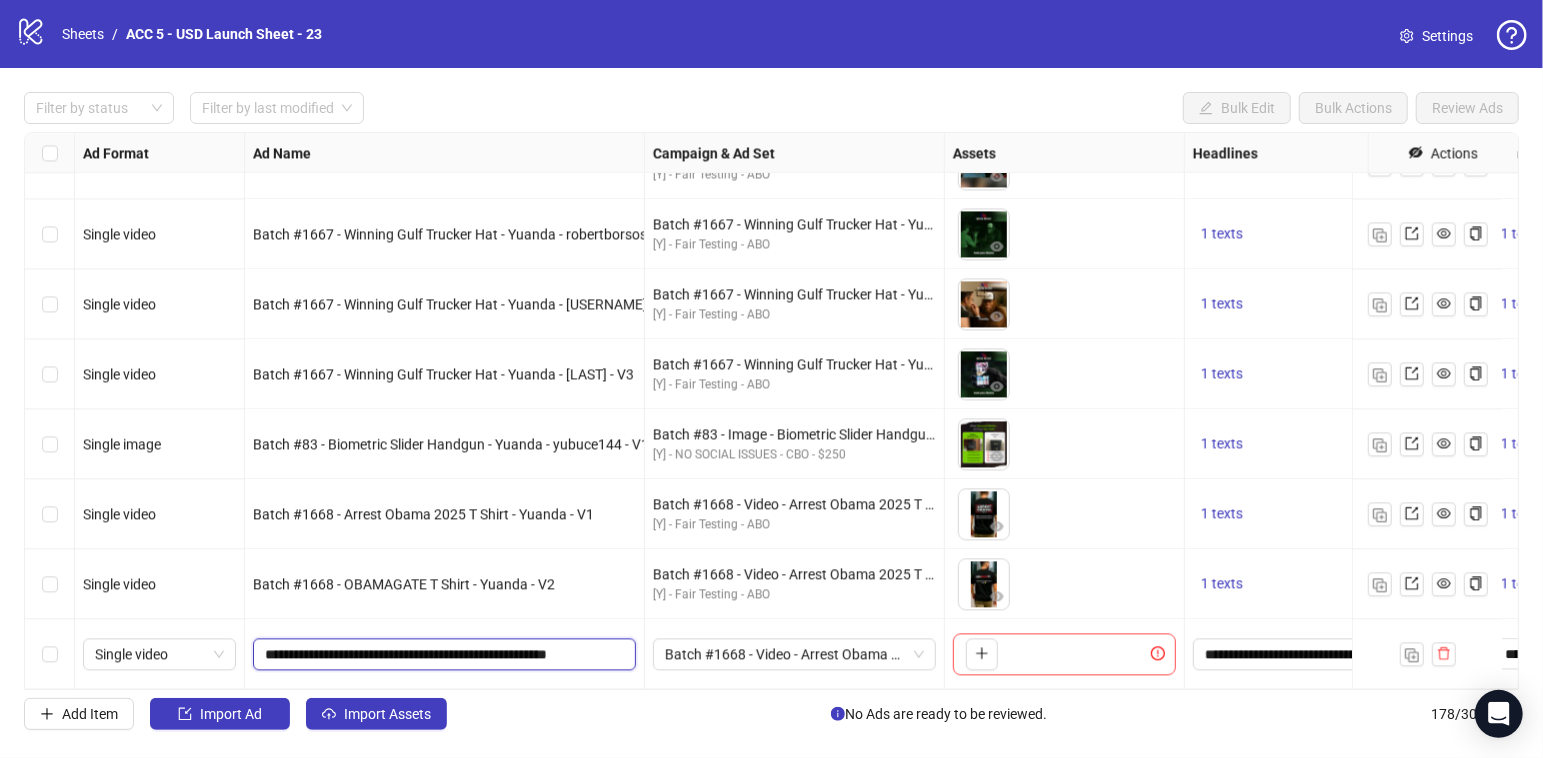 scroll, scrollTop: 0, scrollLeft: 0, axis: both 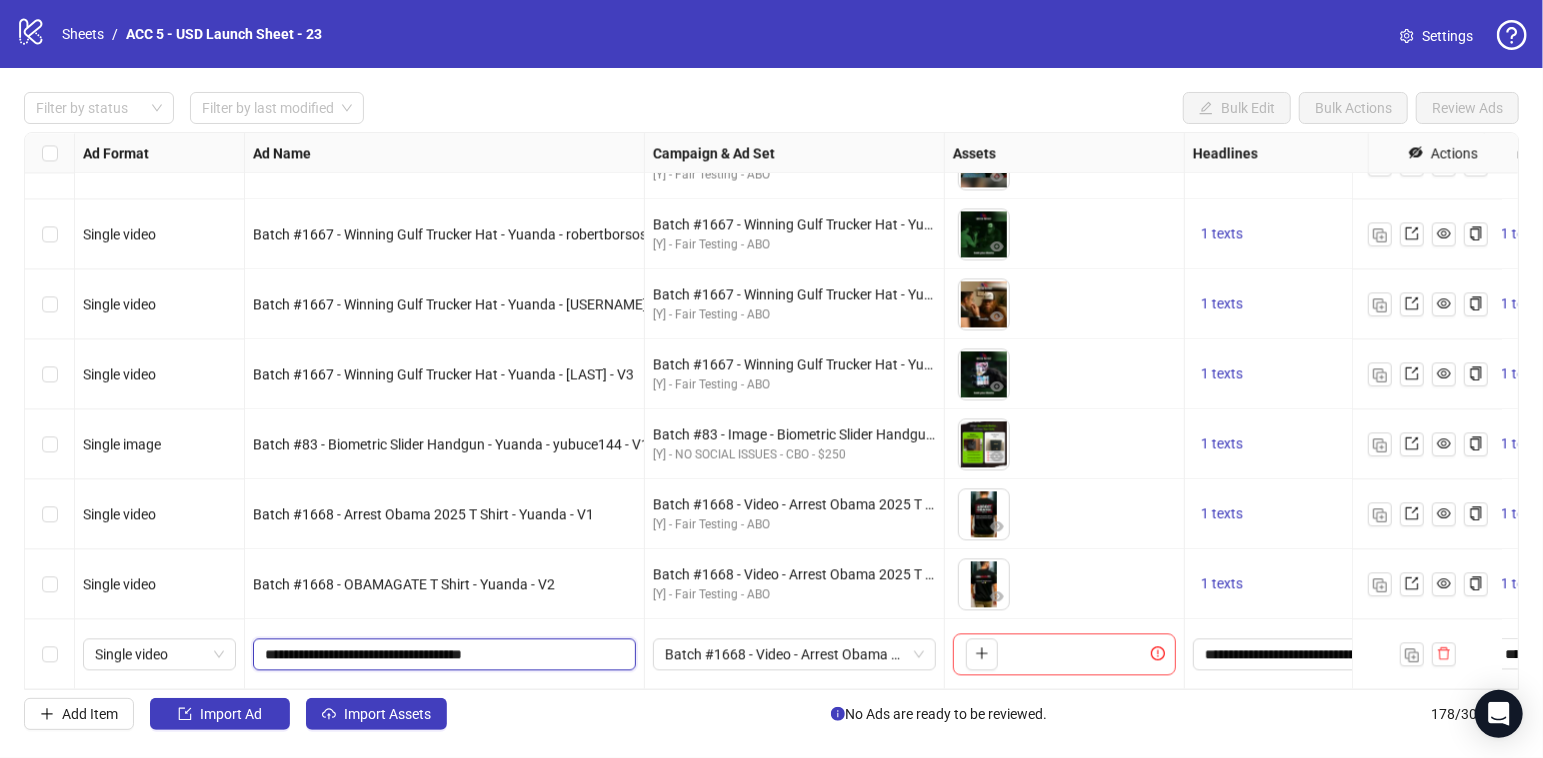 type on "**********" 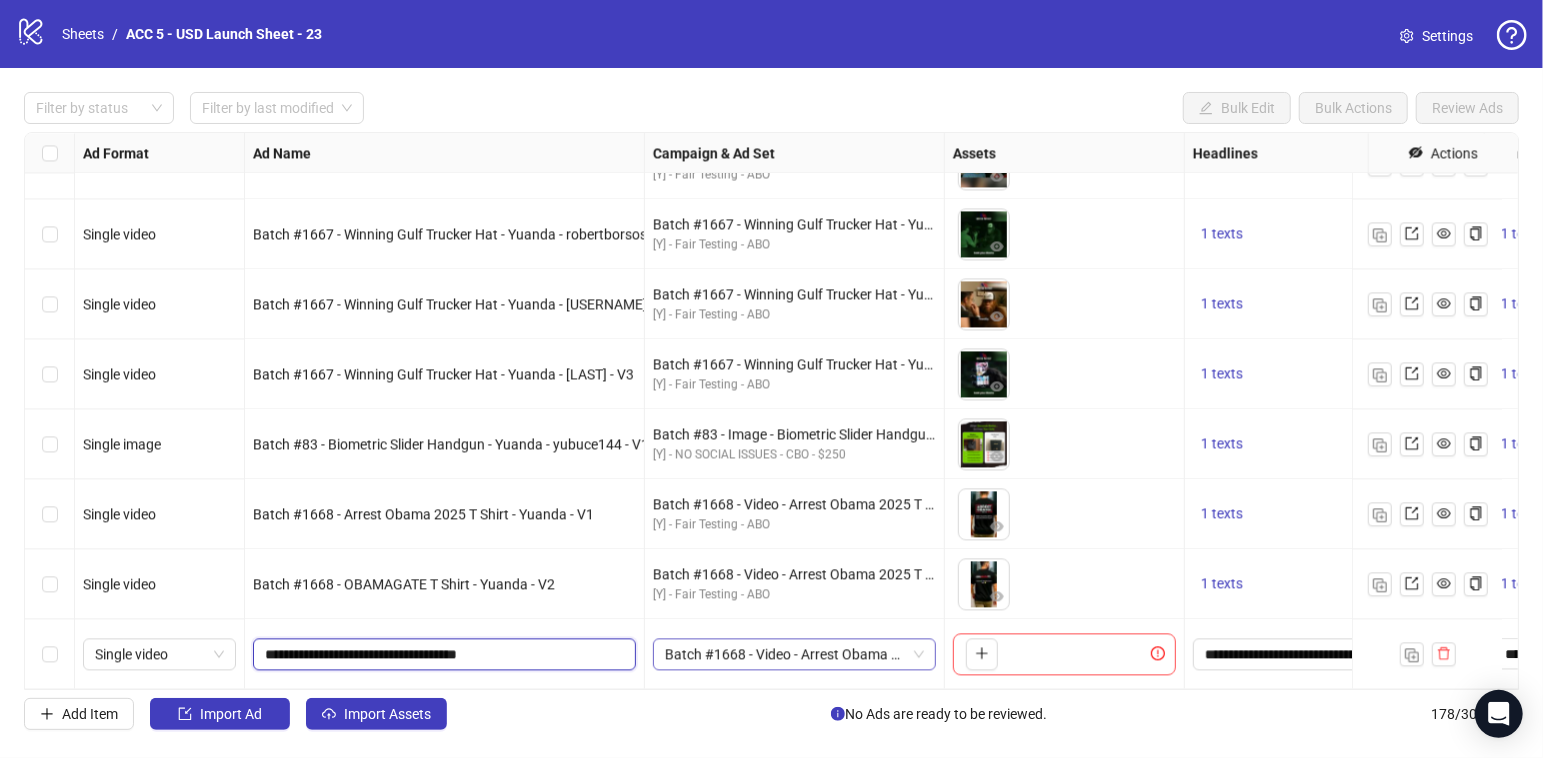 click on "Batch #1668 - Video - Arrest Obama 2025 T Shirt, OBAMAGATE T Shirt - Yuanda - August 1" at bounding box center [794, 654] 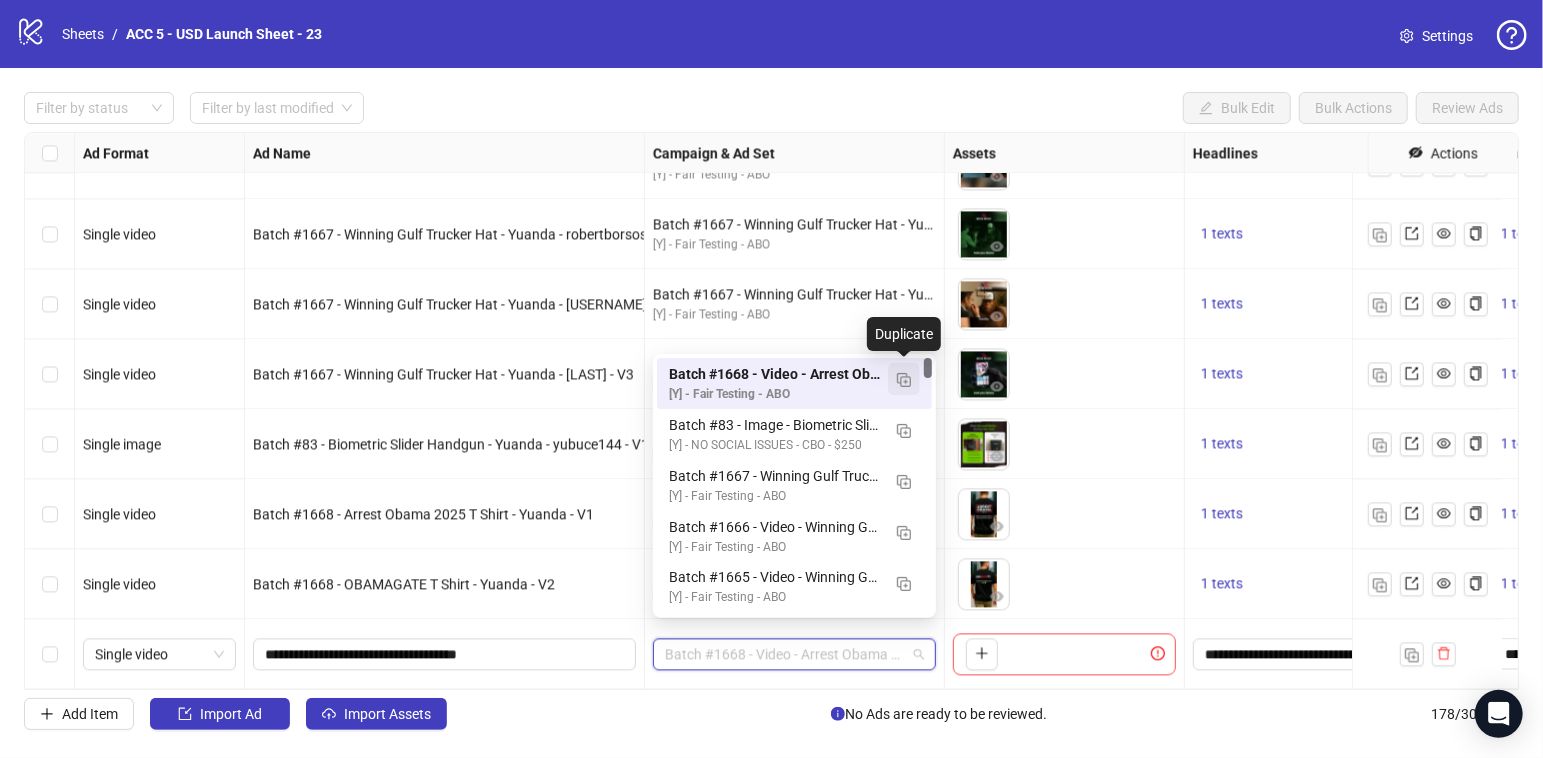 click at bounding box center [904, 380] 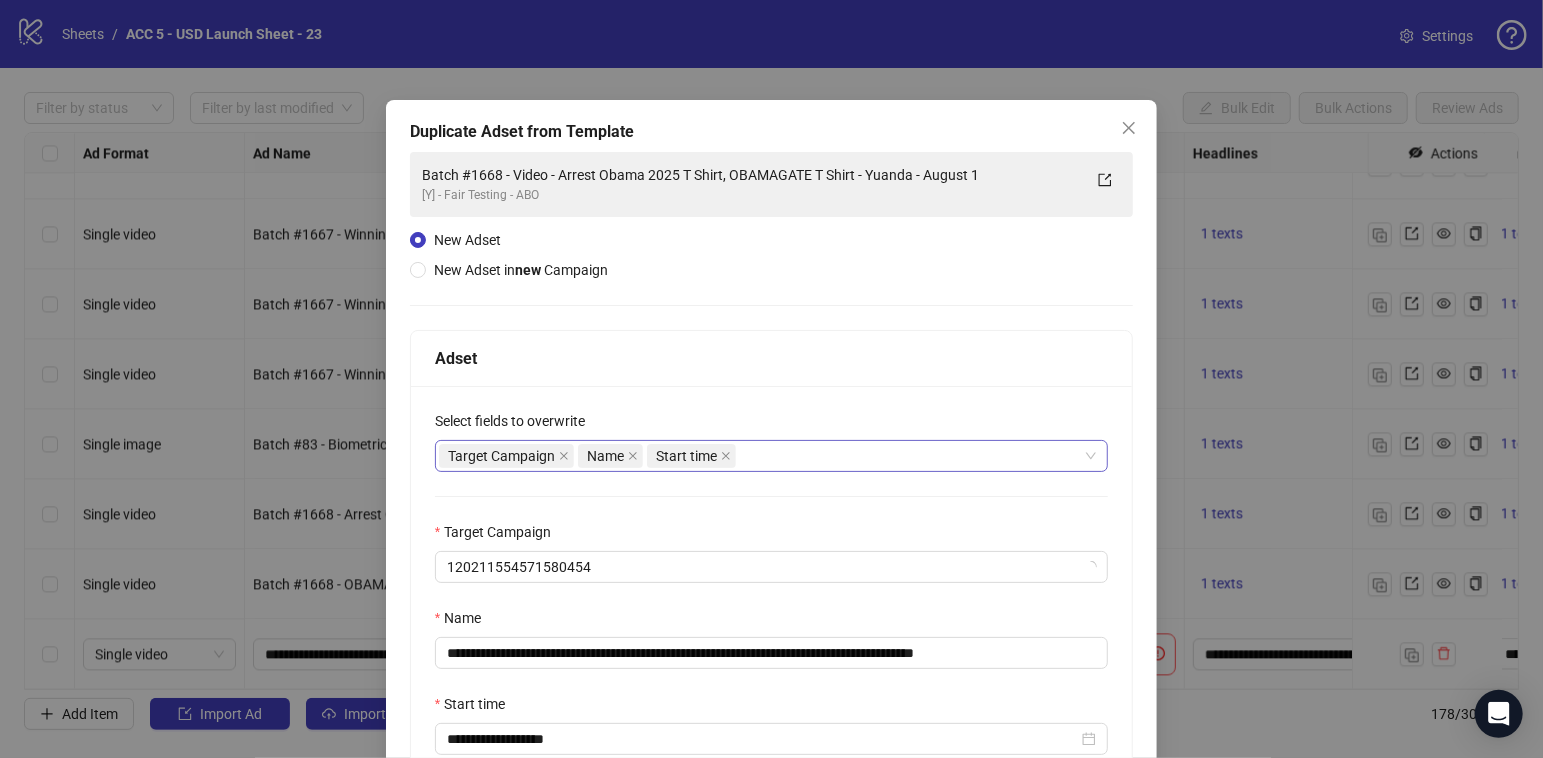 click on "Target Campaign Name Start time" at bounding box center [761, 456] 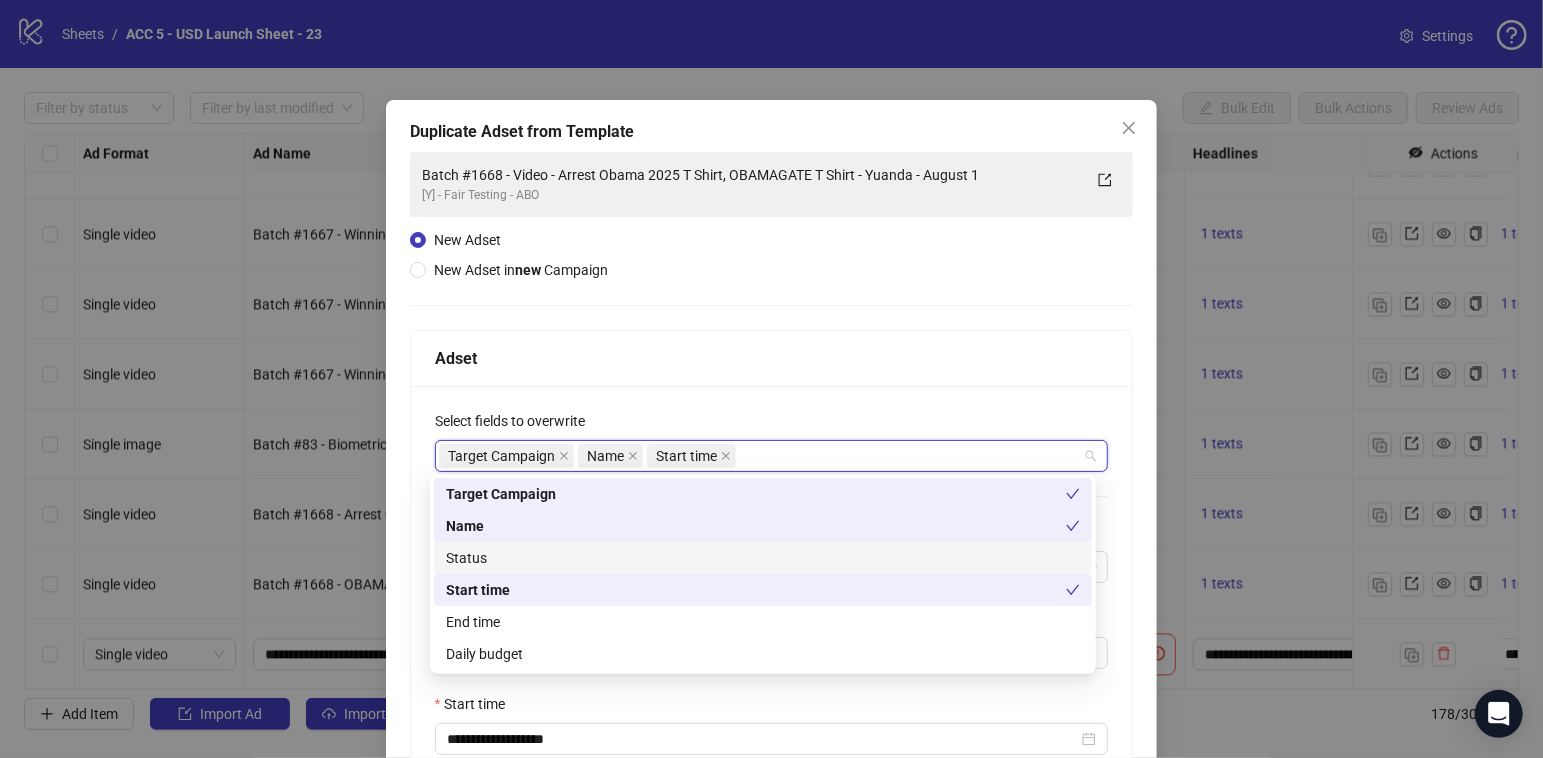 click on "Status" at bounding box center [763, 558] 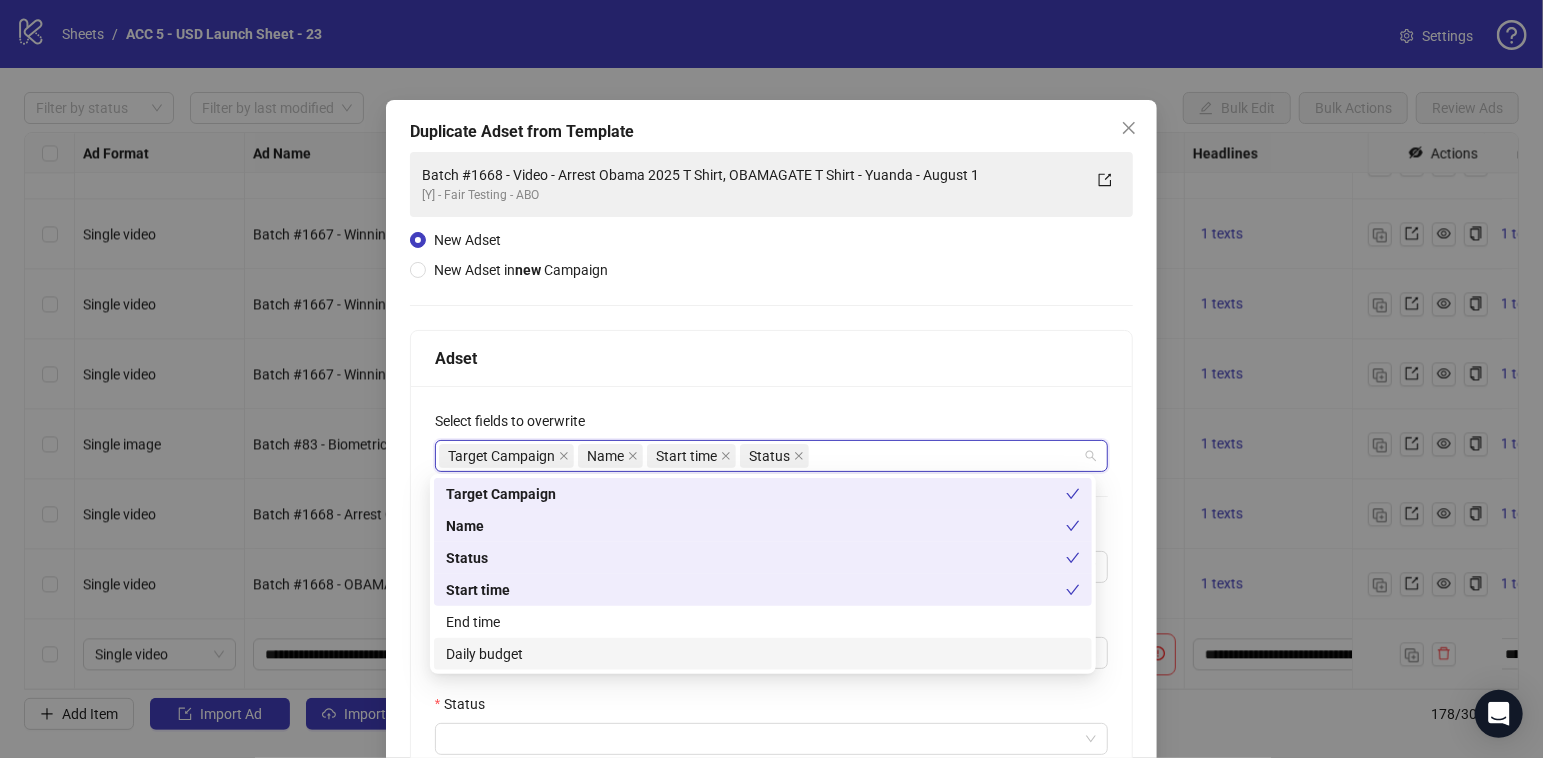 click on "End time" at bounding box center (763, 622) 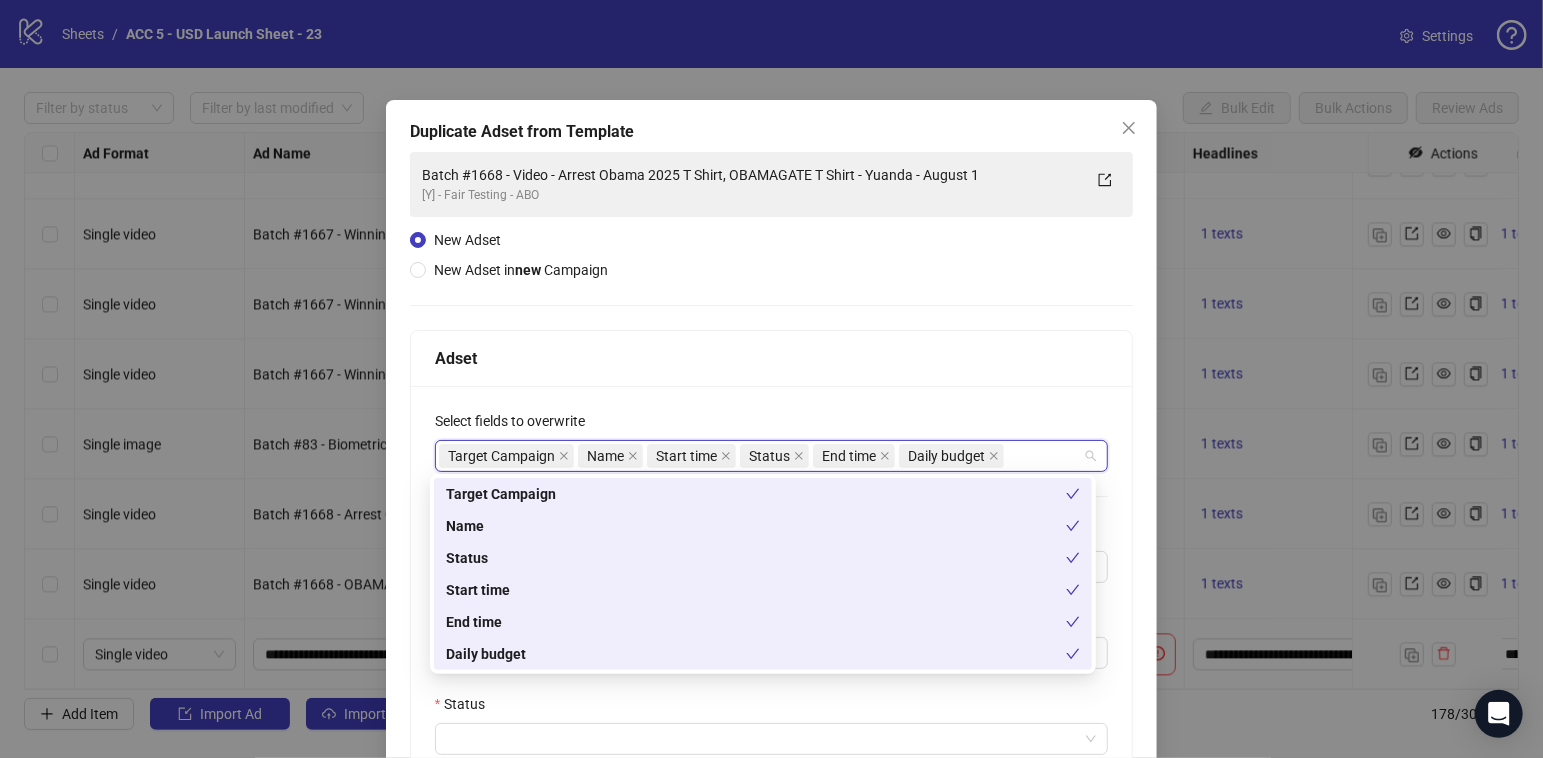click on "Status" at bounding box center (772, 708) 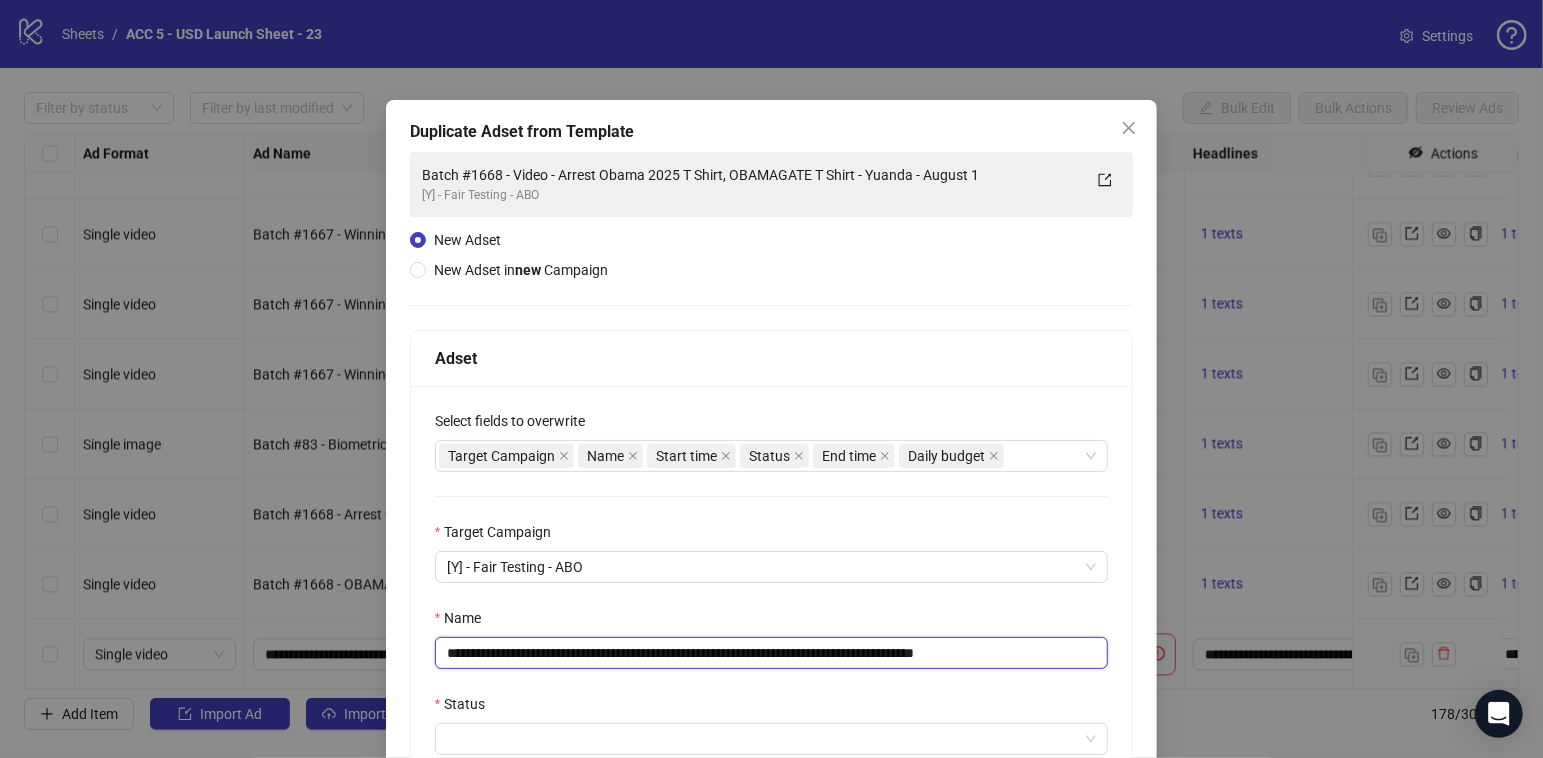 click on "**********" at bounding box center (772, 653) 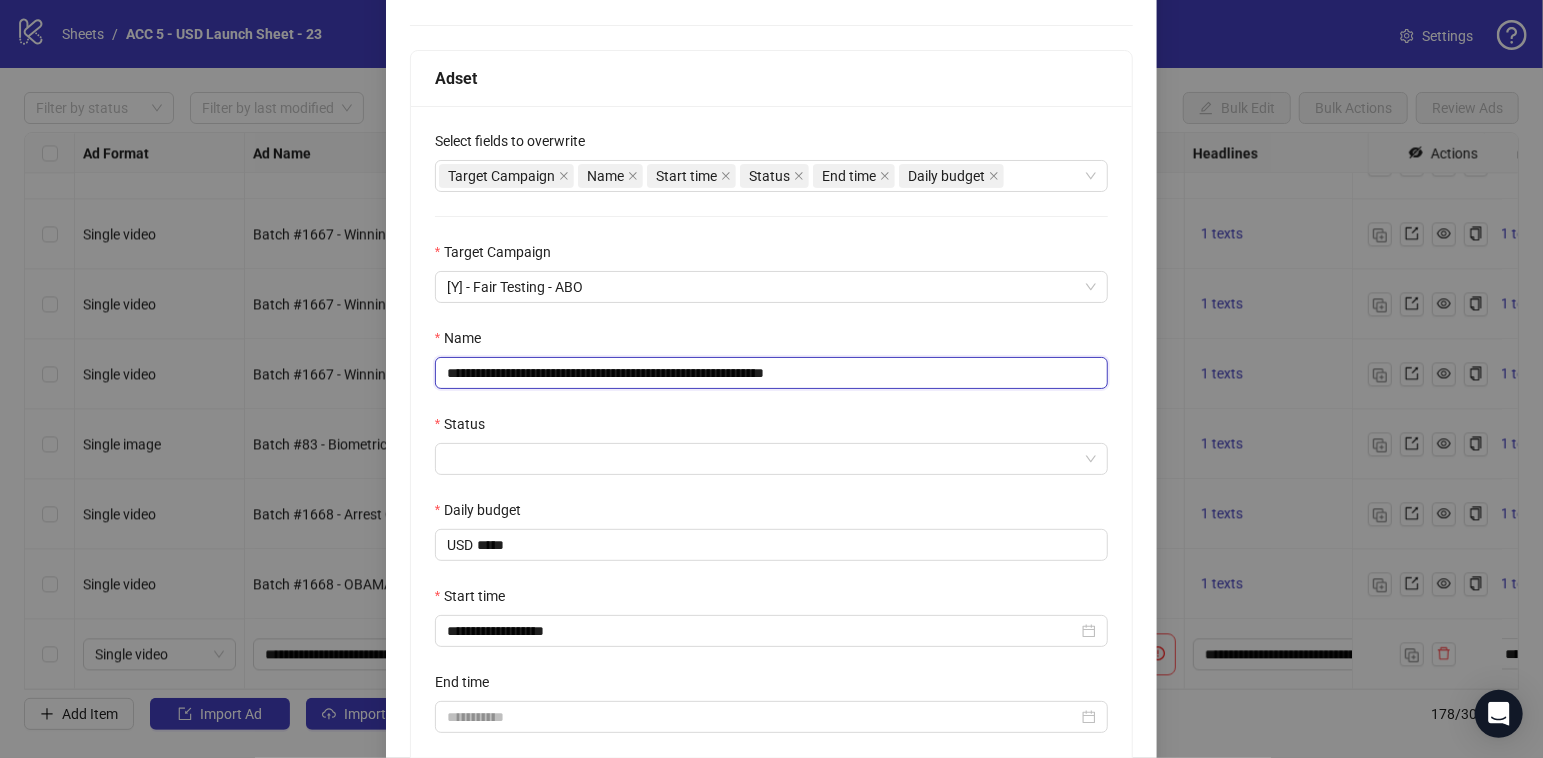 scroll, scrollTop: 281, scrollLeft: 0, axis: vertical 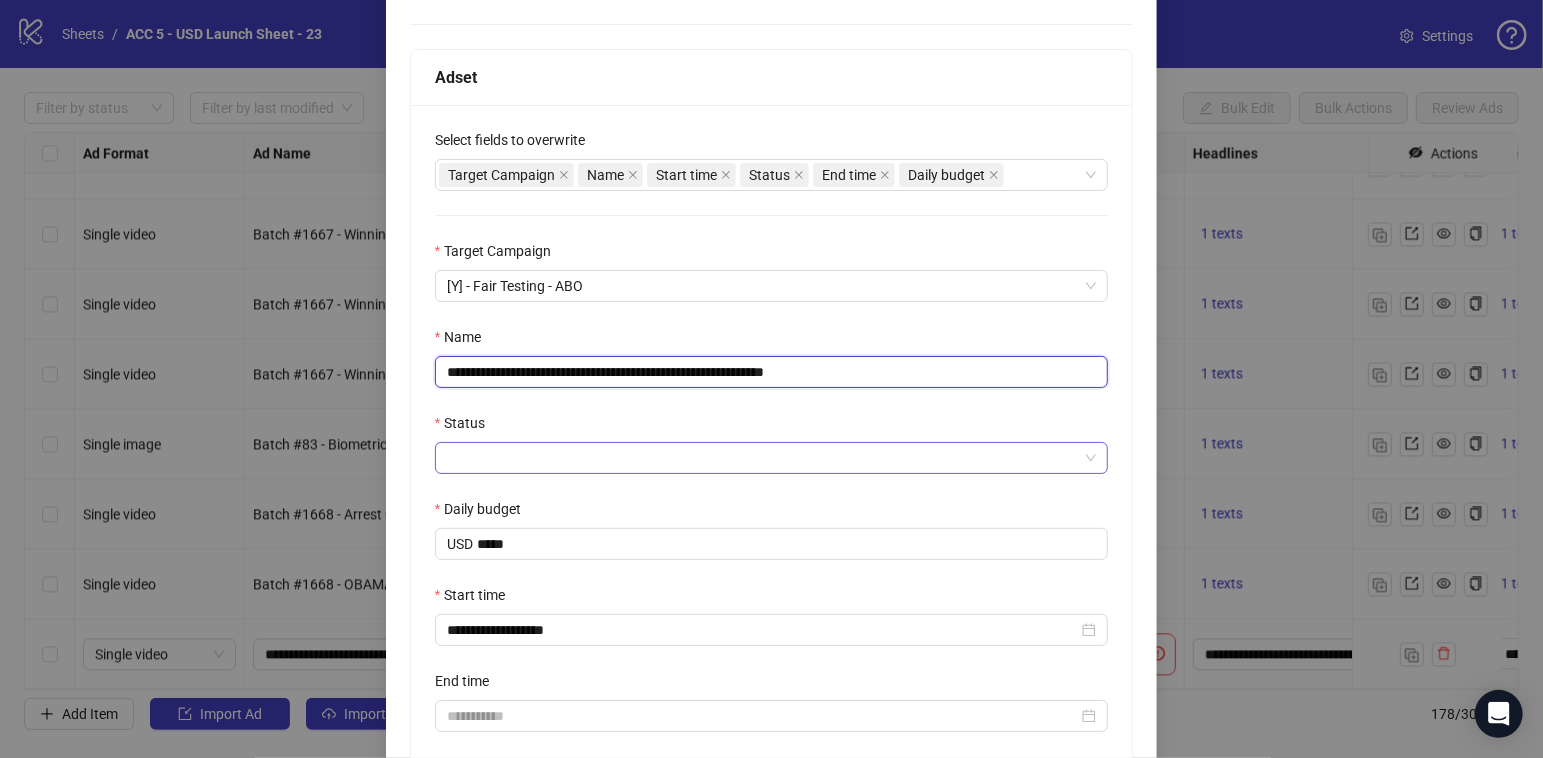 type on "**********" 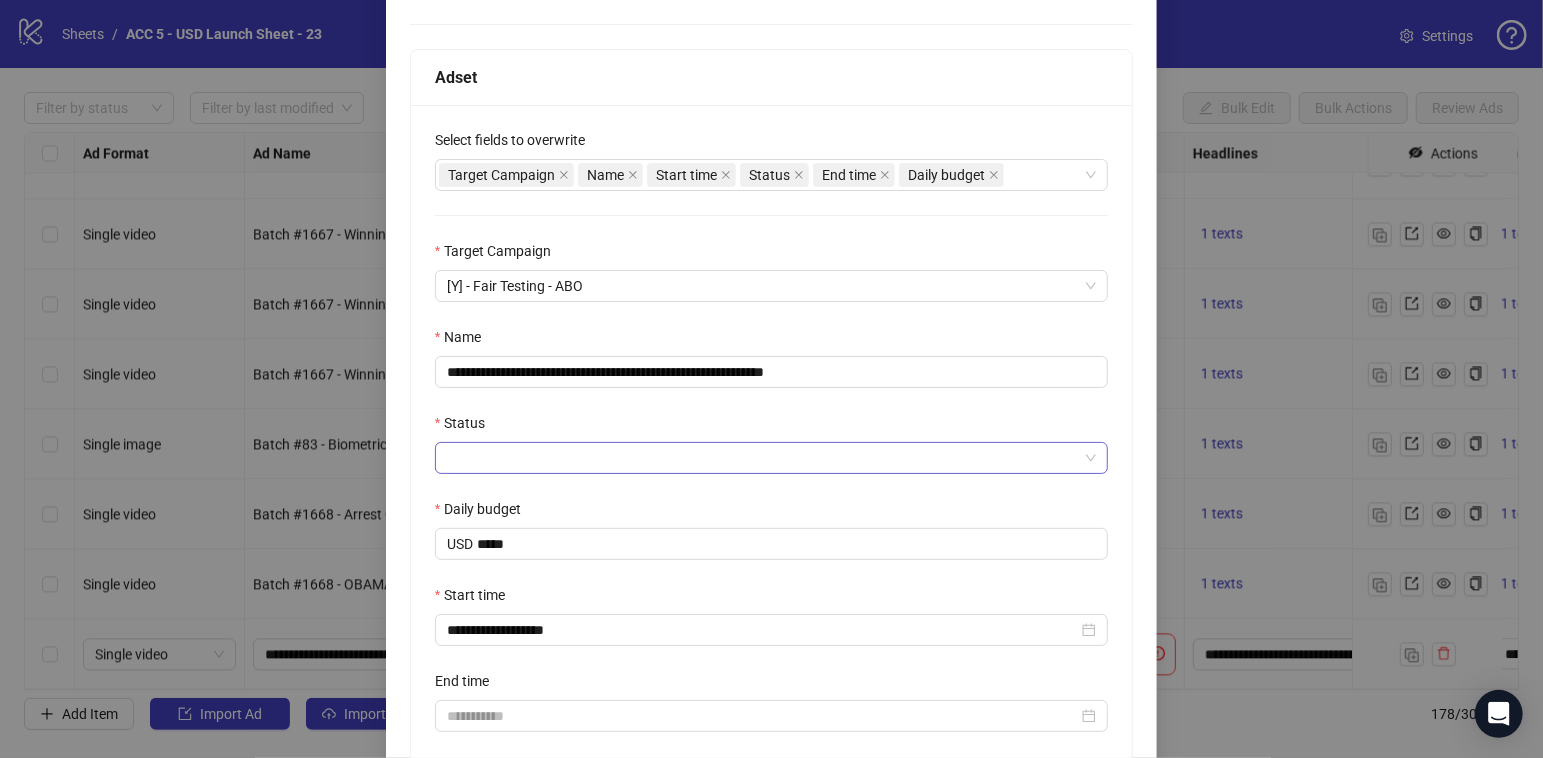 click on "Status" at bounding box center (763, 458) 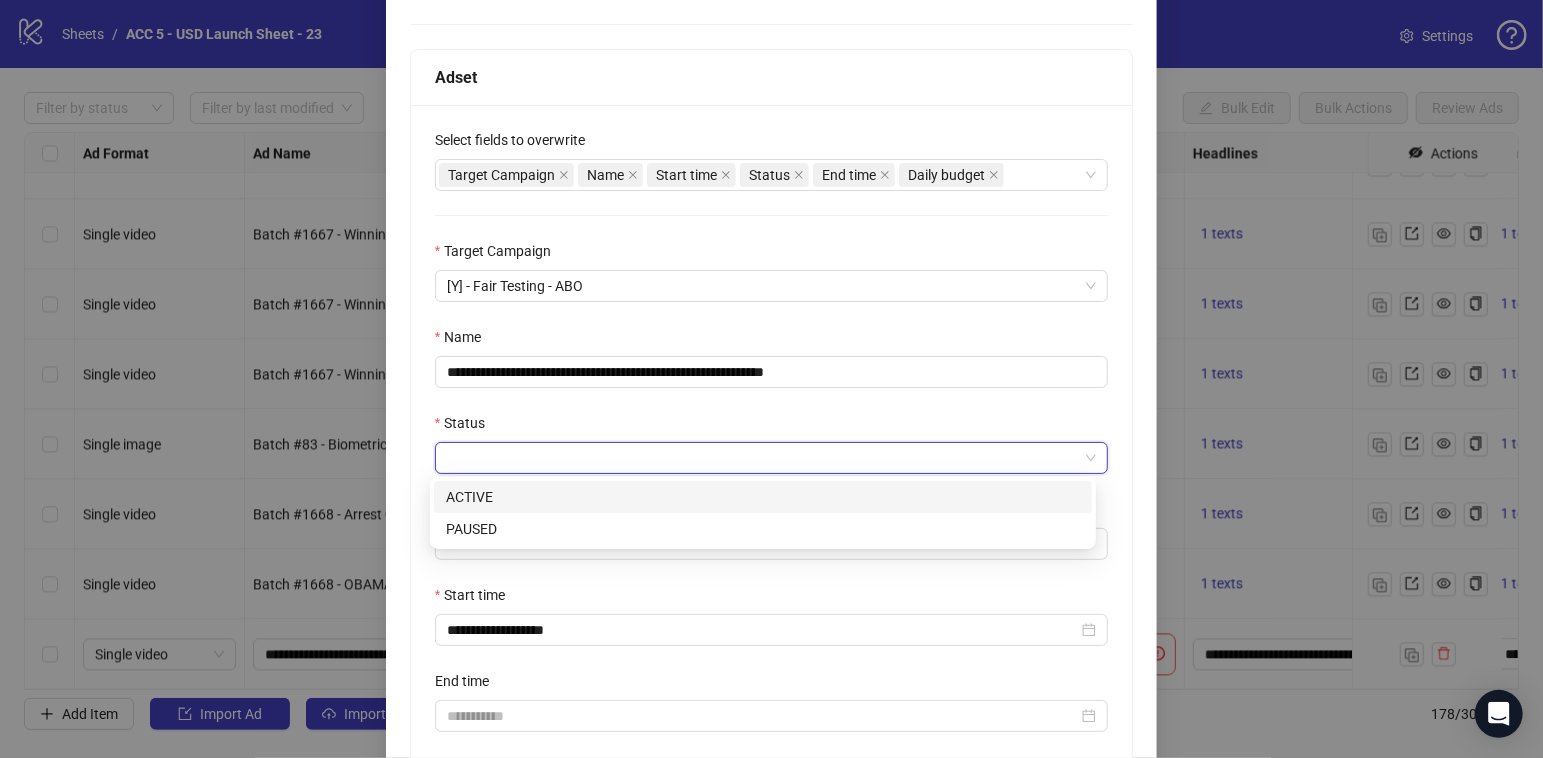 click on "ACTIVE" at bounding box center (763, 497) 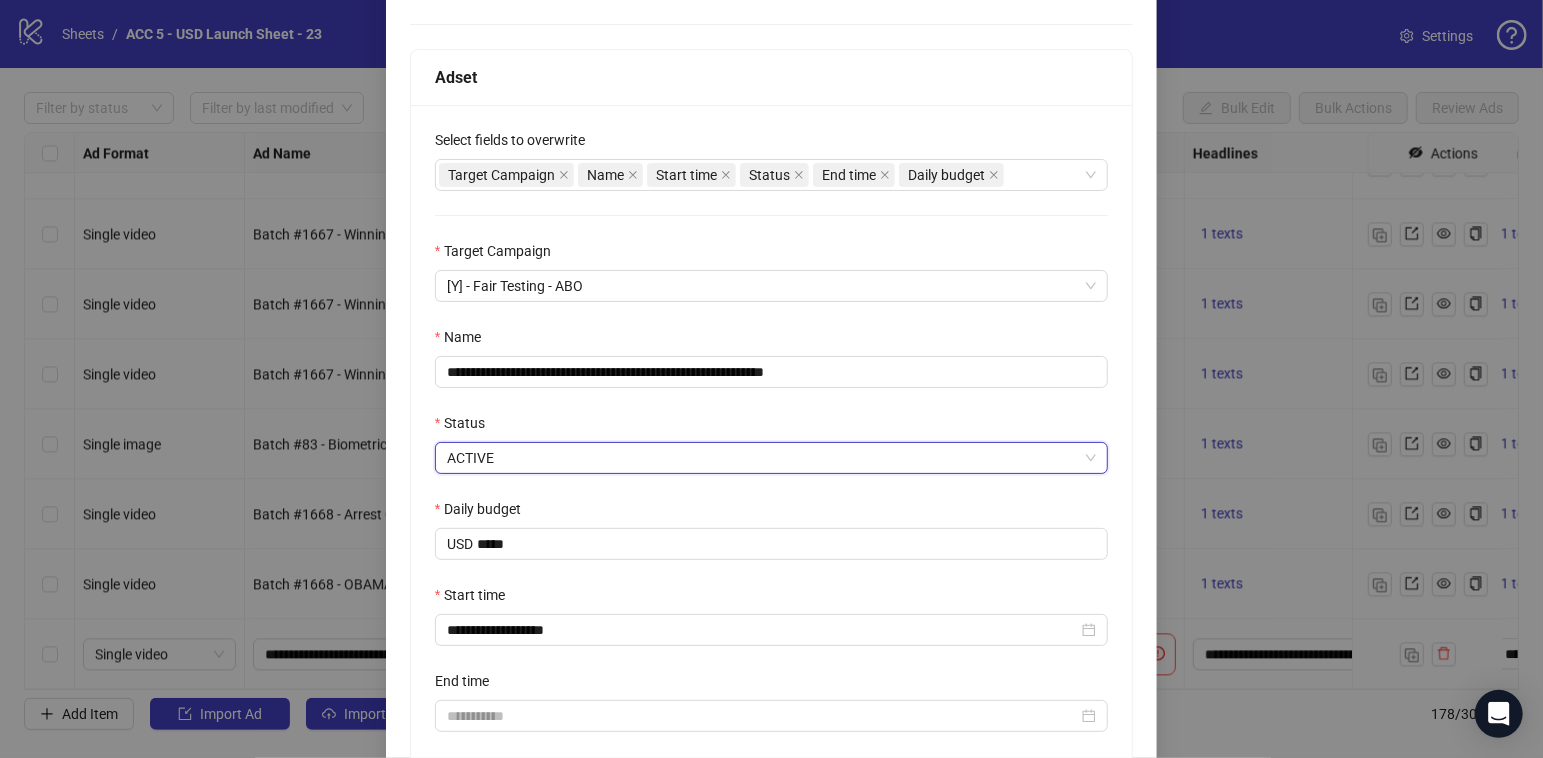 click on "Daily budget" at bounding box center (772, 513) 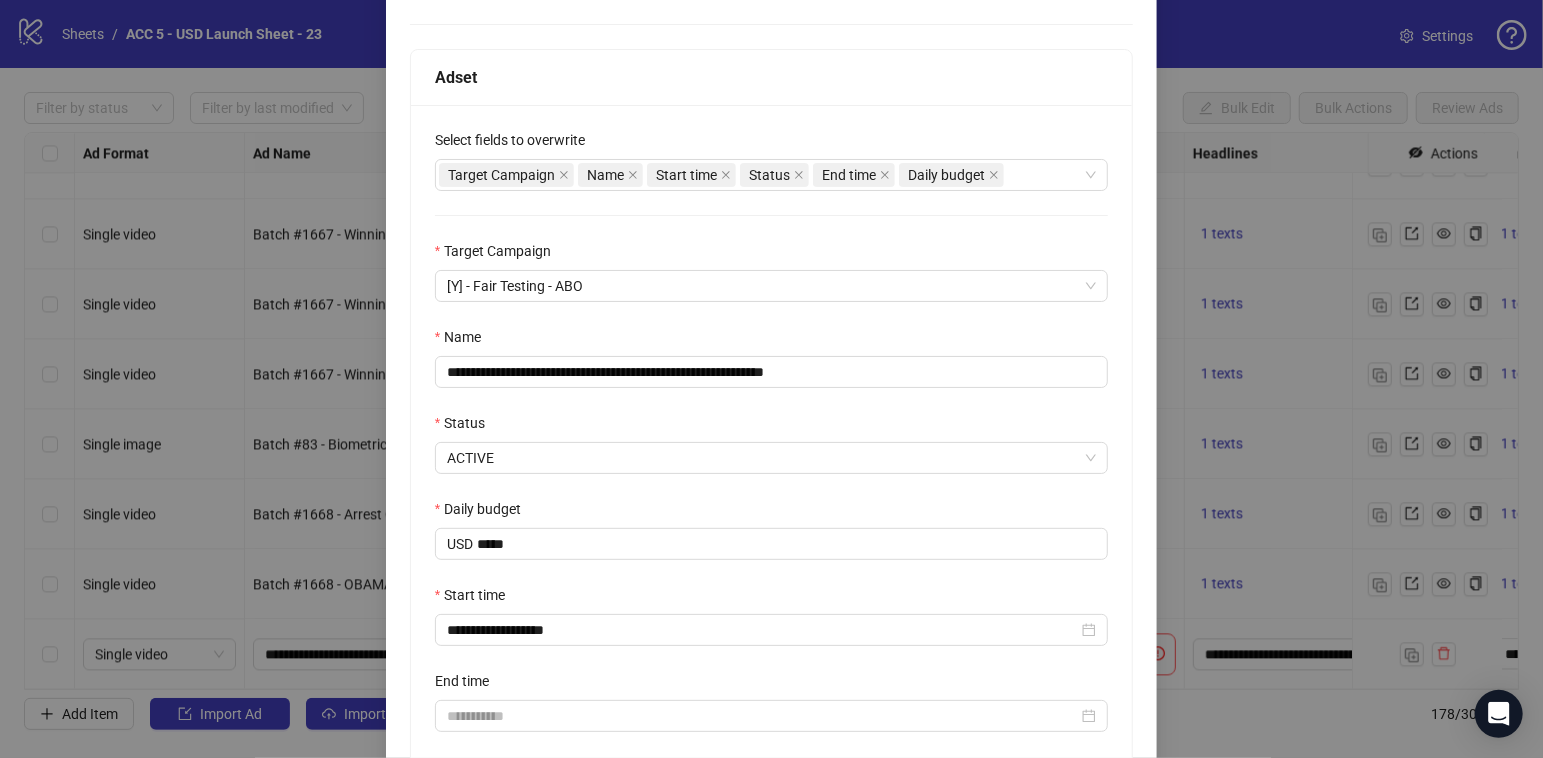 scroll, scrollTop: 459, scrollLeft: 0, axis: vertical 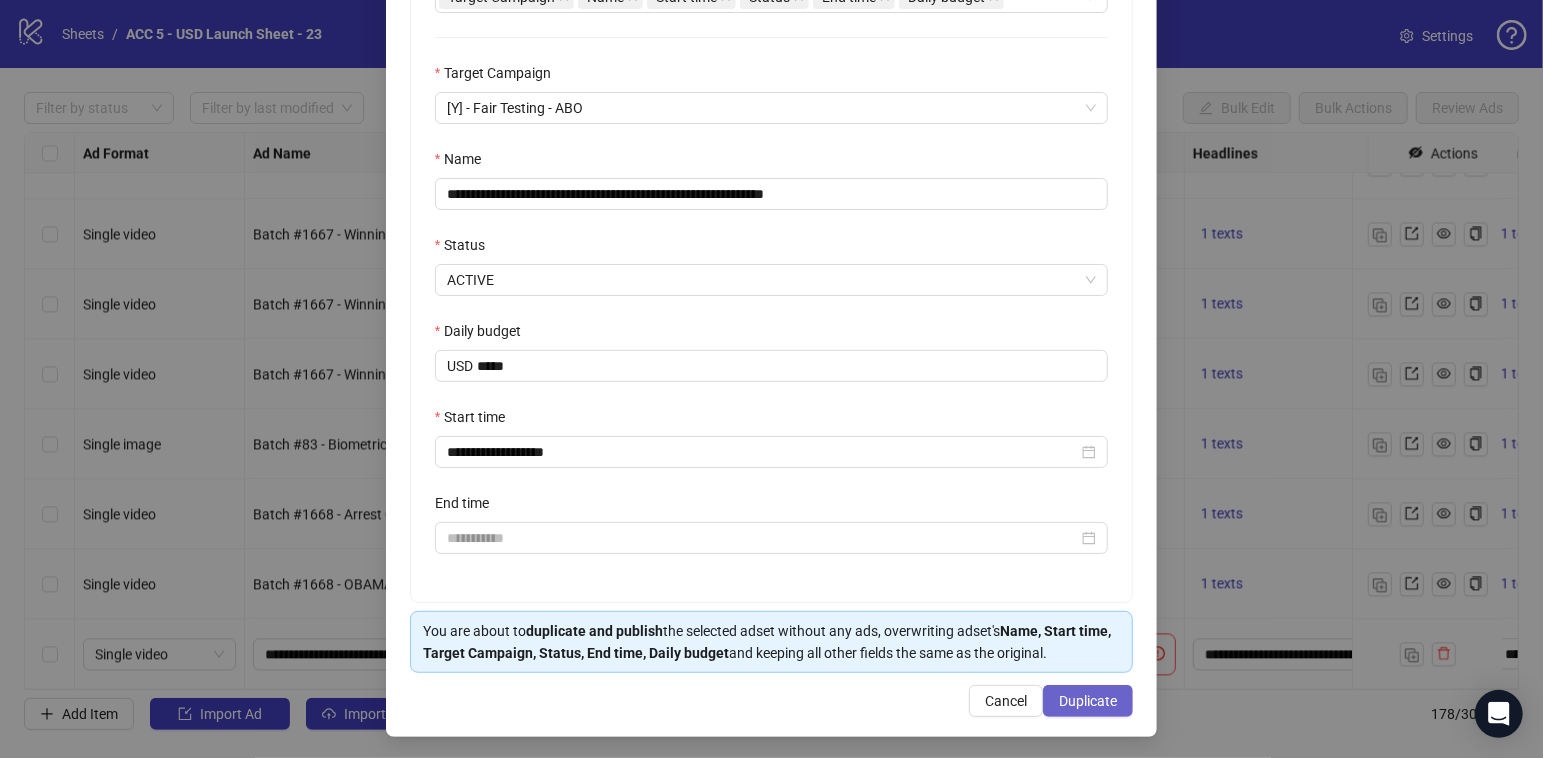 click on "Duplicate" at bounding box center (1088, 701) 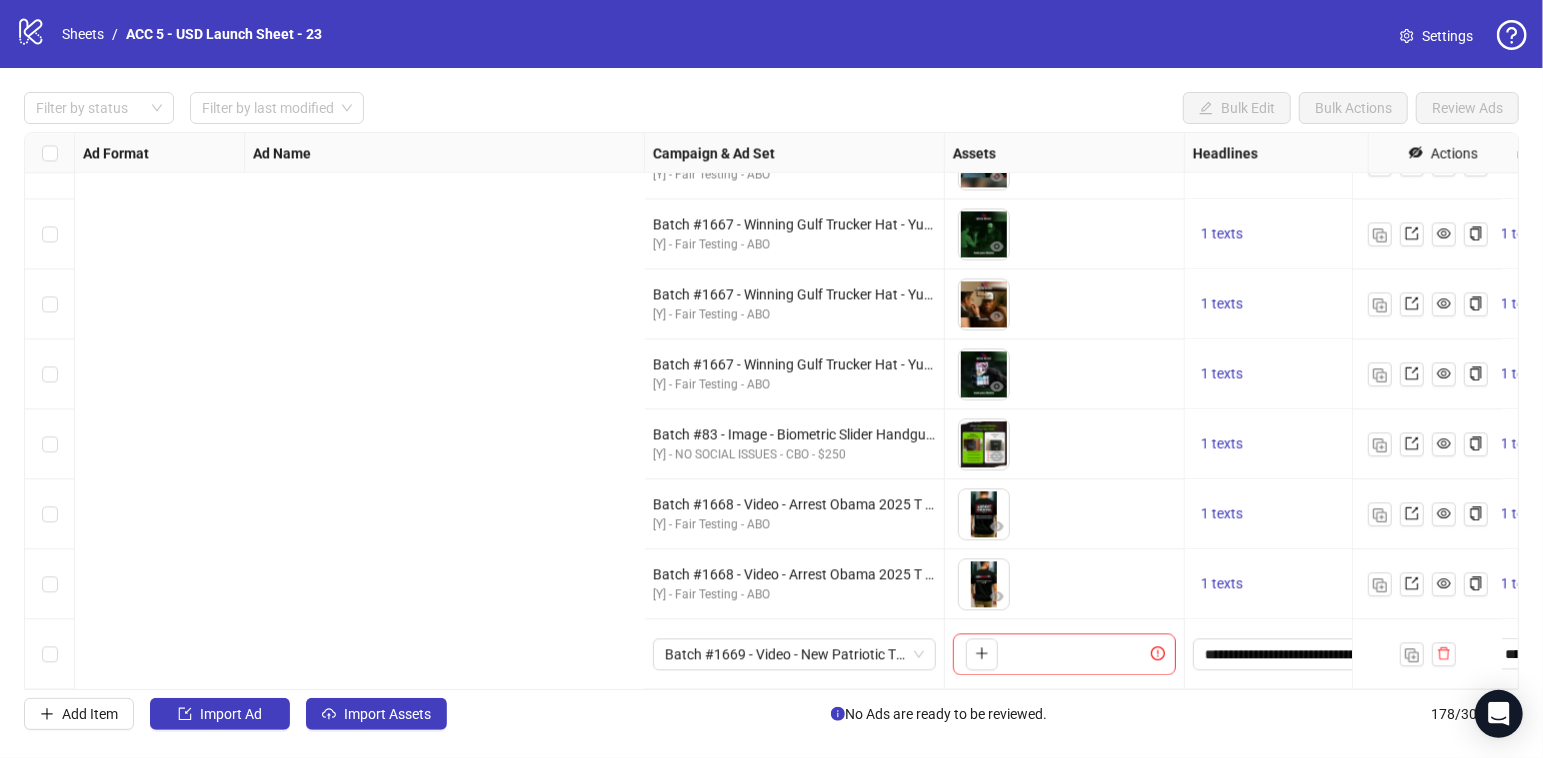 scroll, scrollTop: 11960, scrollLeft: 1100, axis: both 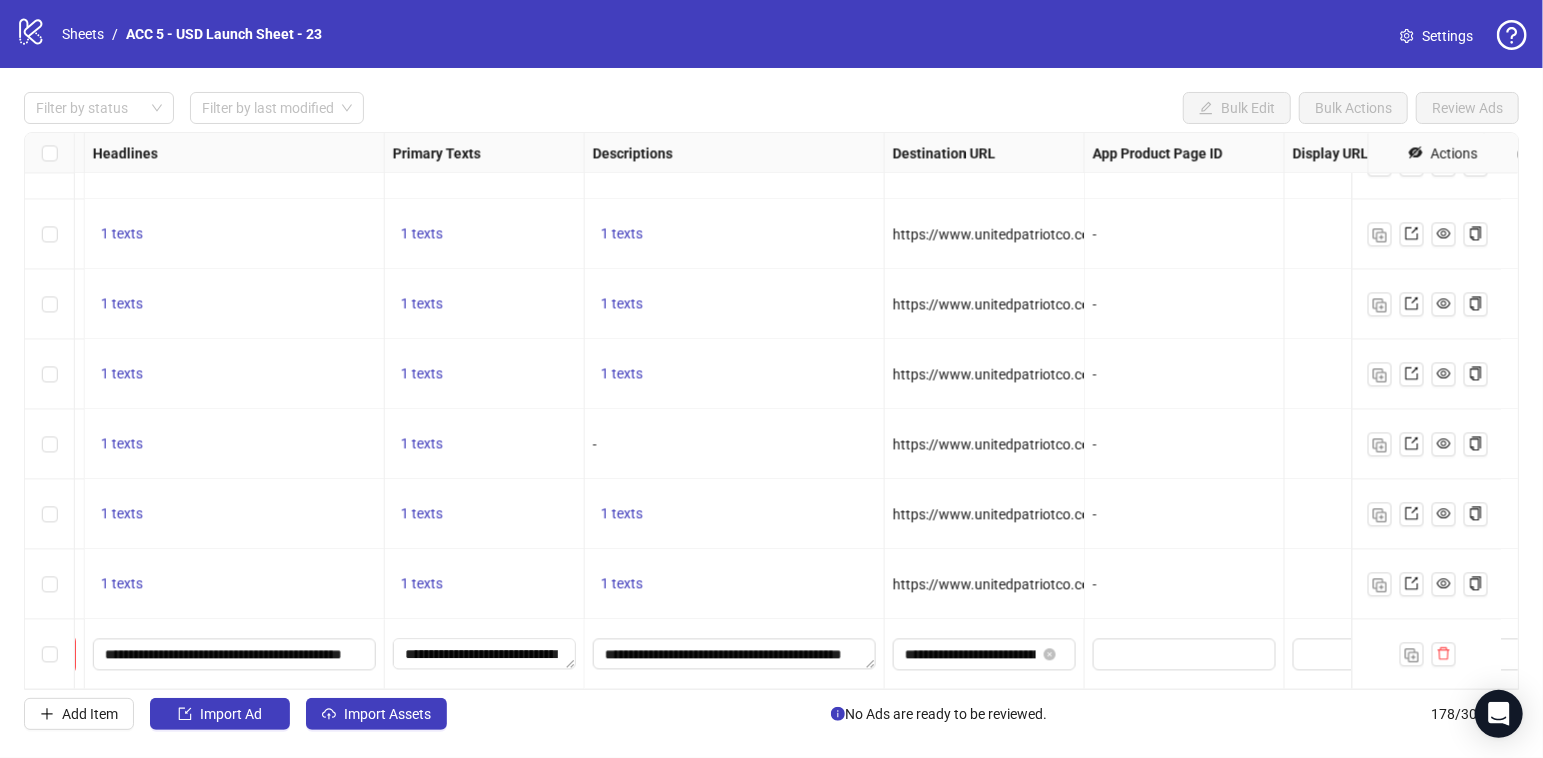 drag, startPoint x: 1047, startPoint y: 636, endPoint x: 1095, endPoint y: 619, distance: 50.92151 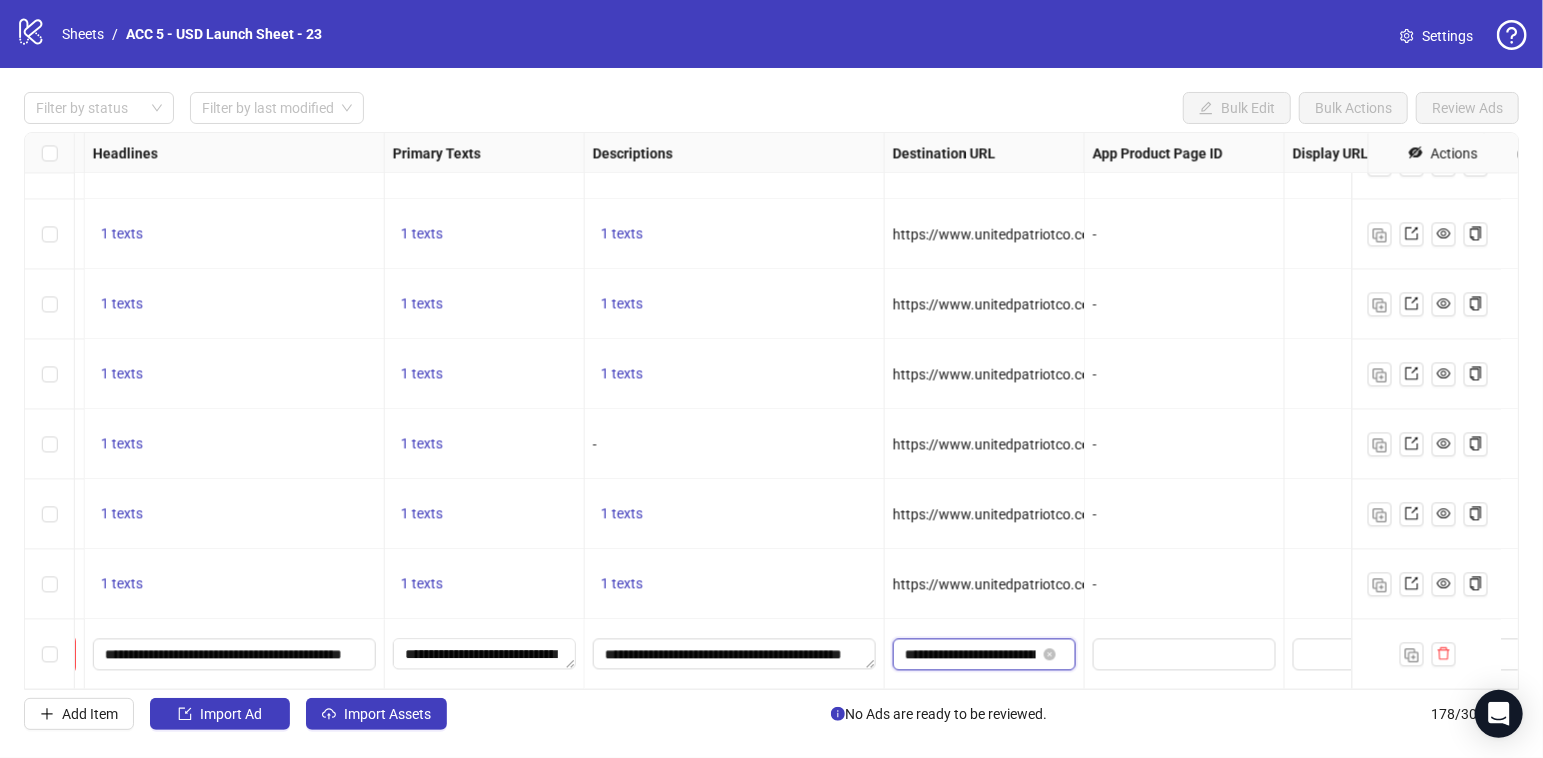 type 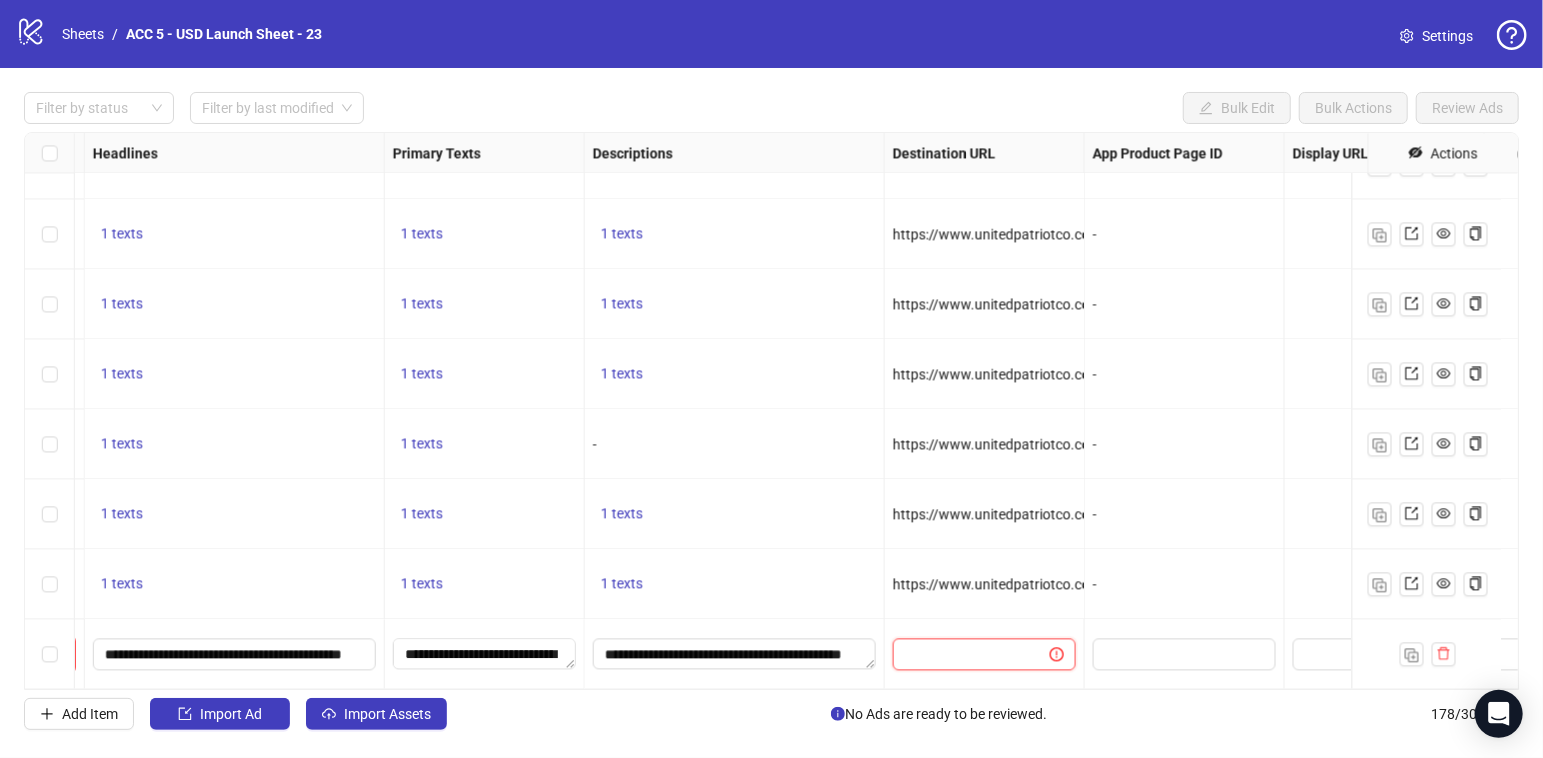 scroll, scrollTop: 0, scrollLeft: 0, axis: both 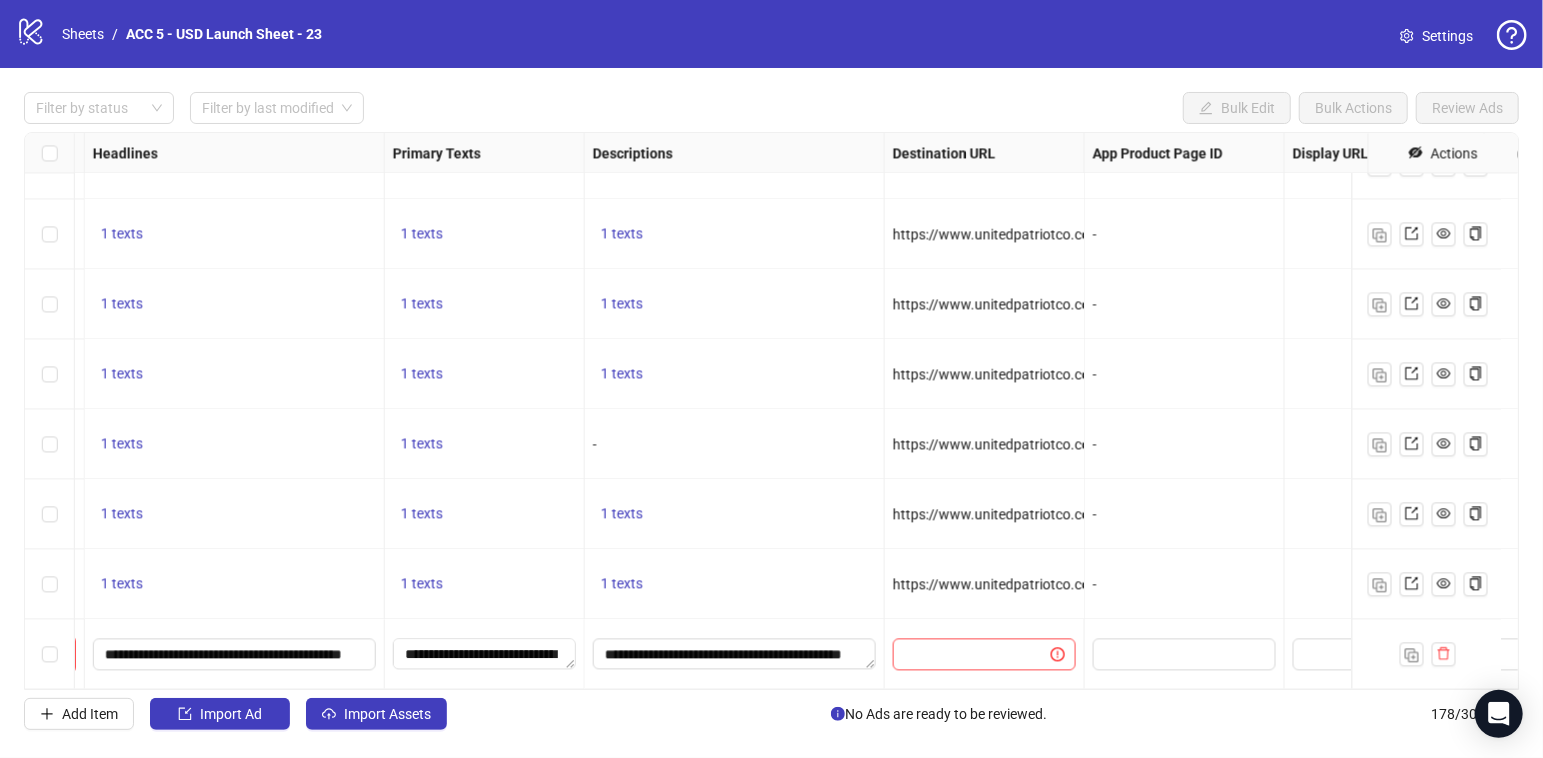 click on "-" at bounding box center (1185, 514) 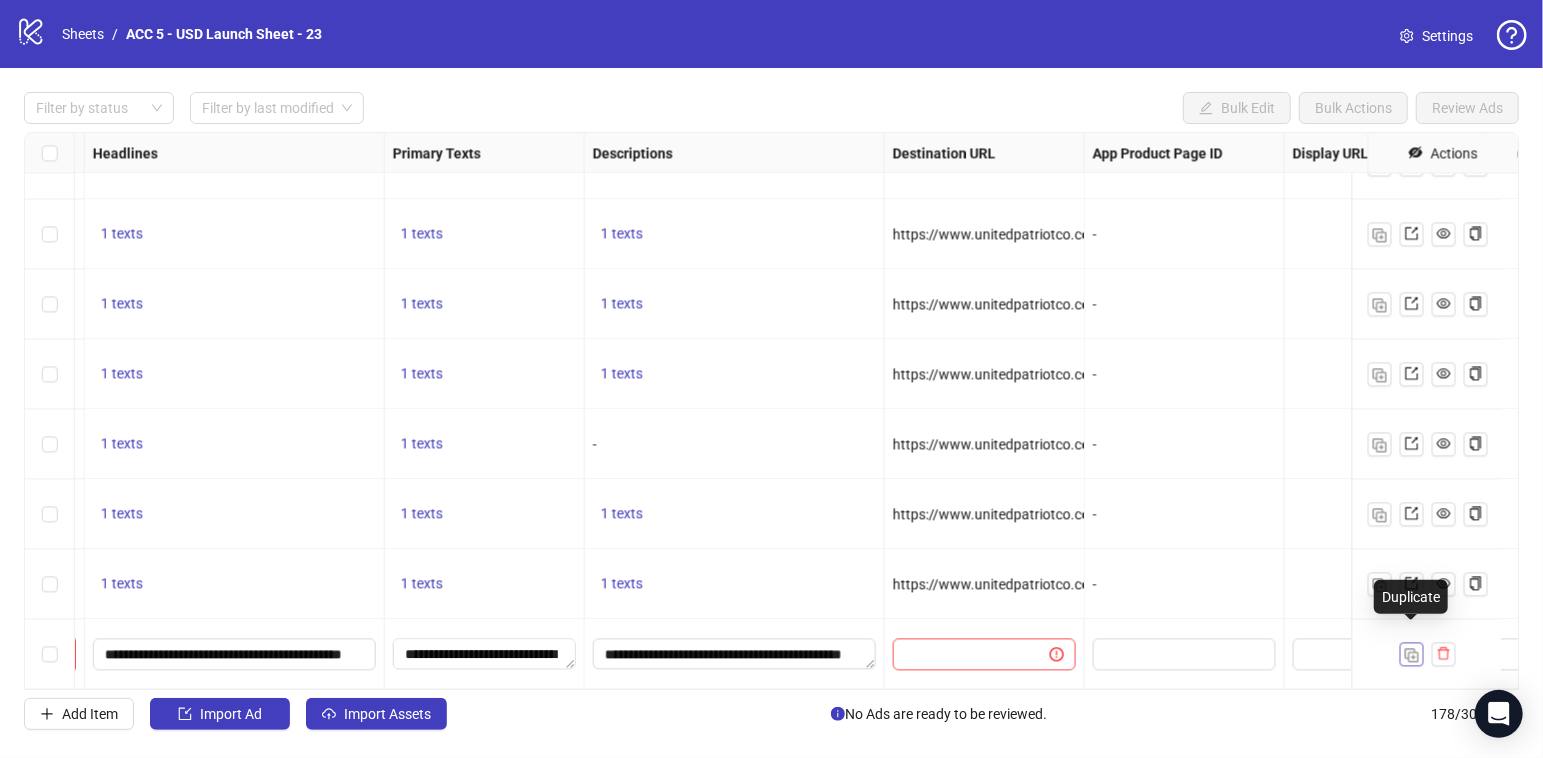 click at bounding box center (1412, 655) 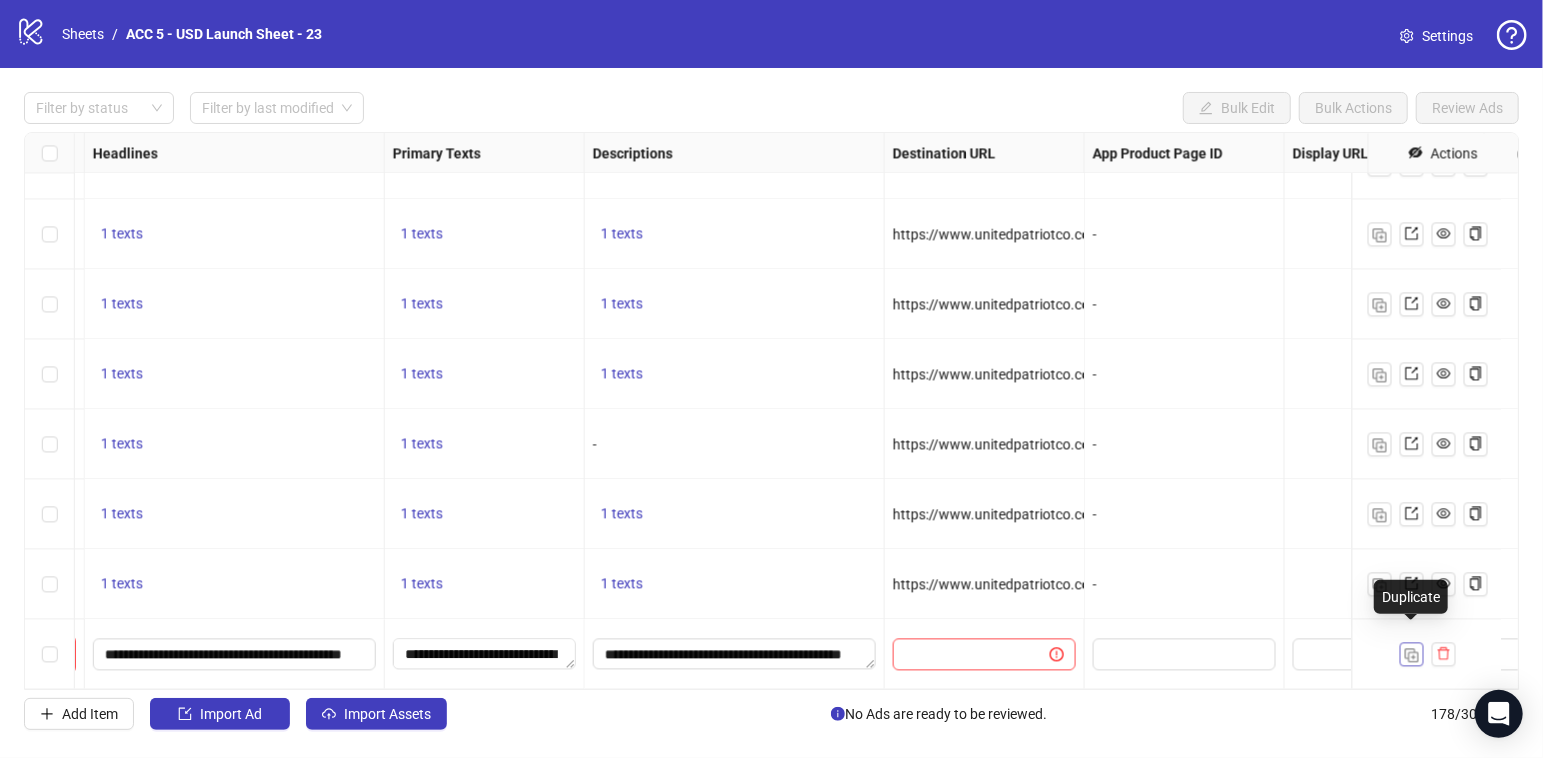 click at bounding box center [1412, 655] 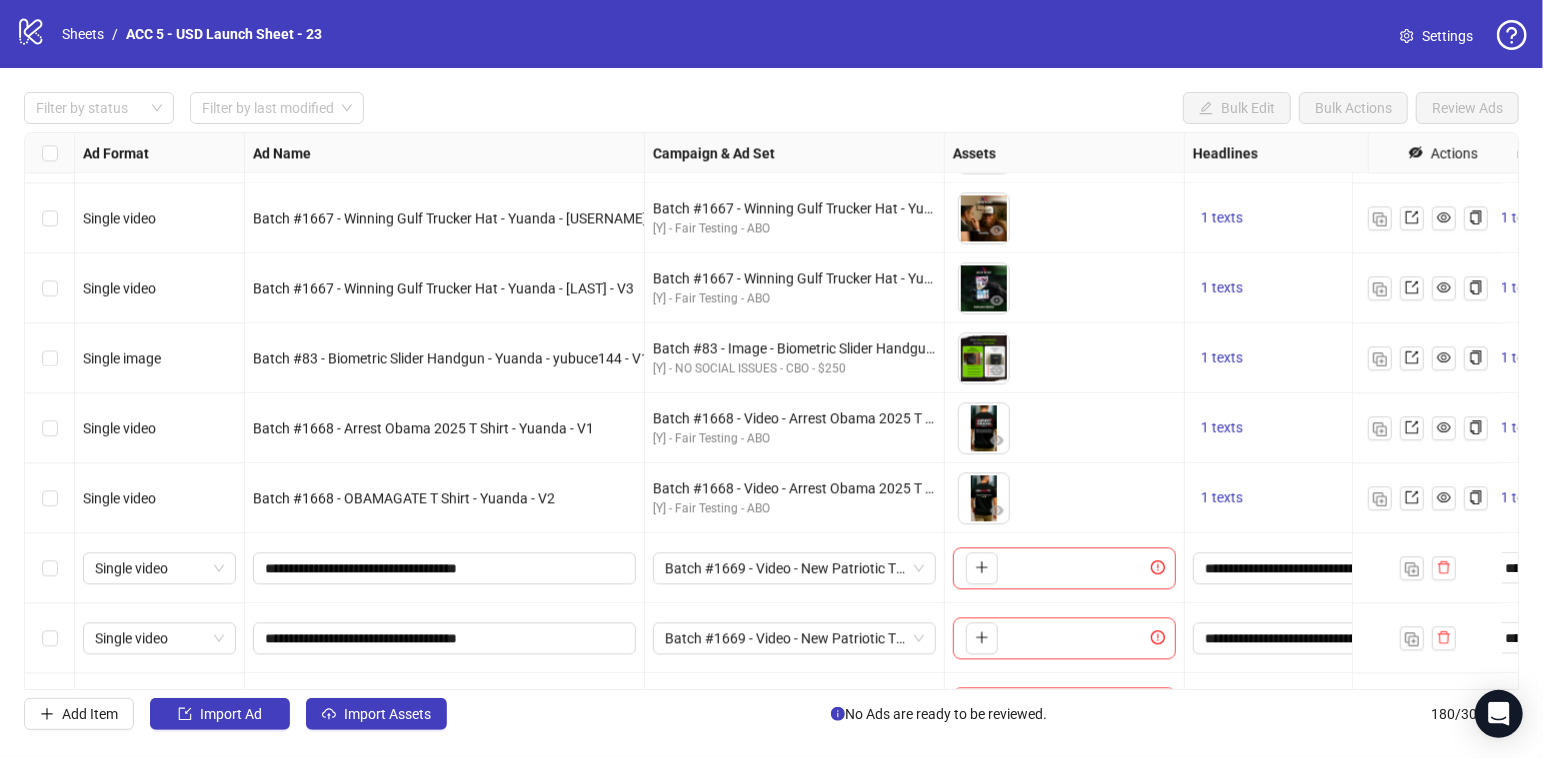 scroll, scrollTop: 12100, scrollLeft: 0, axis: vertical 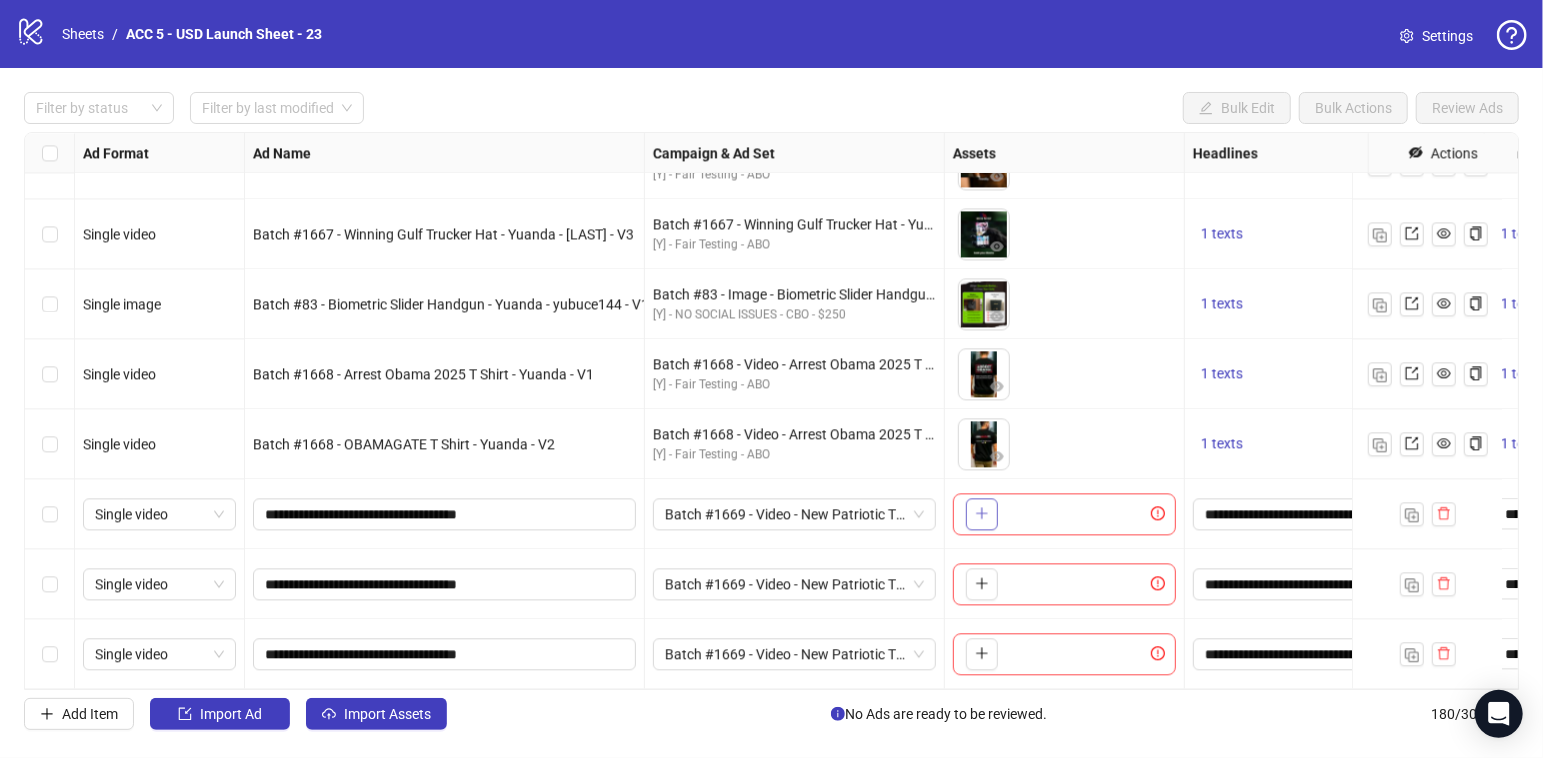 click at bounding box center (982, 514) 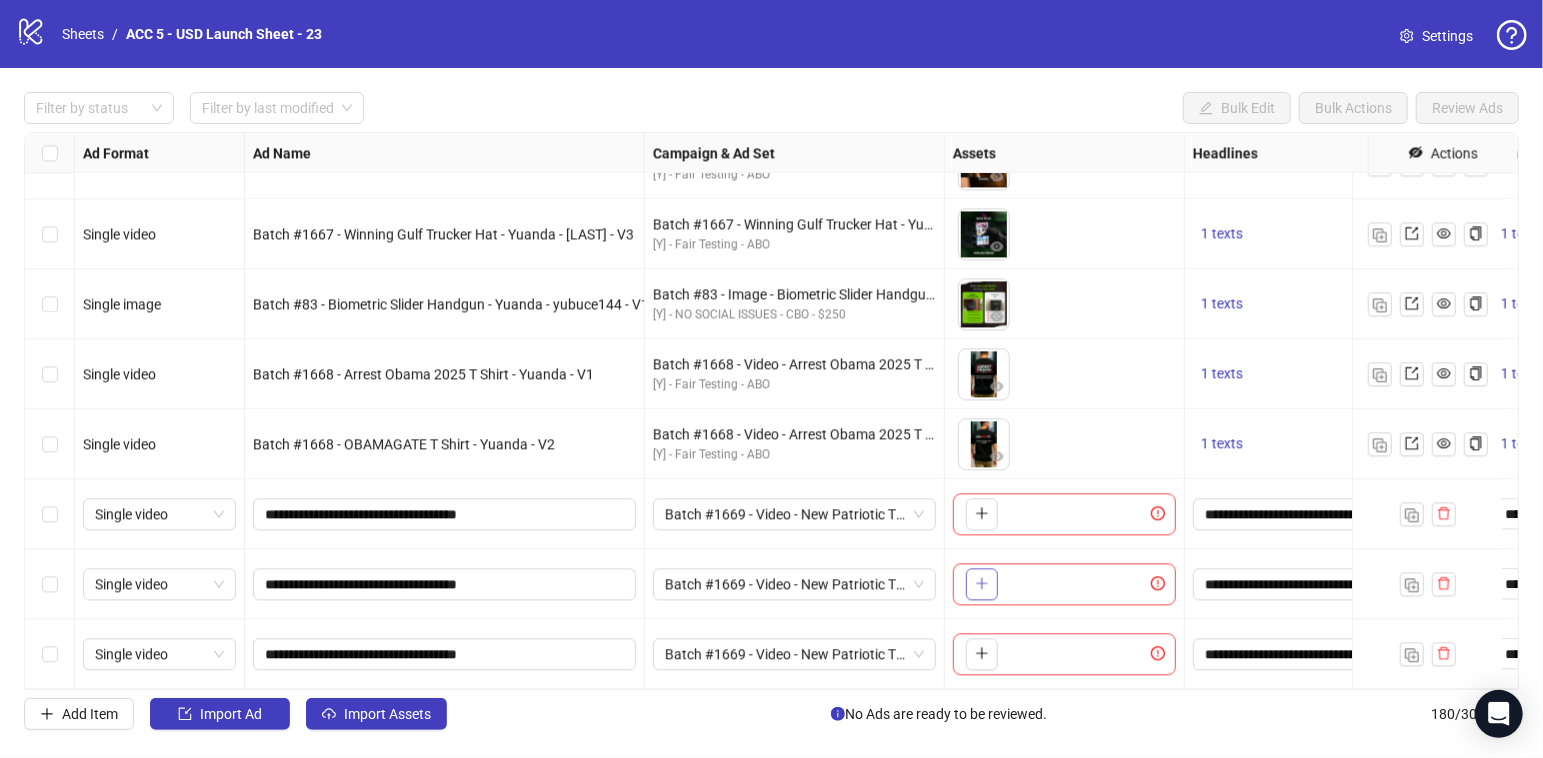 click at bounding box center [982, 584] 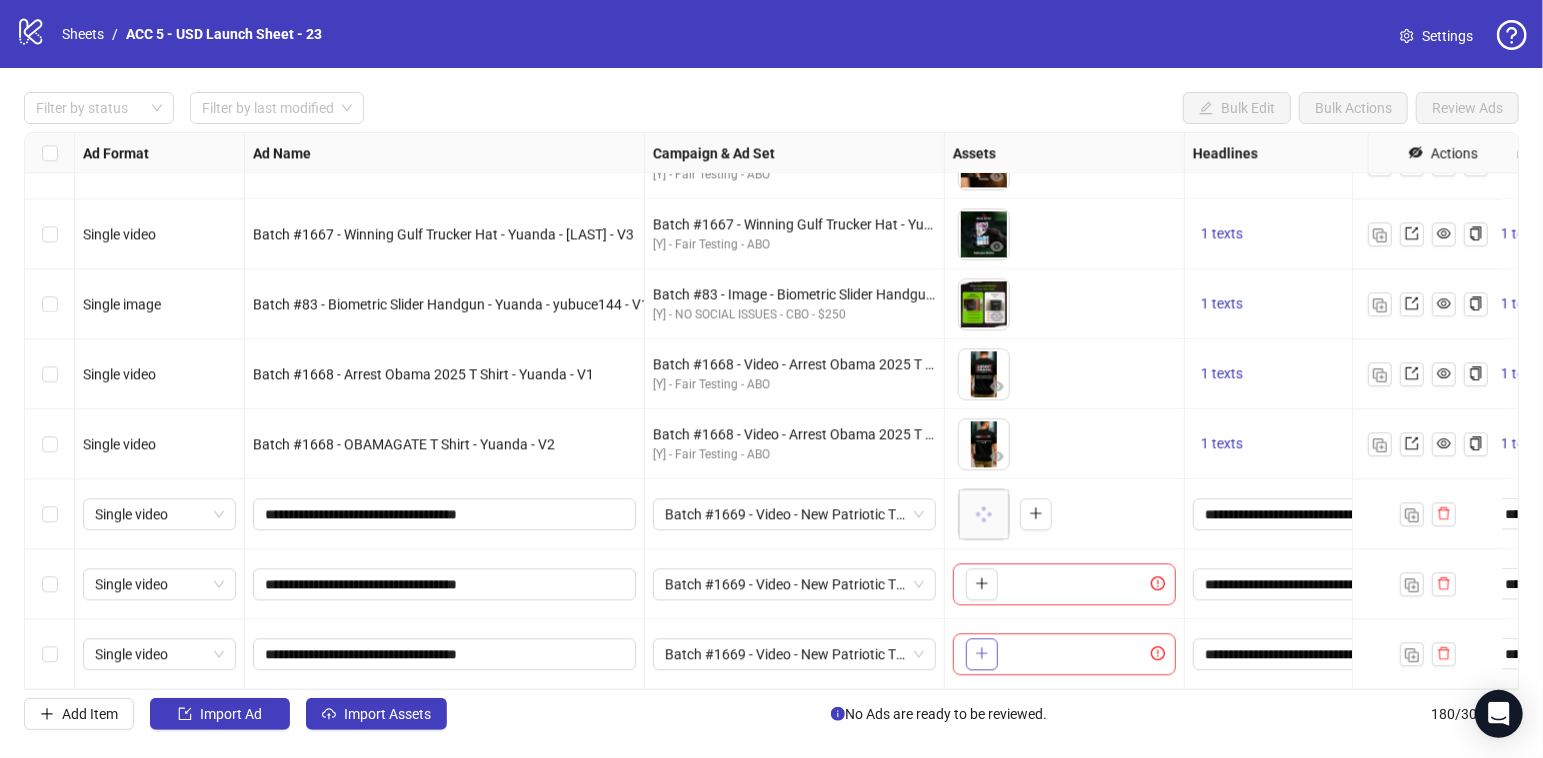 click at bounding box center [982, 654] 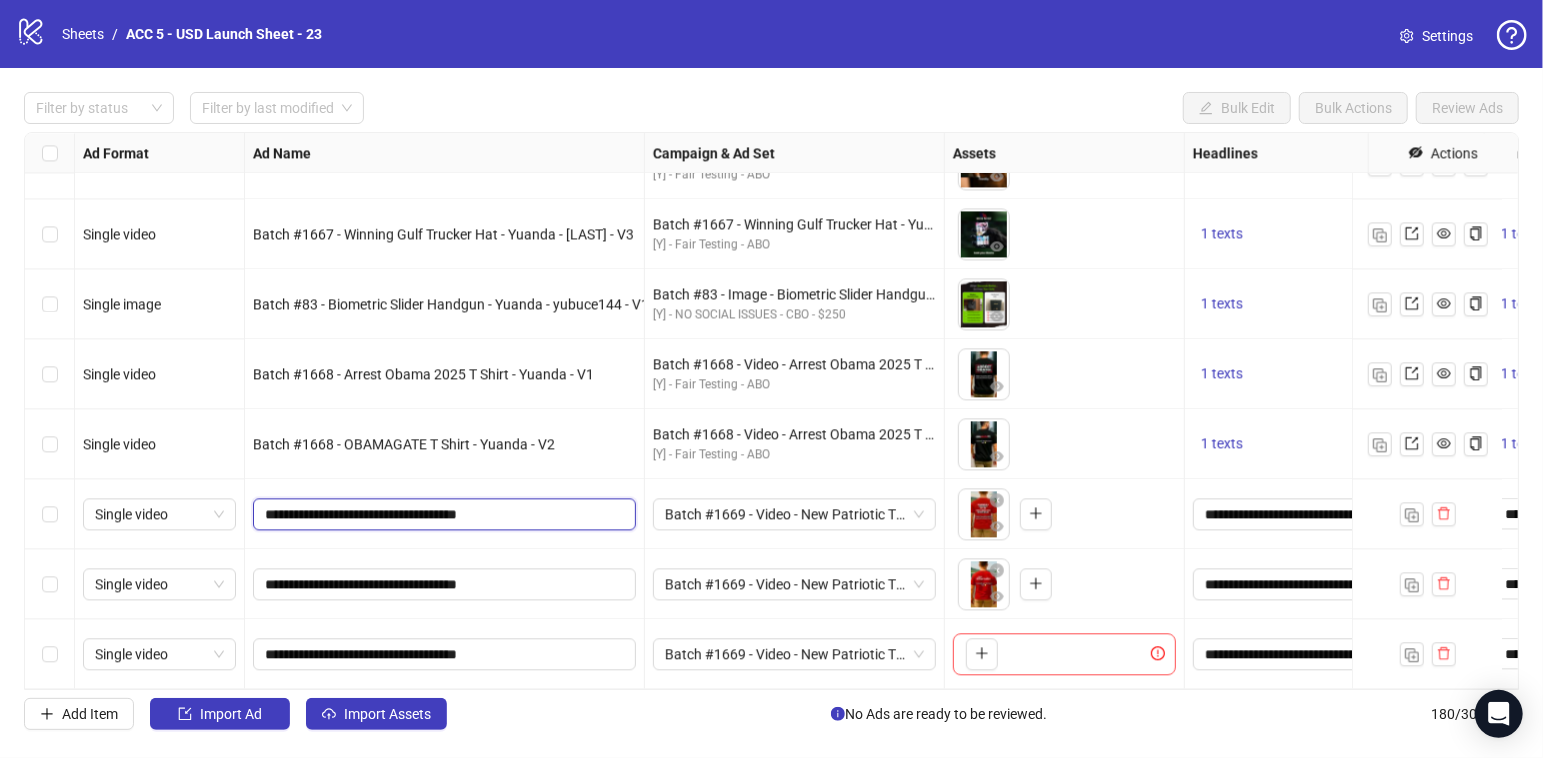 click on "**********" at bounding box center [442, 514] 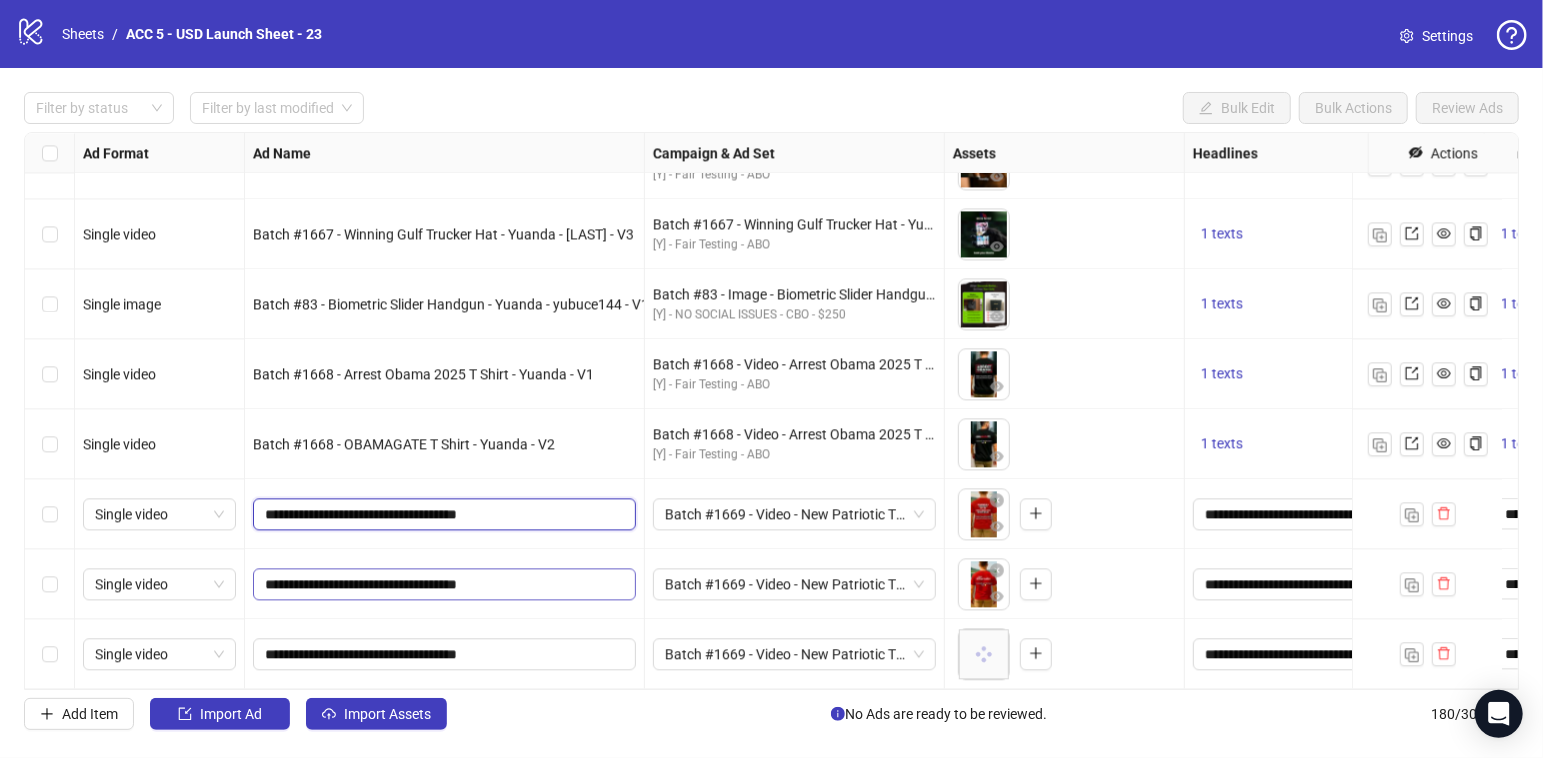 type on "**********" 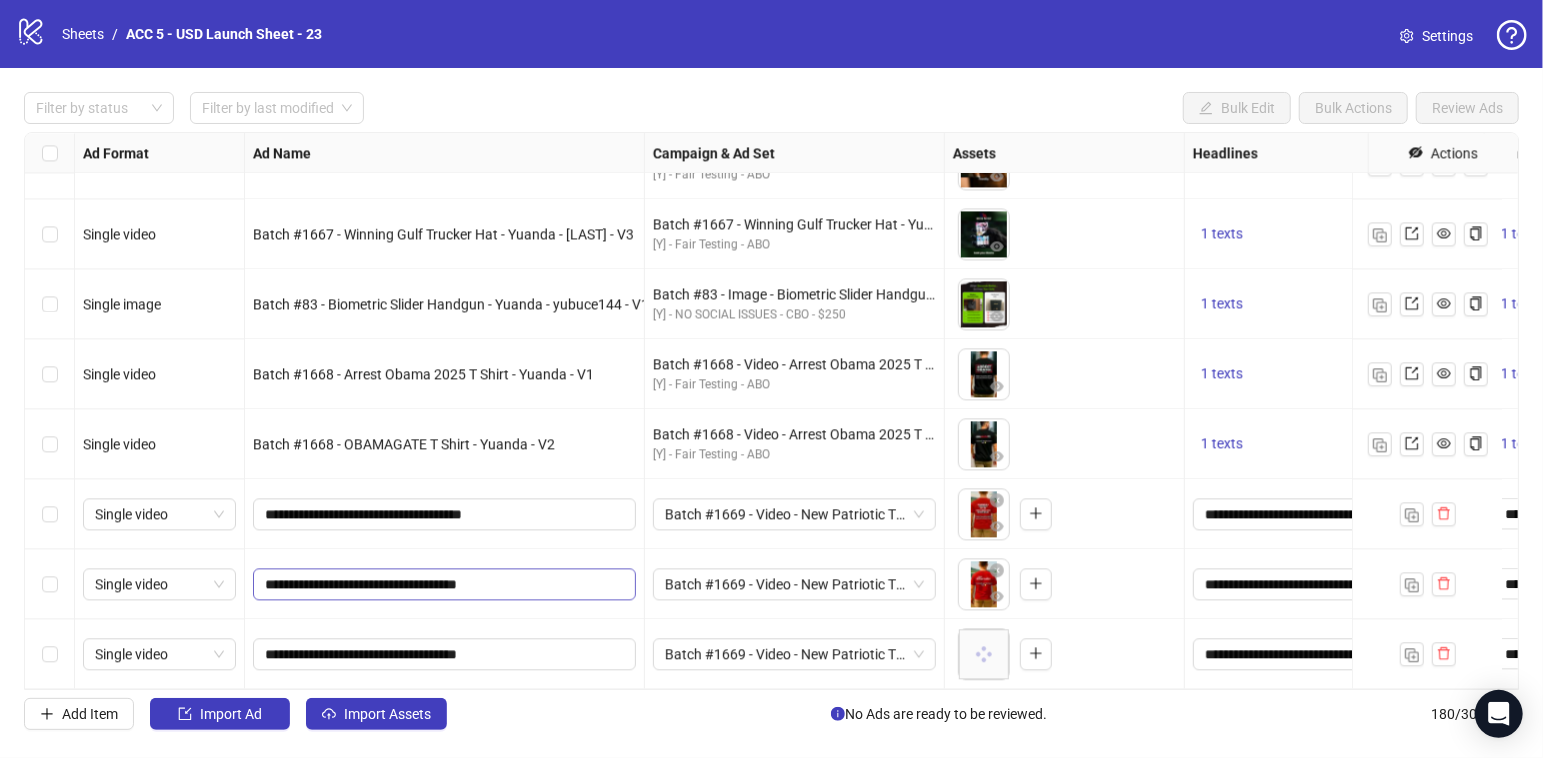 click on "**********" at bounding box center (445, 584) 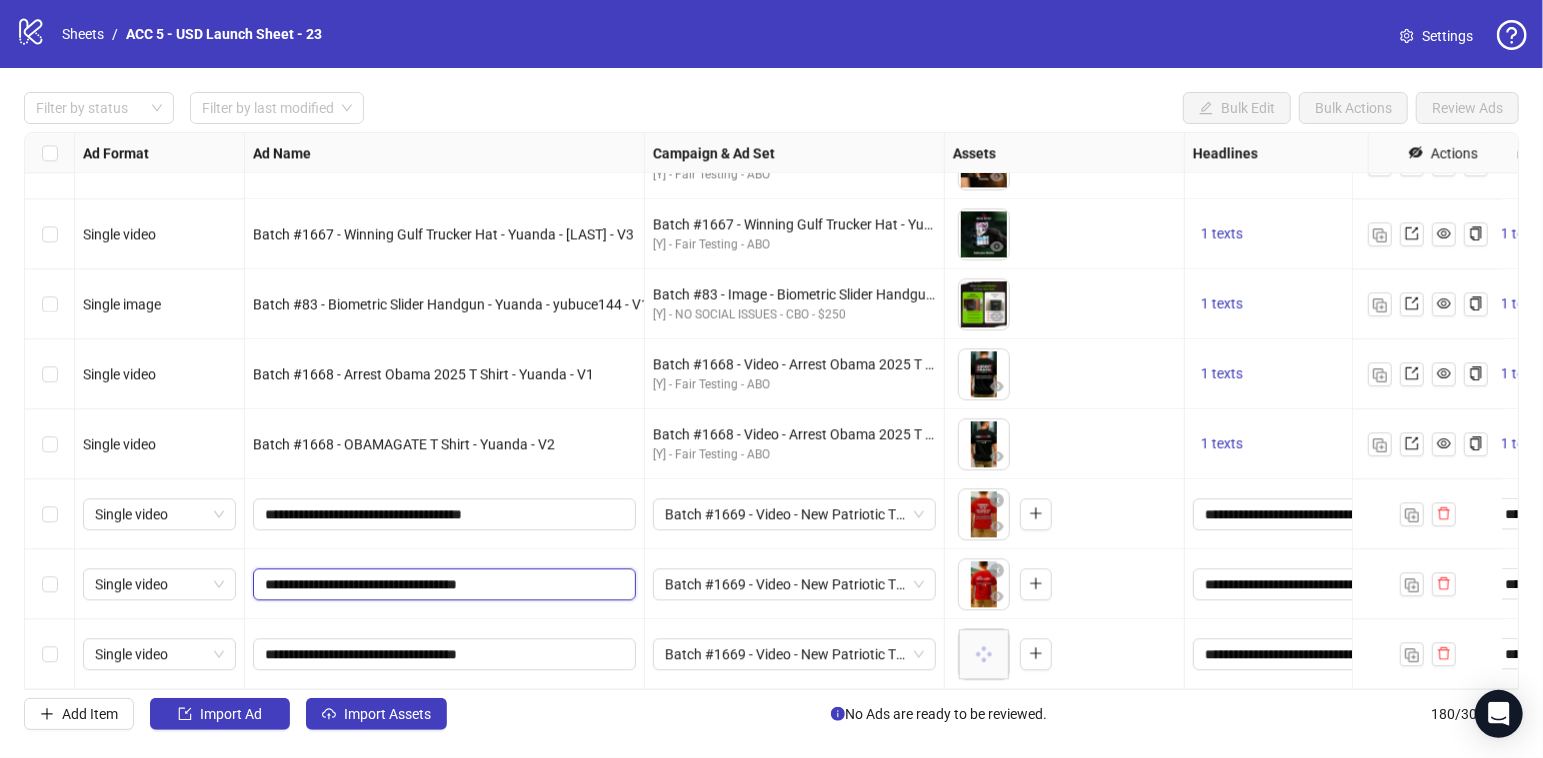 click on "**********" at bounding box center (442, 584) 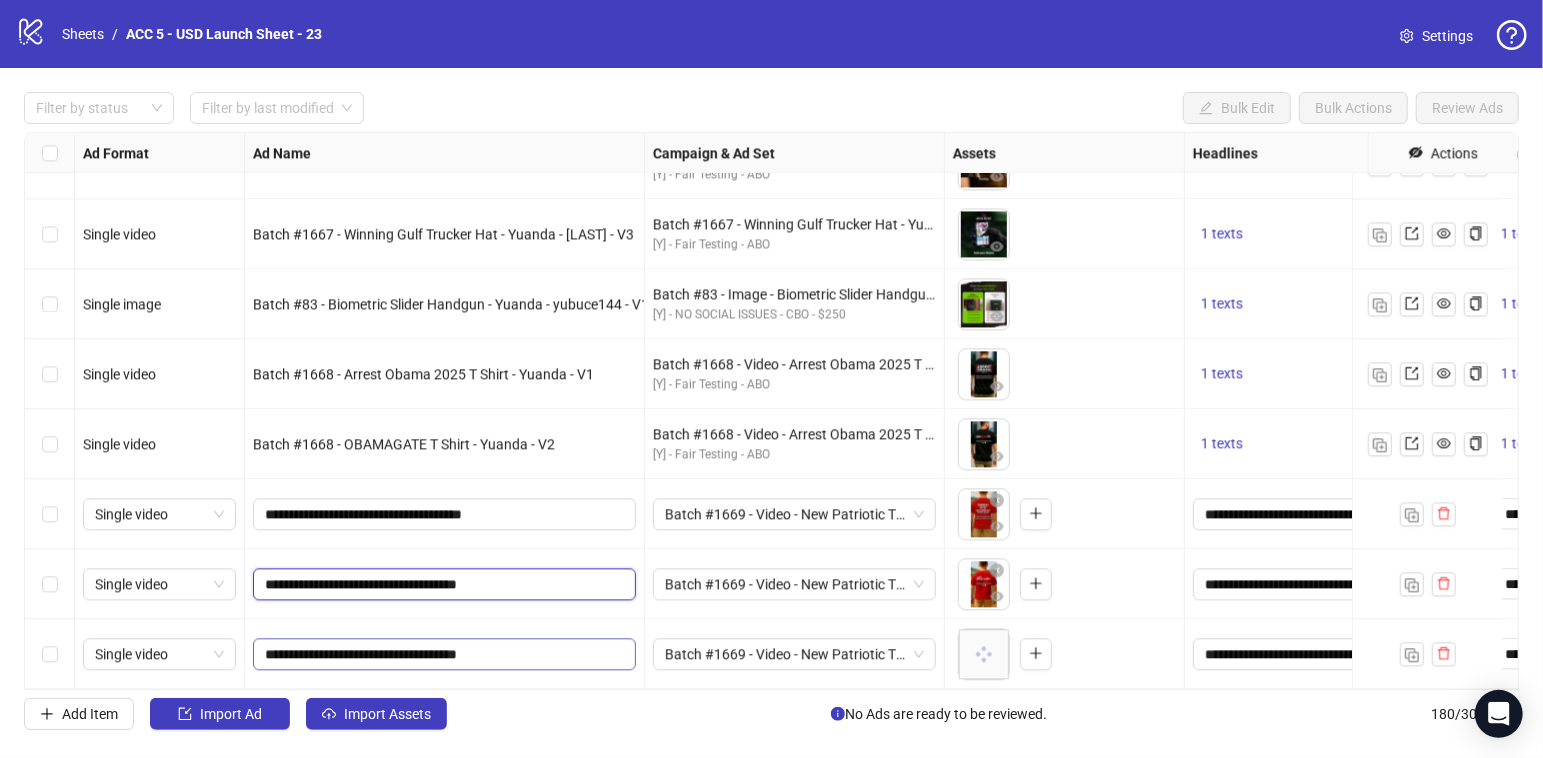 type on "**********" 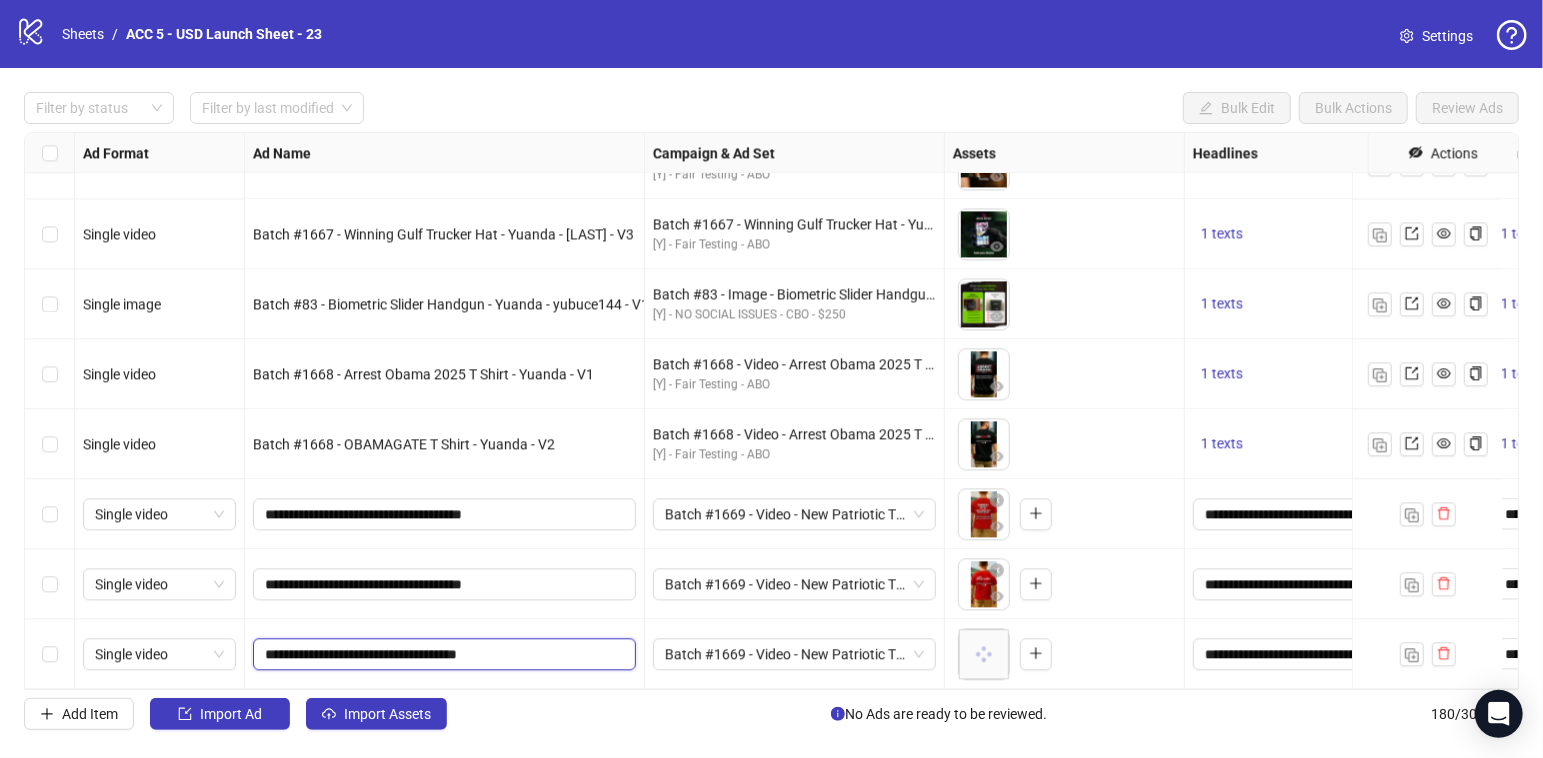 click on "**********" at bounding box center (442, 654) 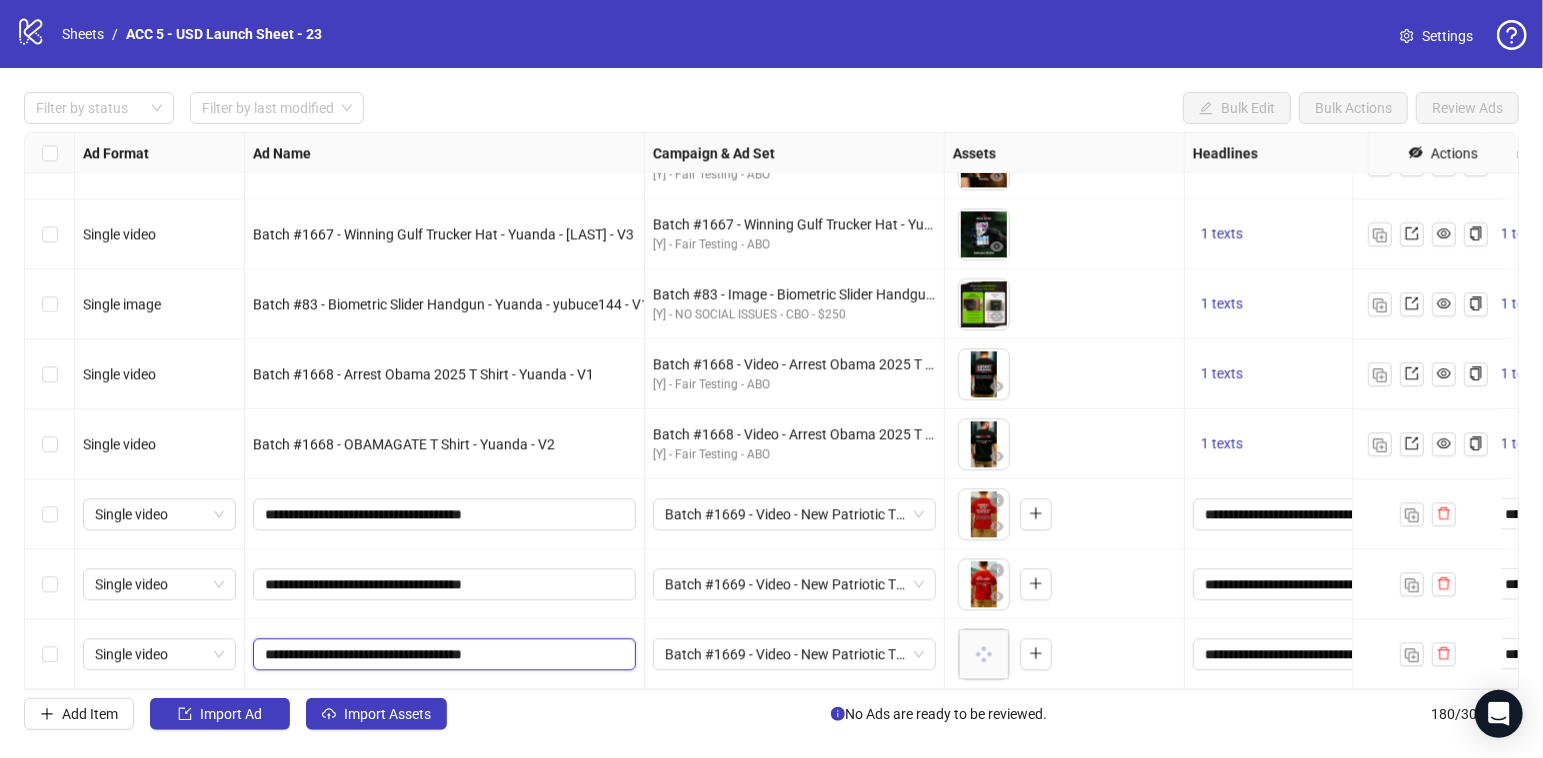 type on "**********" 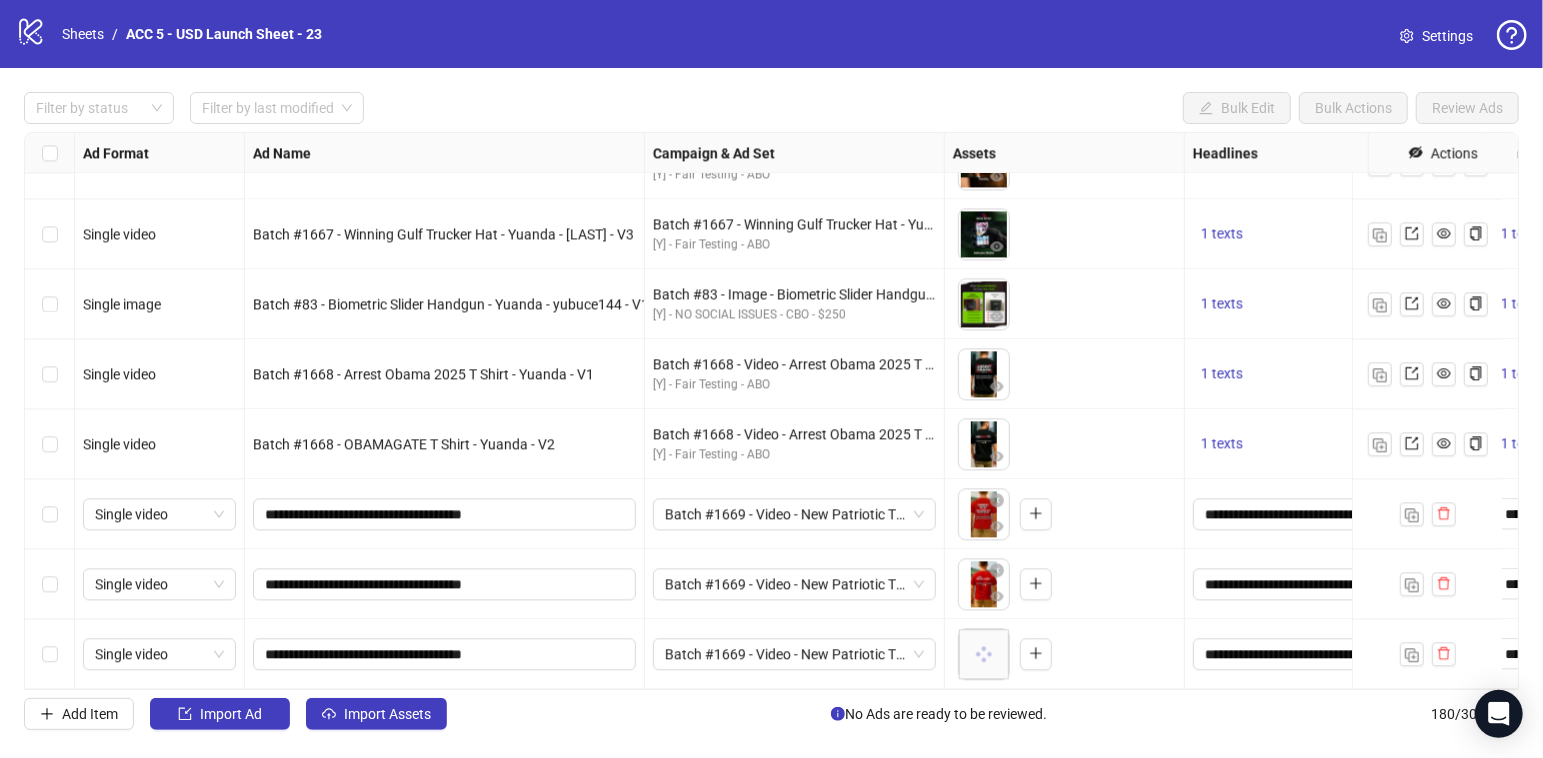 click on "**********" at bounding box center [445, 584] 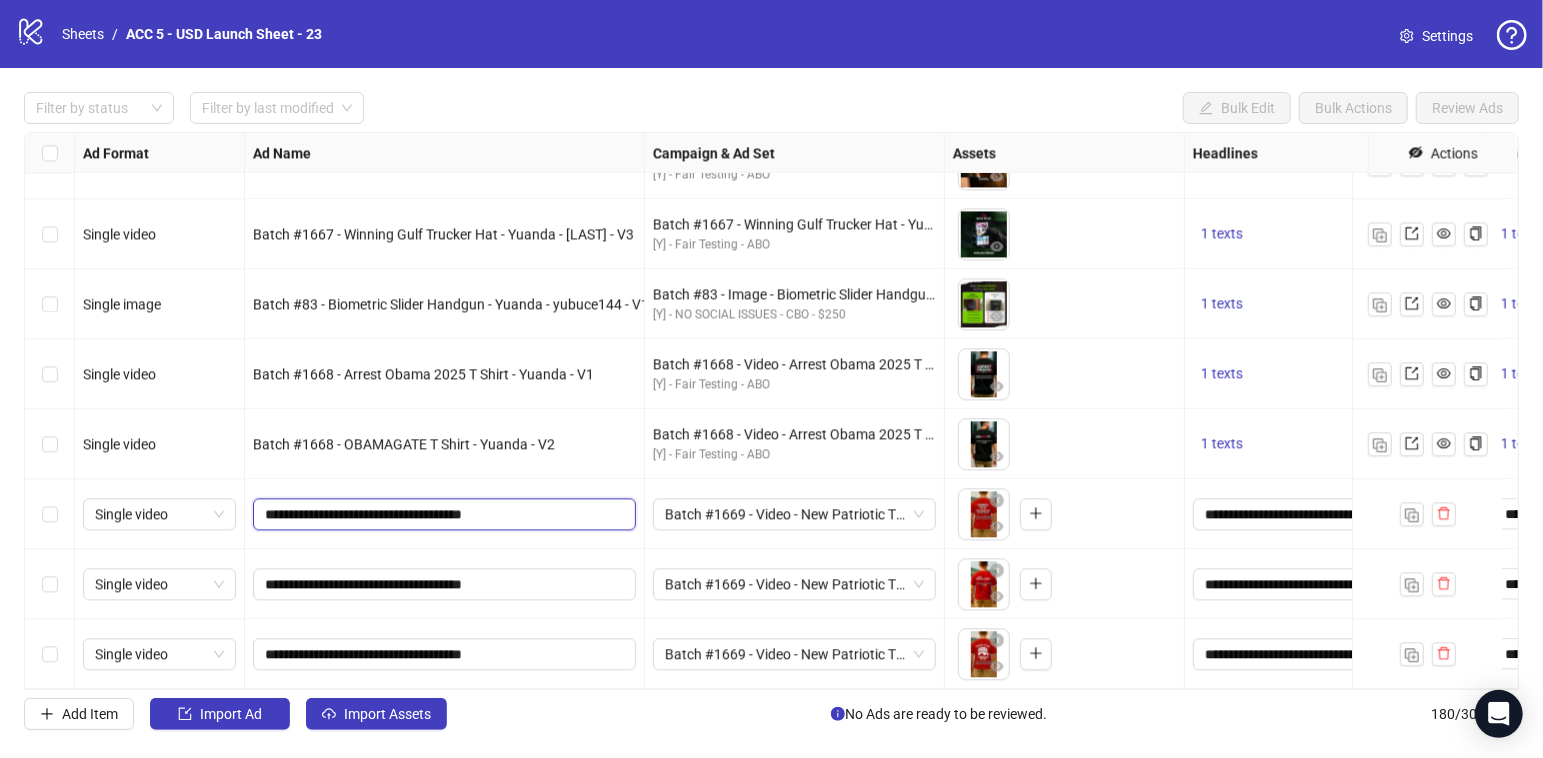 drag, startPoint x: 426, startPoint y: 493, endPoint x: 356, endPoint y: 493, distance: 70 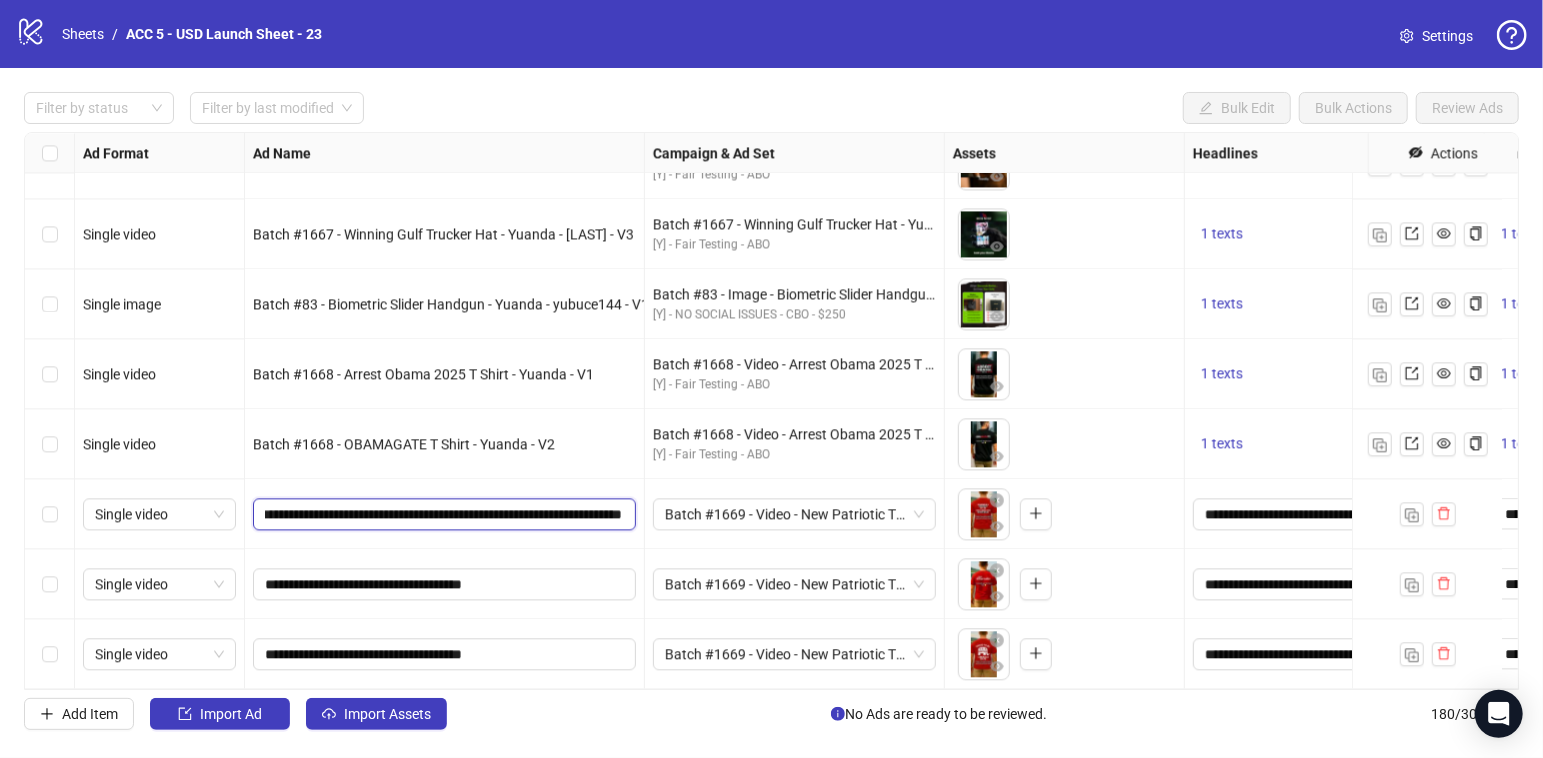 scroll, scrollTop: 0, scrollLeft: 90, axis: horizontal 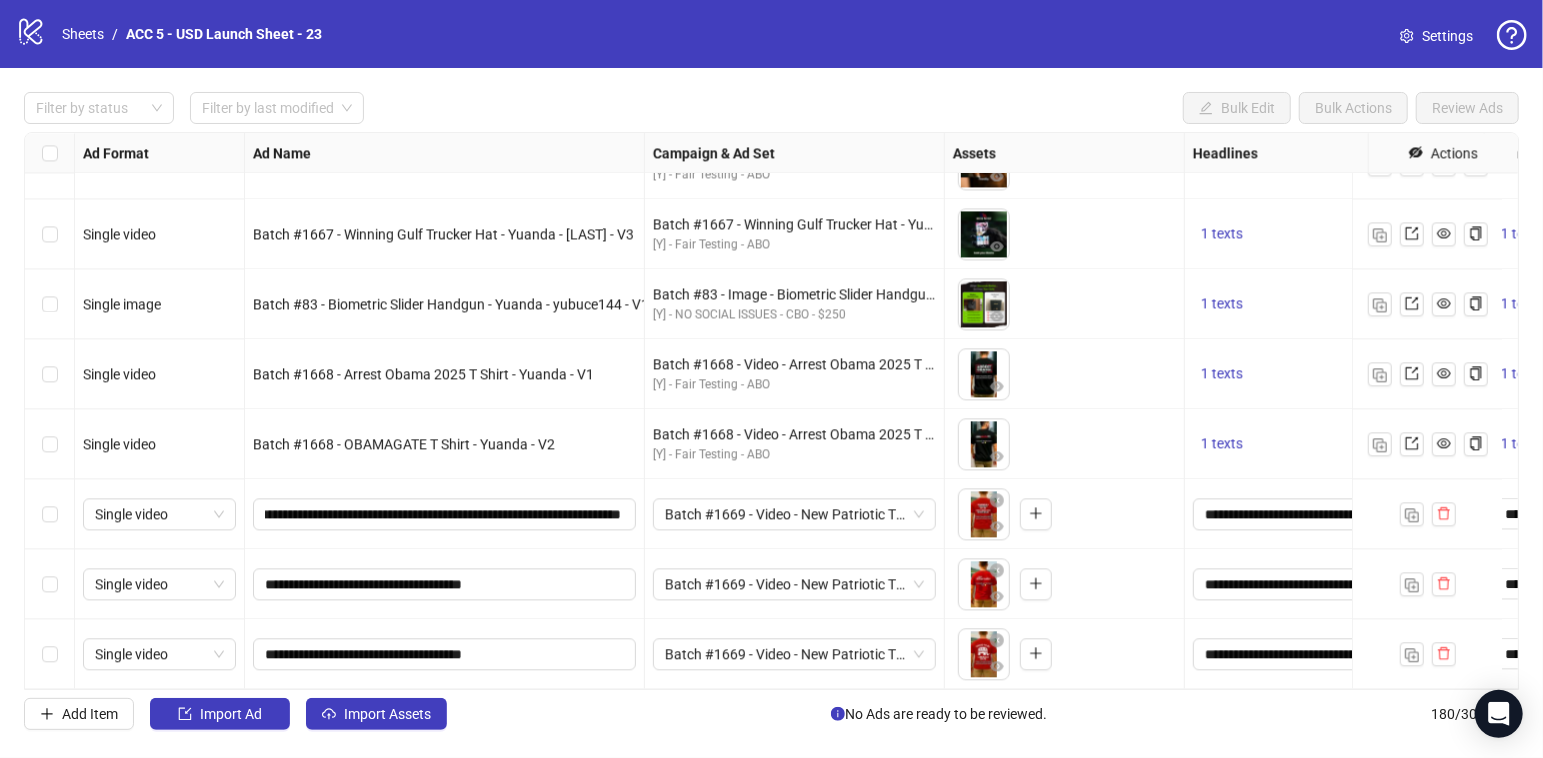 click on "**********" at bounding box center (445, 514) 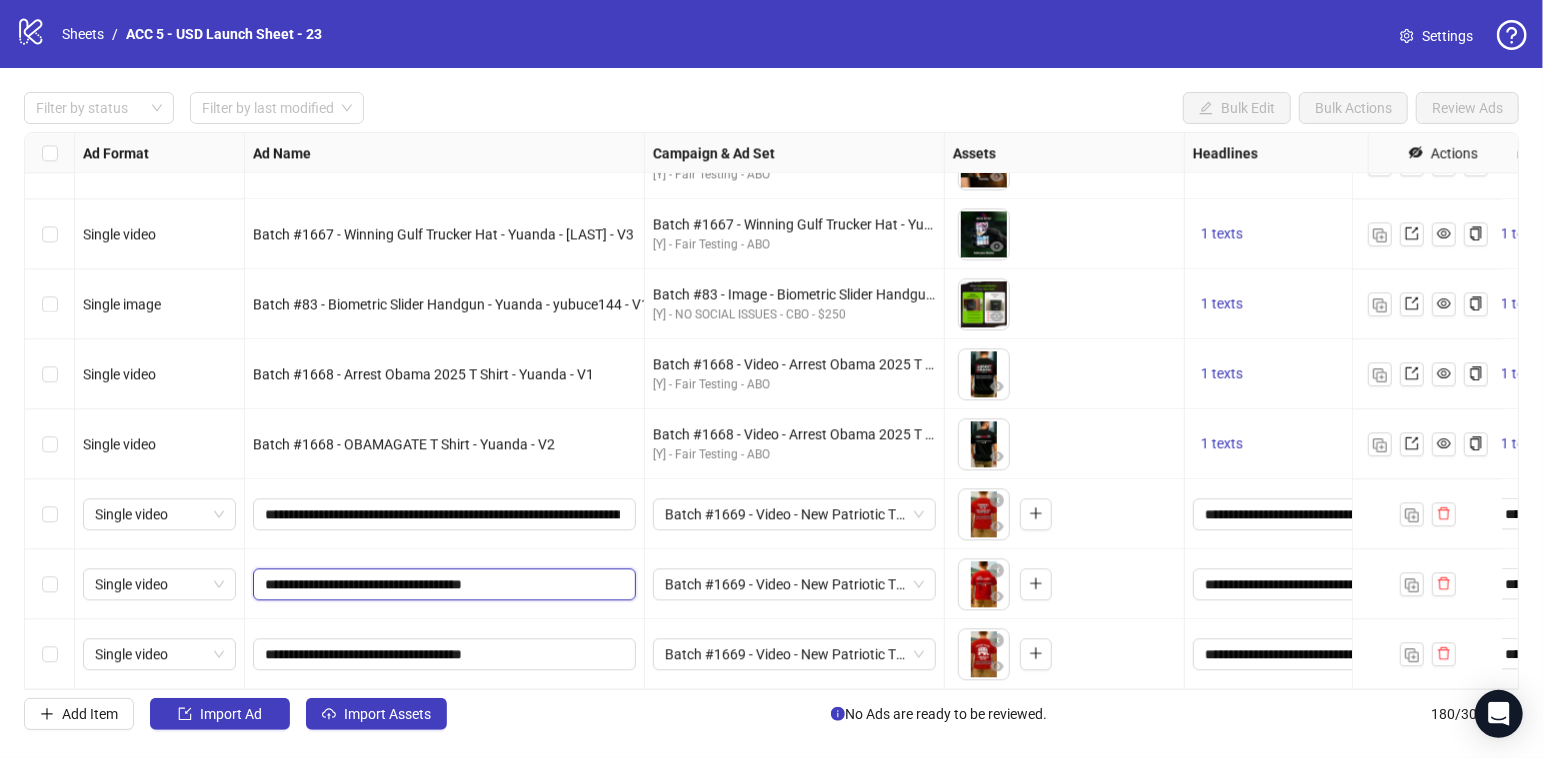 drag, startPoint x: 356, startPoint y: 564, endPoint x: 429, endPoint y: 562, distance: 73.02739 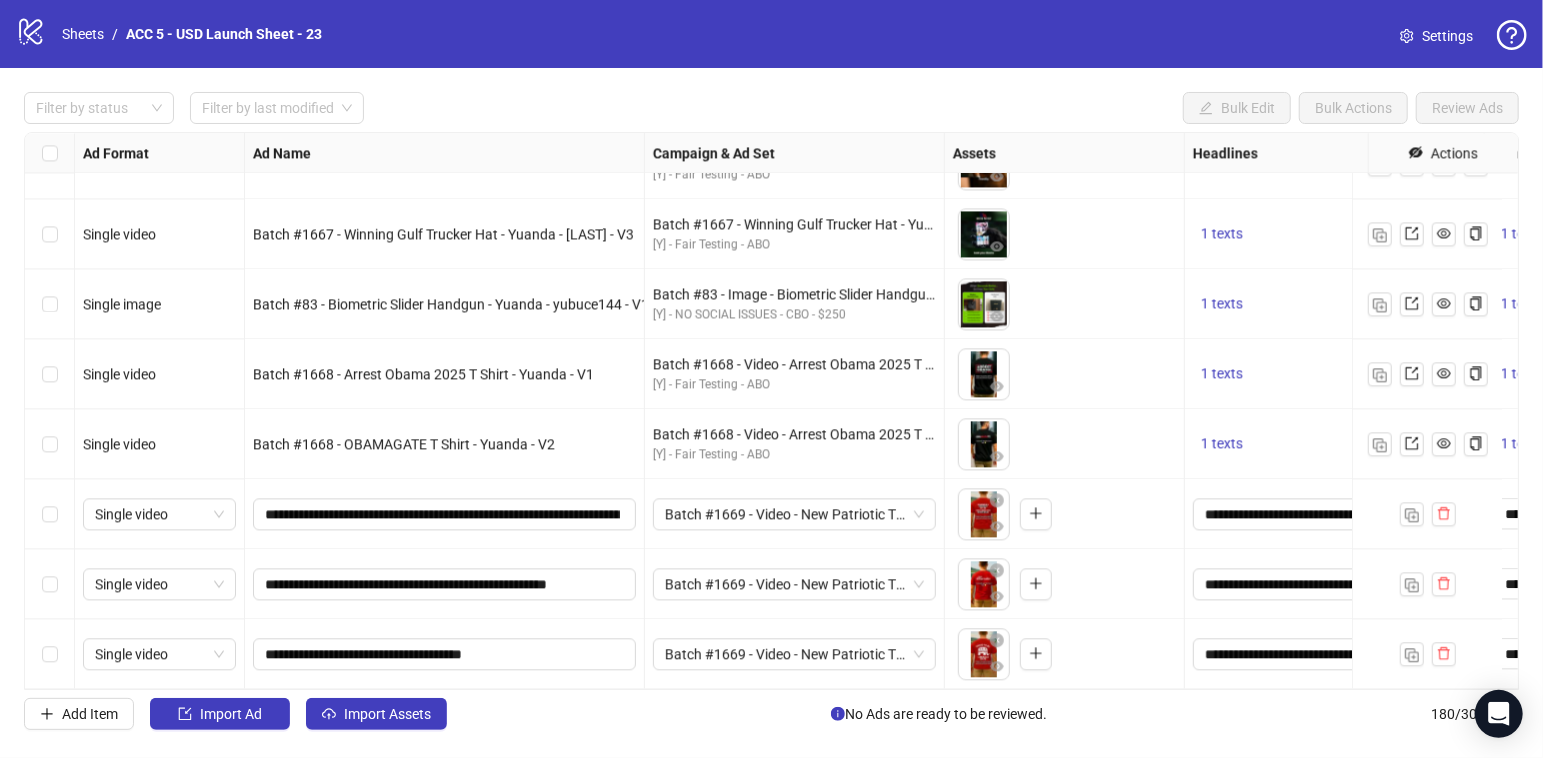 click on "**********" at bounding box center (445, 584) 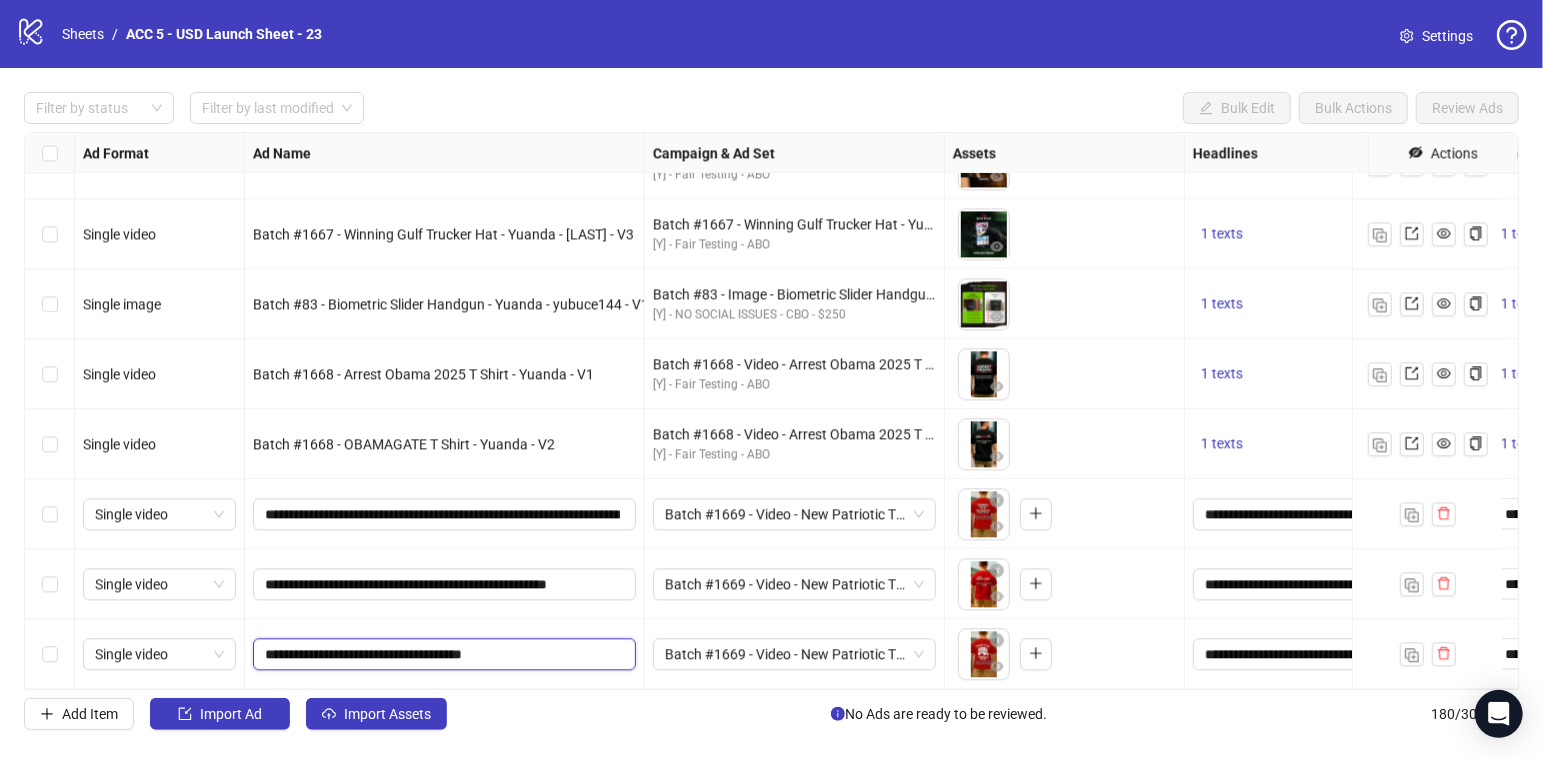 drag, startPoint x: 395, startPoint y: 634, endPoint x: 428, endPoint y: 635, distance: 33.01515 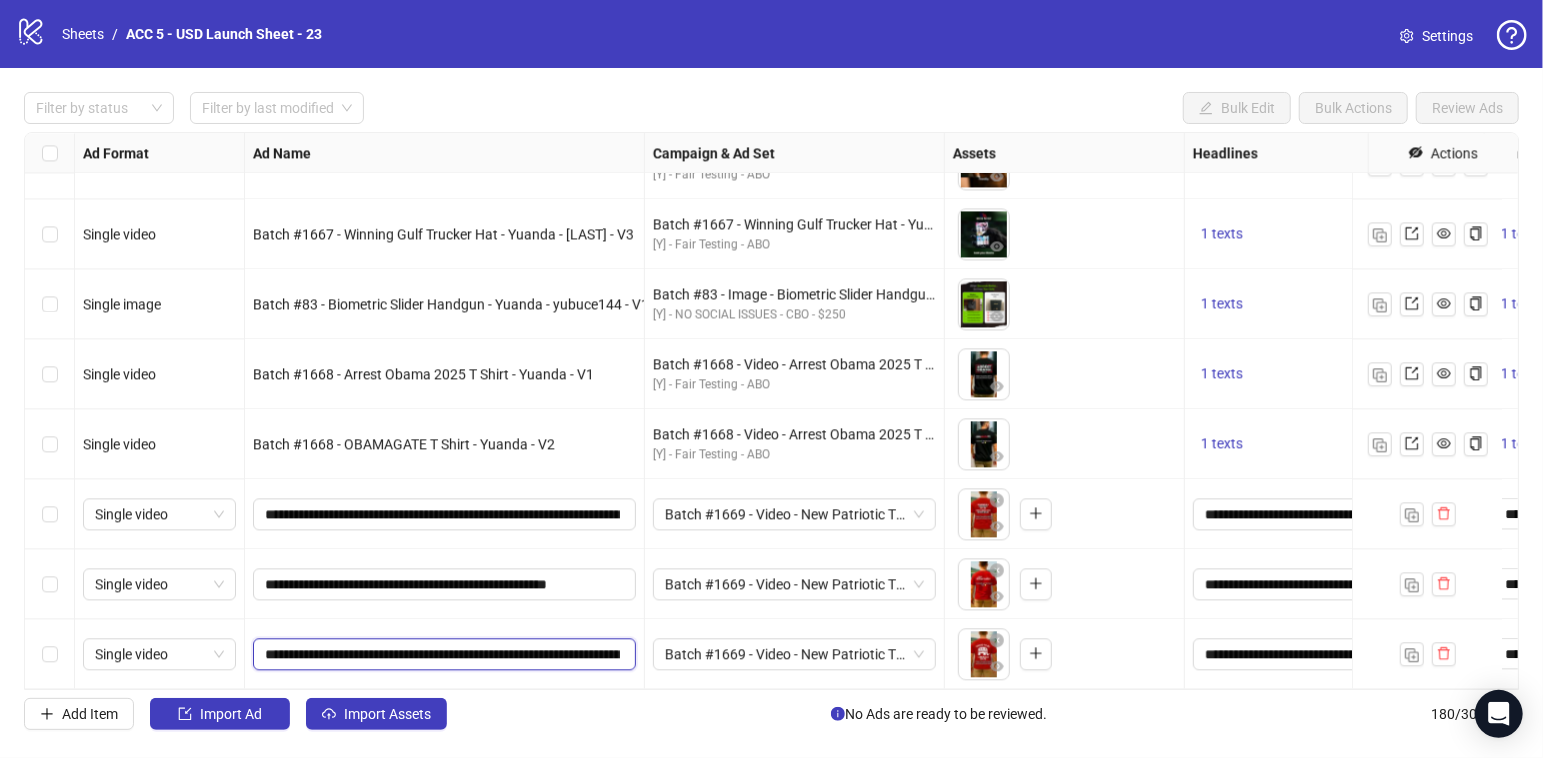 scroll, scrollTop: 0, scrollLeft: 7, axis: horizontal 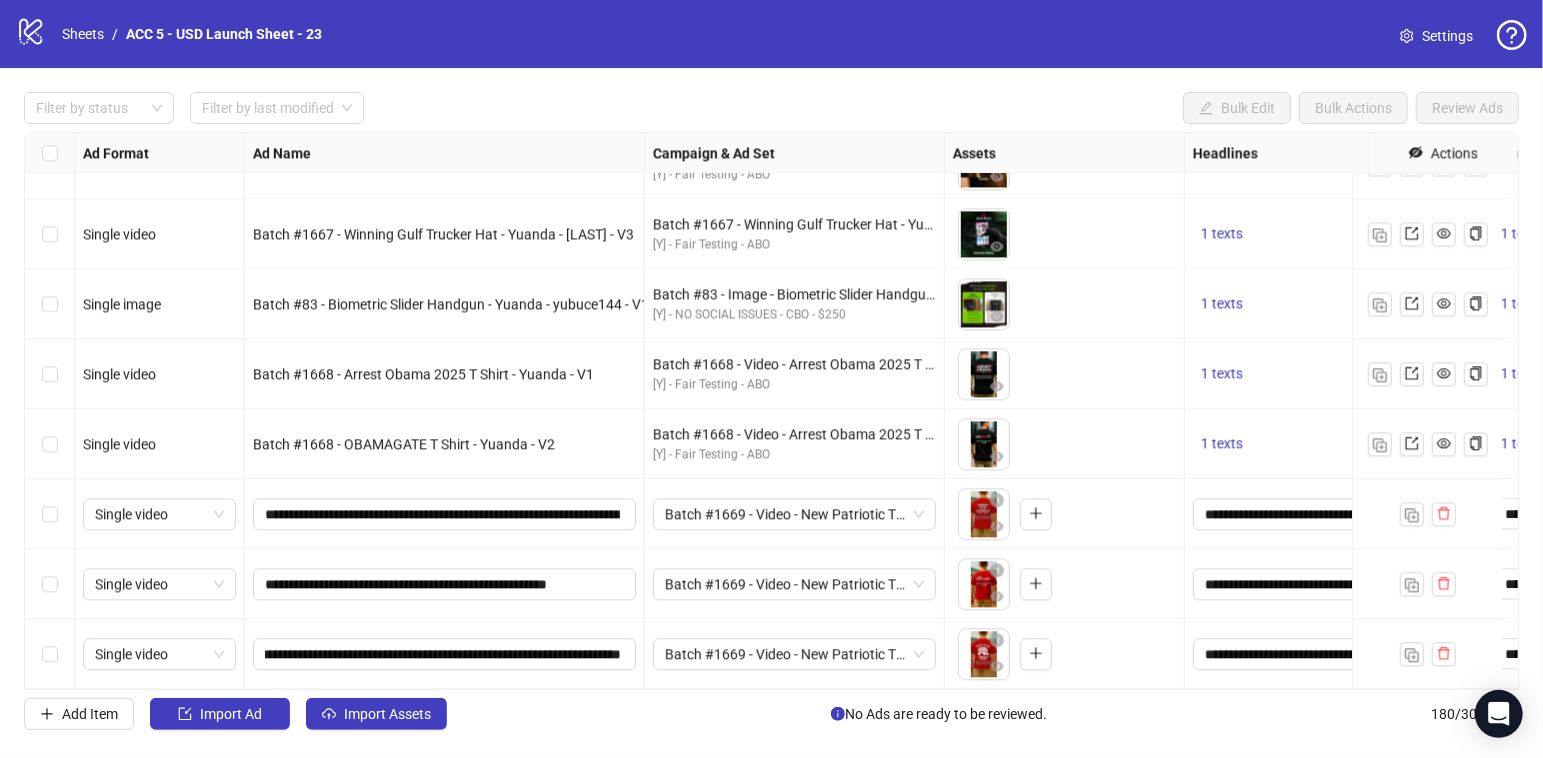 click on "**********" at bounding box center (445, 584) 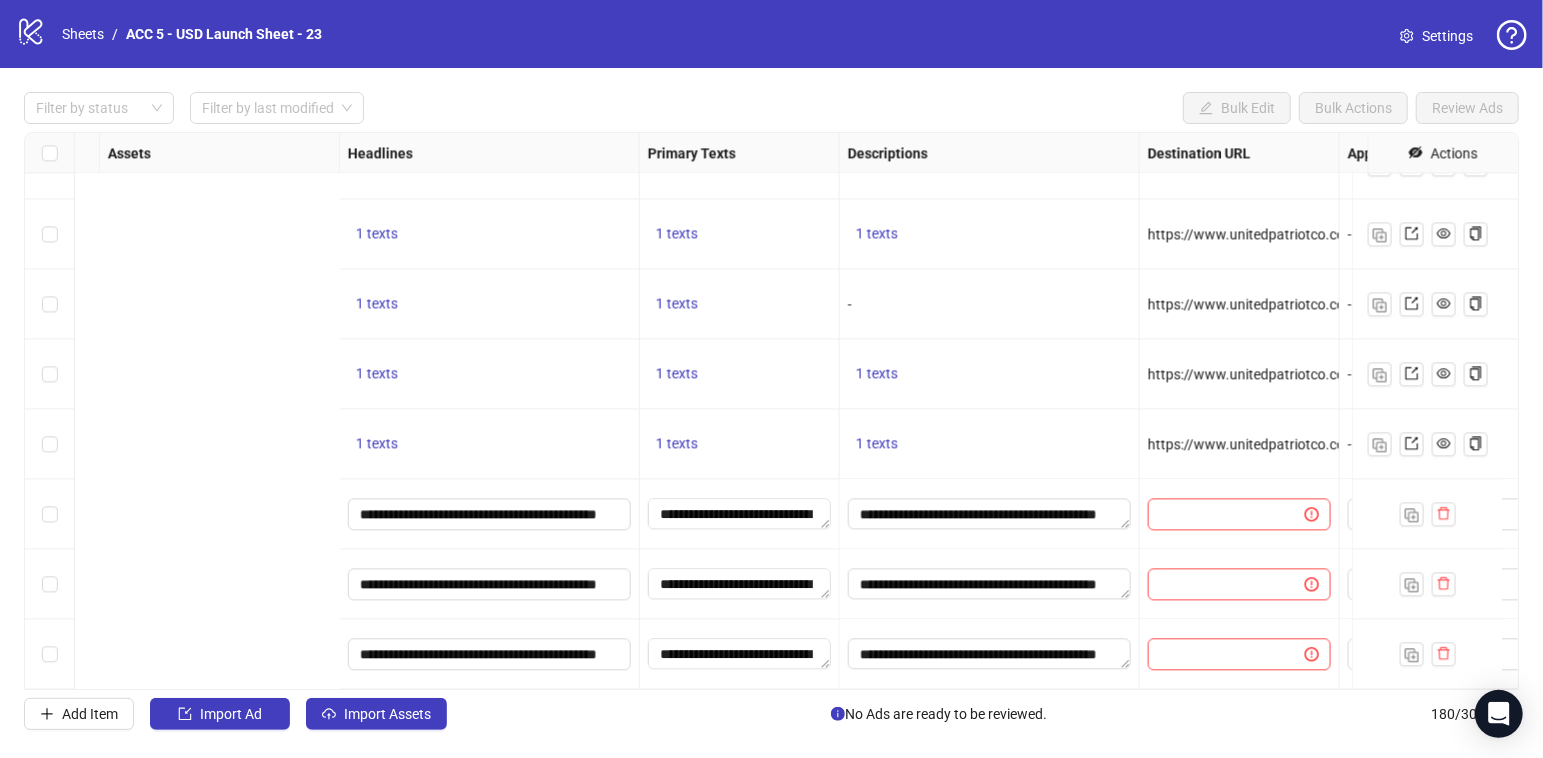scroll, scrollTop: 12100, scrollLeft: 1514, axis: both 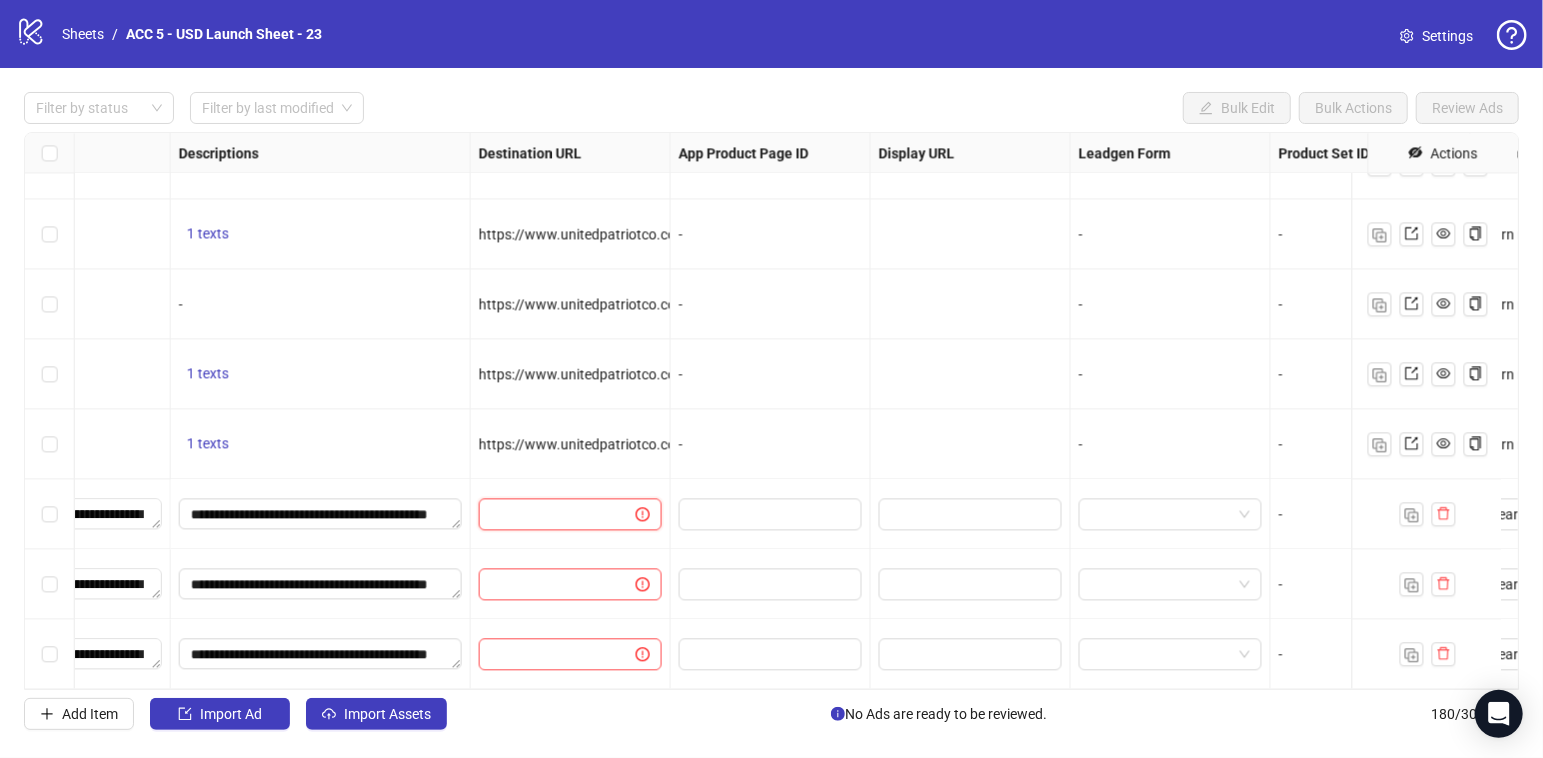 click at bounding box center [549, 514] 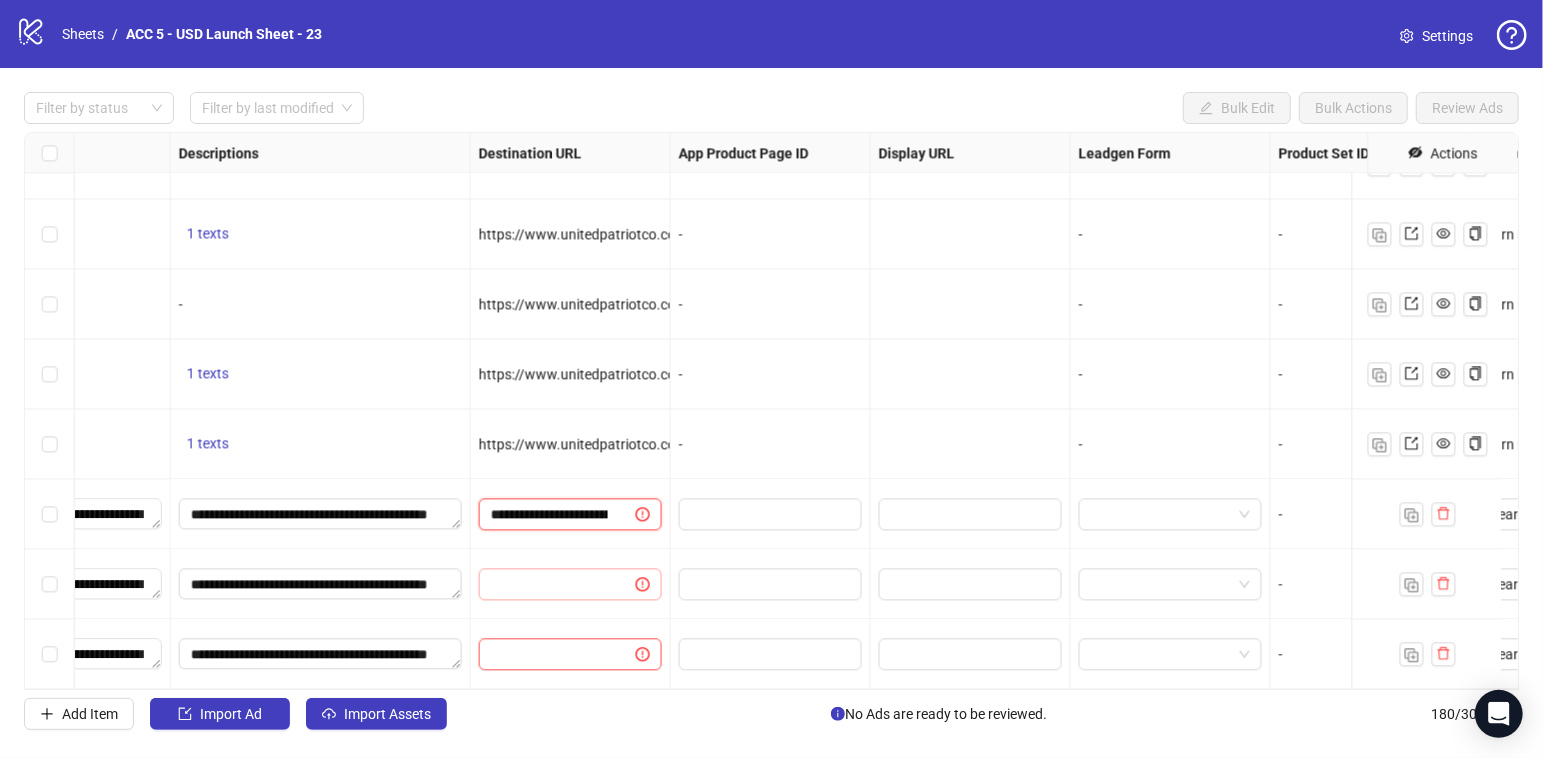 scroll, scrollTop: 0, scrollLeft: 392, axis: horizontal 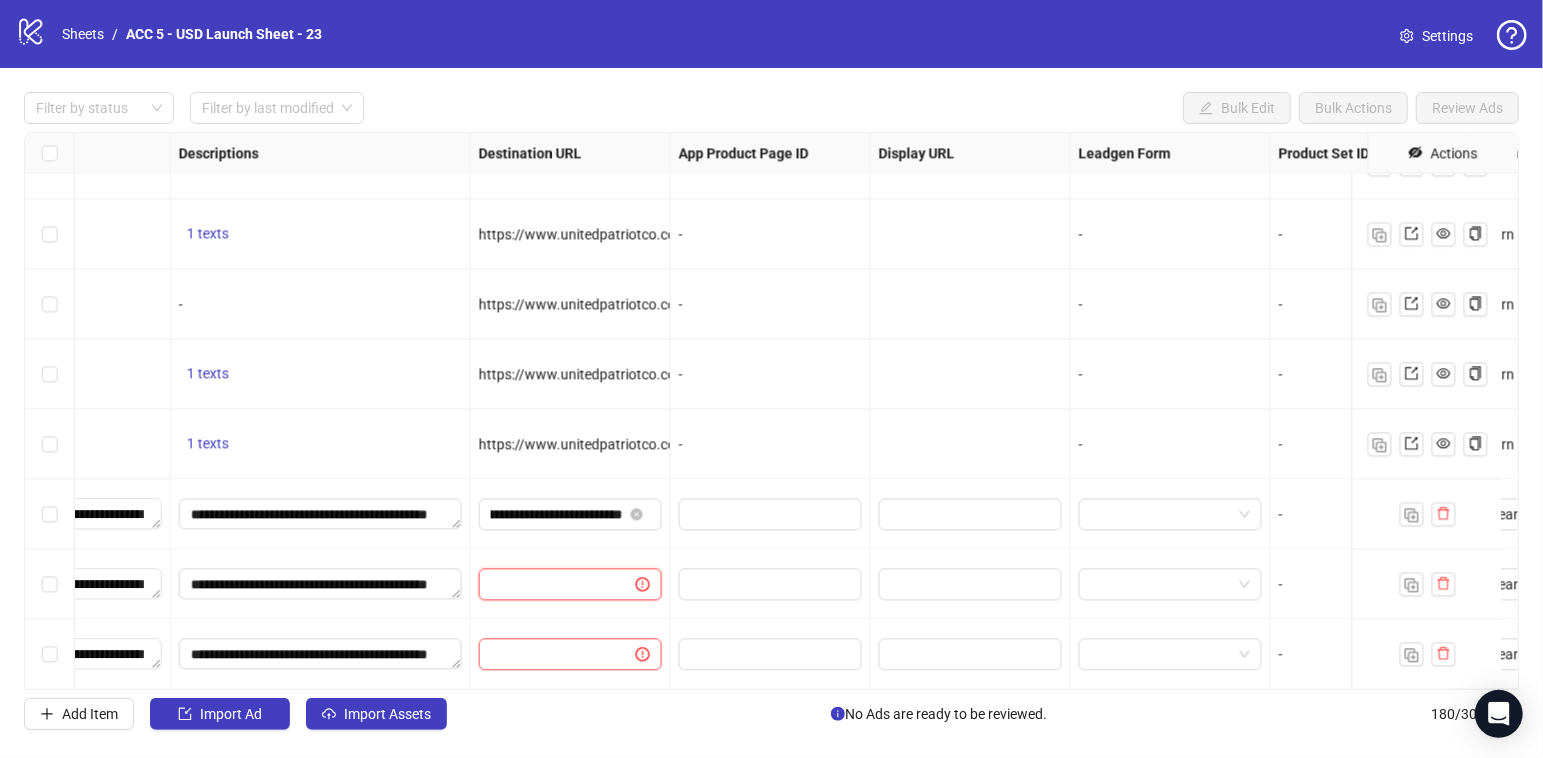 click at bounding box center [549, 584] 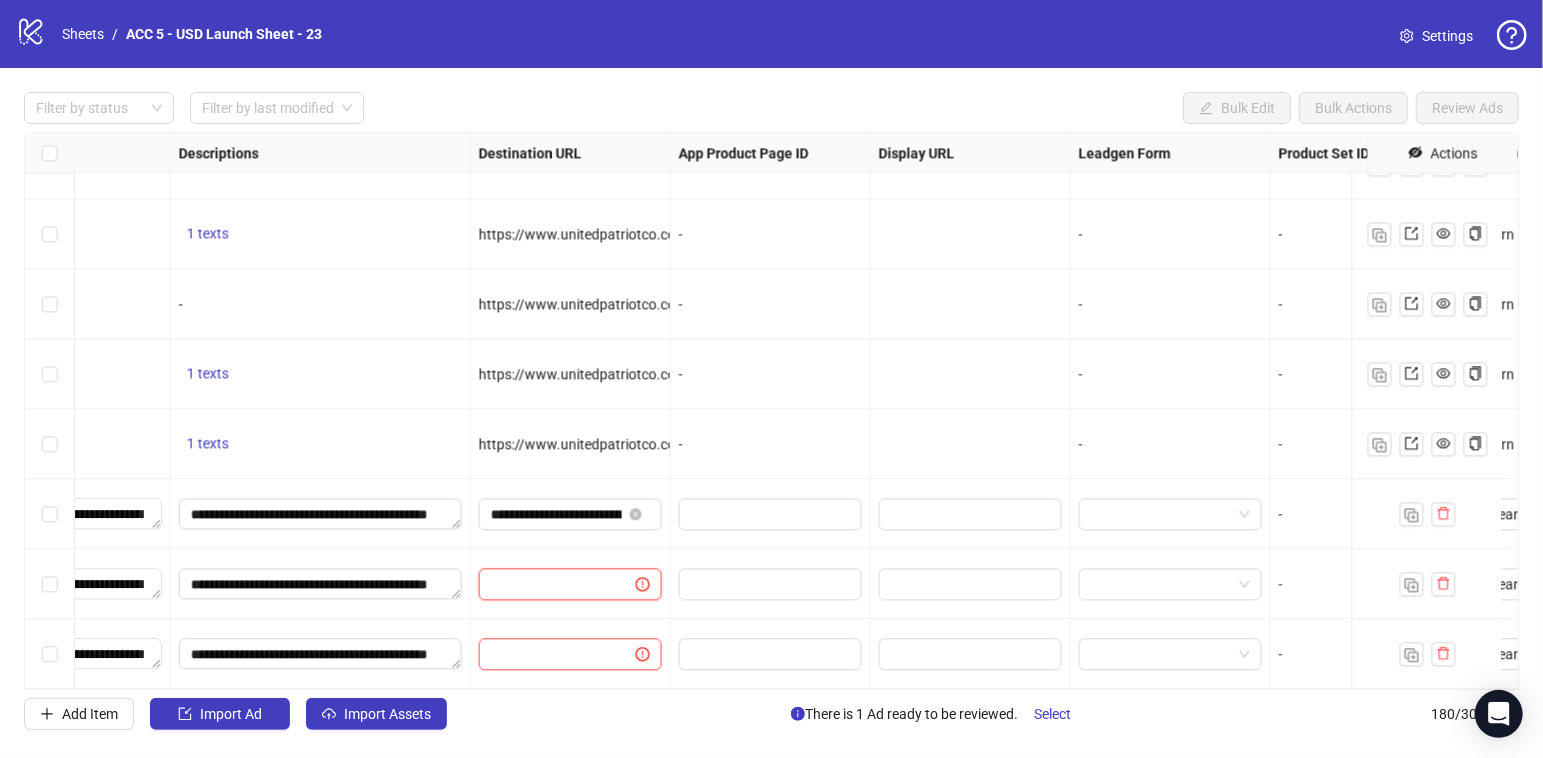 click at bounding box center [549, 584] 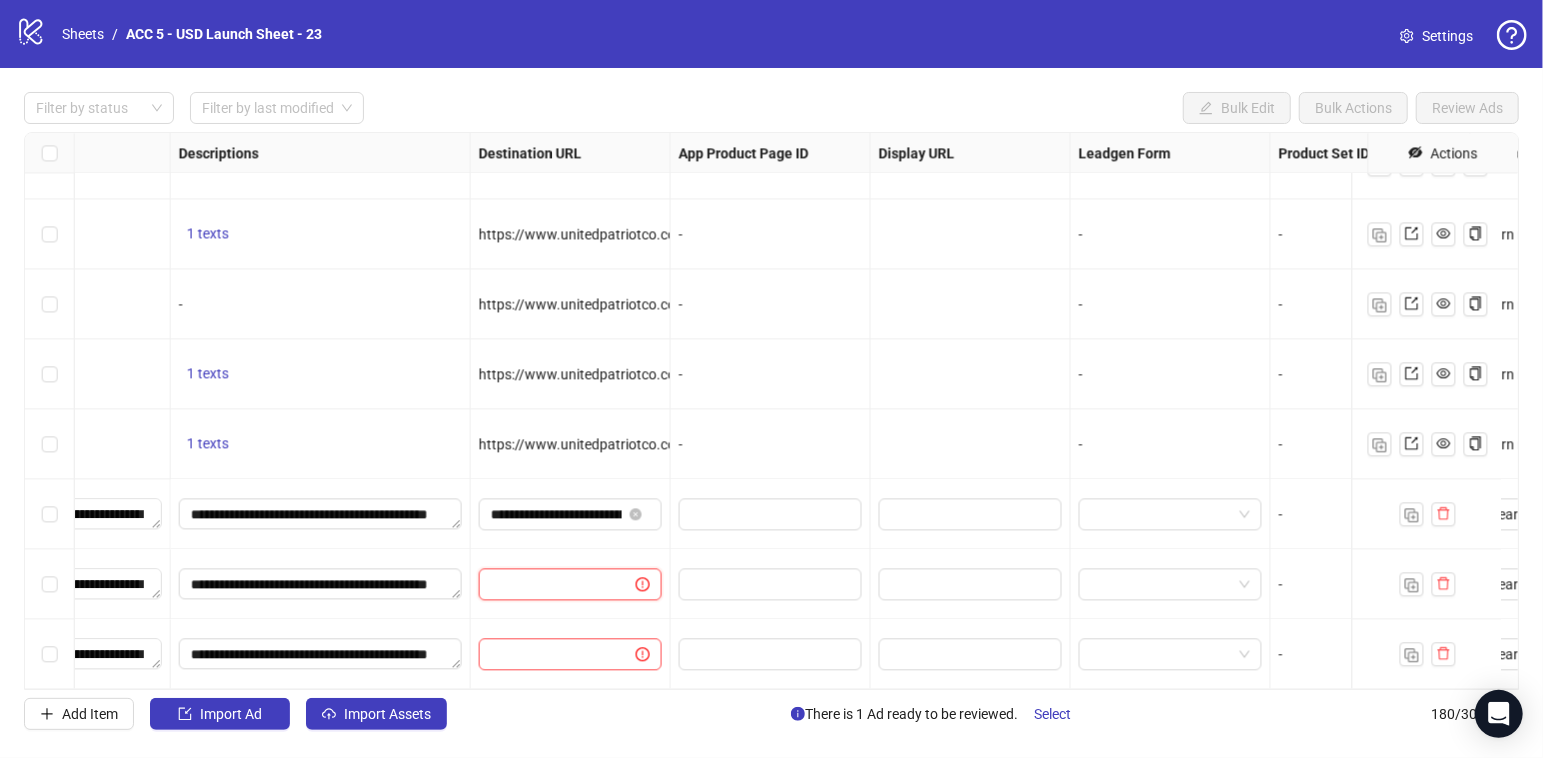 click at bounding box center (549, 584) 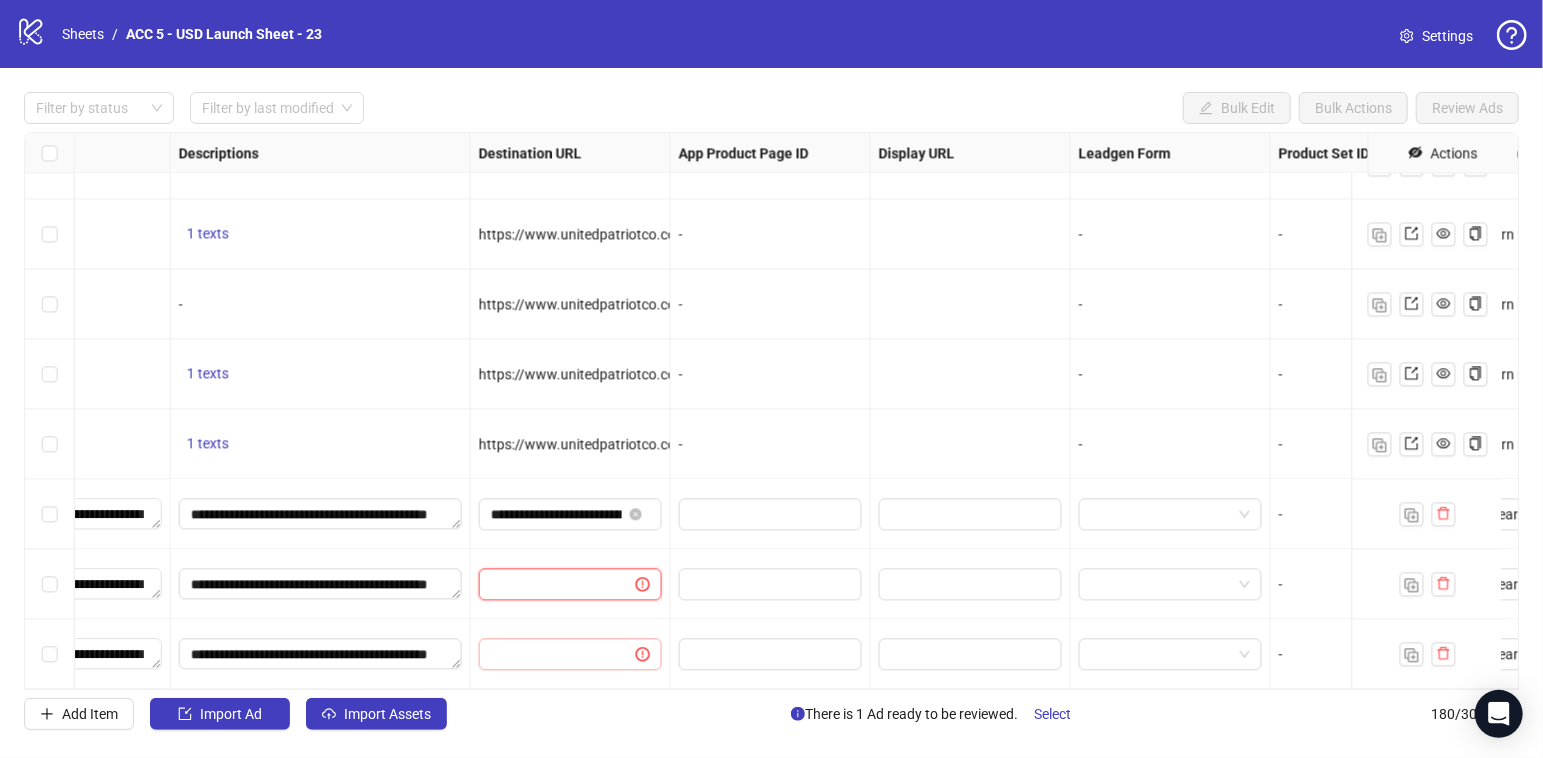 paste on "**********" 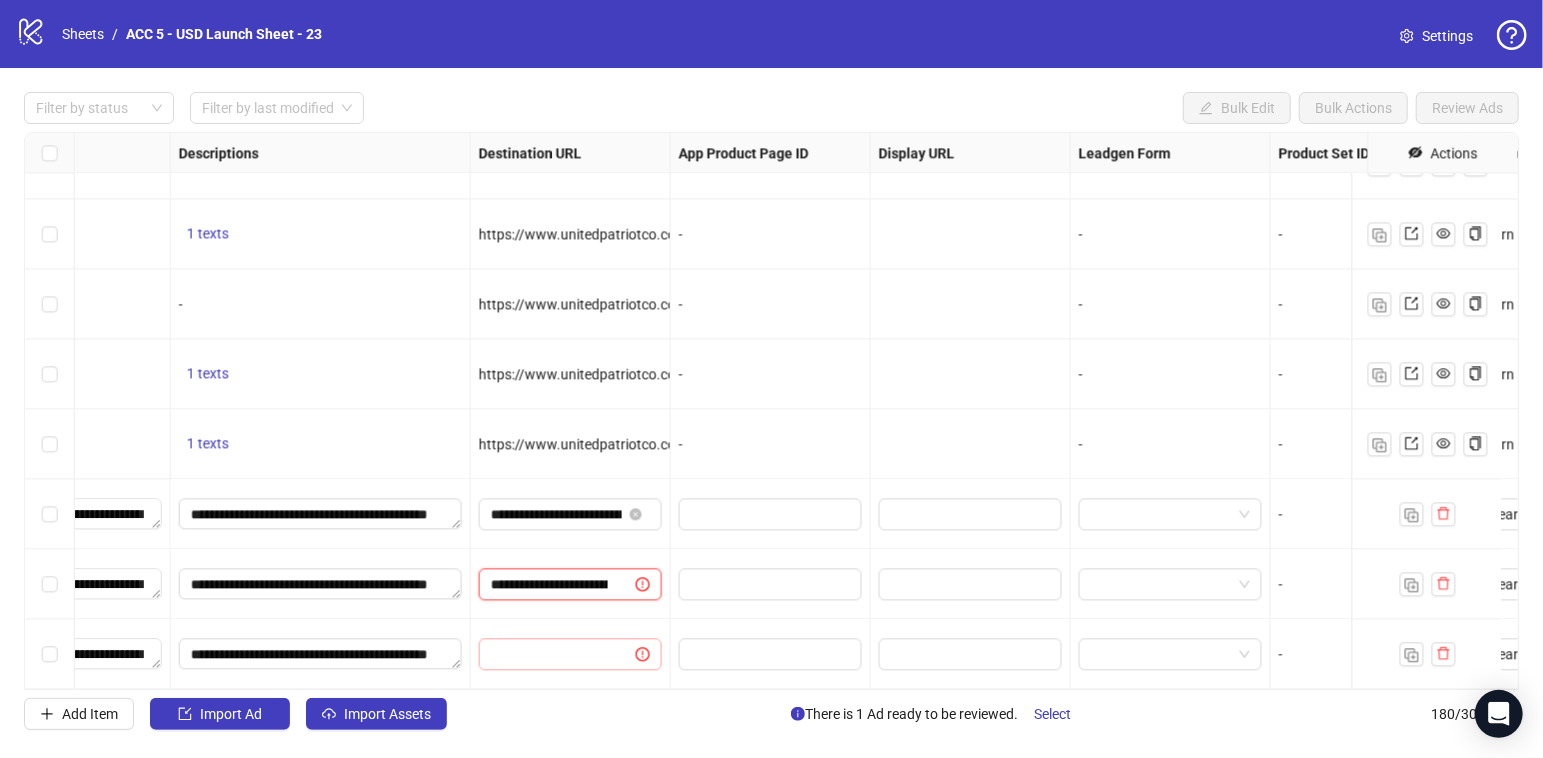 scroll, scrollTop: 0, scrollLeft: 306, axis: horizontal 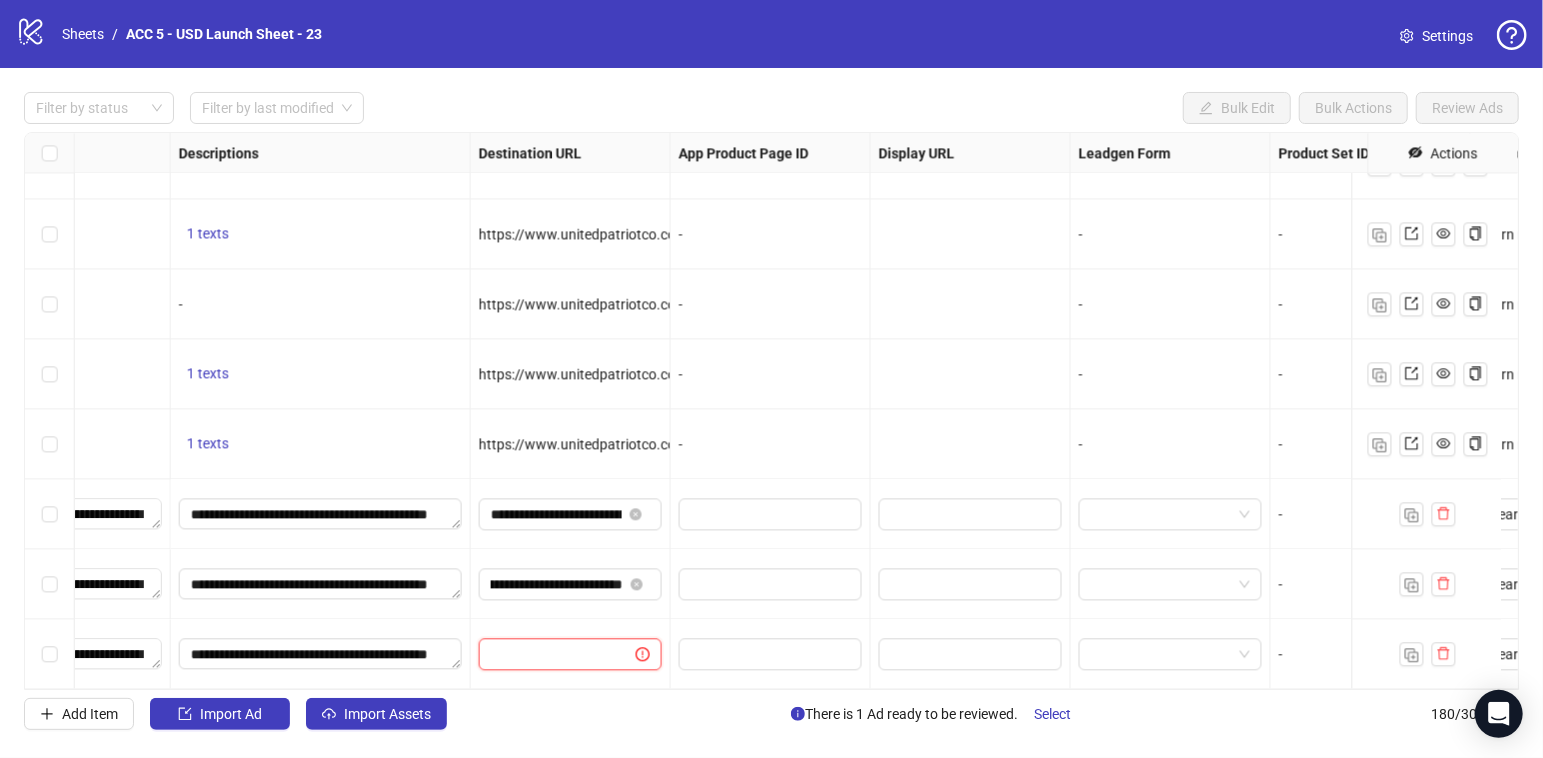 click at bounding box center (549, 654) 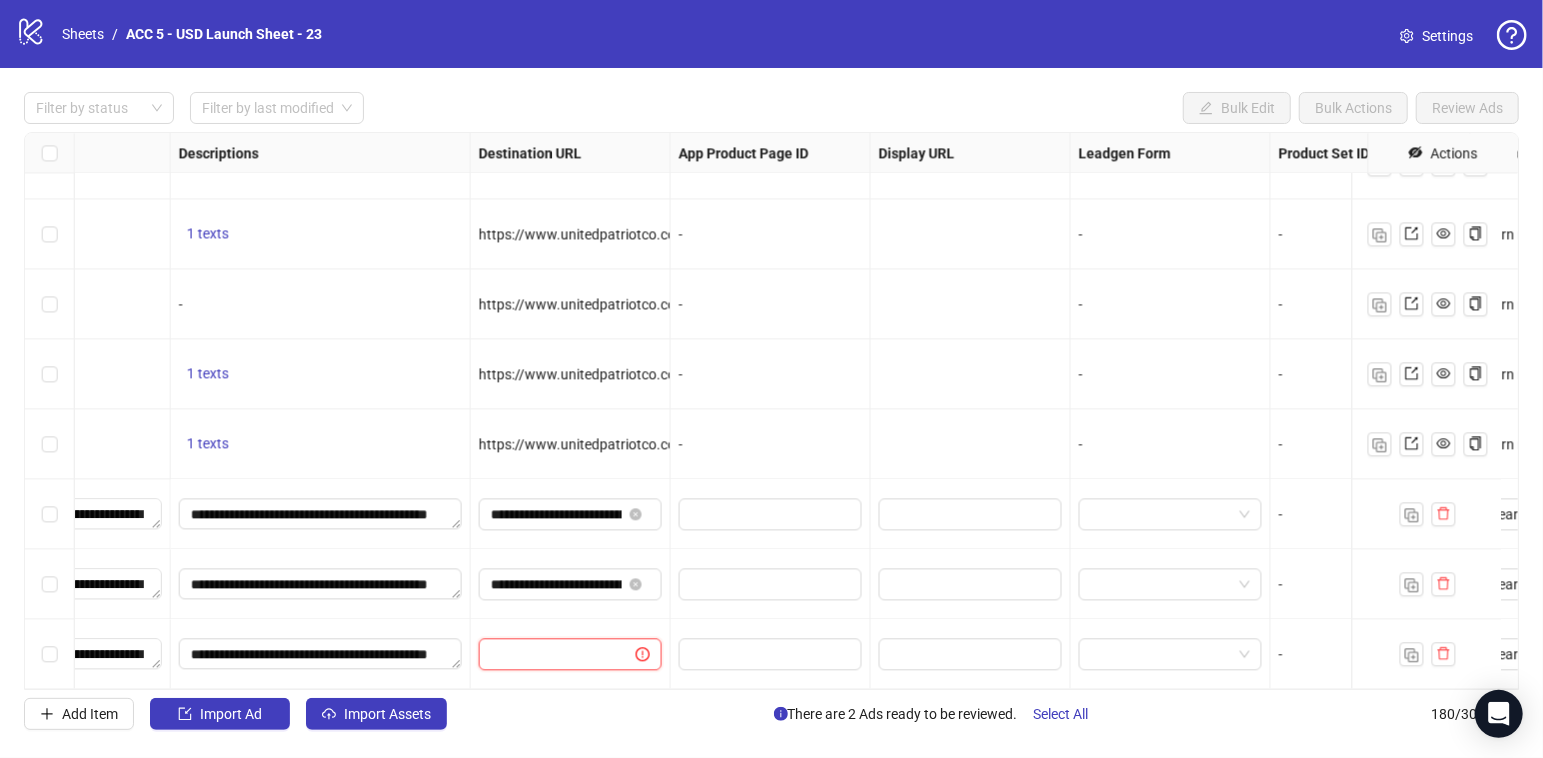 click at bounding box center (549, 654) 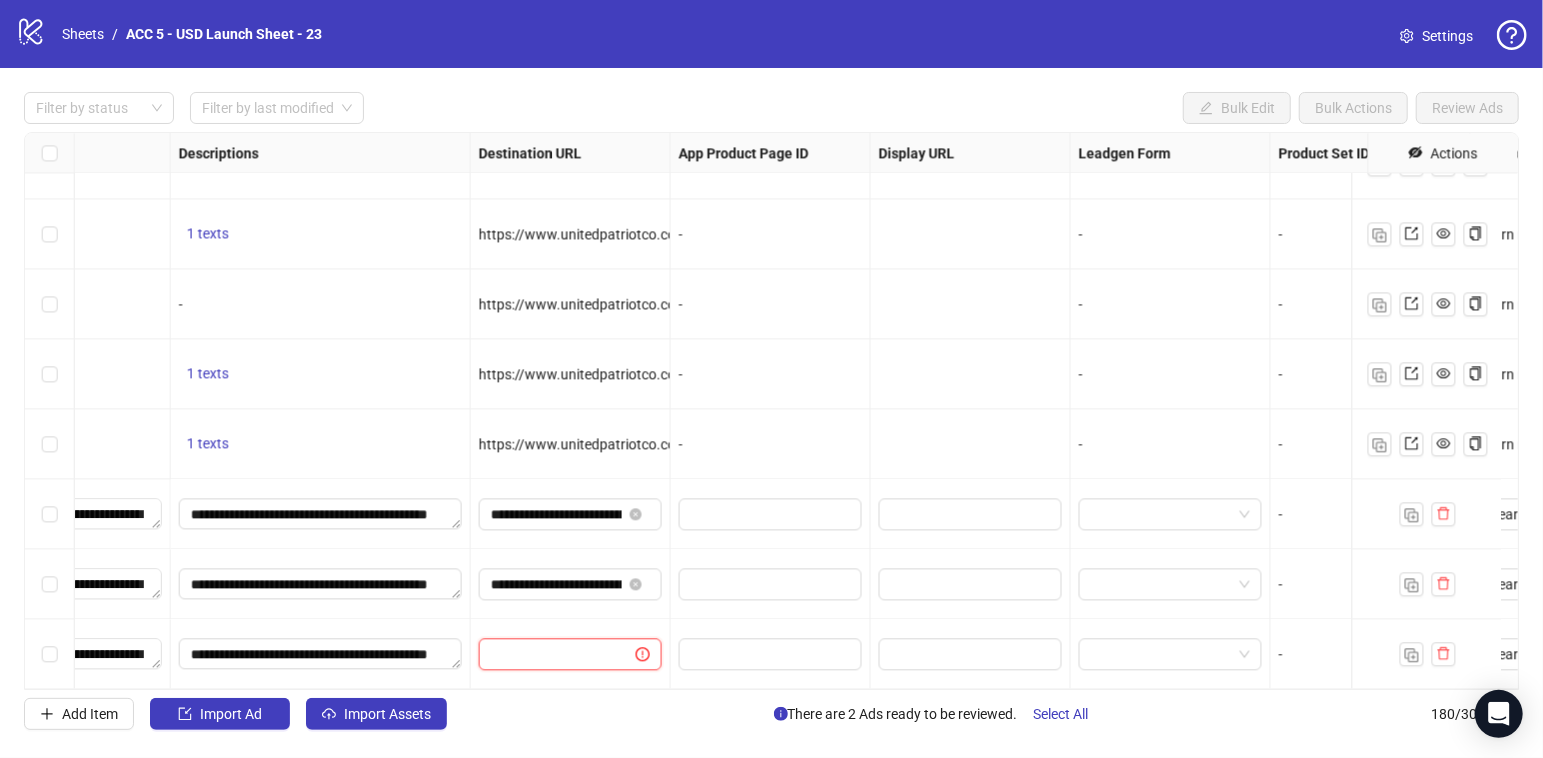 click at bounding box center (549, 654) 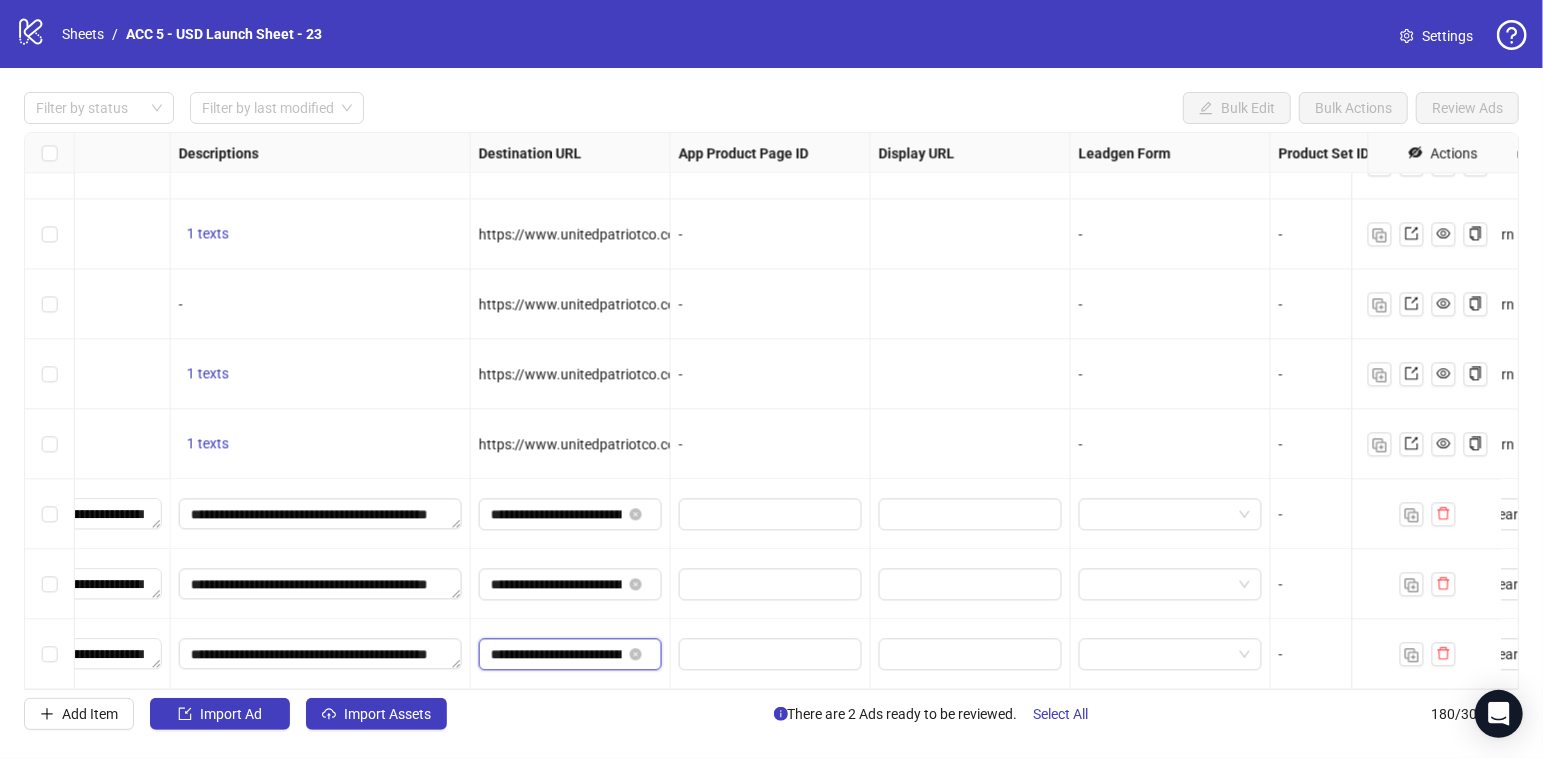 scroll, scrollTop: 0, scrollLeft: 400, axis: horizontal 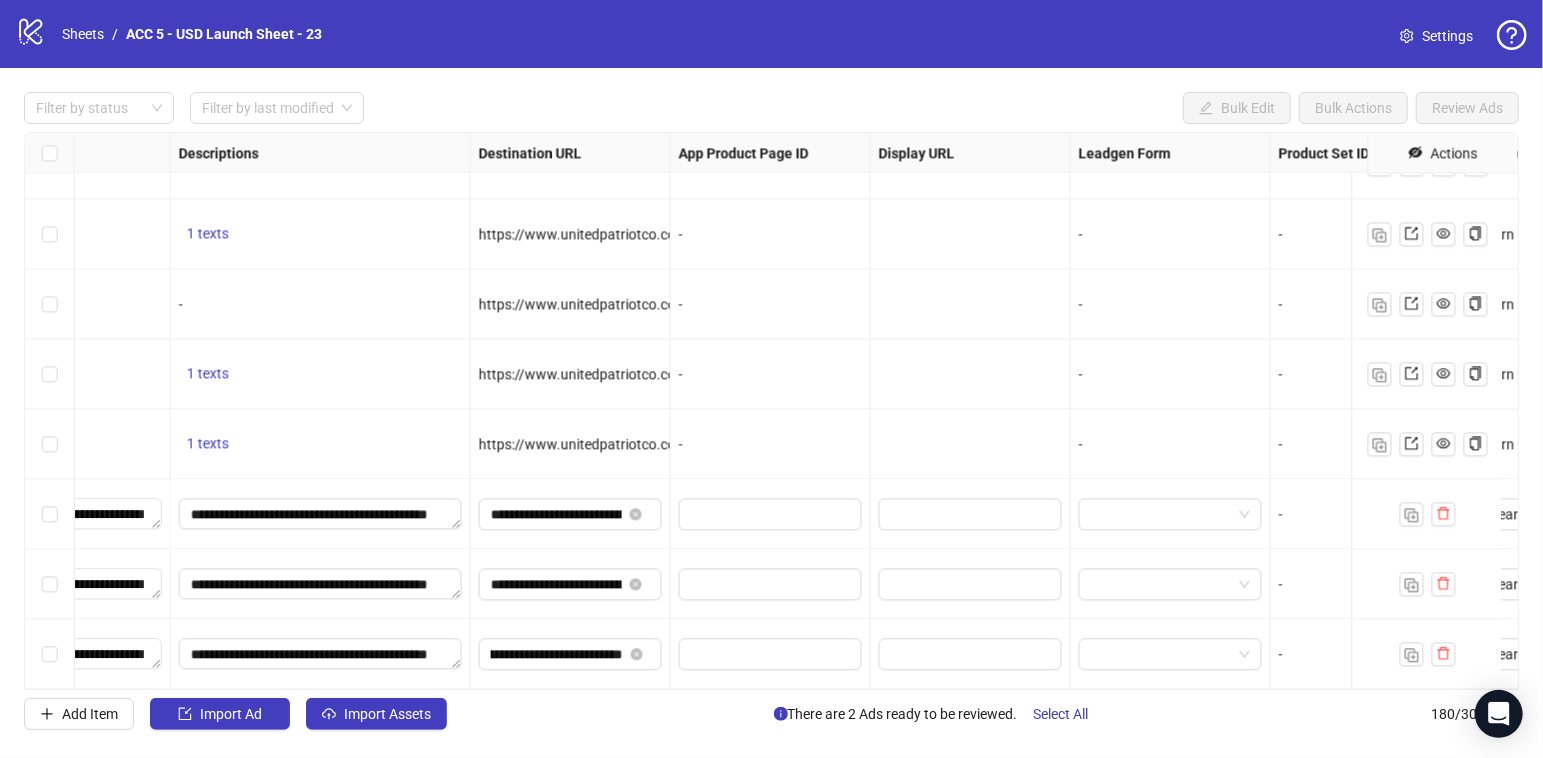 click at bounding box center [771, 584] 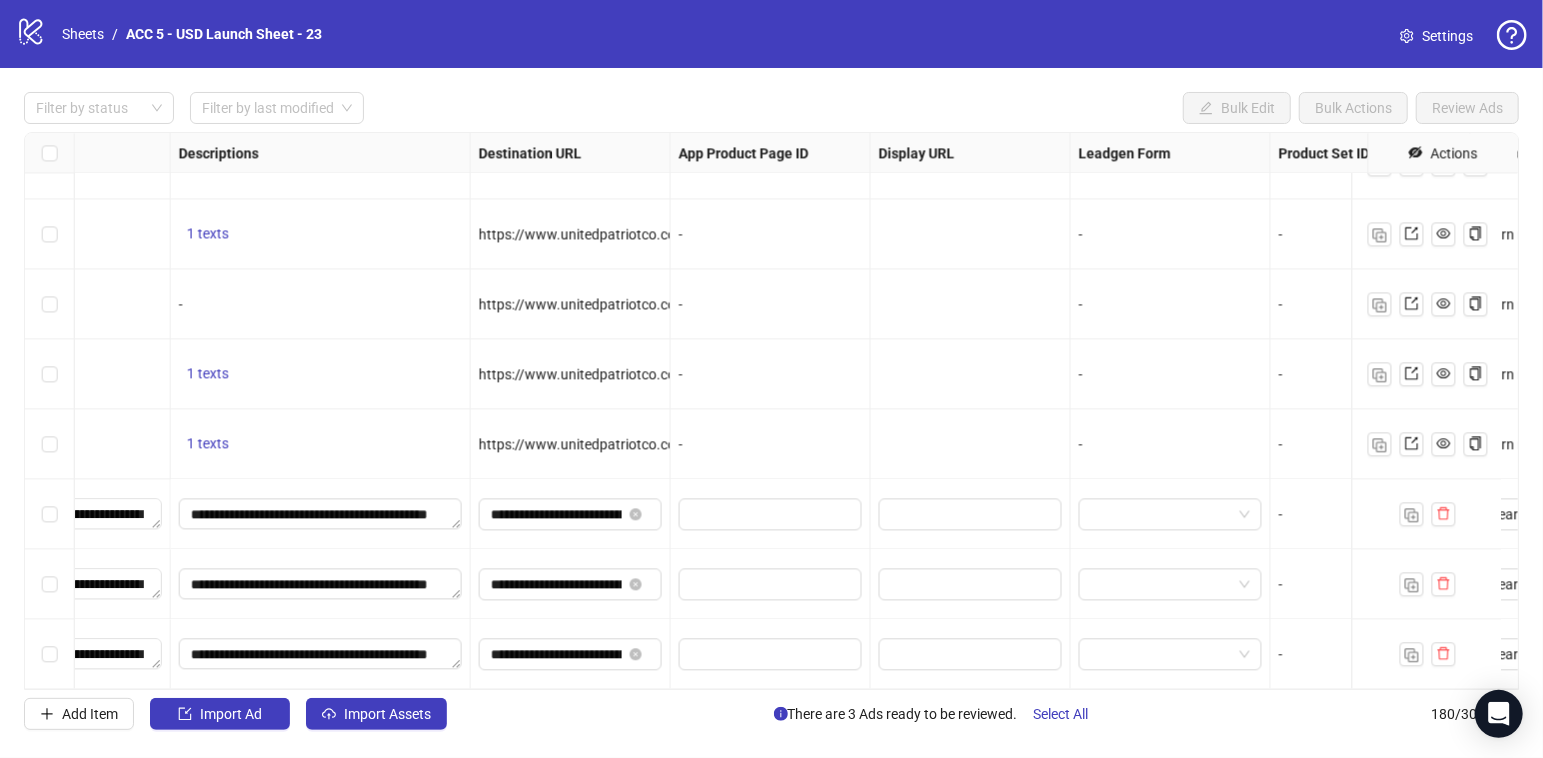 click at bounding box center (771, 584) 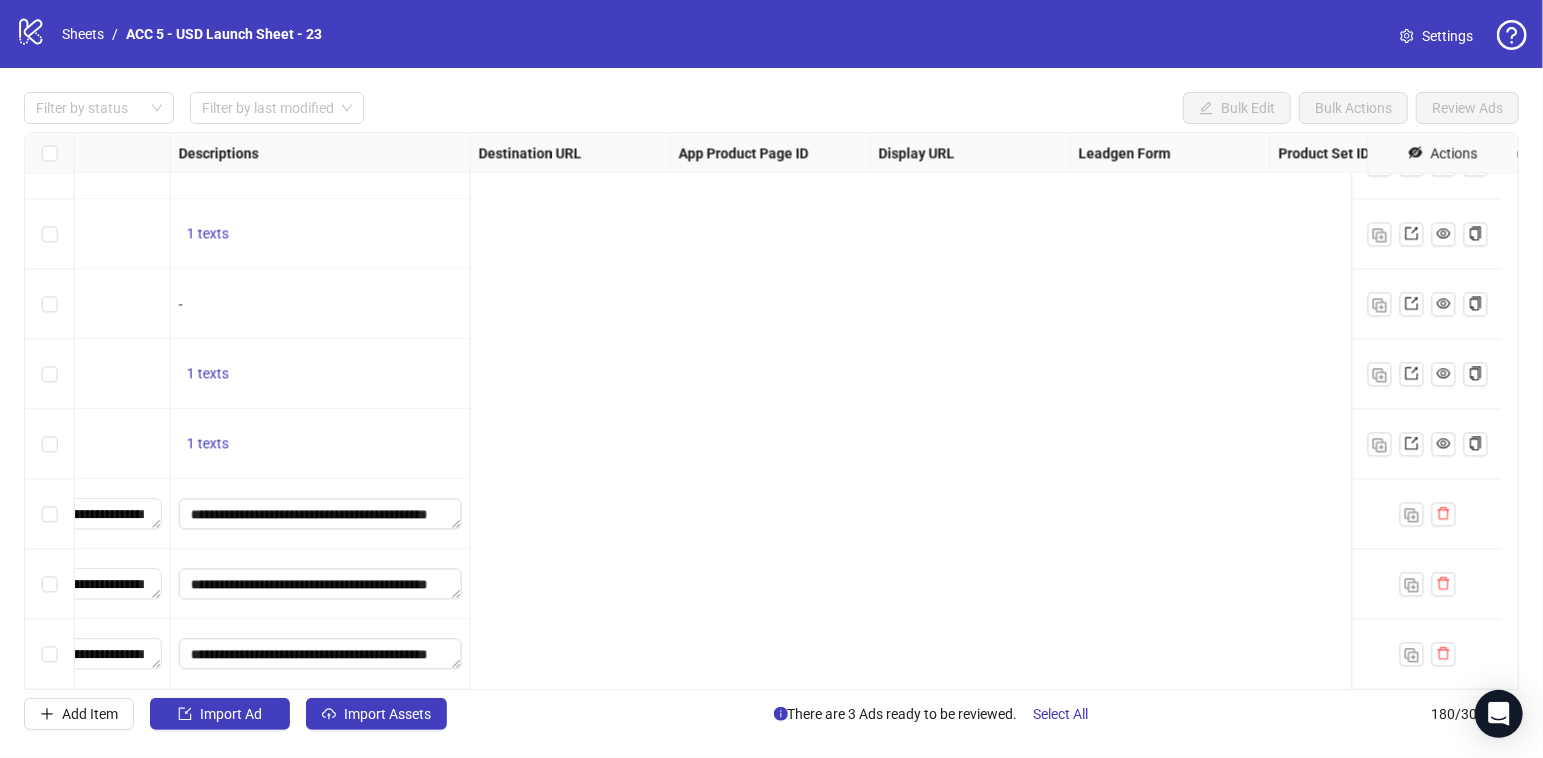 scroll, scrollTop: 12100, scrollLeft: 0, axis: vertical 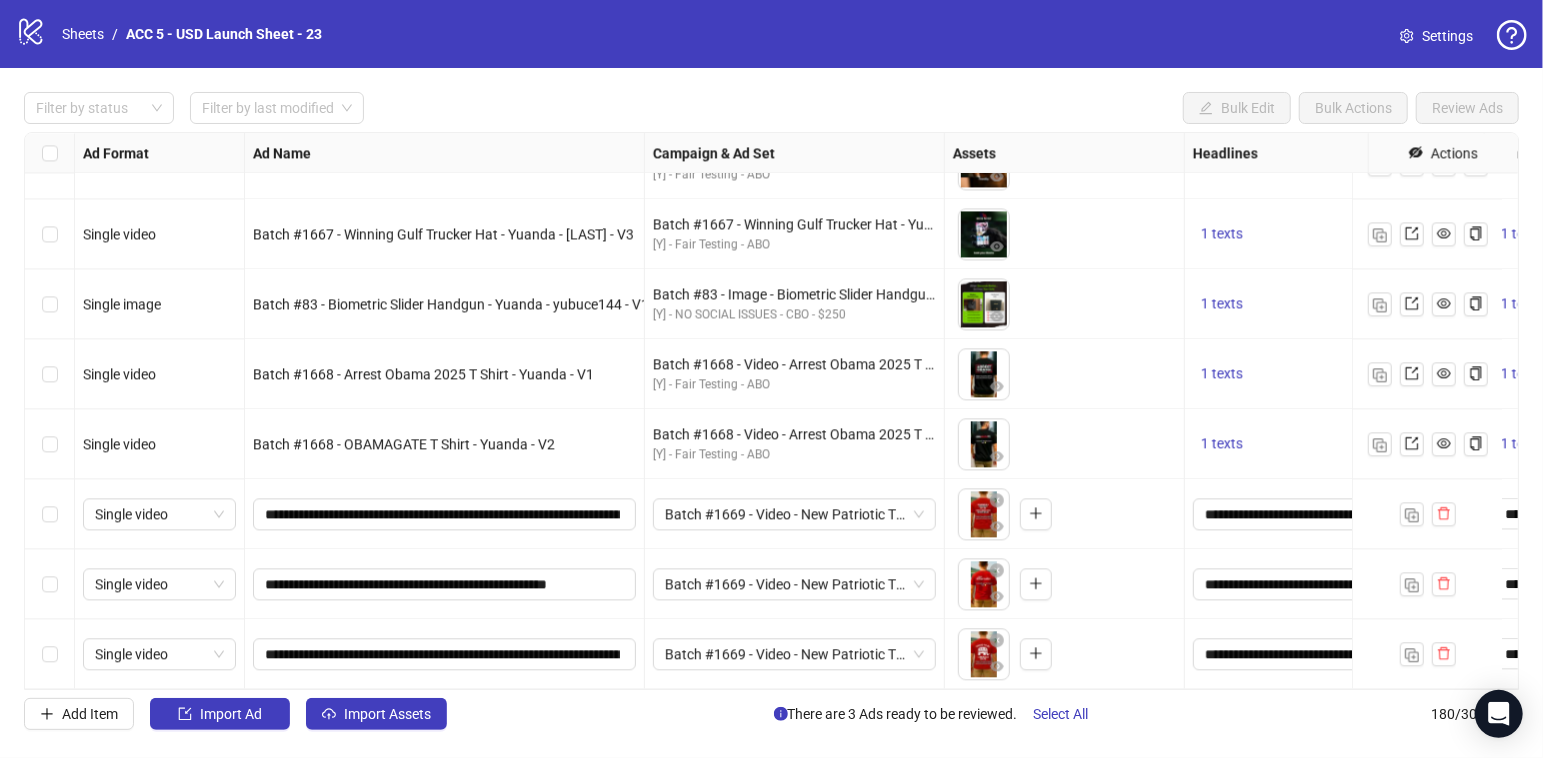 click at bounding box center (50, 584) 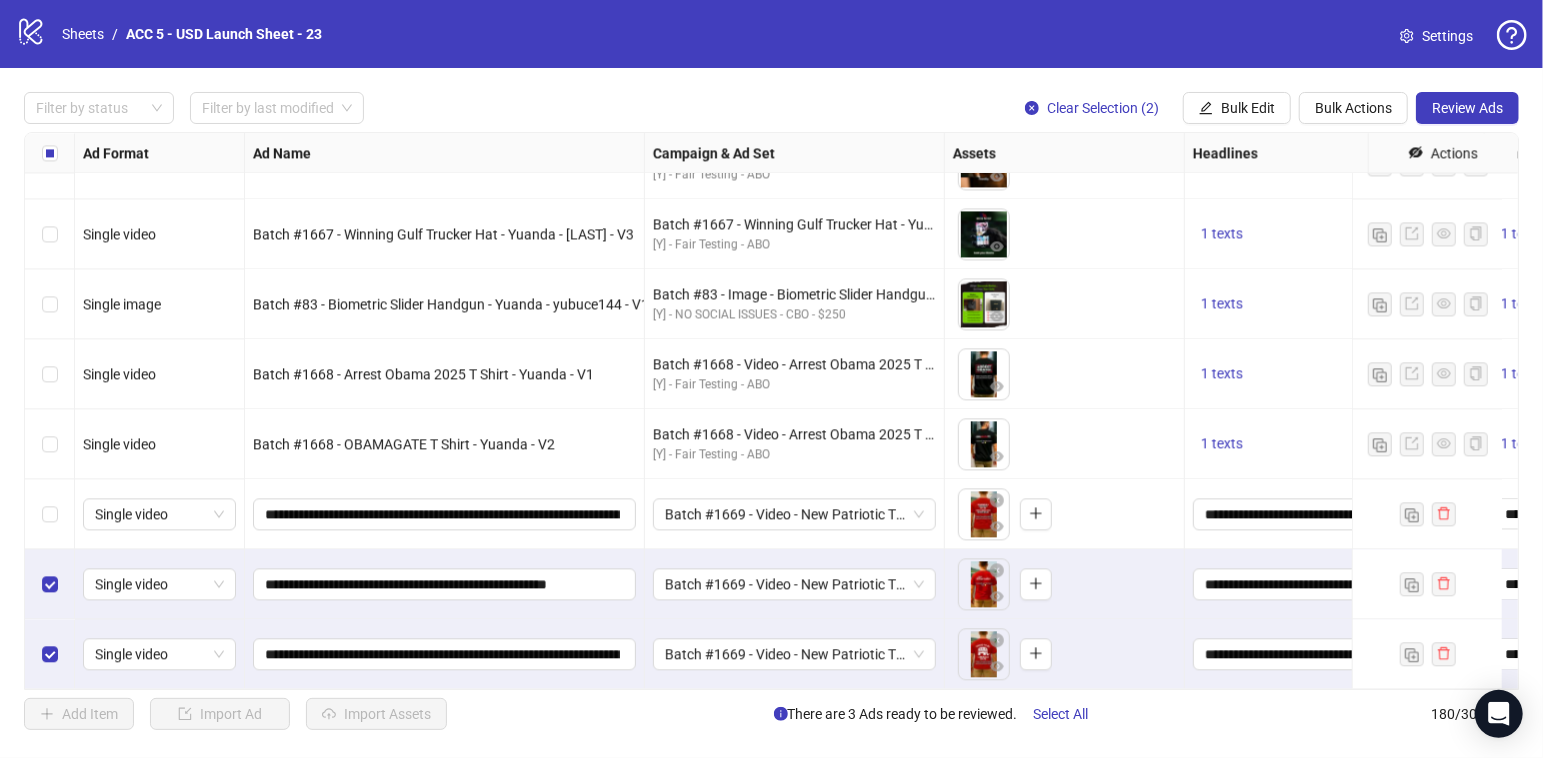 click at bounding box center (50, 514) 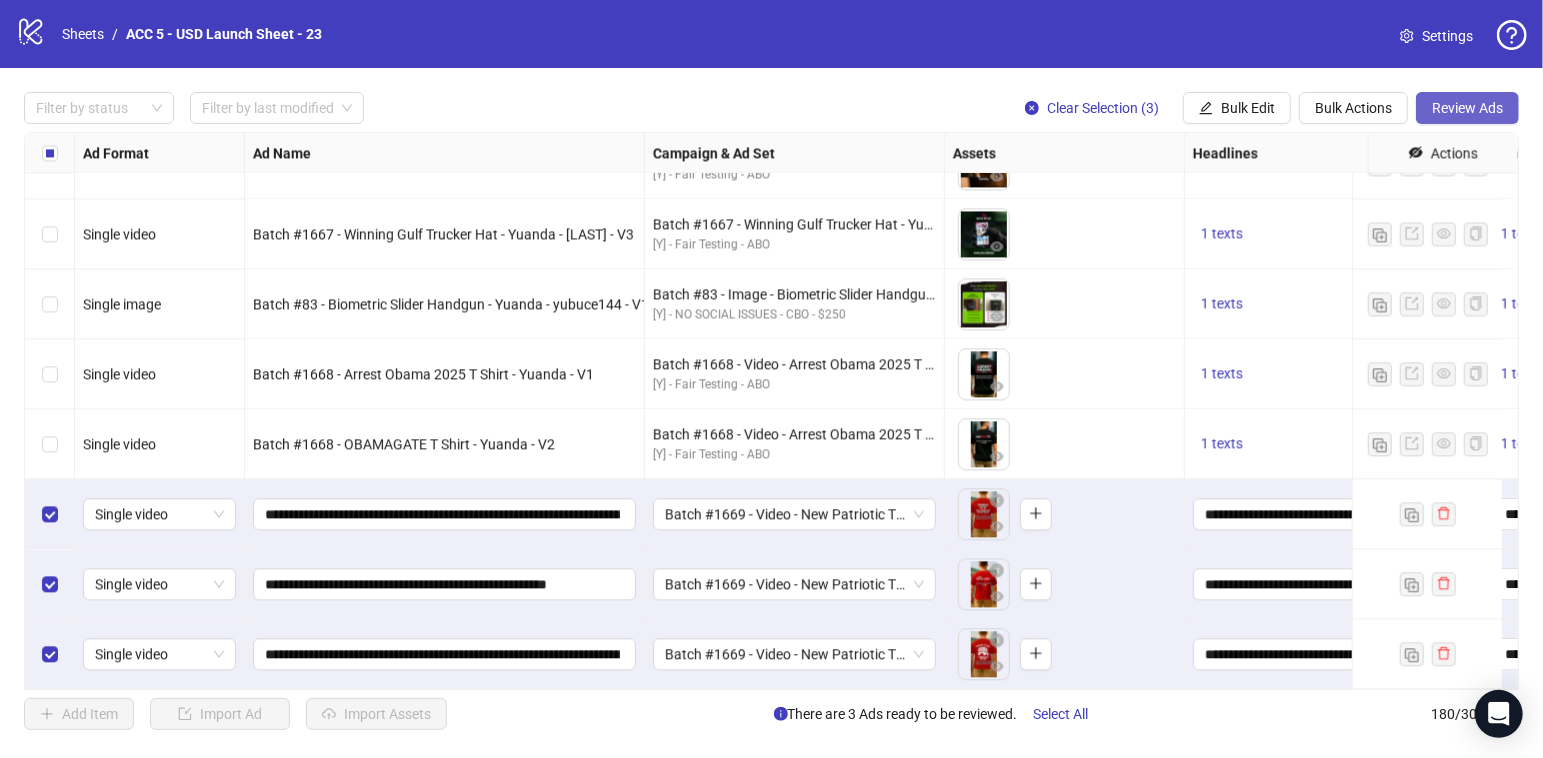 click on "Review Ads" at bounding box center [1467, 108] 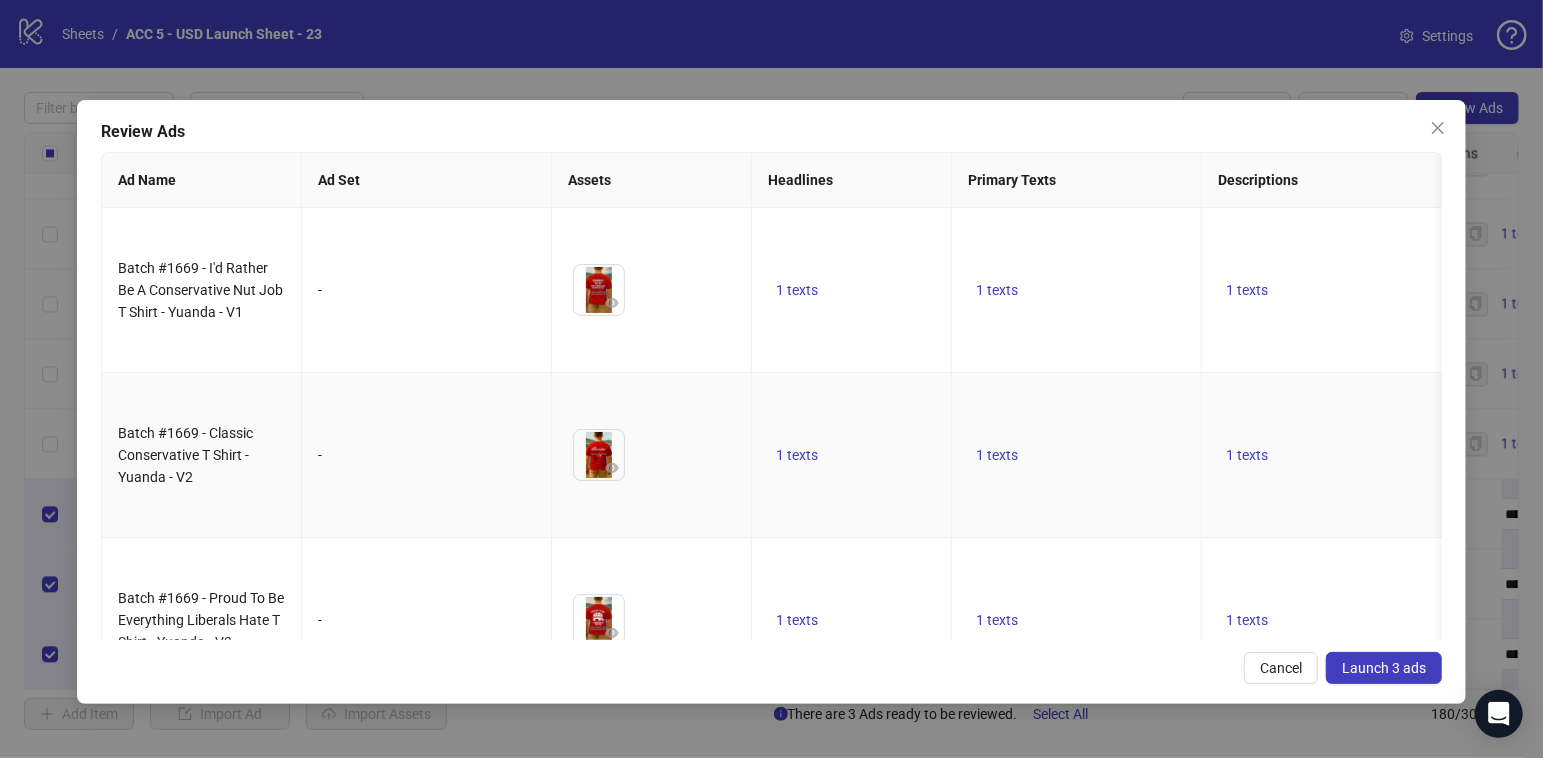scroll, scrollTop: 0, scrollLeft: 470, axis: horizontal 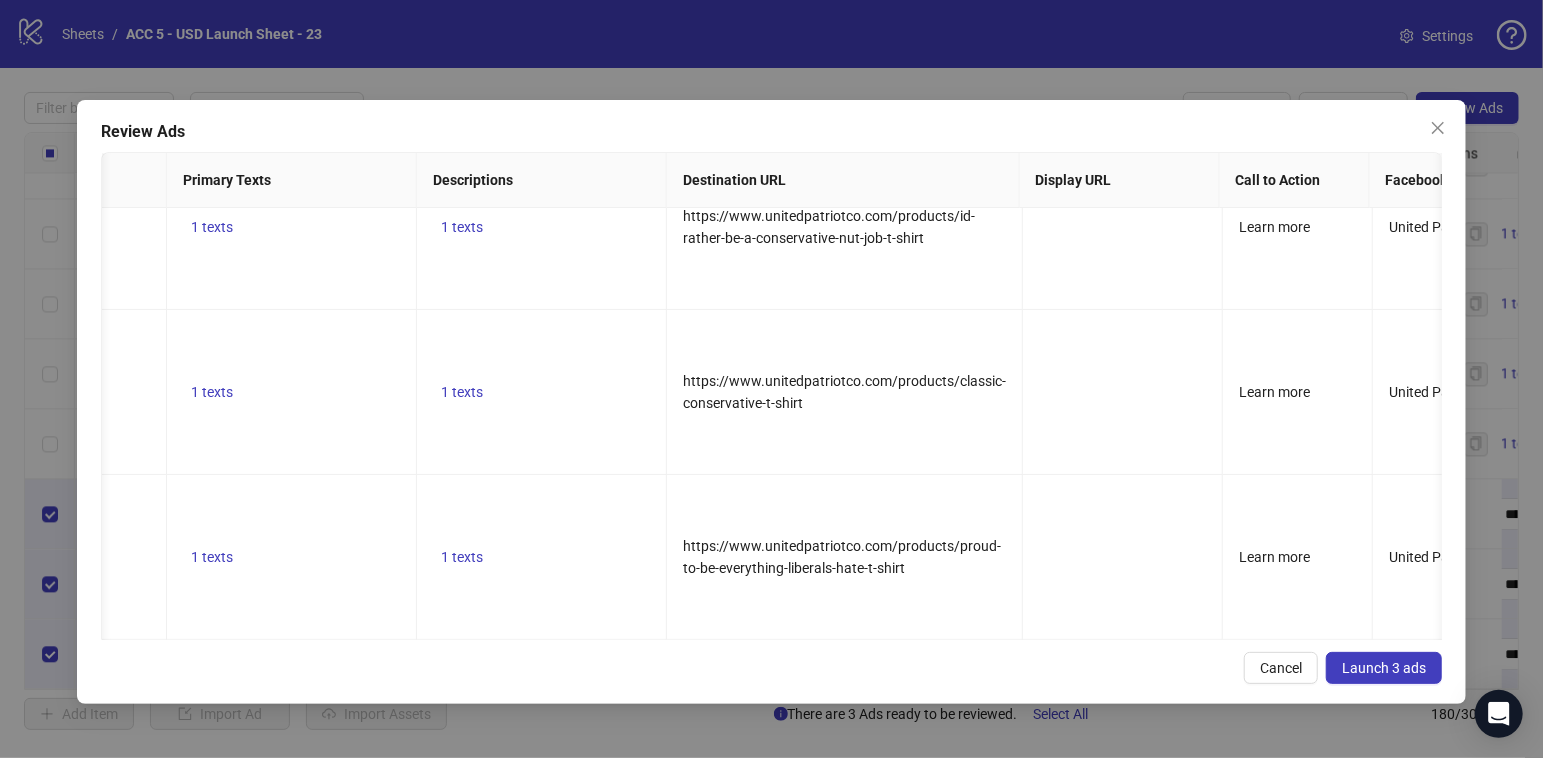 click on "Launch 3 ads" at bounding box center (1384, 668) 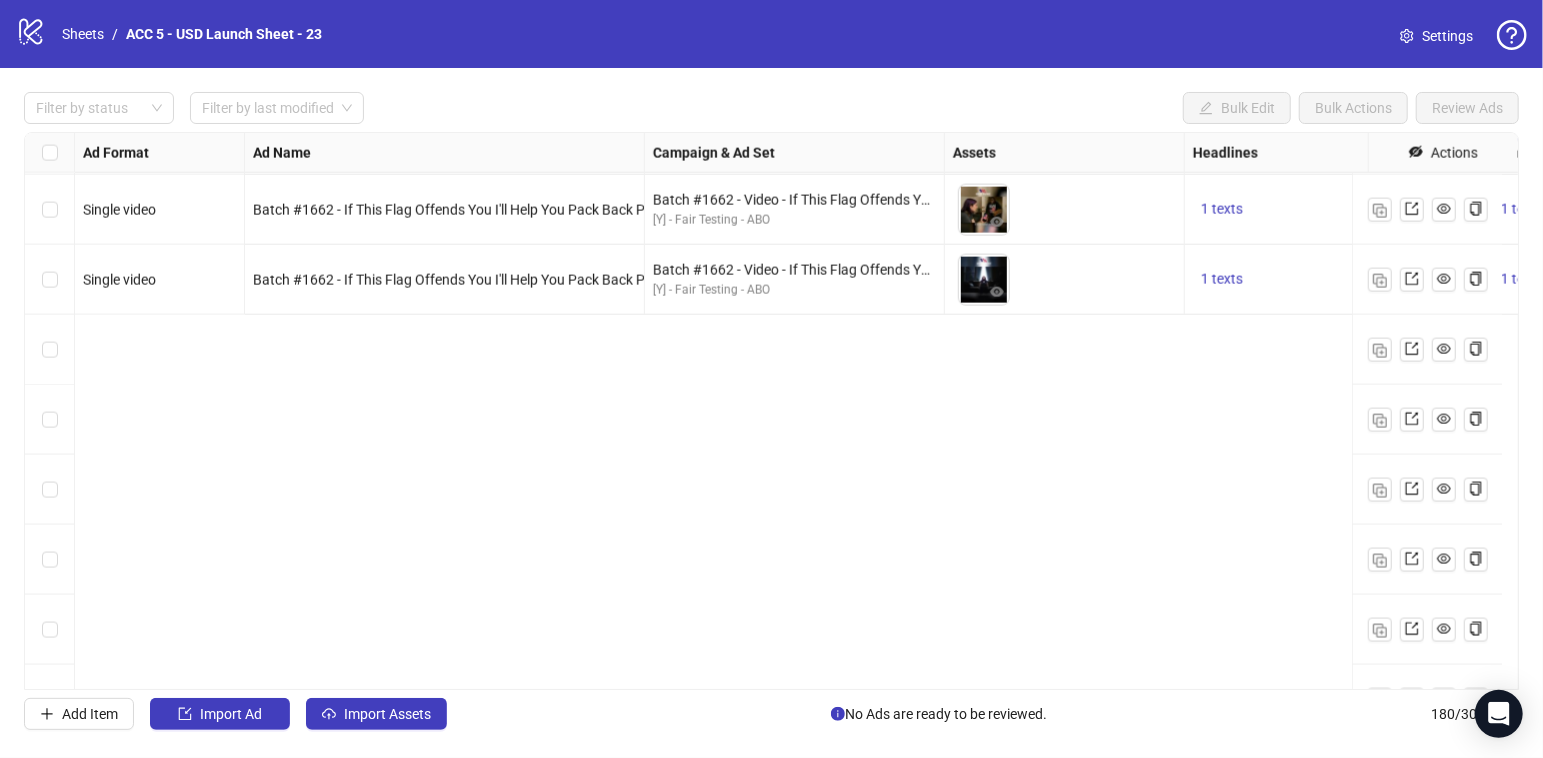 scroll, scrollTop: 10436, scrollLeft: 0, axis: vertical 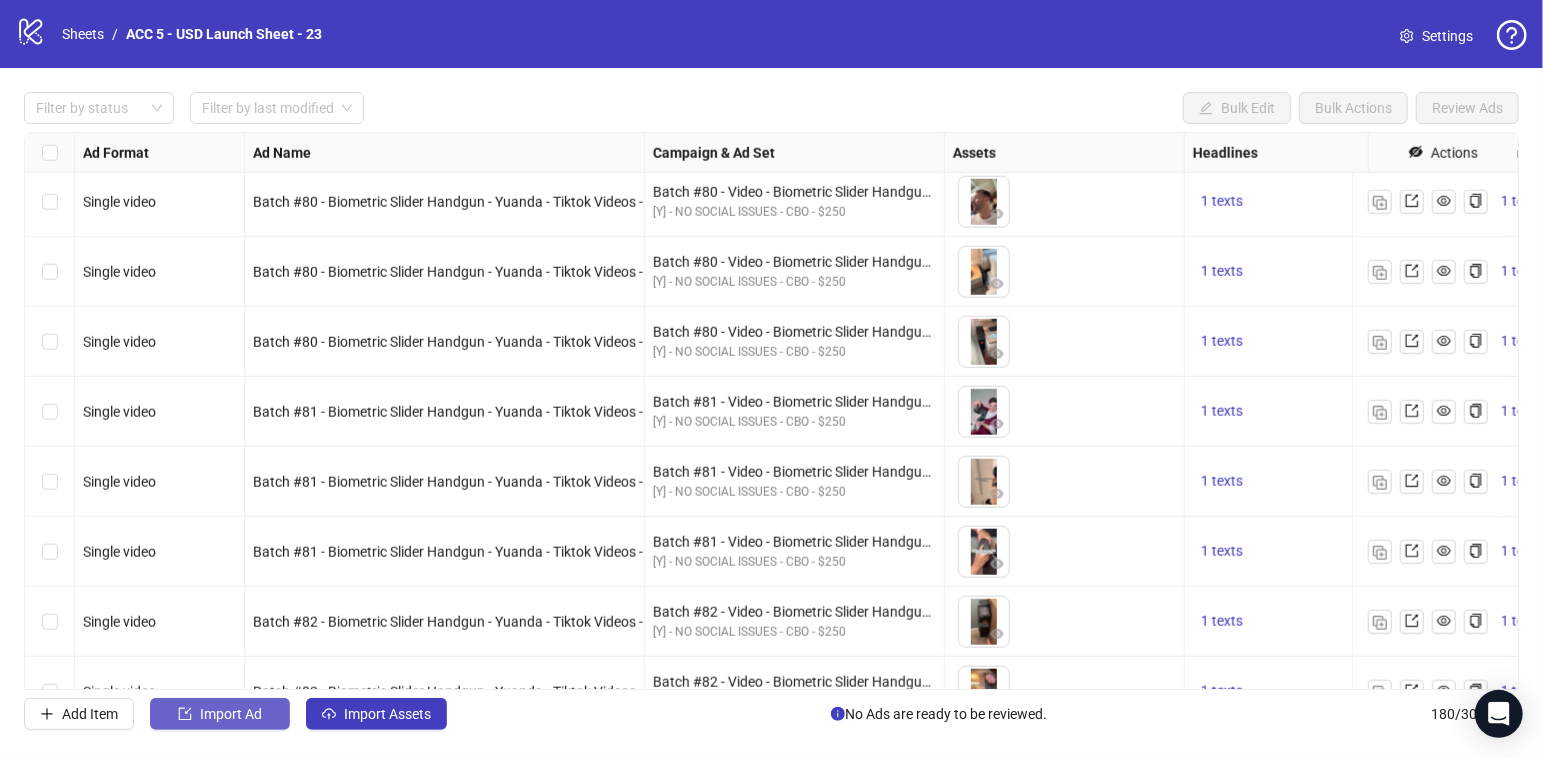 click on "Import Ad" at bounding box center [231, 714] 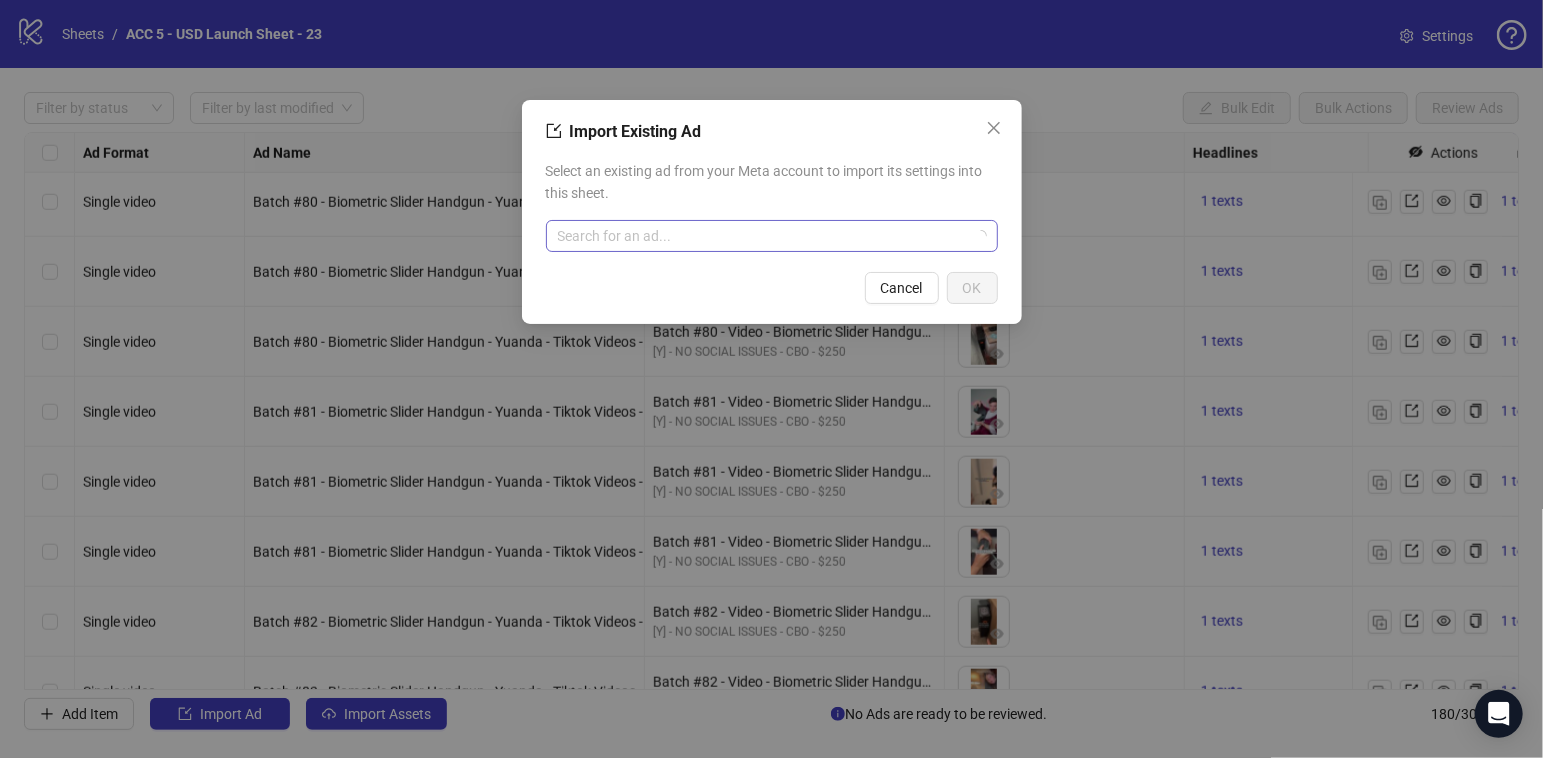 click at bounding box center [763, 236] 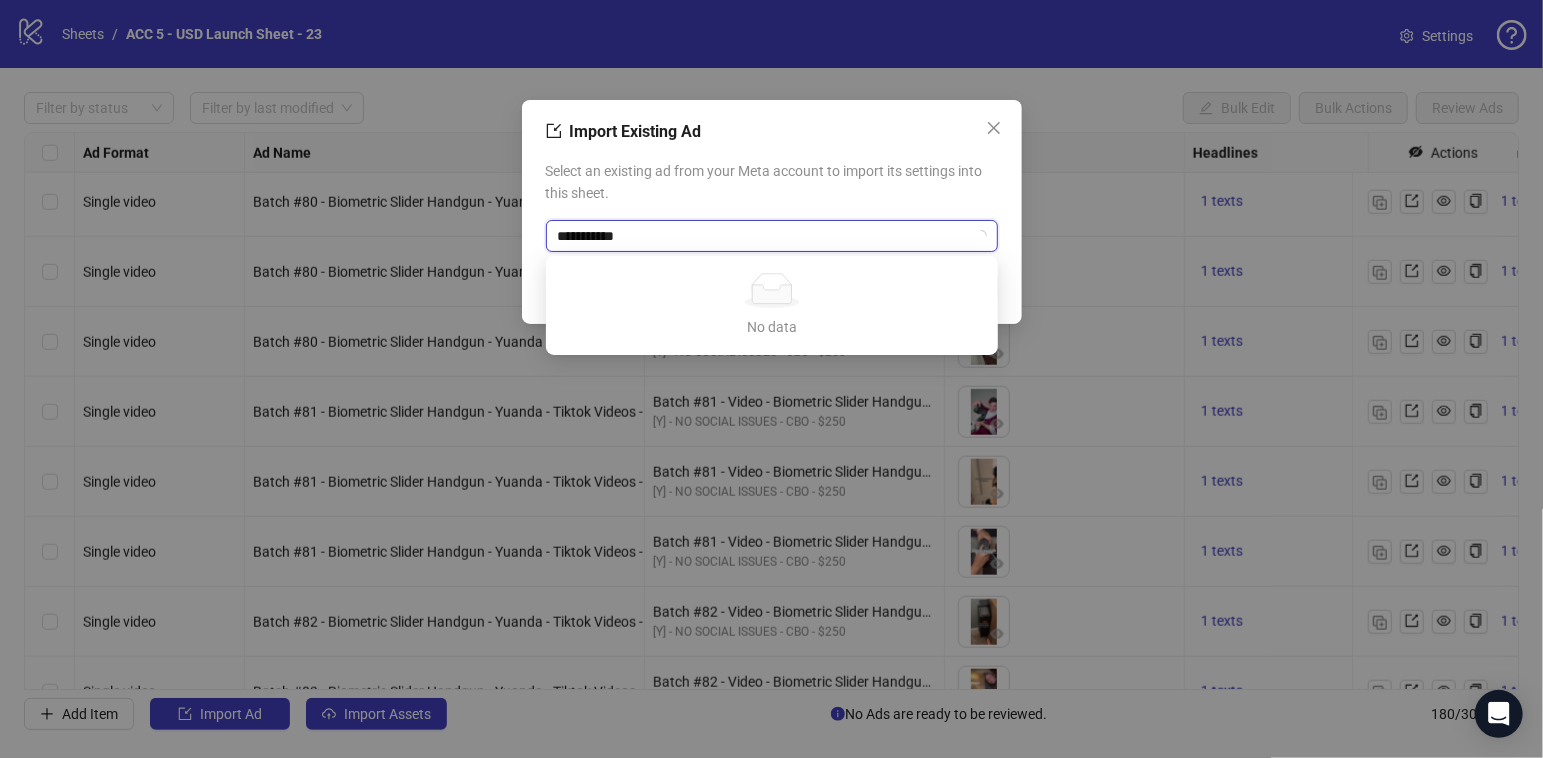 type on "**********" 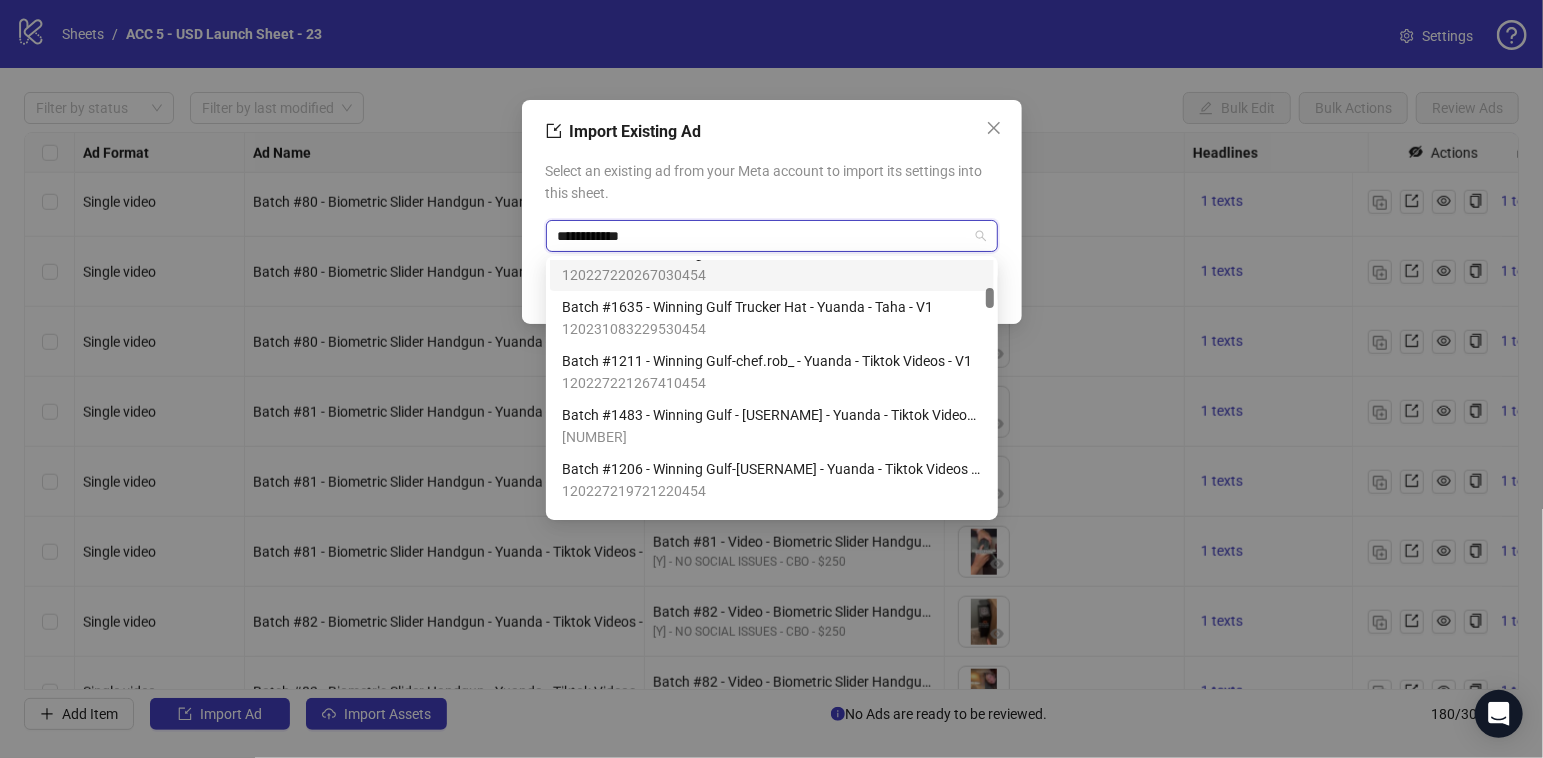 scroll, scrollTop: 1383, scrollLeft: 0, axis: vertical 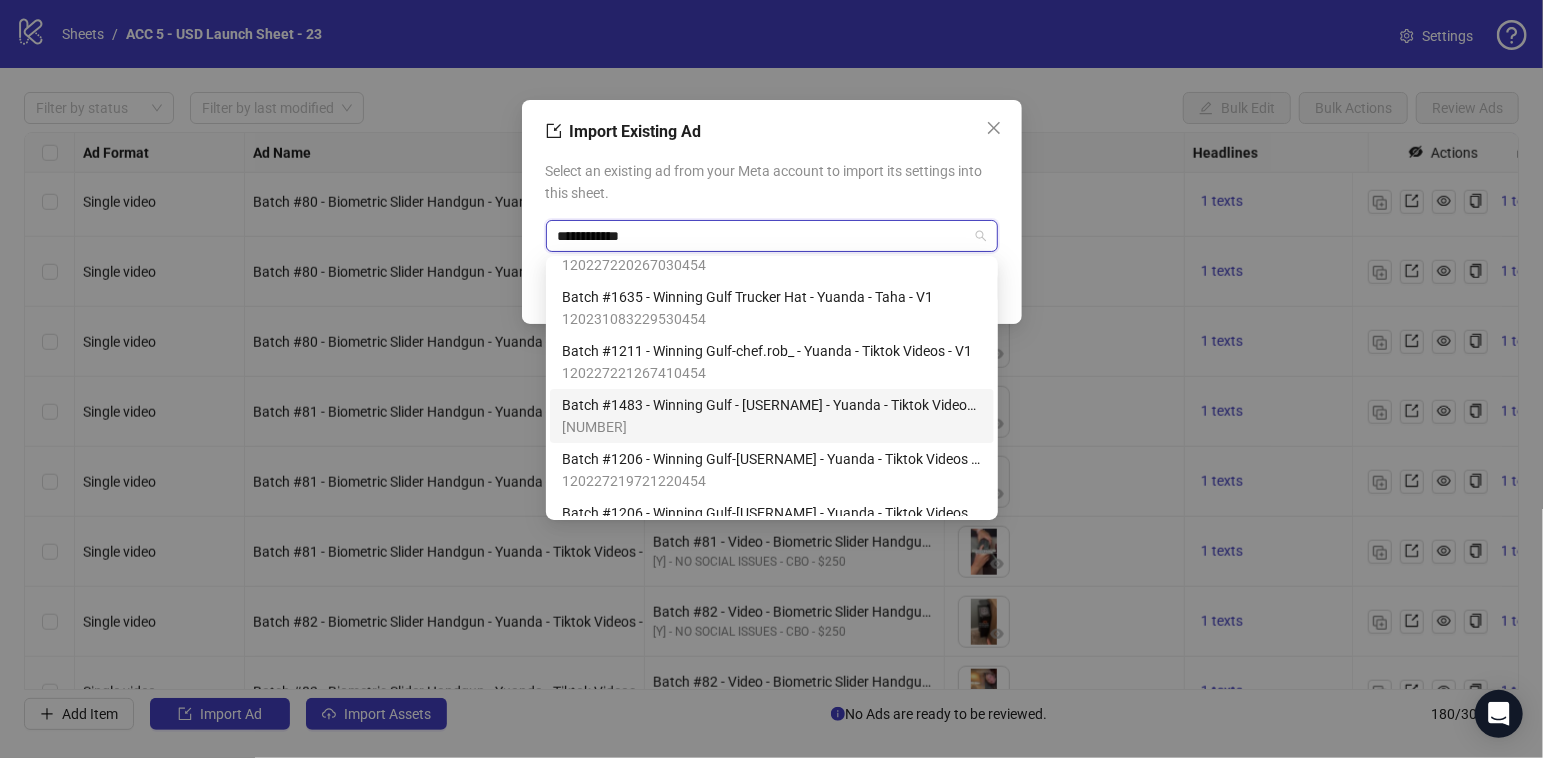 click on "120229890689080454" at bounding box center (772, 427) 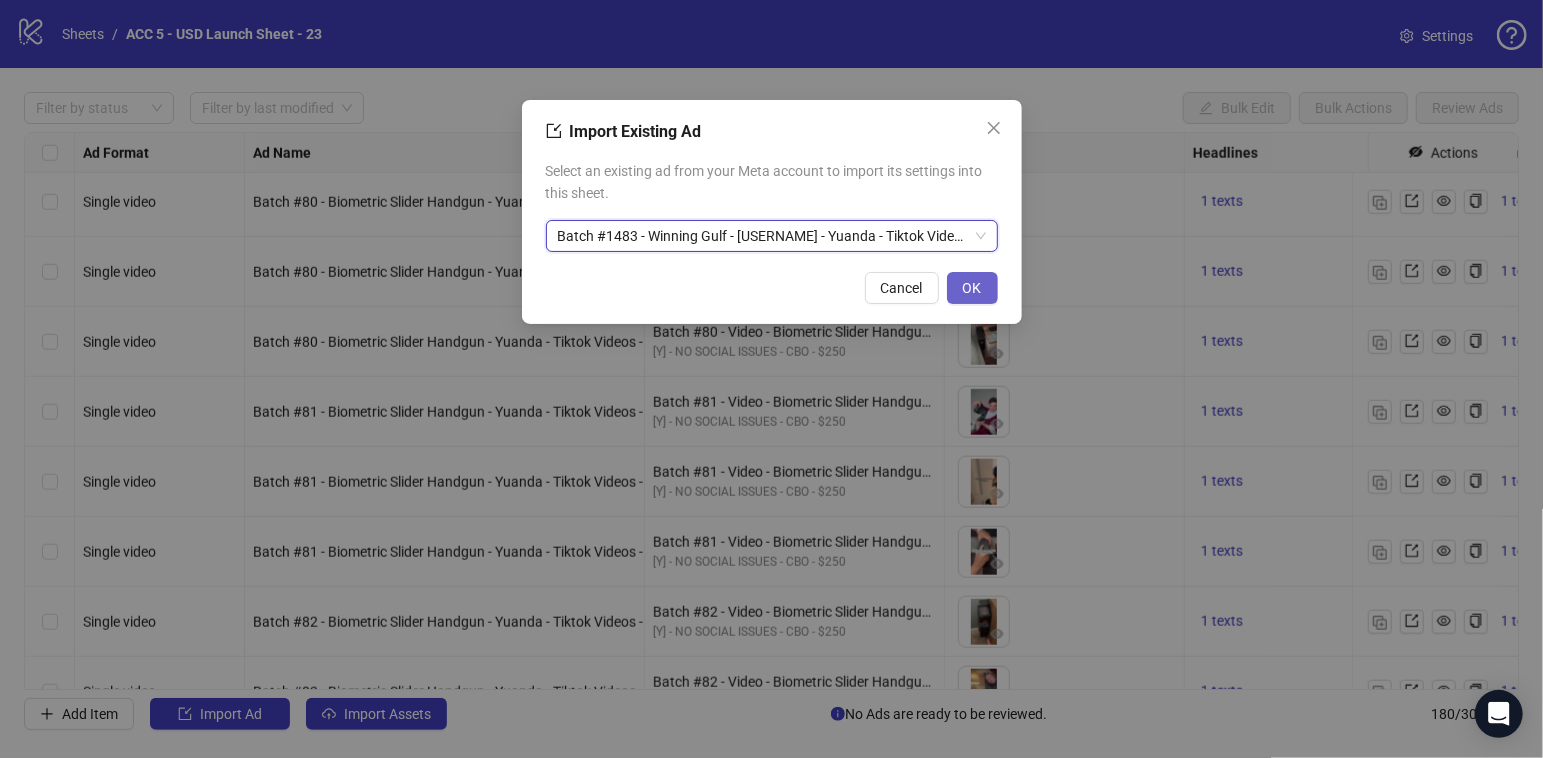 click on "OK" at bounding box center [972, 288] 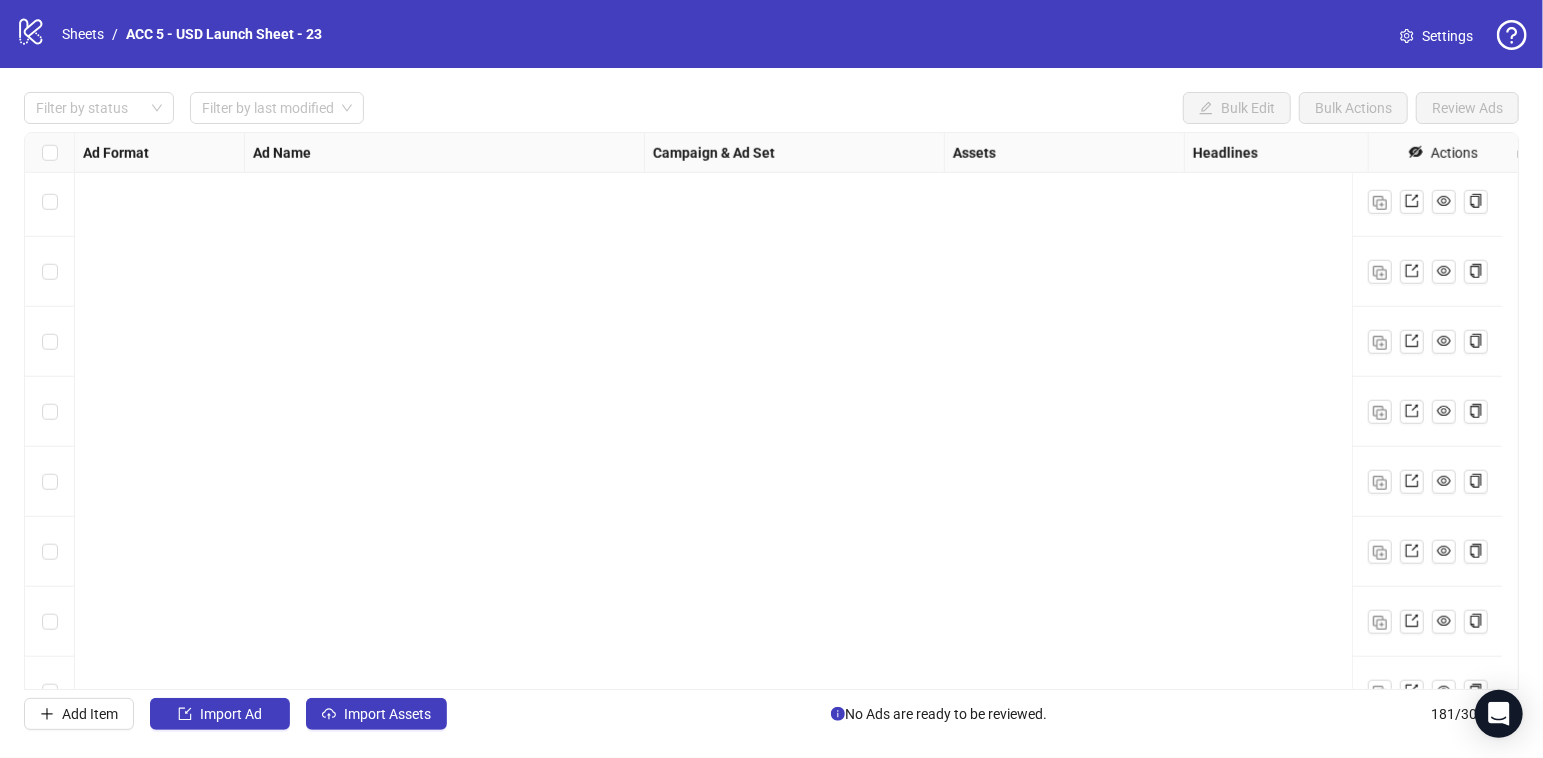 scroll, scrollTop: 12170, scrollLeft: 0, axis: vertical 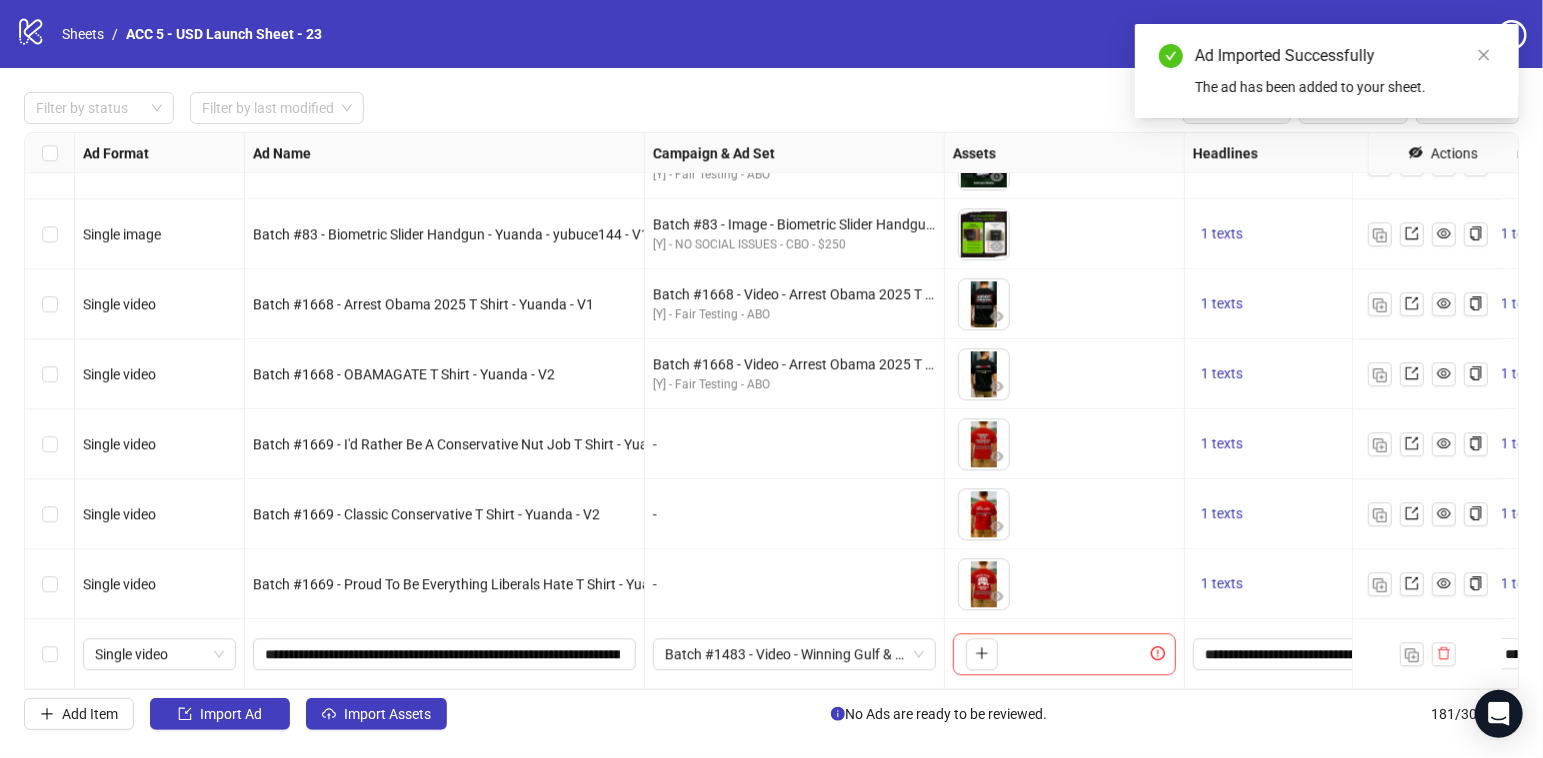 click on "Batch #1483 - Video - Winning Gulf & DD214 Shirt  - minnesota_steve - Yuanda - Tiktok Videos - Jul 6" at bounding box center (794, 654) 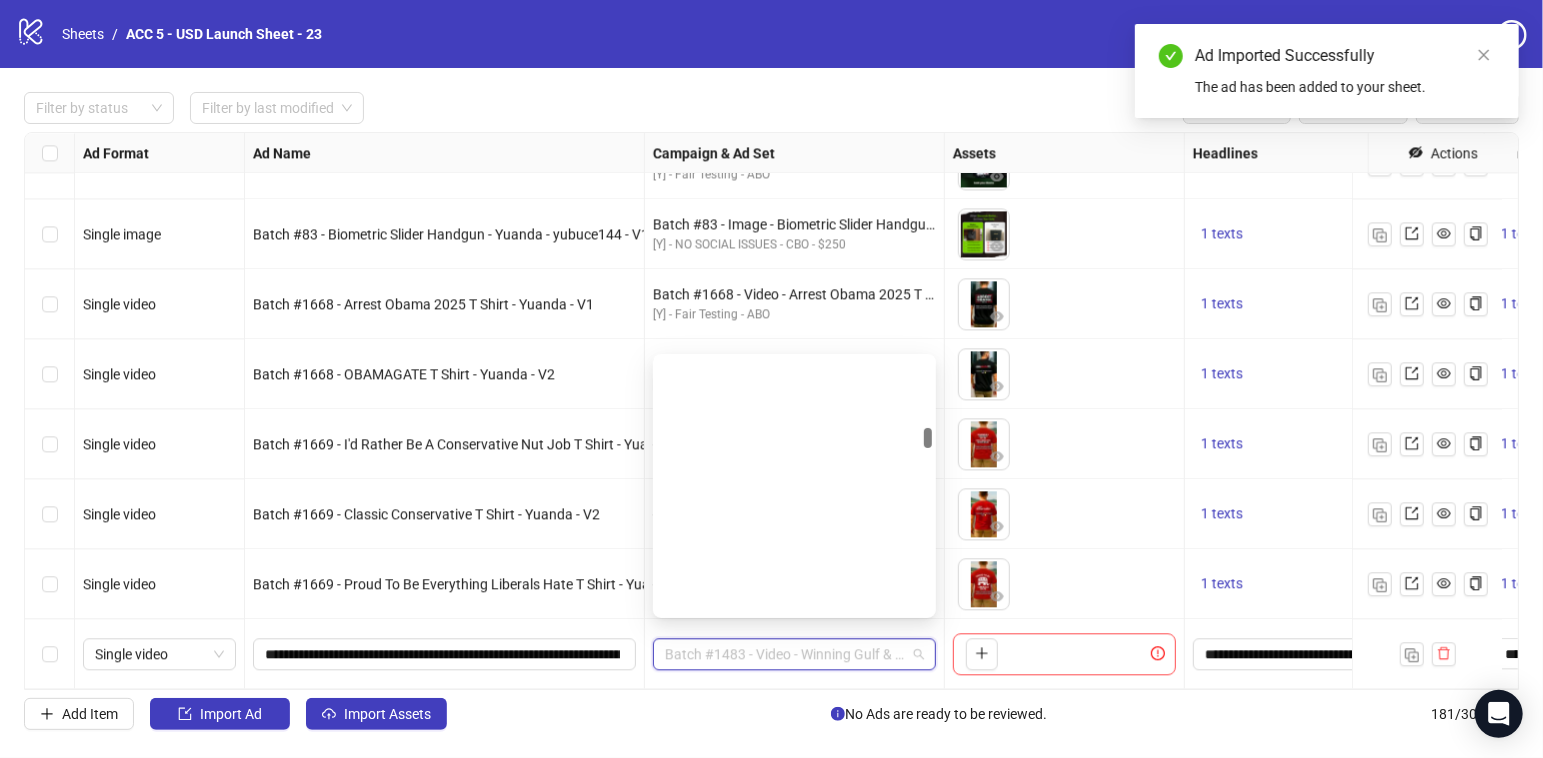 scroll, scrollTop: 7432, scrollLeft: 0, axis: vertical 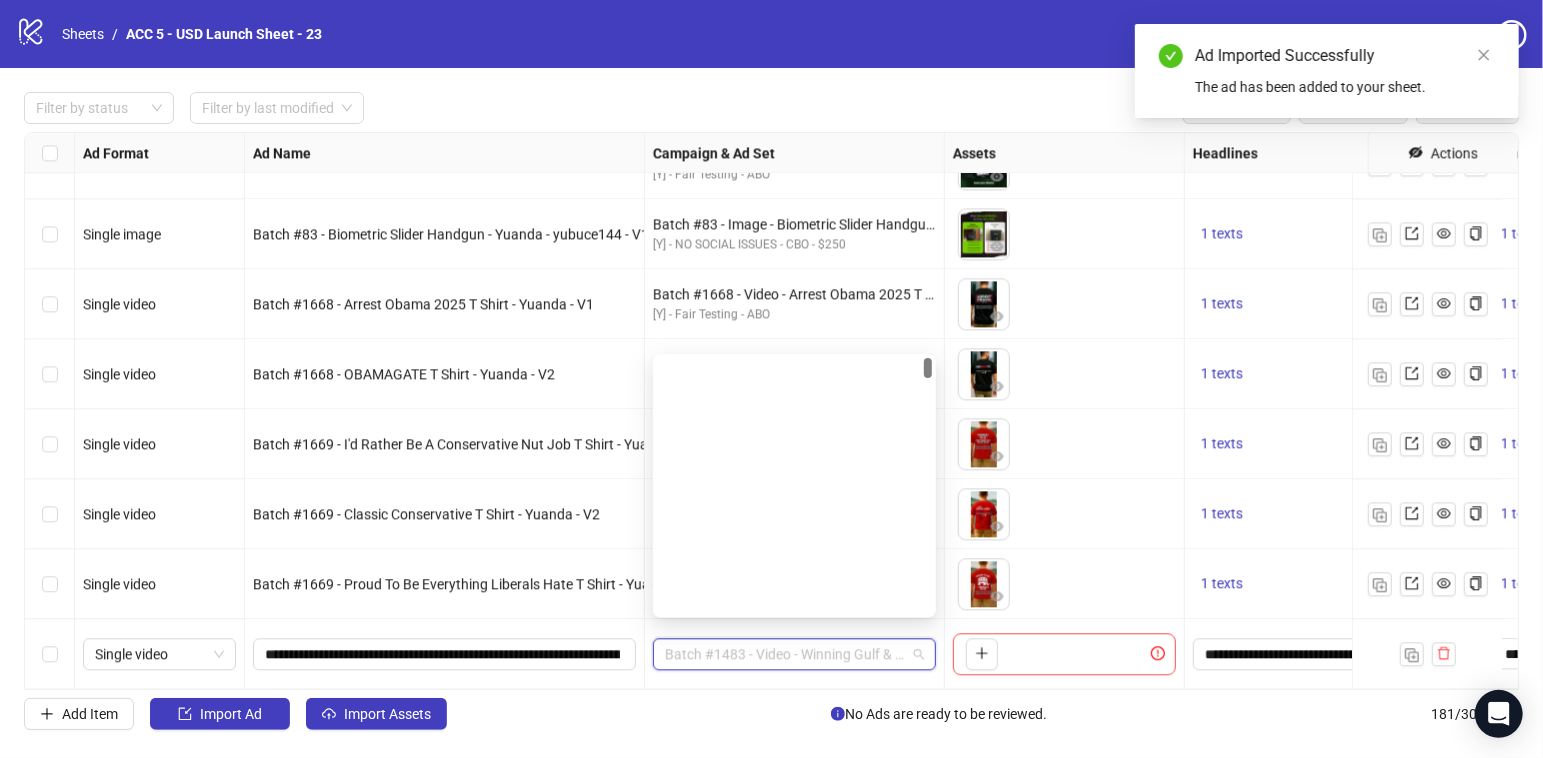 drag, startPoint x: 928, startPoint y: 437, endPoint x: 942, endPoint y: 310, distance: 127.769325 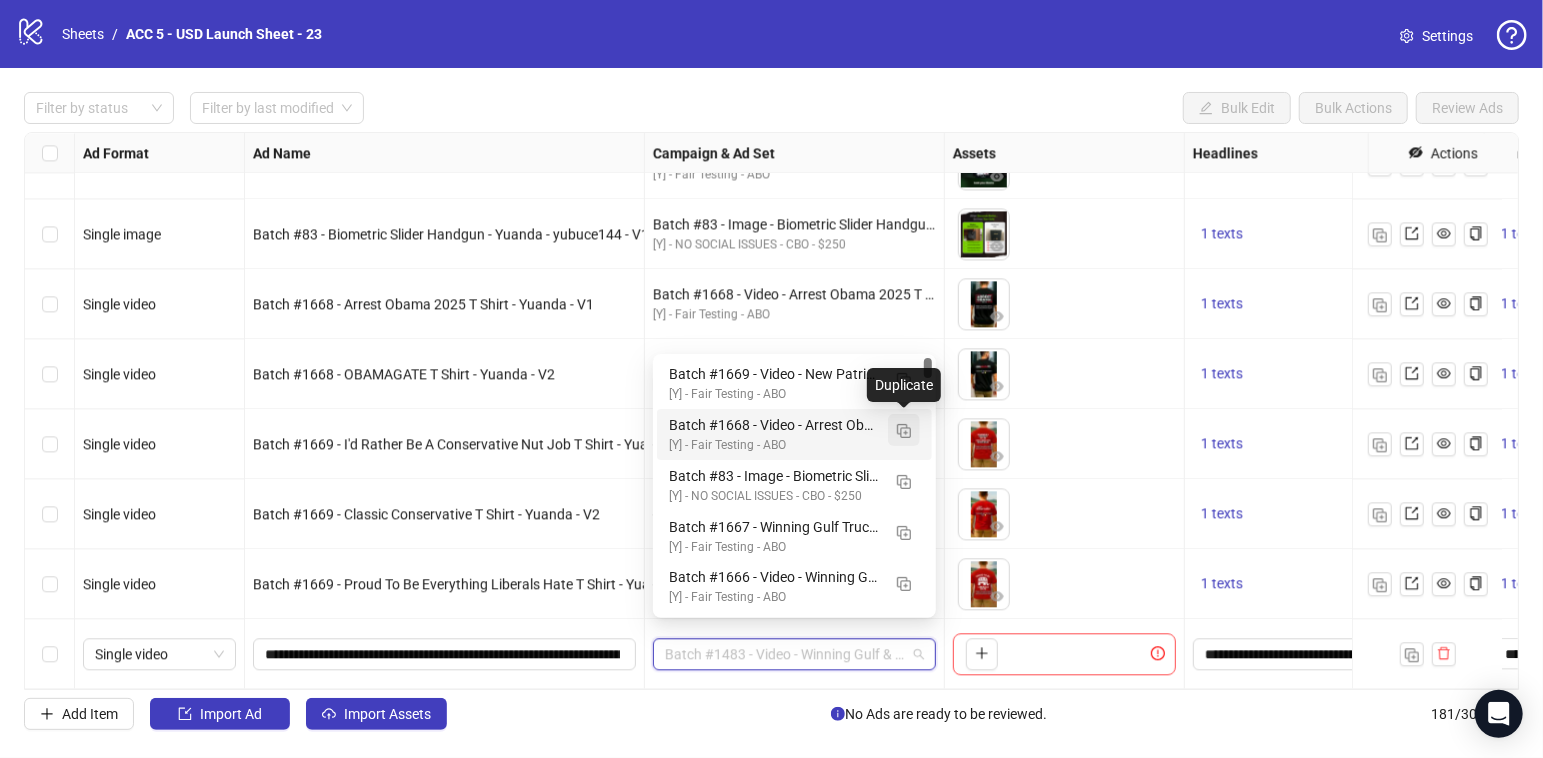 click at bounding box center (904, 431) 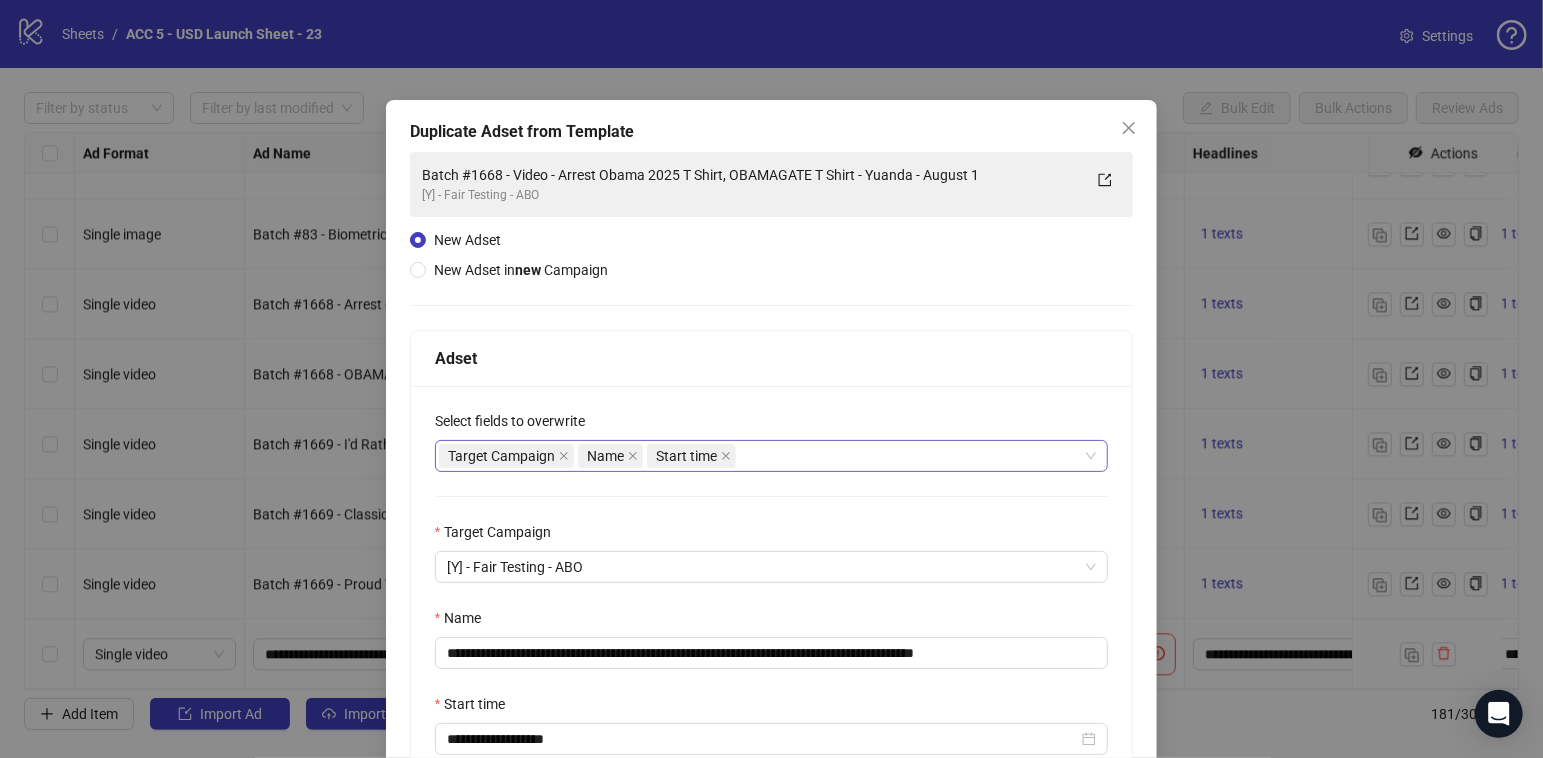 click on "Target Campaign Name Start time" at bounding box center (761, 456) 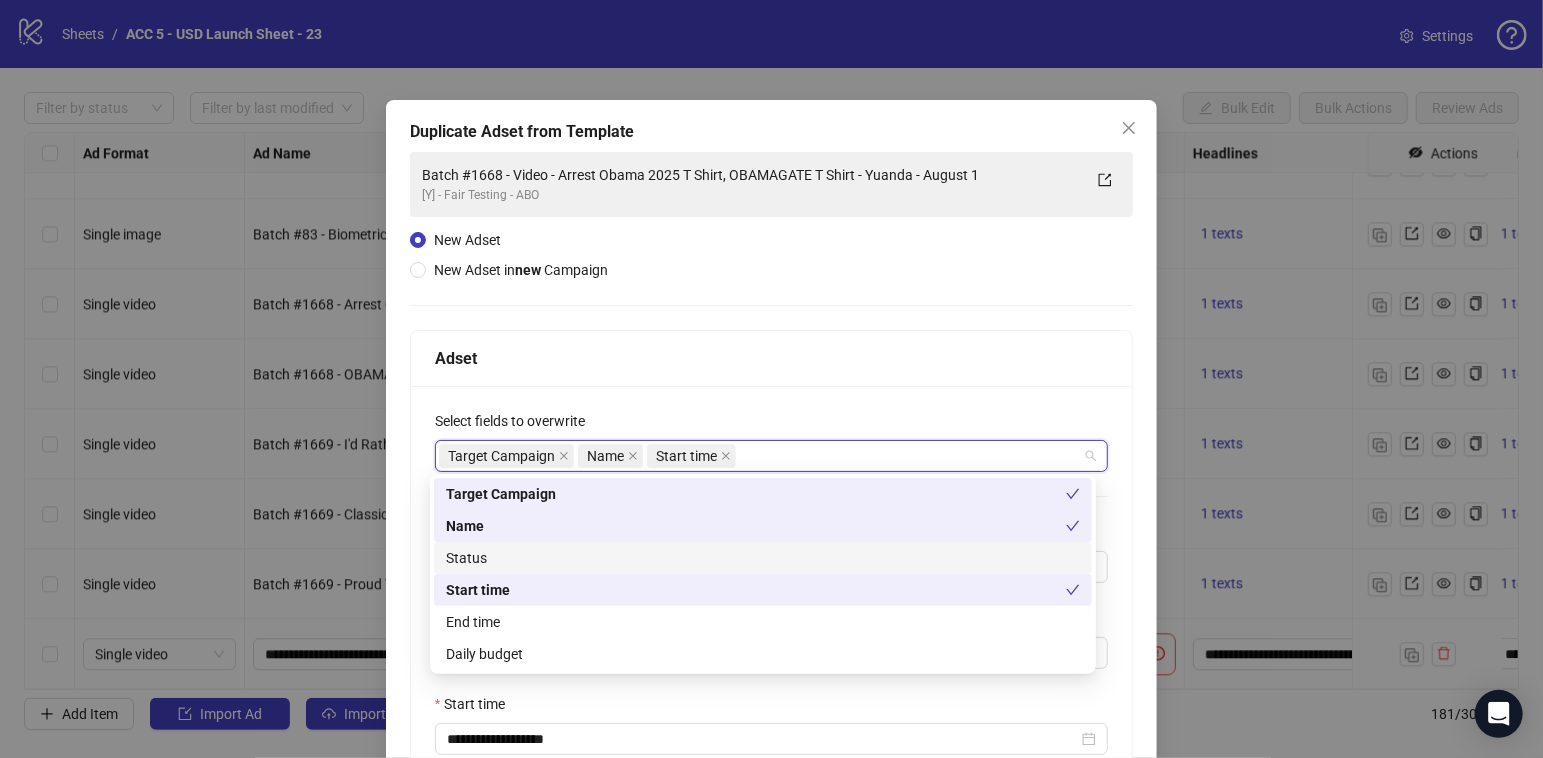click on "Status" at bounding box center [763, 558] 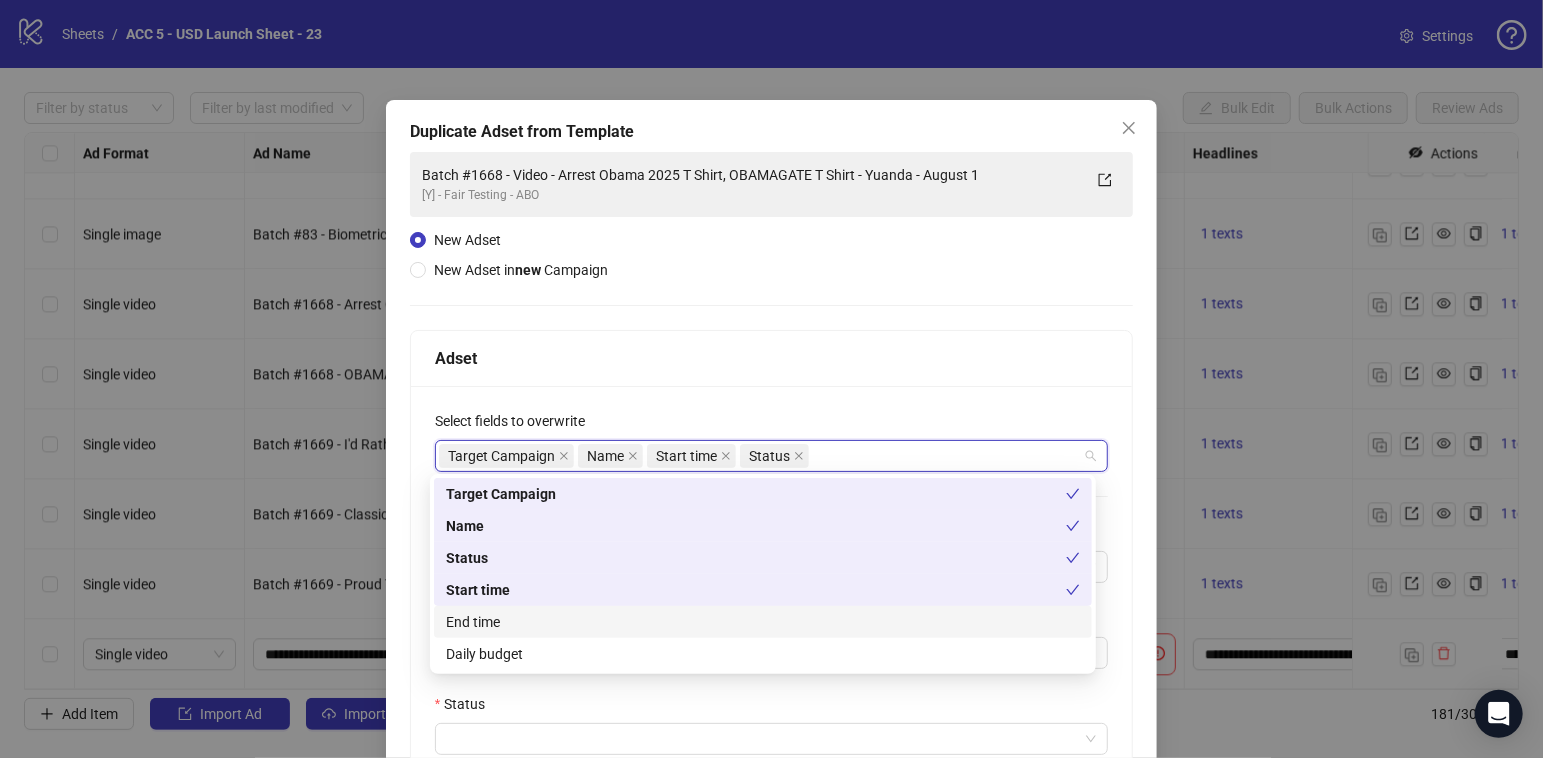 click on "End time" at bounding box center (763, 622) 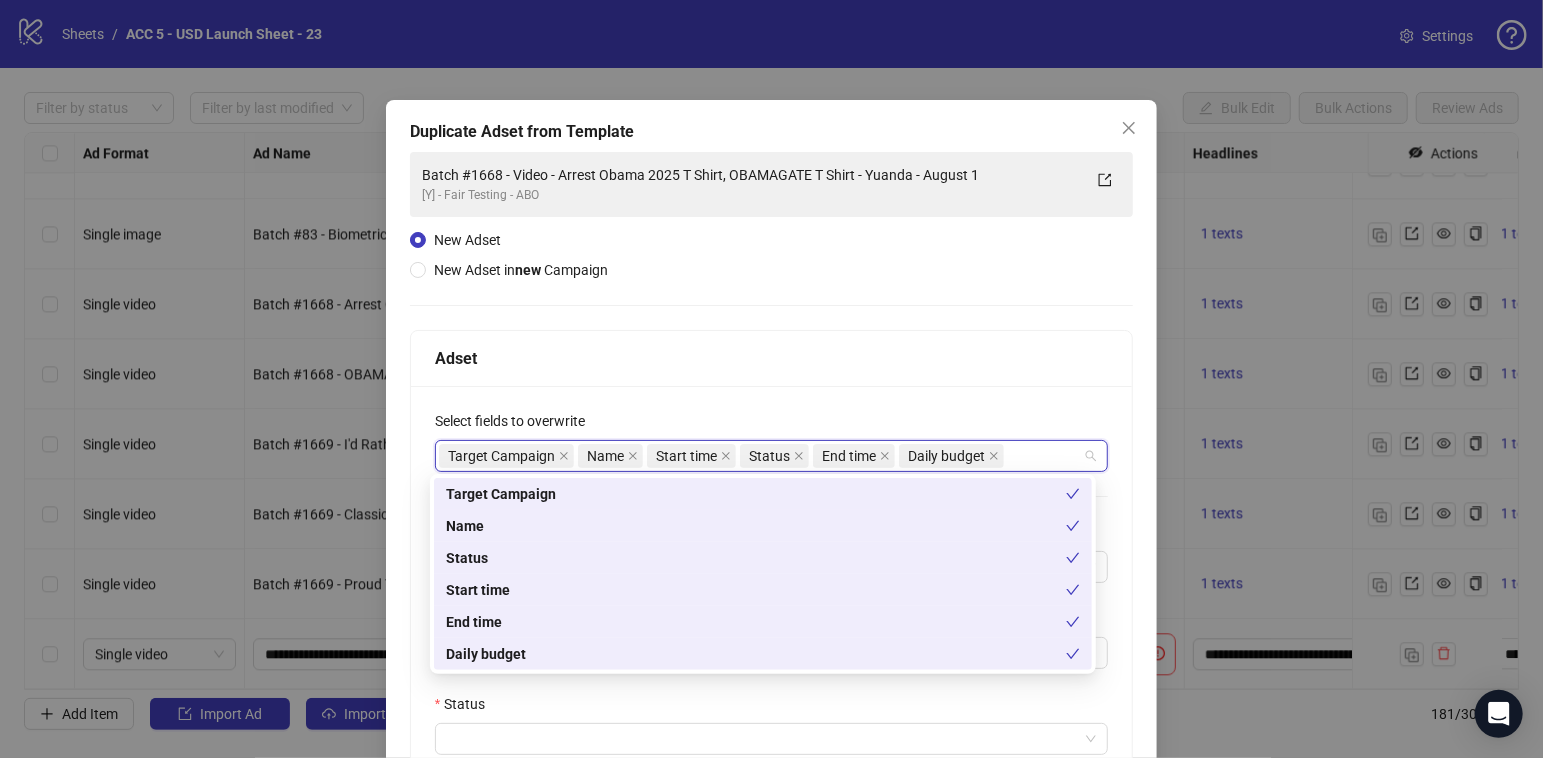 click on "Status" at bounding box center [772, 708] 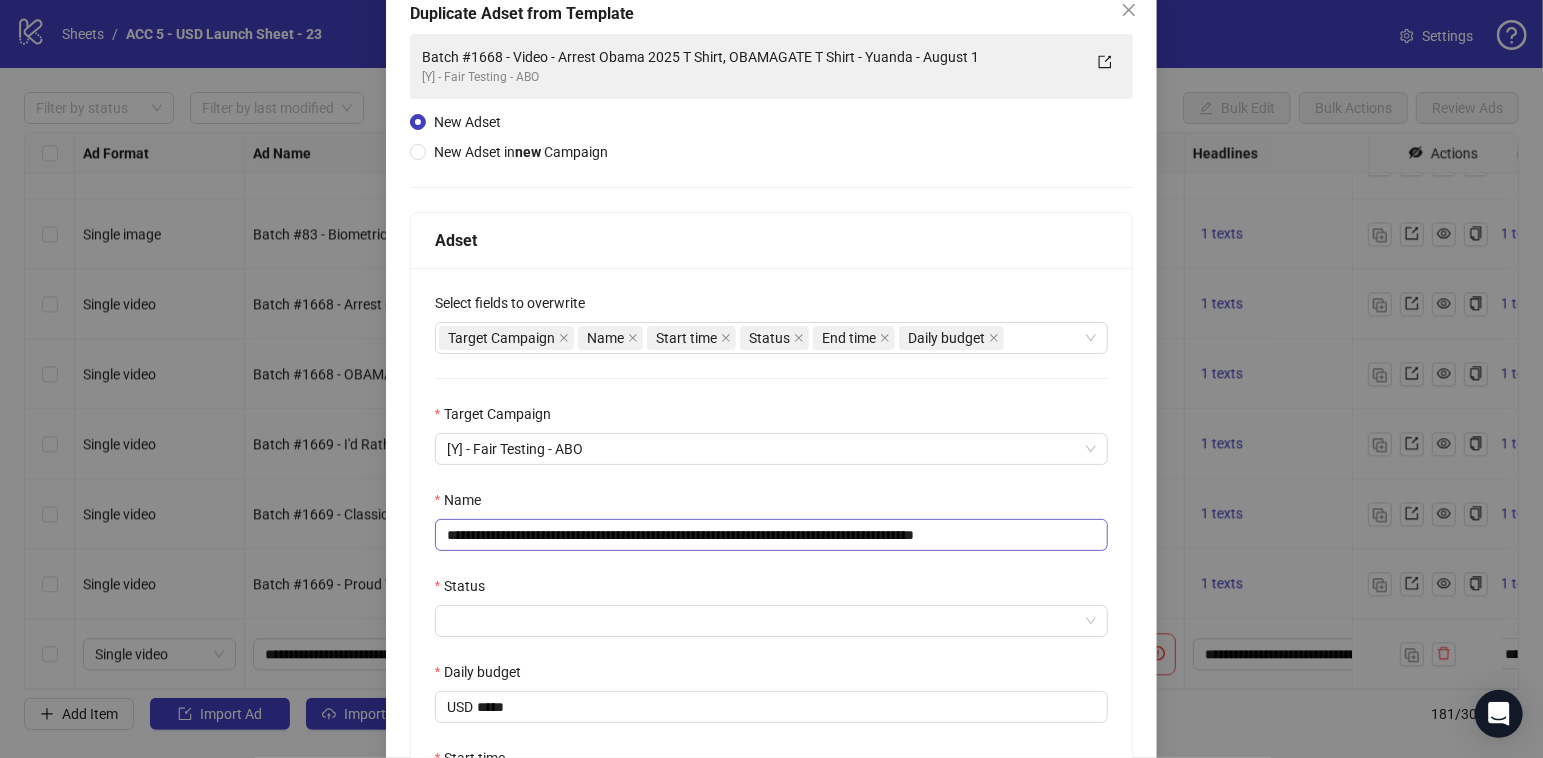 scroll, scrollTop: 128, scrollLeft: 0, axis: vertical 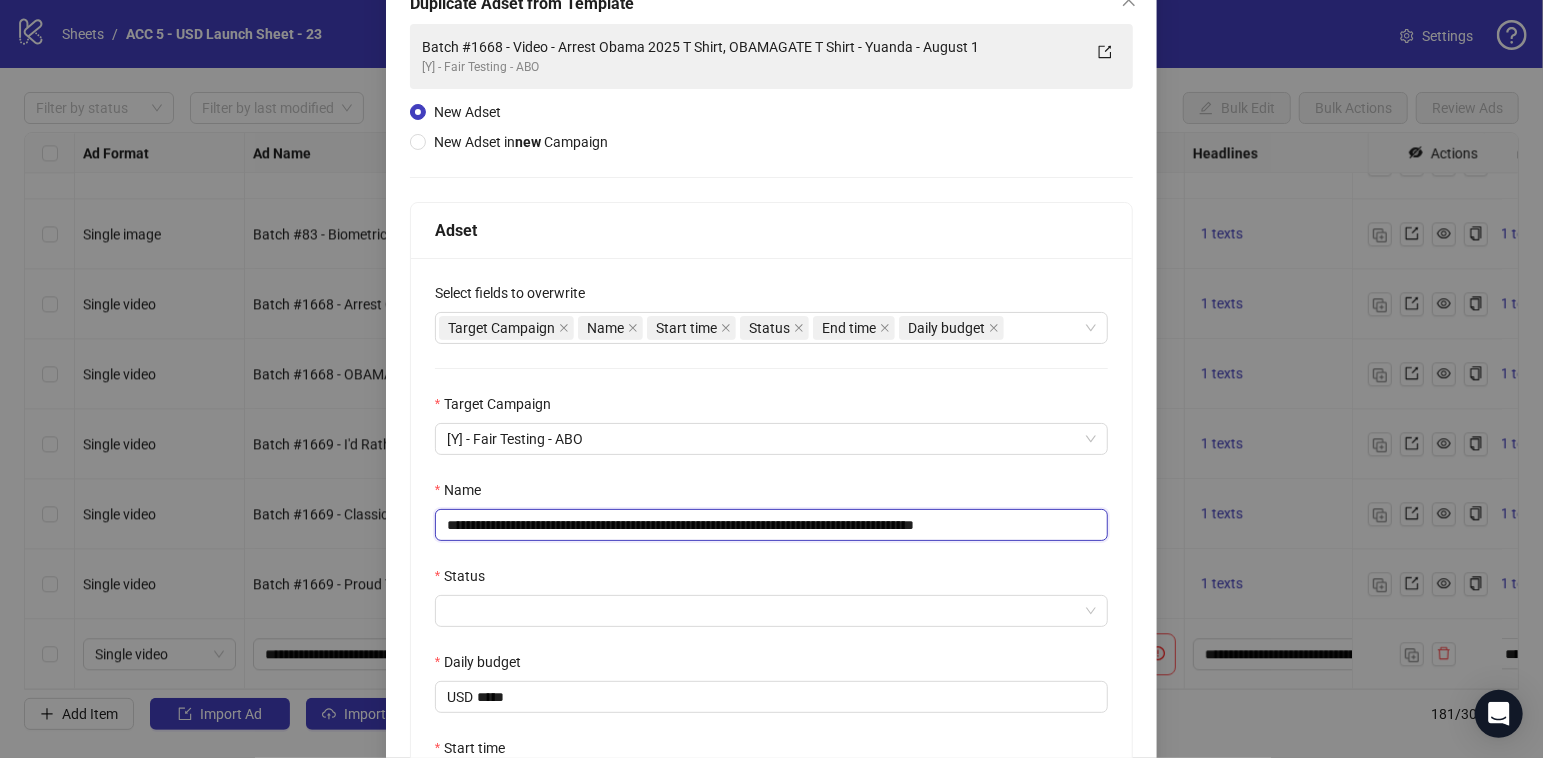 click on "**********" at bounding box center (772, 525) 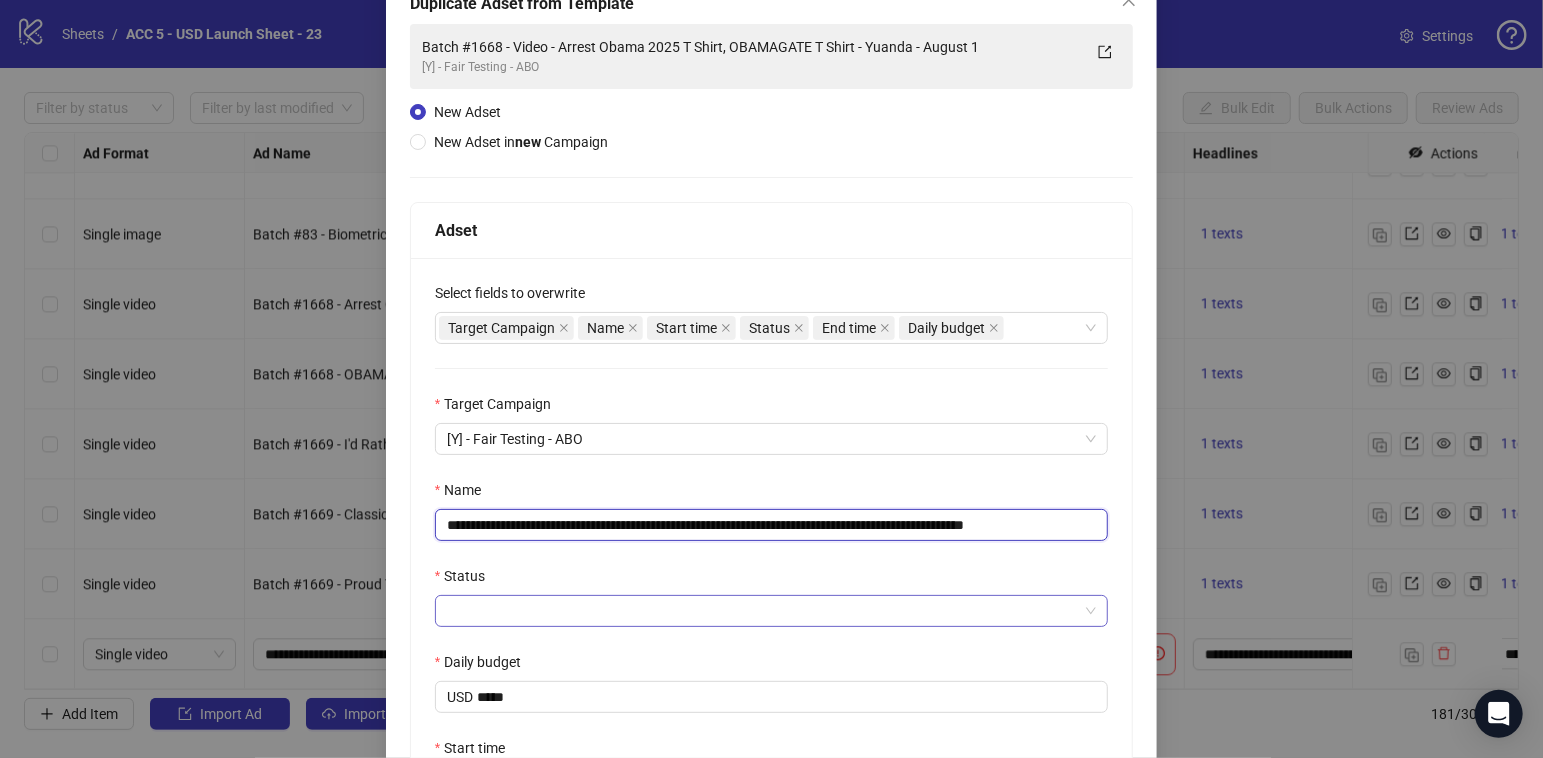 type on "**********" 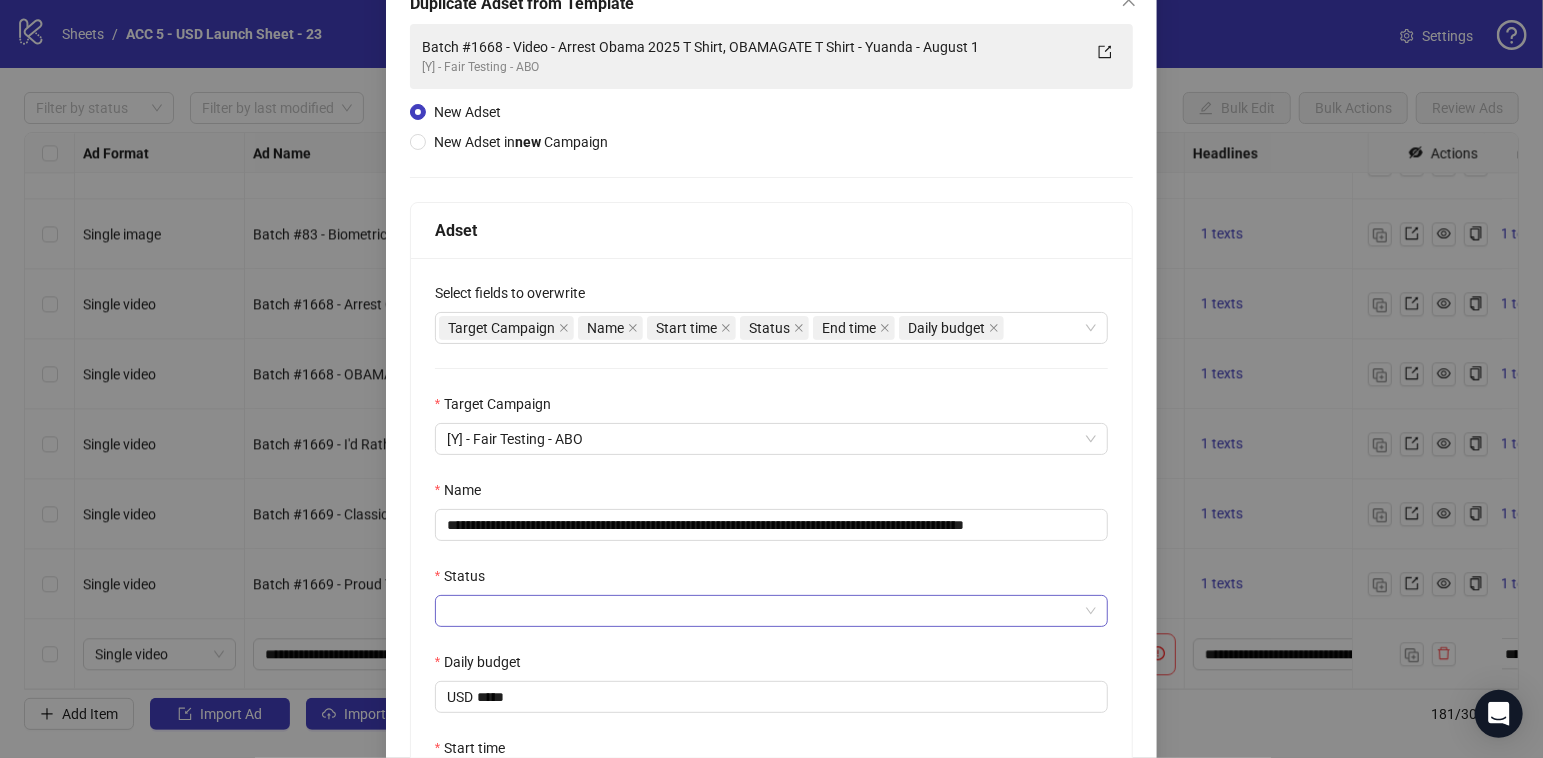 click on "Status" at bounding box center [763, 611] 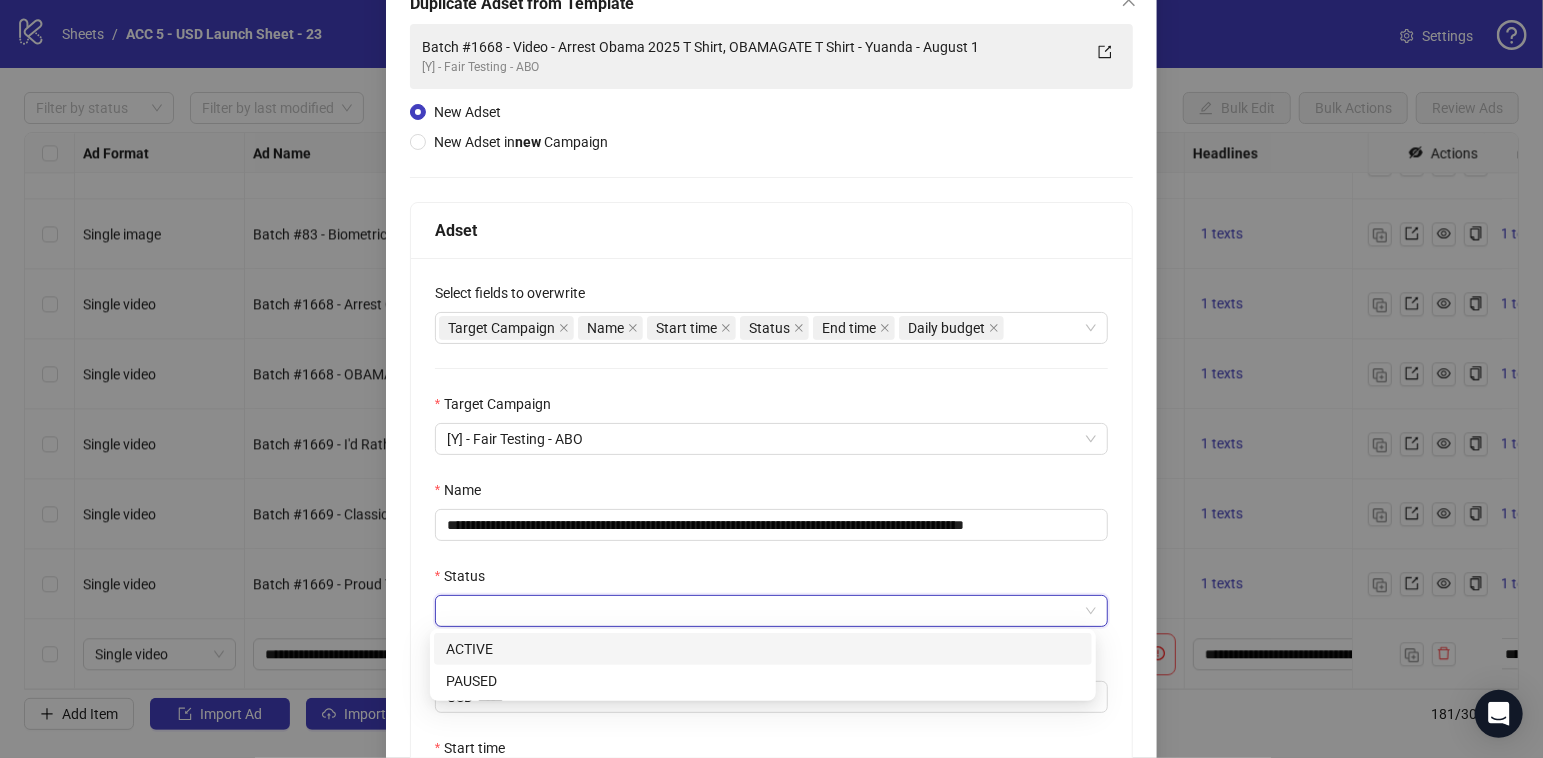 click on "ACTIVE" at bounding box center [763, 649] 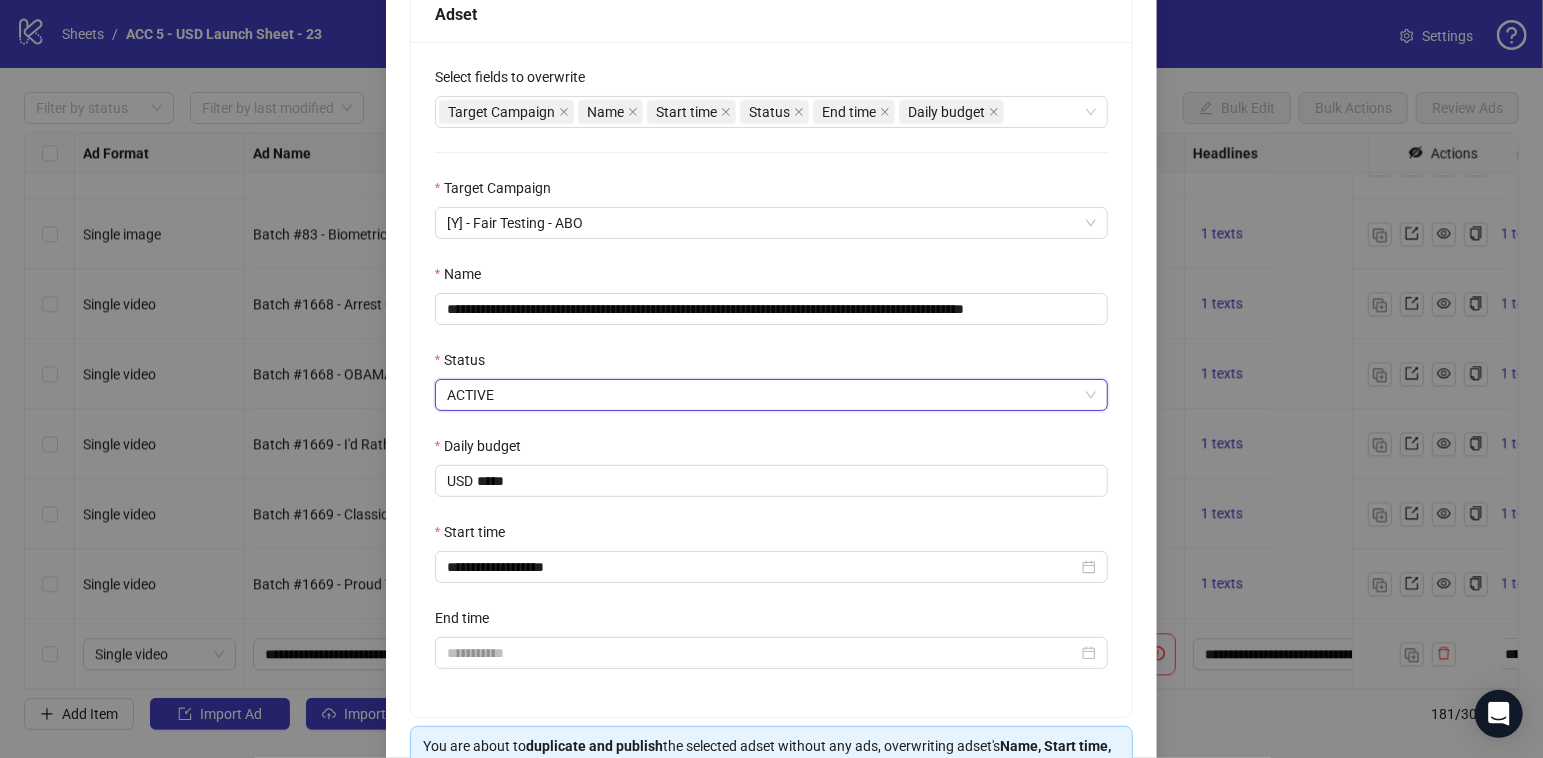 scroll, scrollTop: 459, scrollLeft: 0, axis: vertical 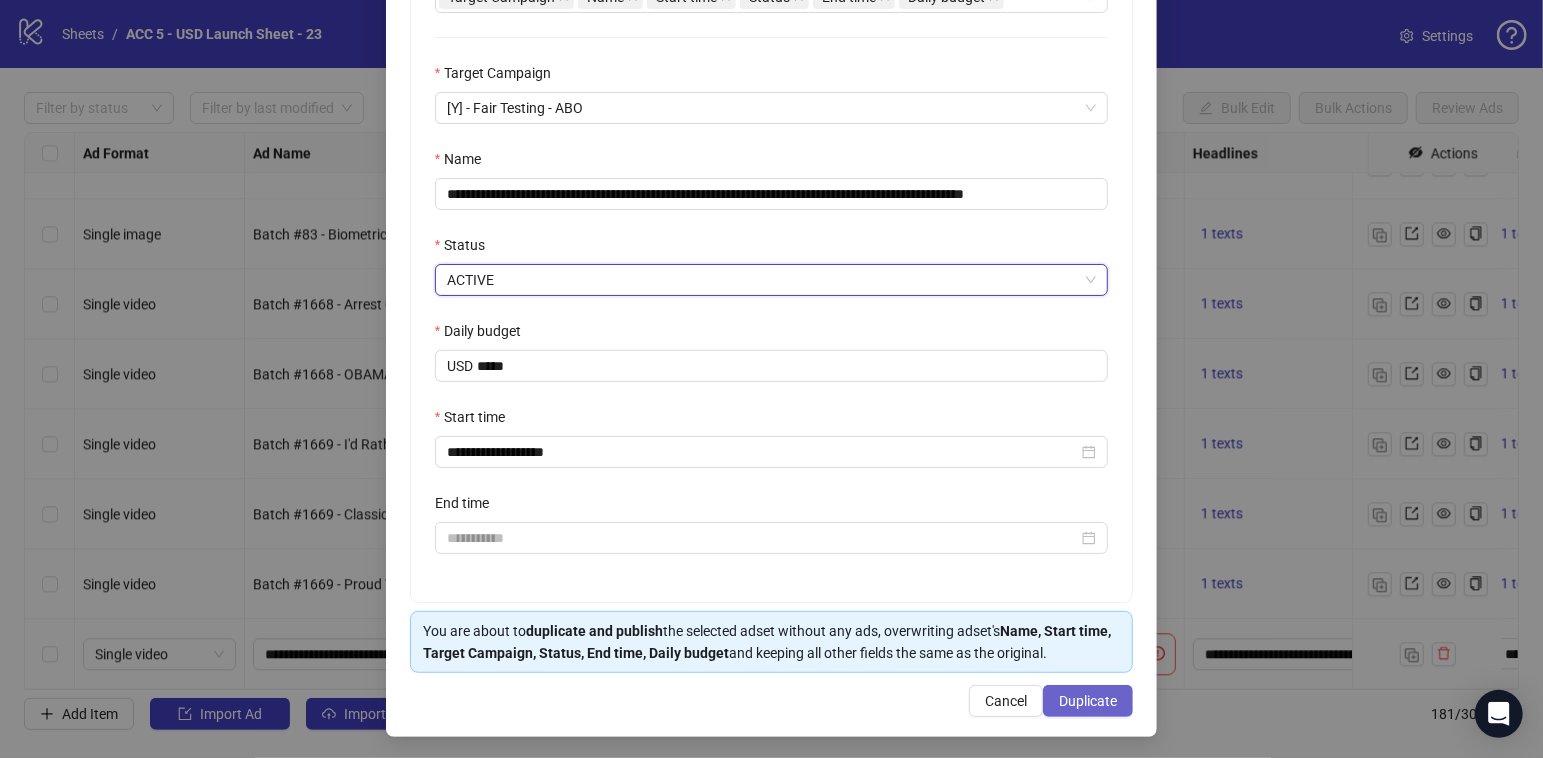 click on "Duplicate" at bounding box center (1088, 701) 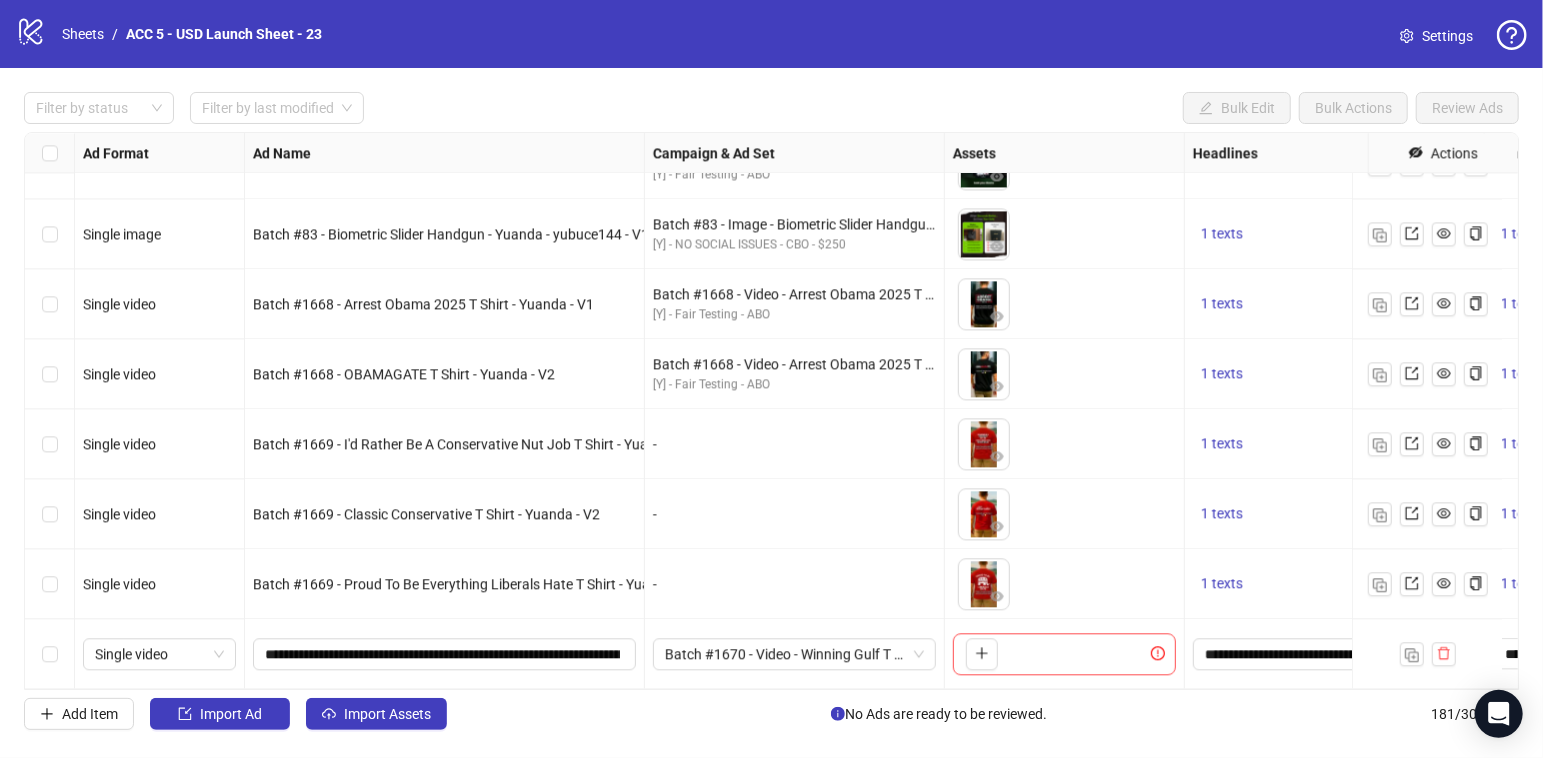 click on "**********" at bounding box center [445, 654] 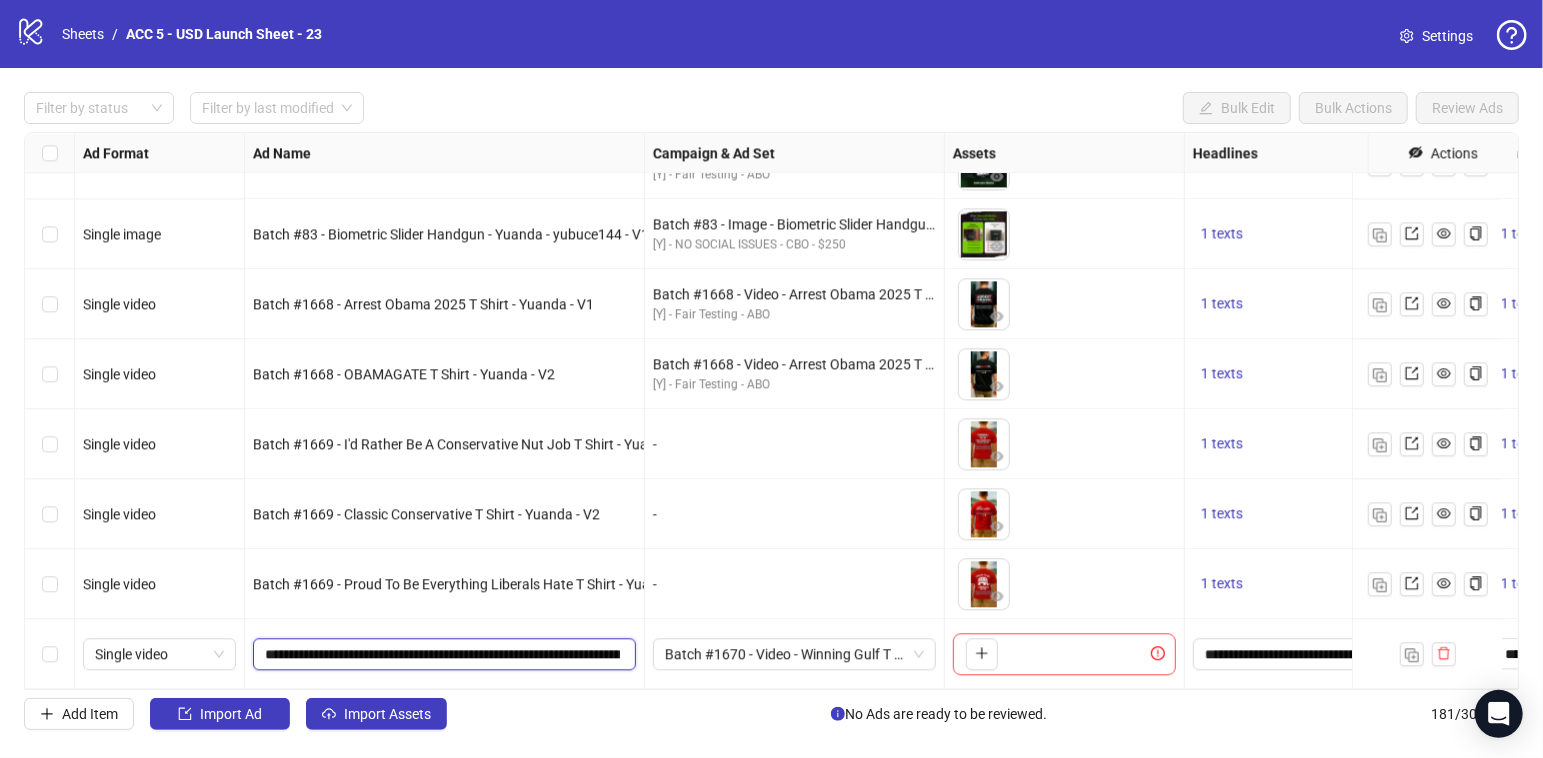 click on "**********" at bounding box center [442, 654] 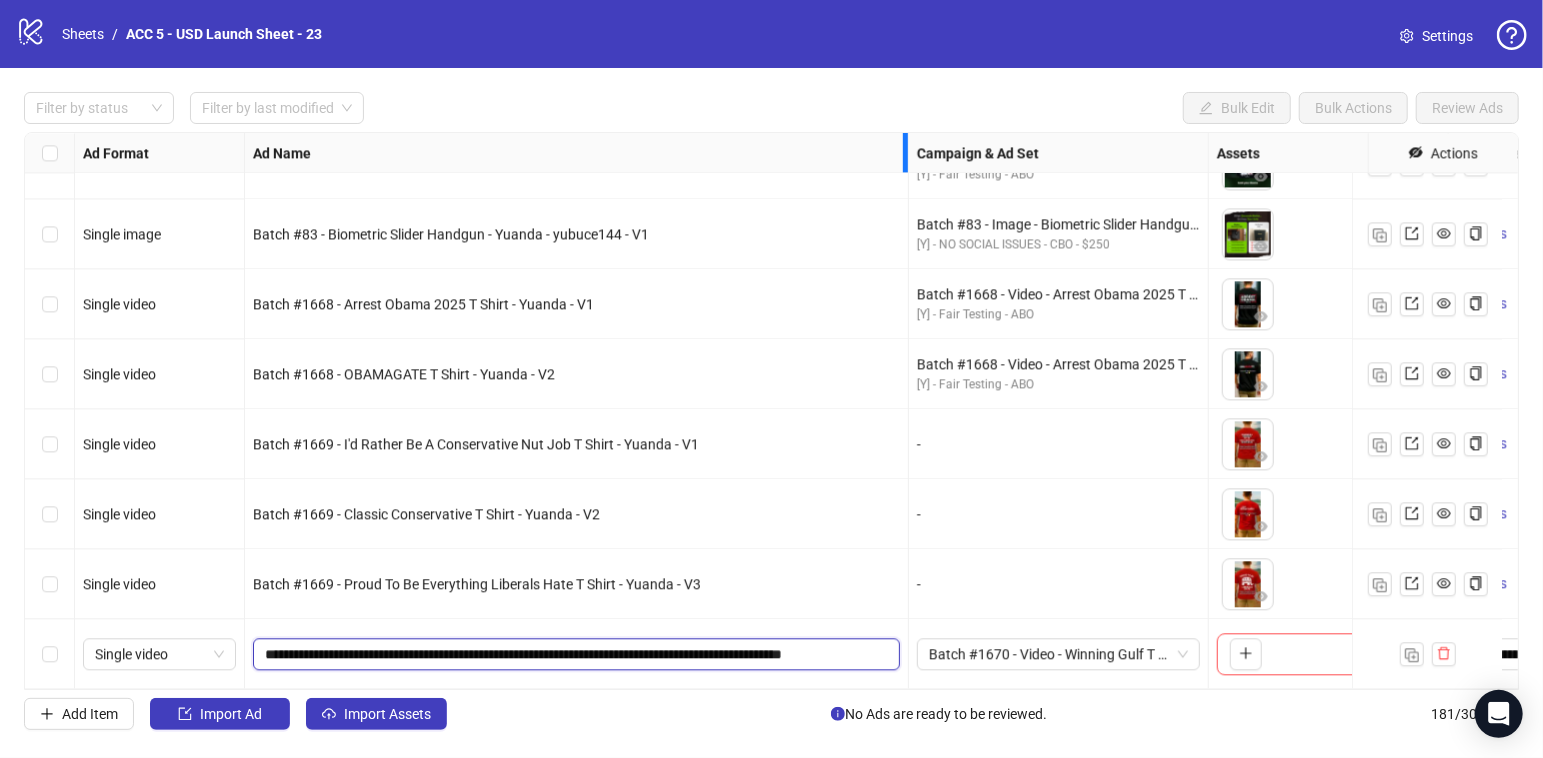 scroll, scrollTop: 0, scrollLeft: 21, axis: horizontal 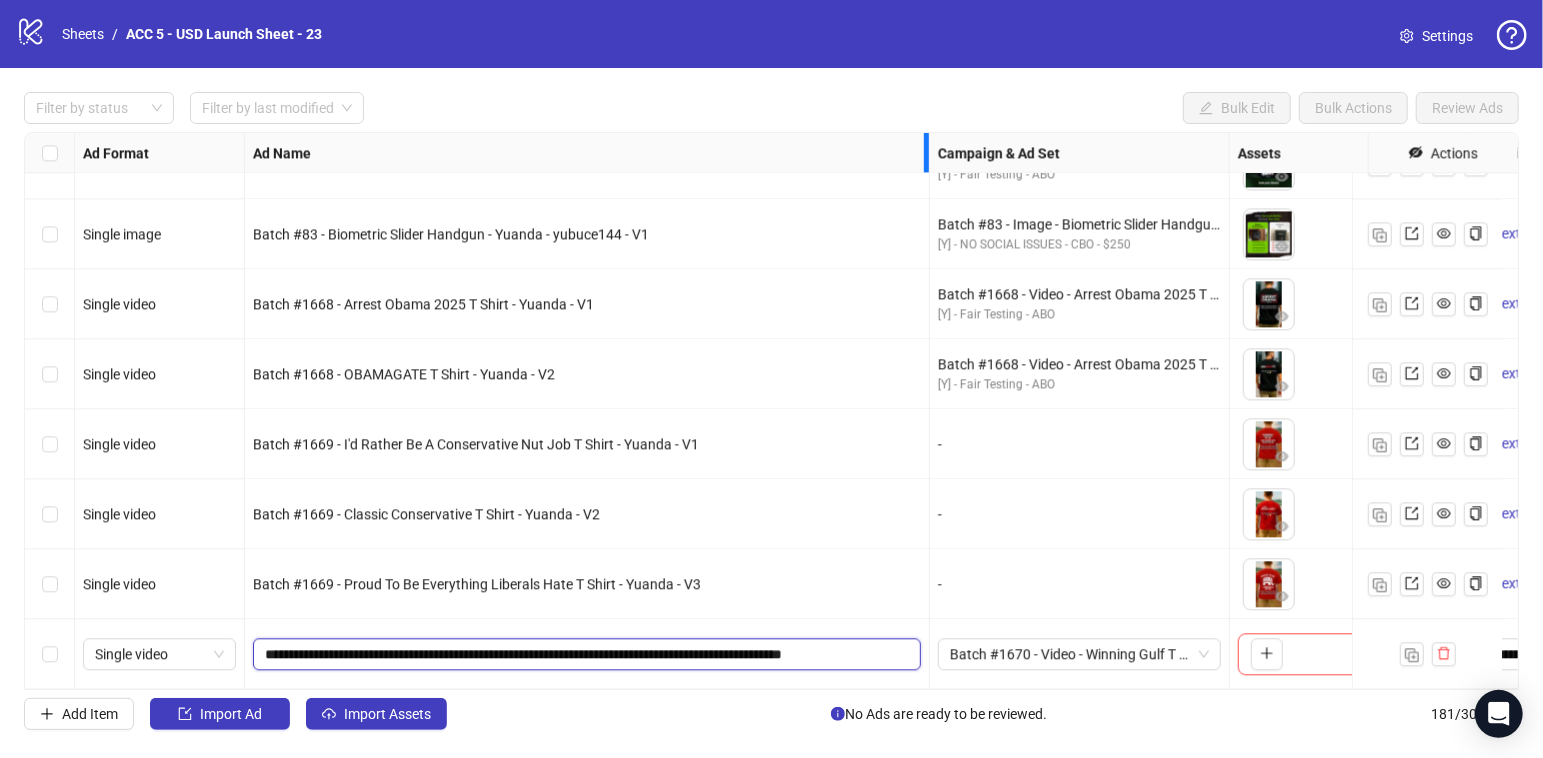 drag, startPoint x: 639, startPoint y: 154, endPoint x: 957, endPoint y: 200, distance: 321.3098 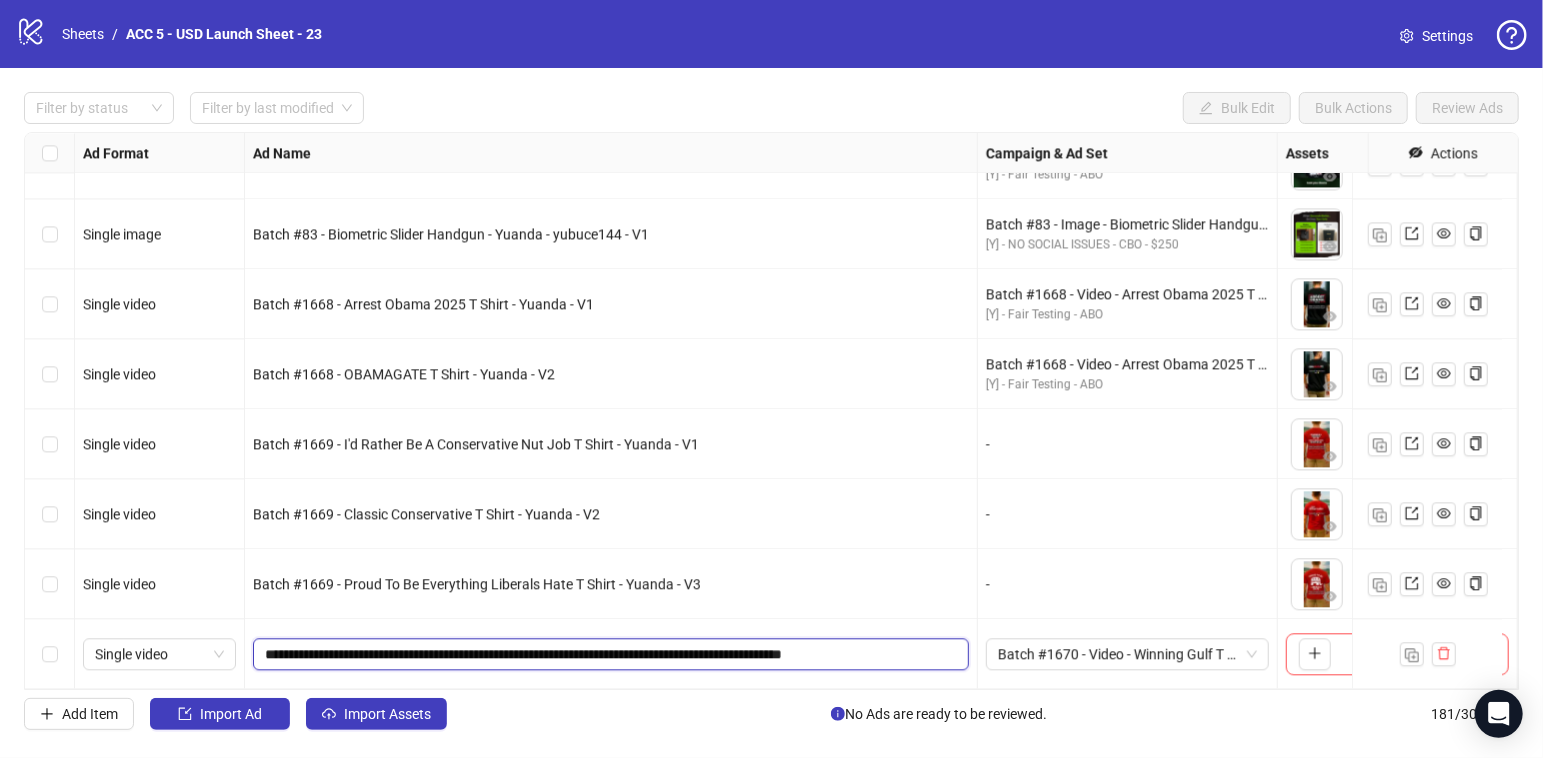 scroll, scrollTop: 0, scrollLeft: 0, axis: both 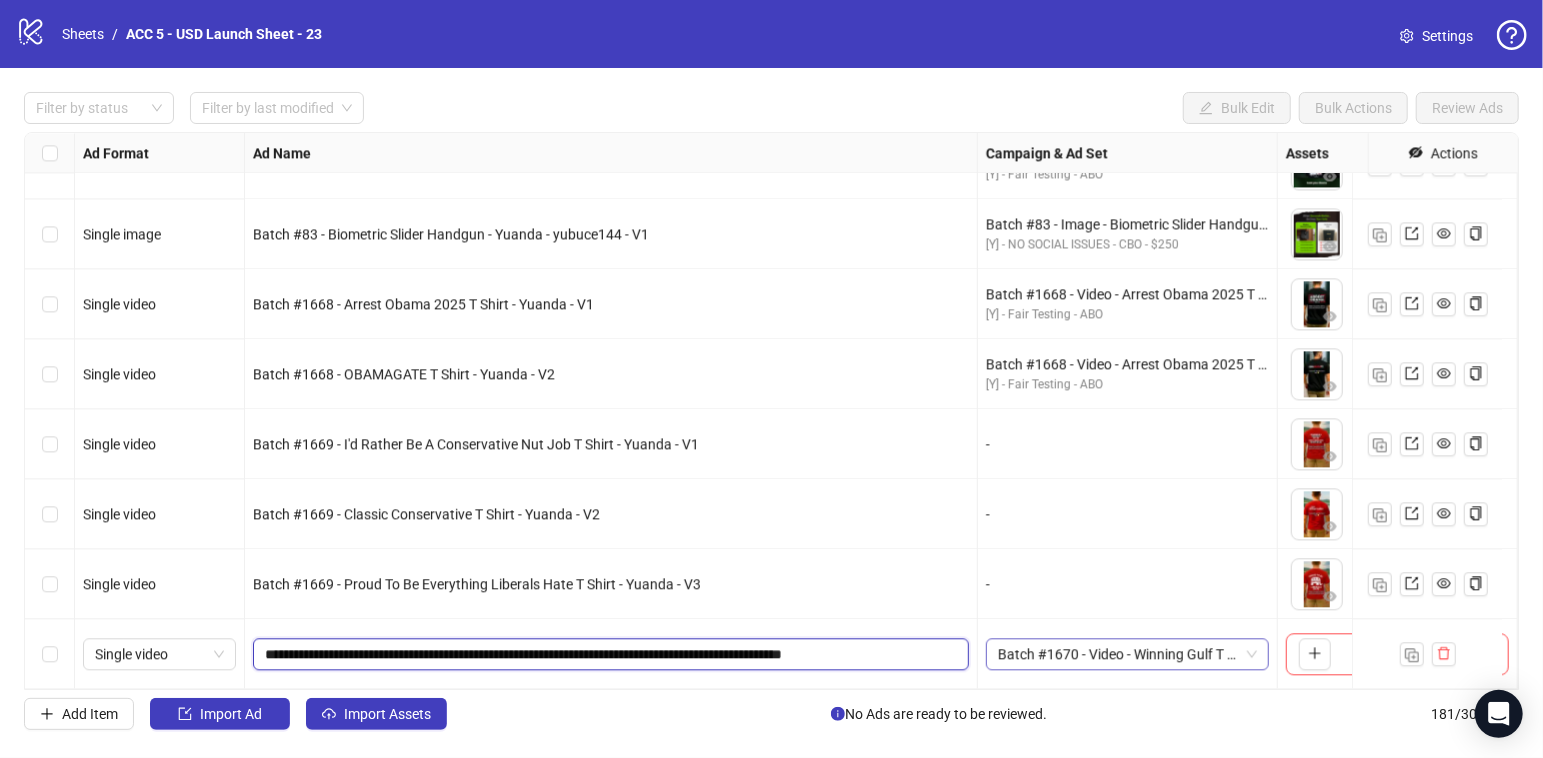 drag, startPoint x: 852, startPoint y: 634, endPoint x: 1044, endPoint y: 650, distance: 192.66551 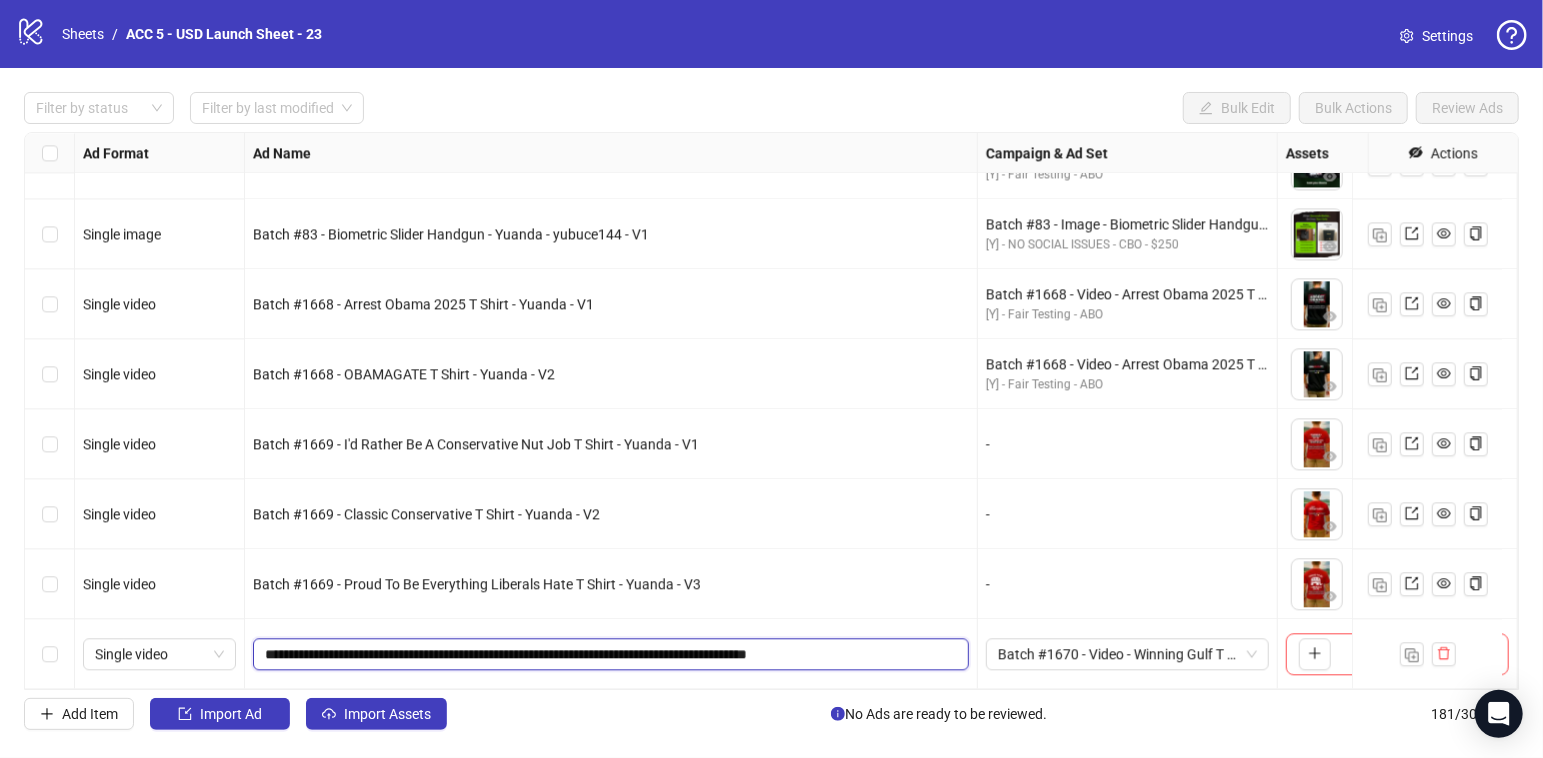 drag, startPoint x: 388, startPoint y: 637, endPoint x: 343, endPoint y: 638, distance: 45.01111 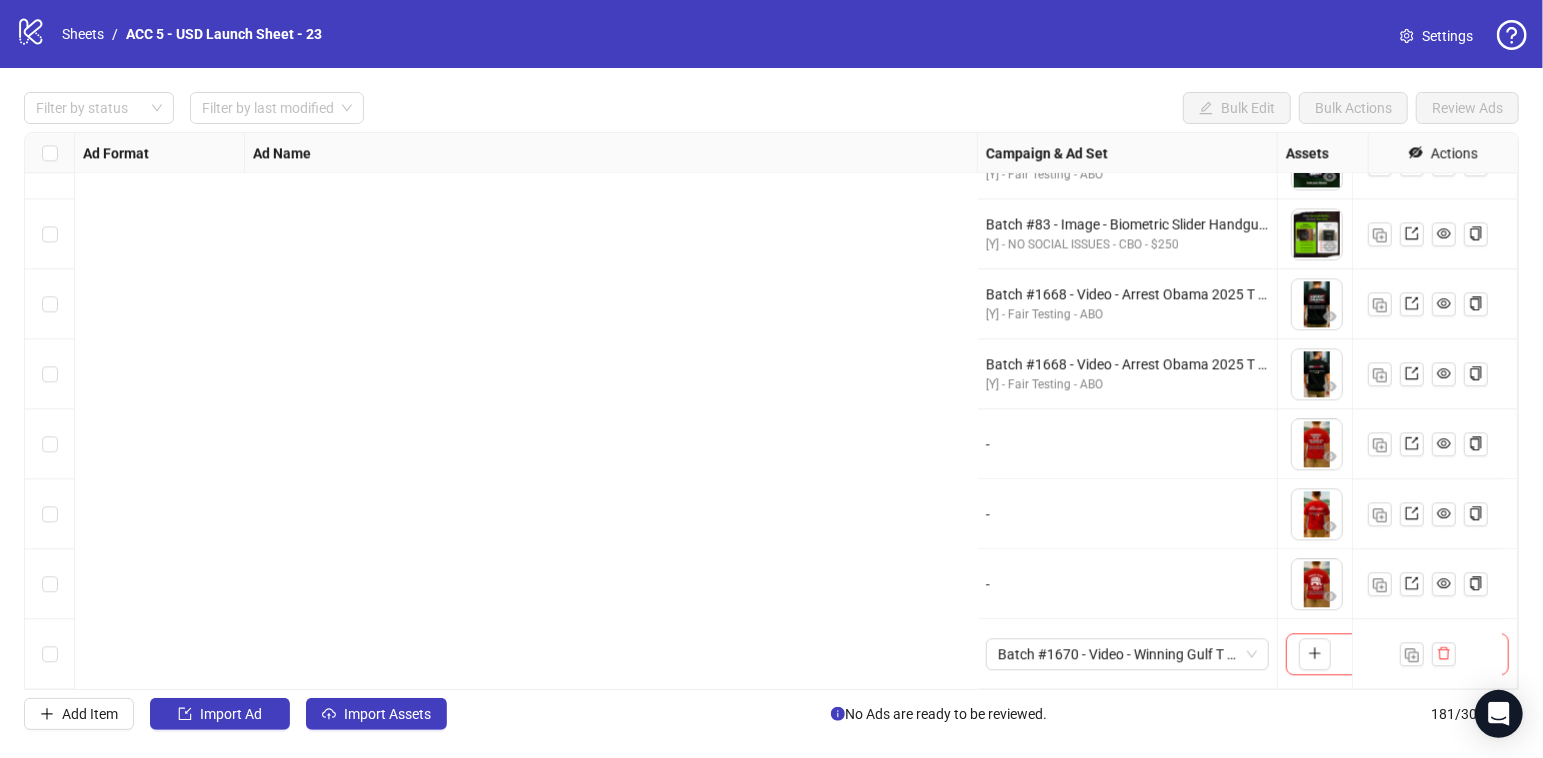 scroll, scrollTop: 12170, scrollLeft: 1265, axis: both 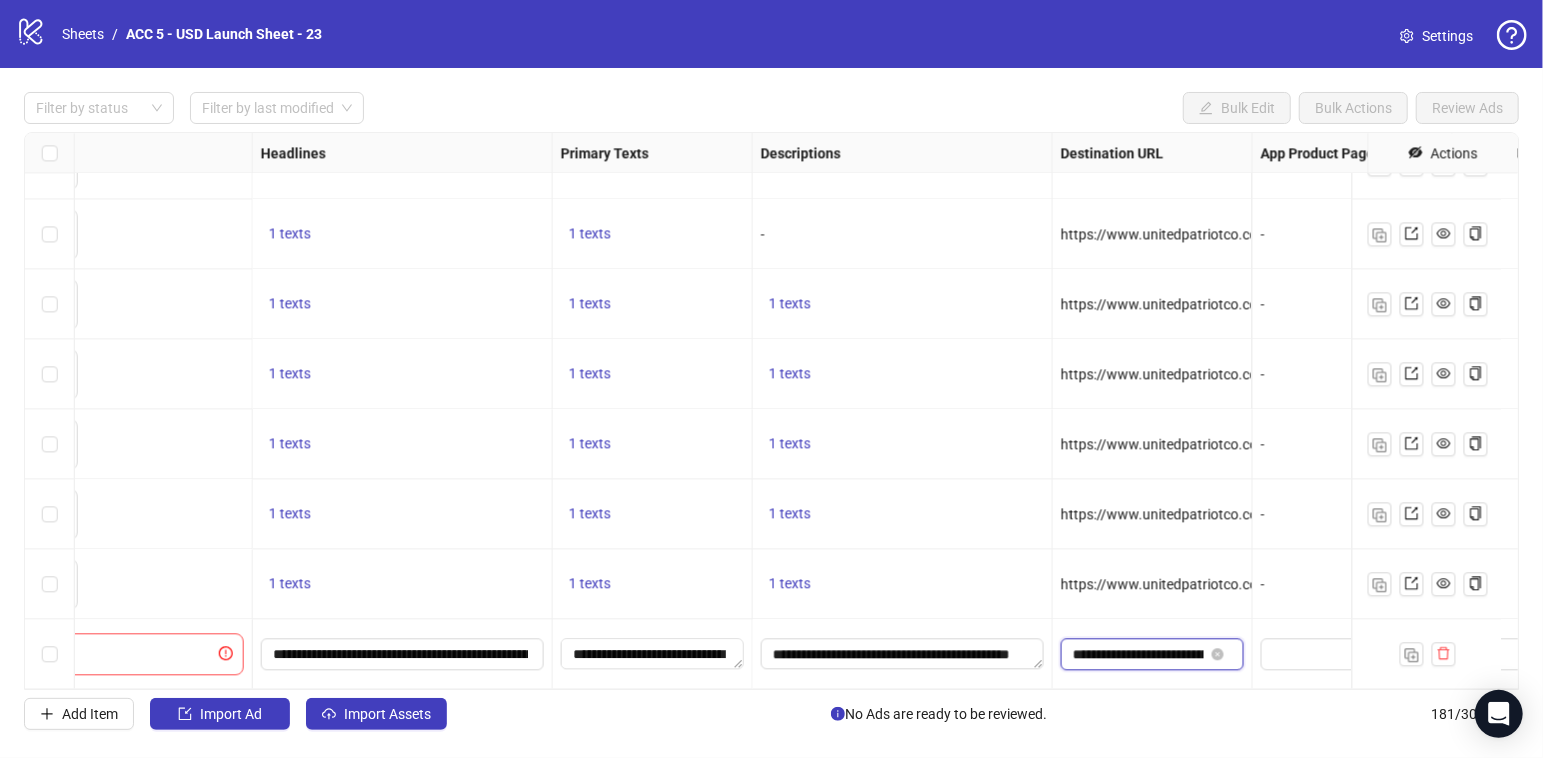 click on "**********" at bounding box center (1138, 654) 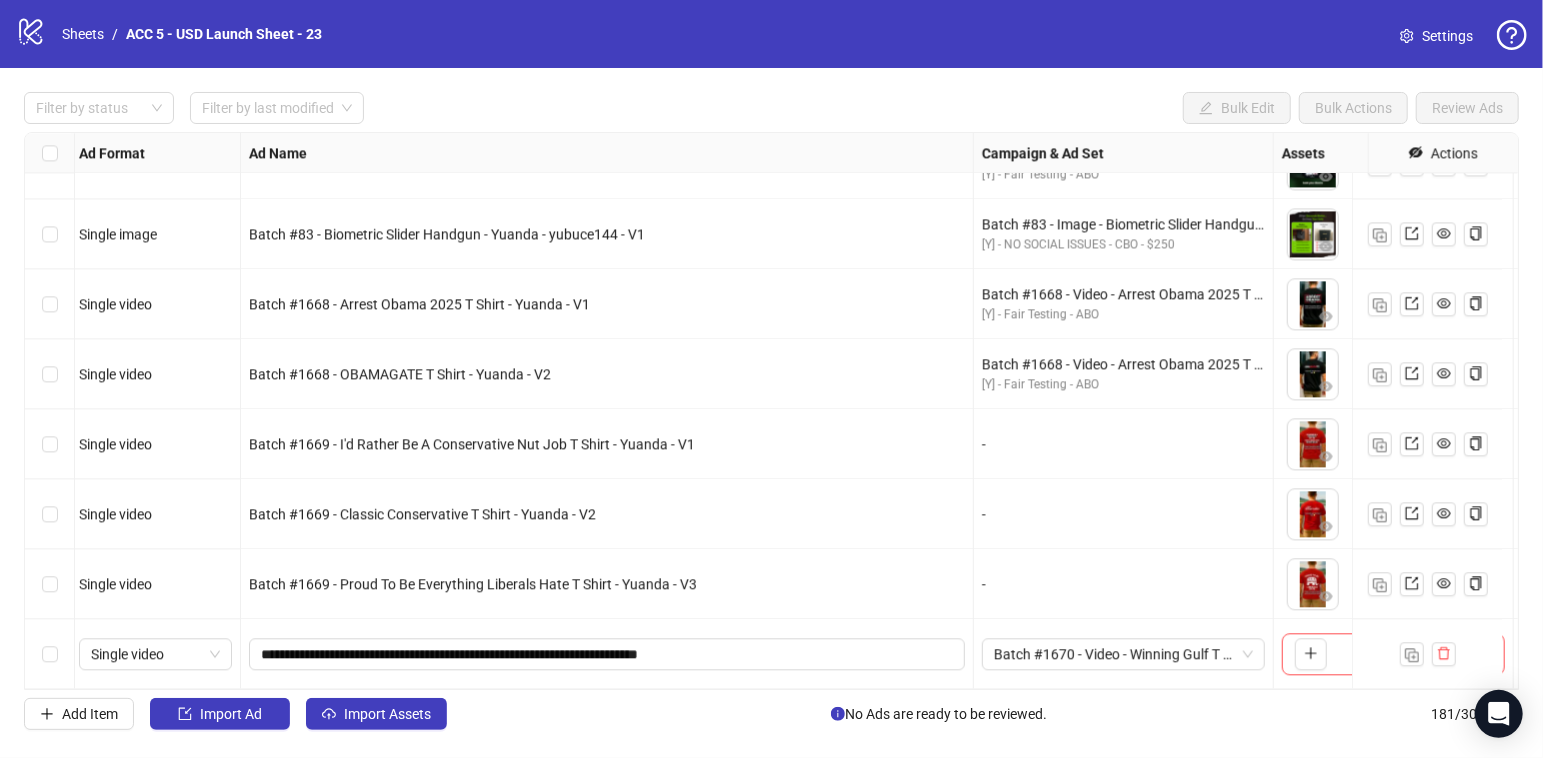 scroll, scrollTop: 12170, scrollLeft: 560, axis: both 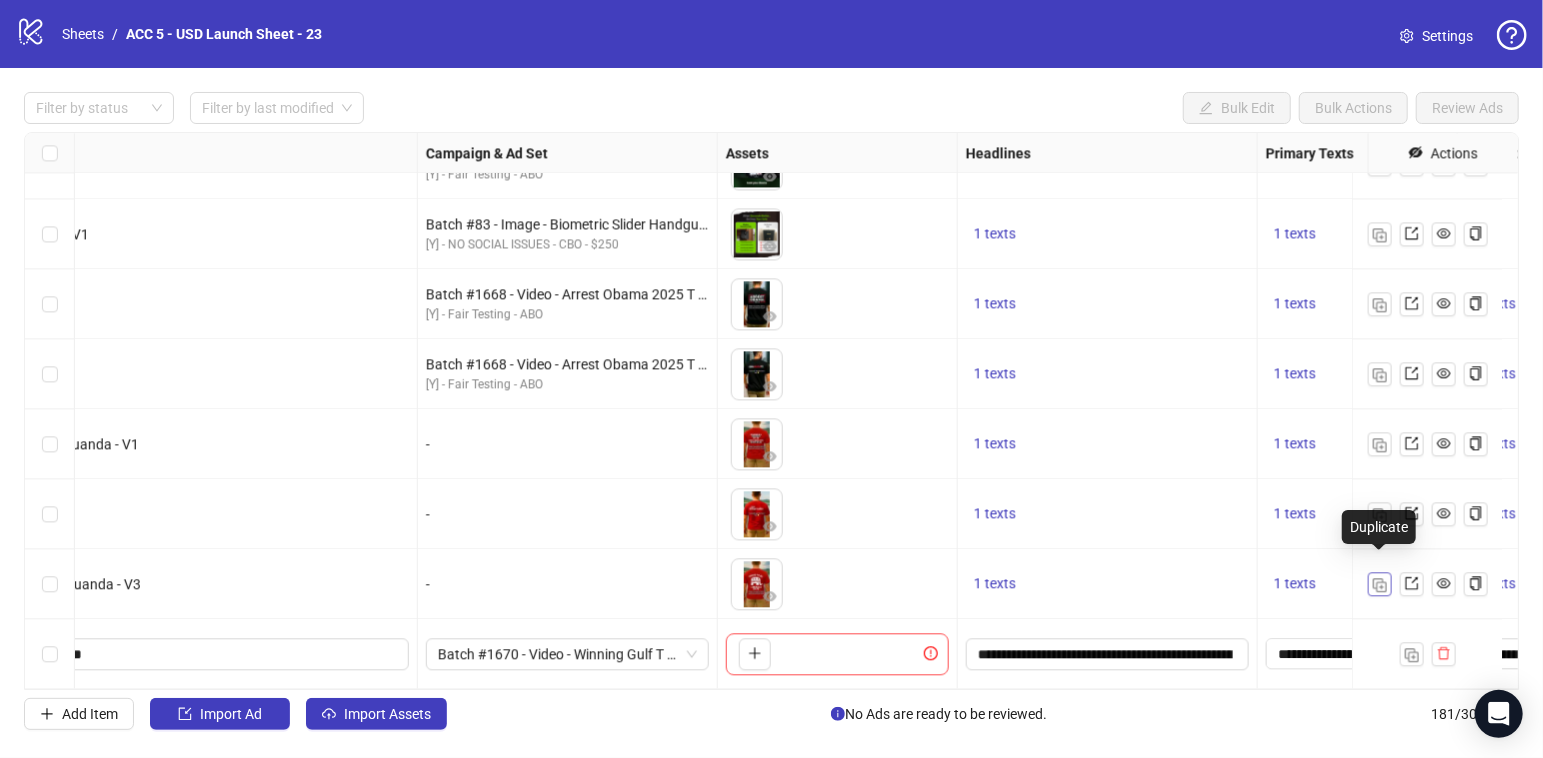 click at bounding box center [1380, 585] 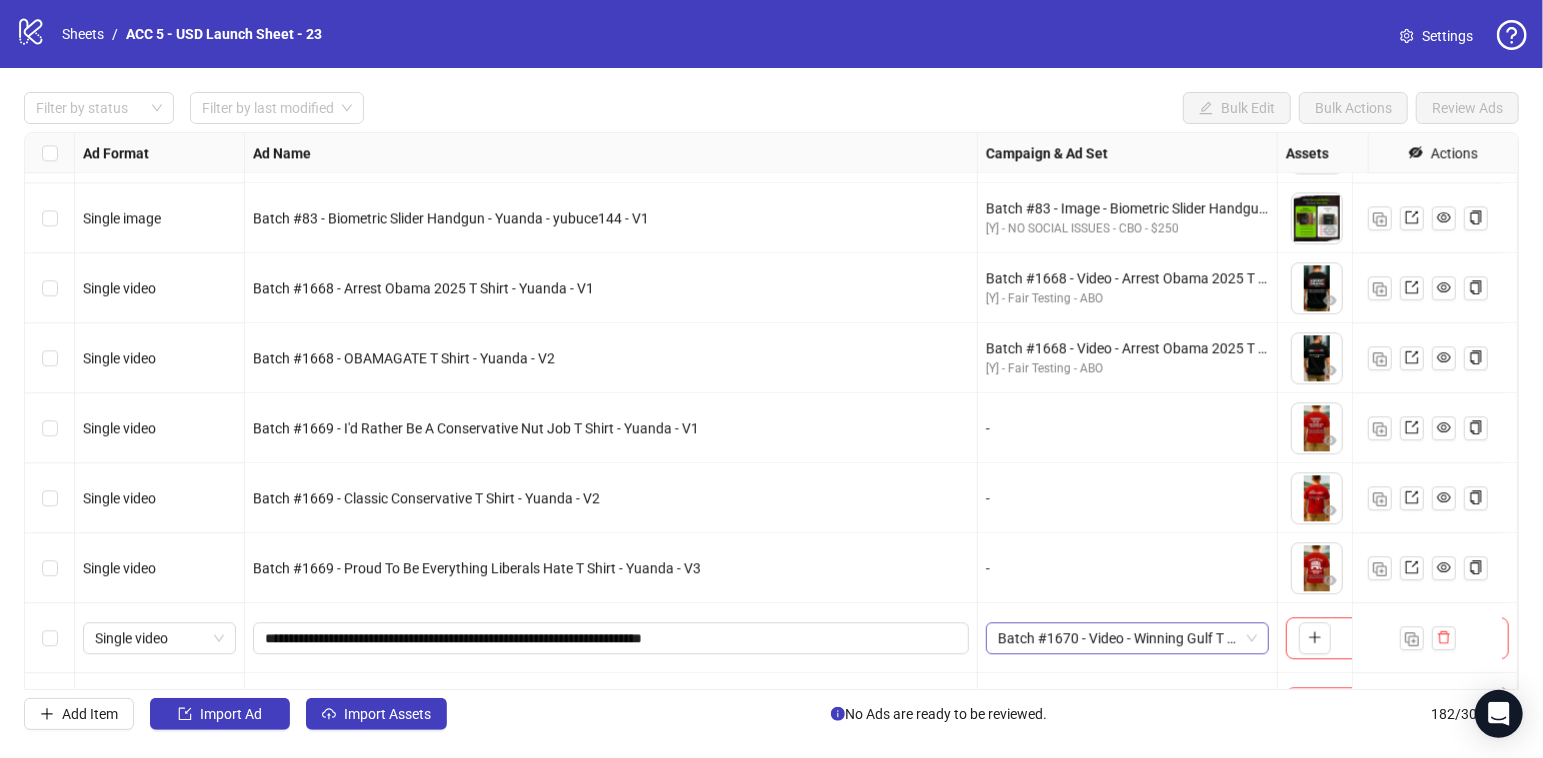 scroll, scrollTop: 12240, scrollLeft: 0, axis: vertical 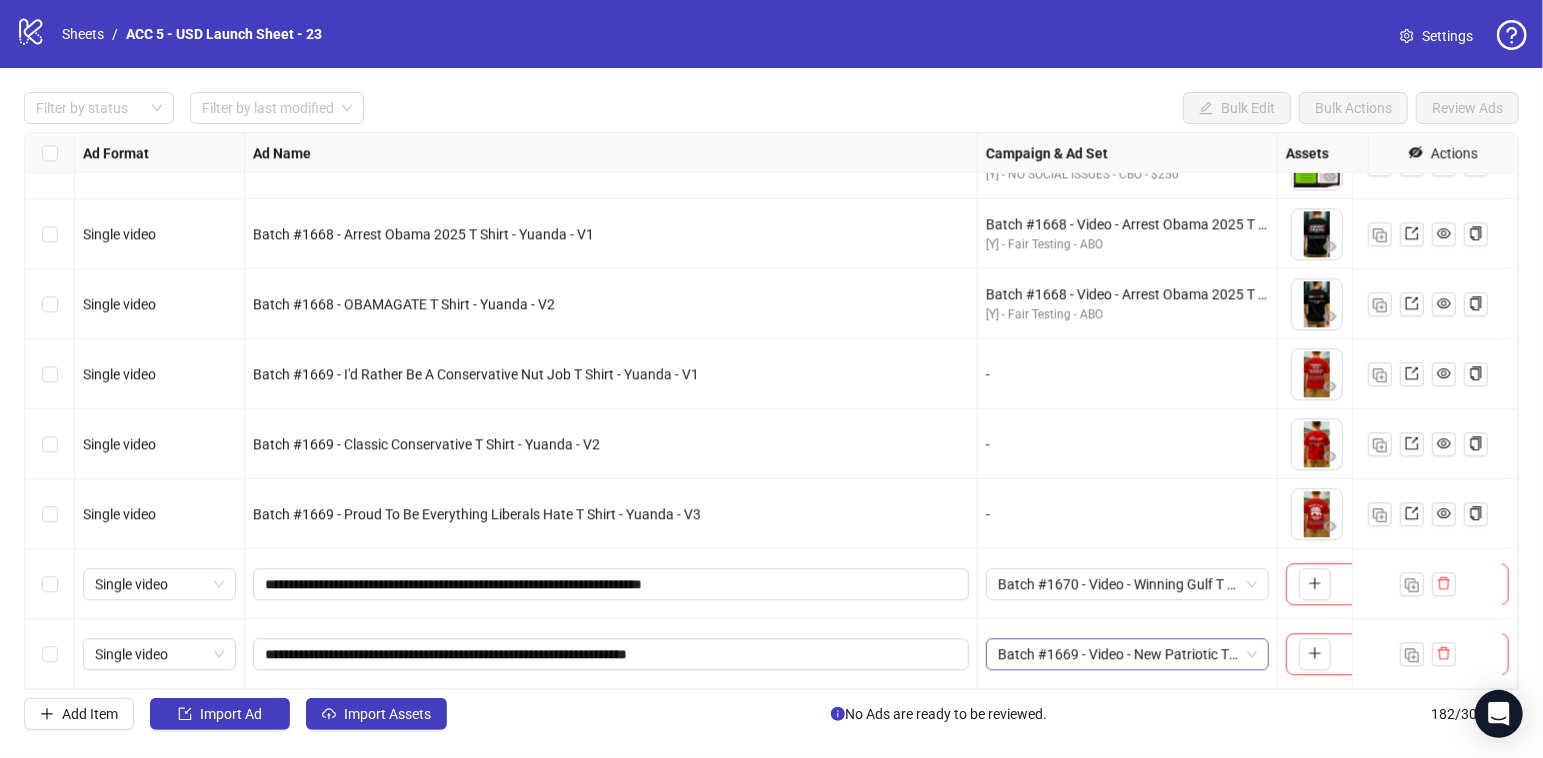 click on "Batch #1669 - Video - New Patriotic T Shirt - Yuanda - August 1" at bounding box center [1127, 654] 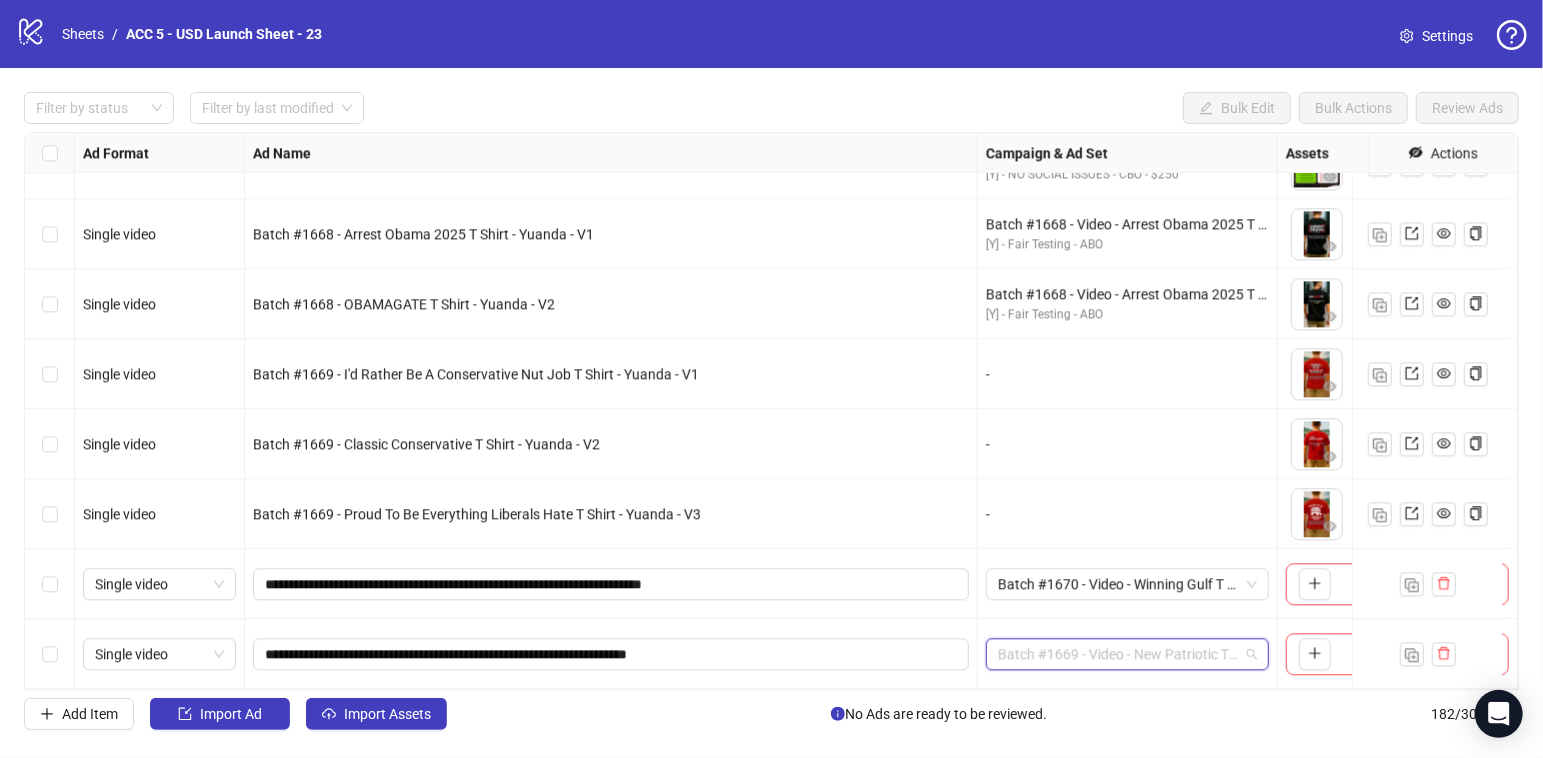click on "Batch #1669 - Video - New Patriotic T Shirt - Yuanda - August 1" at bounding box center [1127, 654] 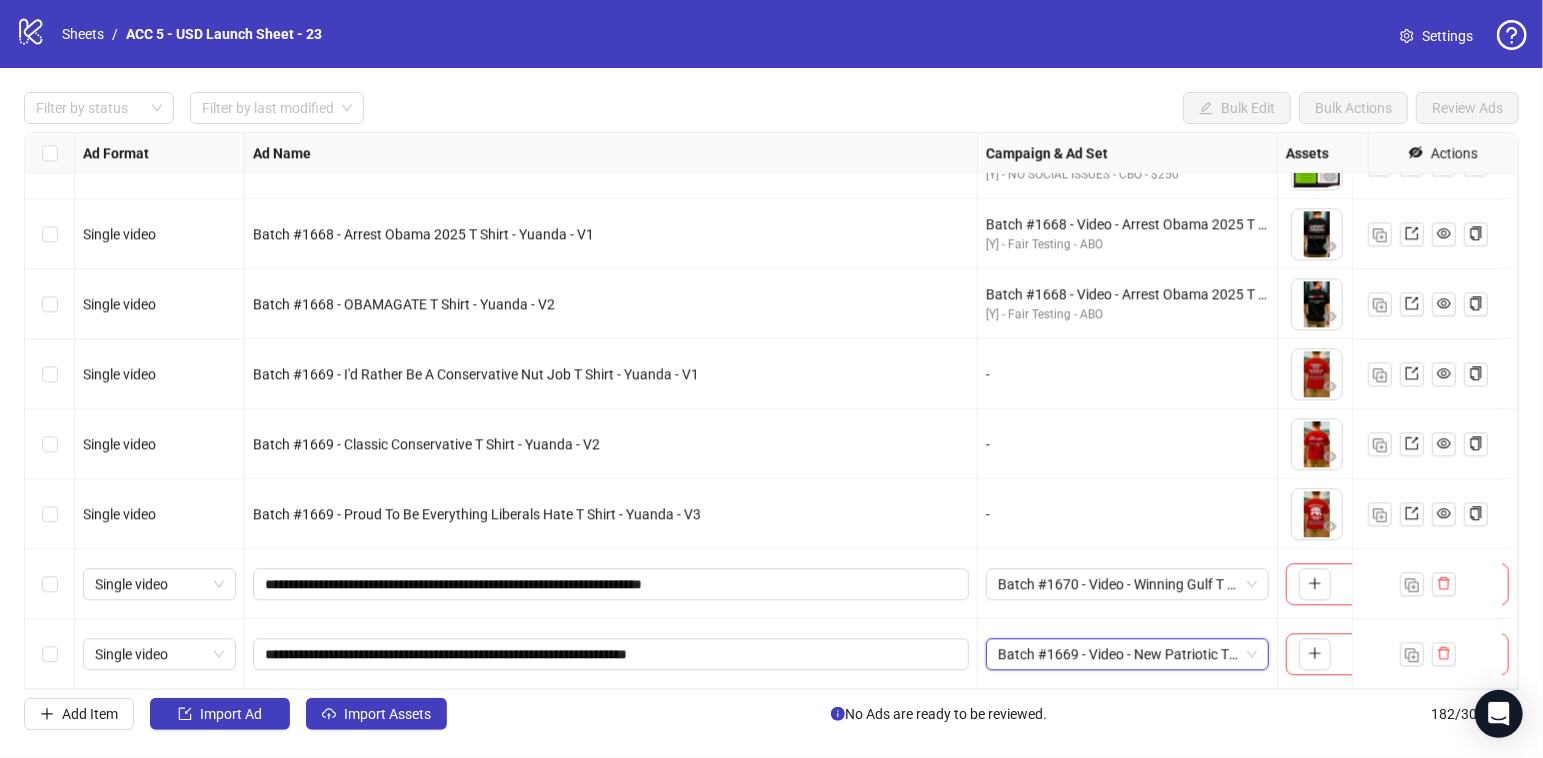 drag, startPoint x: 1109, startPoint y: 642, endPoint x: 1162, endPoint y: 601, distance: 67.00746 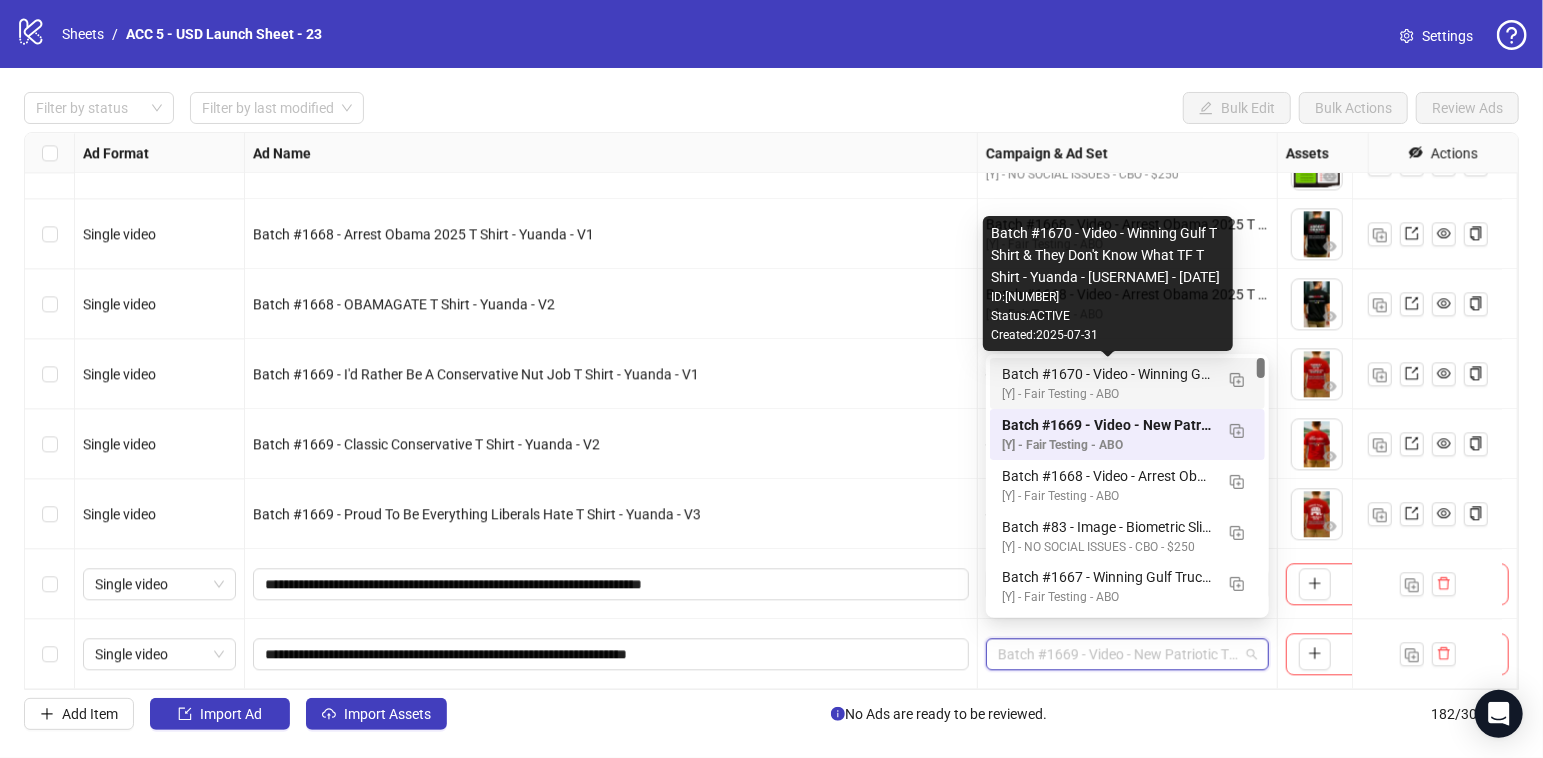click on "Batch #1670 - Video - Winning Gulf T Shirt & They Don't Know What TF T Shirt - Yuanda - Taha - August 1" at bounding box center [1107, 374] 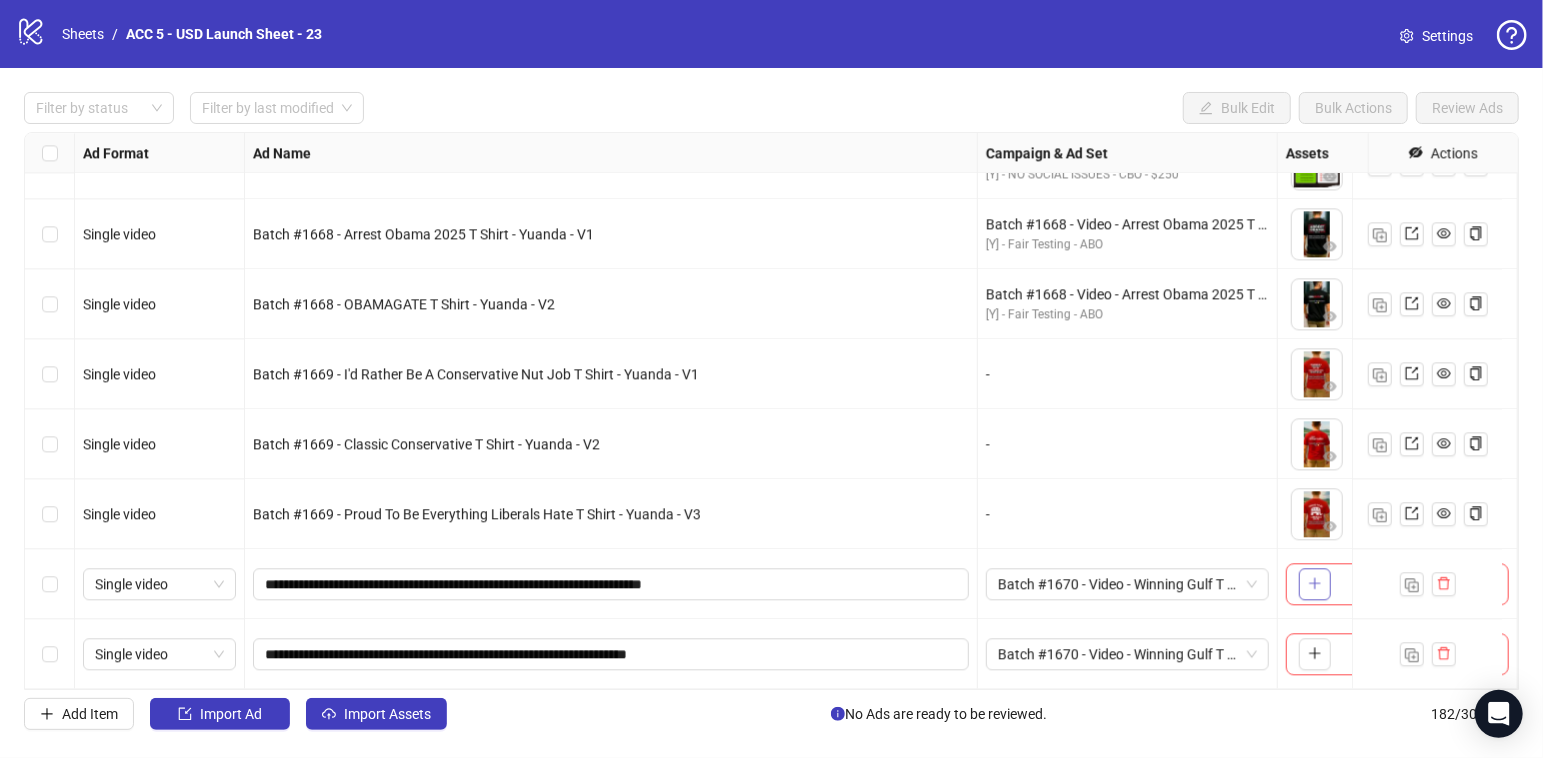 click at bounding box center (1315, 584) 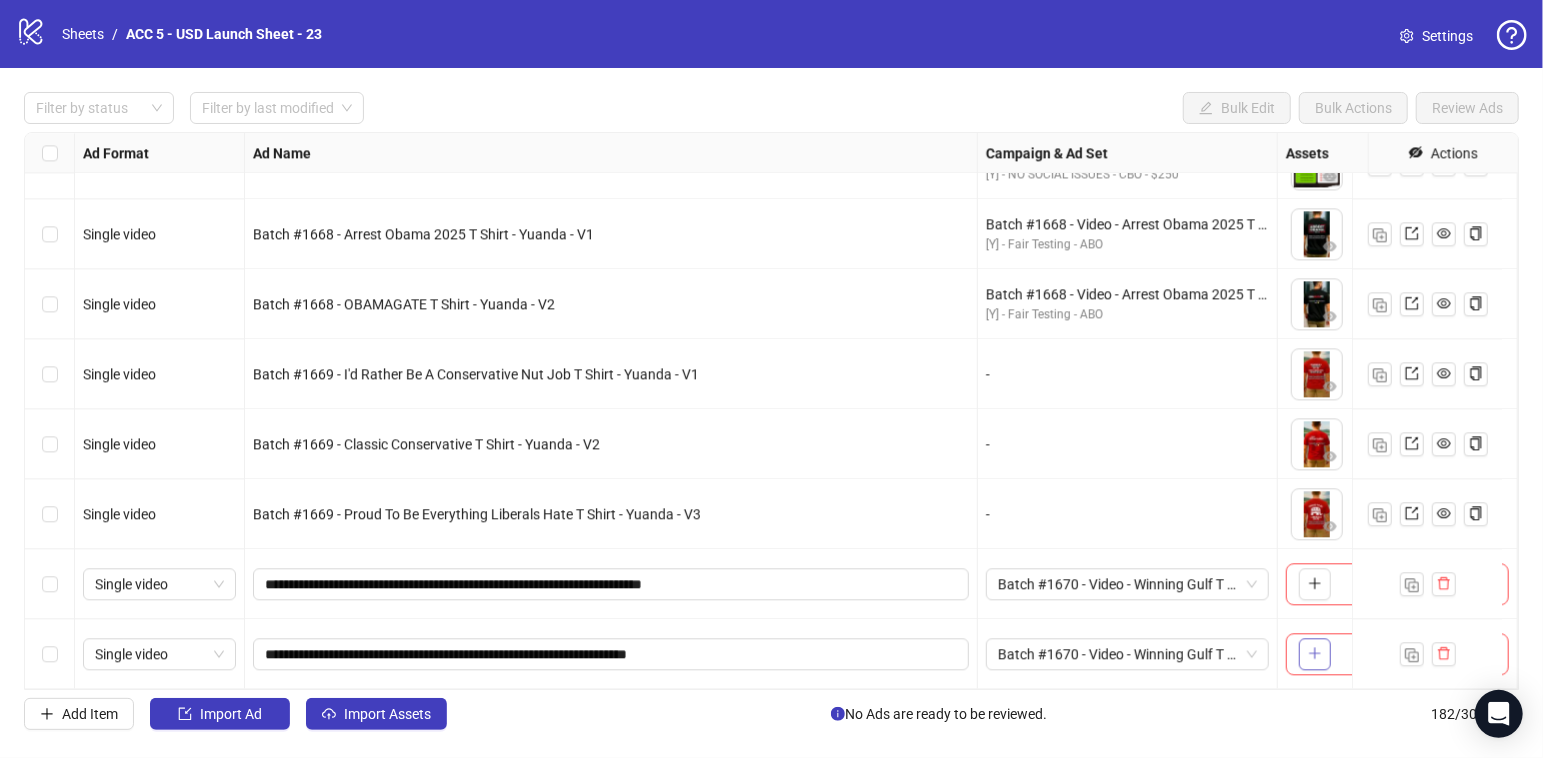 click at bounding box center [1315, 654] 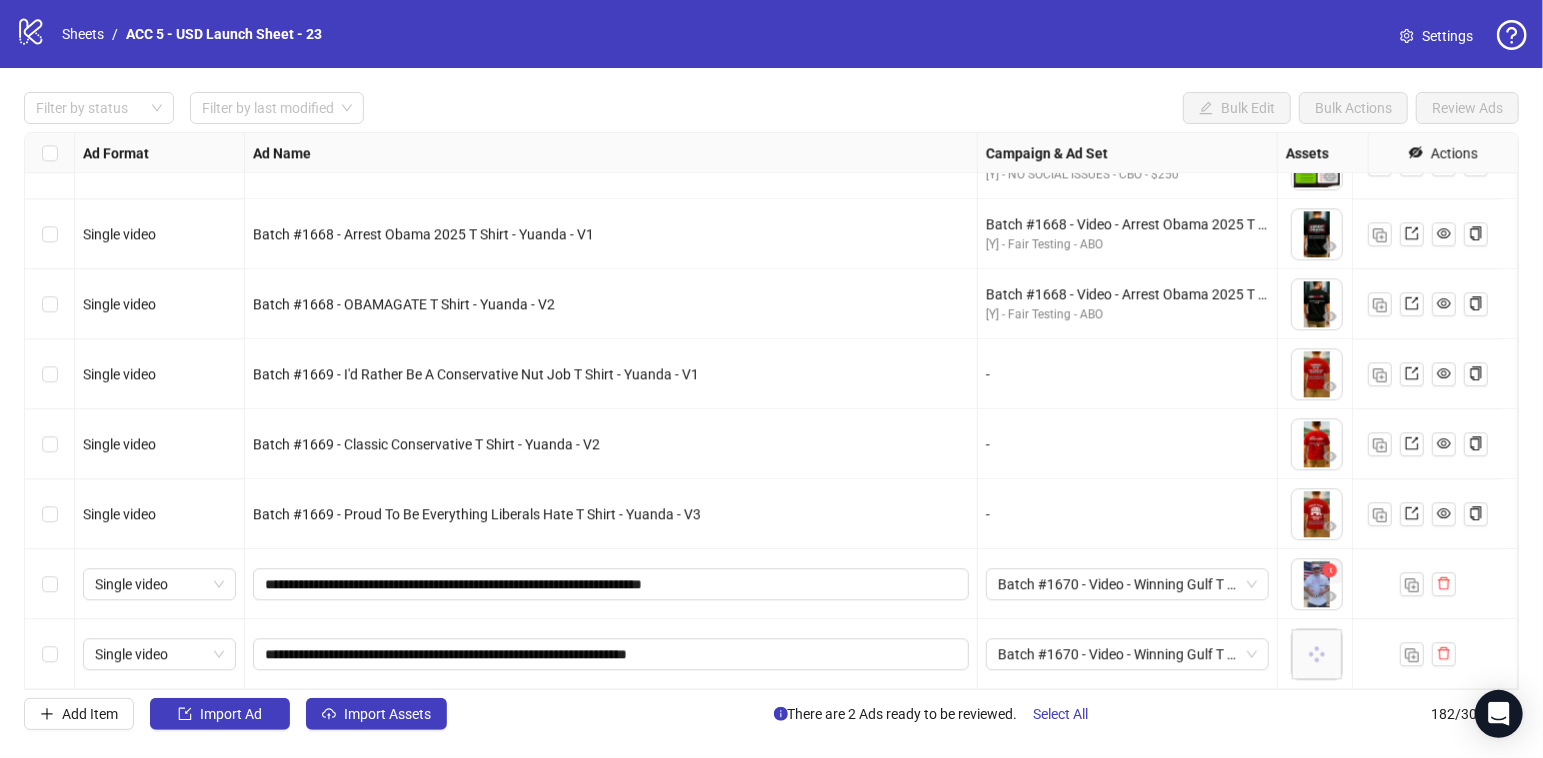 click 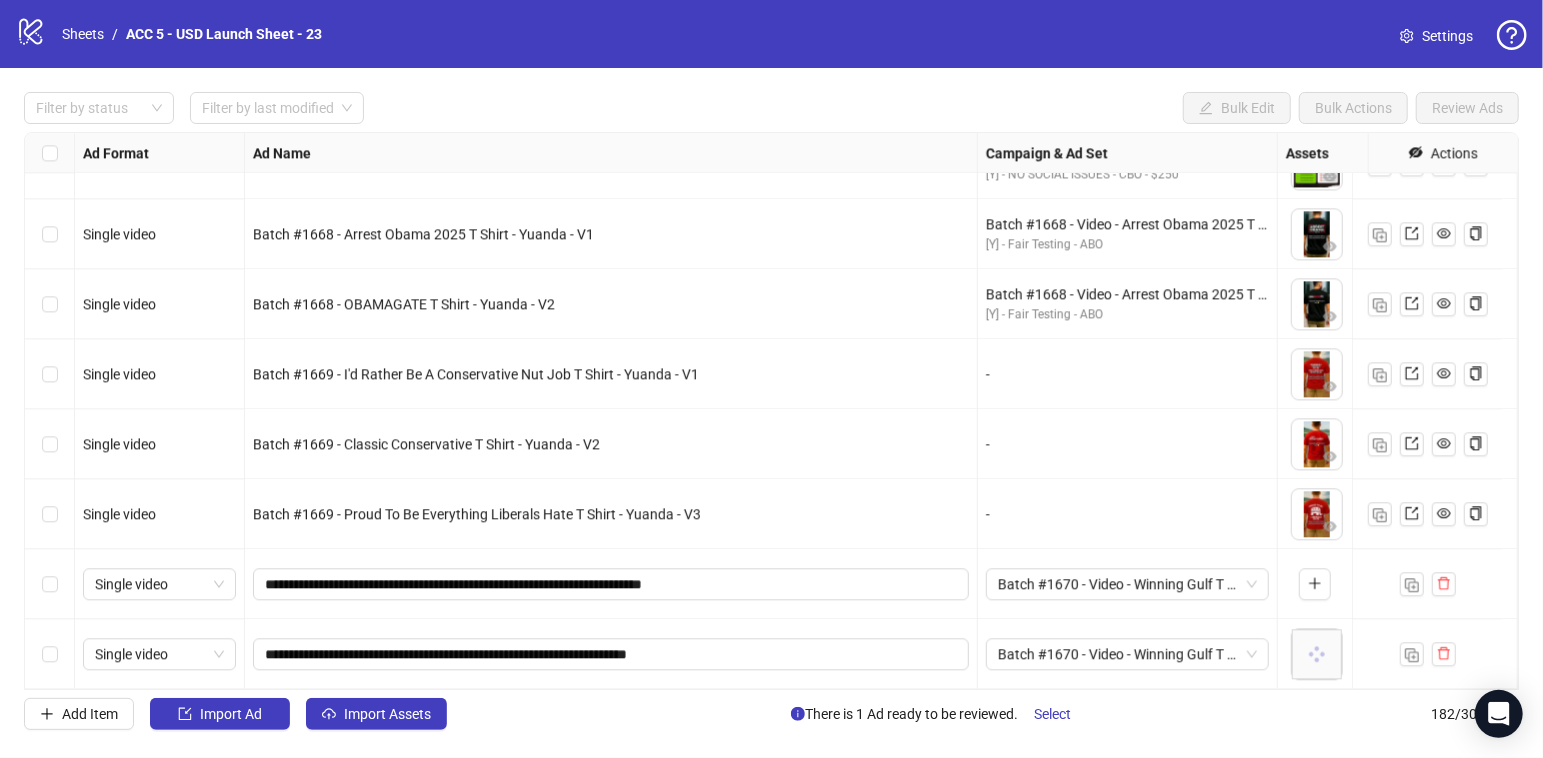 scroll, scrollTop: 12240, scrollLeft: 305, axis: both 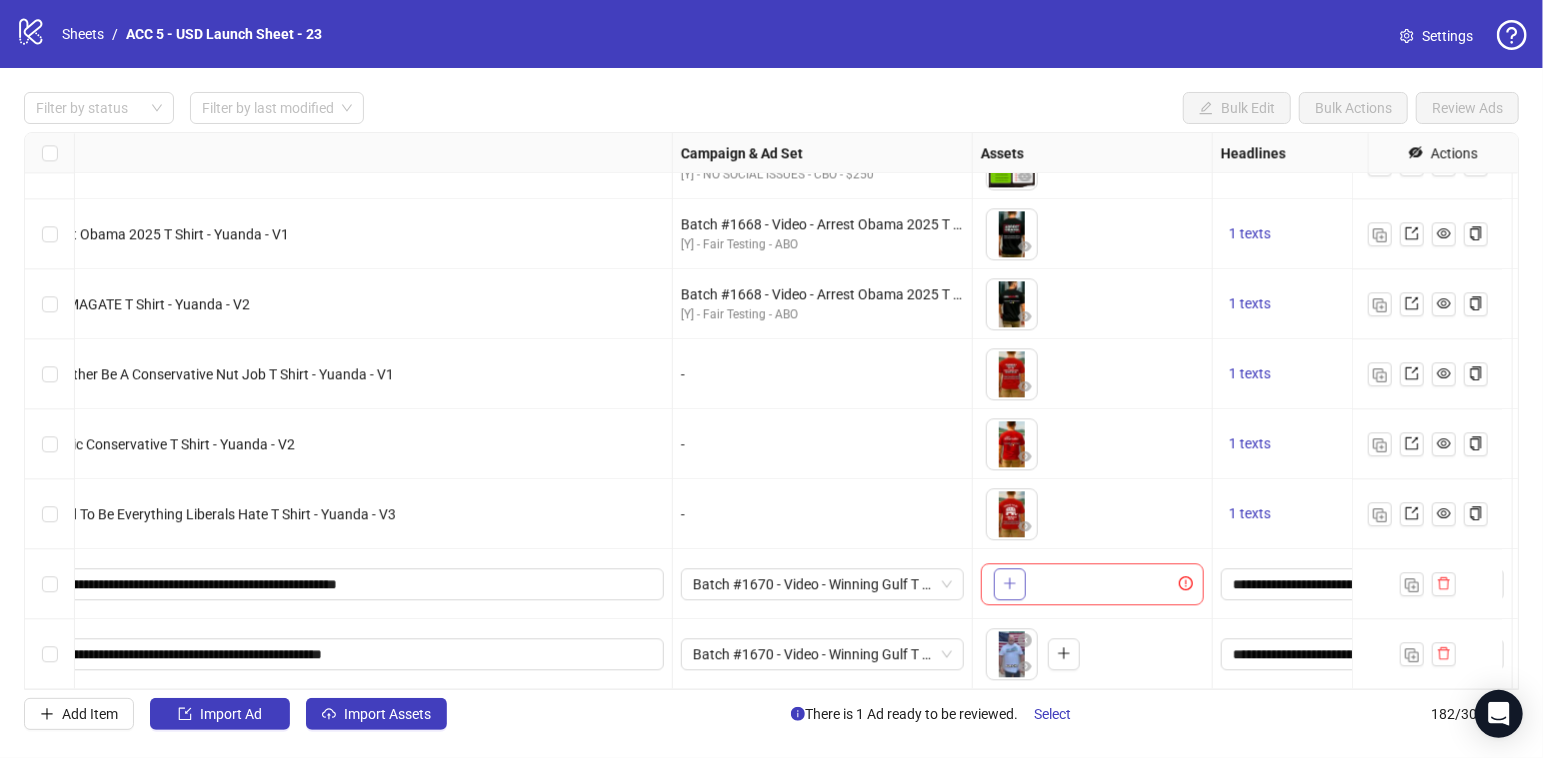 click at bounding box center (1010, 584) 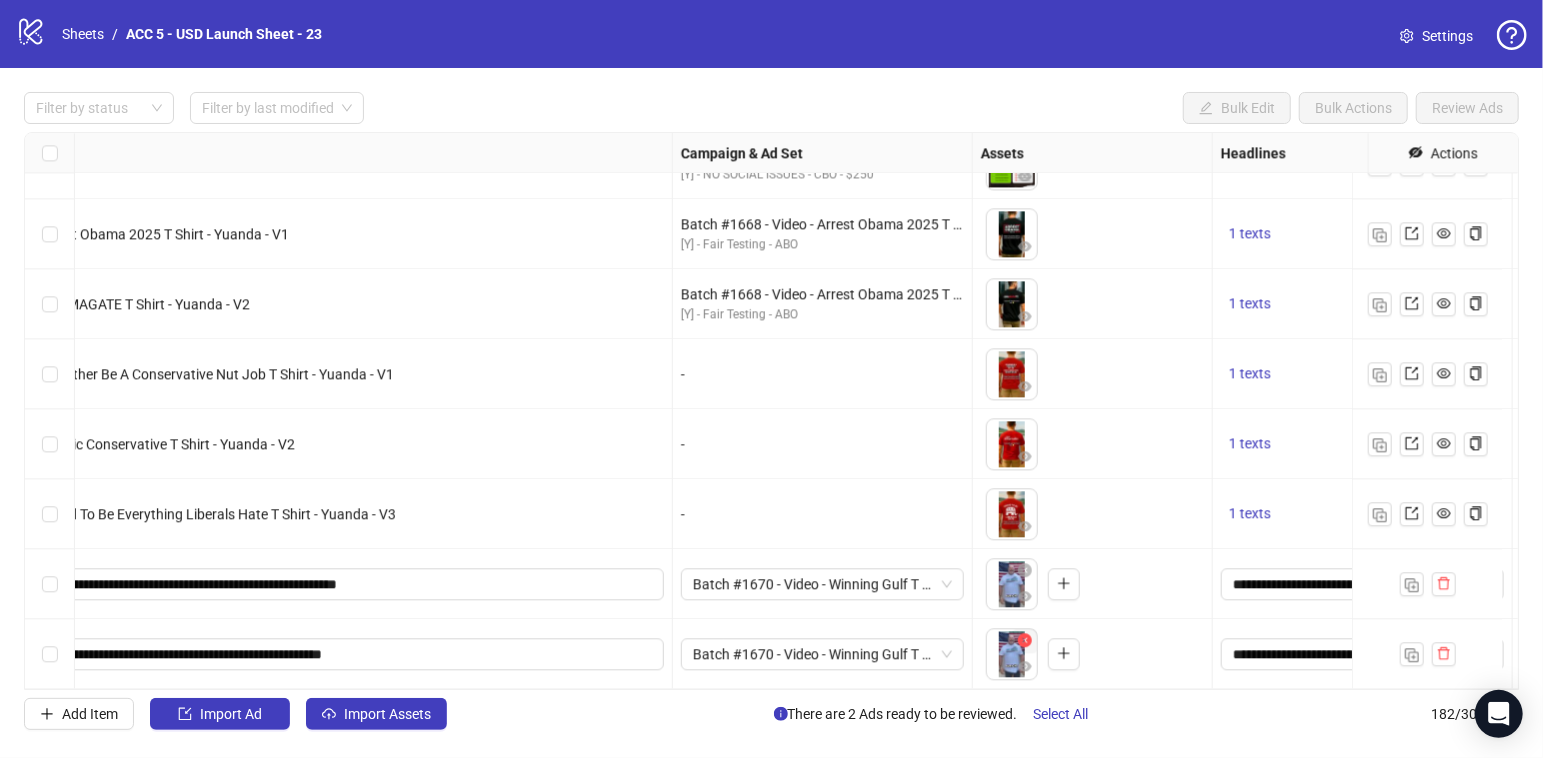 click 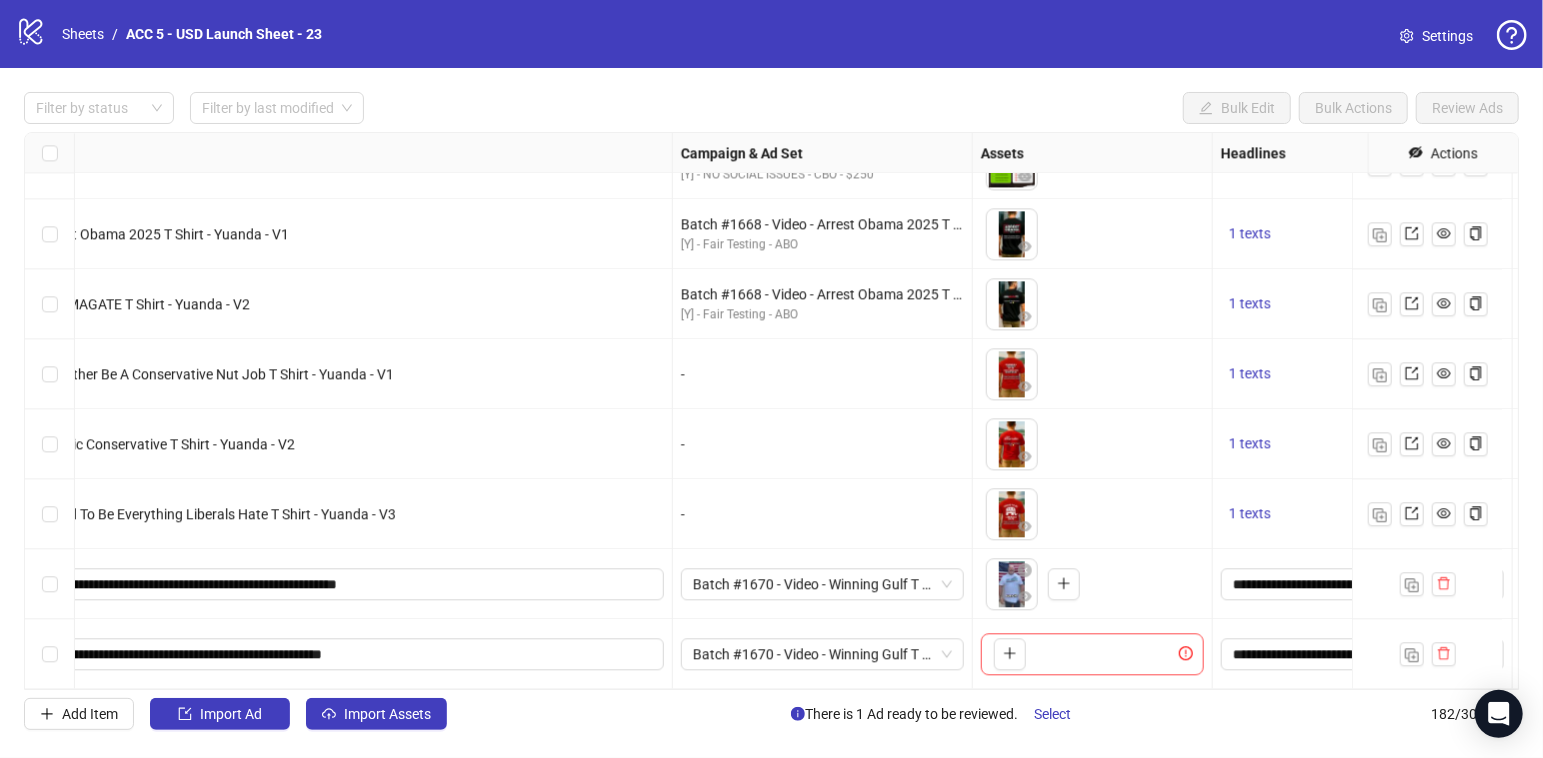 click on "To pick up a draggable item, press the space bar.
While dragging, use the arrow keys to move the item.
Press space again to drop the item in its new position, or press escape to cancel." at bounding box center [1006, 654] 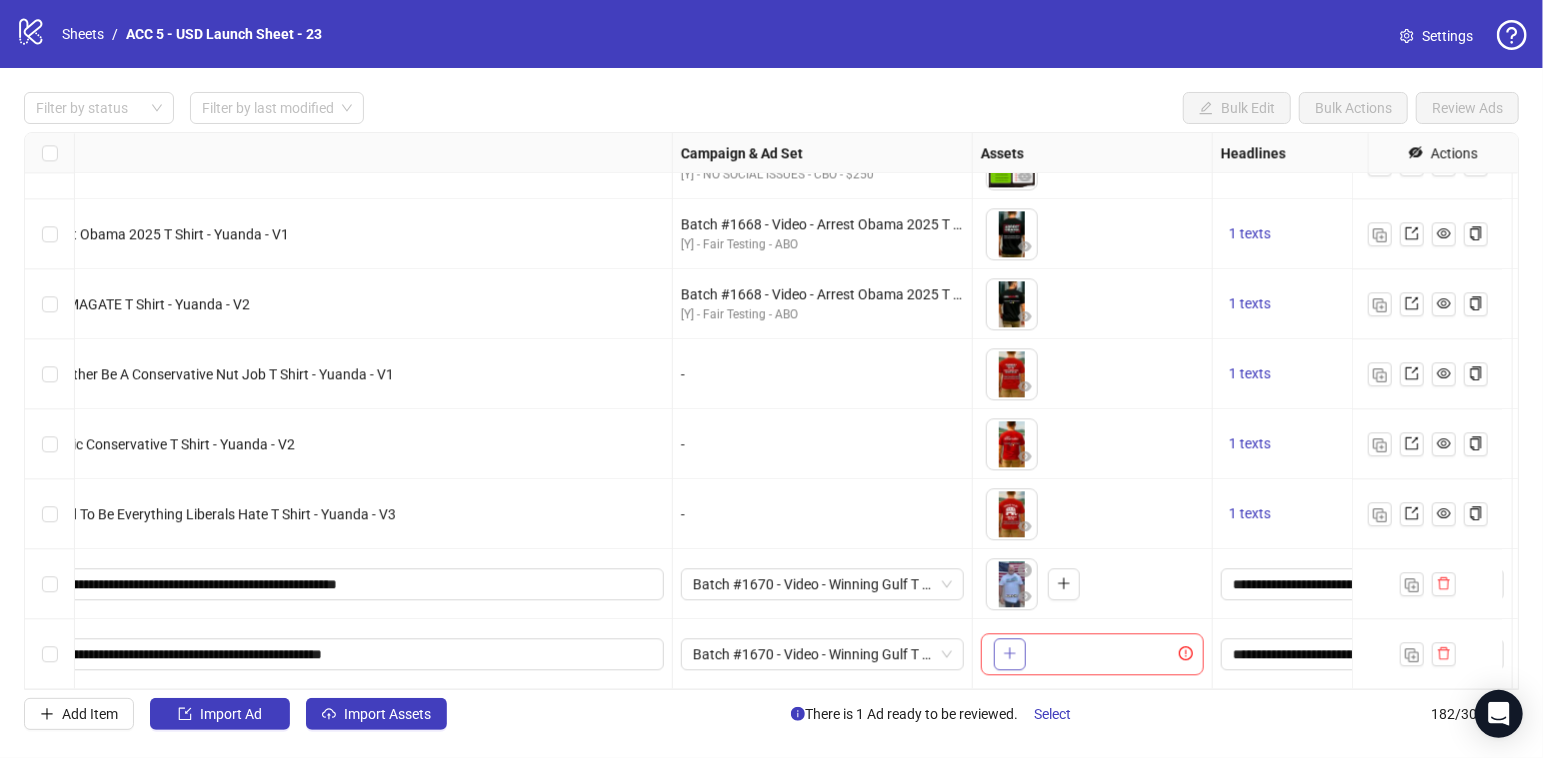 click 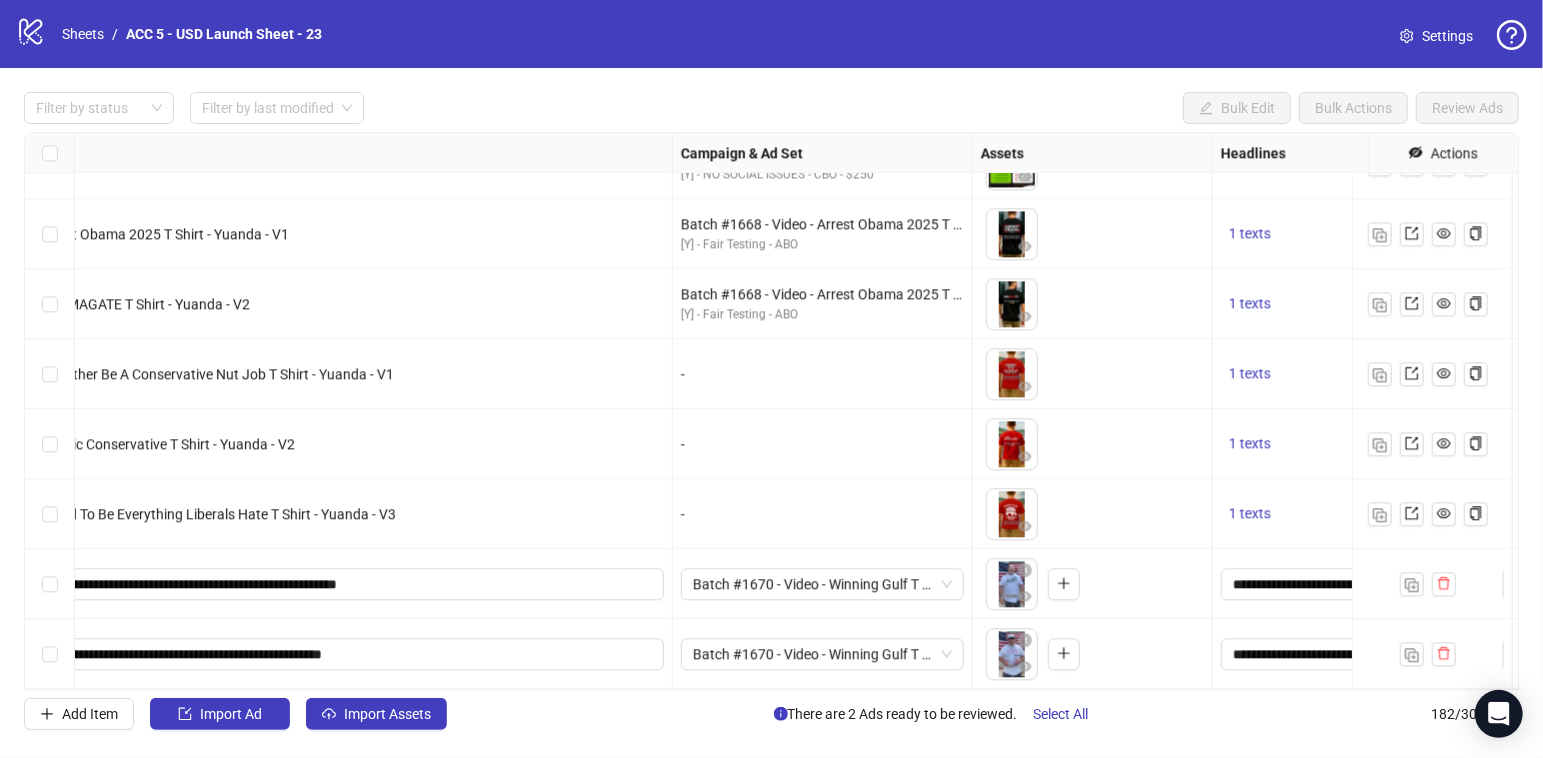 scroll, scrollTop: 12240, scrollLeft: 0, axis: vertical 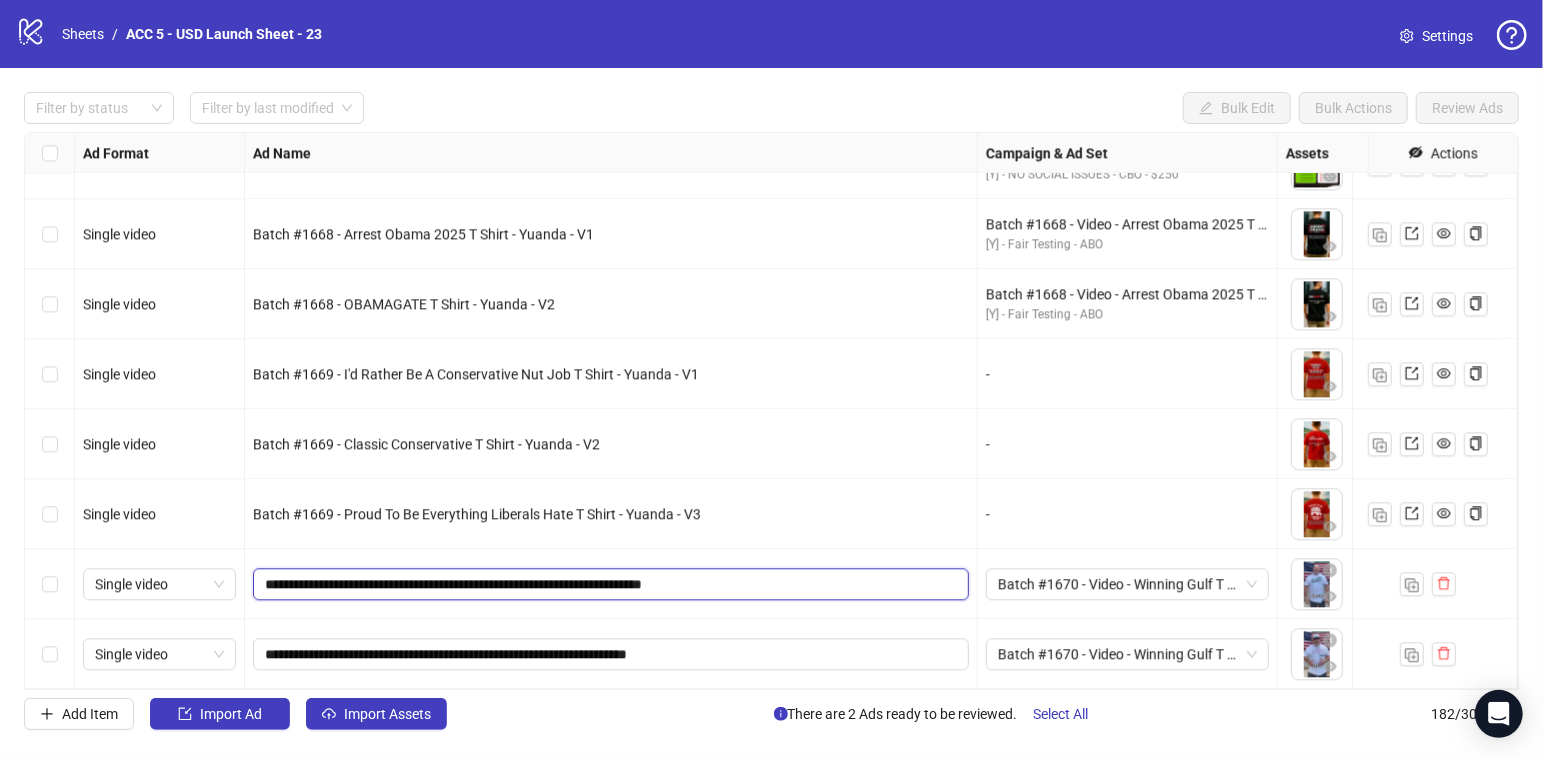 click on "**********" at bounding box center (609, 584) 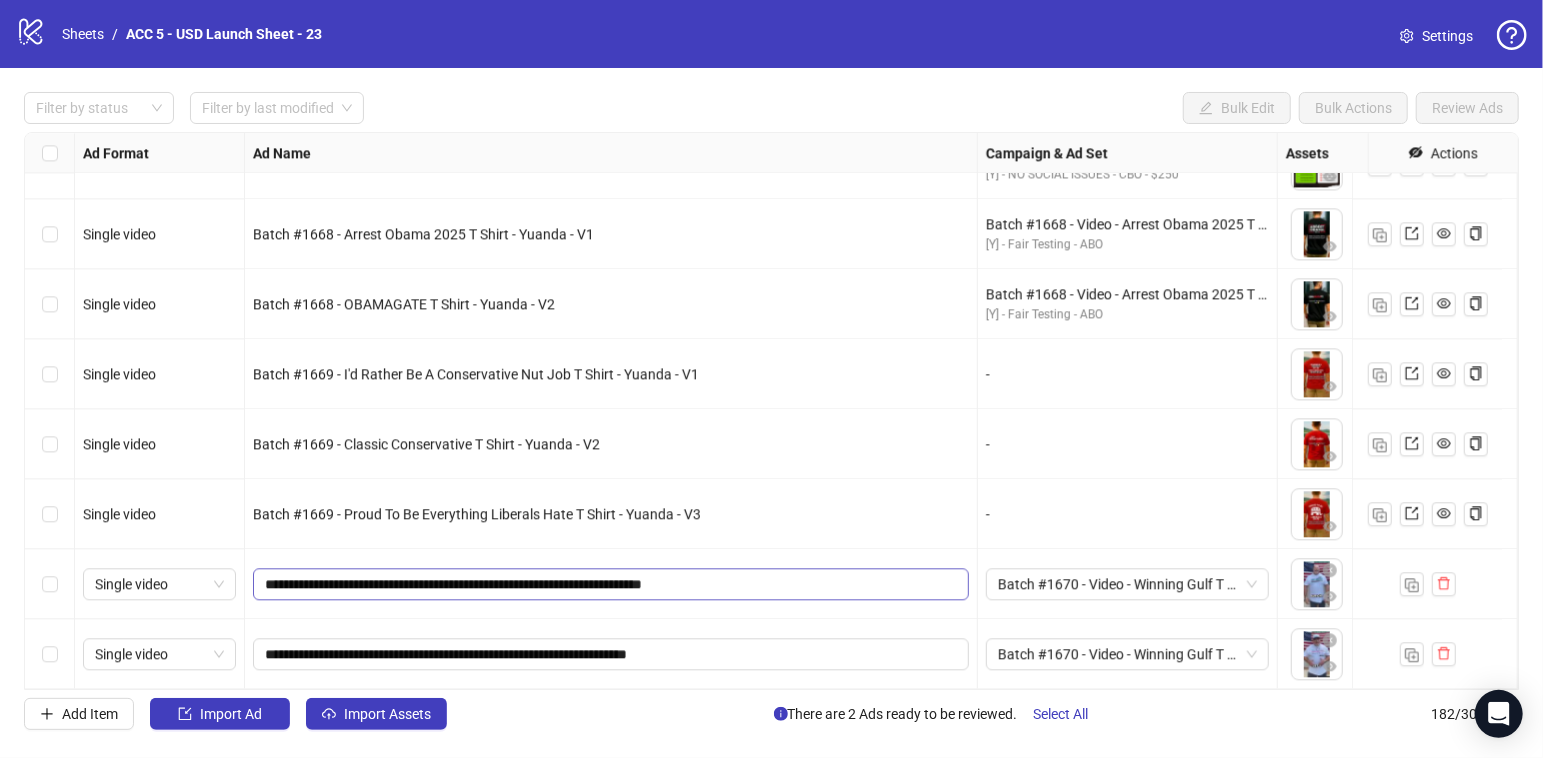 click on "**********" at bounding box center (611, 584) 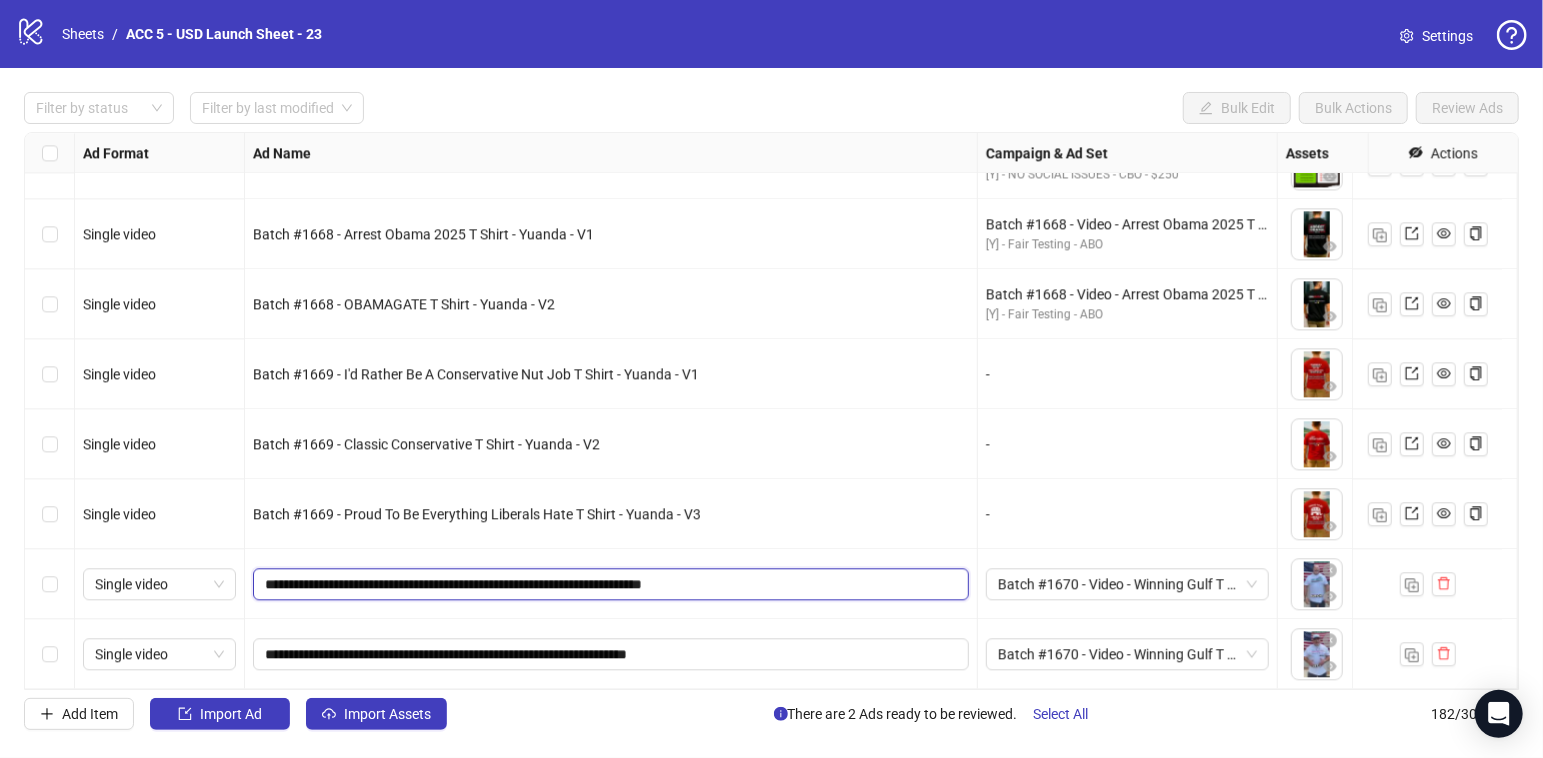 click on "**********" at bounding box center (609, 584) 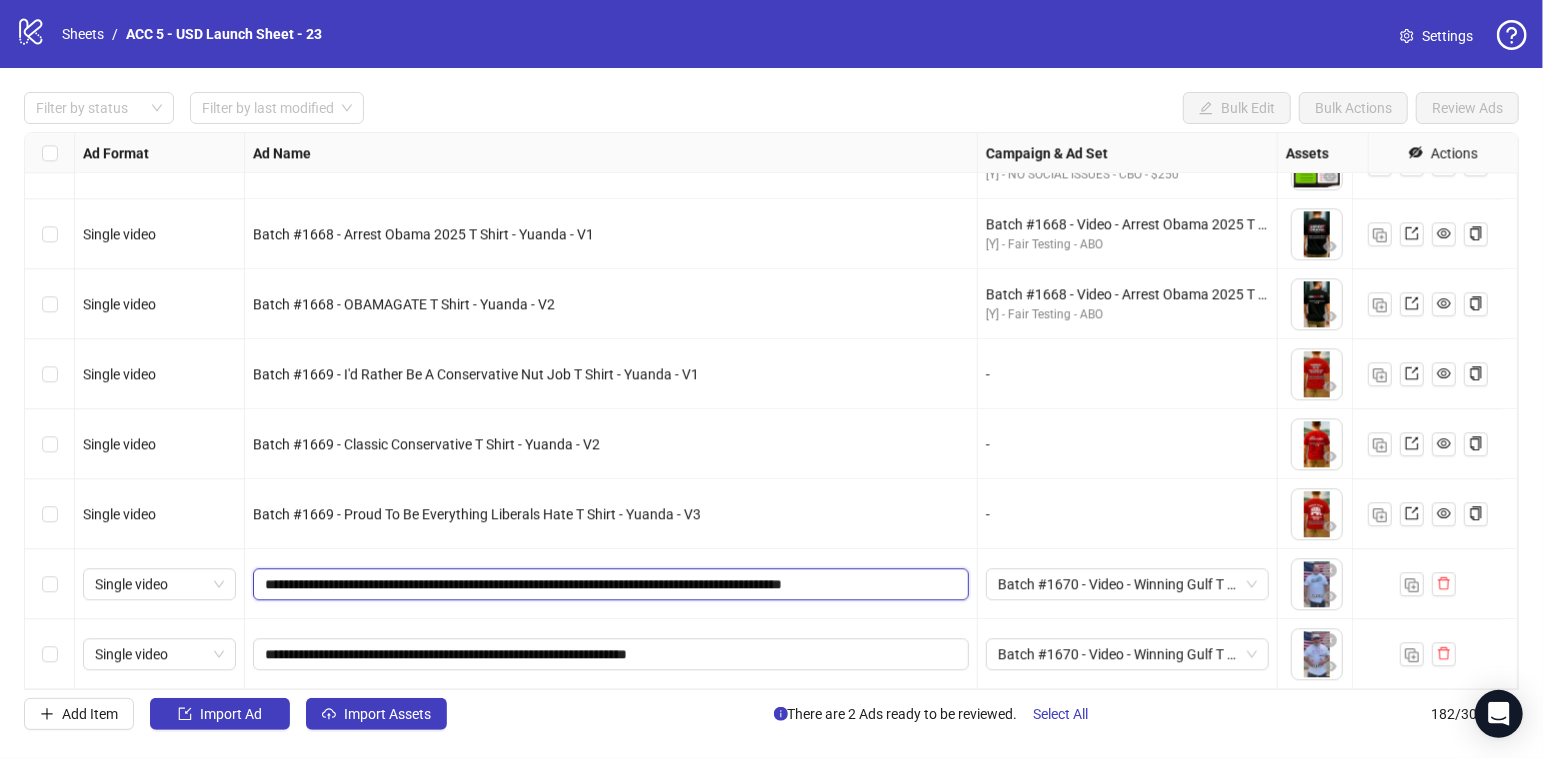 drag, startPoint x: 851, startPoint y: 566, endPoint x: 898, endPoint y: 567, distance: 47.010635 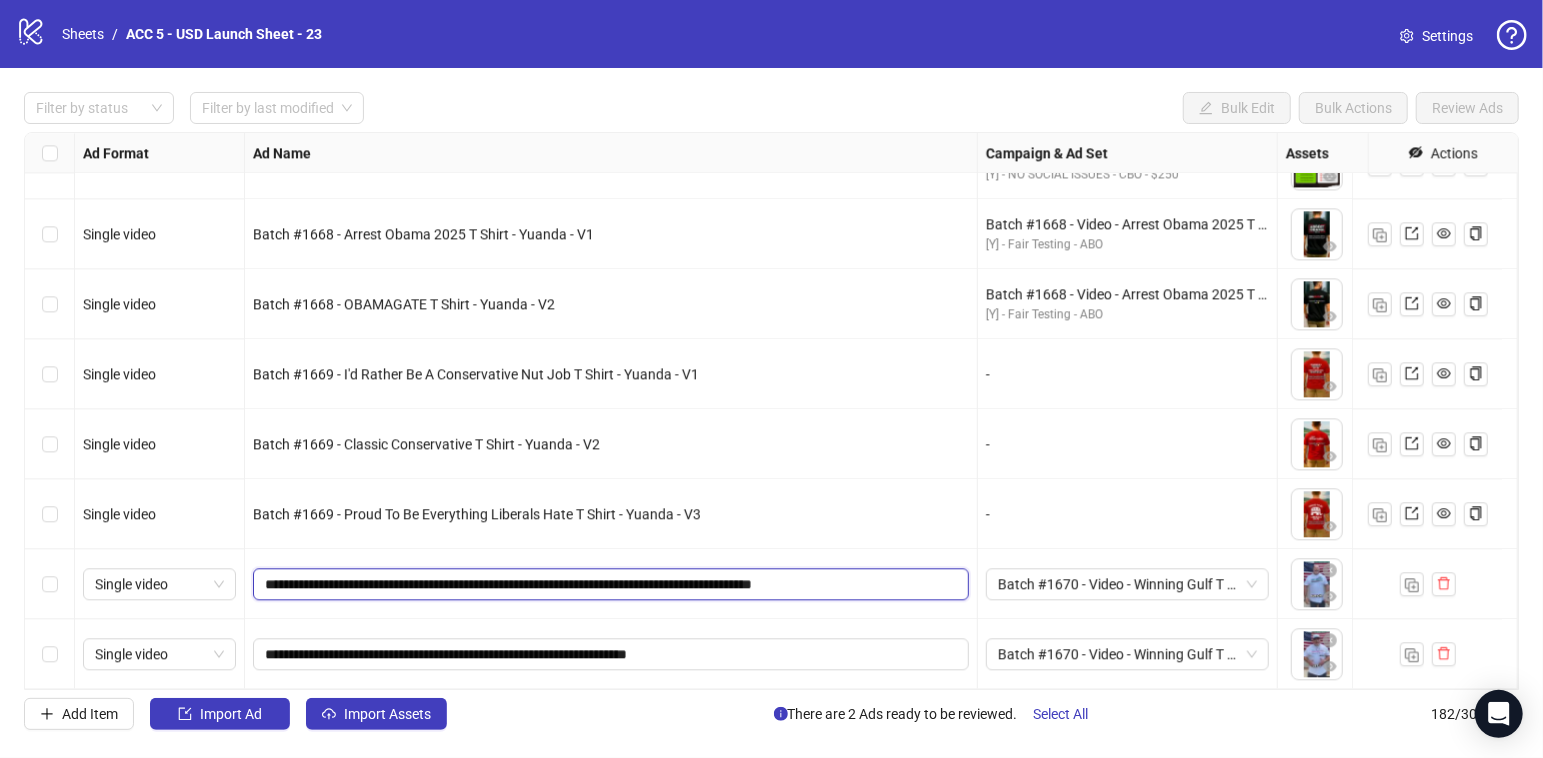 click on "**********" at bounding box center (609, 584) 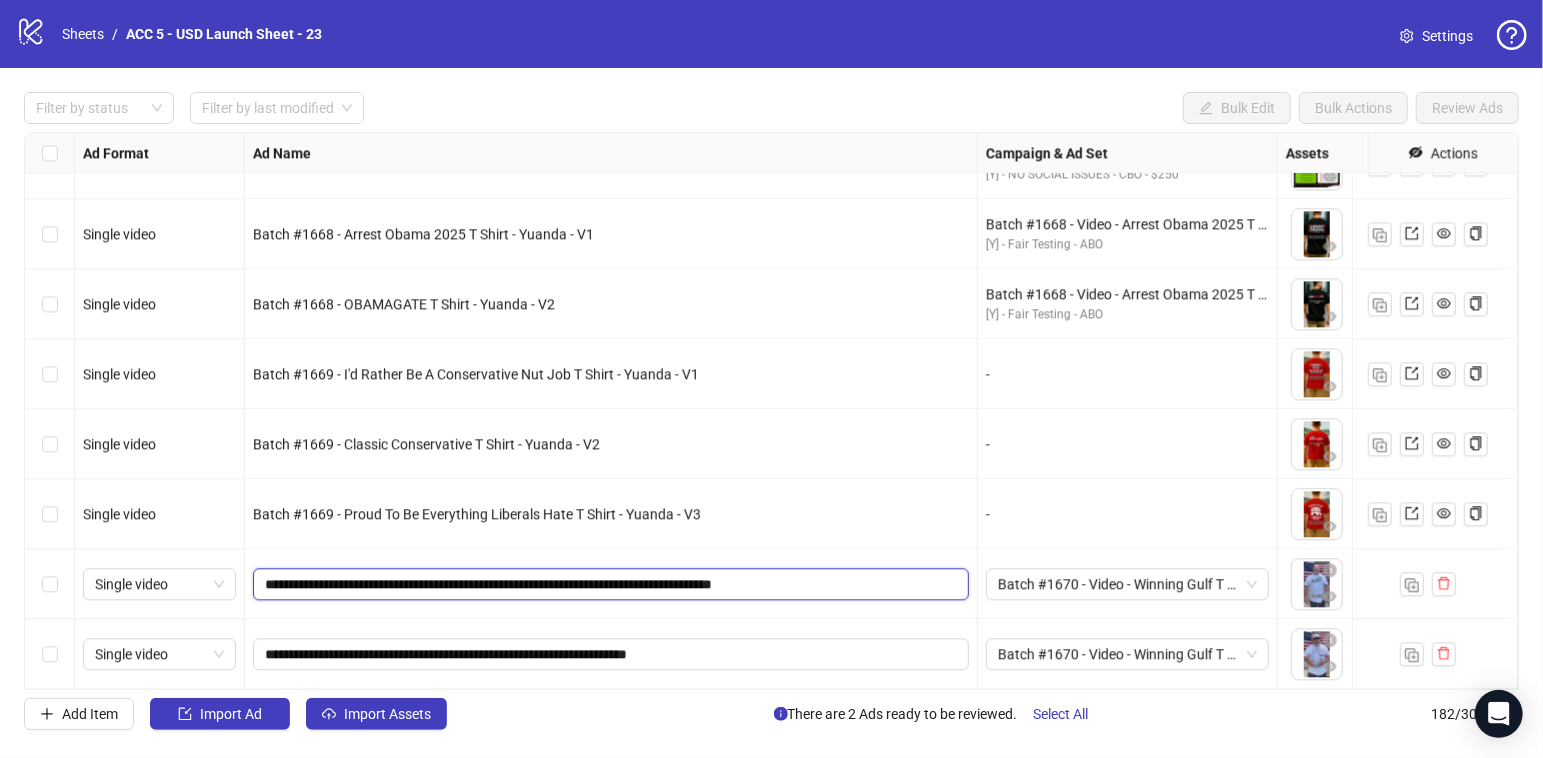 drag, startPoint x: 475, startPoint y: 565, endPoint x: 757, endPoint y: 594, distance: 283.4872 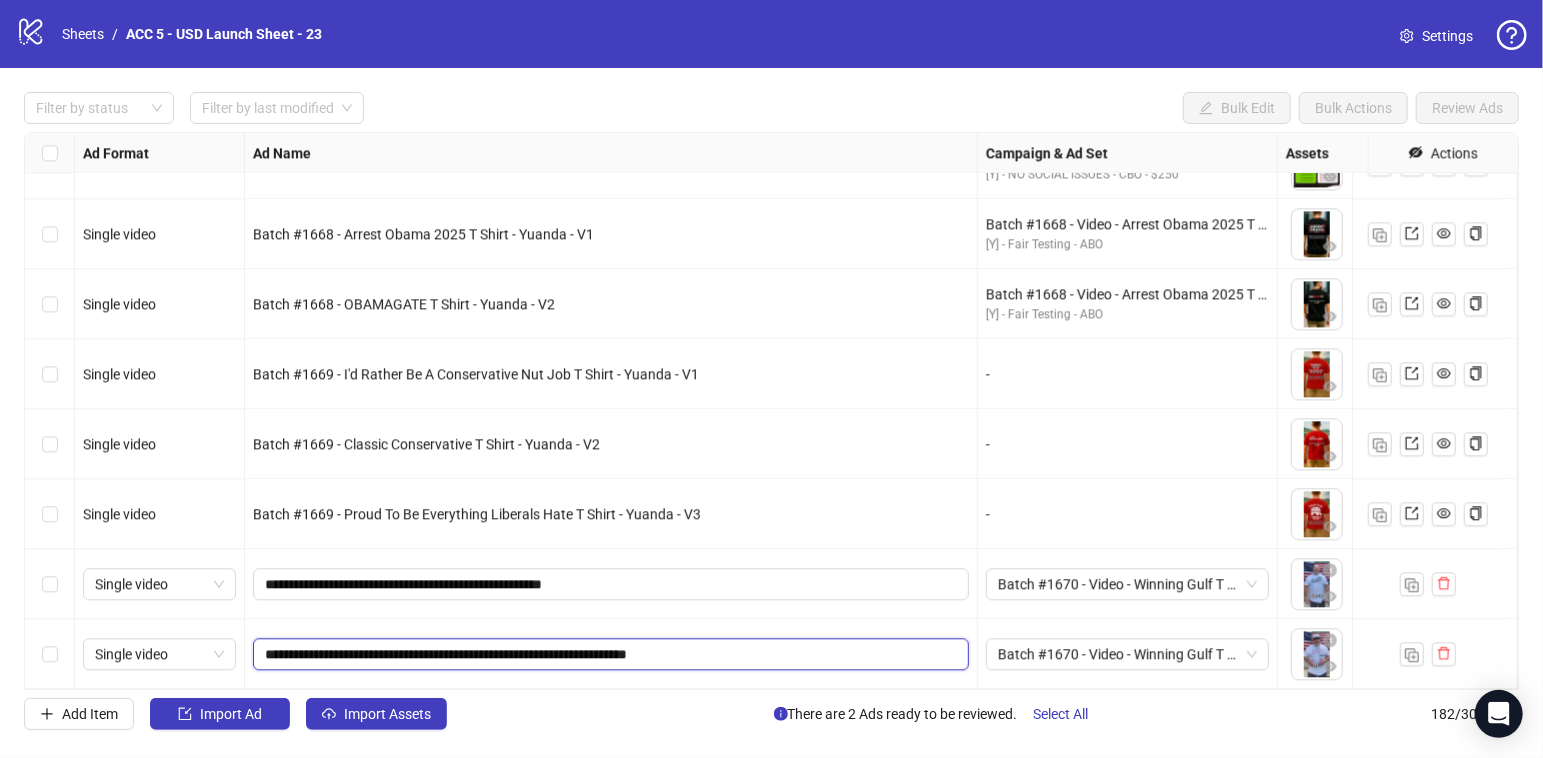 click on "**********" at bounding box center (609, 654) 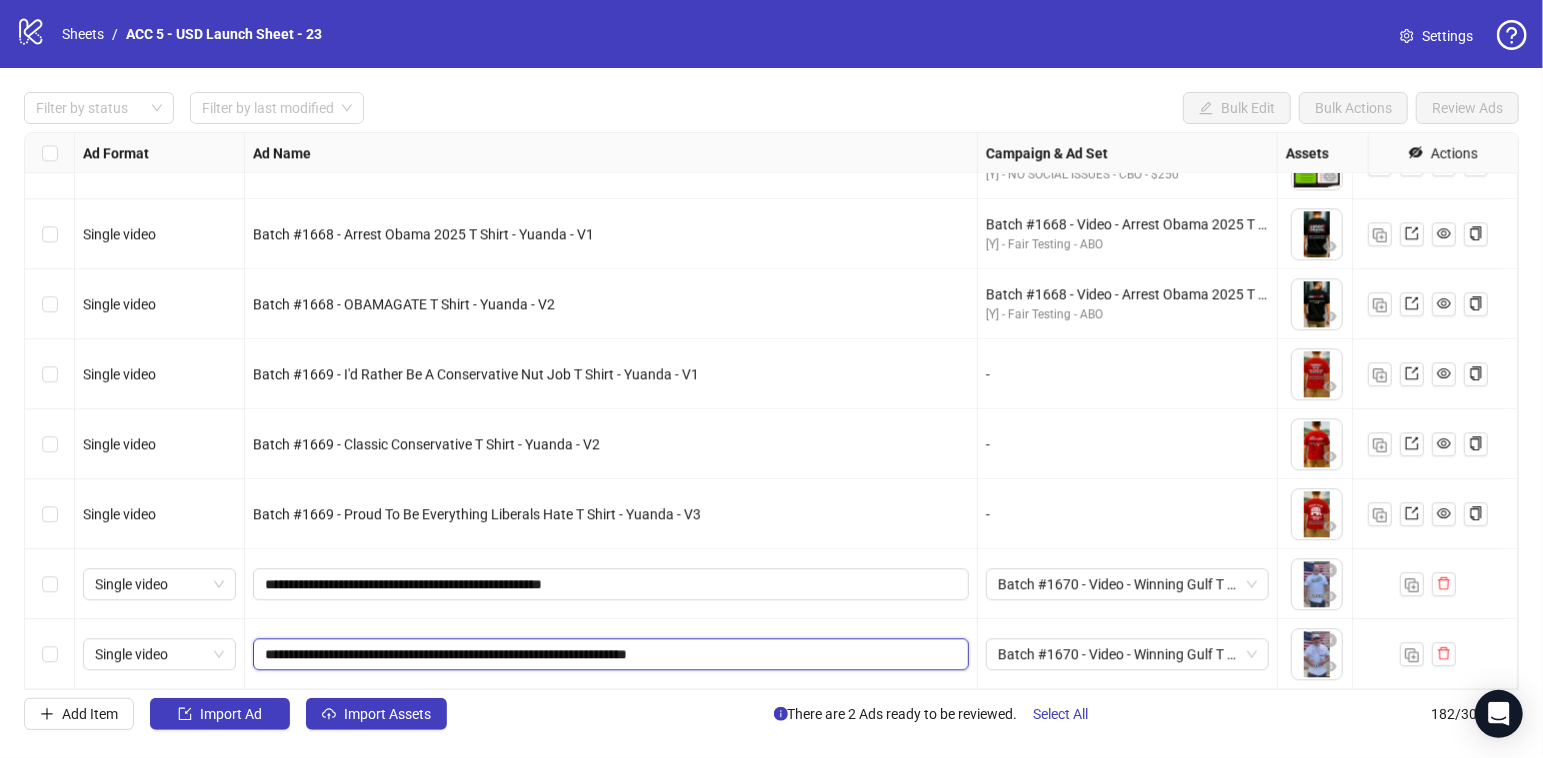 drag, startPoint x: 356, startPoint y: 632, endPoint x: 626, endPoint y: 641, distance: 270.14996 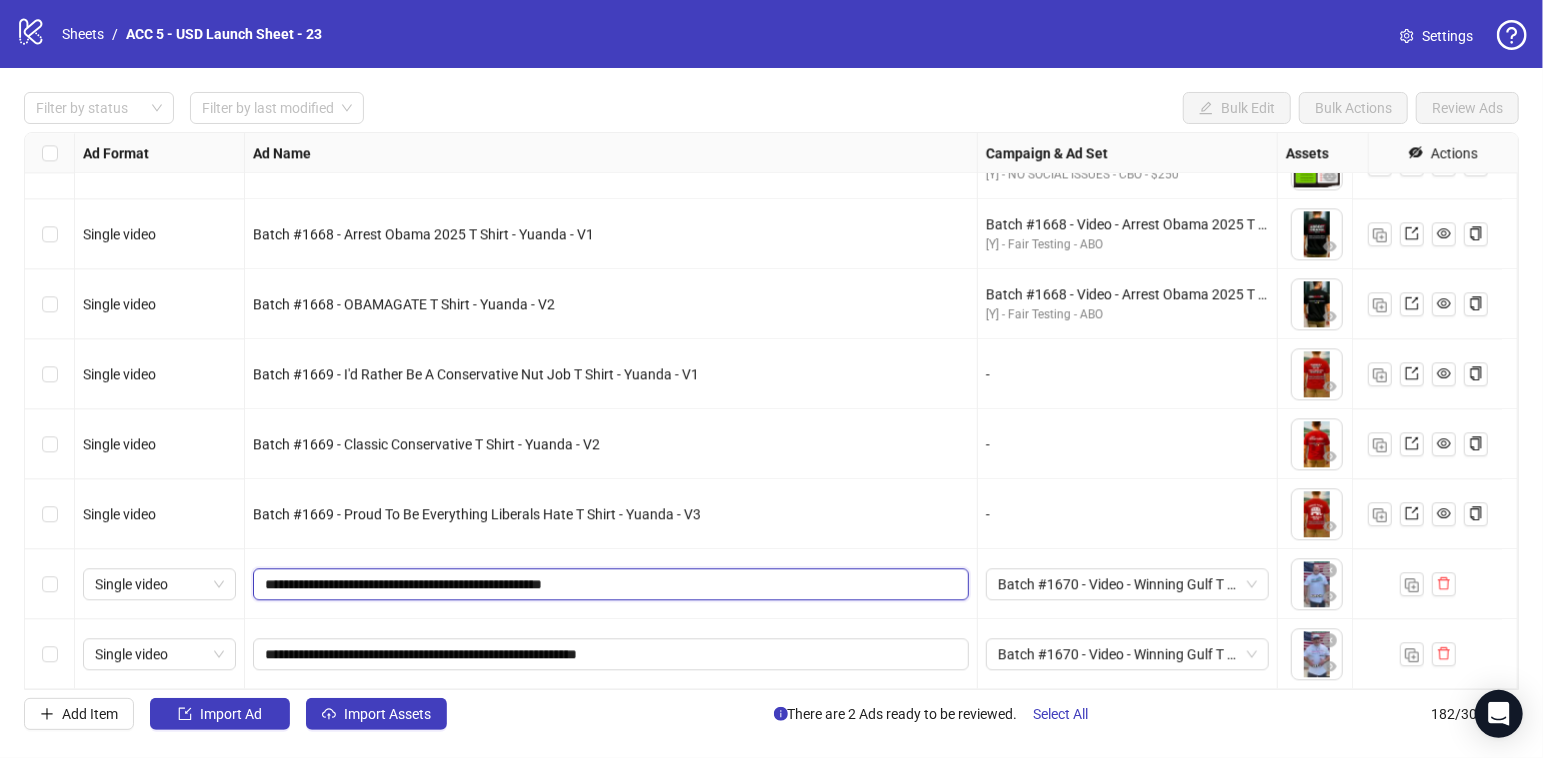 click on "**********" at bounding box center [609, 584] 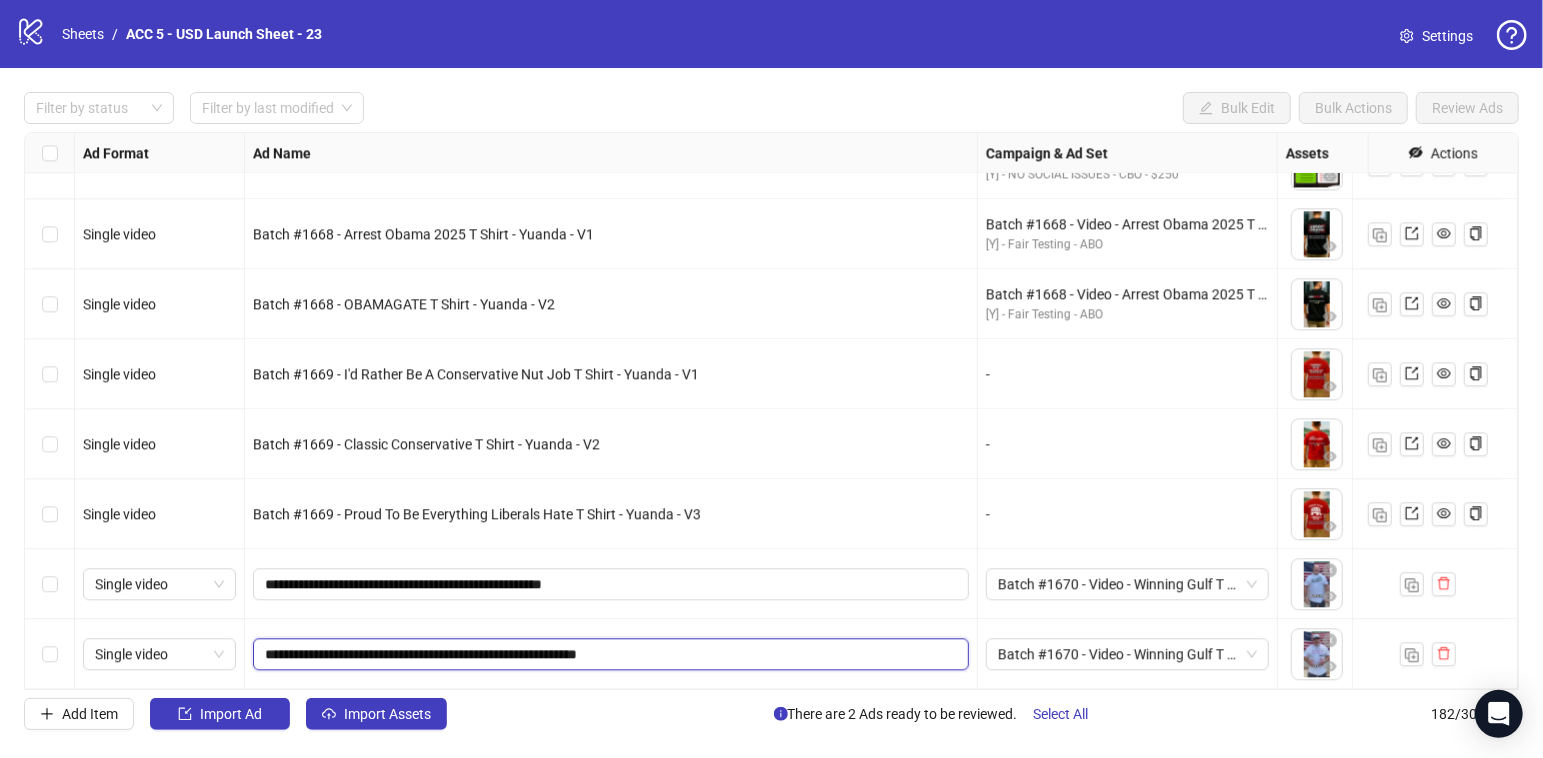 click on "**********" at bounding box center (609, 654) 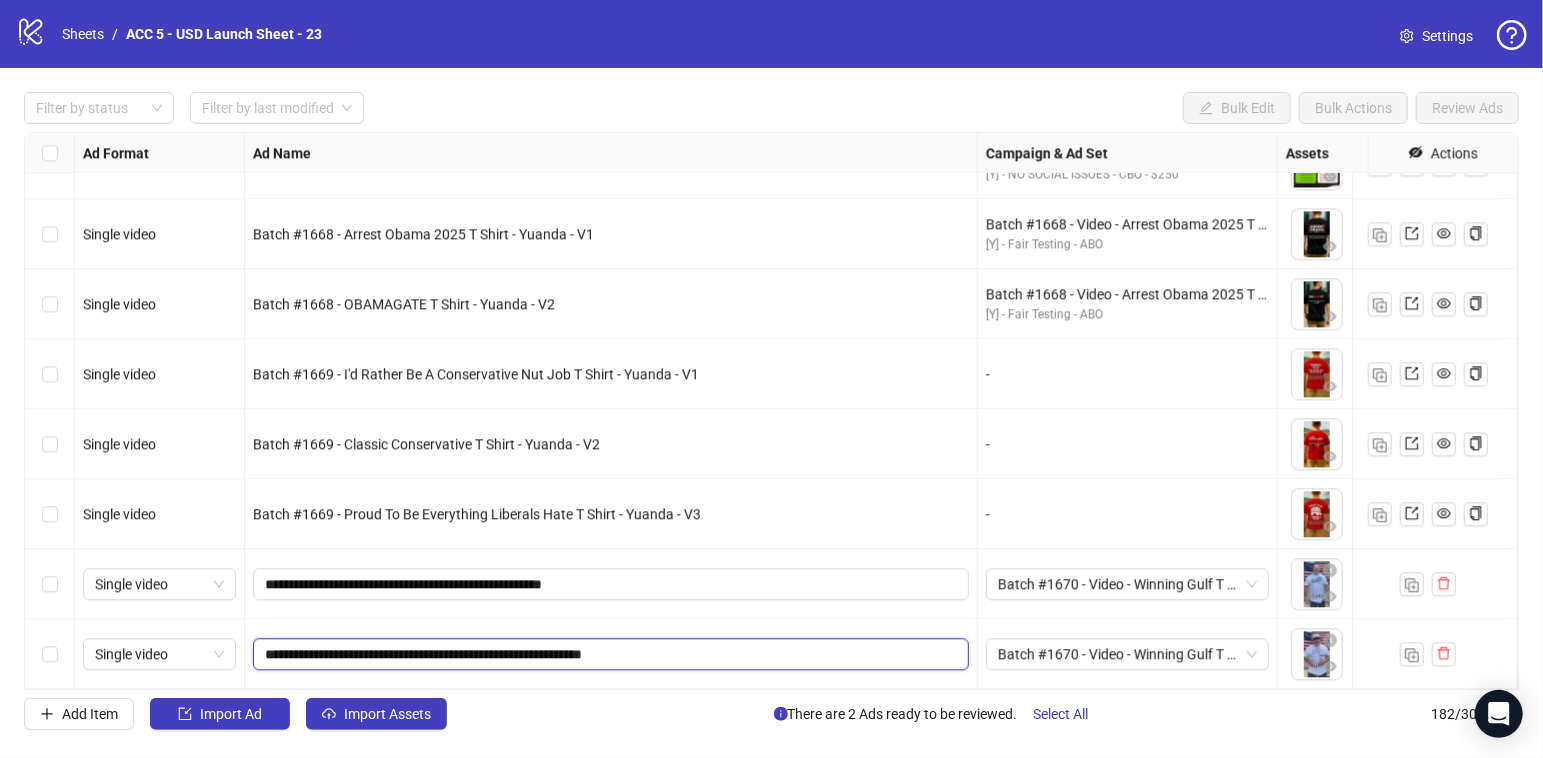 paste on "****" 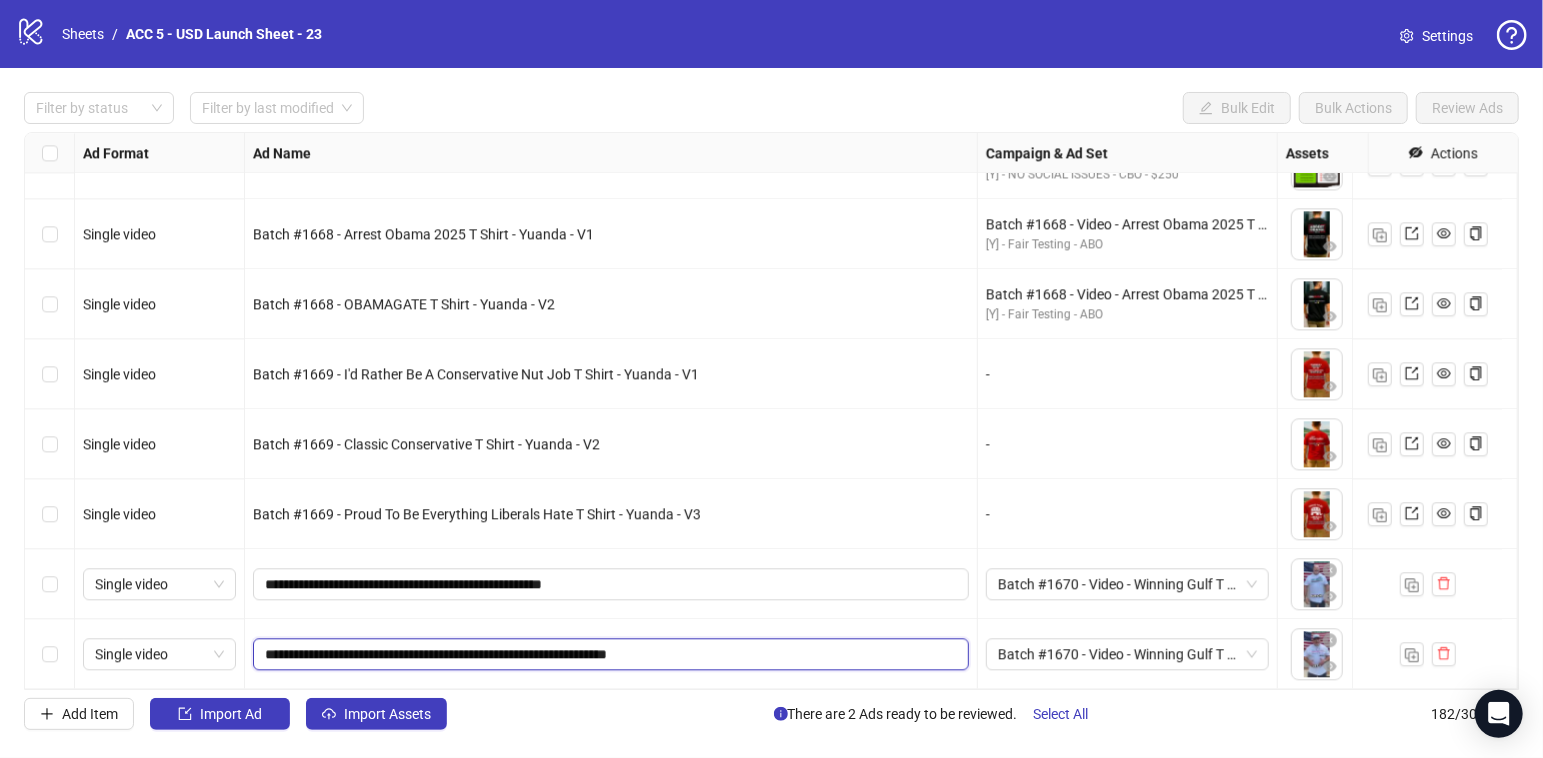 type on "**********" 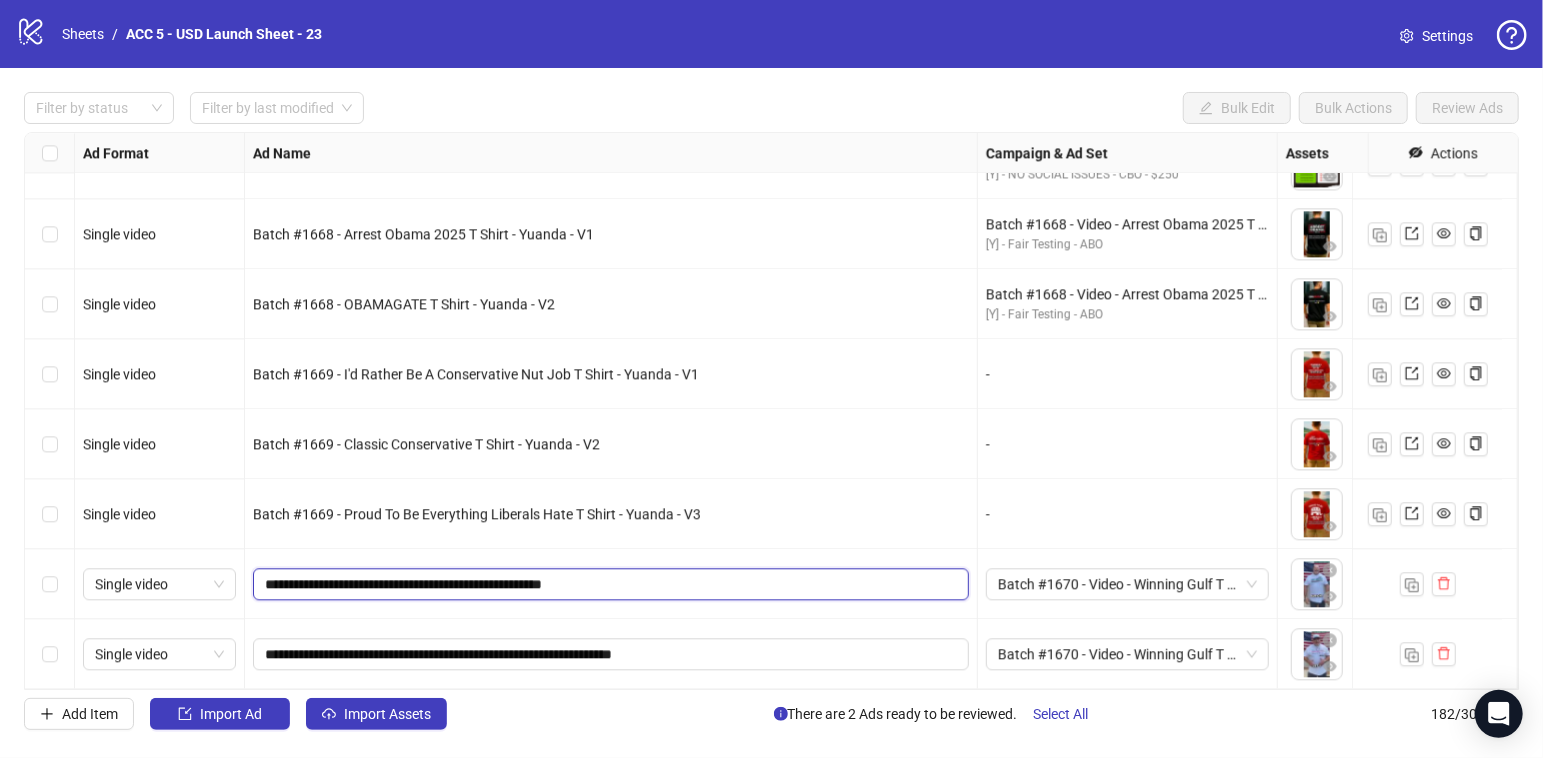 click on "**********" at bounding box center (609, 584) 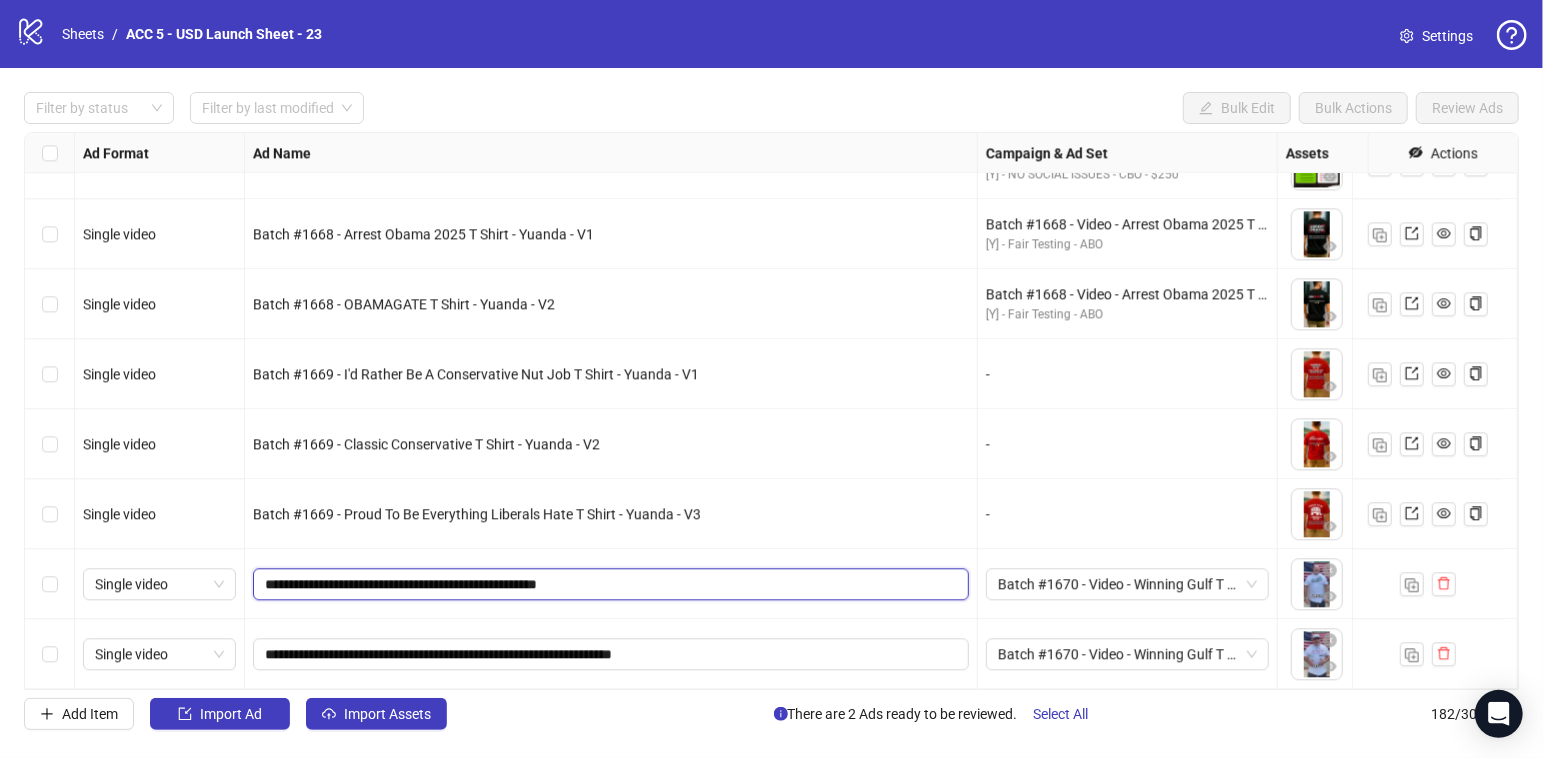 type on "**********" 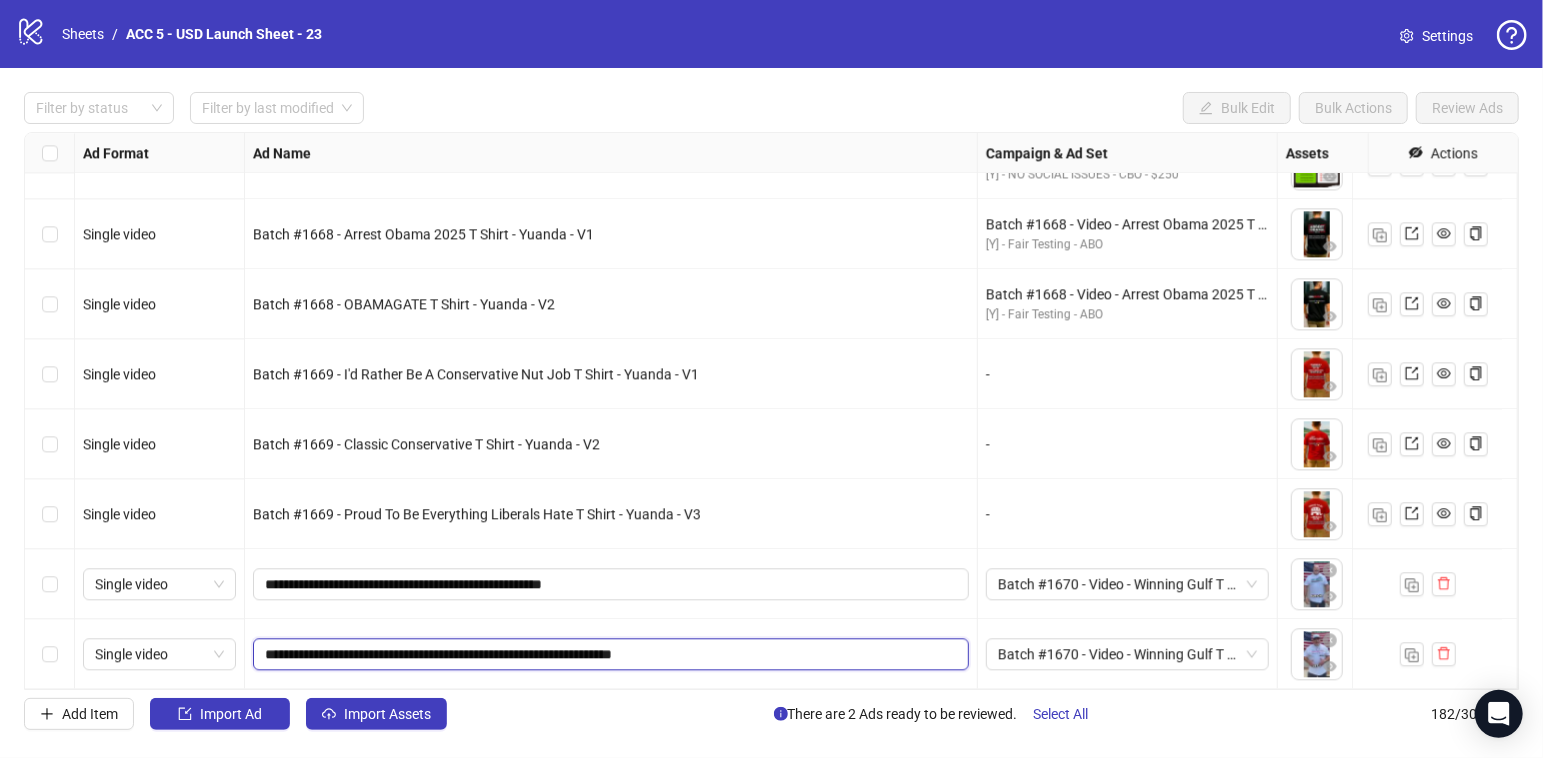 click on "**********" at bounding box center (609, 654) 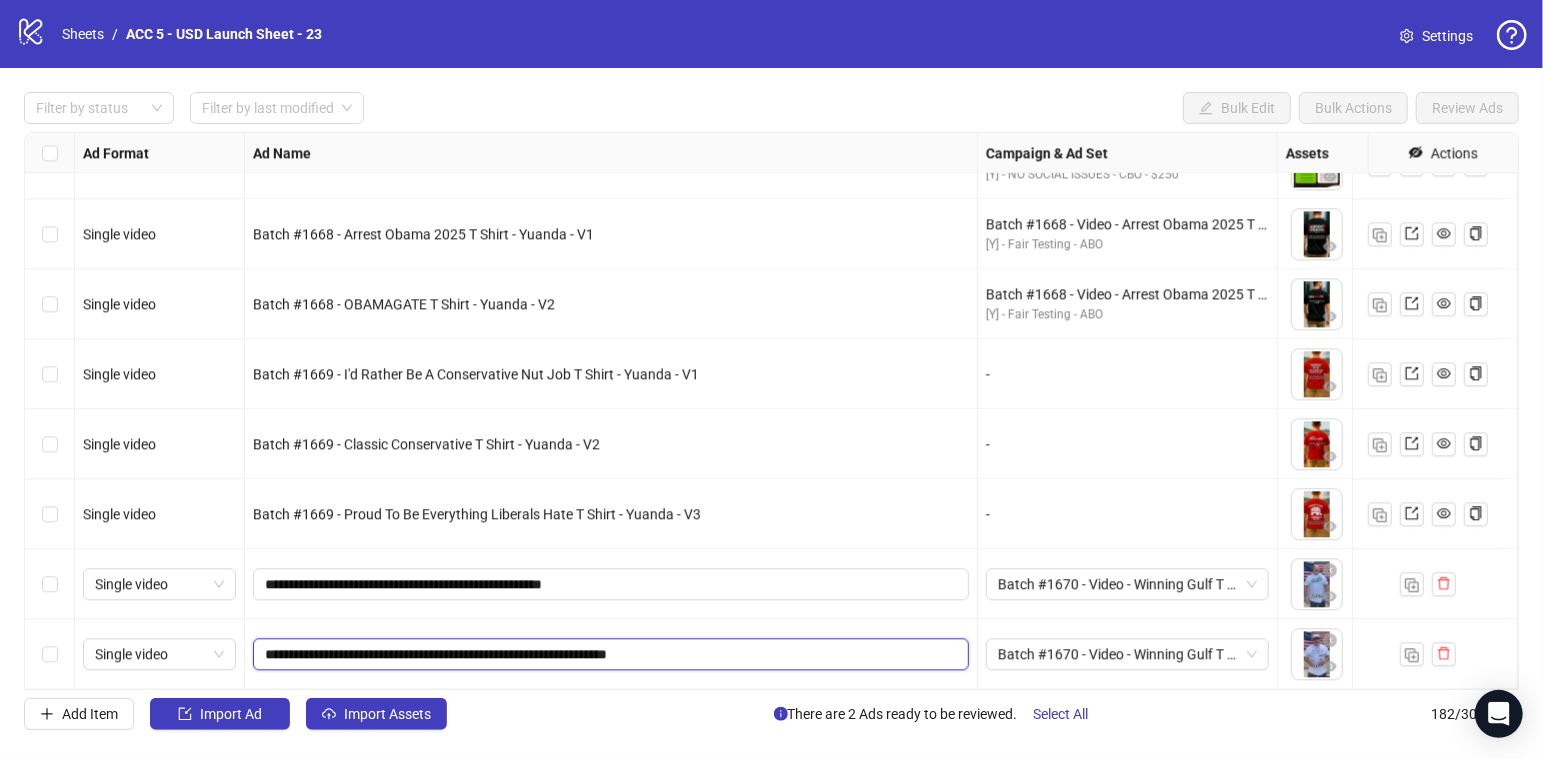 type on "**********" 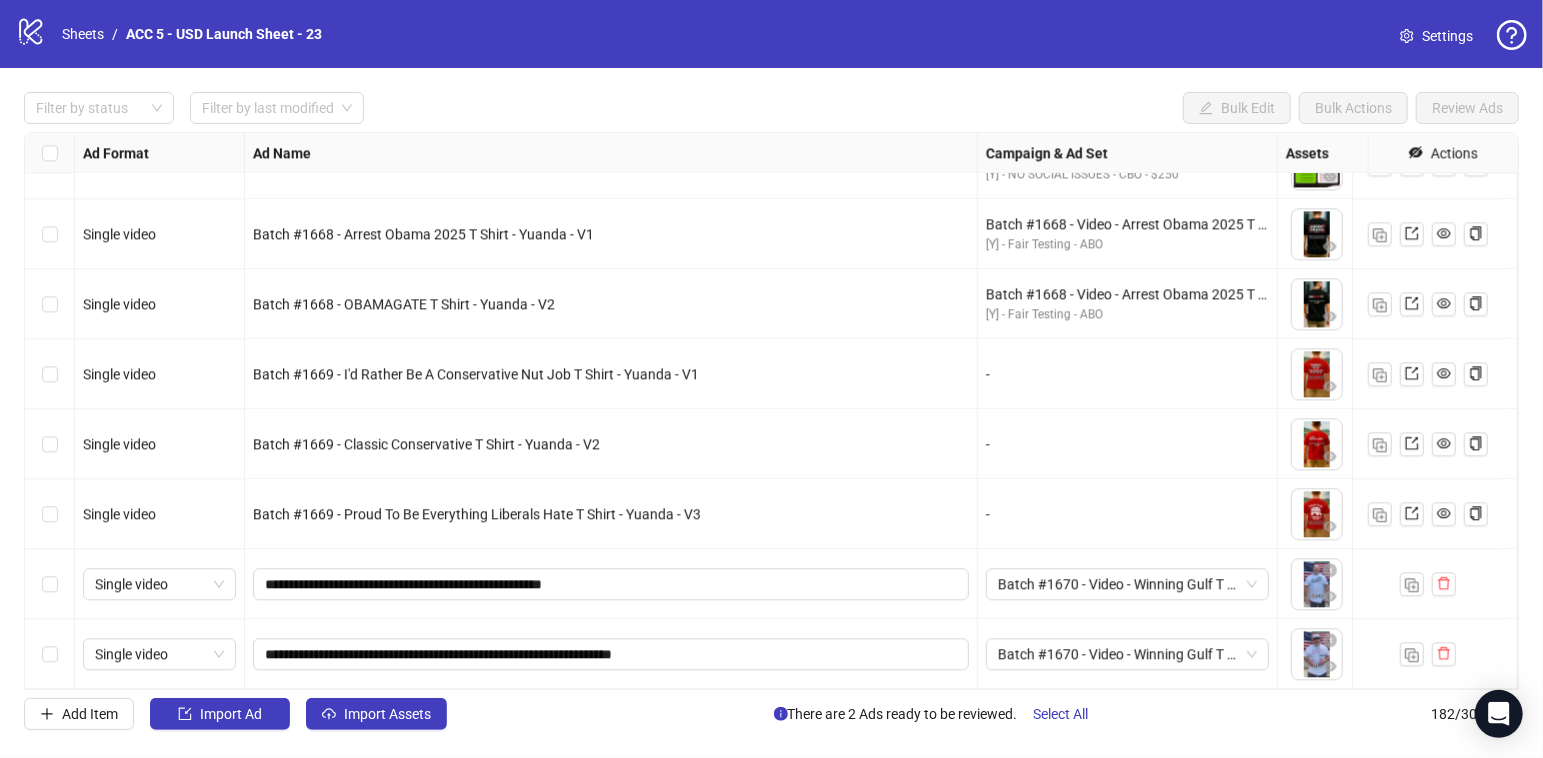 click on "Batch #1669 - Classic Conservative T Shirt - Yuanda - V2" at bounding box center (611, 444) 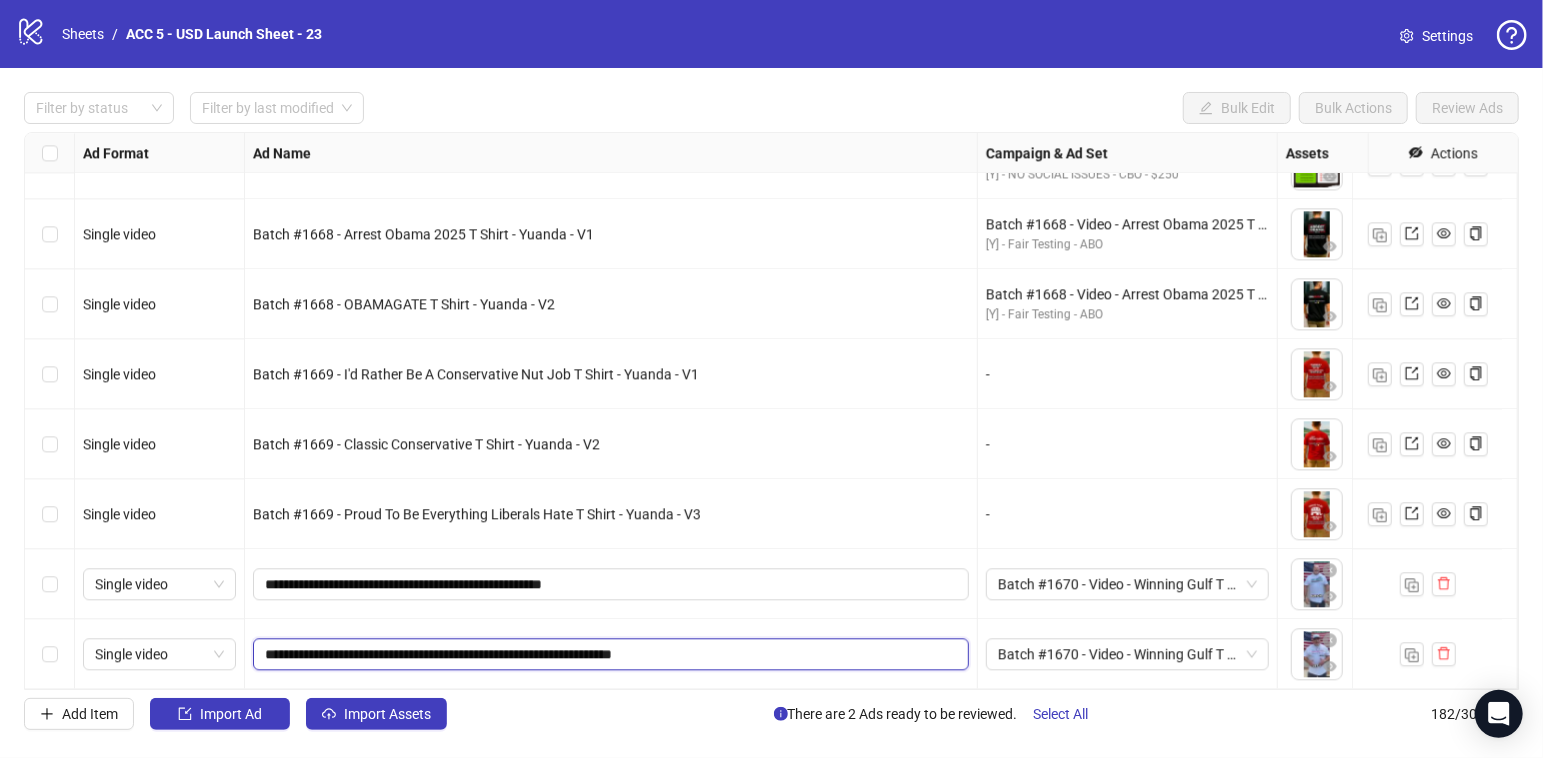 click on "**********" at bounding box center (609, 654) 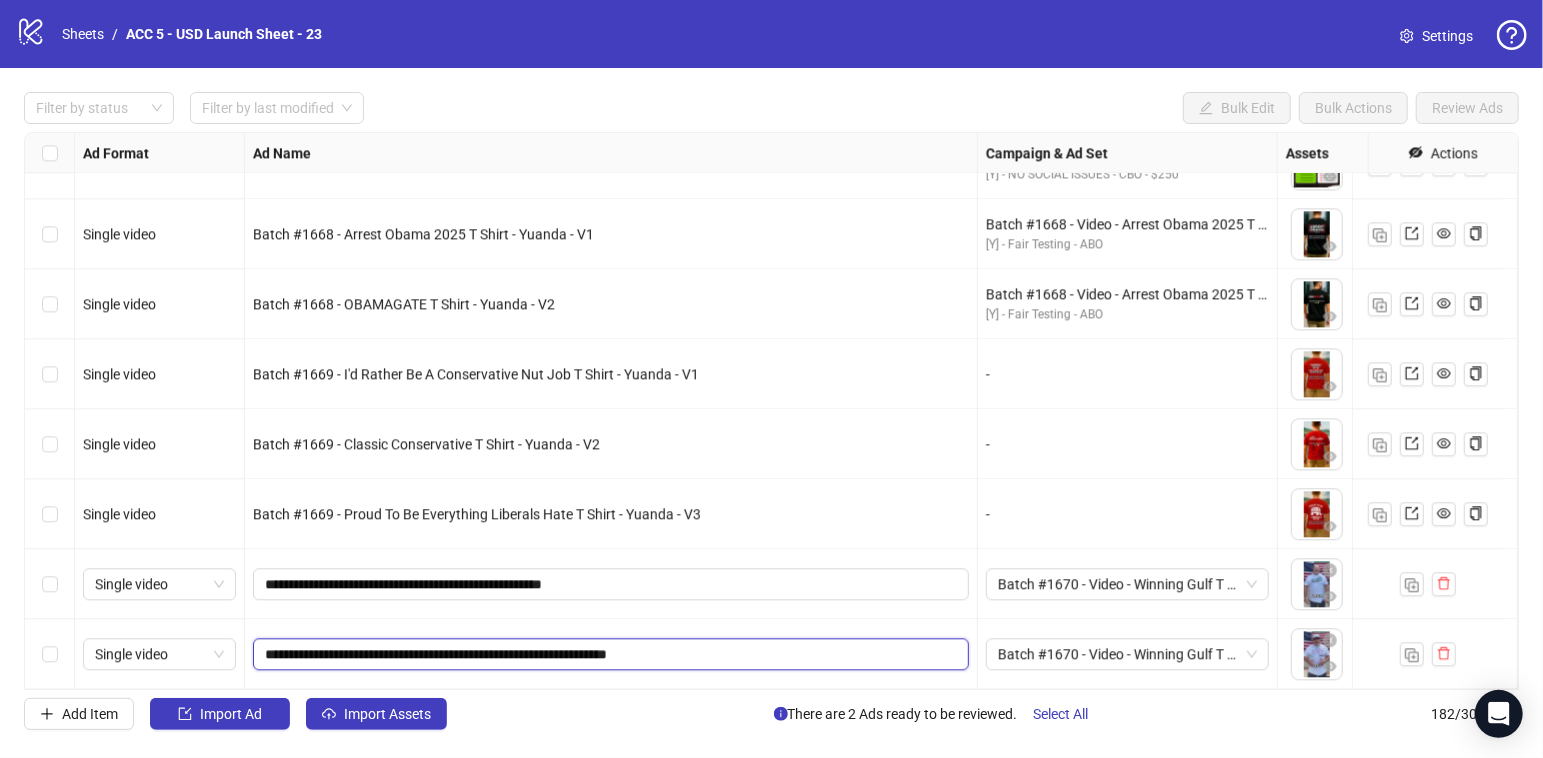 type on "**********" 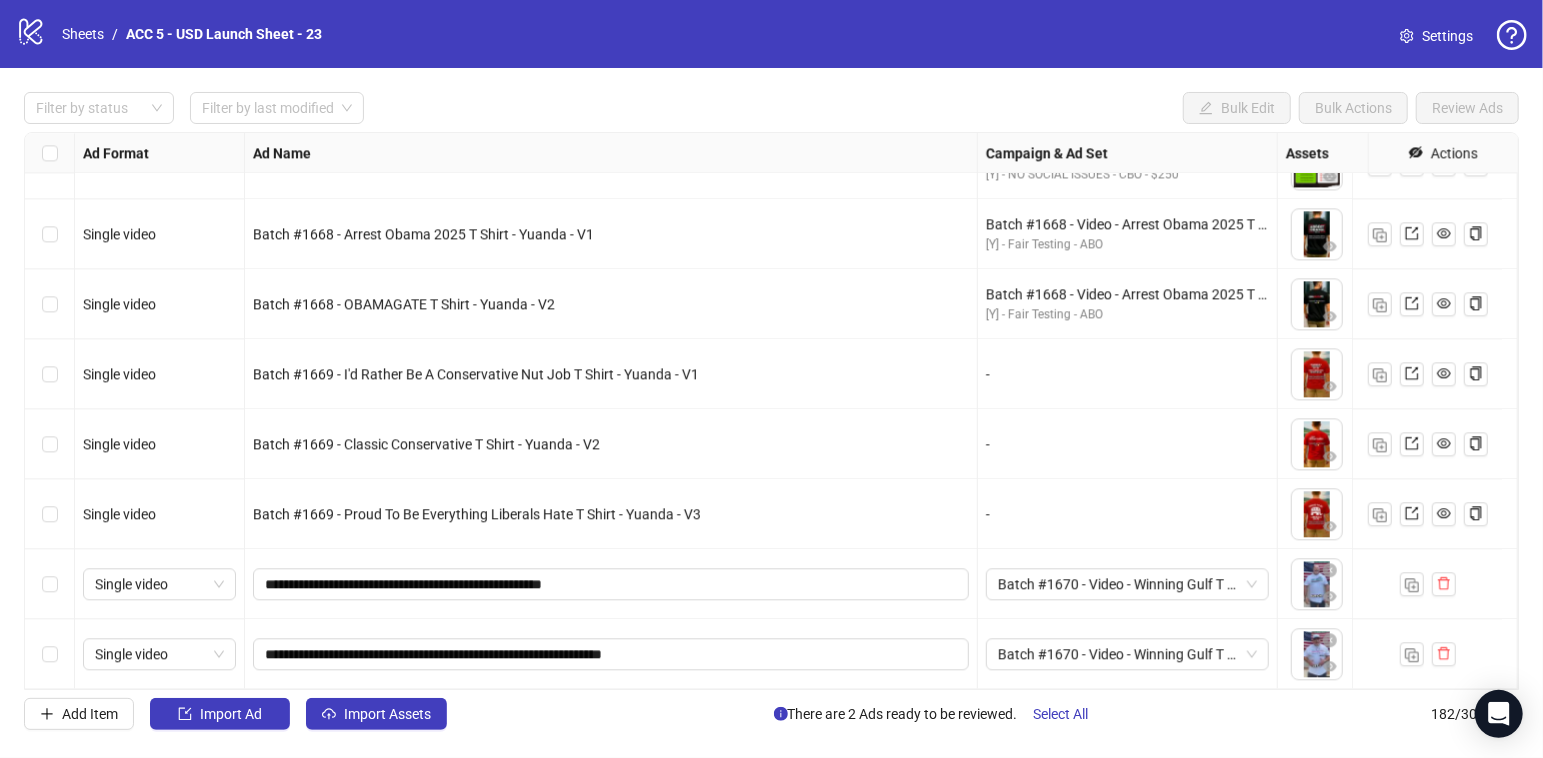 click on "Batch #1669 - Classic Conservative T Shirt - Yuanda - V2" at bounding box center [611, 444] 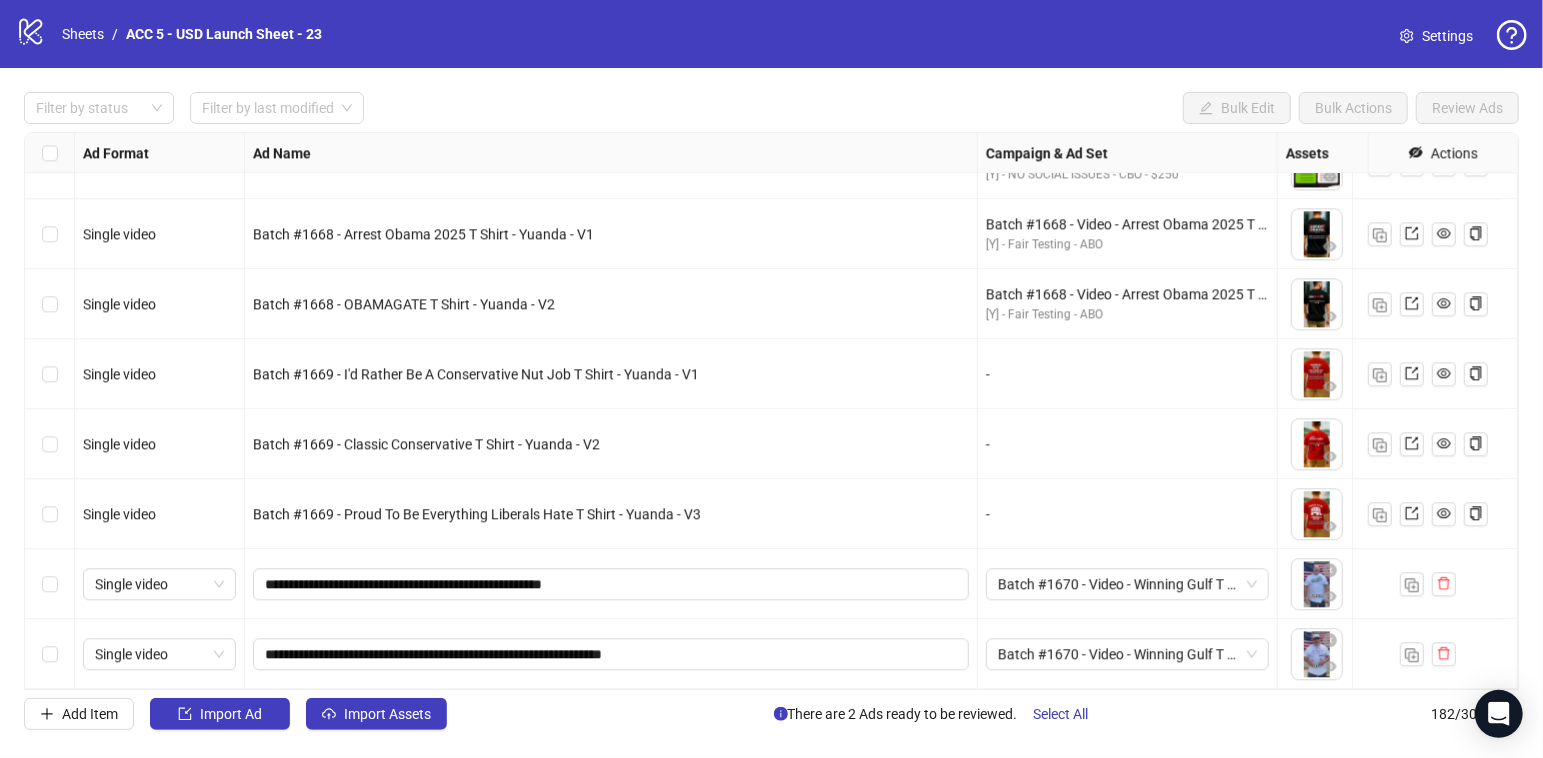 scroll, scrollTop: 12240, scrollLeft: 918, axis: both 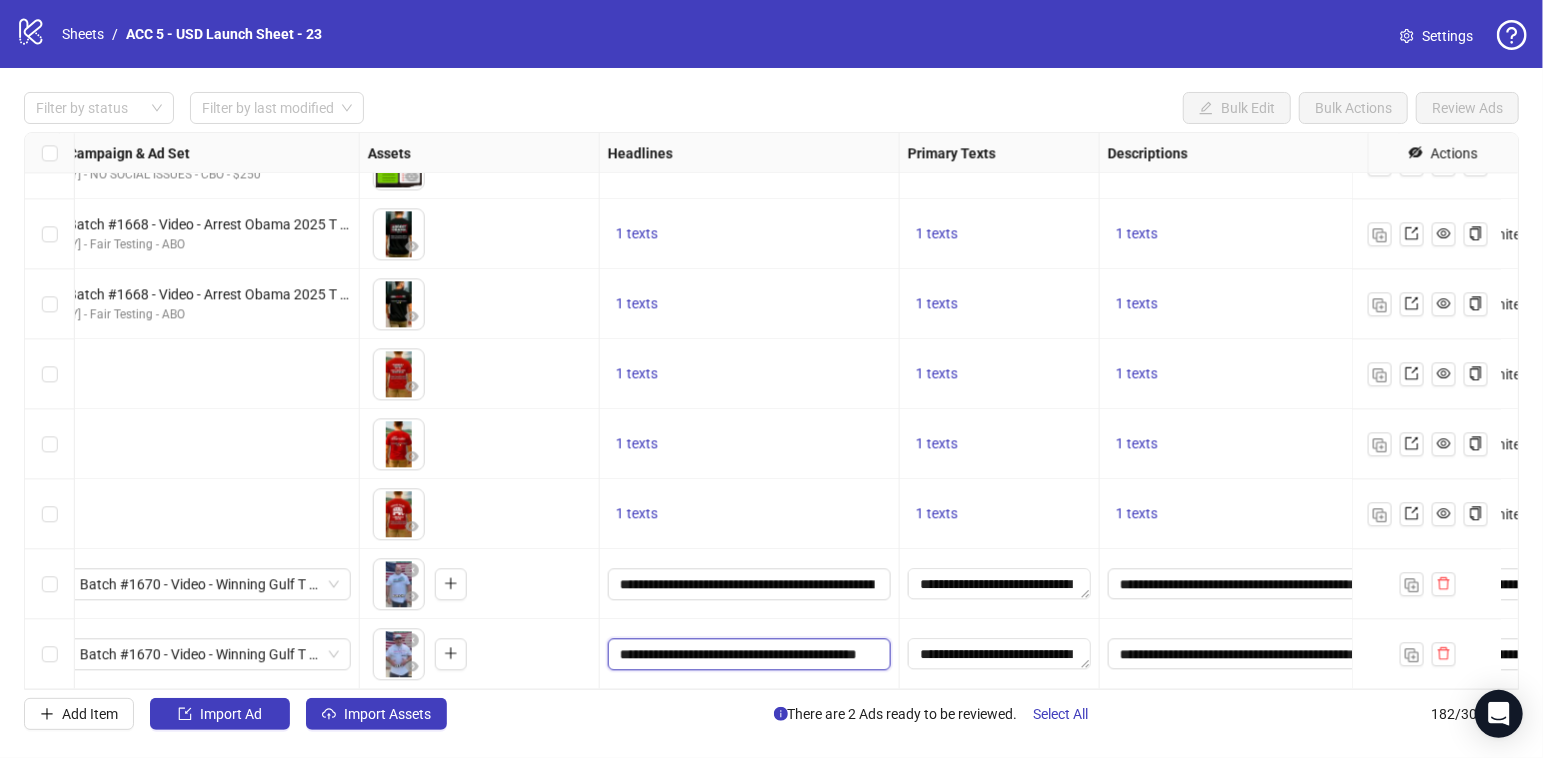 click on "**********" at bounding box center (747, 654) 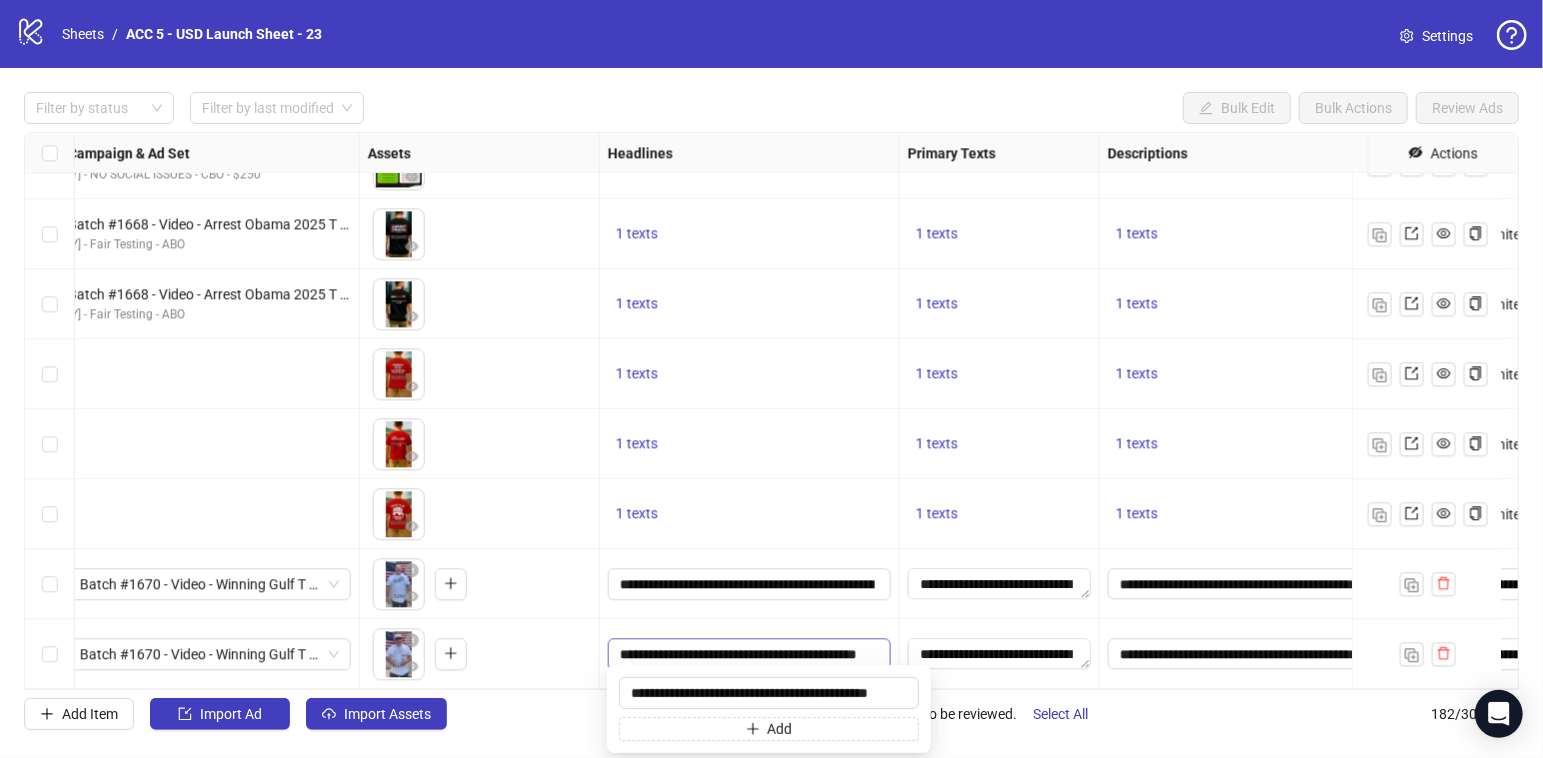 scroll, scrollTop: 0, scrollLeft: 3, axis: horizontal 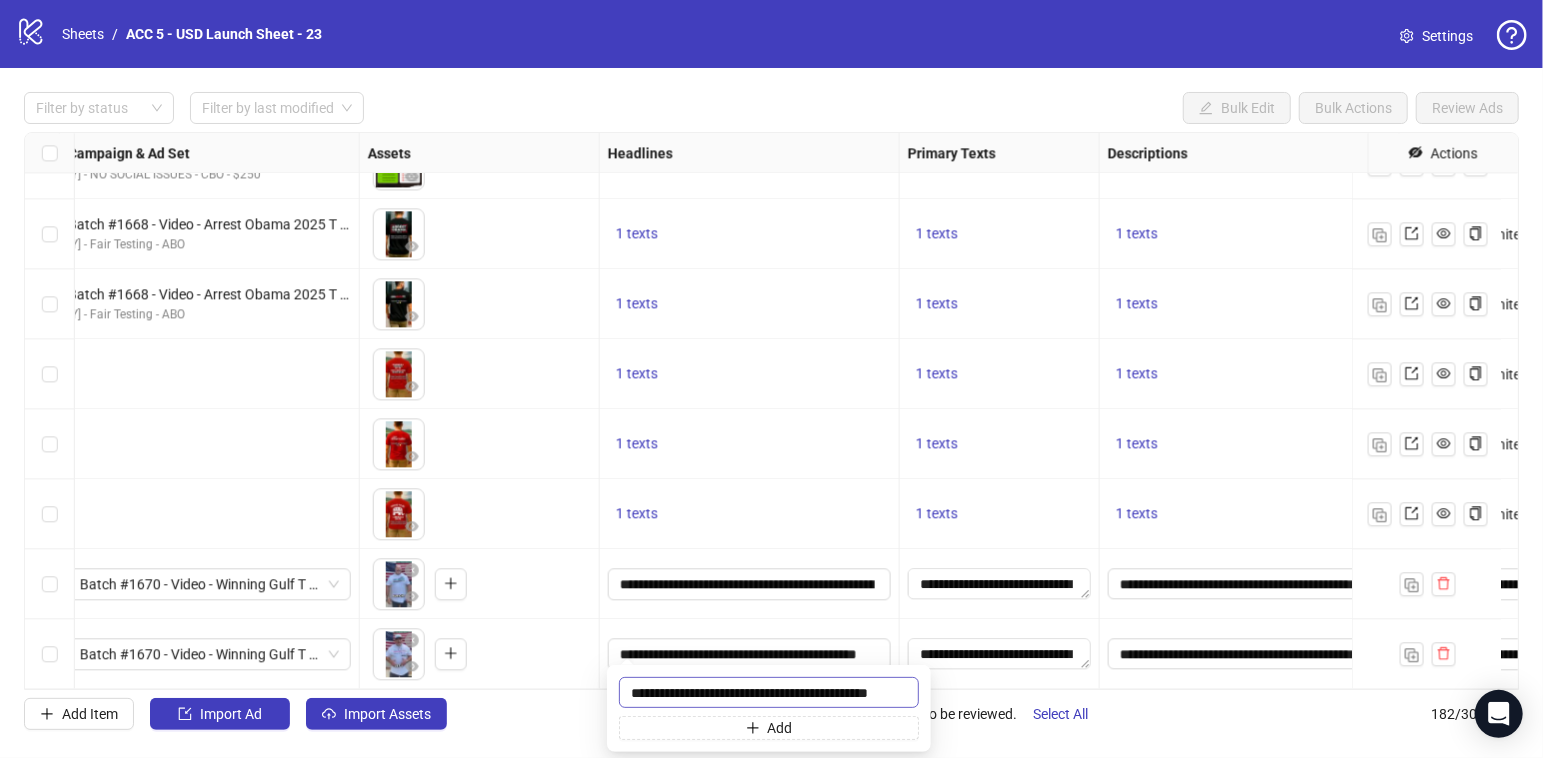 click on "**********" at bounding box center (769, 692) 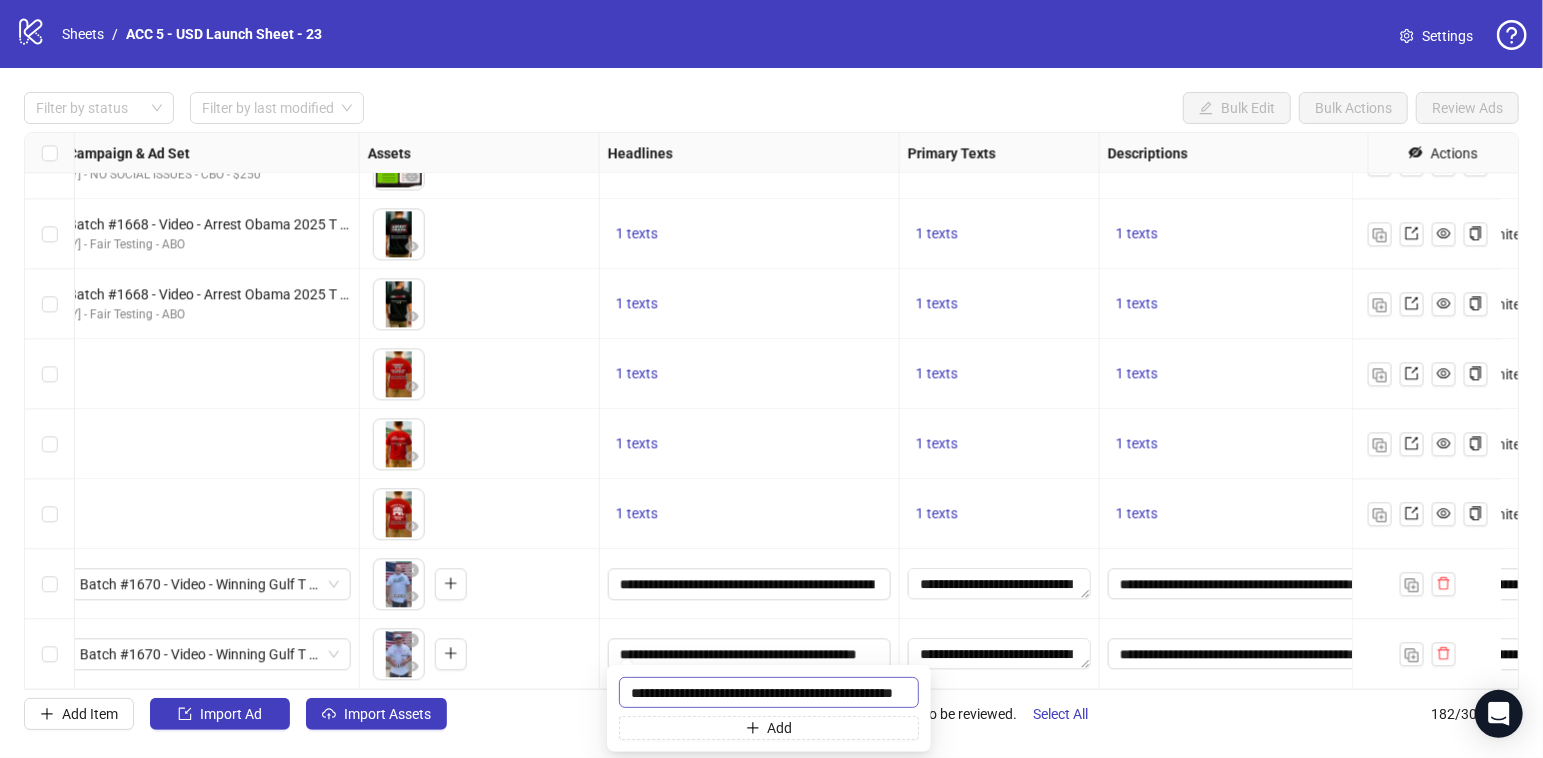 type on "**********" 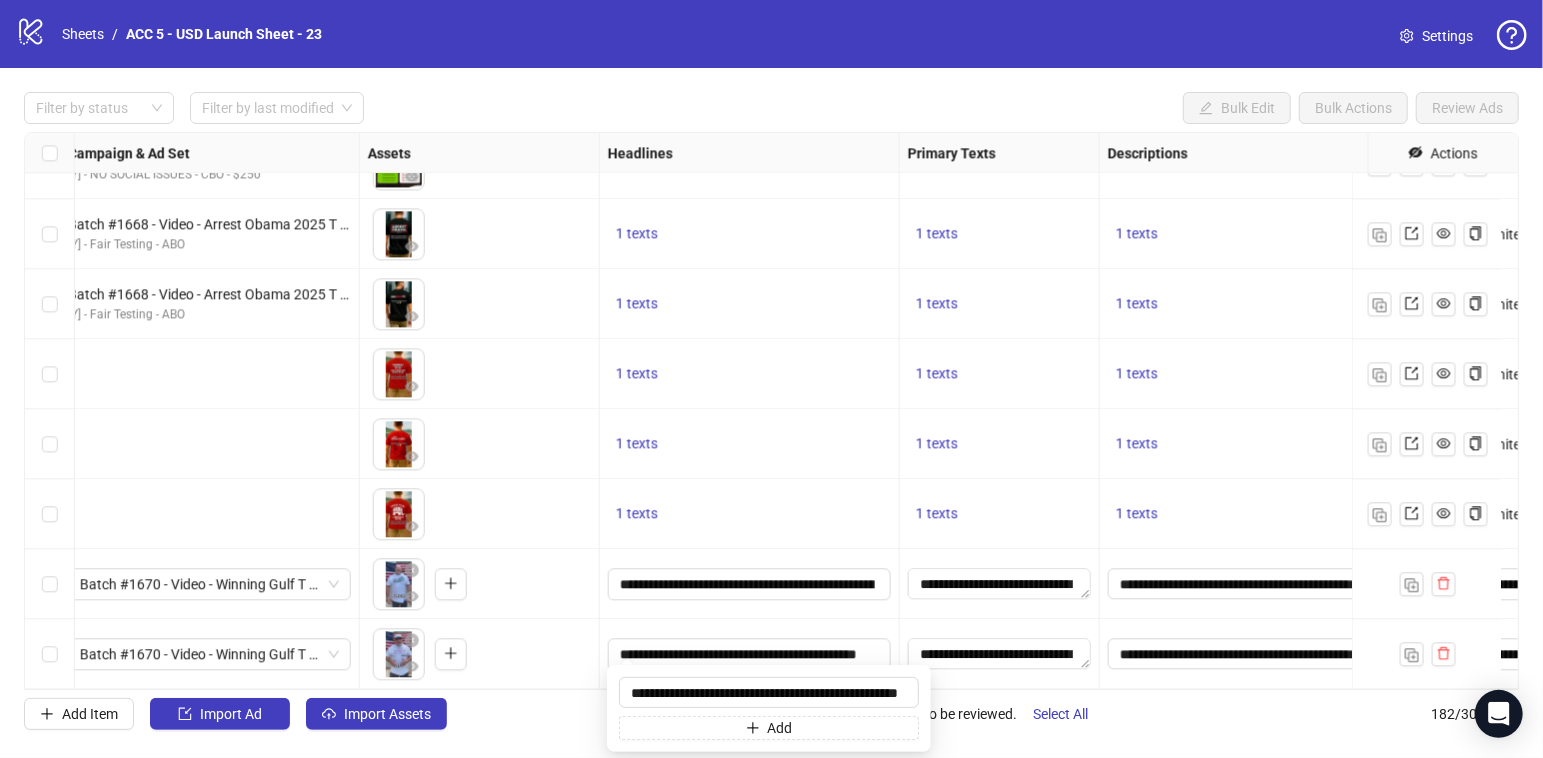 click on "1 texts" at bounding box center [749, 444] 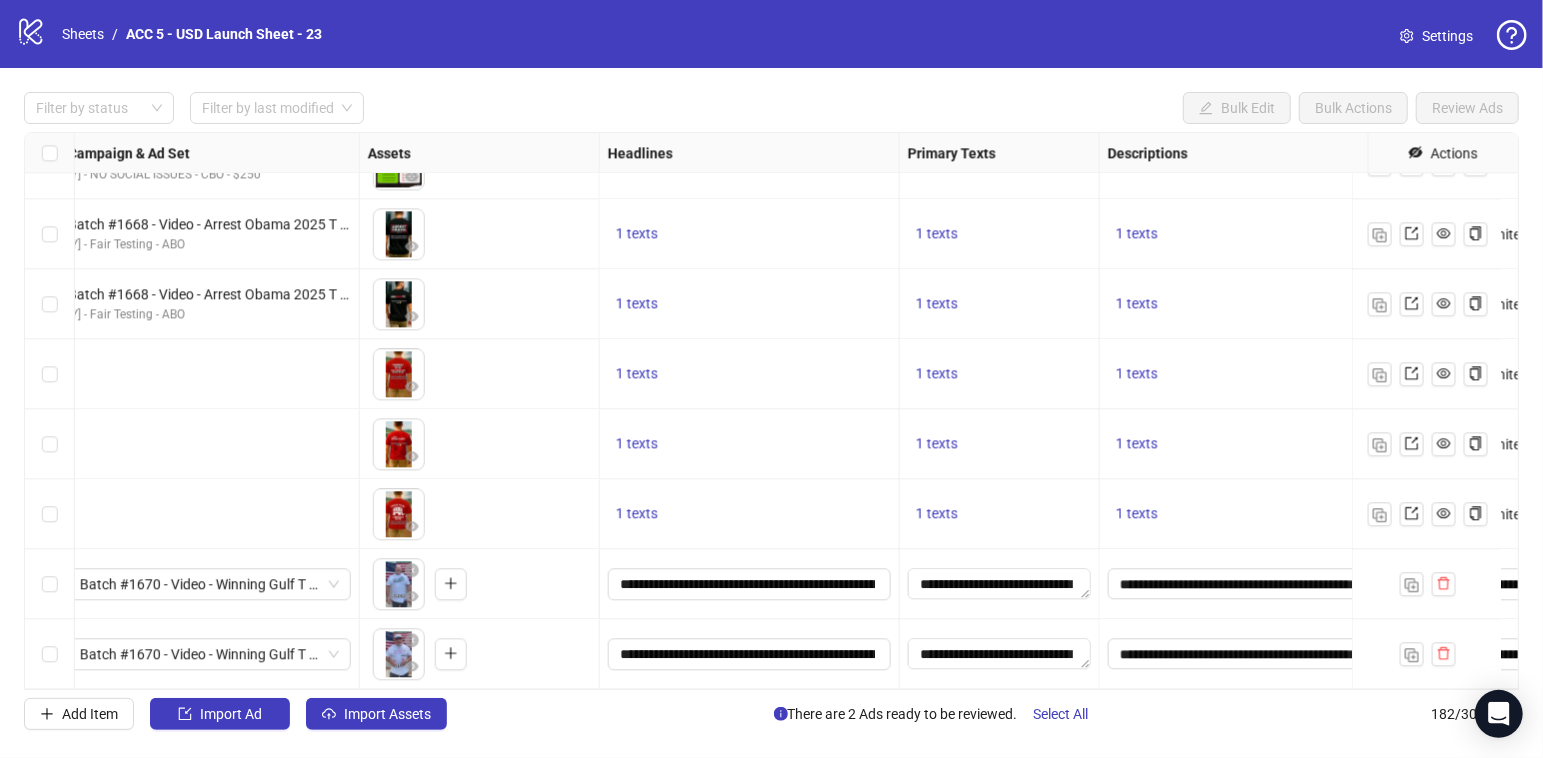 scroll, scrollTop: 12240, scrollLeft: 1420, axis: both 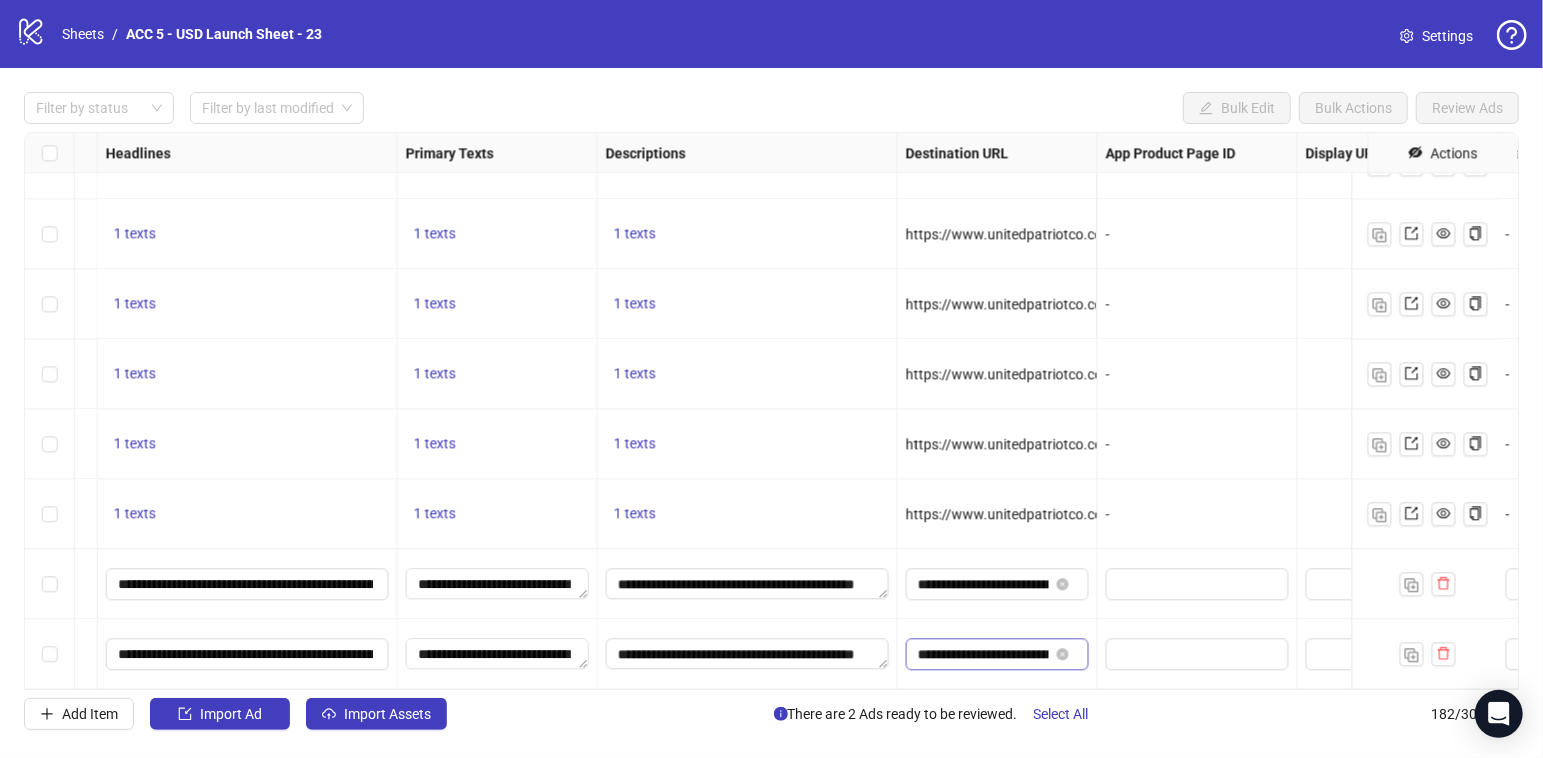 click at bounding box center (1065, 654) 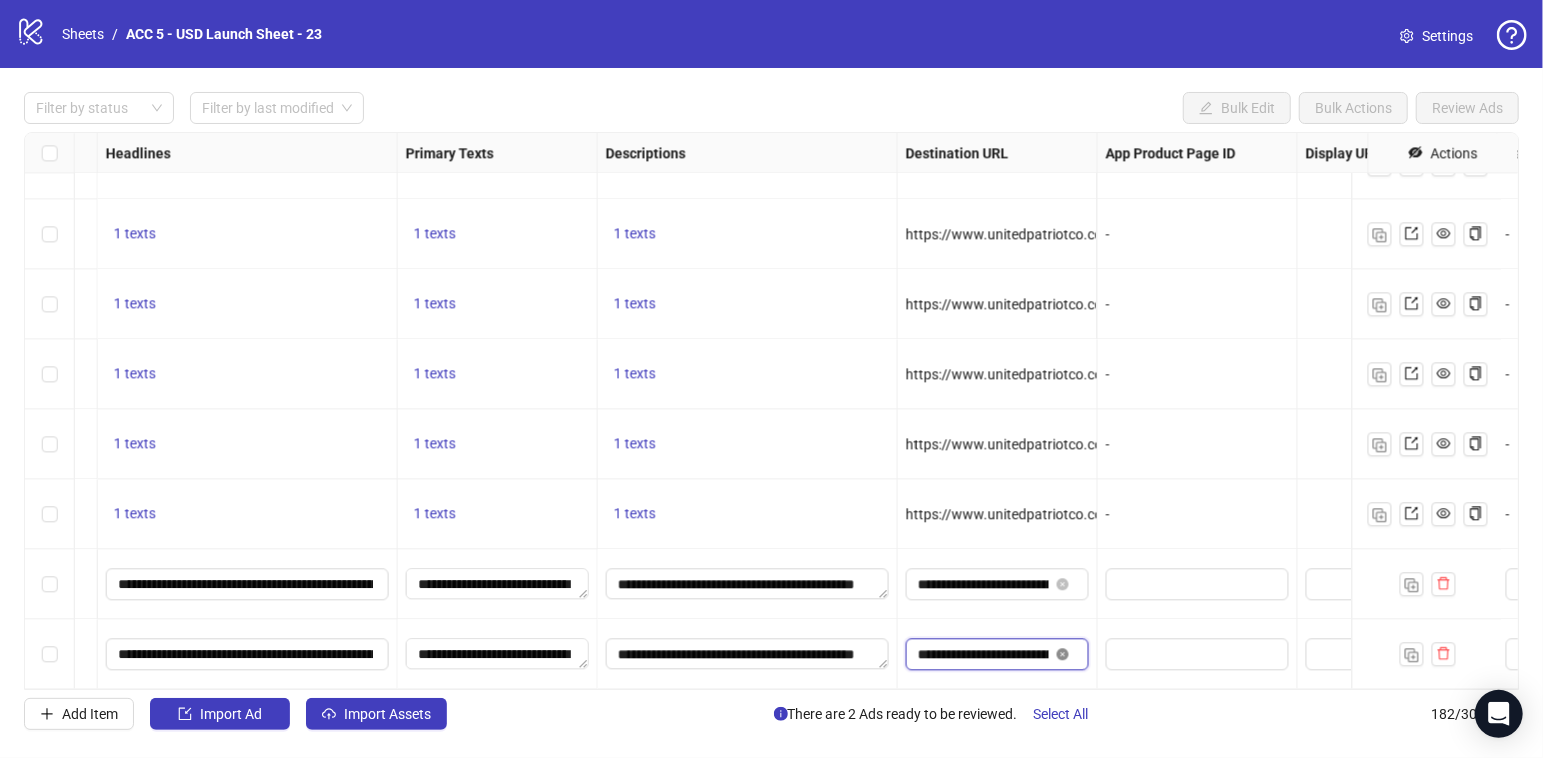 scroll, scrollTop: 0, scrollLeft: 400, axis: horizontal 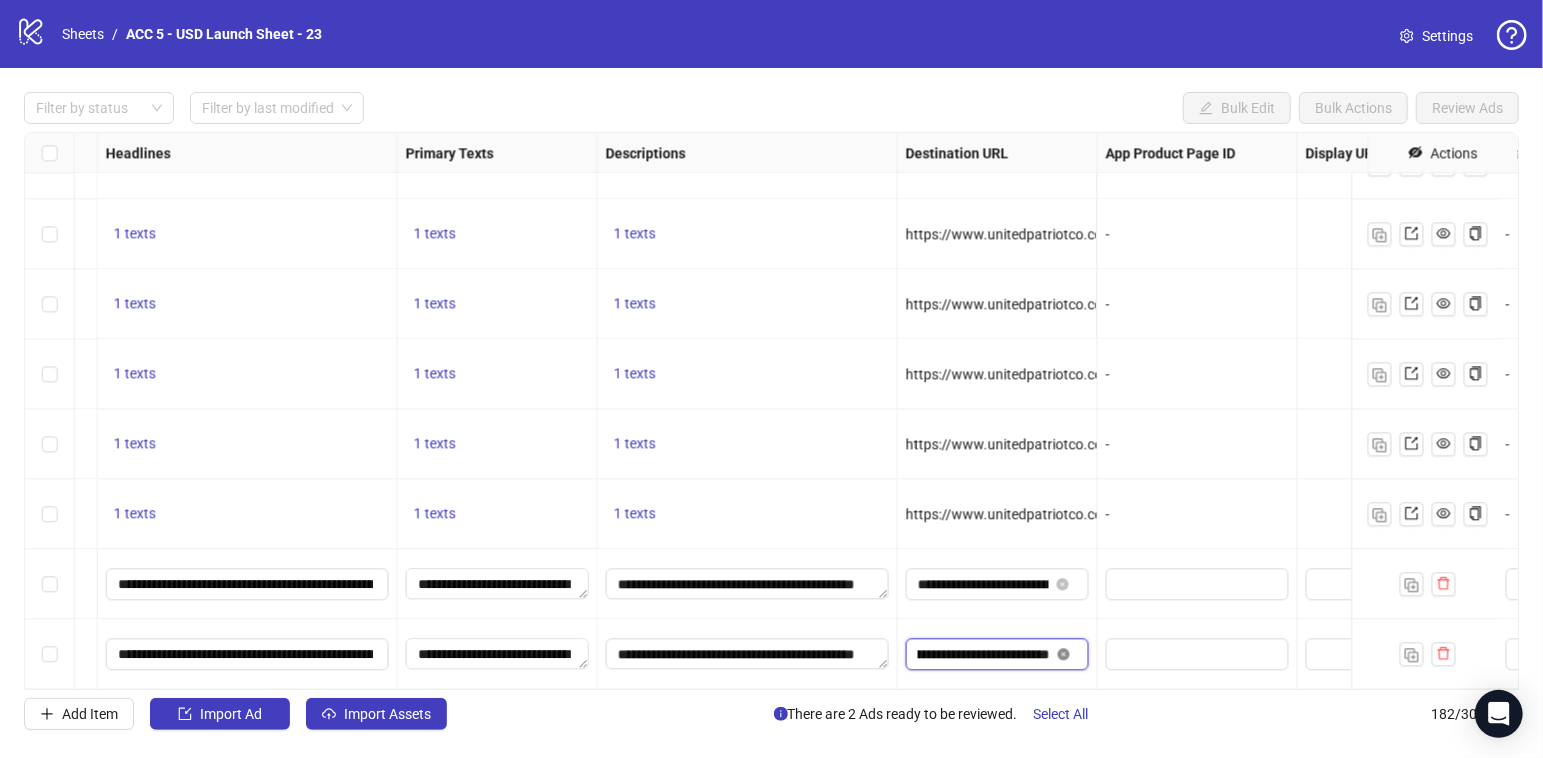 click 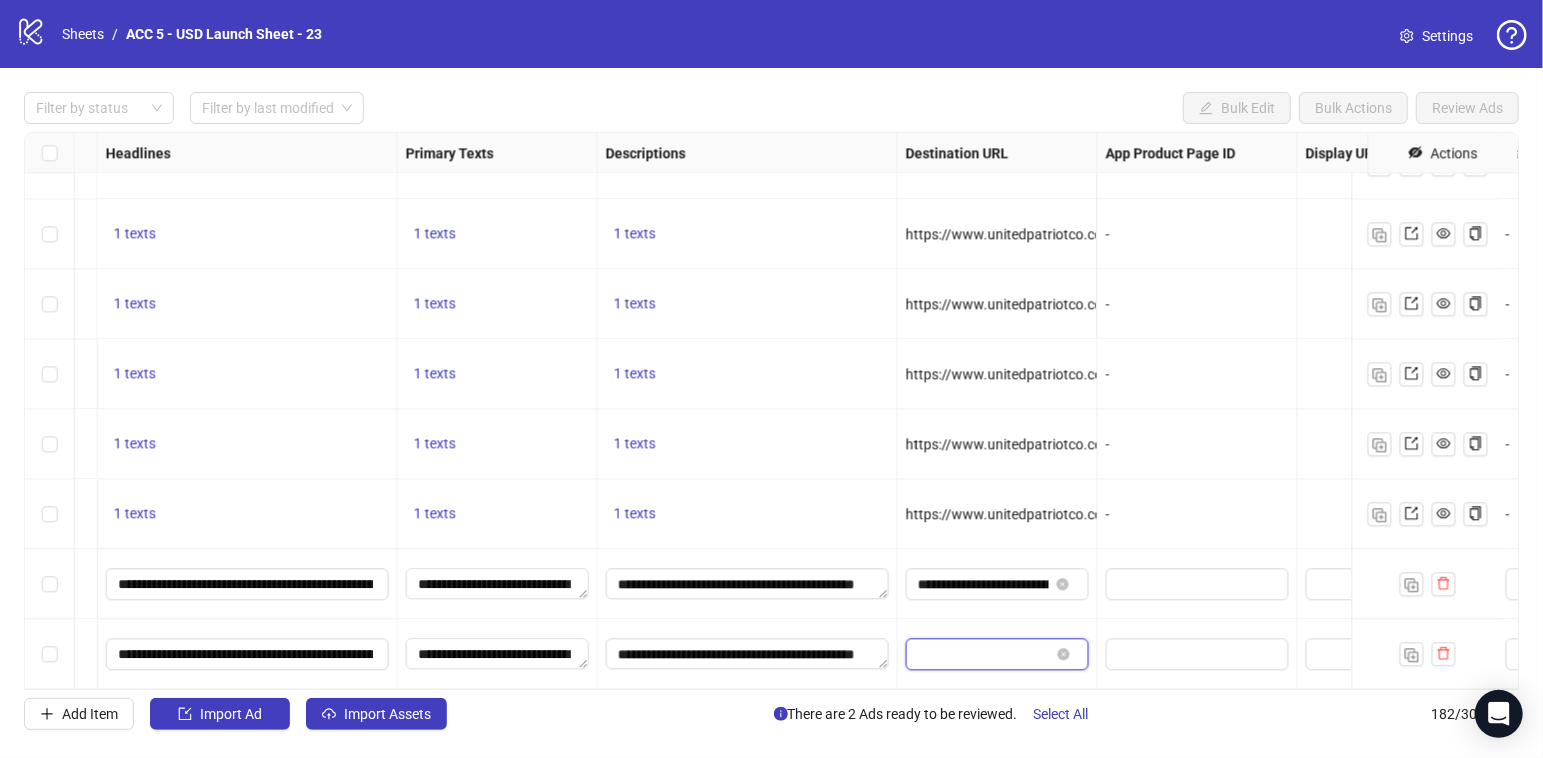 scroll, scrollTop: 0, scrollLeft: 0, axis: both 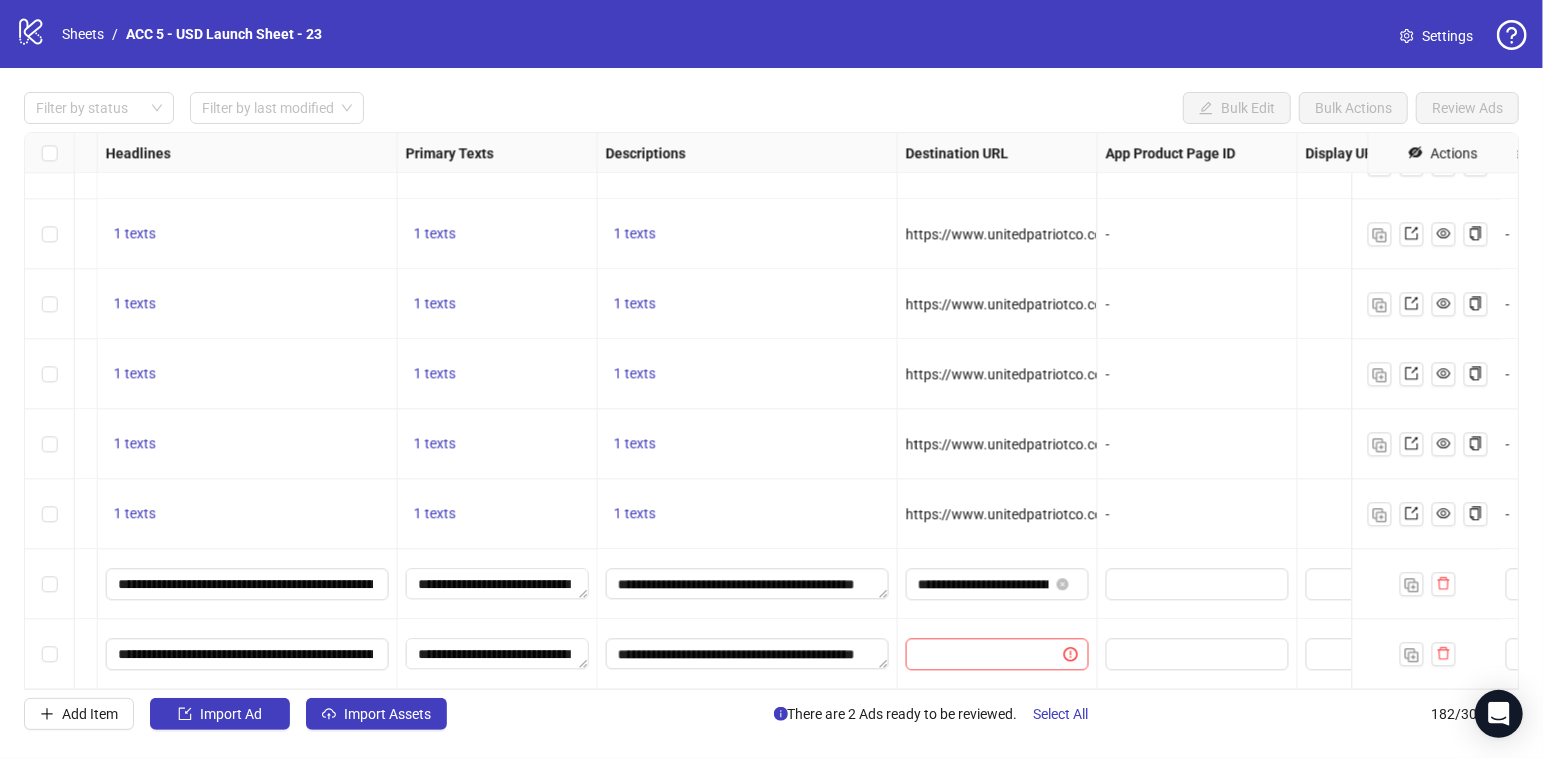 click on "-" at bounding box center (1197, 444) 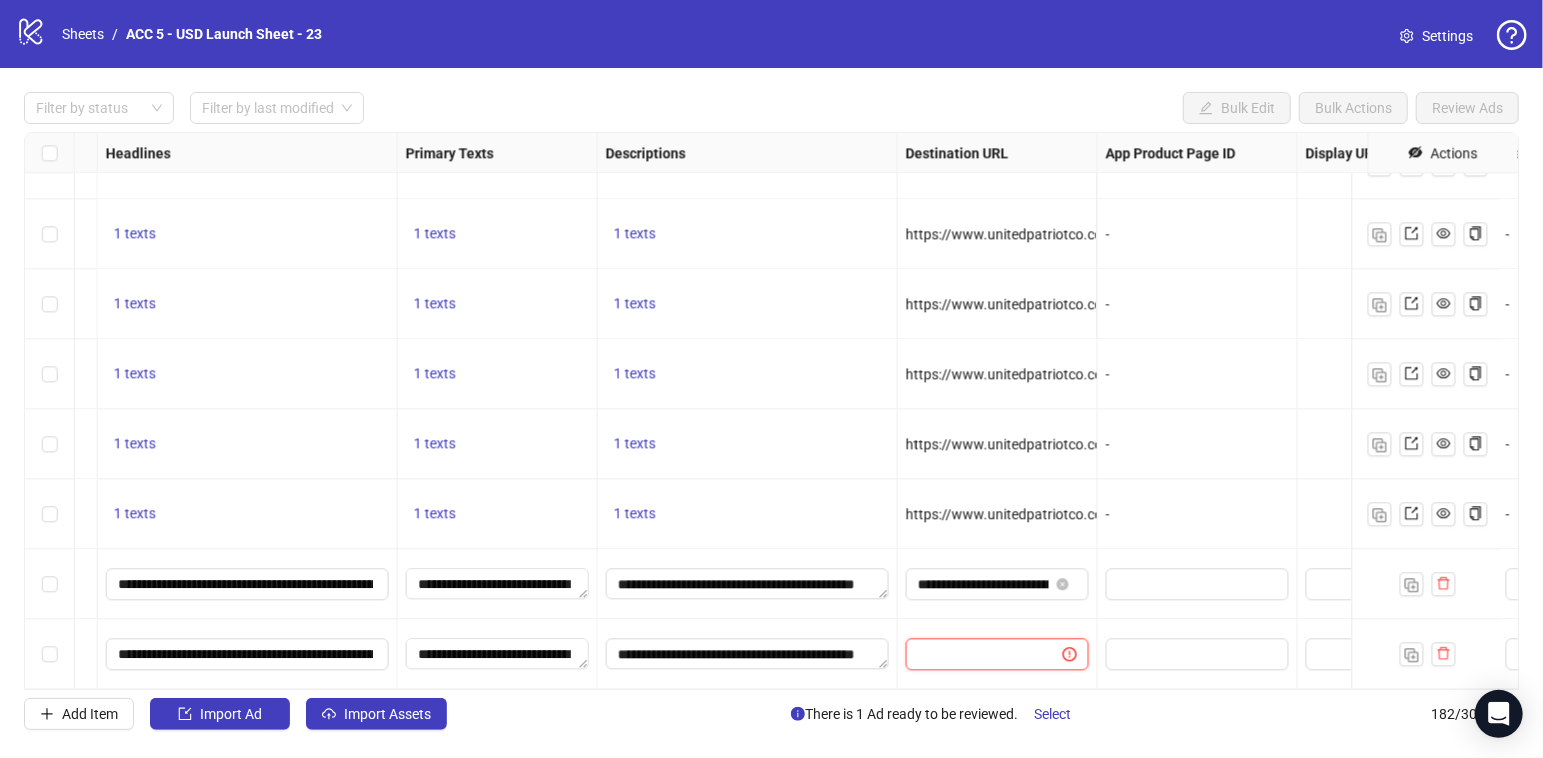 click at bounding box center (976, 654) 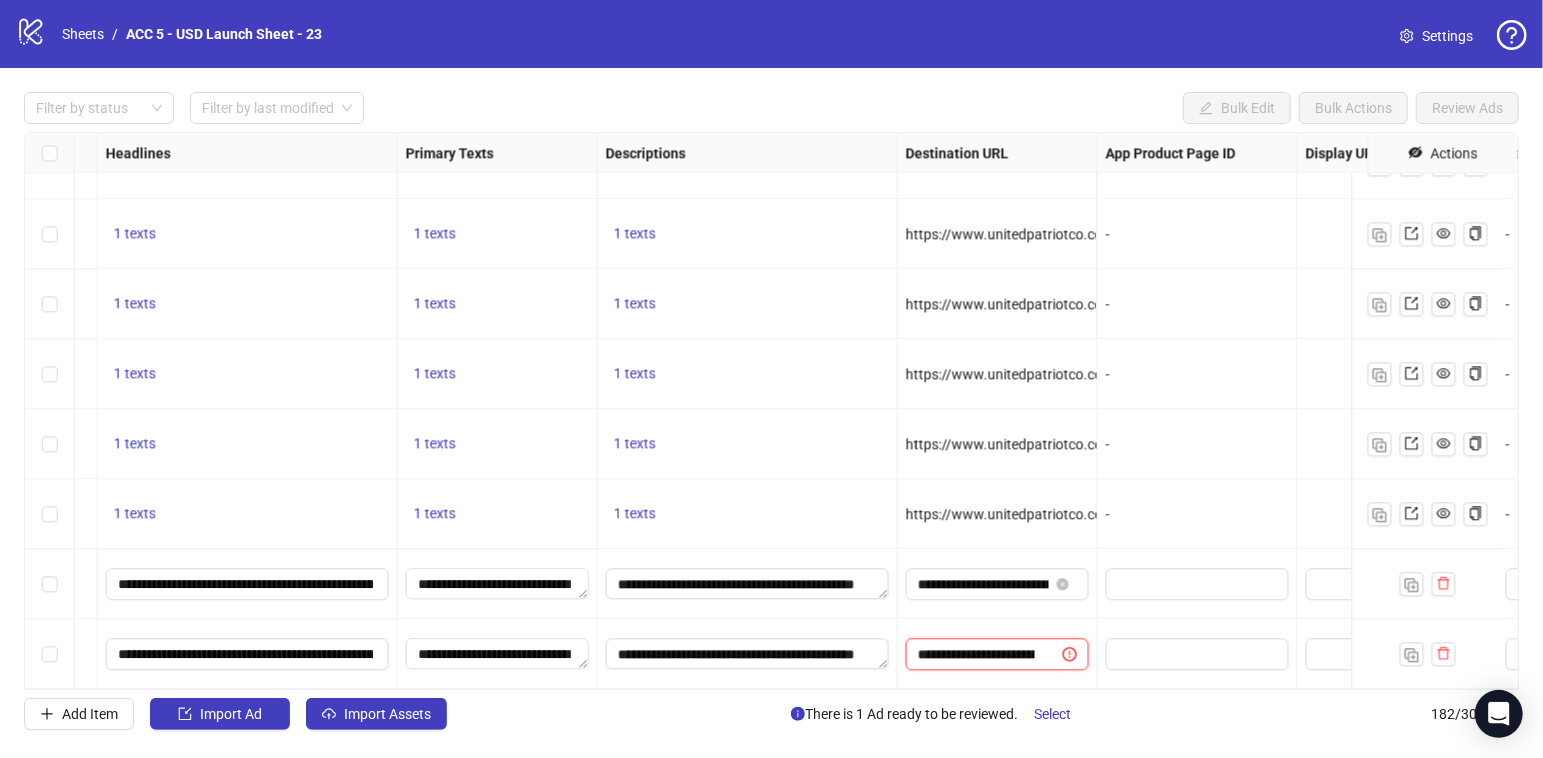 scroll, scrollTop: 0, scrollLeft: 464, axis: horizontal 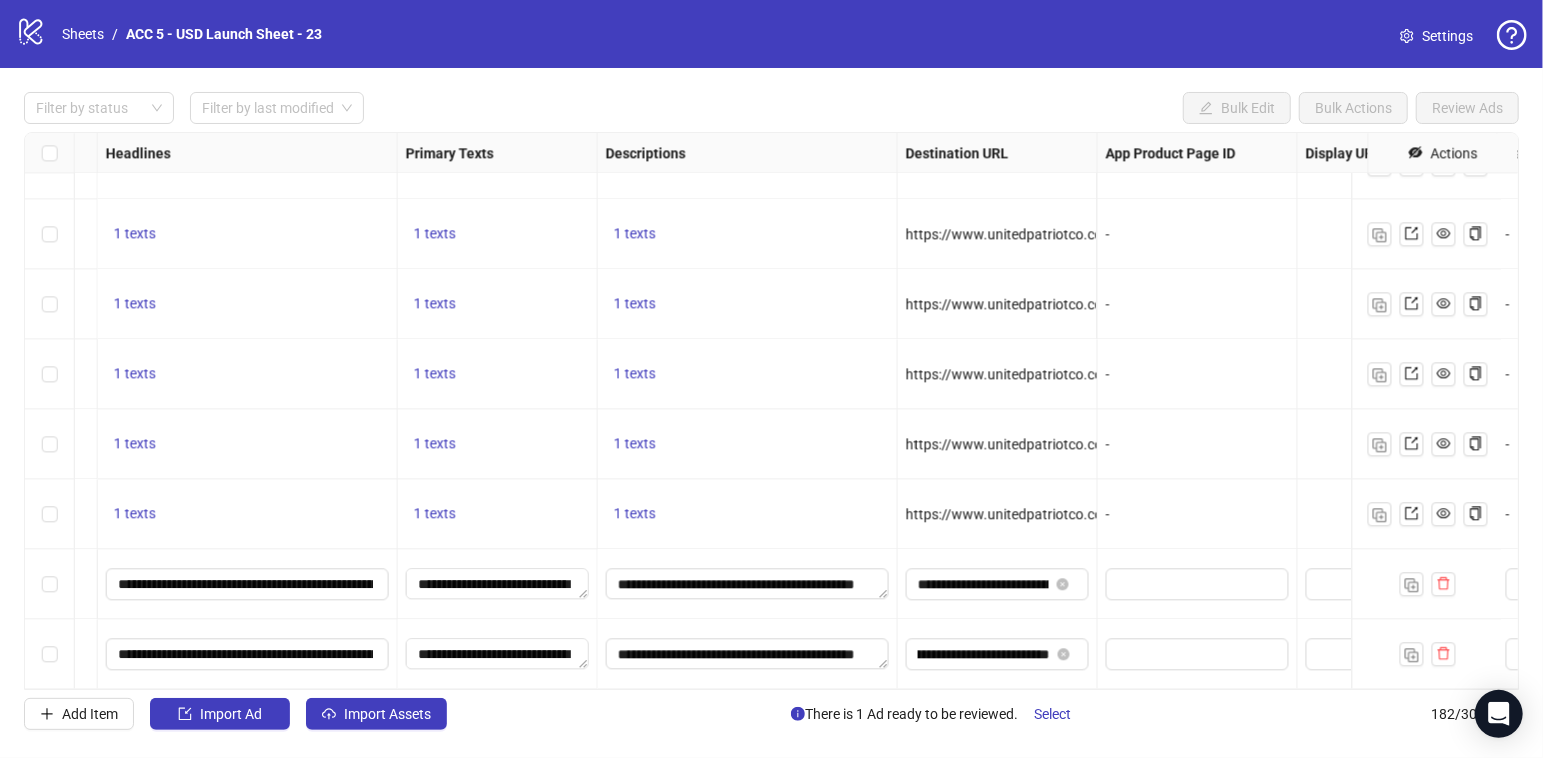 click on "-" at bounding box center (1198, 514) 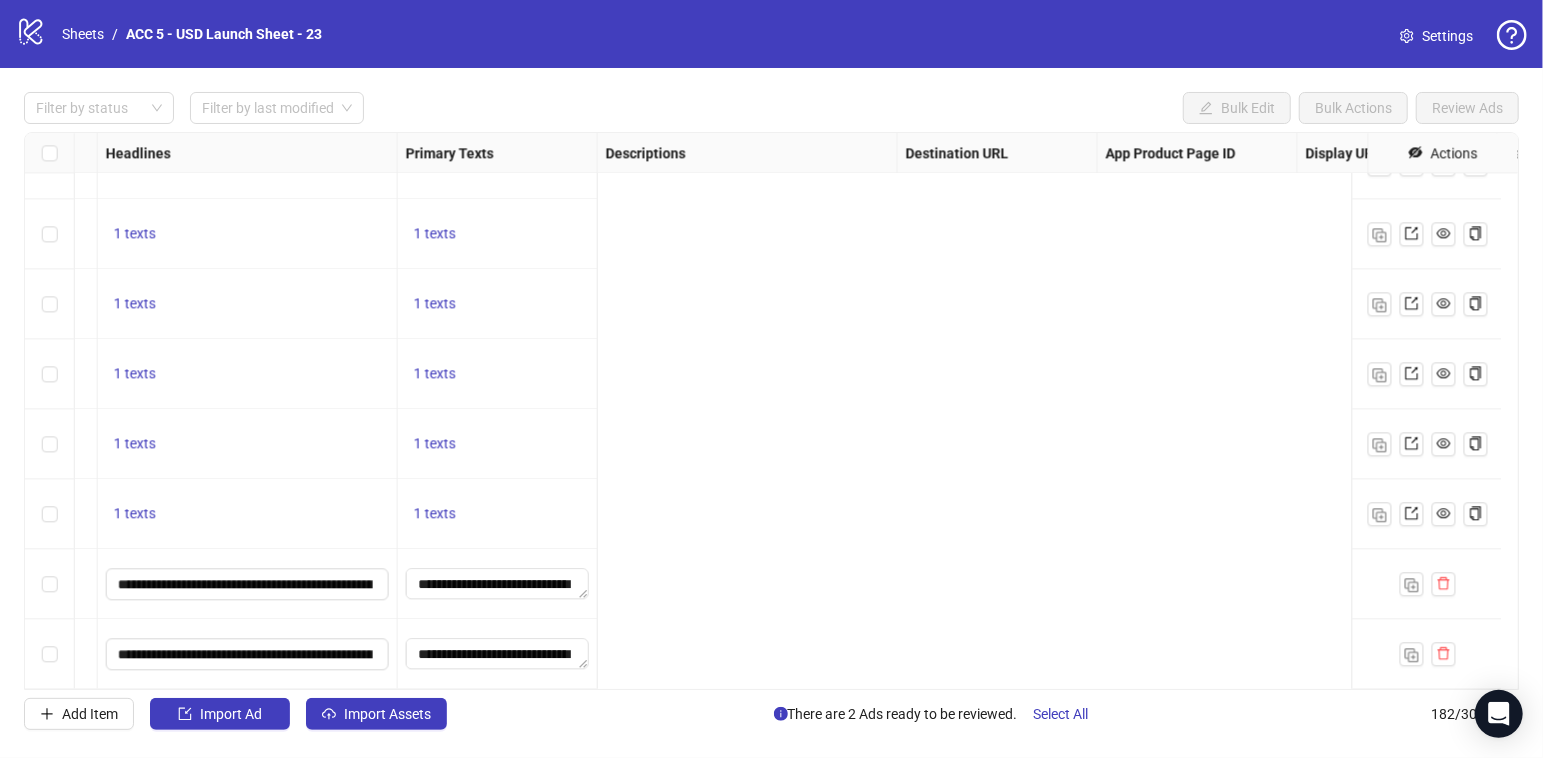 scroll, scrollTop: 12240, scrollLeft: 0, axis: vertical 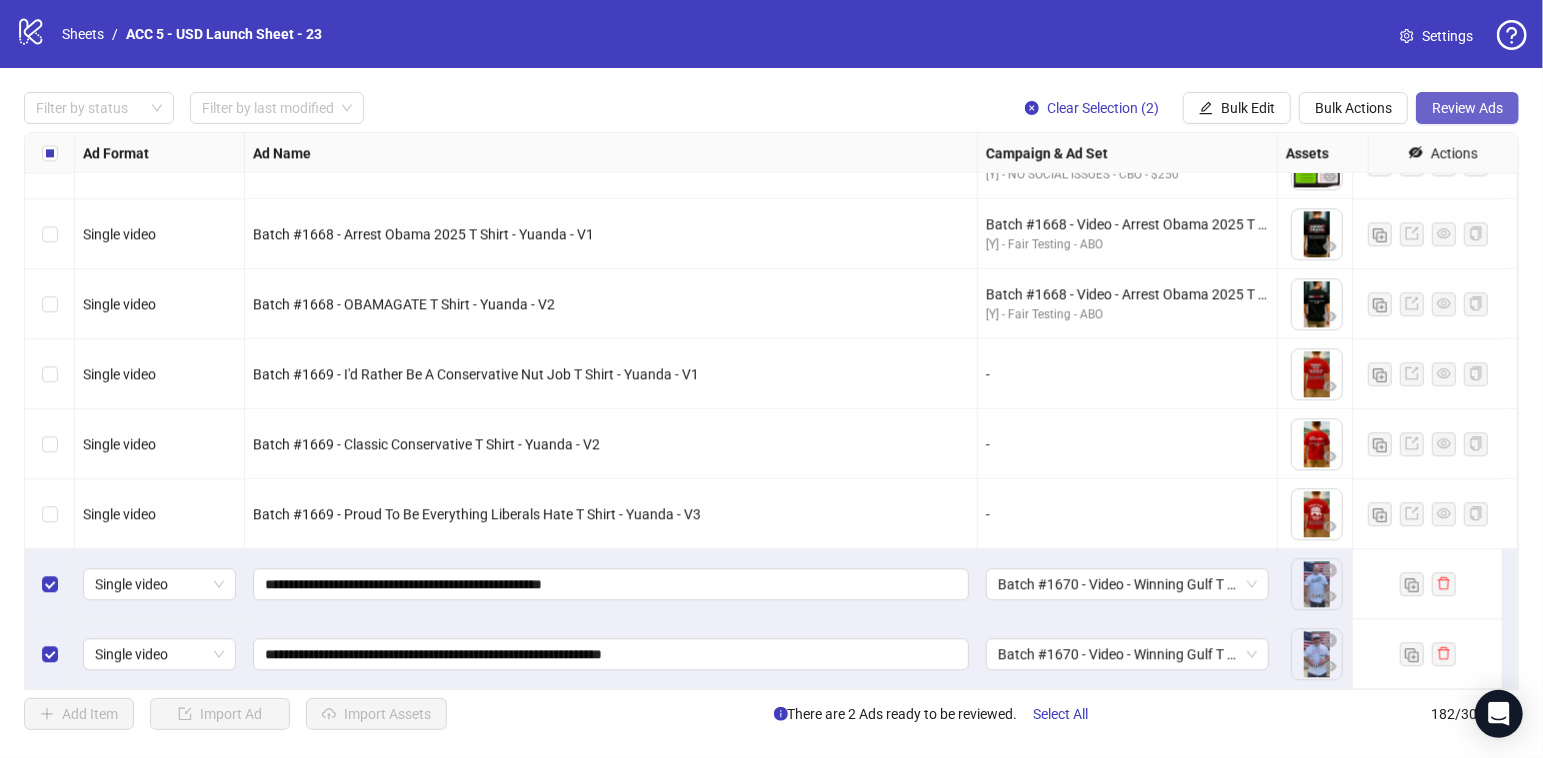 click on "Review Ads" at bounding box center (1467, 108) 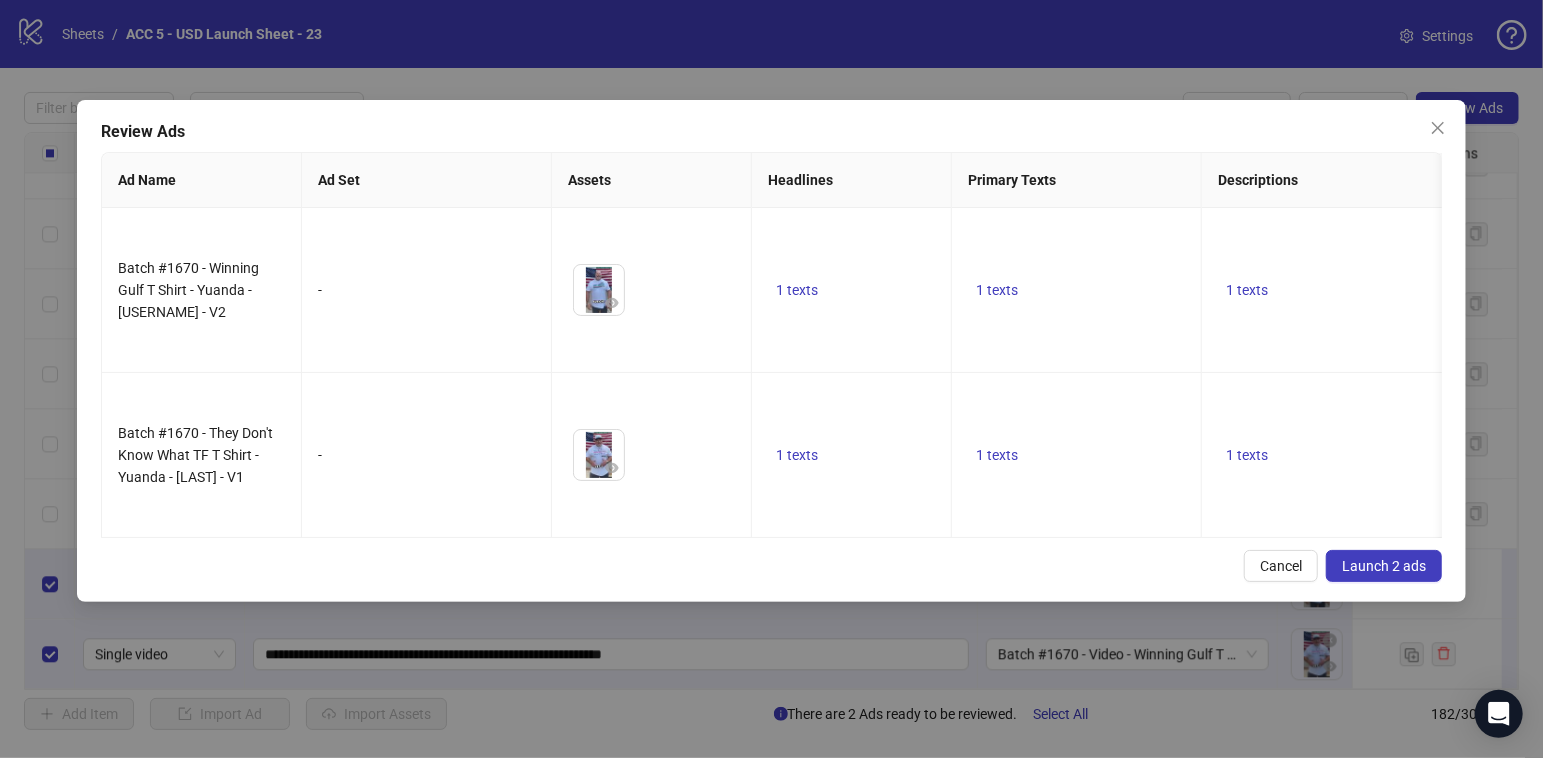 click on "Launch 2 ads" at bounding box center [1384, 566] 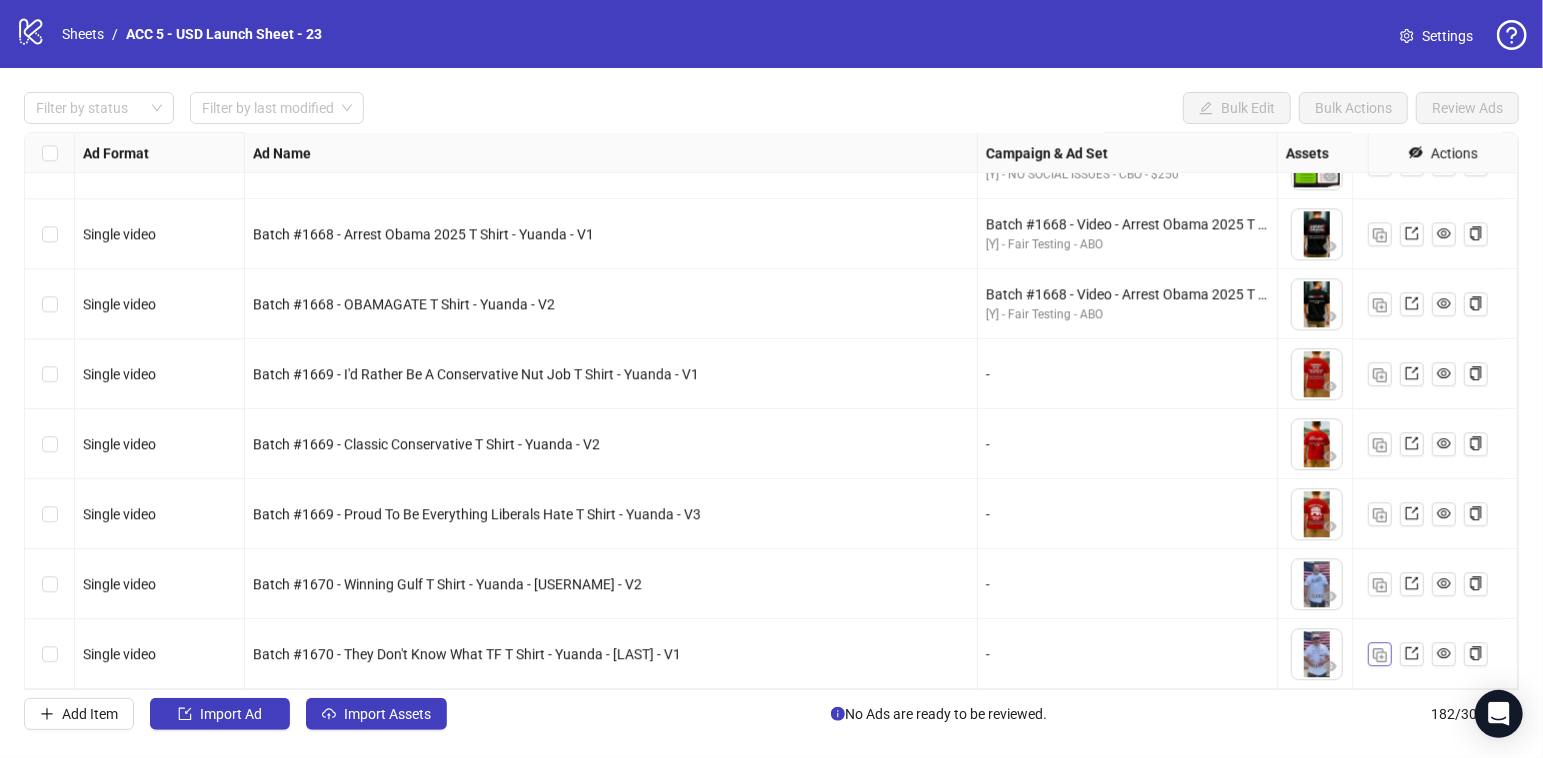 click at bounding box center [1380, 654] 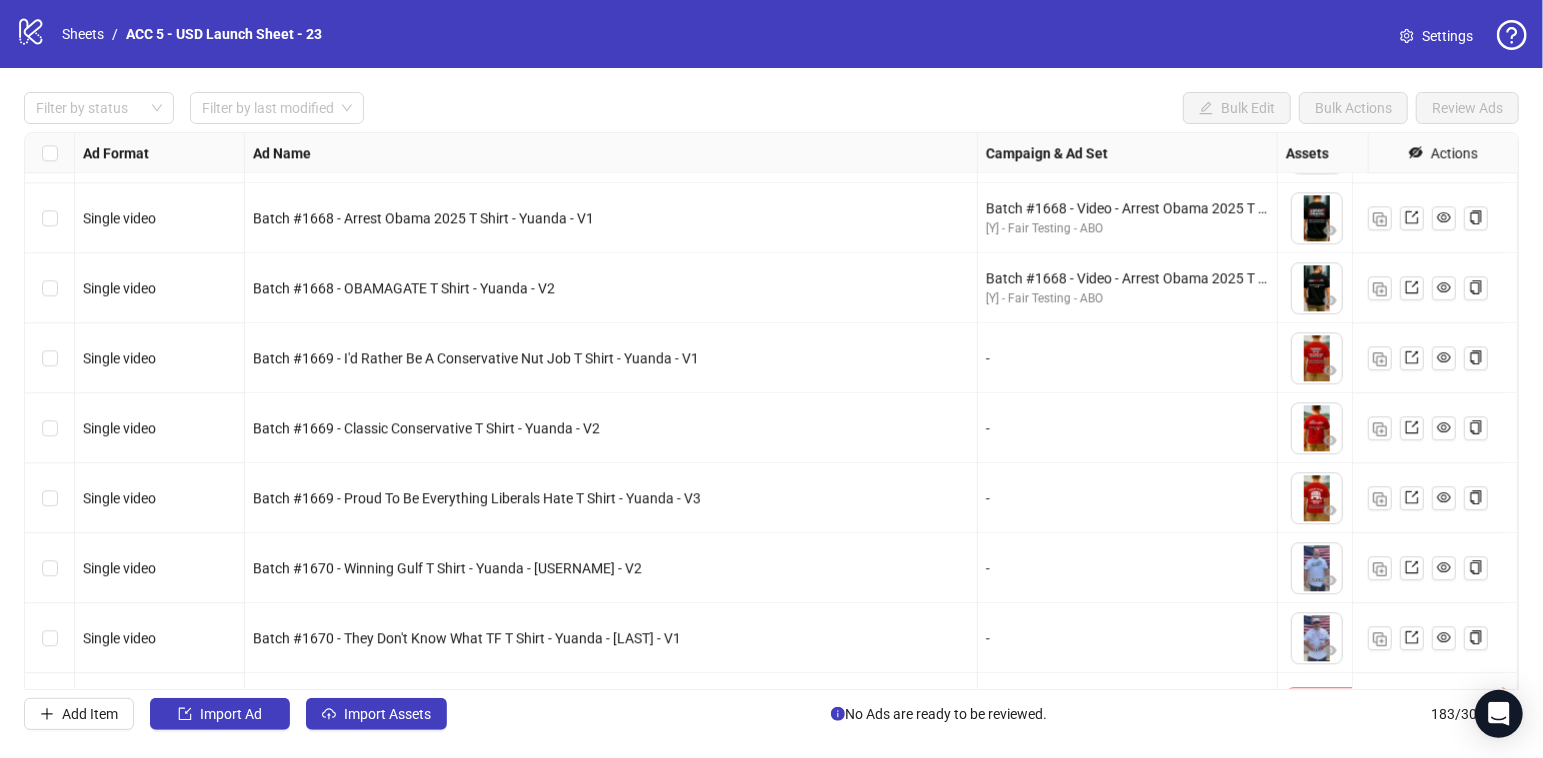 scroll, scrollTop: 12310, scrollLeft: 0, axis: vertical 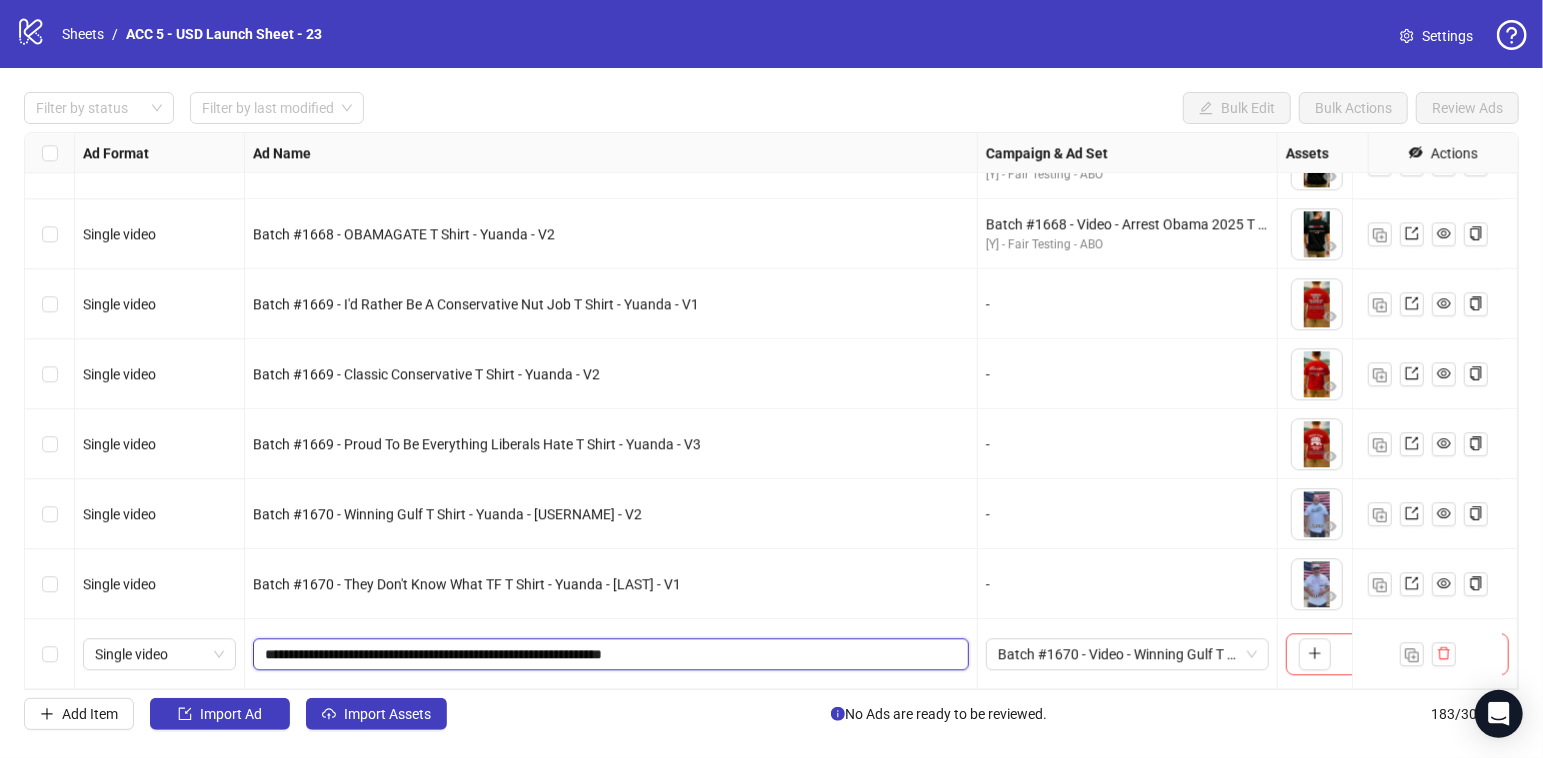 click on "**********" at bounding box center (609, 654) 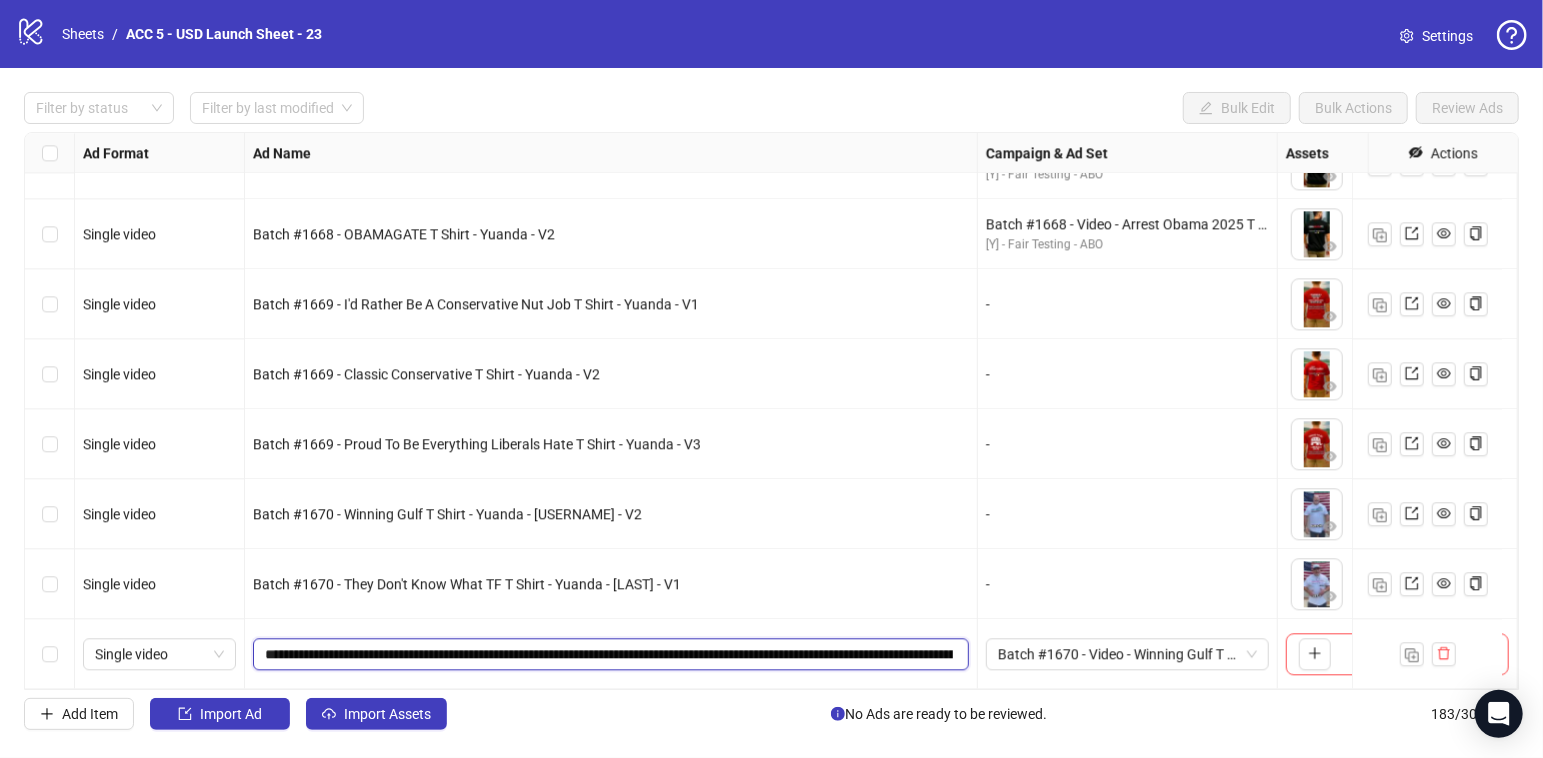 scroll, scrollTop: 0, scrollLeft: 211, axis: horizontal 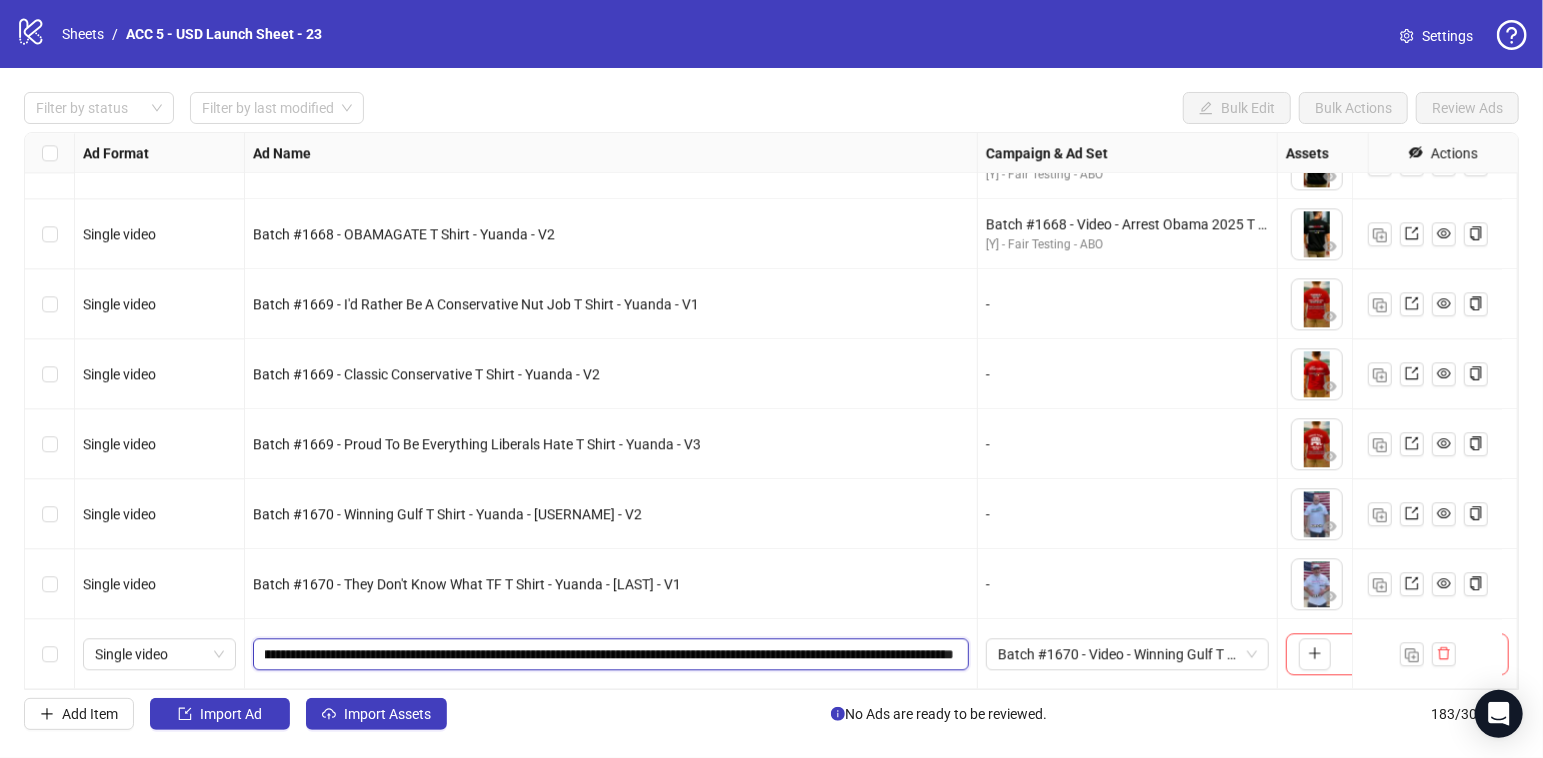 drag, startPoint x: 900, startPoint y: 638, endPoint x: 946, endPoint y: 637, distance: 46.010868 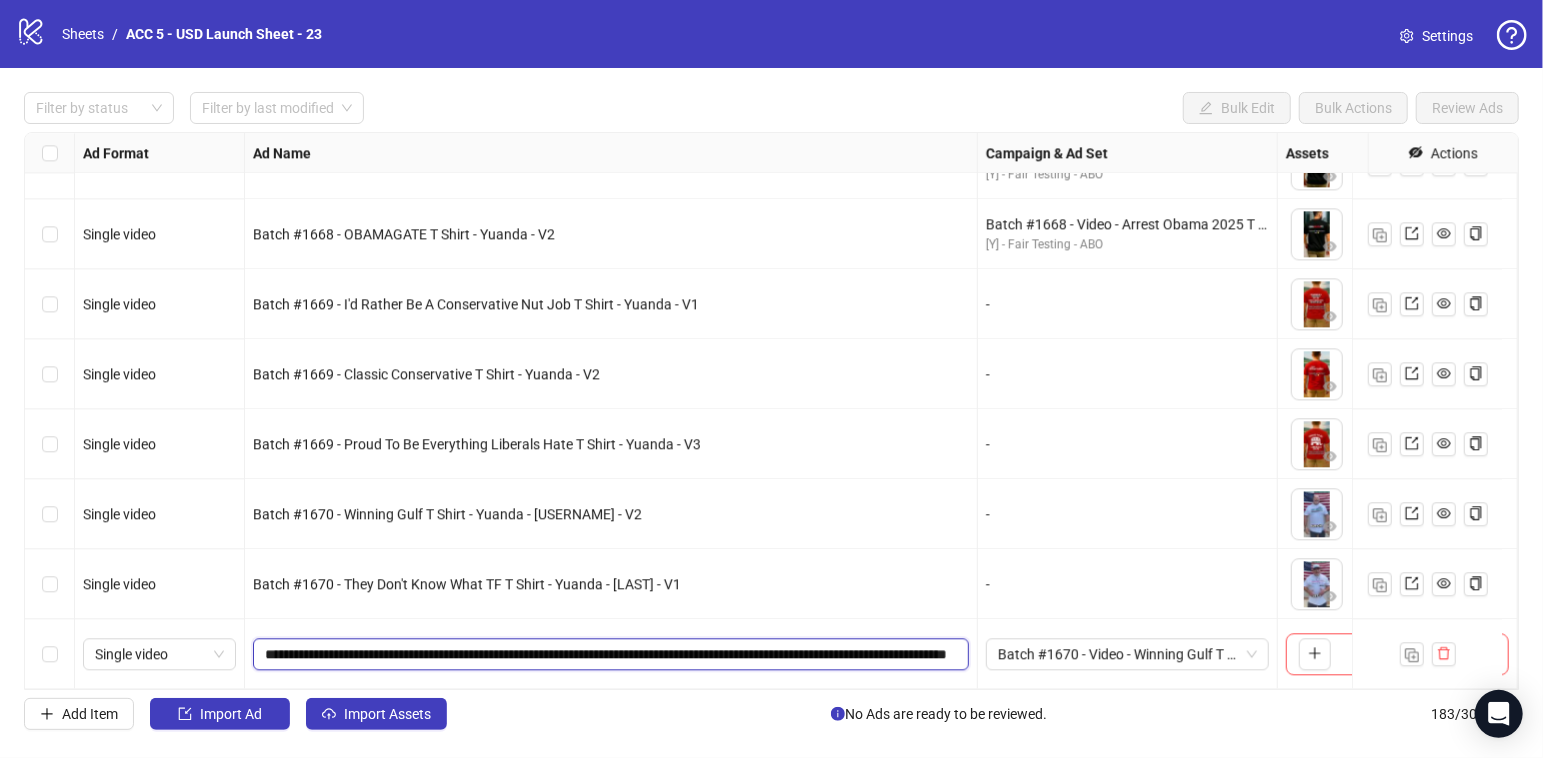 scroll, scrollTop: 0, scrollLeft: 172, axis: horizontal 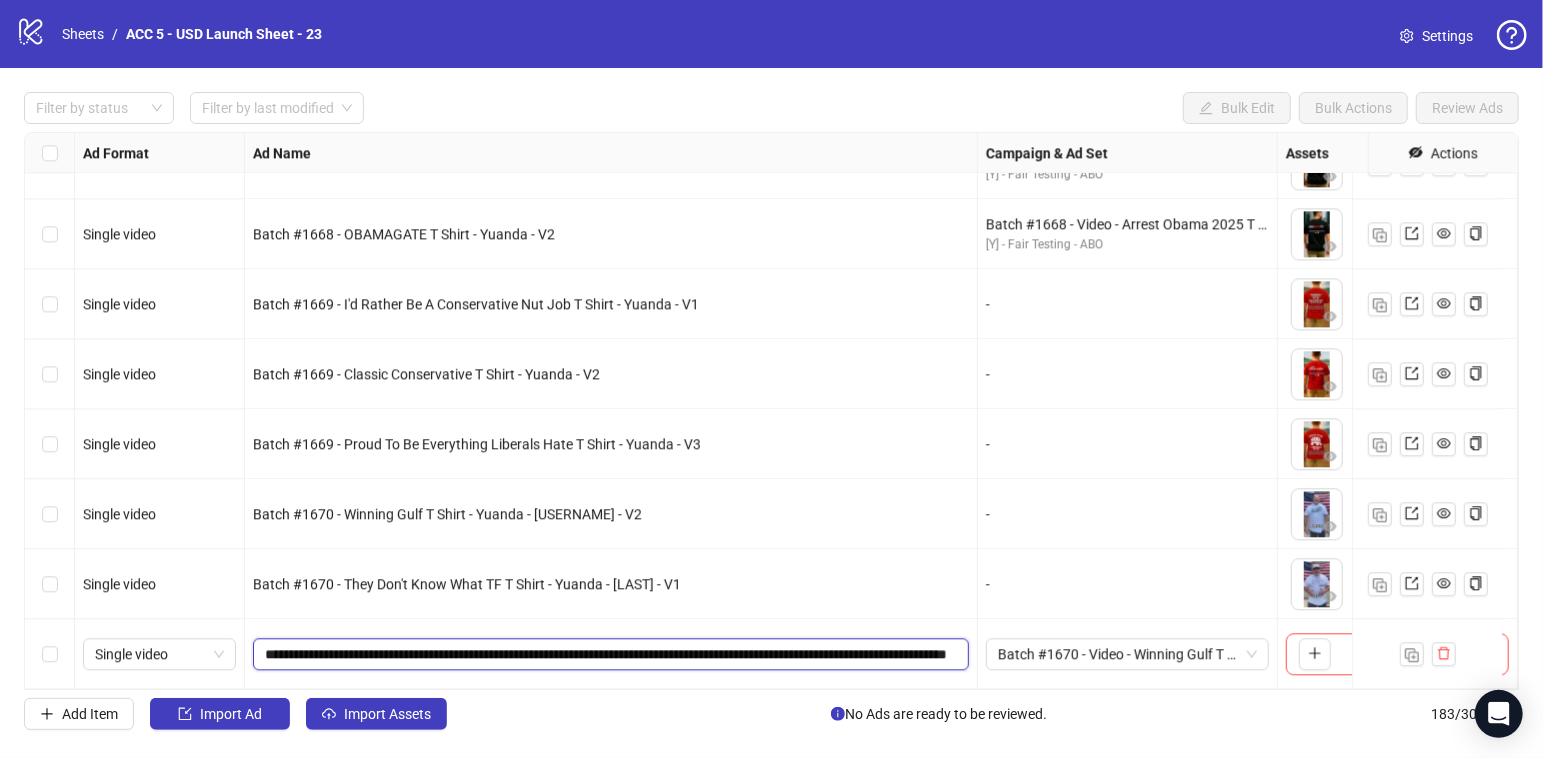 drag, startPoint x: 375, startPoint y: 634, endPoint x: 343, endPoint y: 635, distance: 32.01562 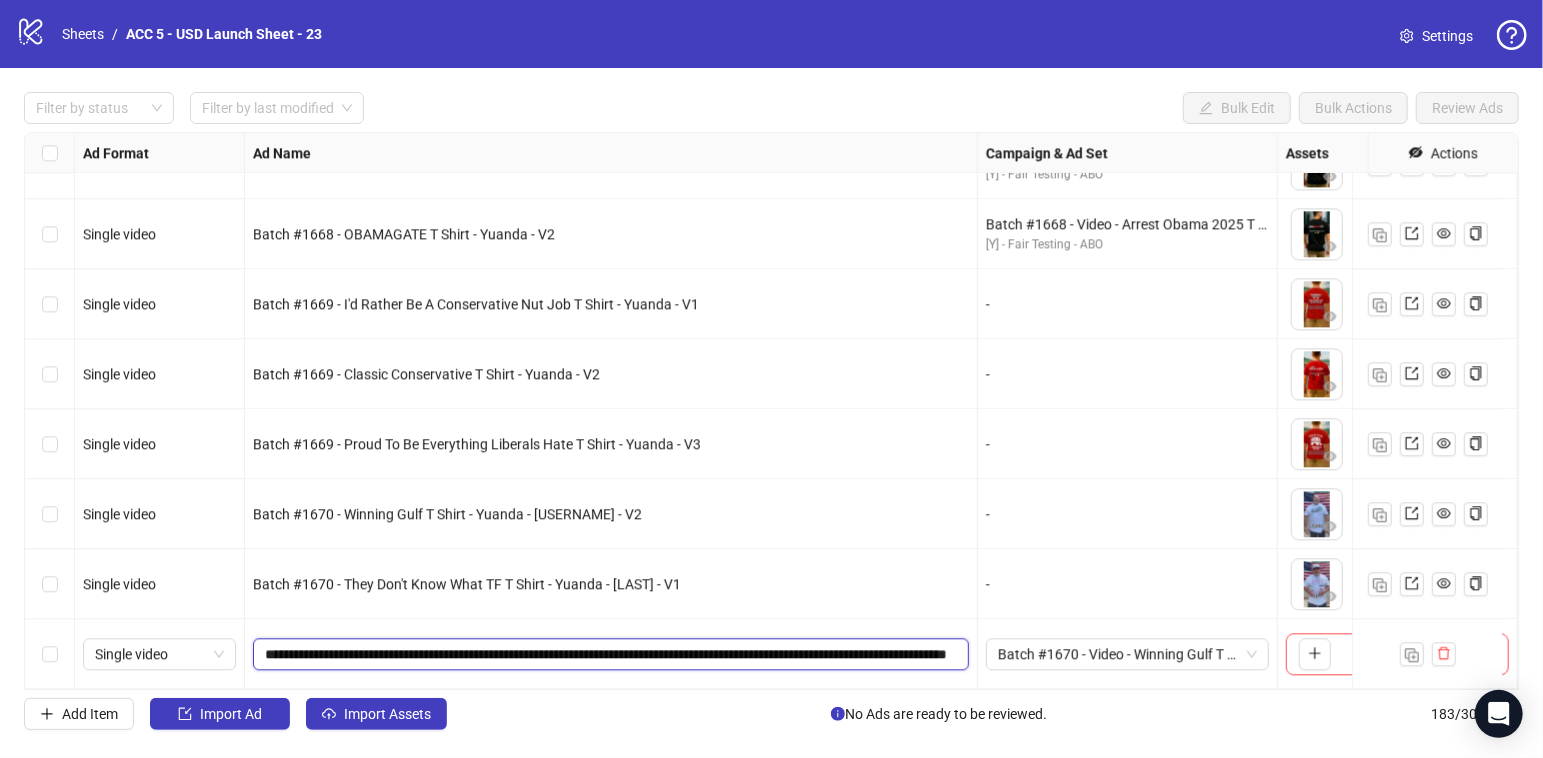type on "**********" 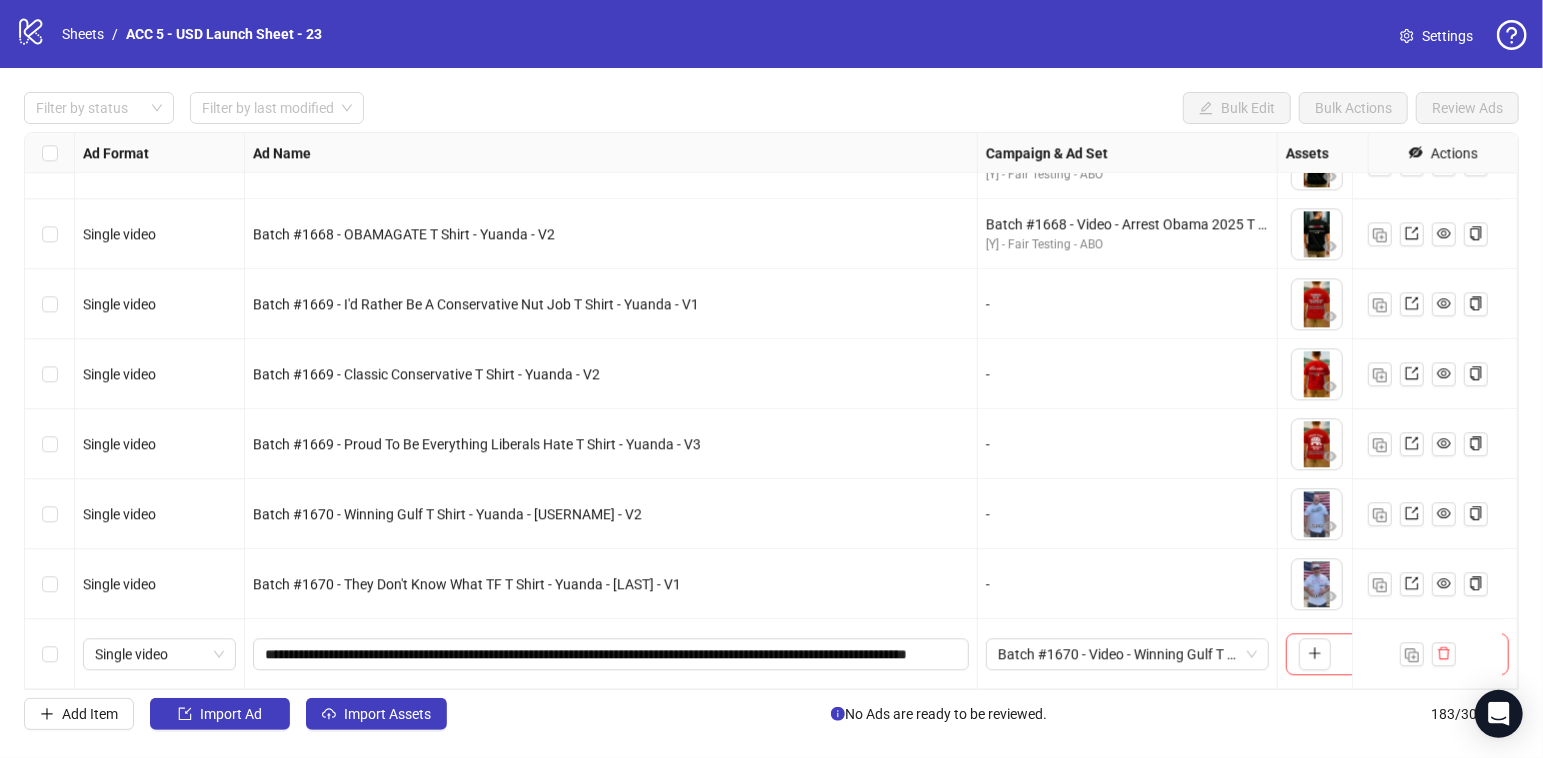 click on "Batch #1670 - Winning Gulf T Shirt - Yuanda - Taha - V2" at bounding box center (611, 514) 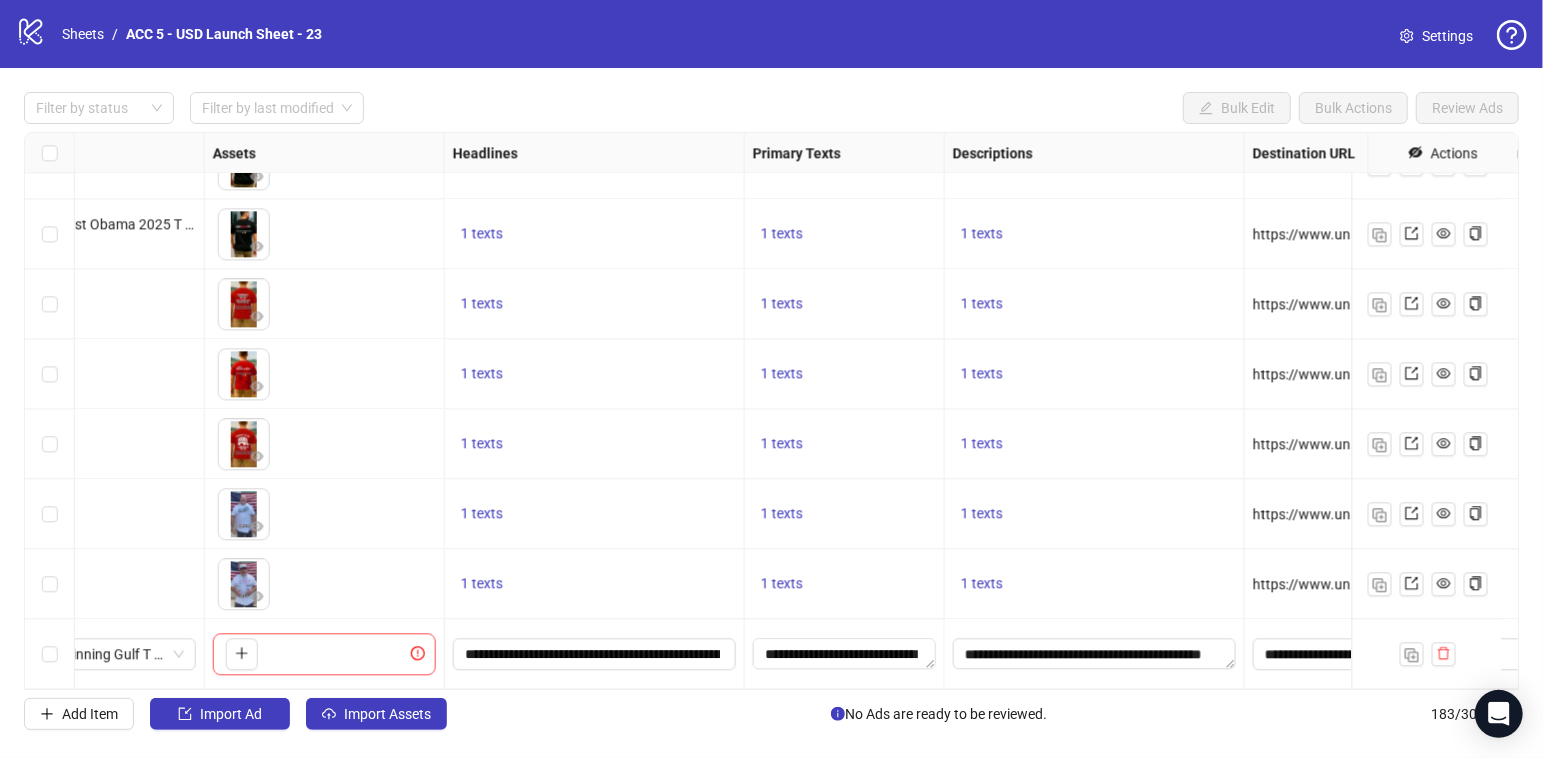 scroll, scrollTop: 12310, scrollLeft: 1345, axis: both 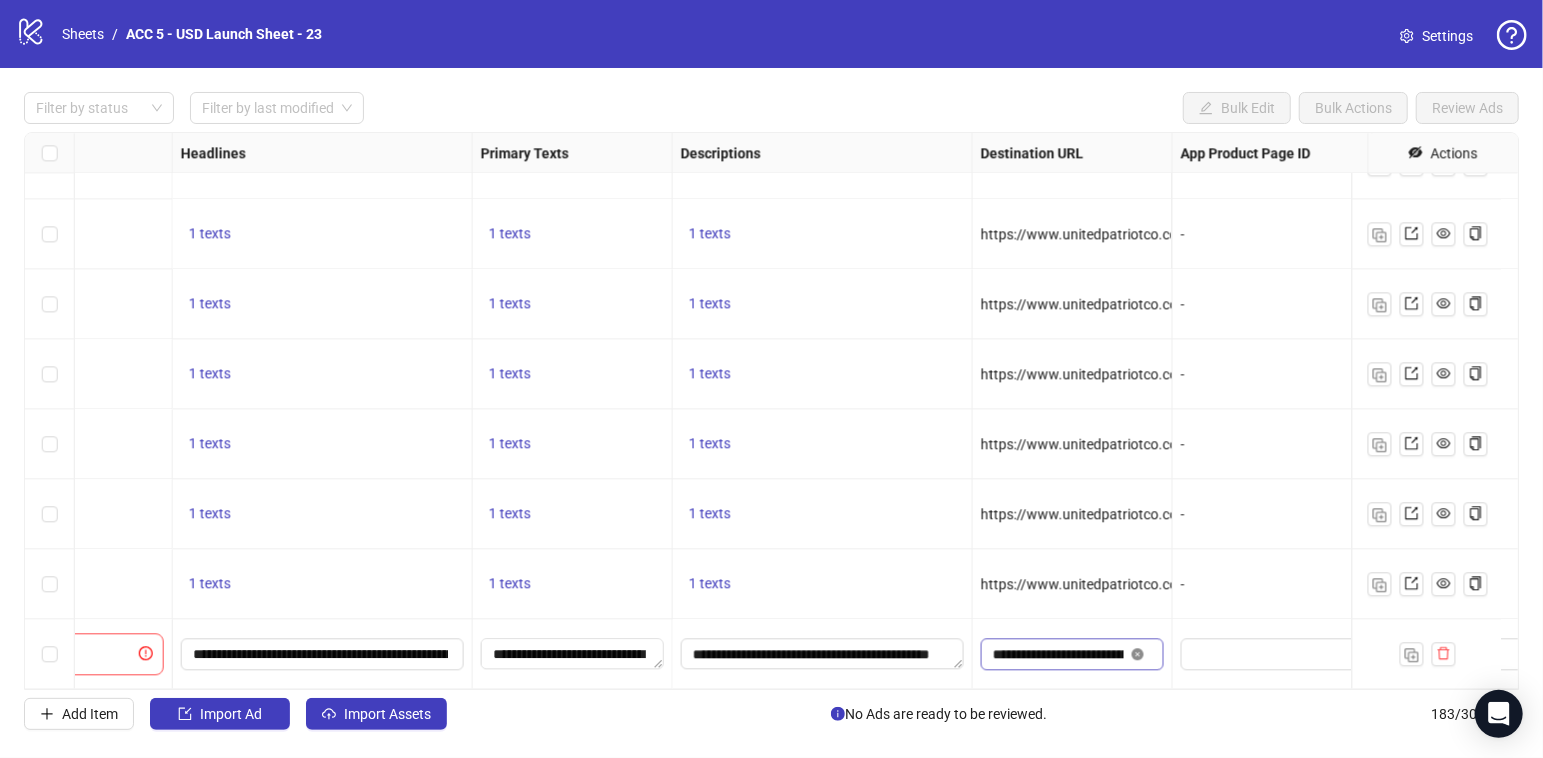 click 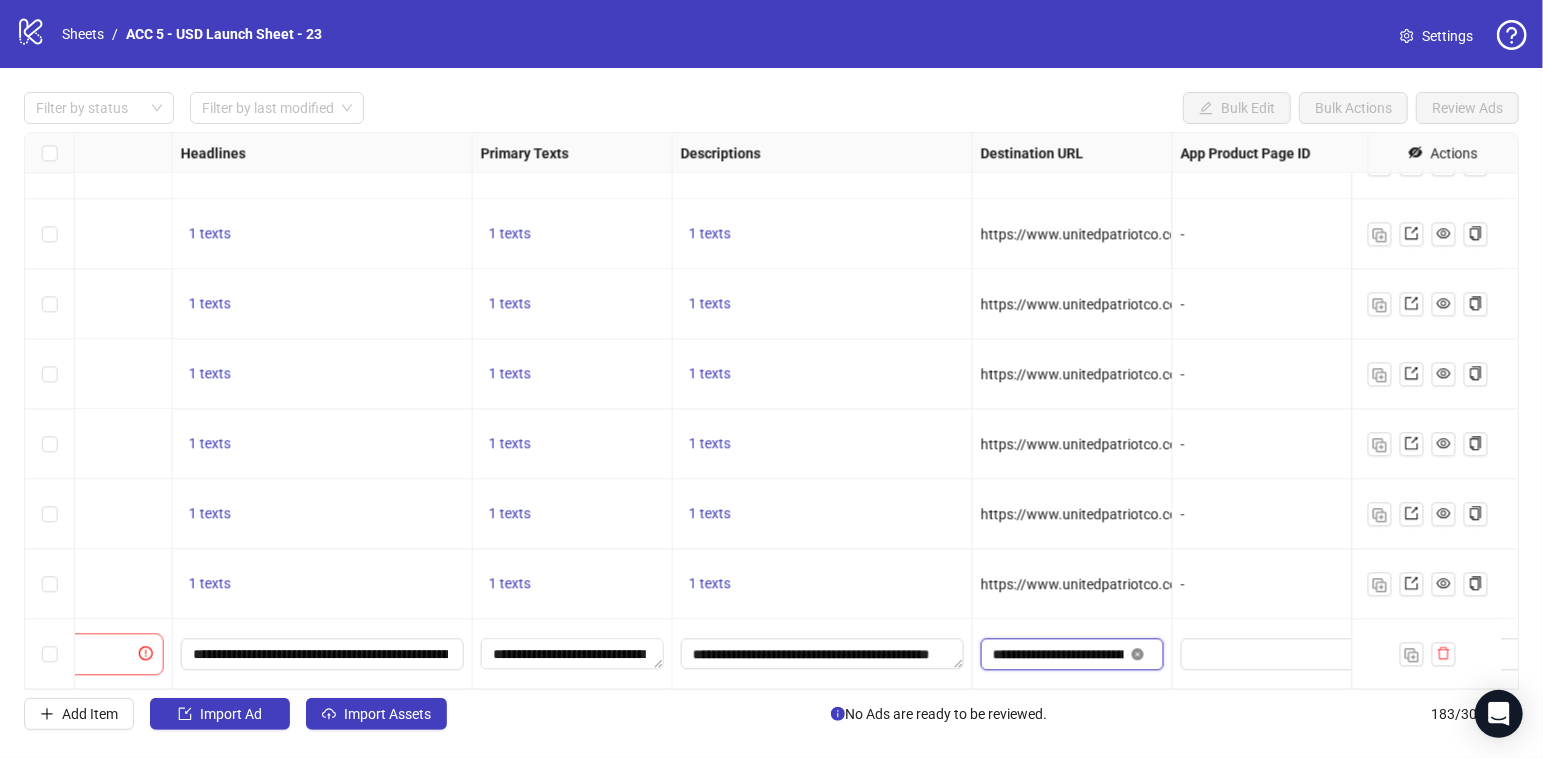 type 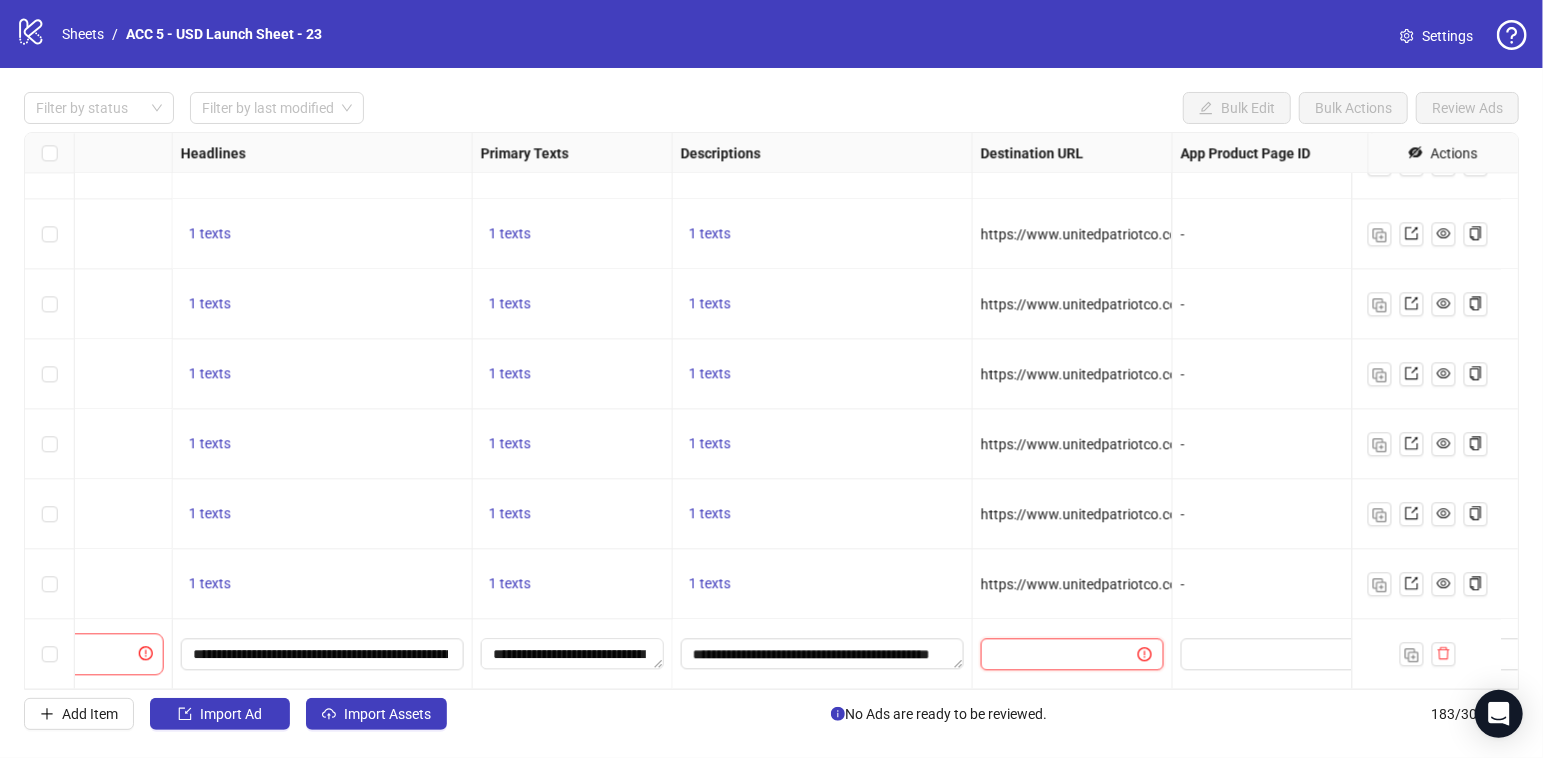 scroll, scrollTop: 0, scrollLeft: 0, axis: both 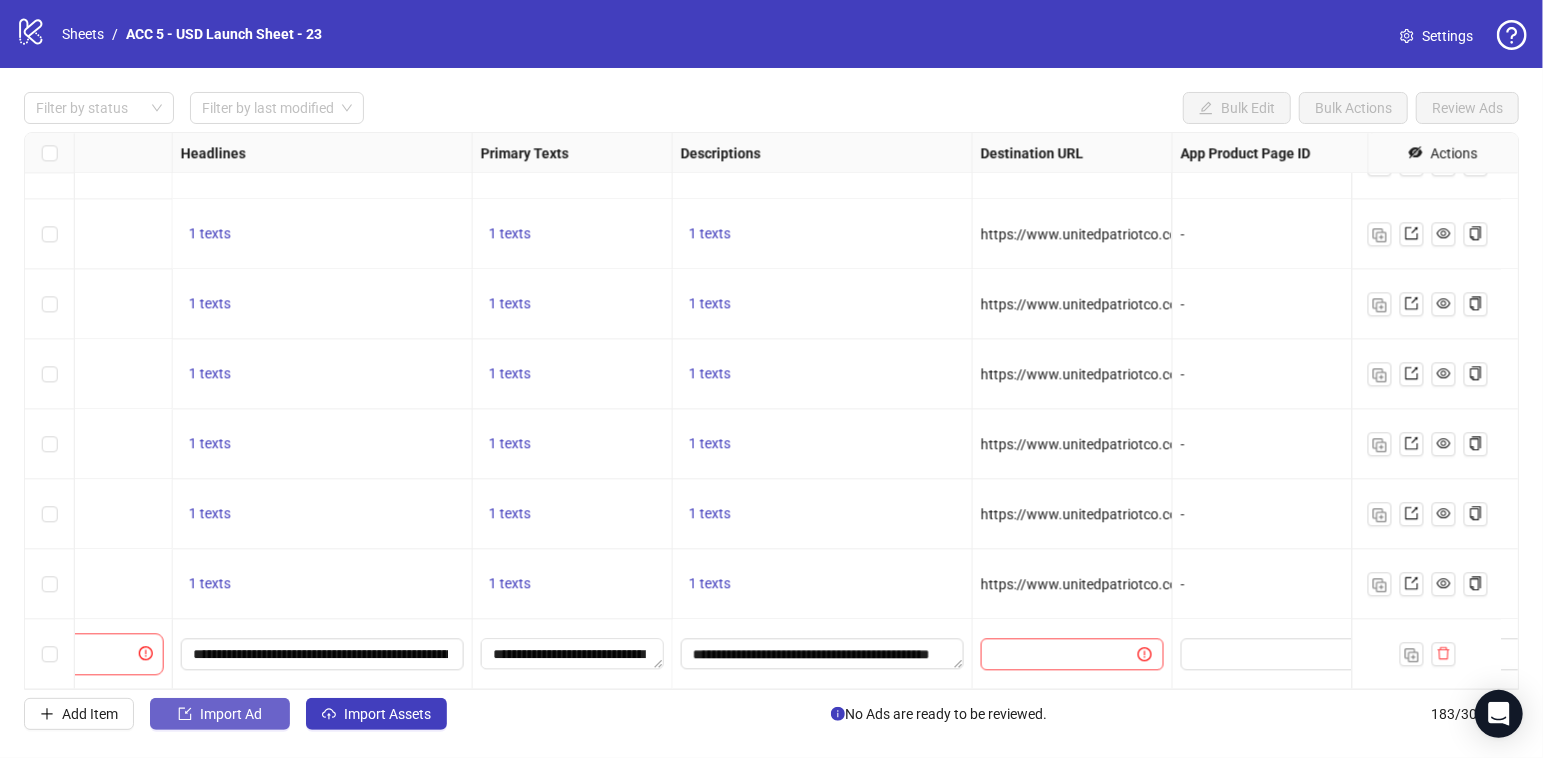 click on "Import Ad" at bounding box center [231, 714] 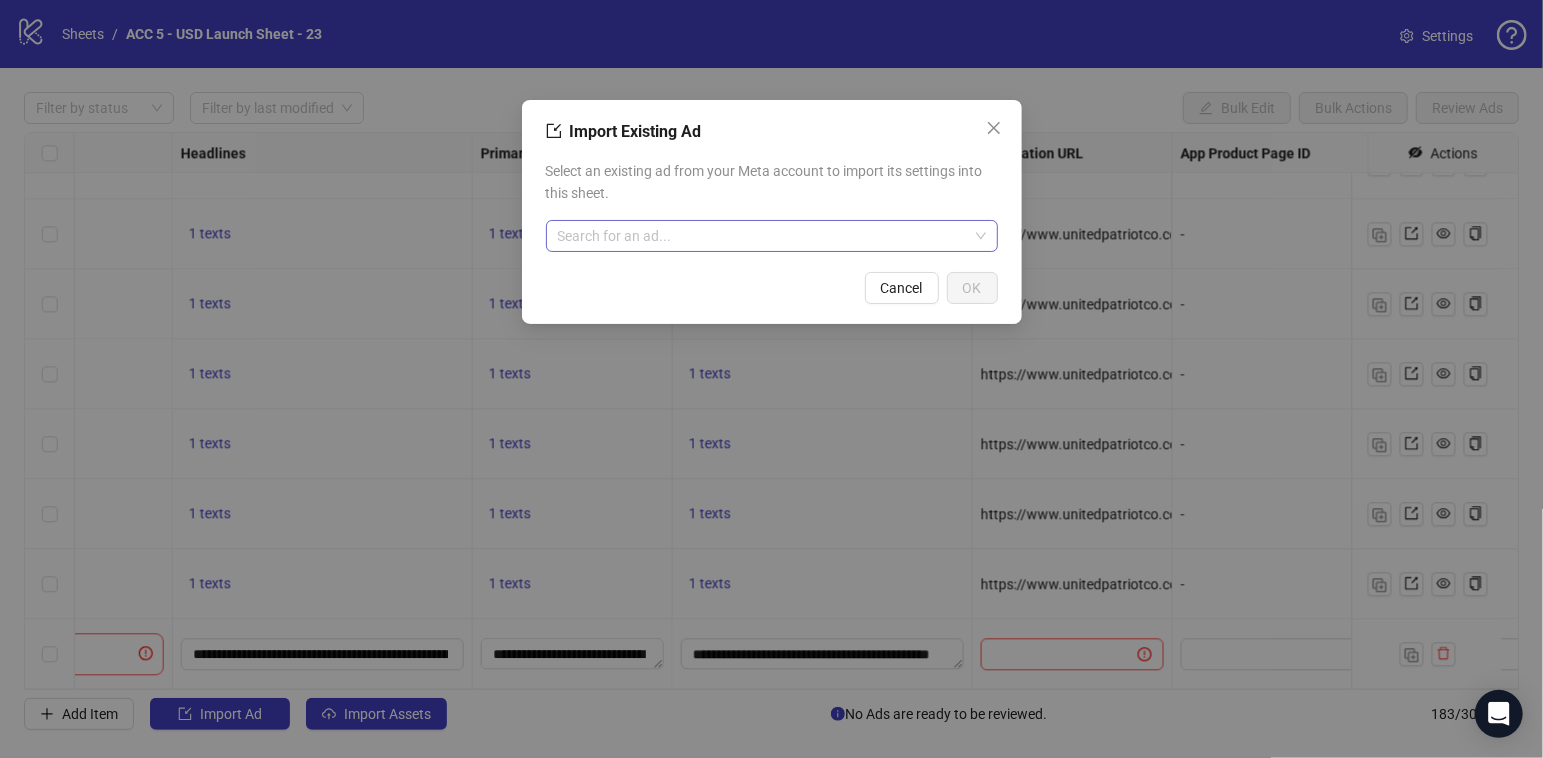 click at bounding box center (763, 236) 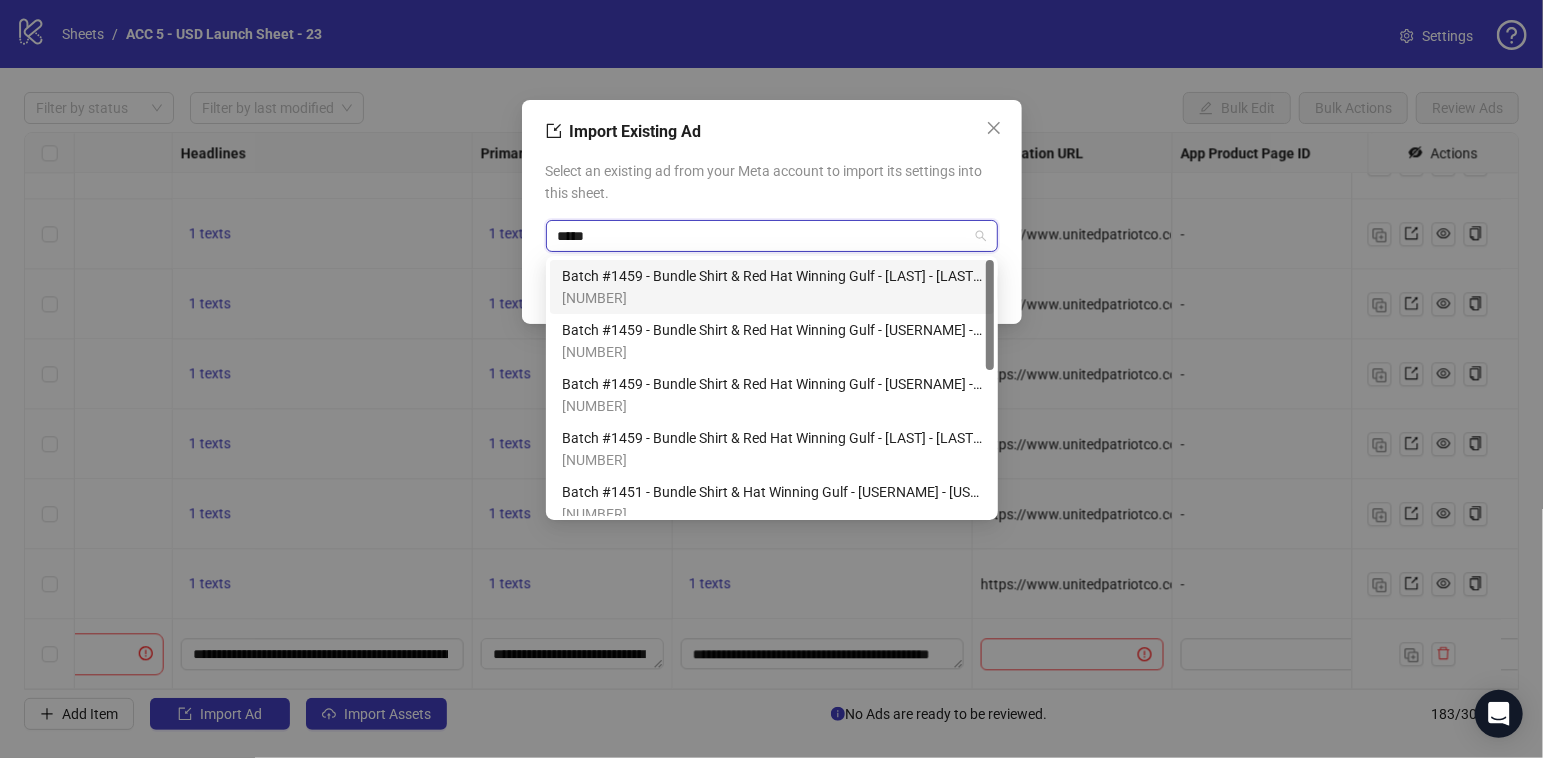 type on "******" 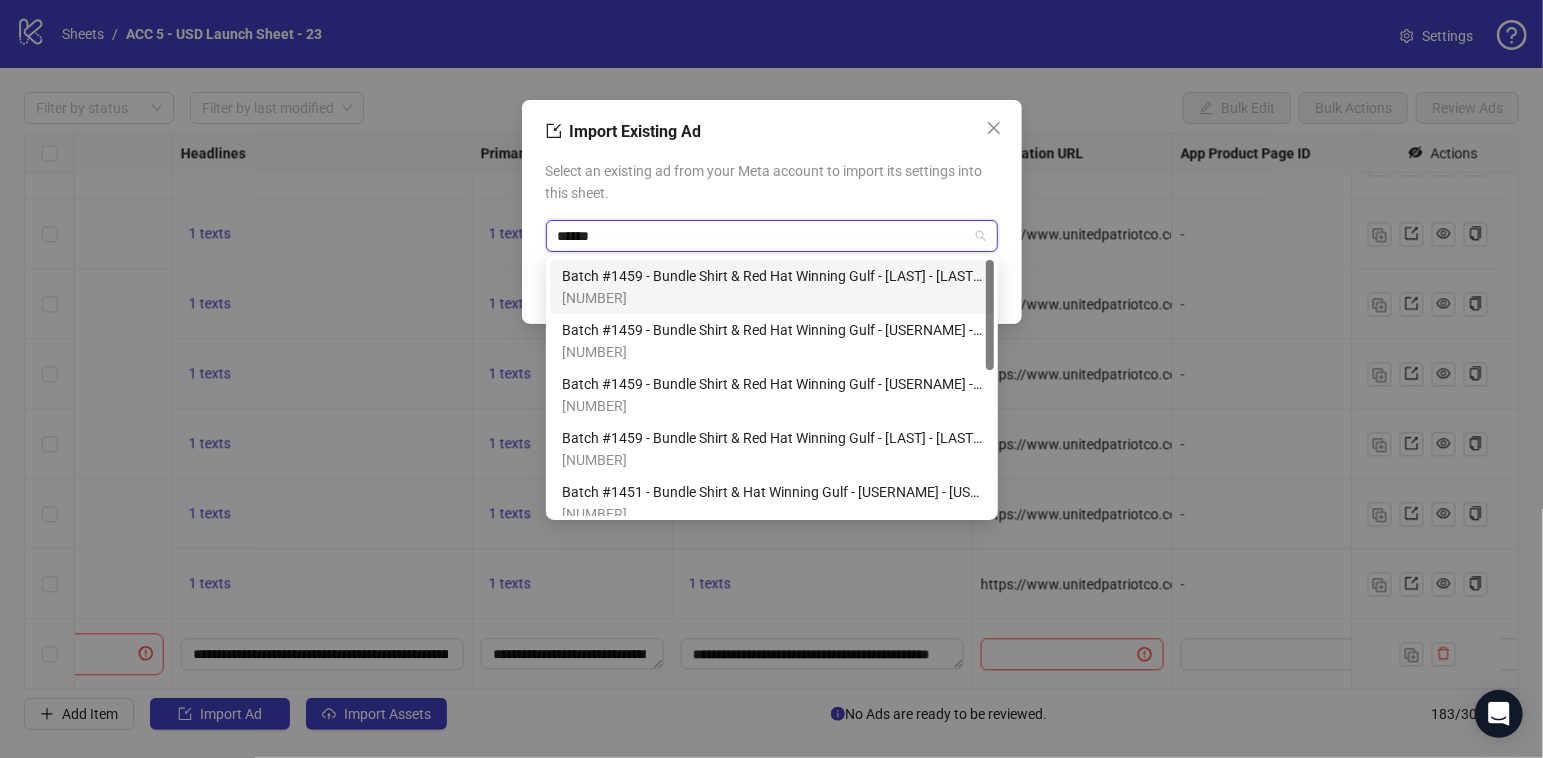 click on "120229777142760454" at bounding box center [772, 298] 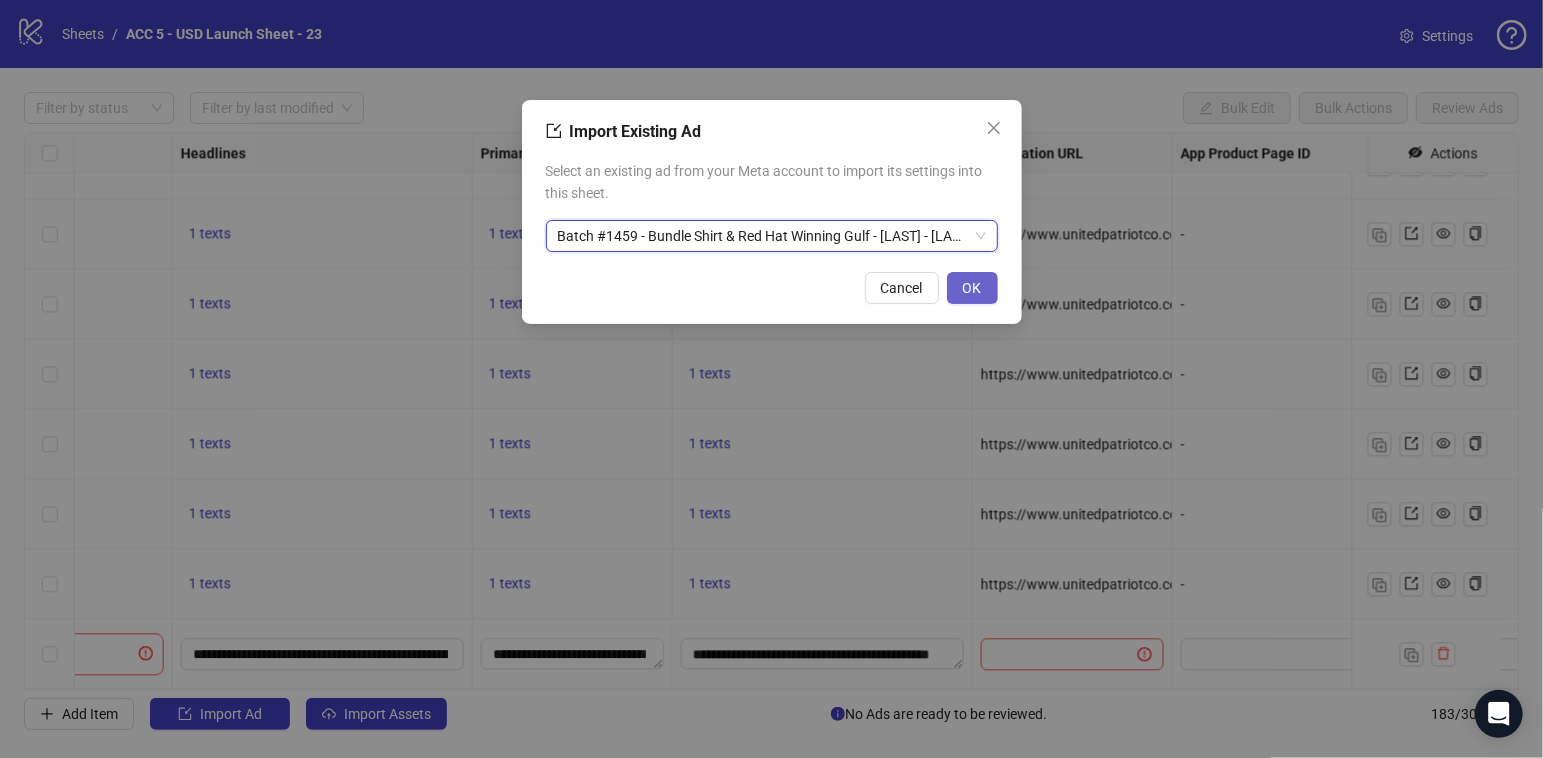 click on "OK" at bounding box center [972, 288] 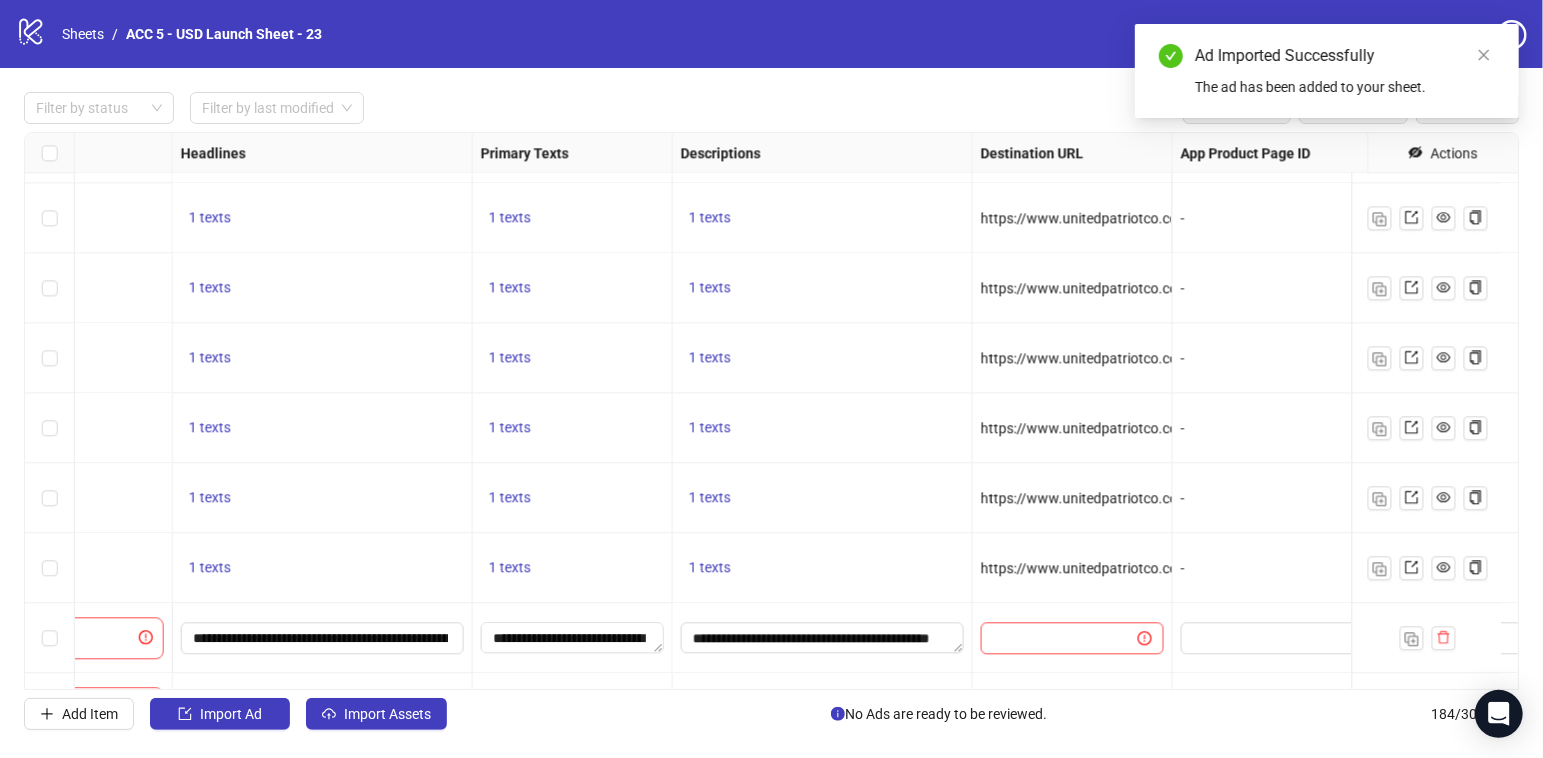 scroll, scrollTop: 12380, scrollLeft: 1345, axis: both 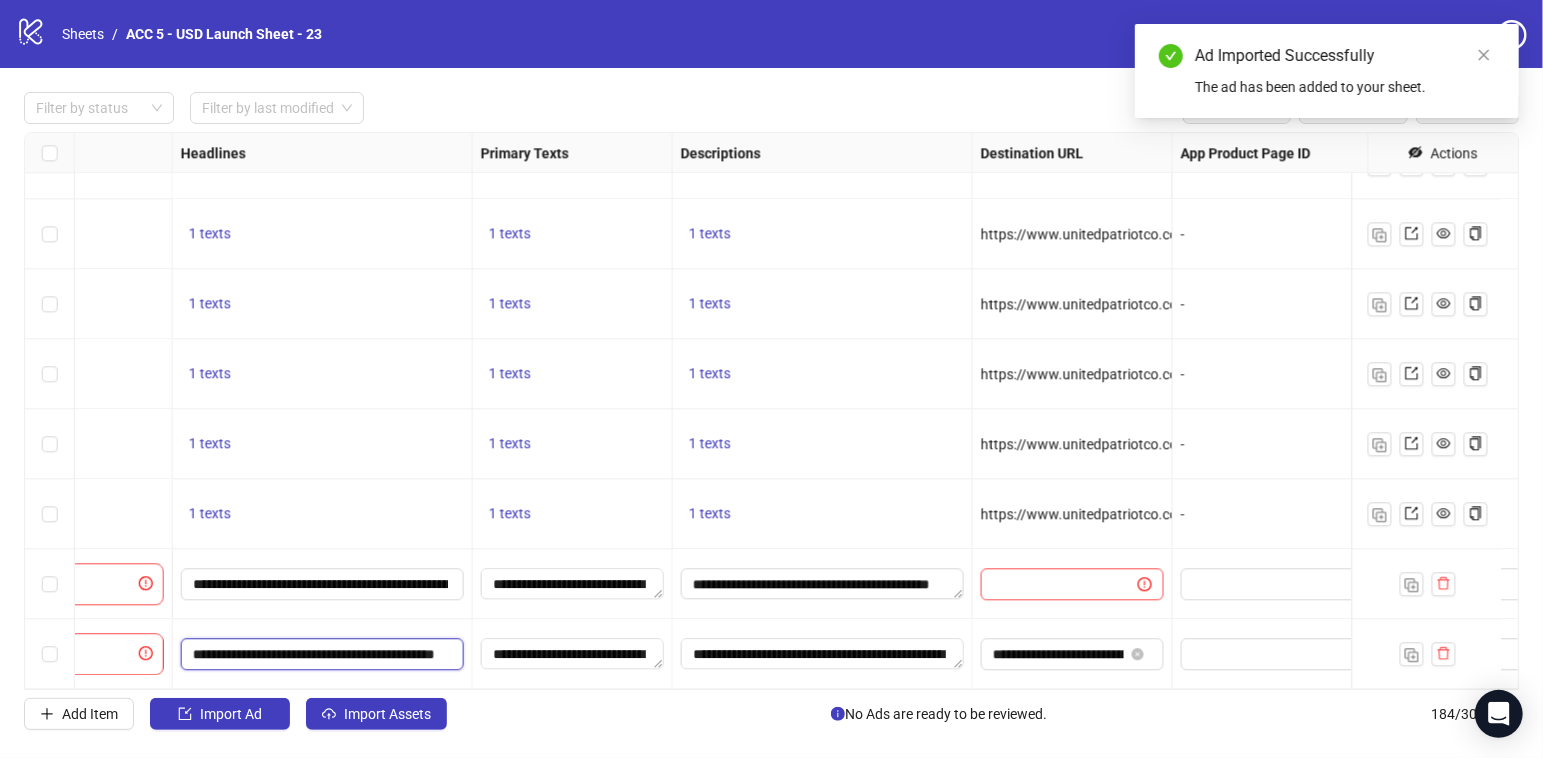 click on "**********" at bounding box center [320, 654] 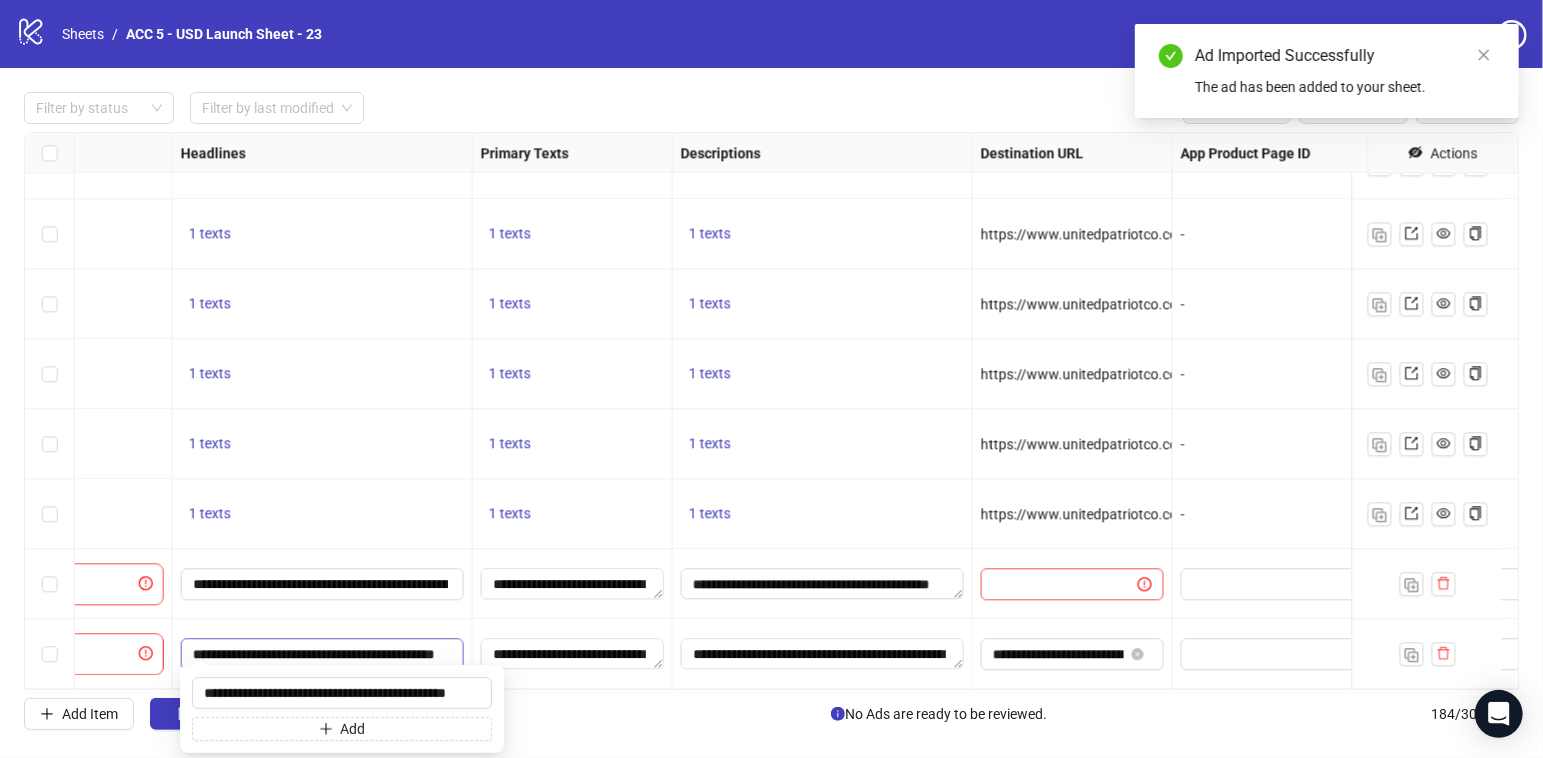 scroll, scrollTop: 0, scrollLeft: 26, axis: horizontal 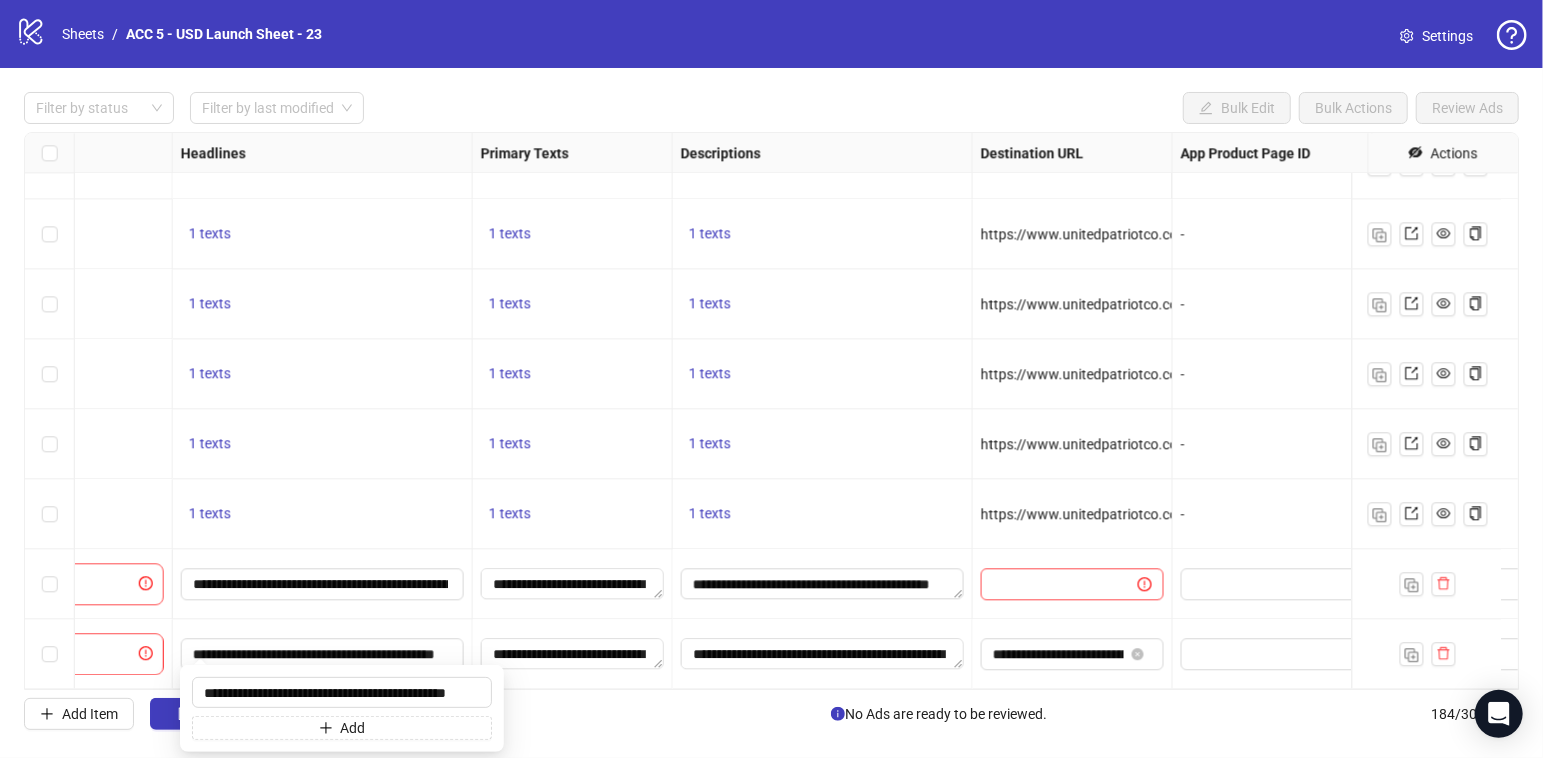 click on "**********" at bounding box center [323, 654] 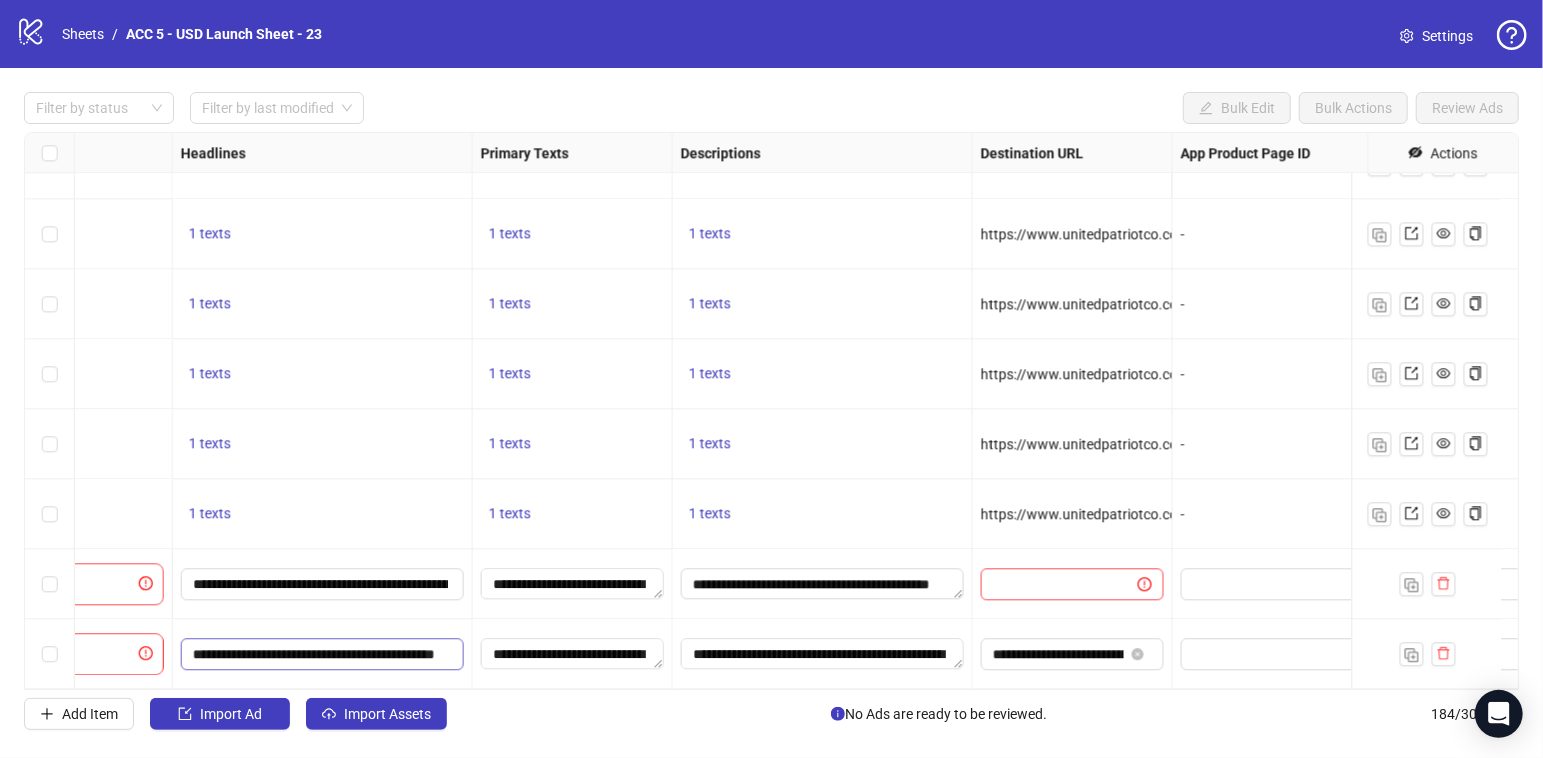 scroll, scrollTop: 0, scrollLeft: 0, axis: both 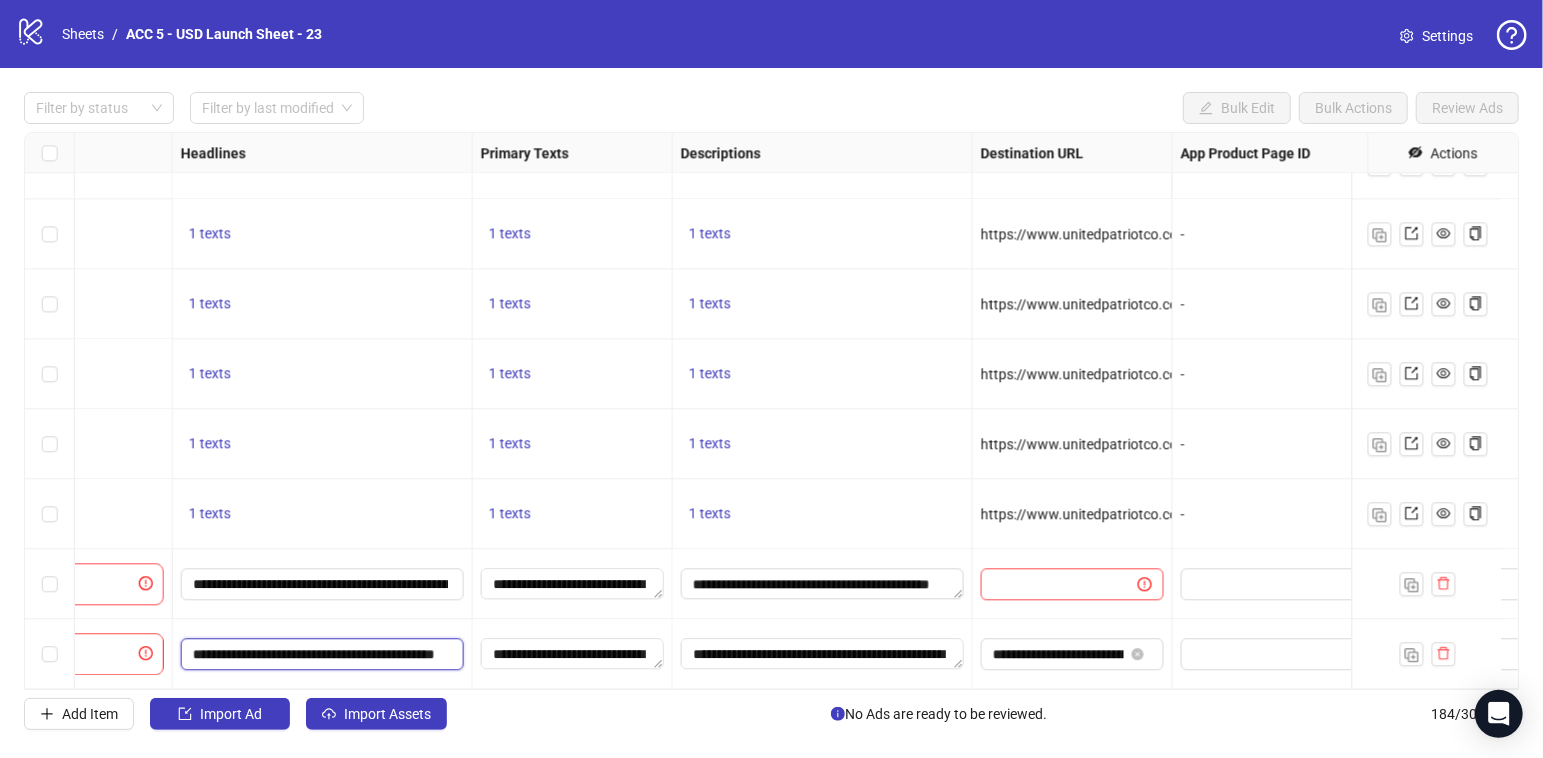 click on "**********" at bounding box center (320, 654) 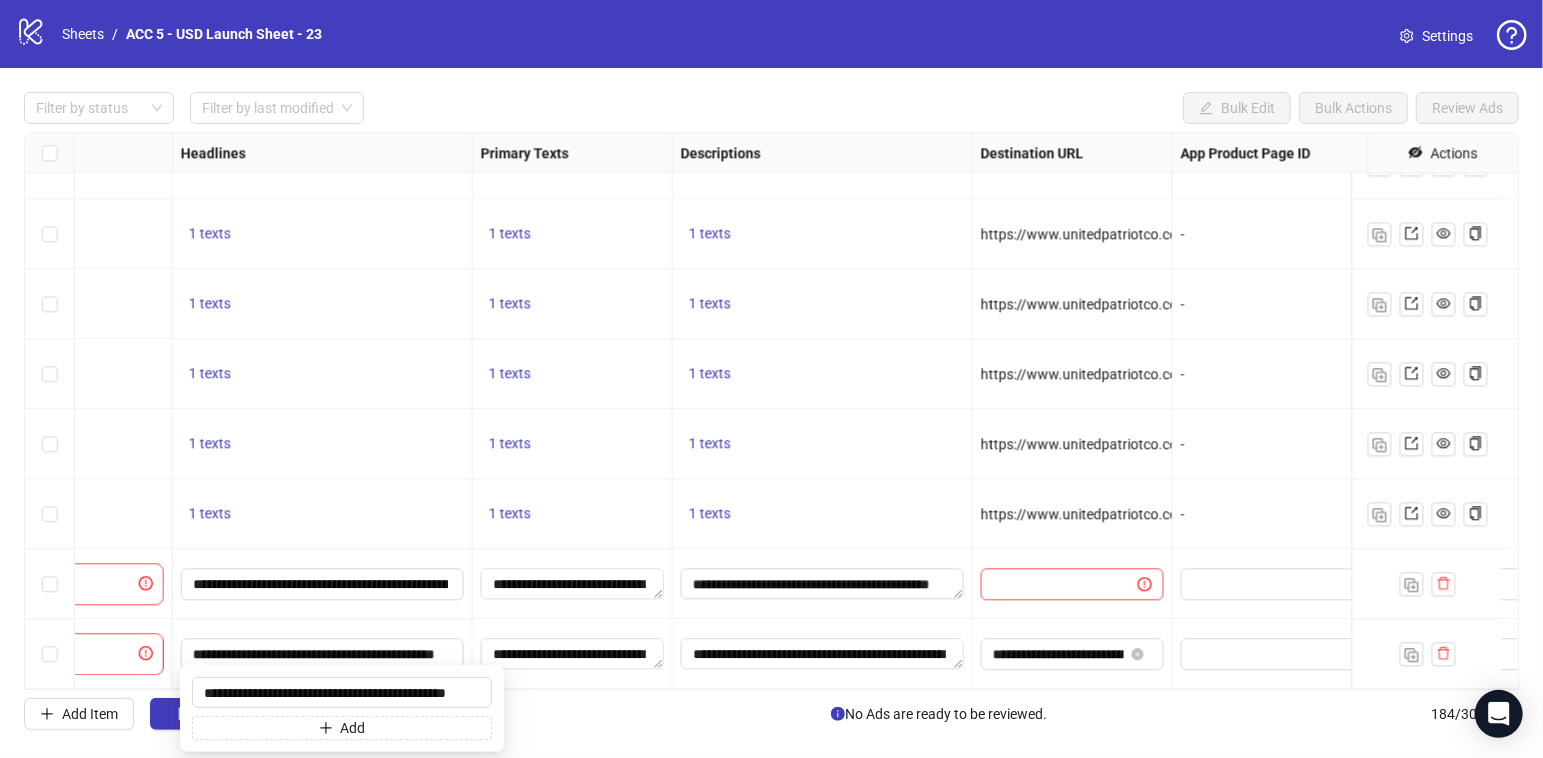 click on "**********" at bounding box center (323, 584) 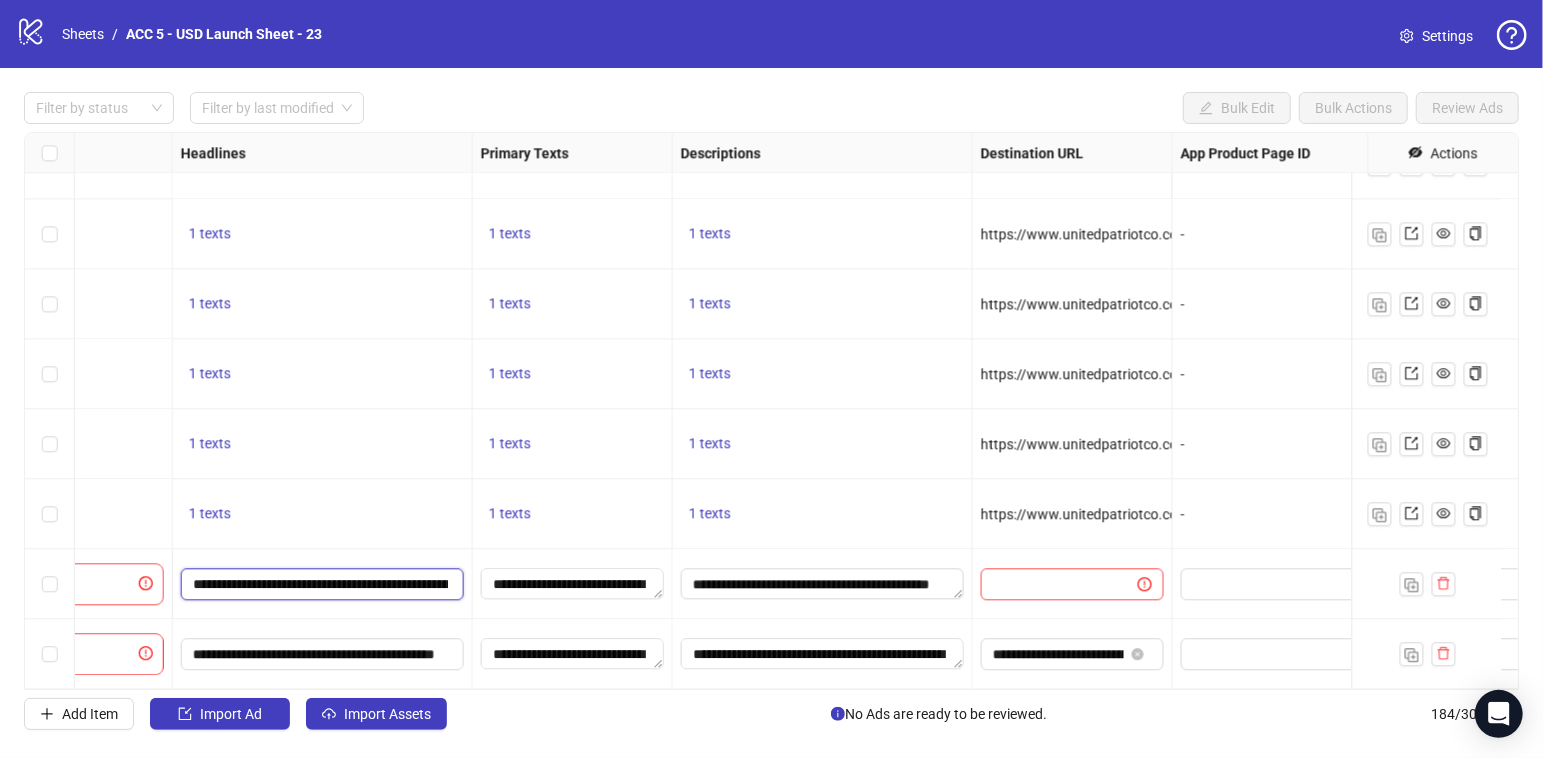 click on "**********" at bounding box center [320, 584] 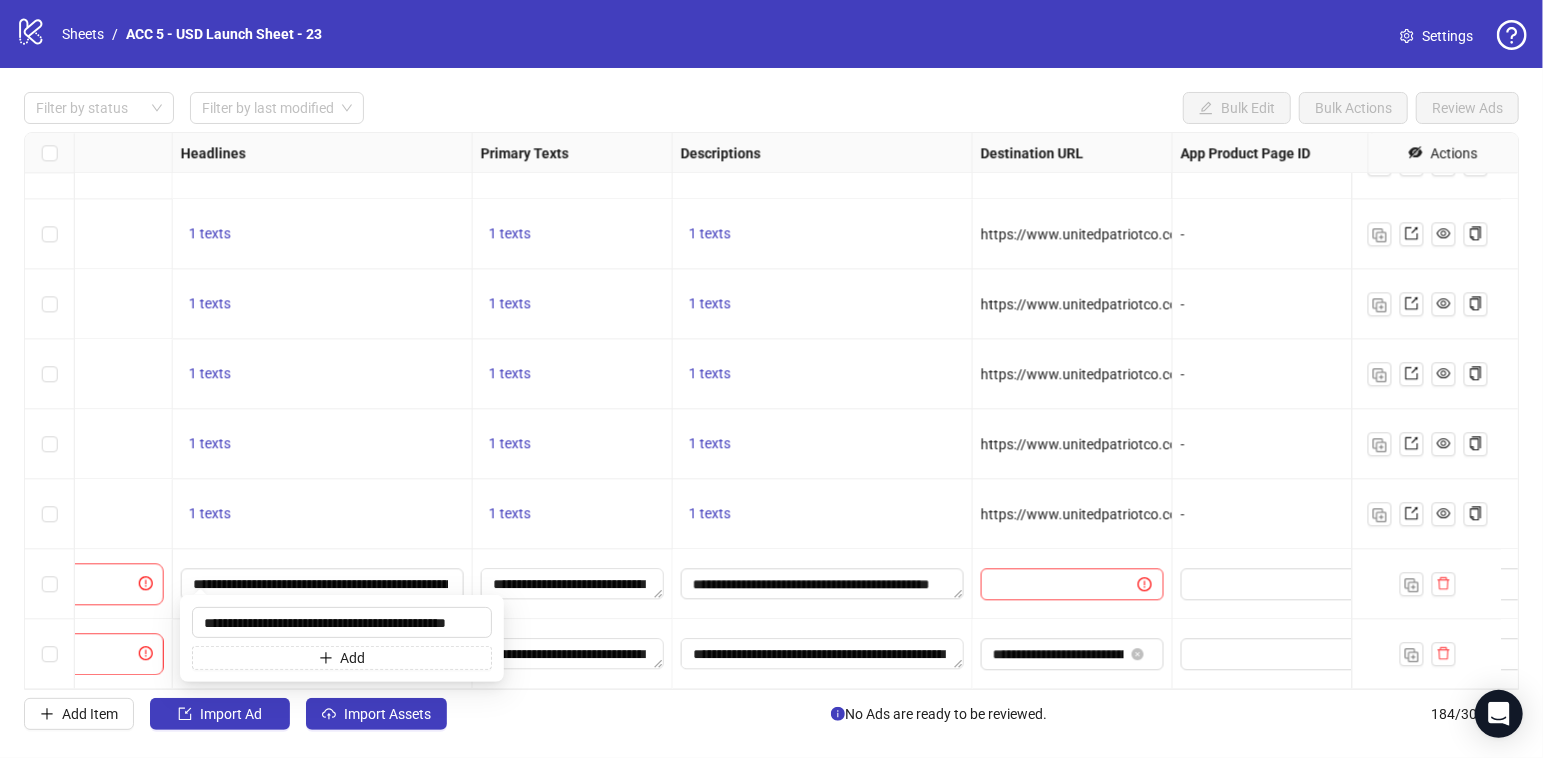 scroll, scrollTop: 0, scrollLeft: 0, axis: both 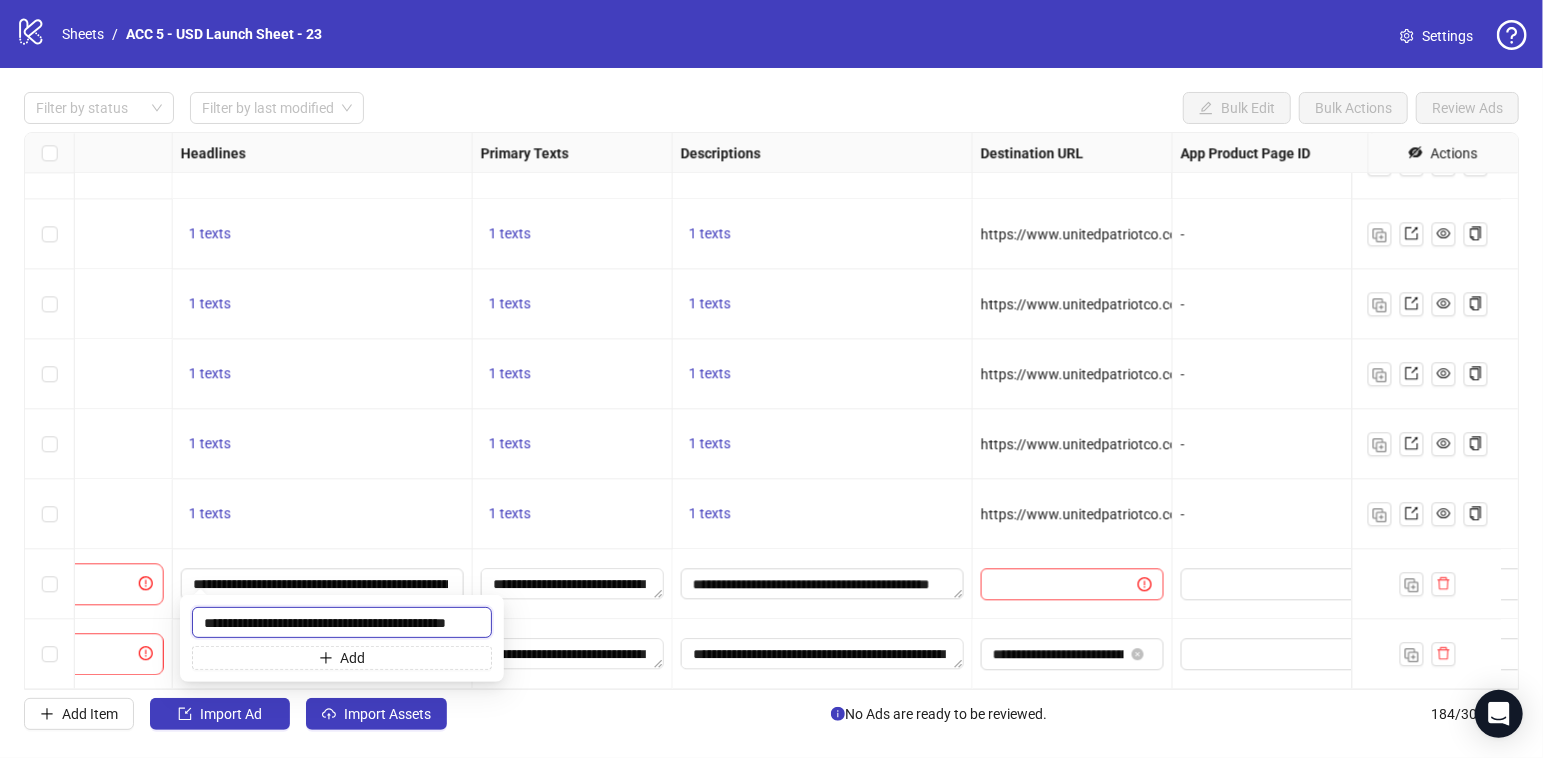 drag, startPoint x: 378, startPoint y: 623, endPoint x: 443, endPoint y: 624, distance: 65.00769 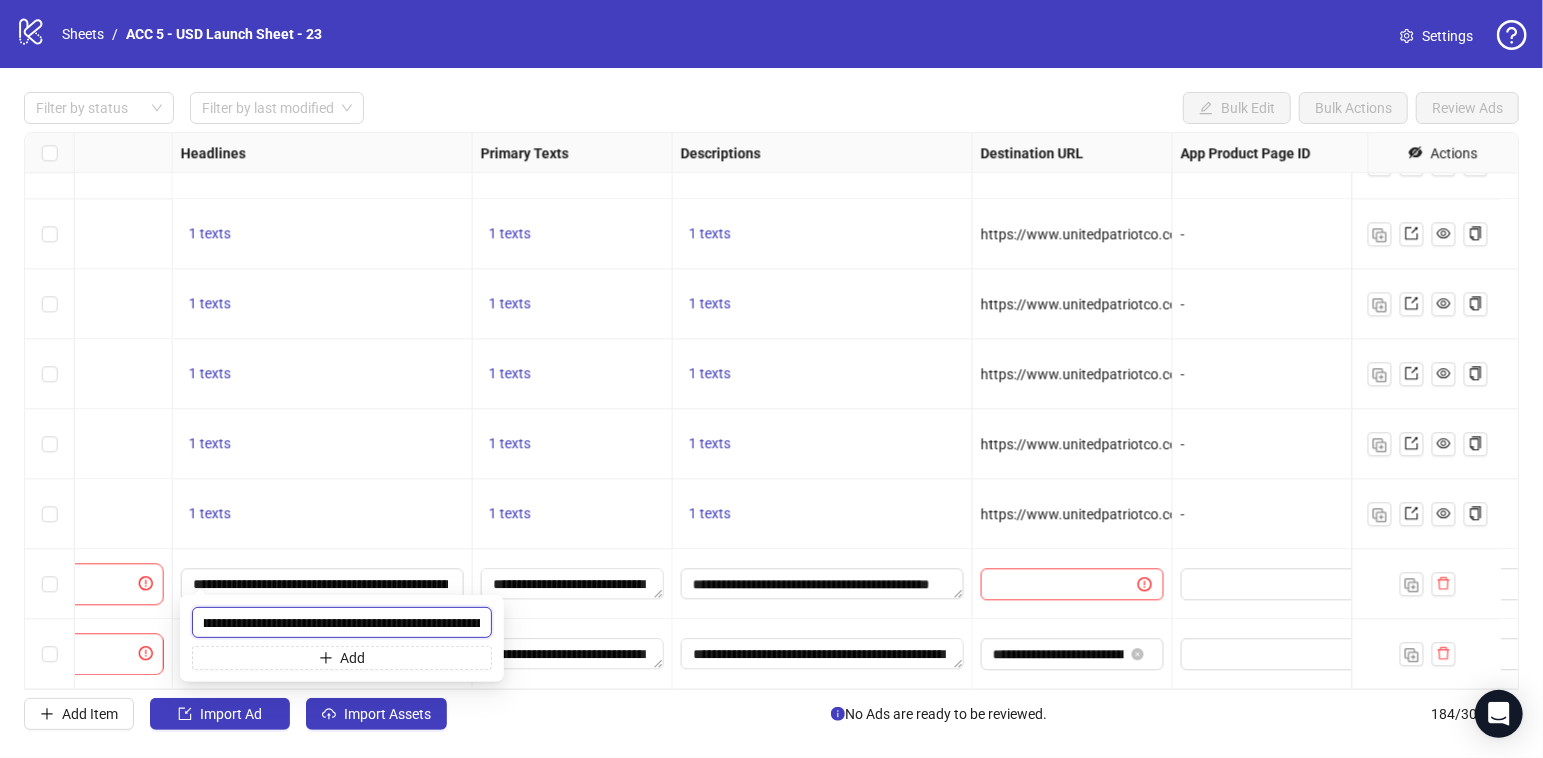 scroll, scrollTop: 0, scrollLeft: 171, axis: horizontal 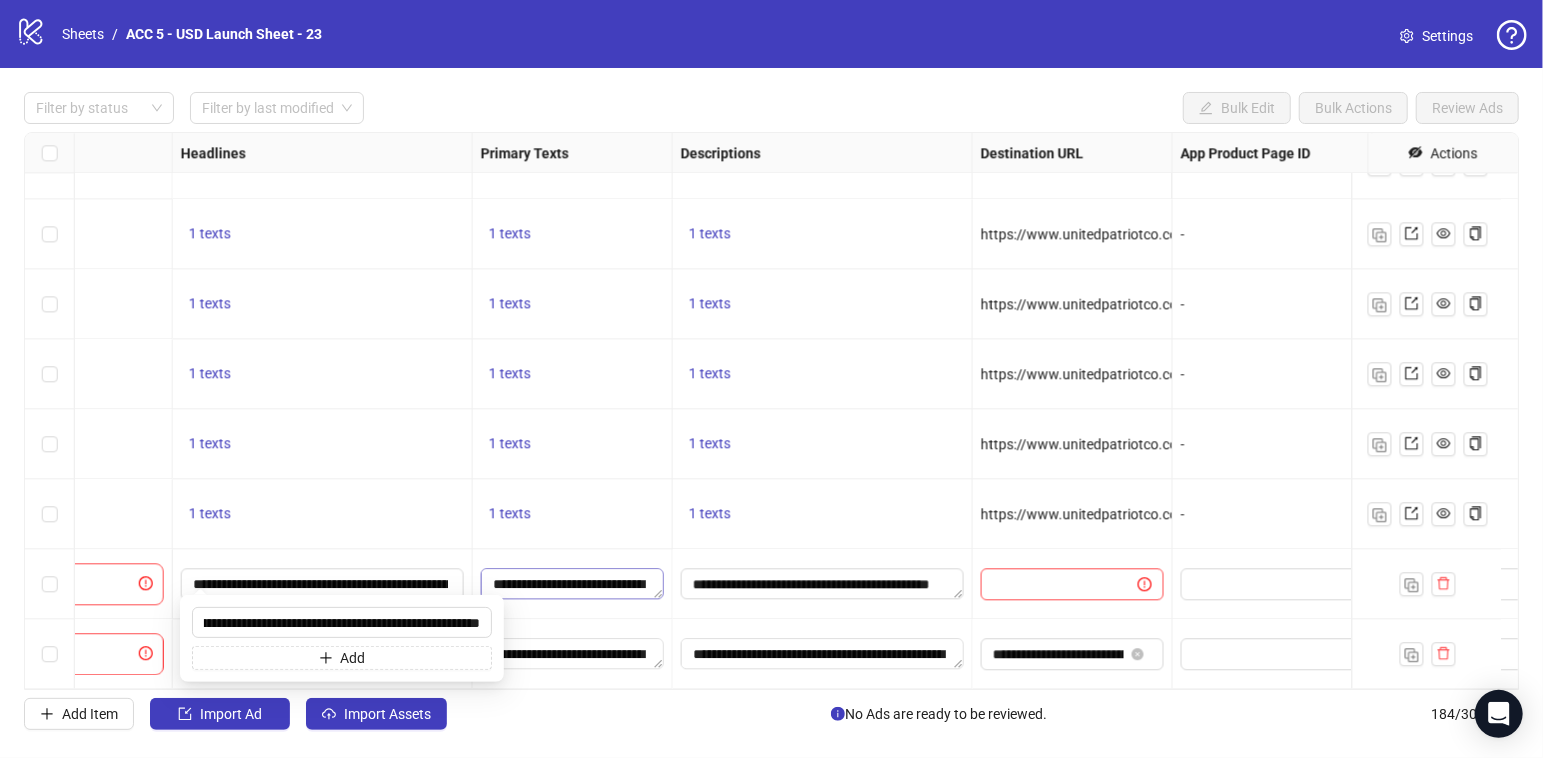 click on "1 texts" at bounding box center [322, 514] 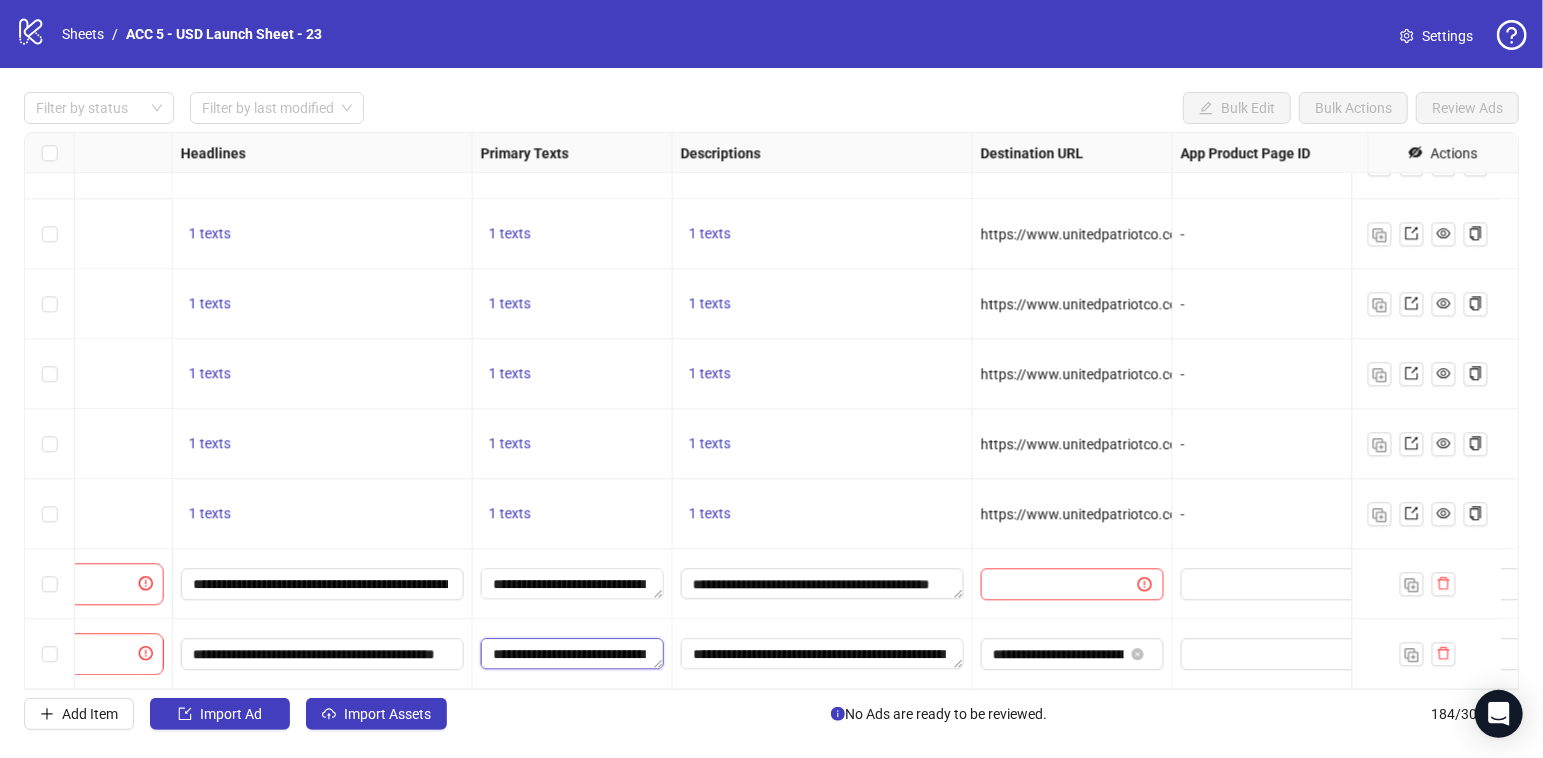 click on "**********" at bounding box center (572, 654) 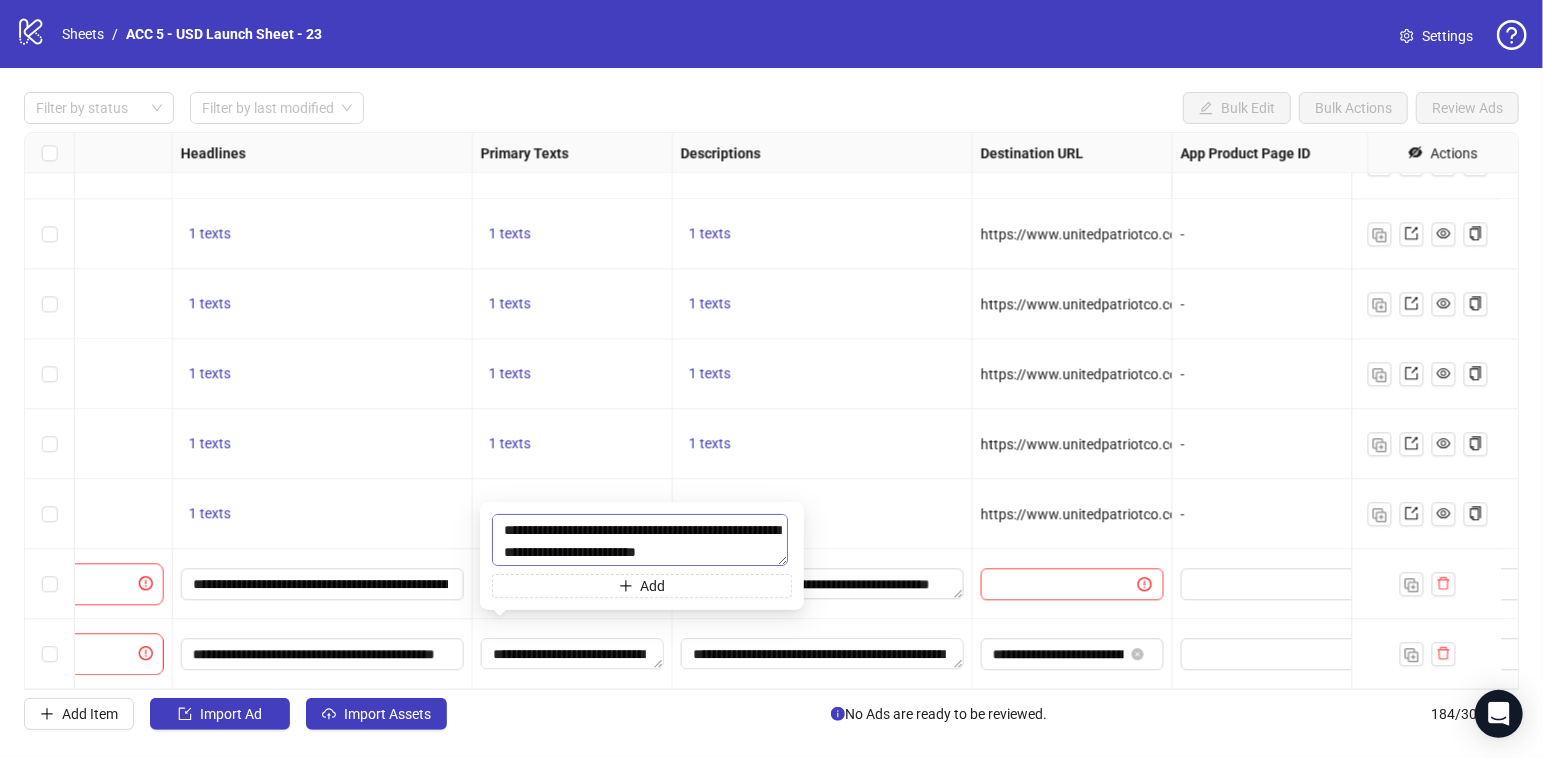 click on "**********" at bounding box center [640, 540] 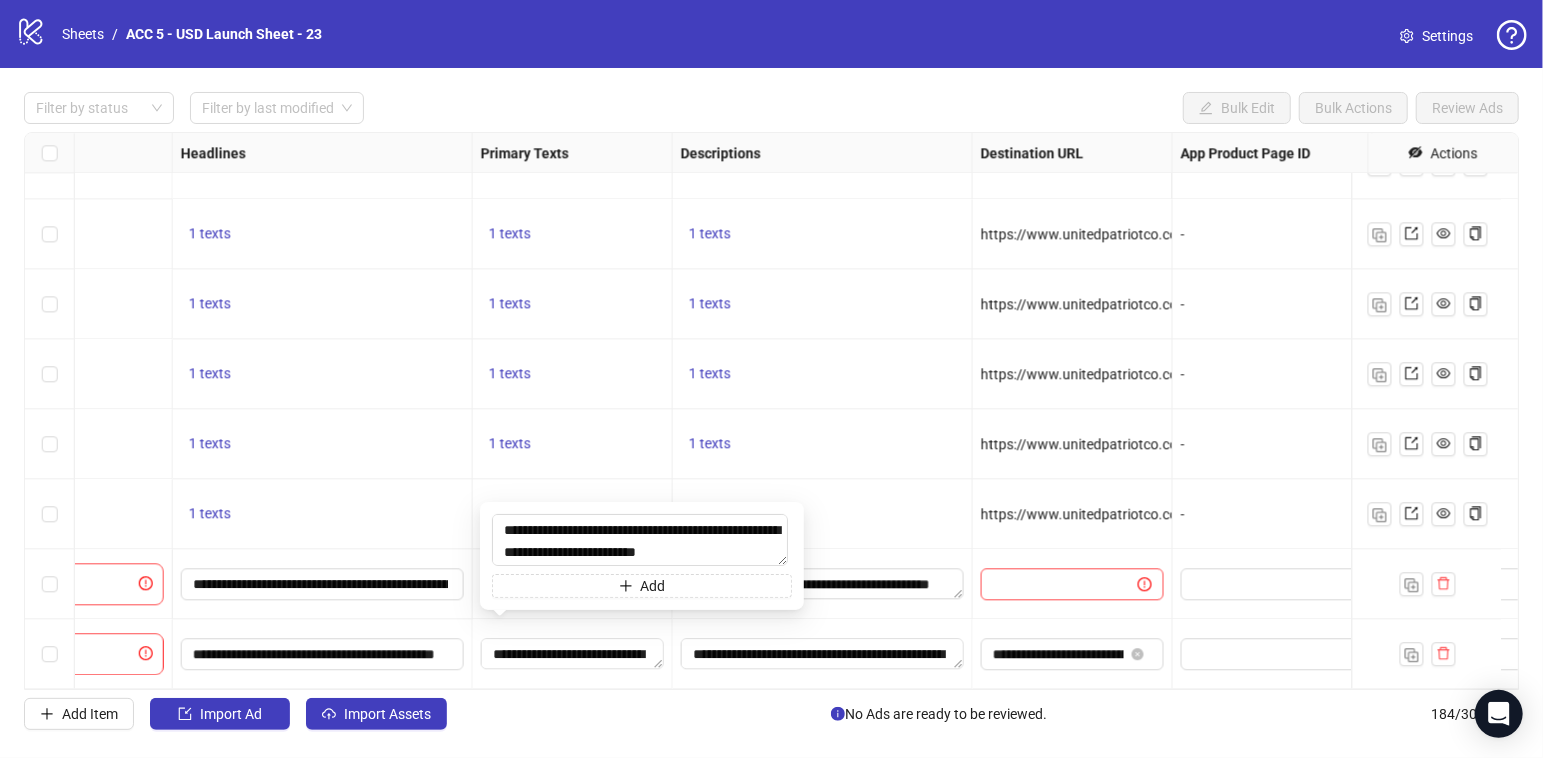 click on "1 texts" at bounding box center [572, 444] 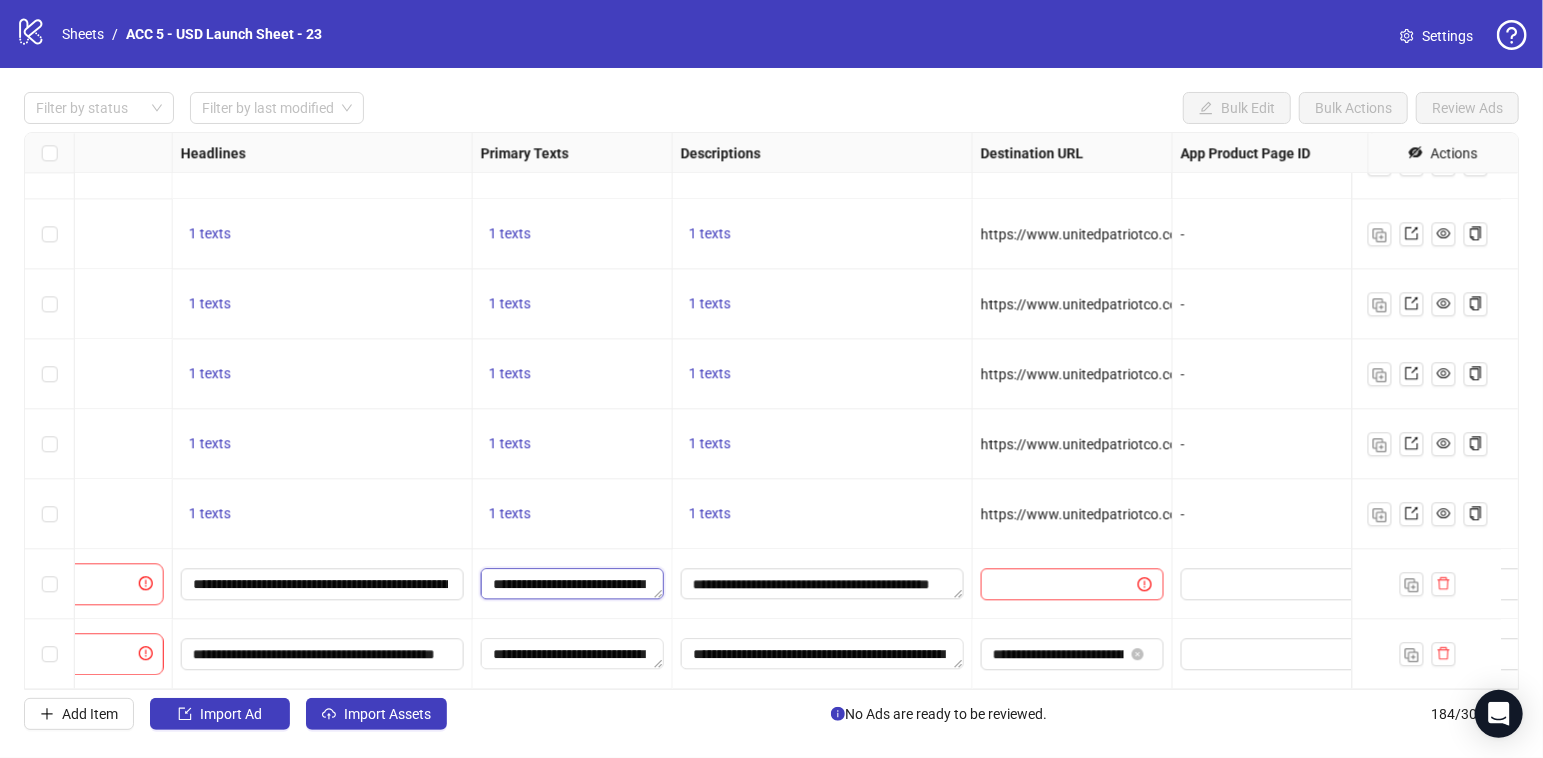 click on "**********" at bounding box center (572, 584) 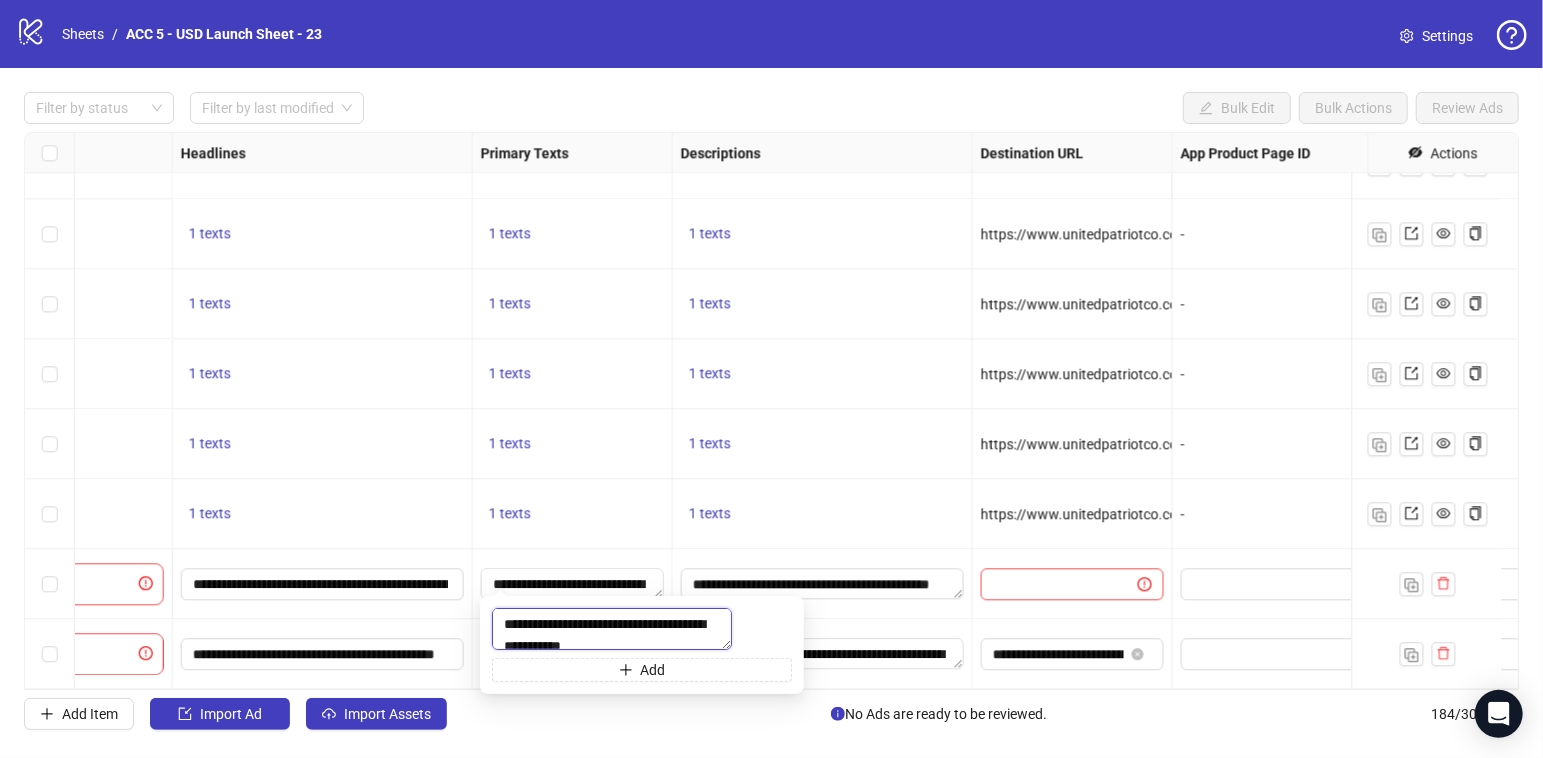 paste on "**********" 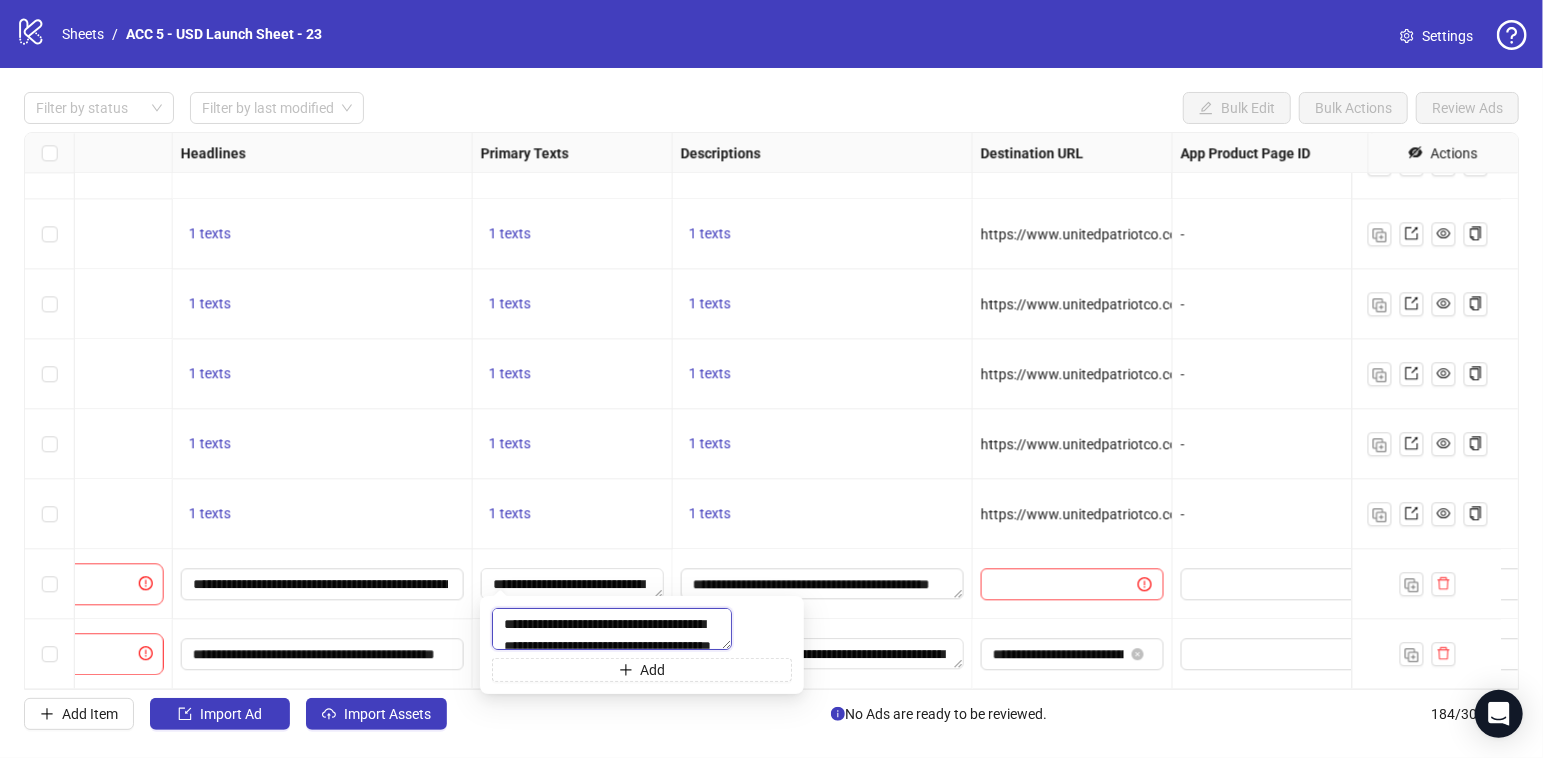 scroll, scrollTop: 213, scrollLeft: 0, axis: vertical 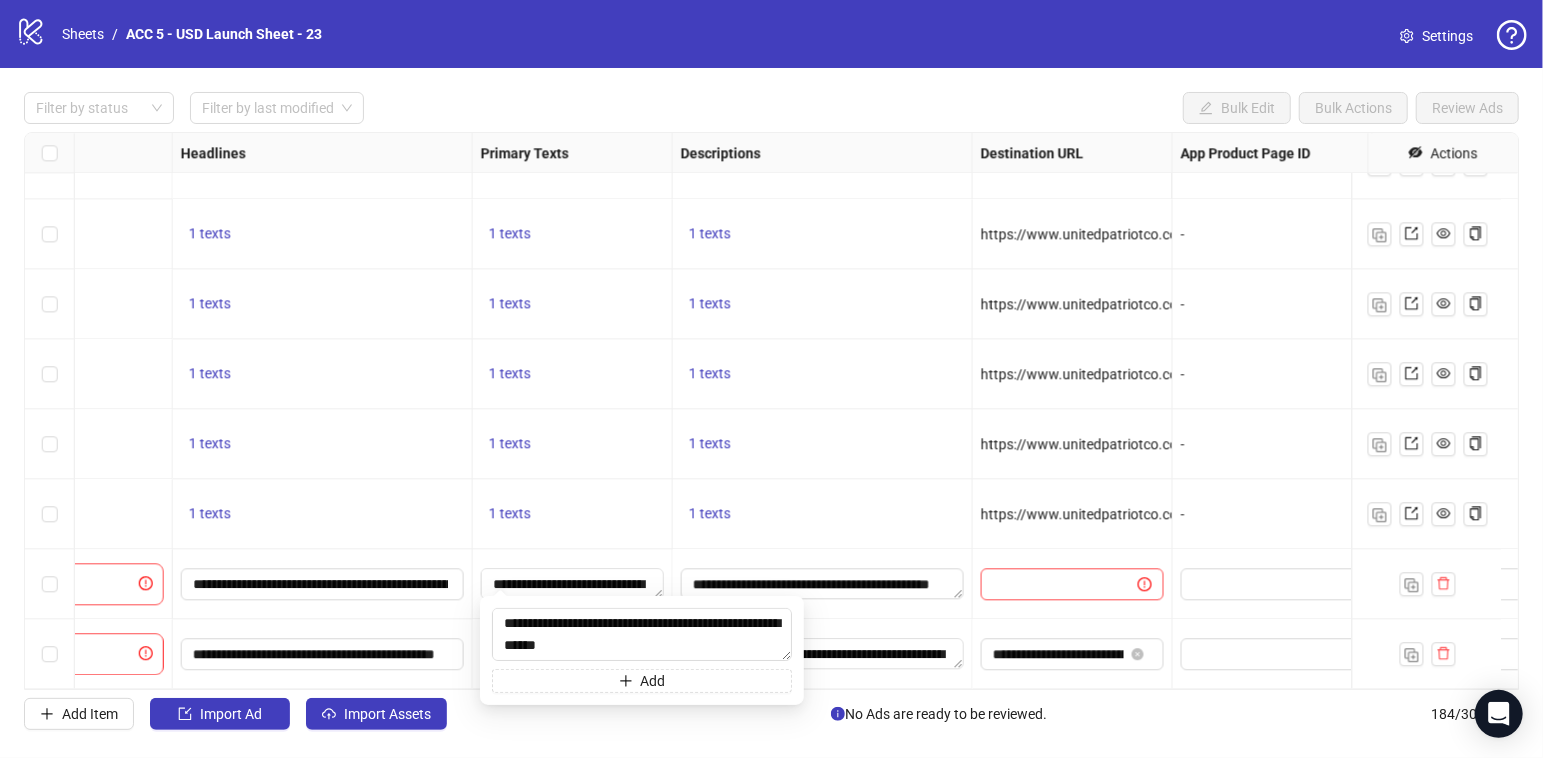 click on "1 texts" at bounding box center (572, 444) 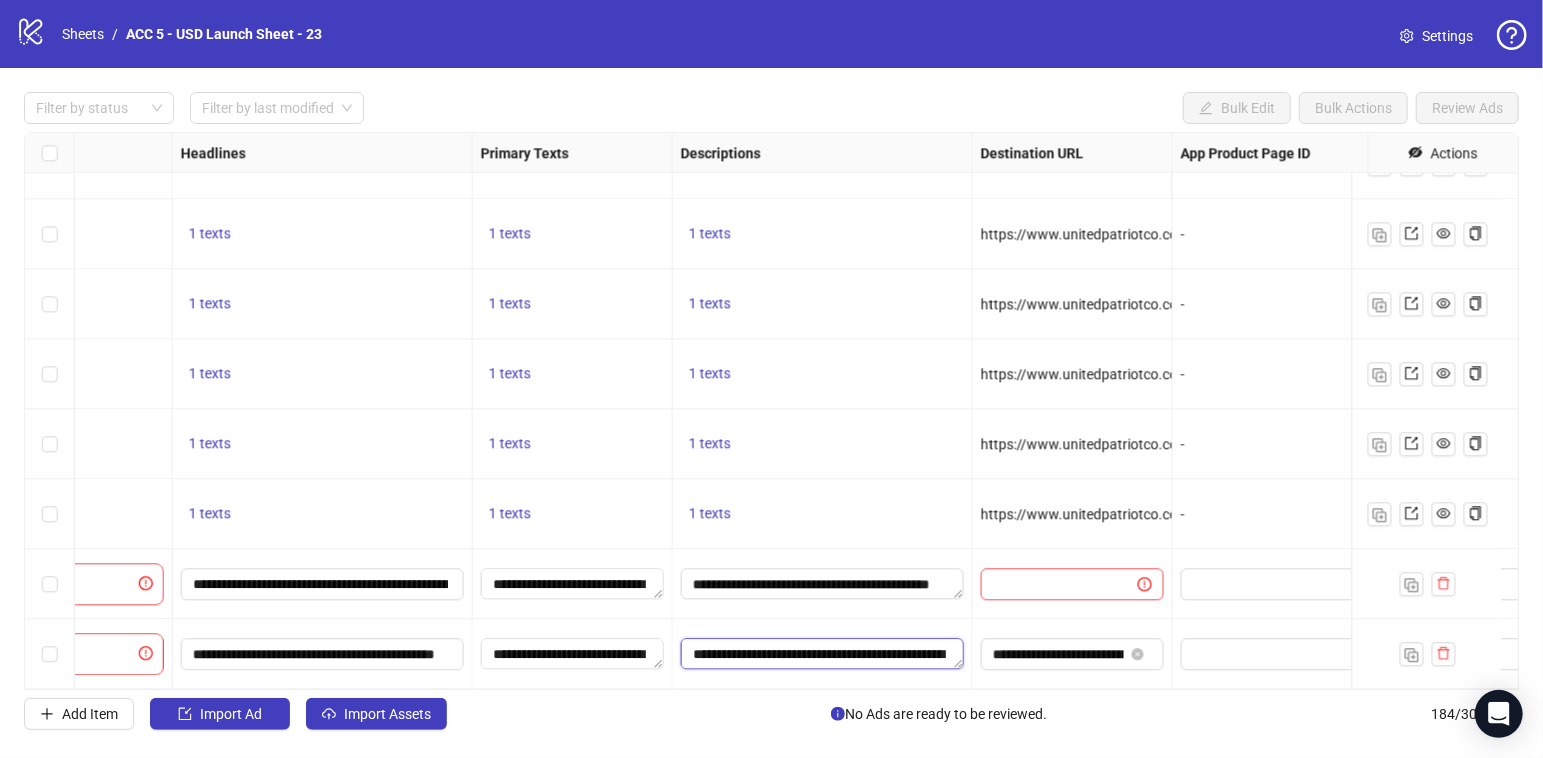 click on "**********" at bounding box center (822, 654) 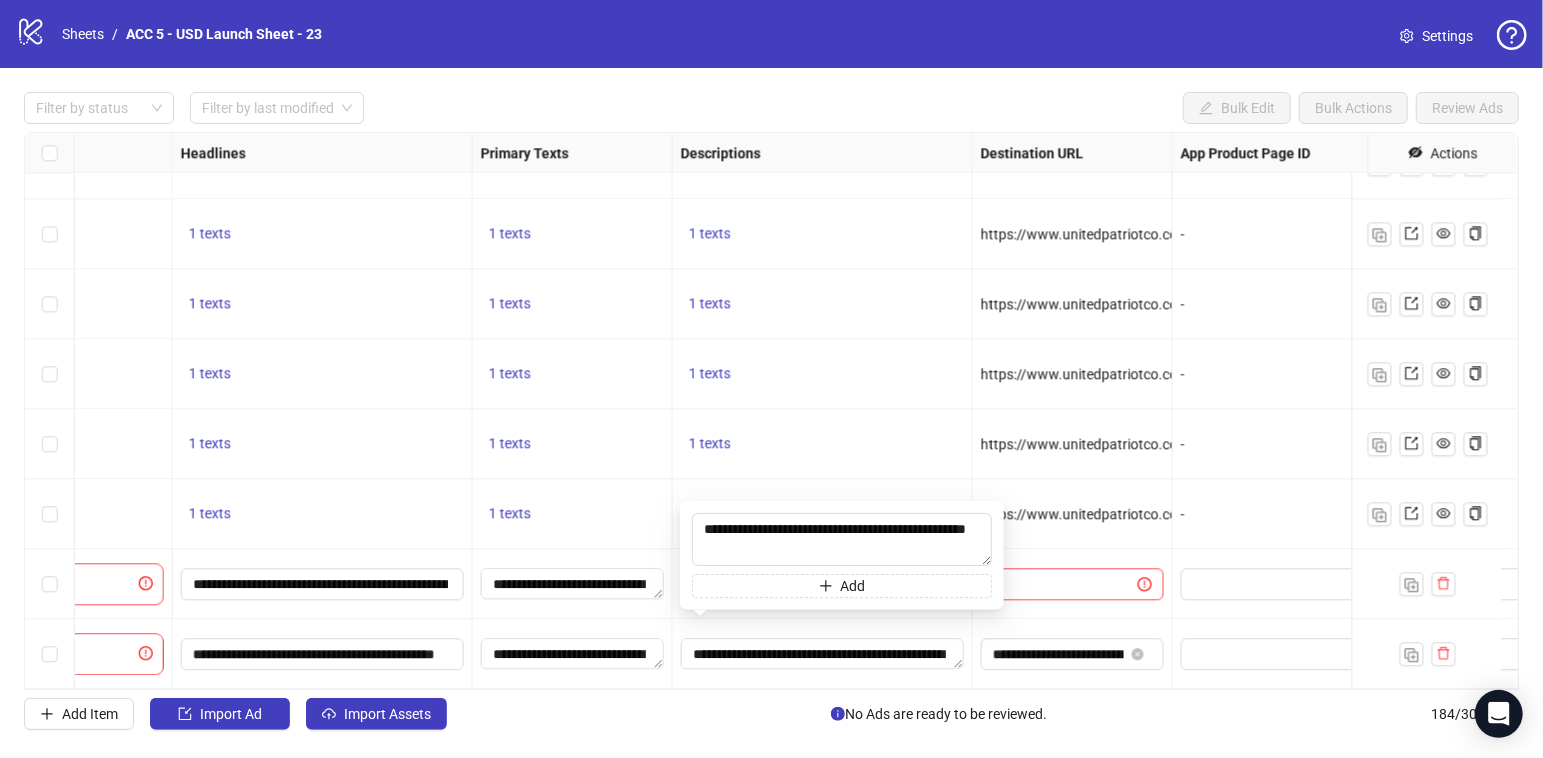 click on "1 texts" at bounding box center (823, 444) 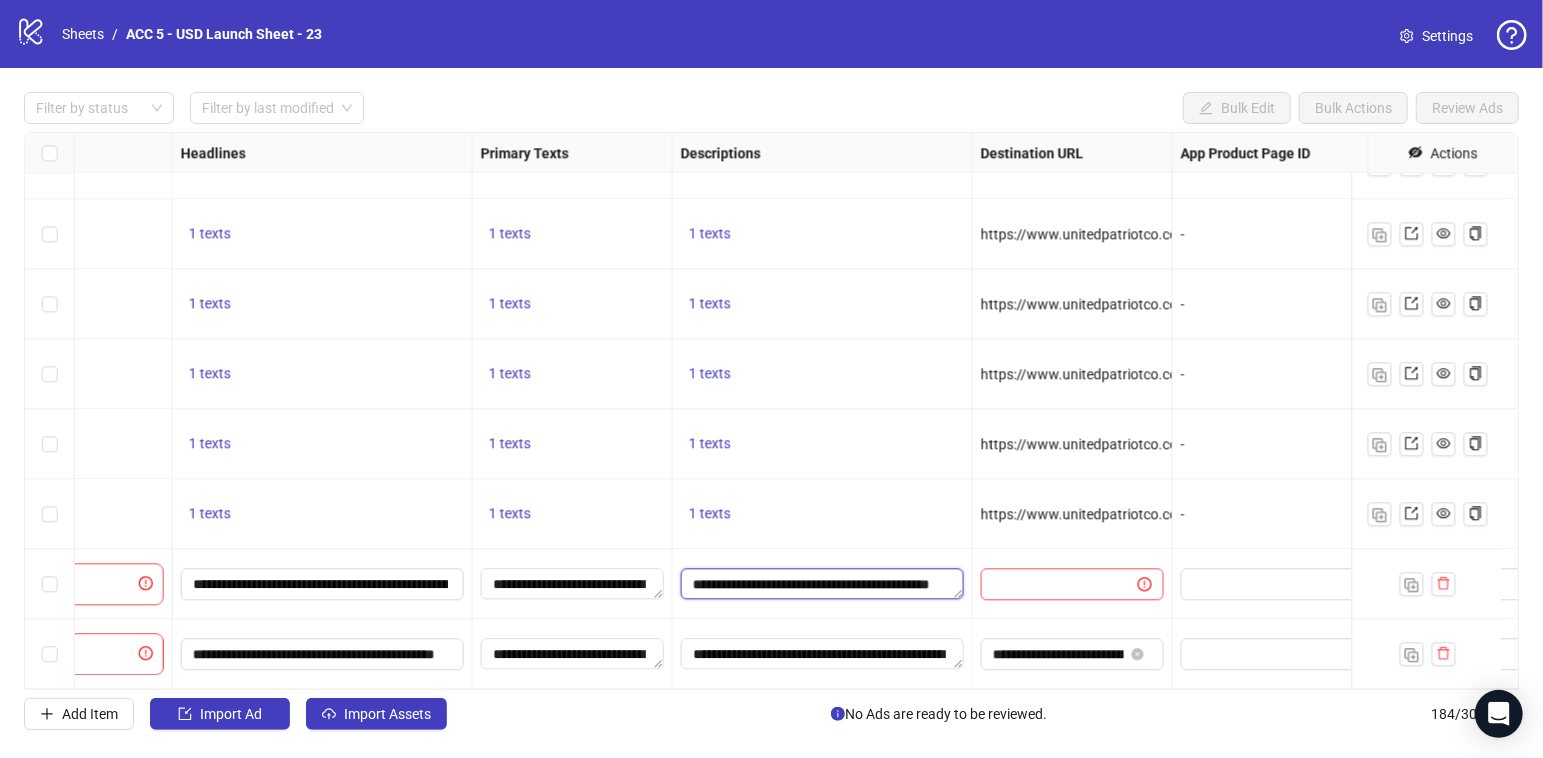 click on "**********" at bounding box center (822, 584) 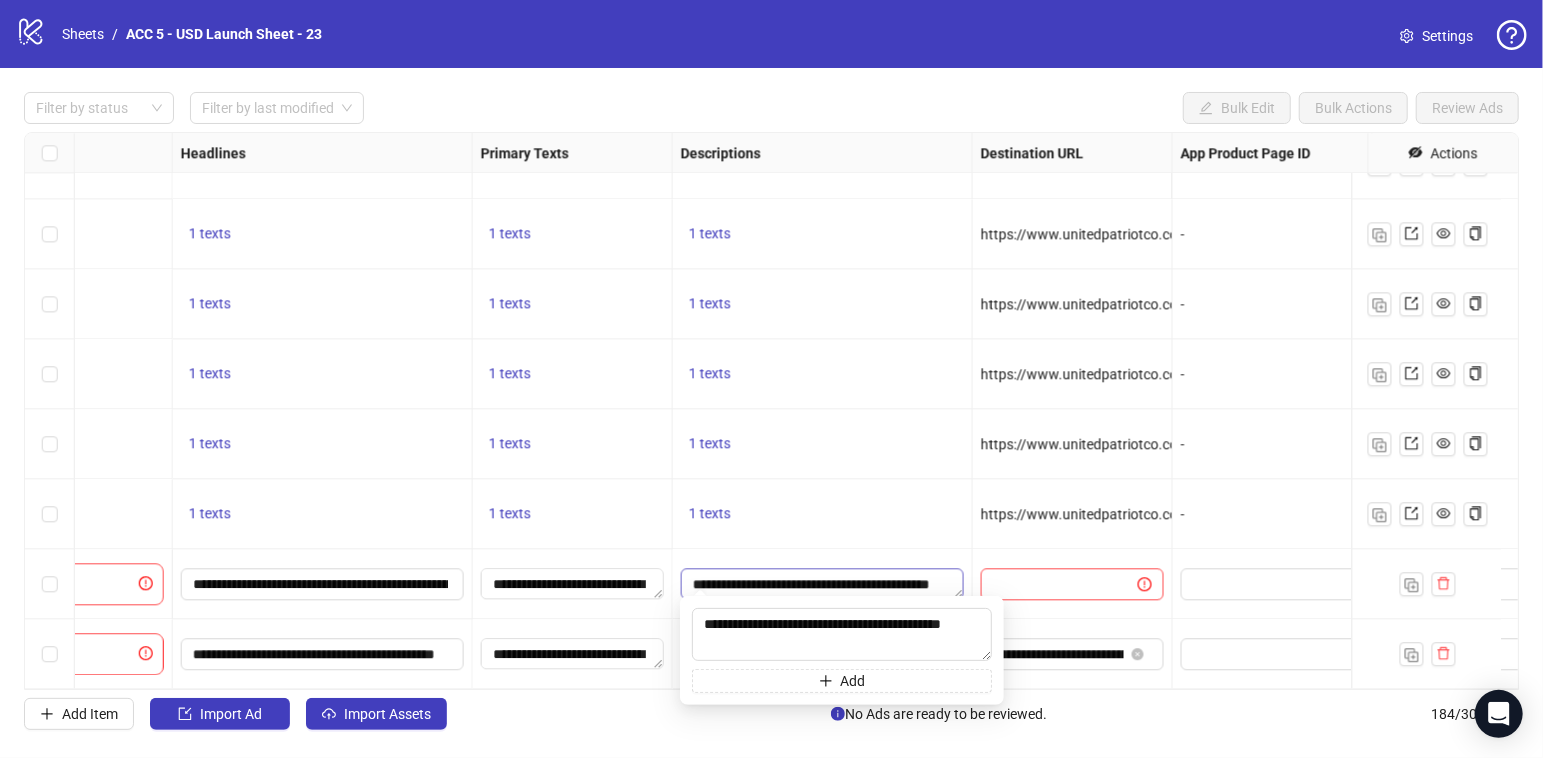 type on "**********" 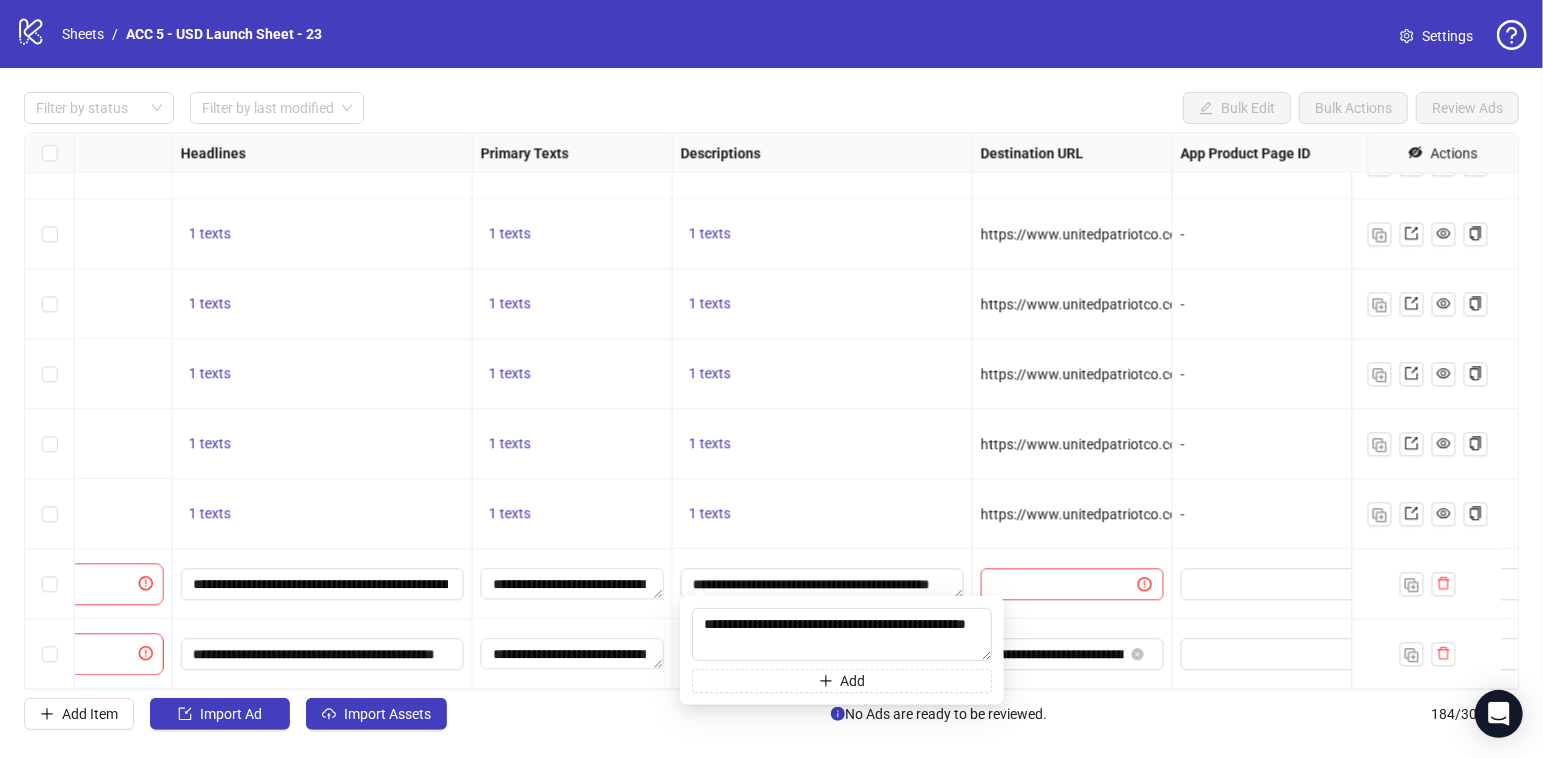 click on "1 texts" at bounding box center [823, 514] 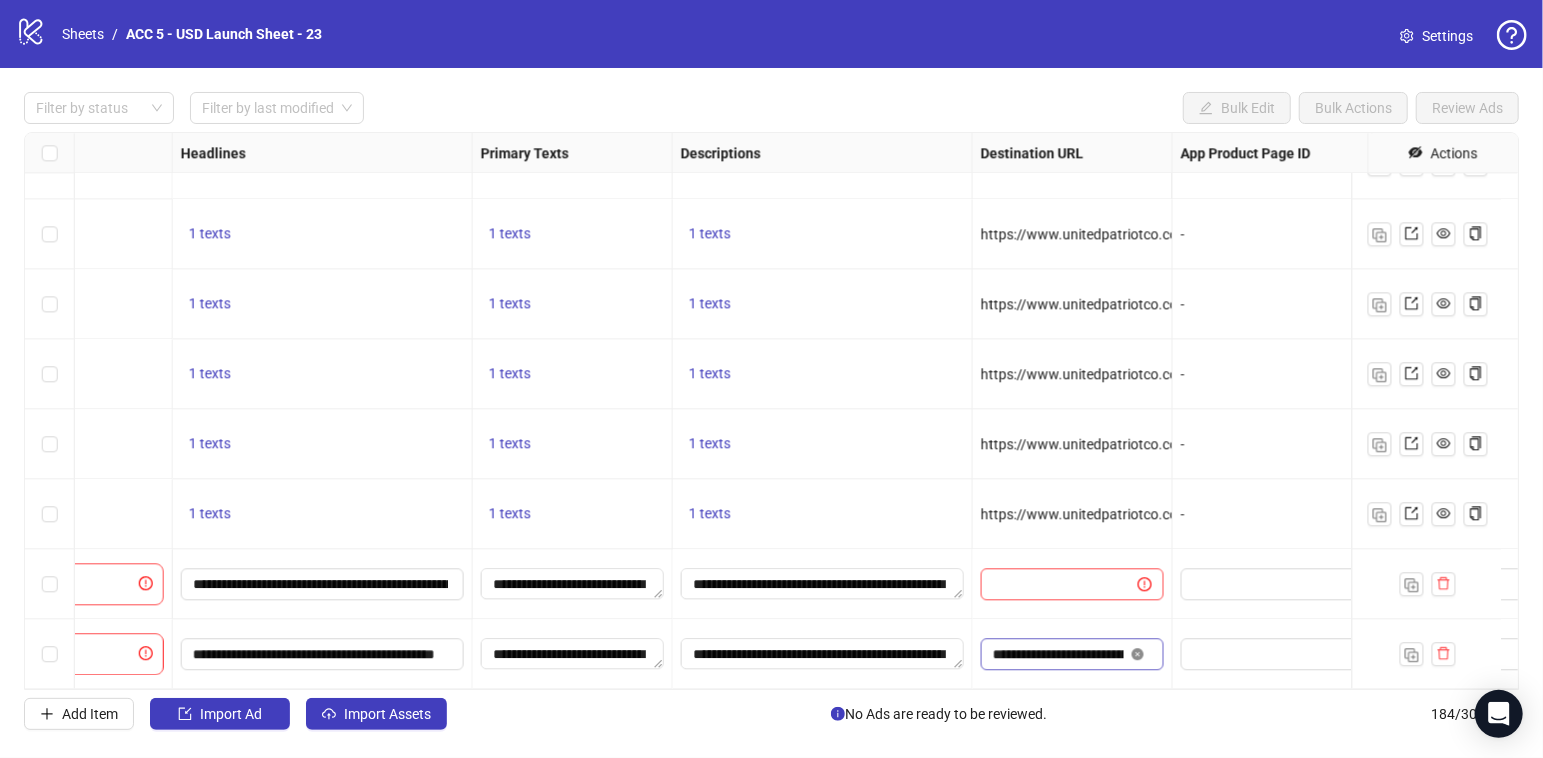 click 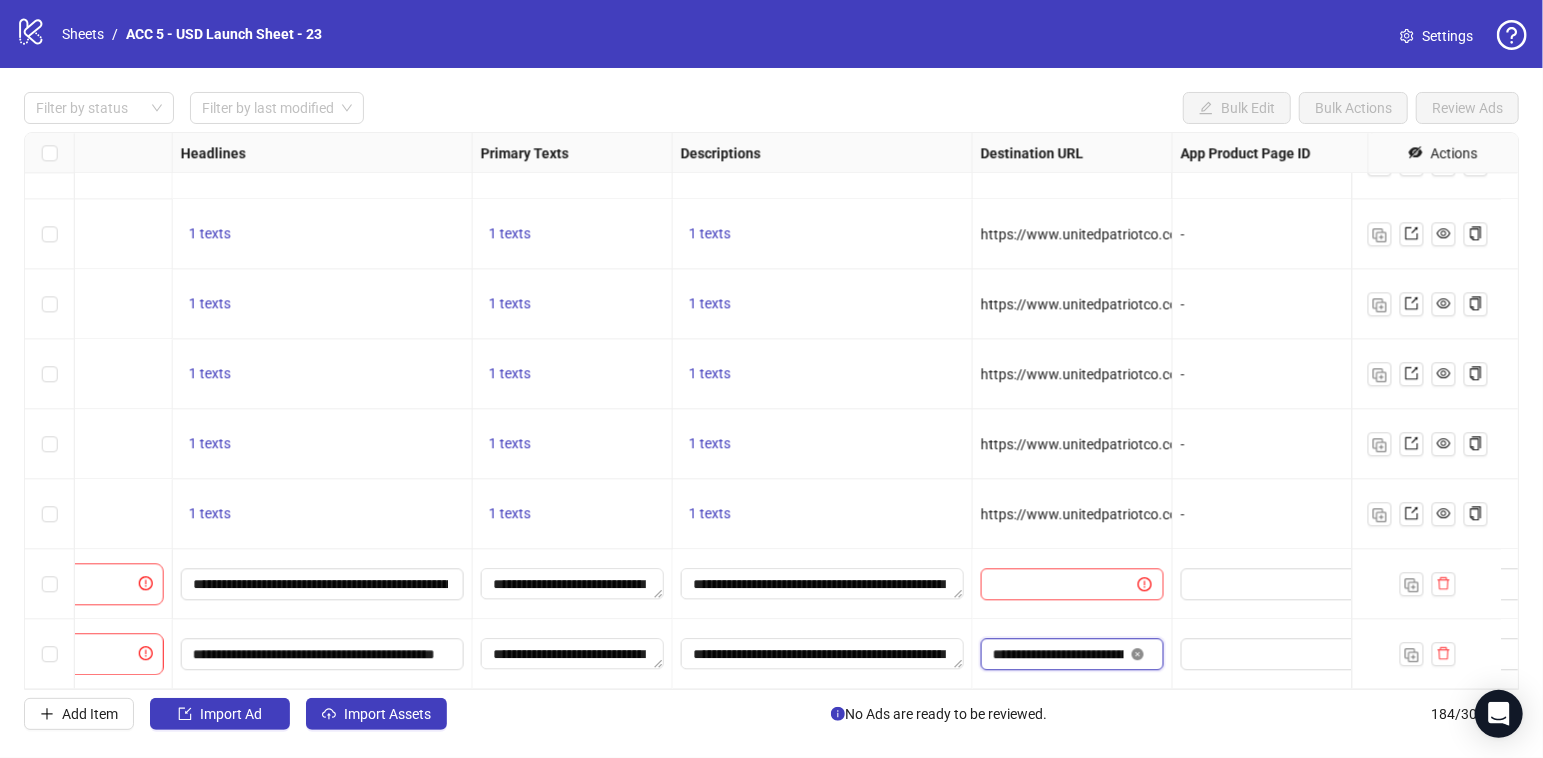 type 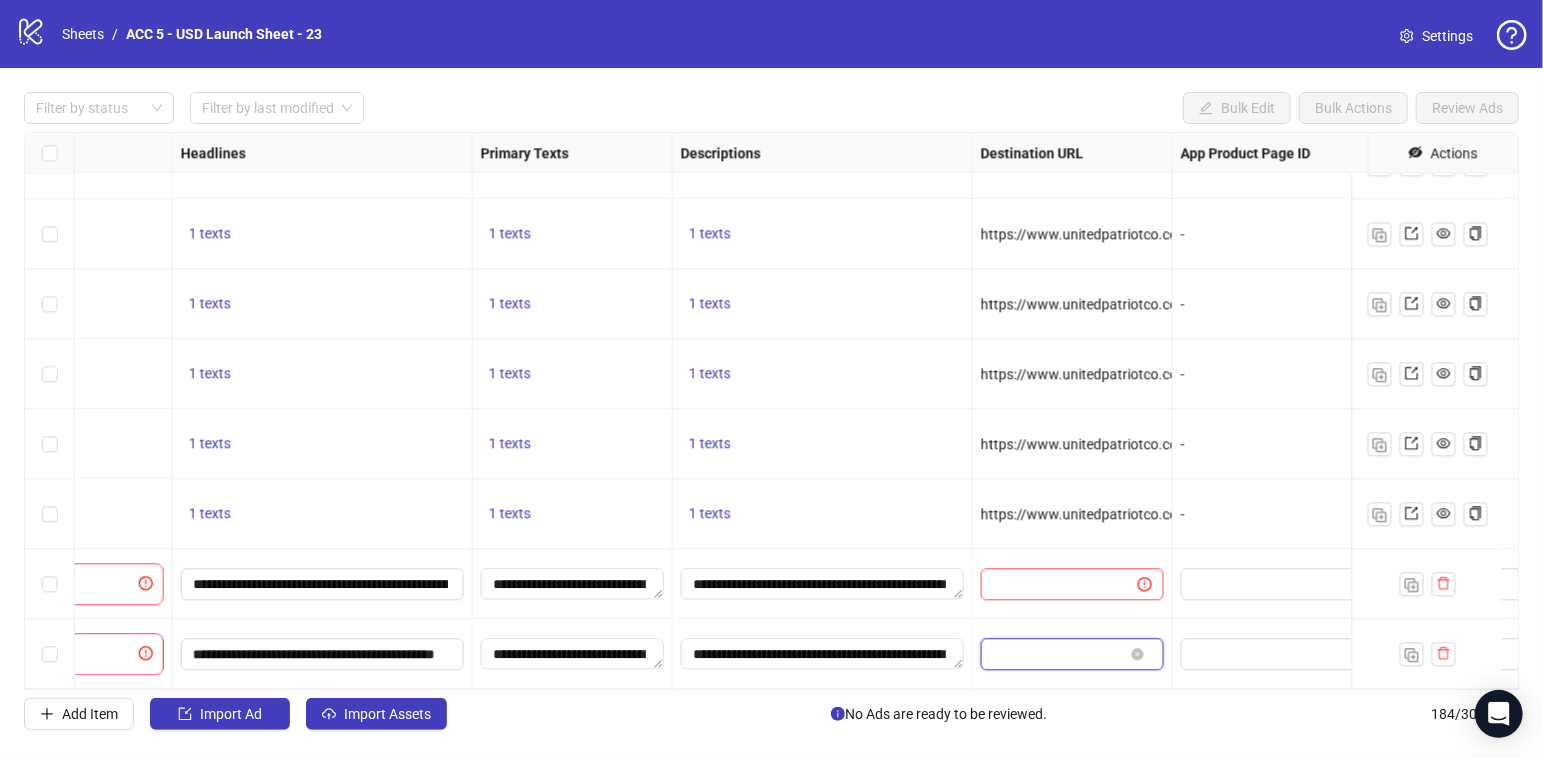 scroll, scrollTop: 0, scrollLeft: 0, axis: both 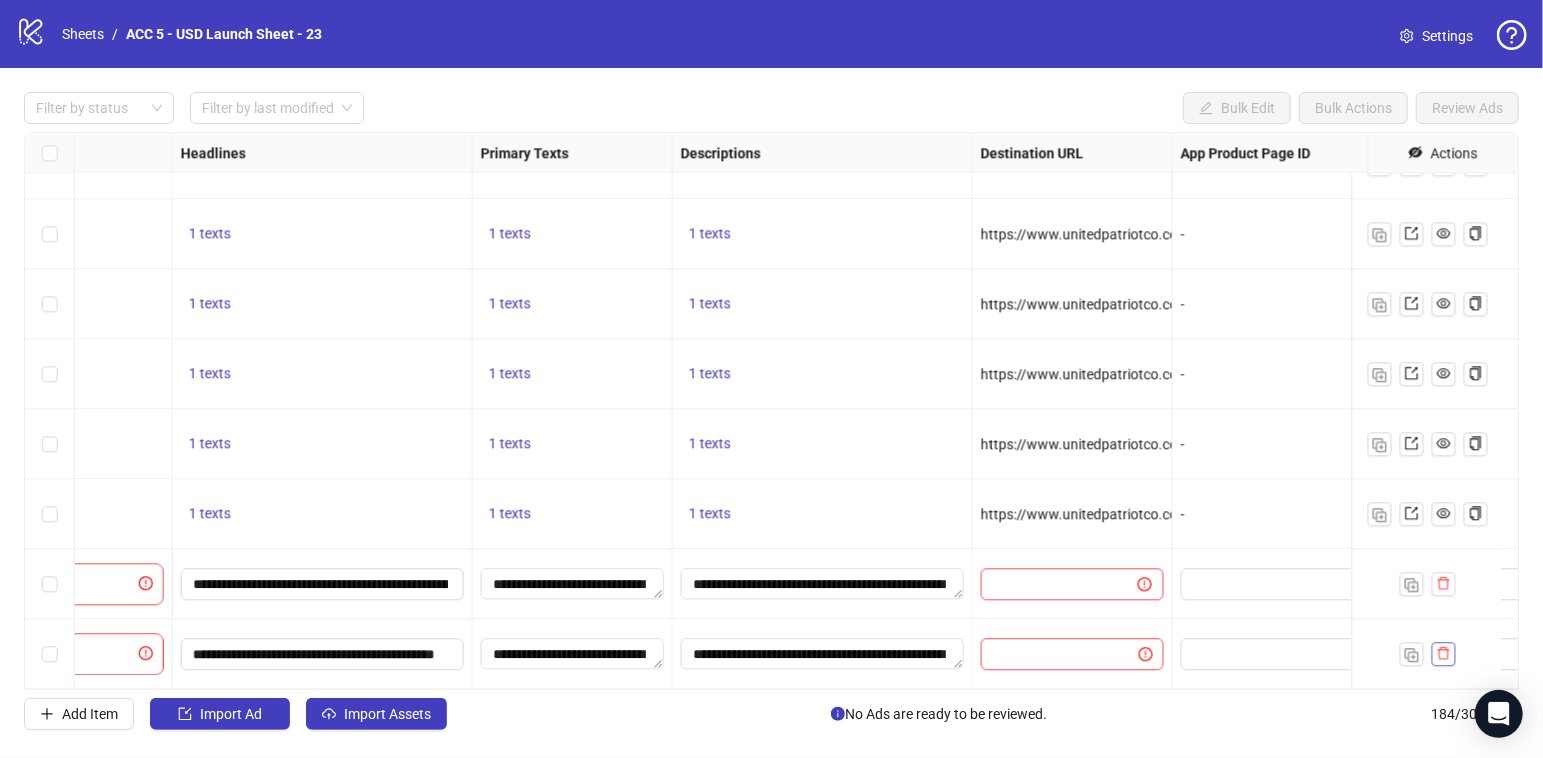 click at bounding box center [1444, 654] 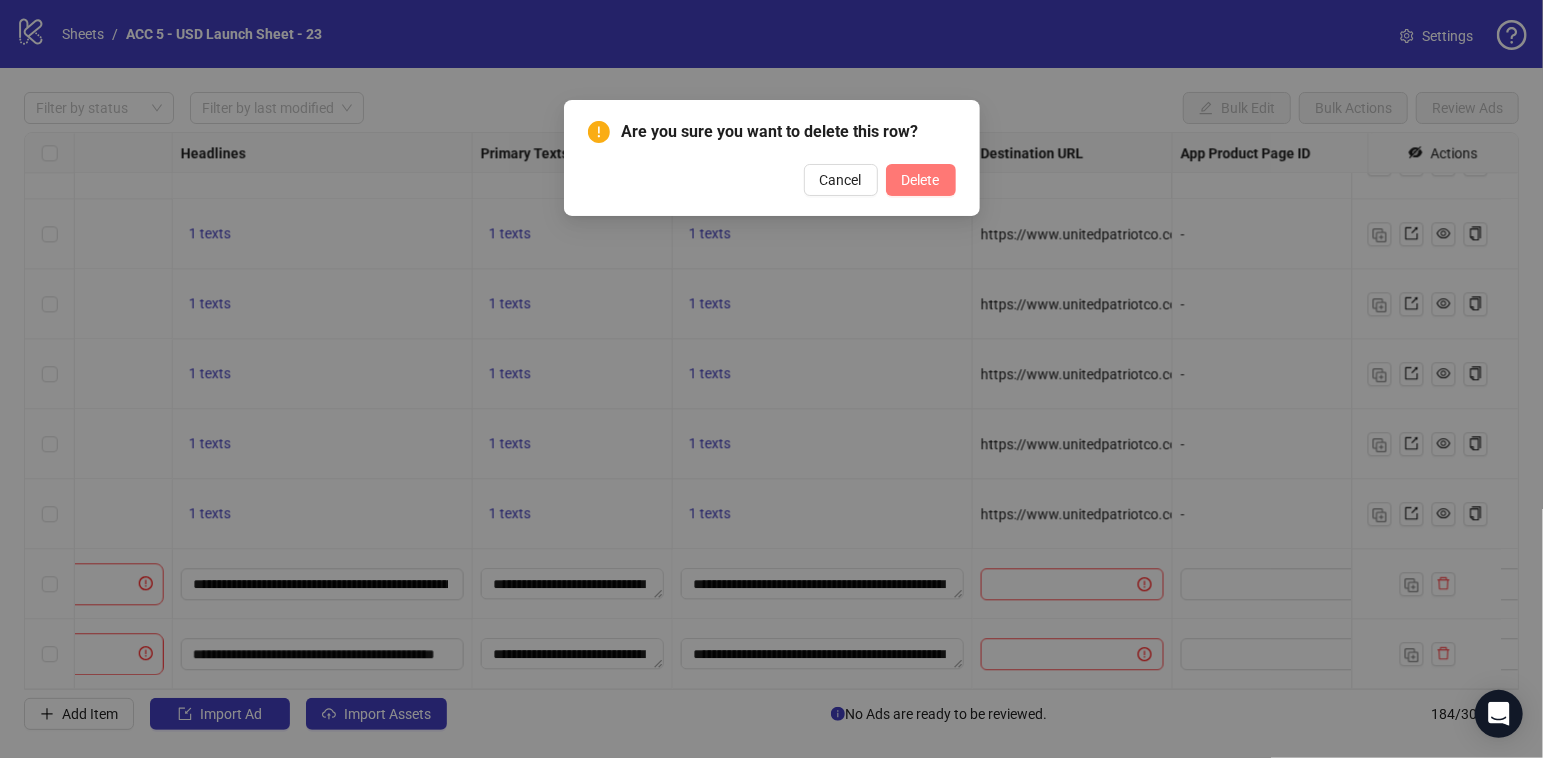 click on "Delete" at bounding box center (921, 180) 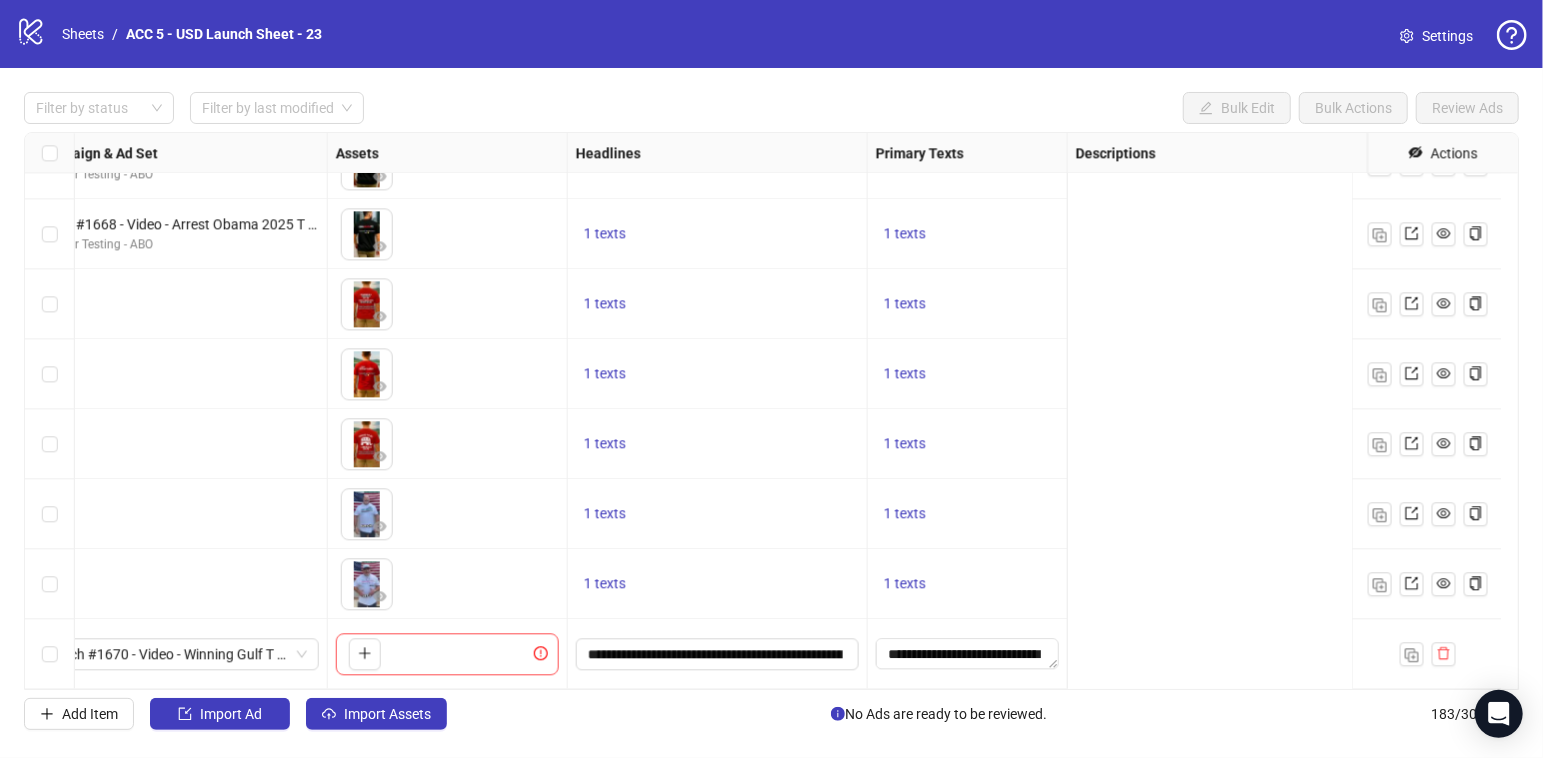 scroll, scrollTop: 12310, scrollLeft: 116, axis: both 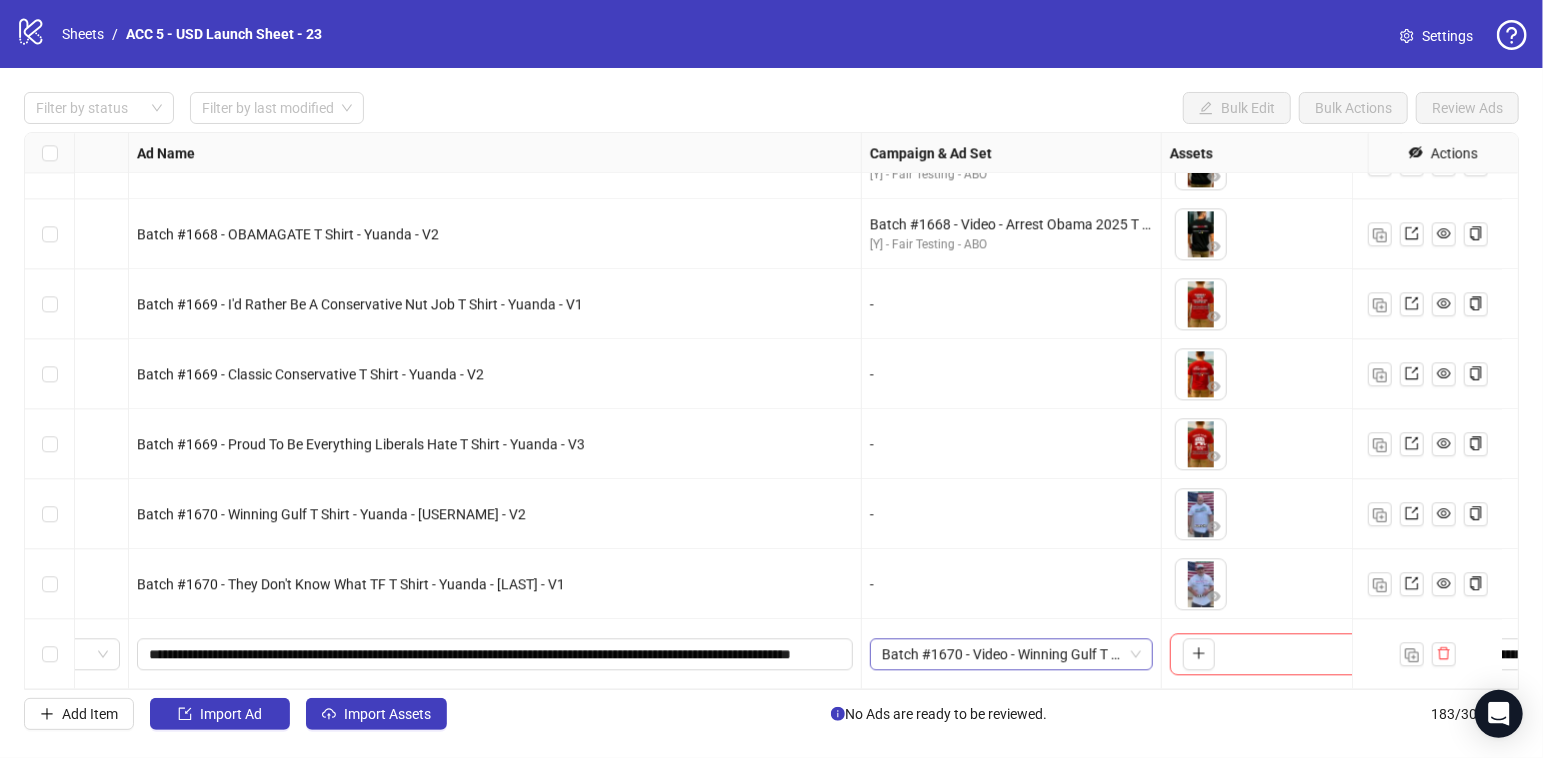 click on "Batch #1670 - Video - Winning Gulf T Shirt & They Don't Know What TF T Shirt - Yuanda - Taha - August 1" at bounding box center (1011, 654) 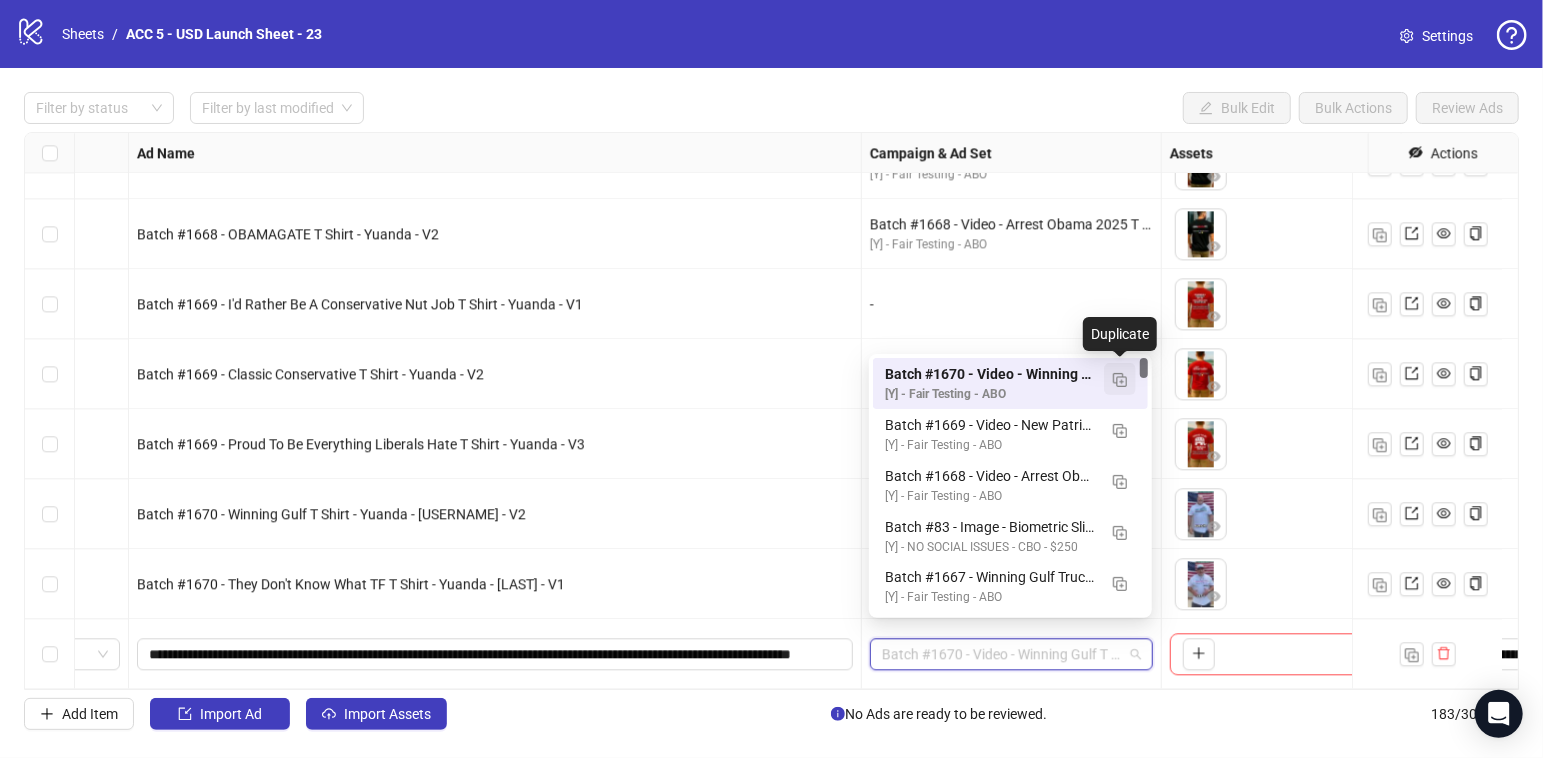click at bounding box center (1120, 379) 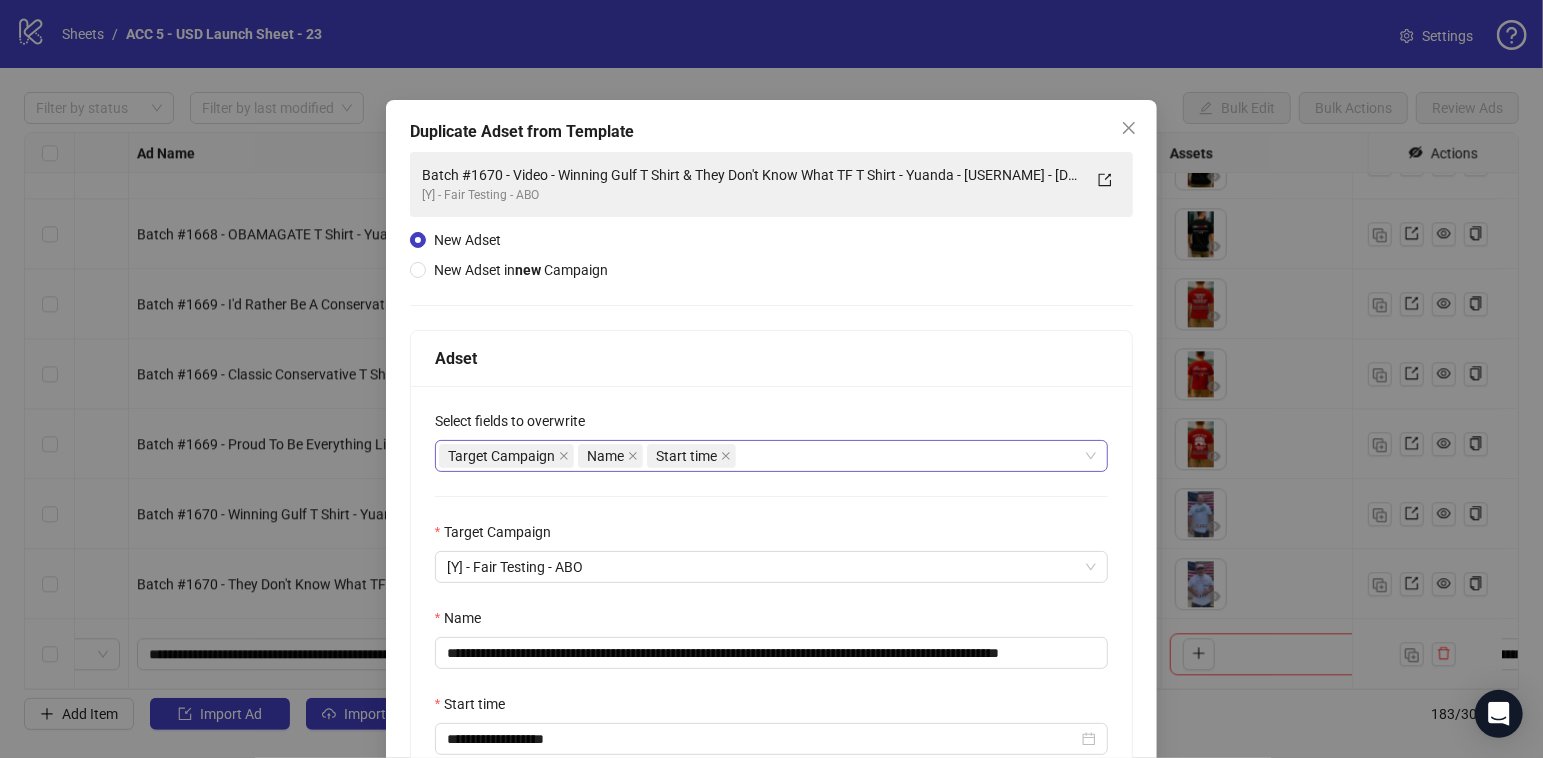 click on "Target Campaign Name Start time" at bounding box center [761, 456] 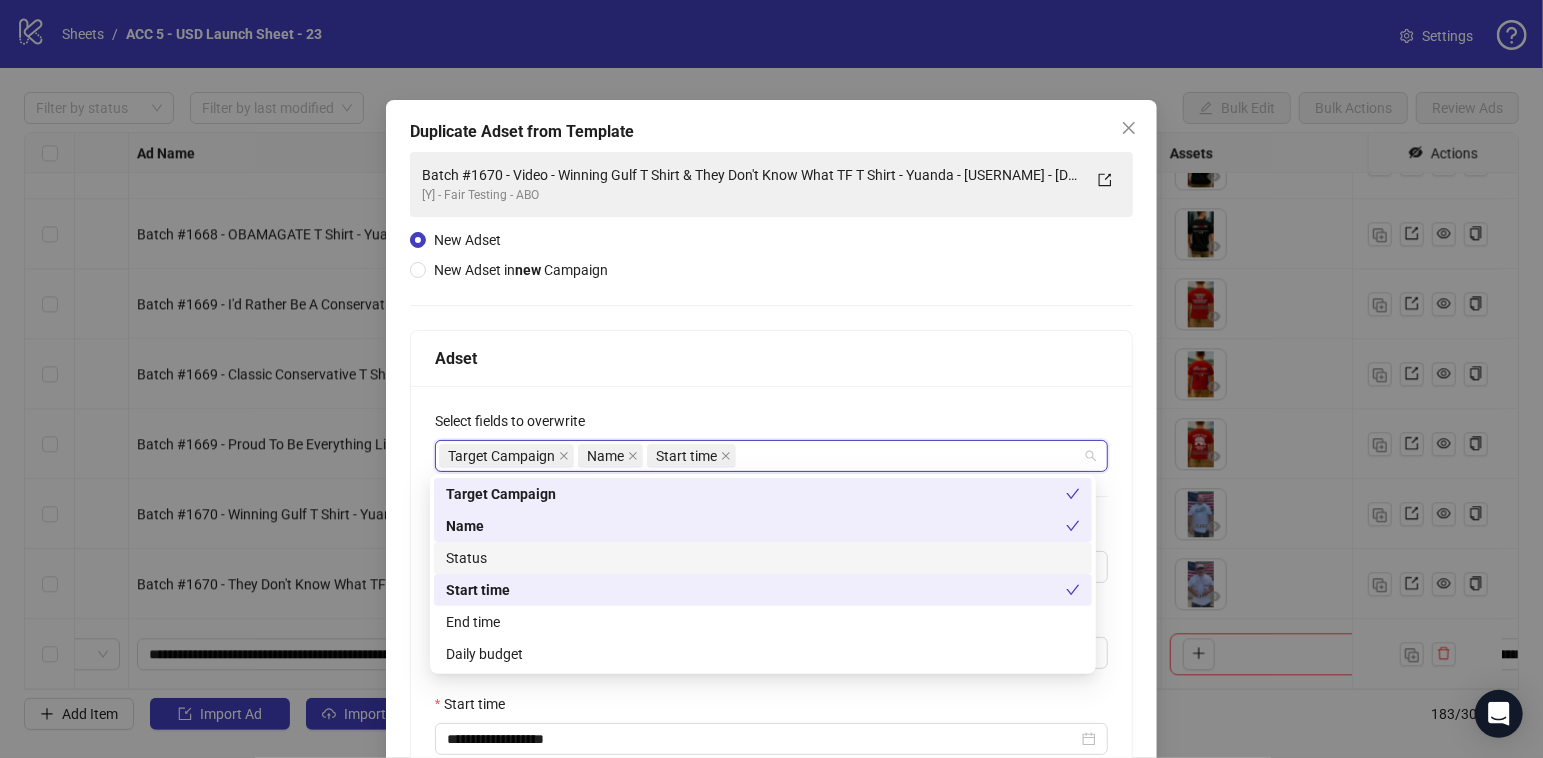 click on "Status" at bounding box center [763, 558] 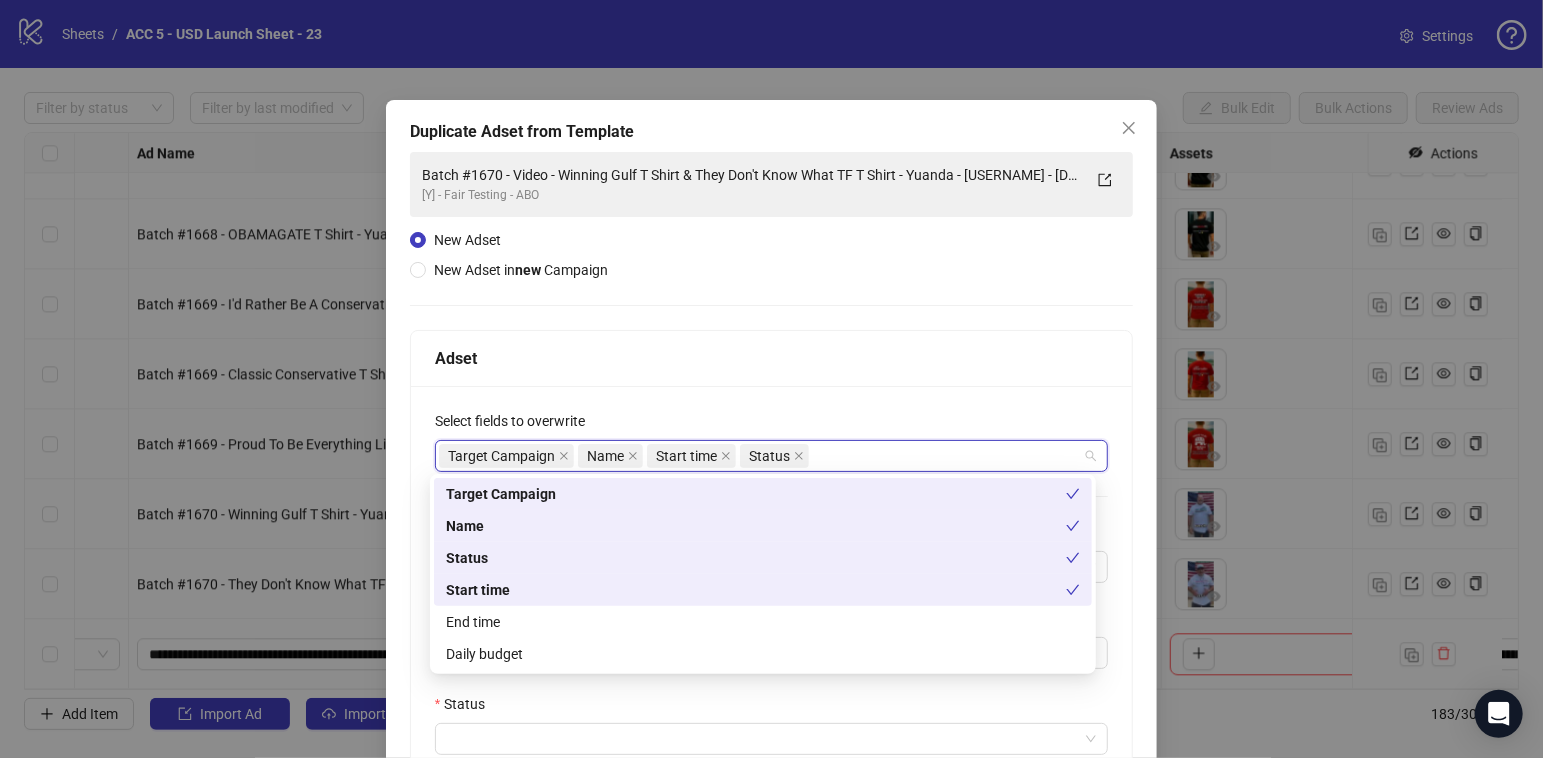 click on "End time" at bounding box center [763, 622] 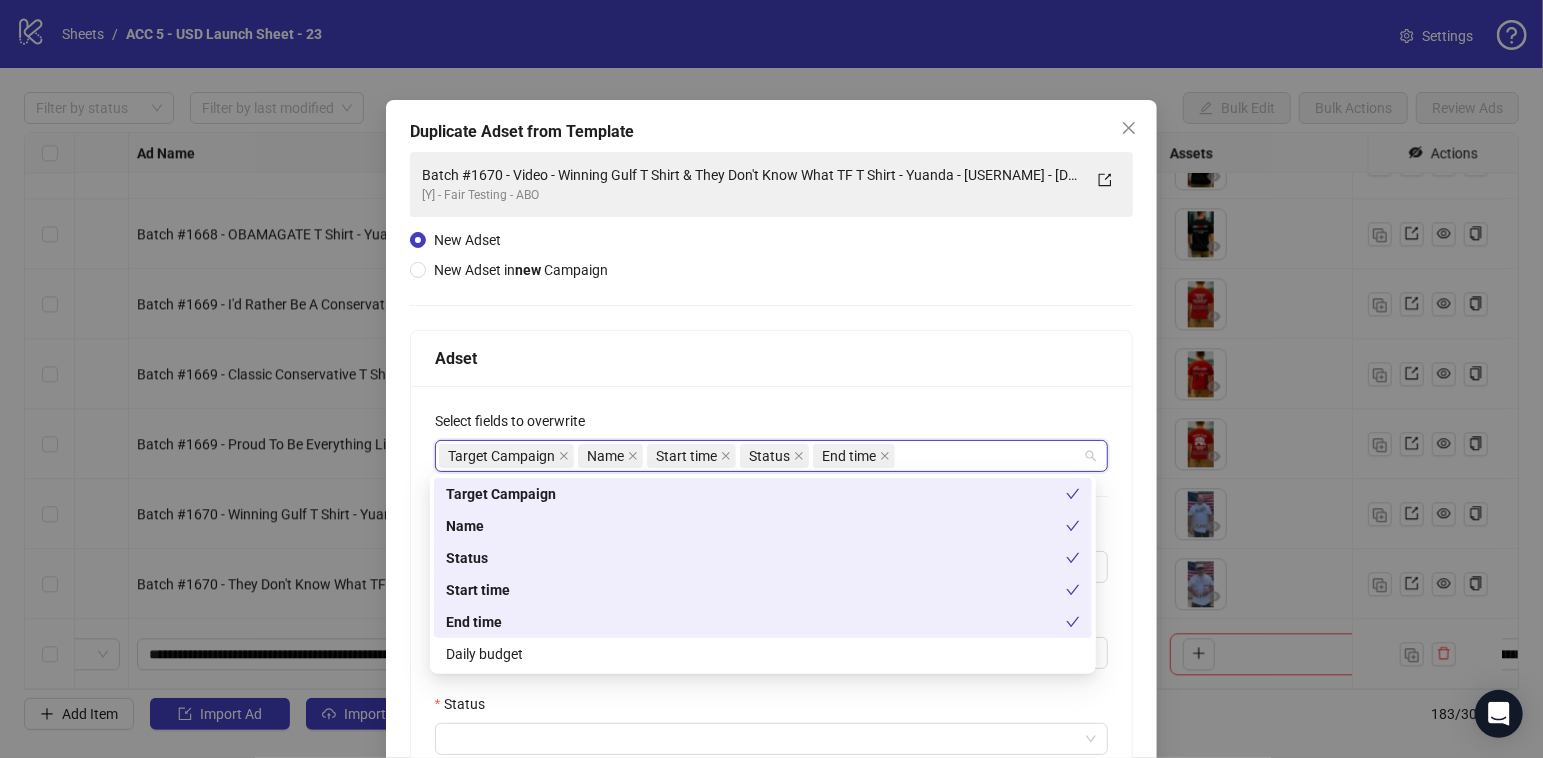click on "**********" at bounding box center [772, 680] 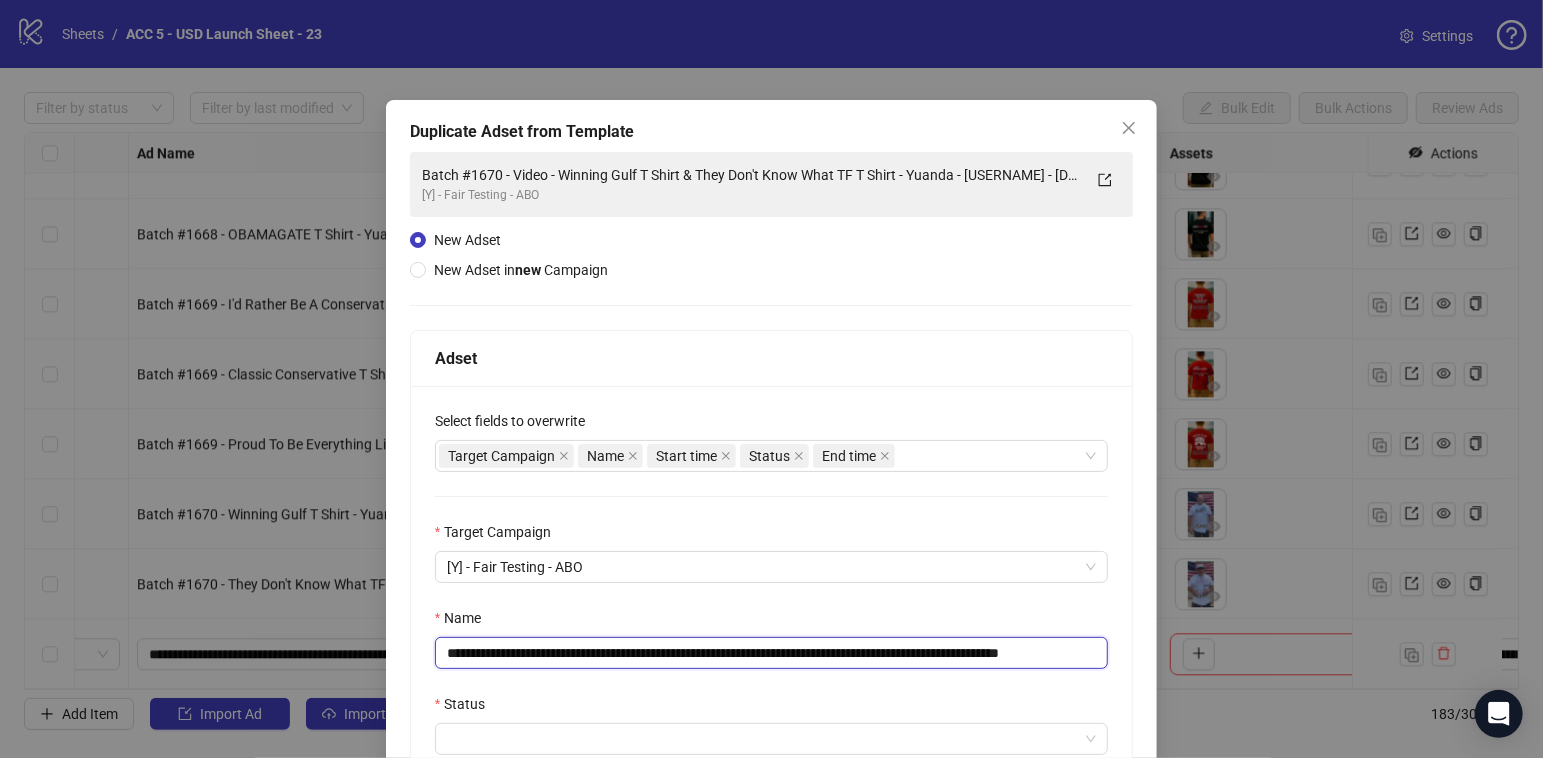 click on "**********" at bounding box center [772, 653] 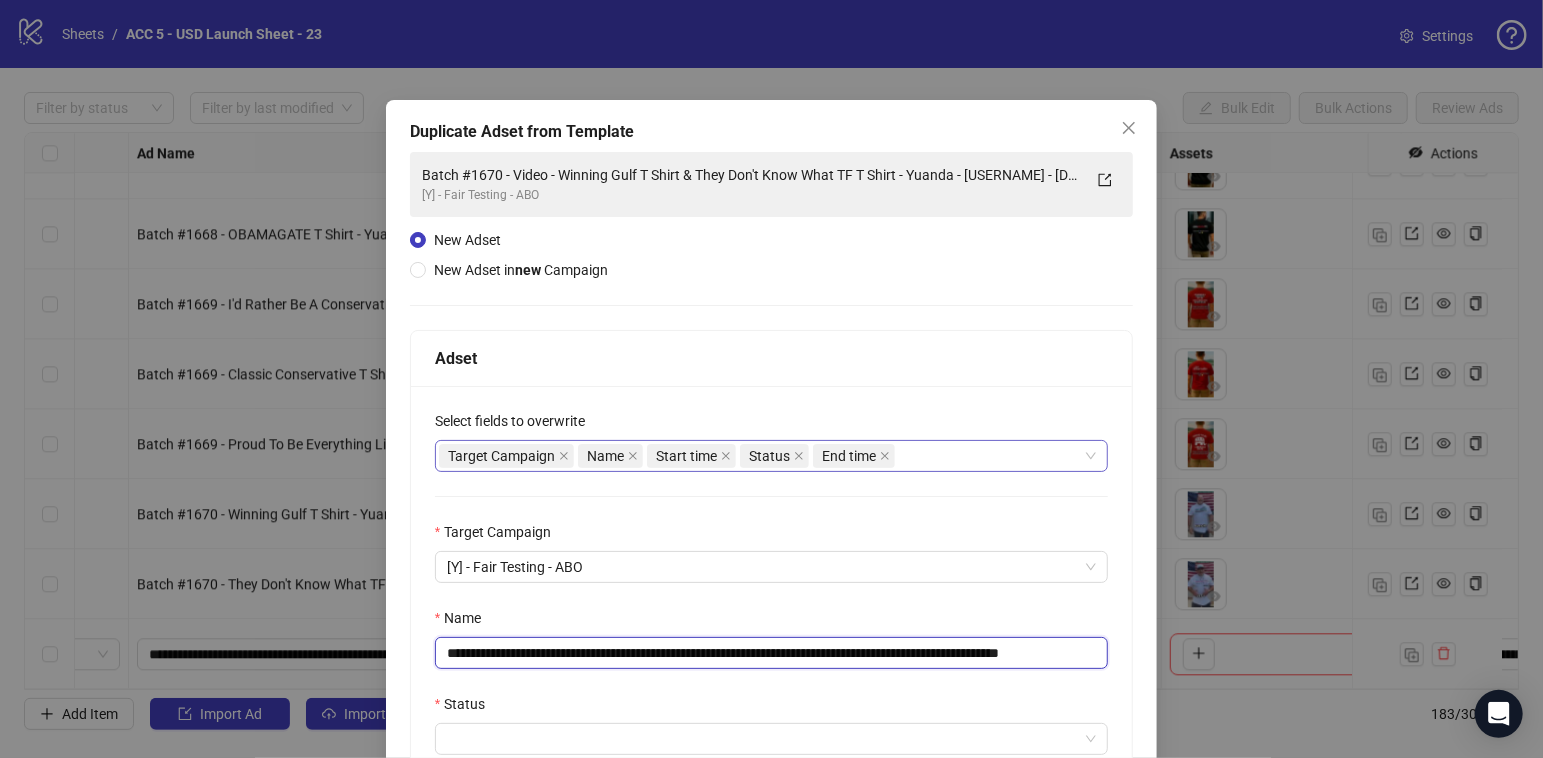 click on "Target Campaign Name Start time Status End time" at bounding box center [761, 456] 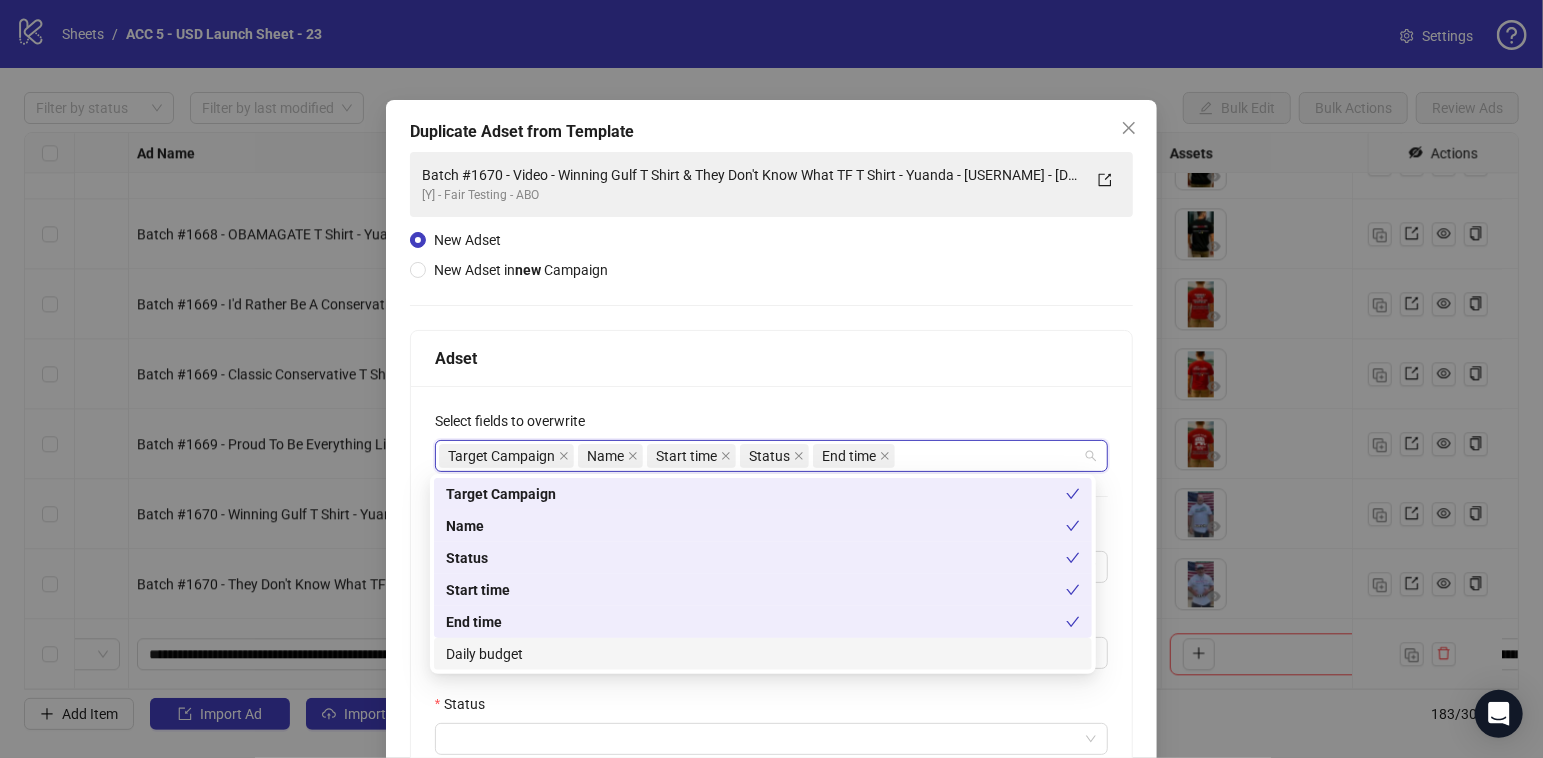 click on "Daily budget" at bounding box center [763, 654] 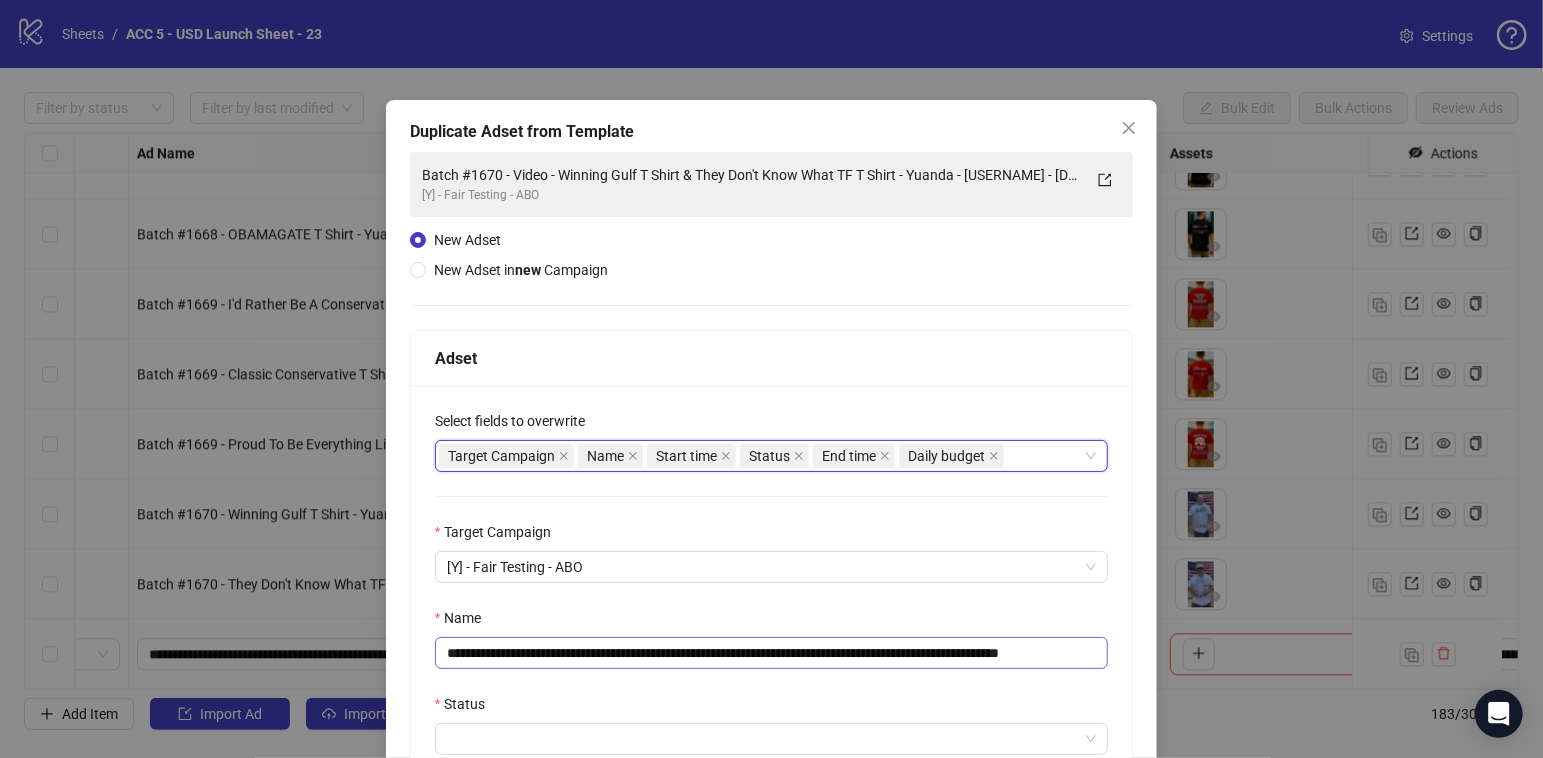 click on "Name" at bounding box center [772, 622] 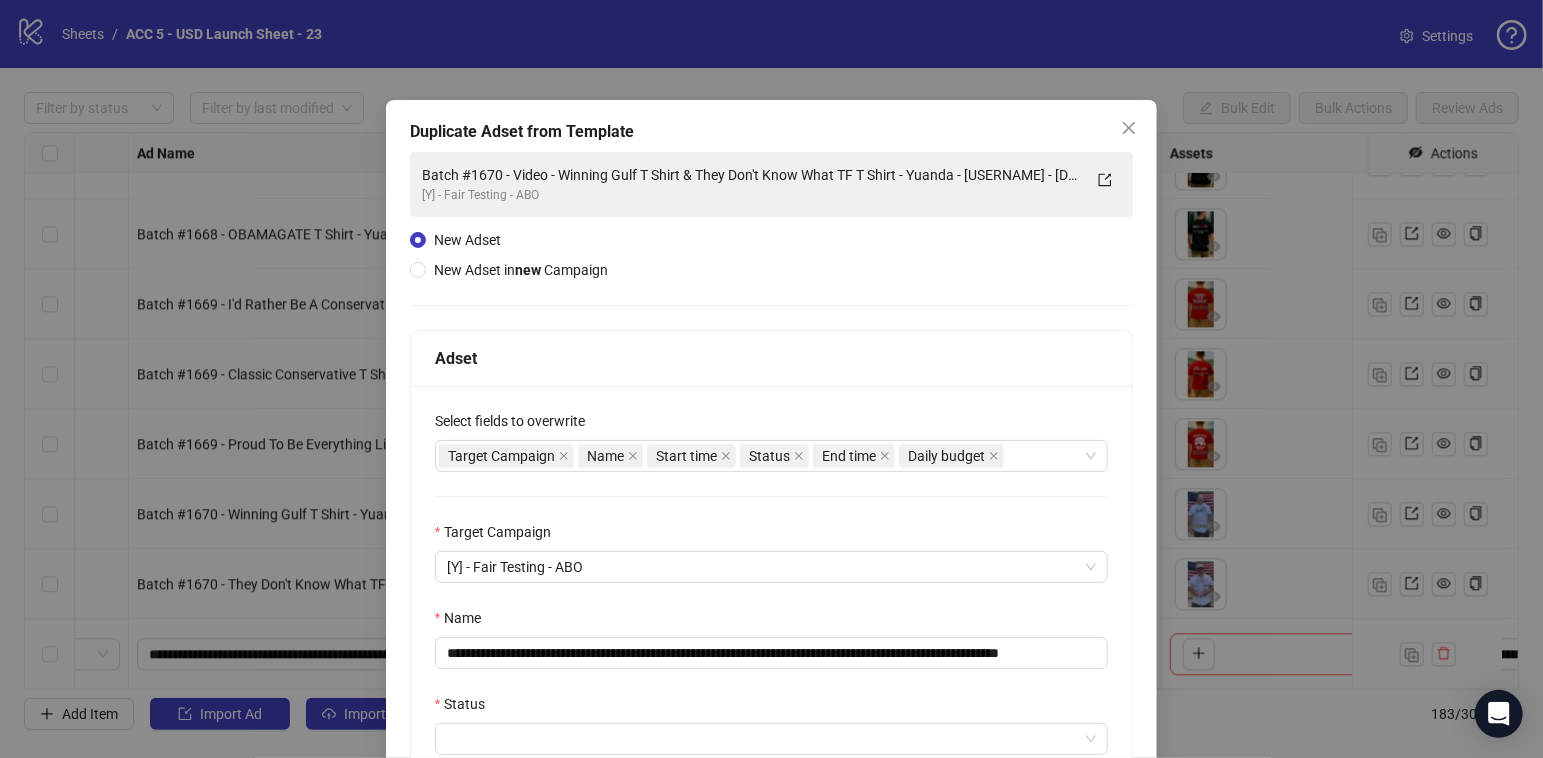 click on "**********" at bounding box center (772, 723) 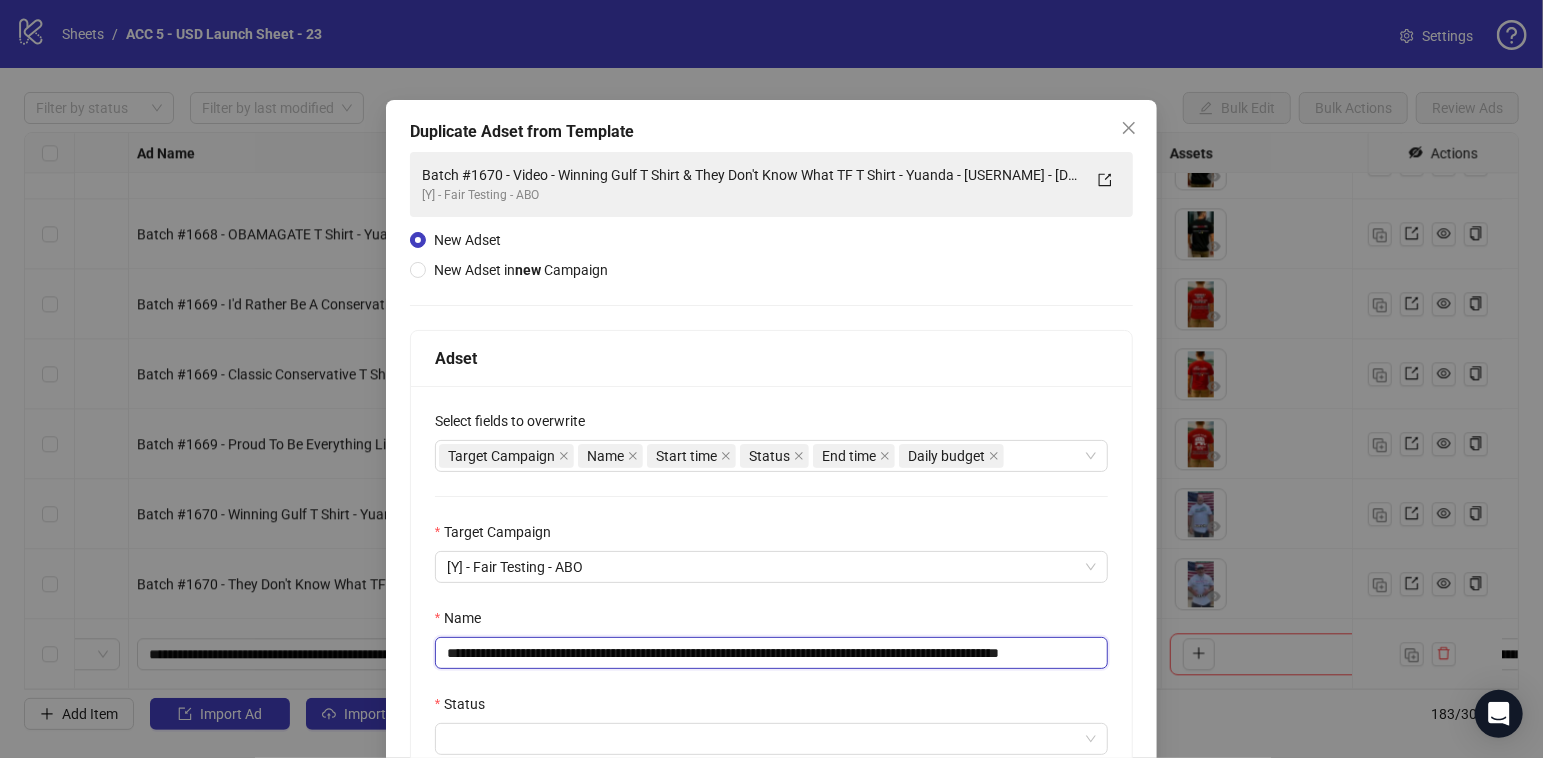 click on "**********" at bounding box center (772, 653) 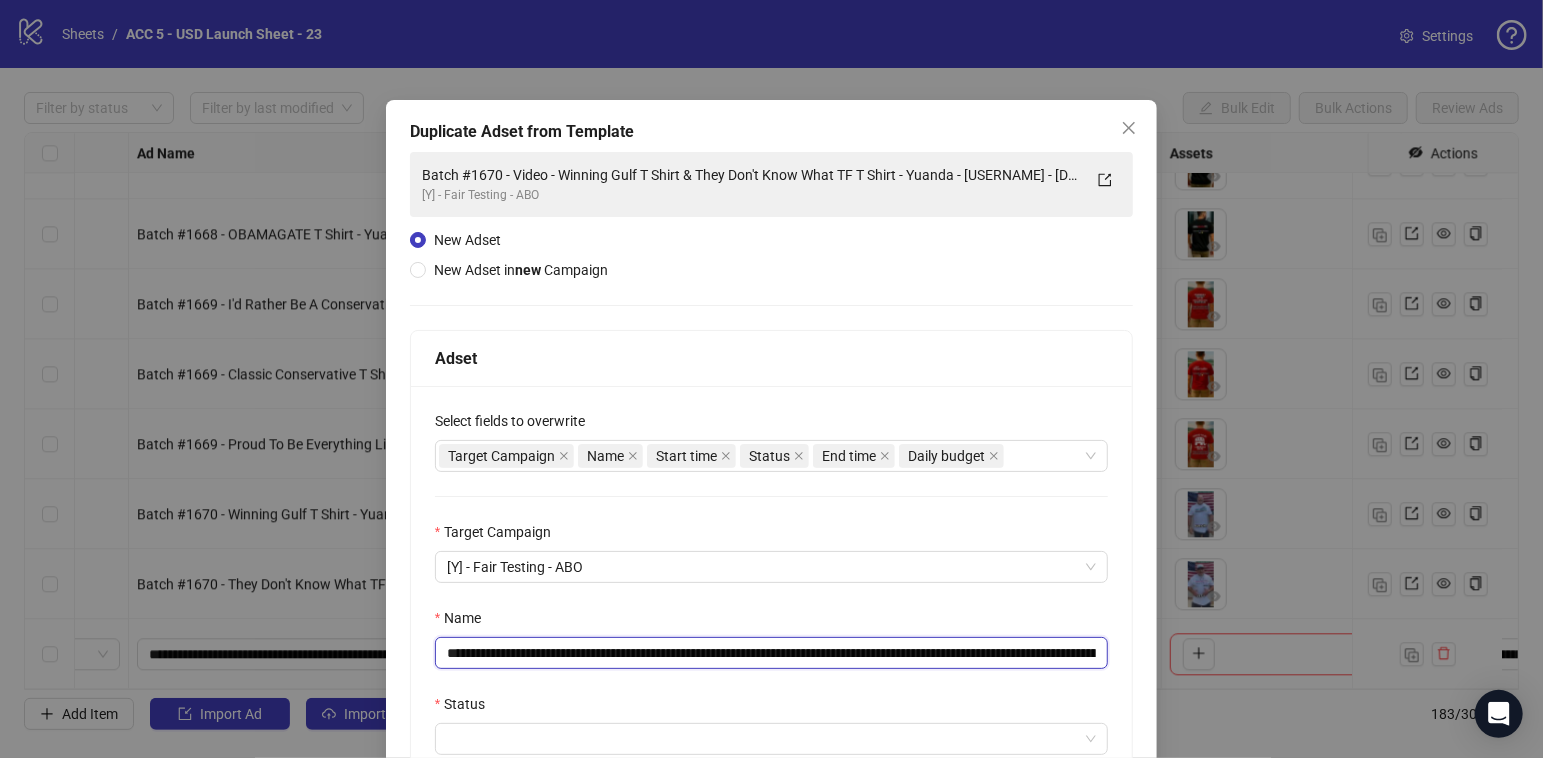 scroll, scrollTop: 0, scrollLeft: 257, axis: horizontal 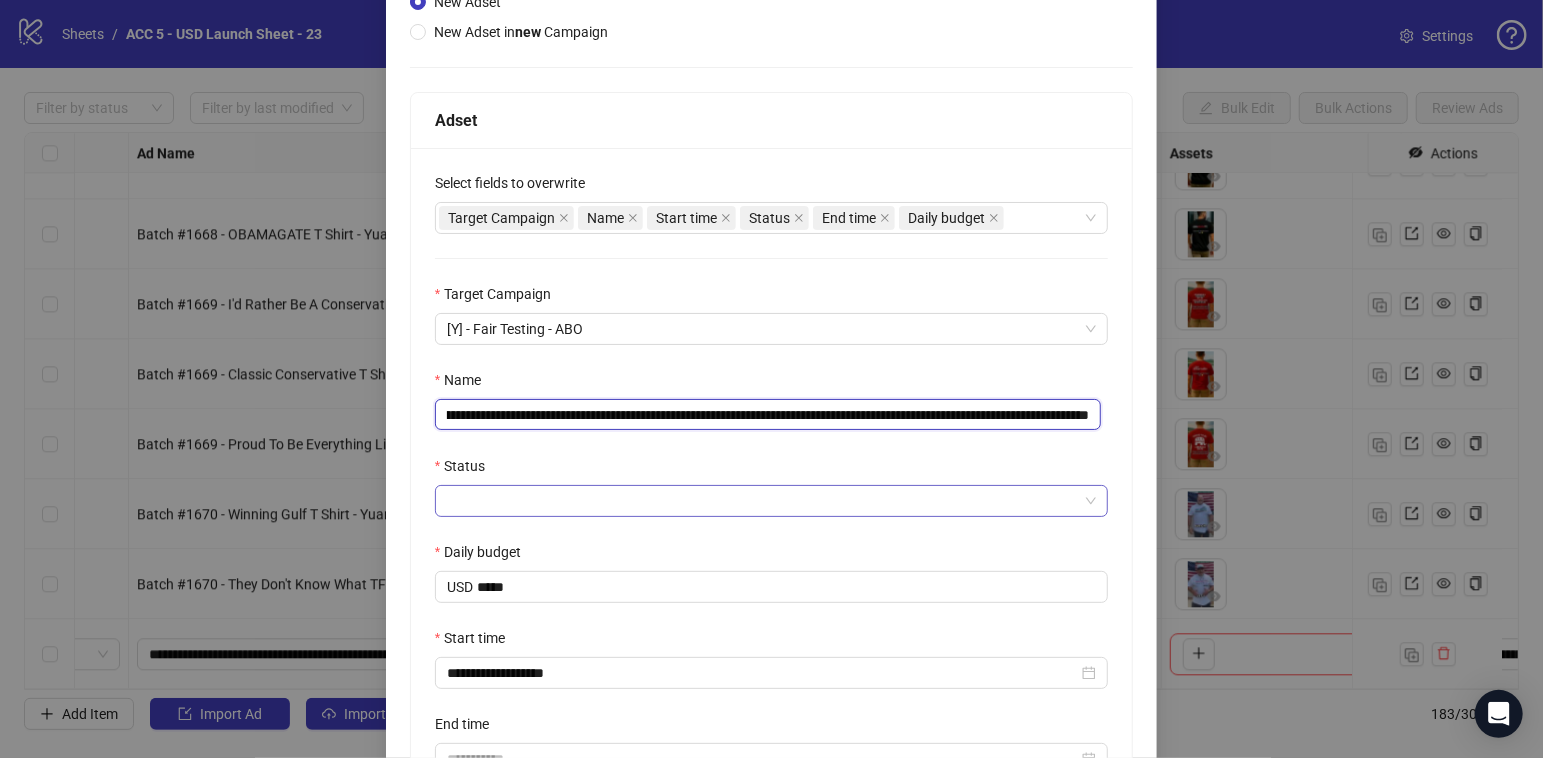 type on "**********" 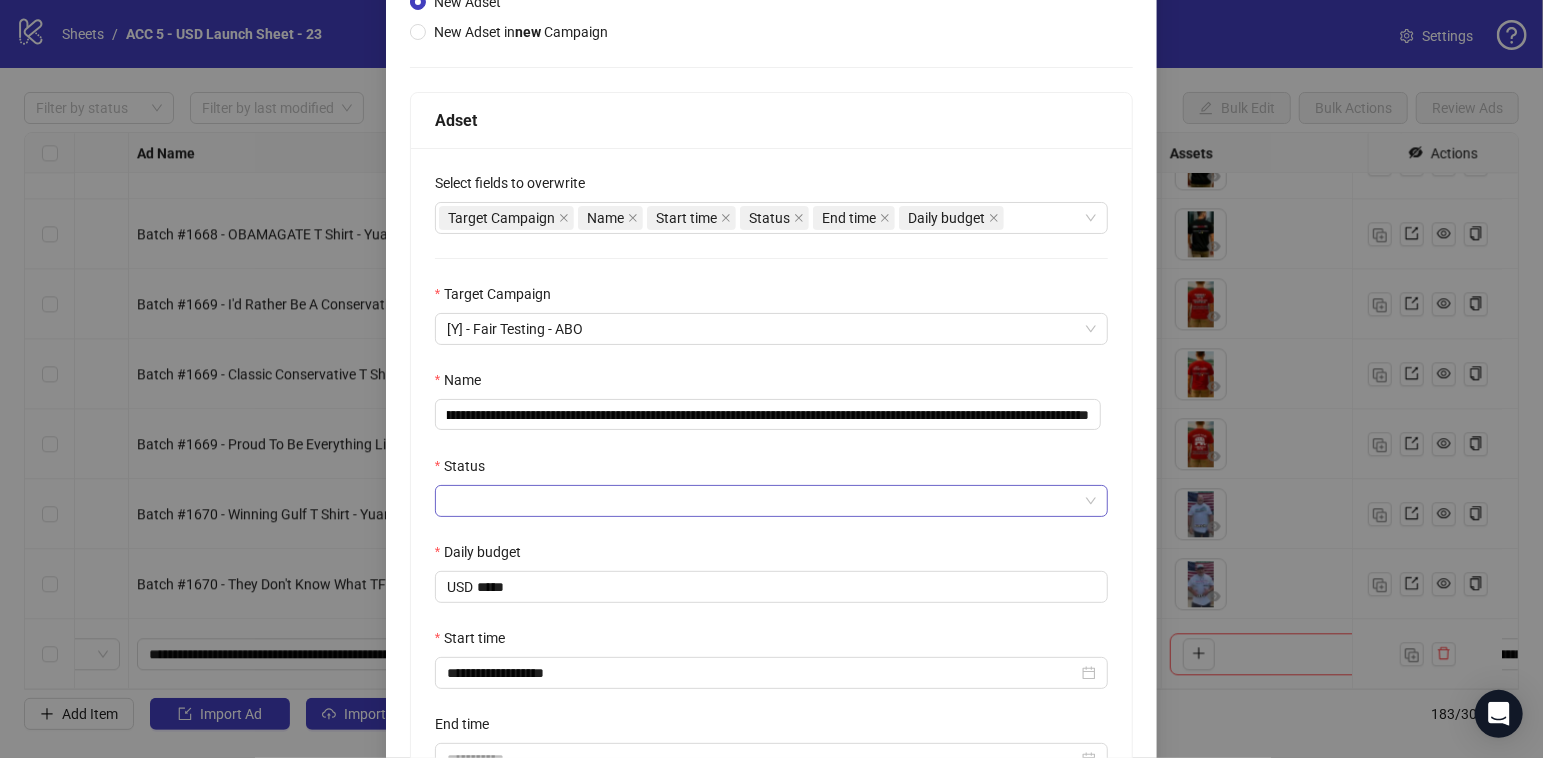 click on "Status" at bounding box center [763, 501] 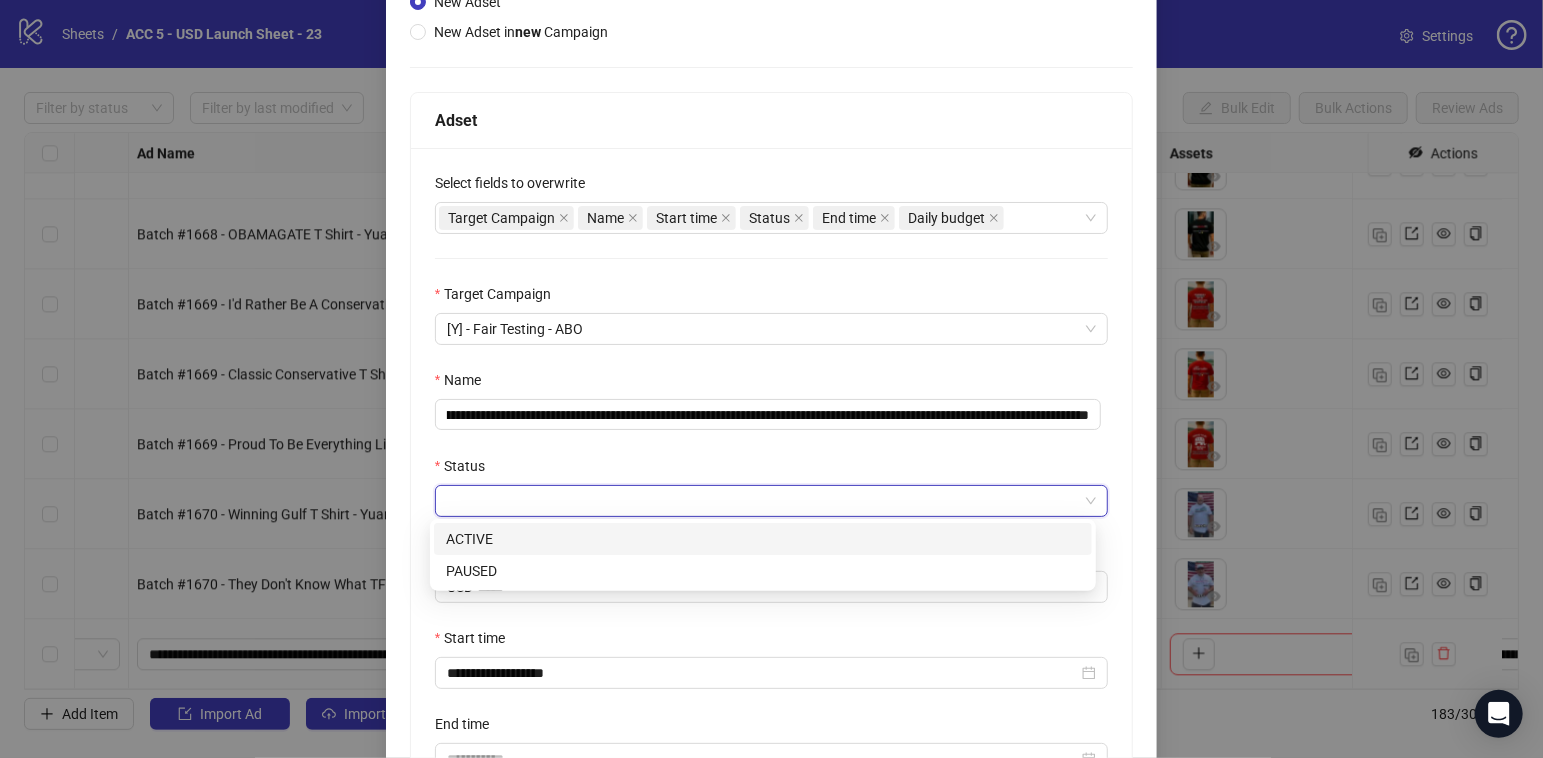 scroll, scrollTop: 0, scrollLeft: 0, axis: both 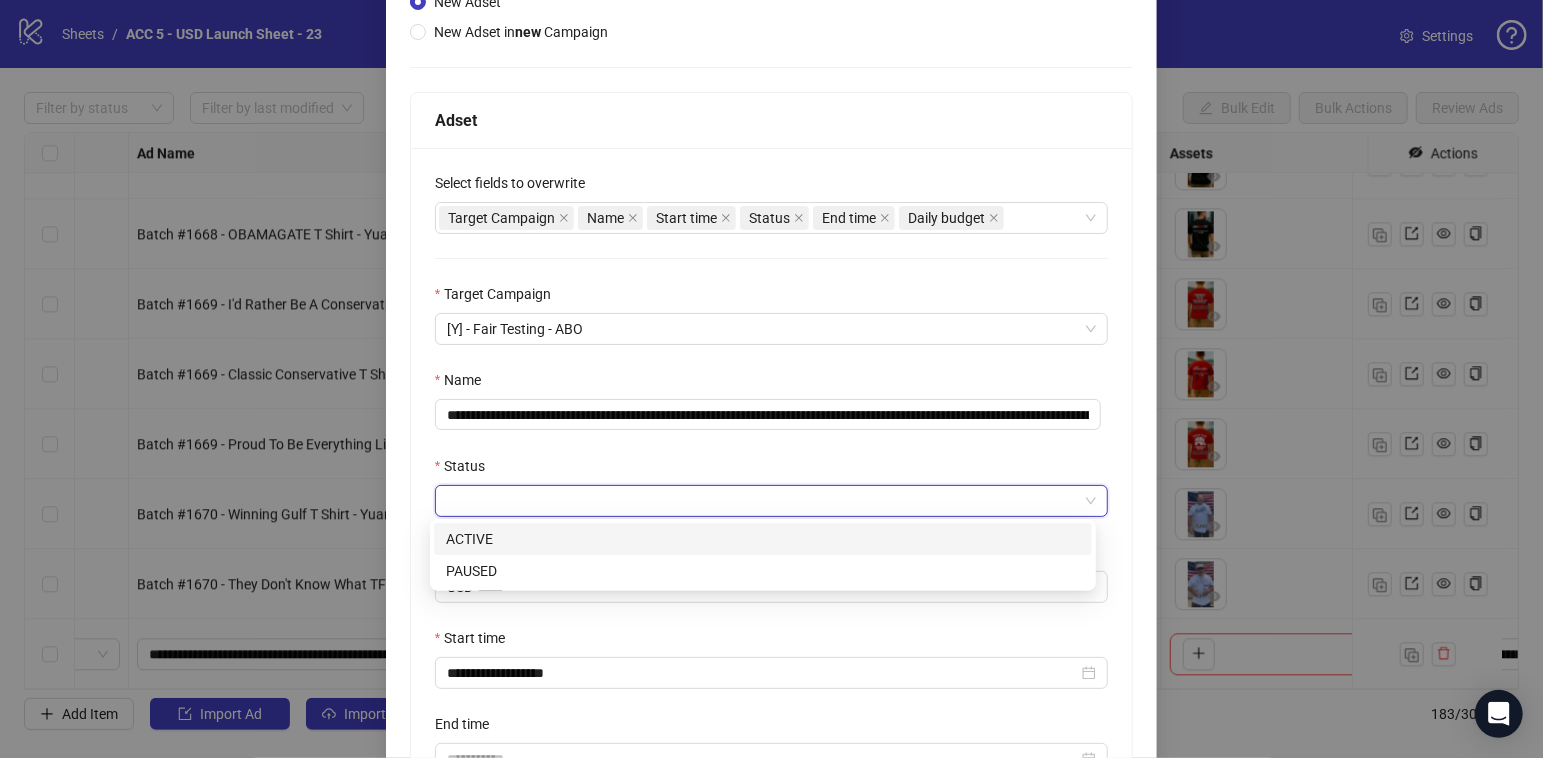 click on "ACTIVE" at bounding box center (763, 539) 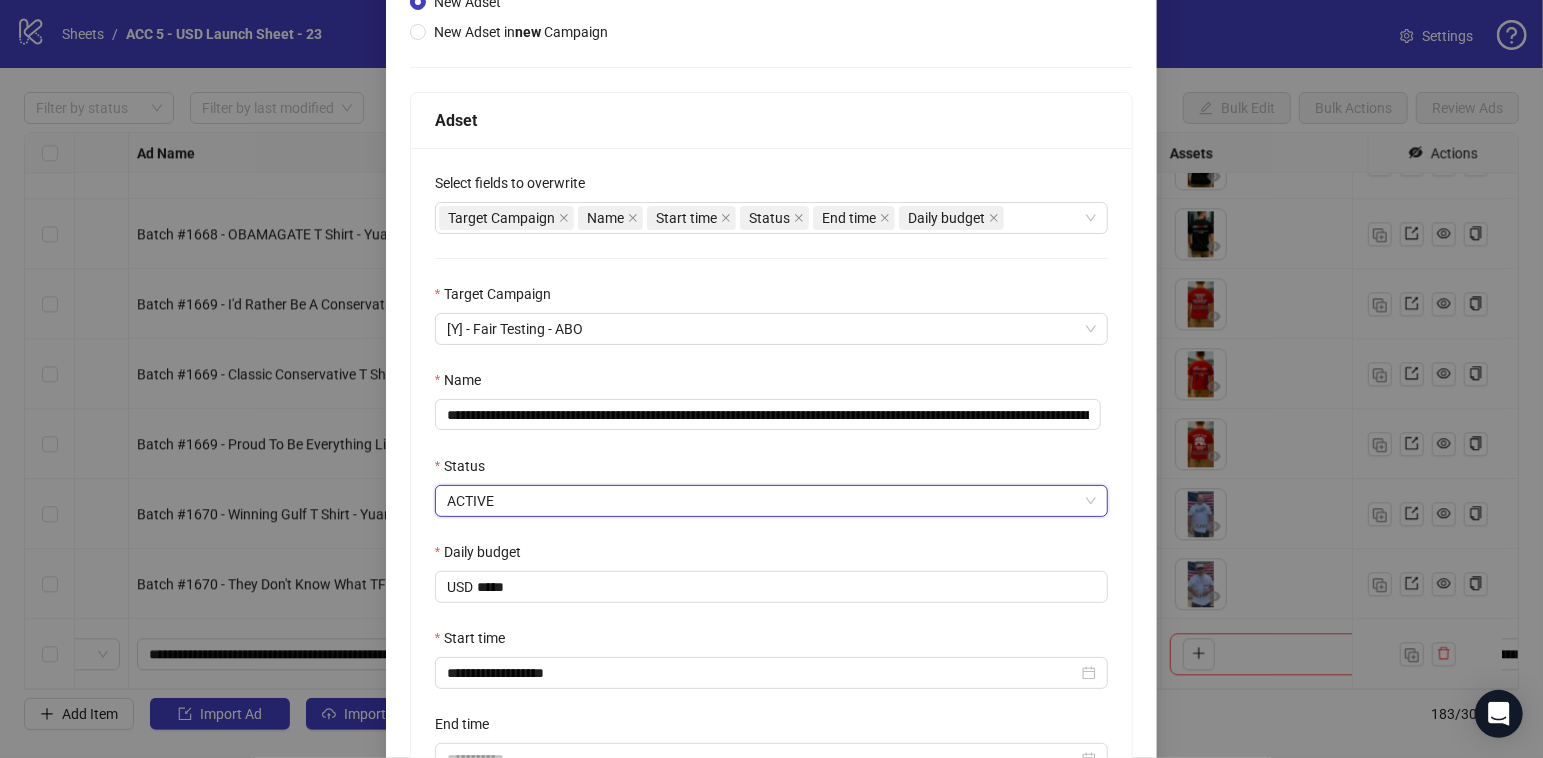 scroll, scrollTop: 459, scrollLeft: 0, axis: vertical 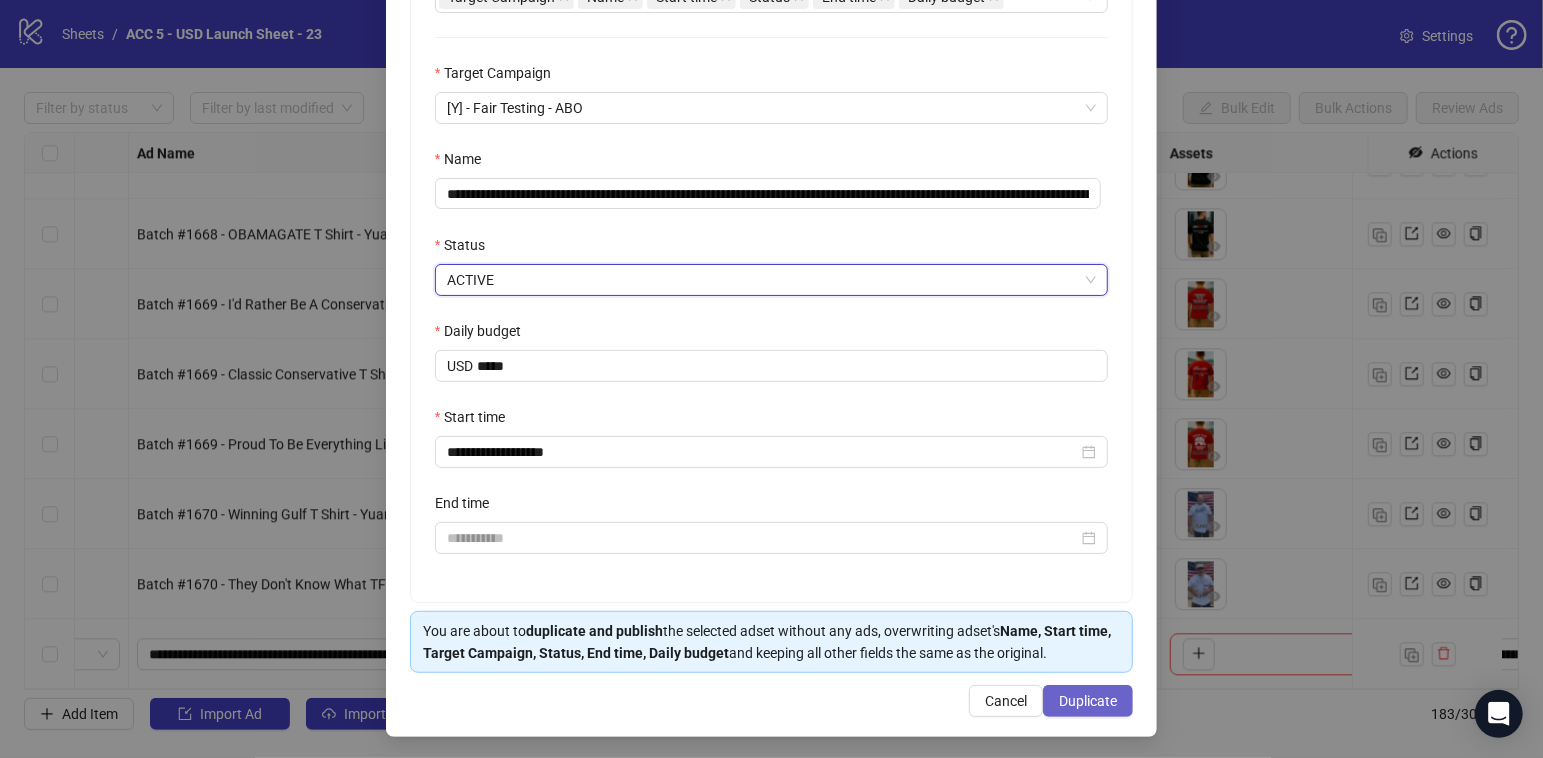 click on "Duplicate" at bounding box center [1088, 701] 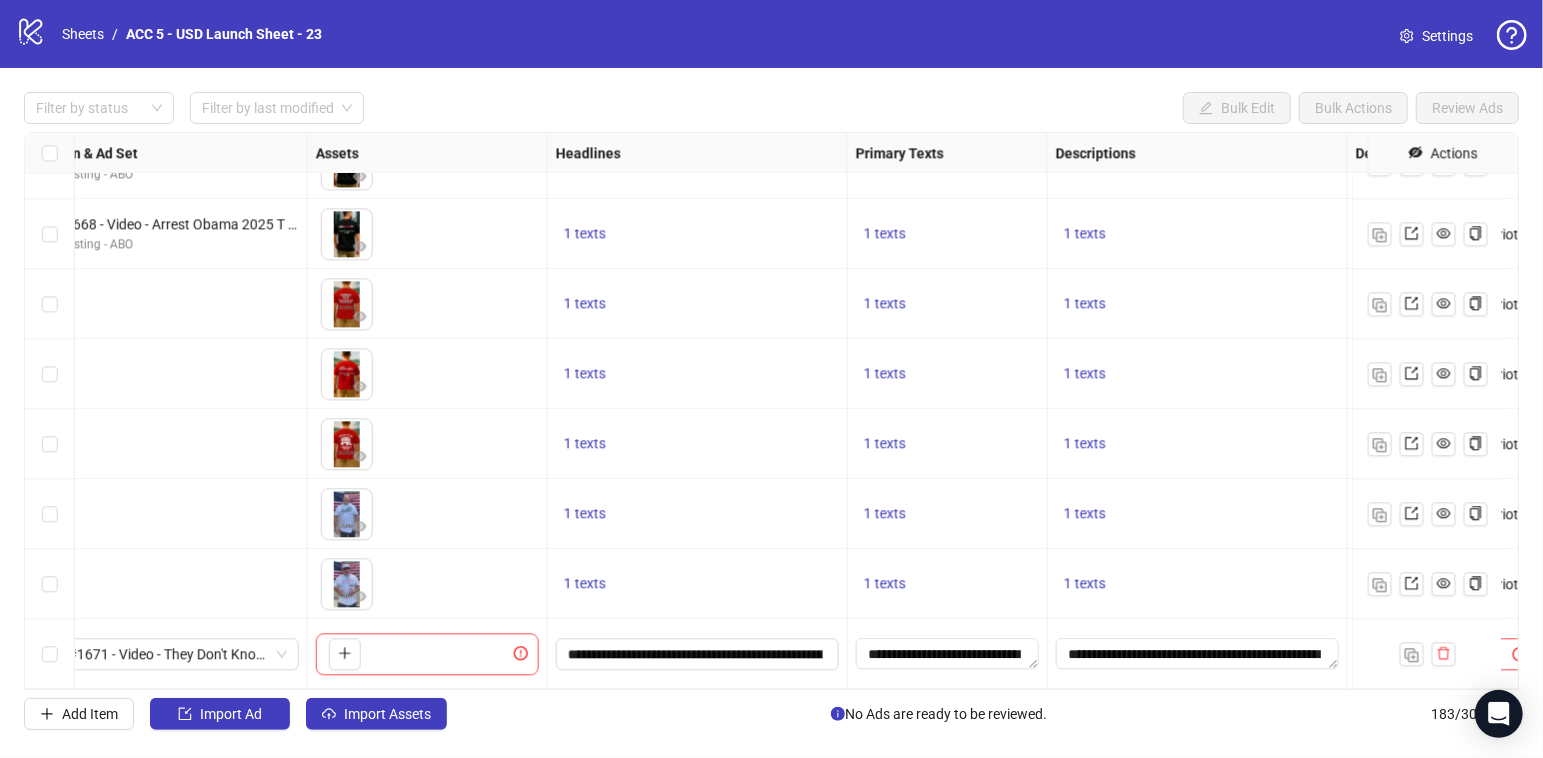 scroll, scrollTop: 12310, scrollLeft: 683, axis: both 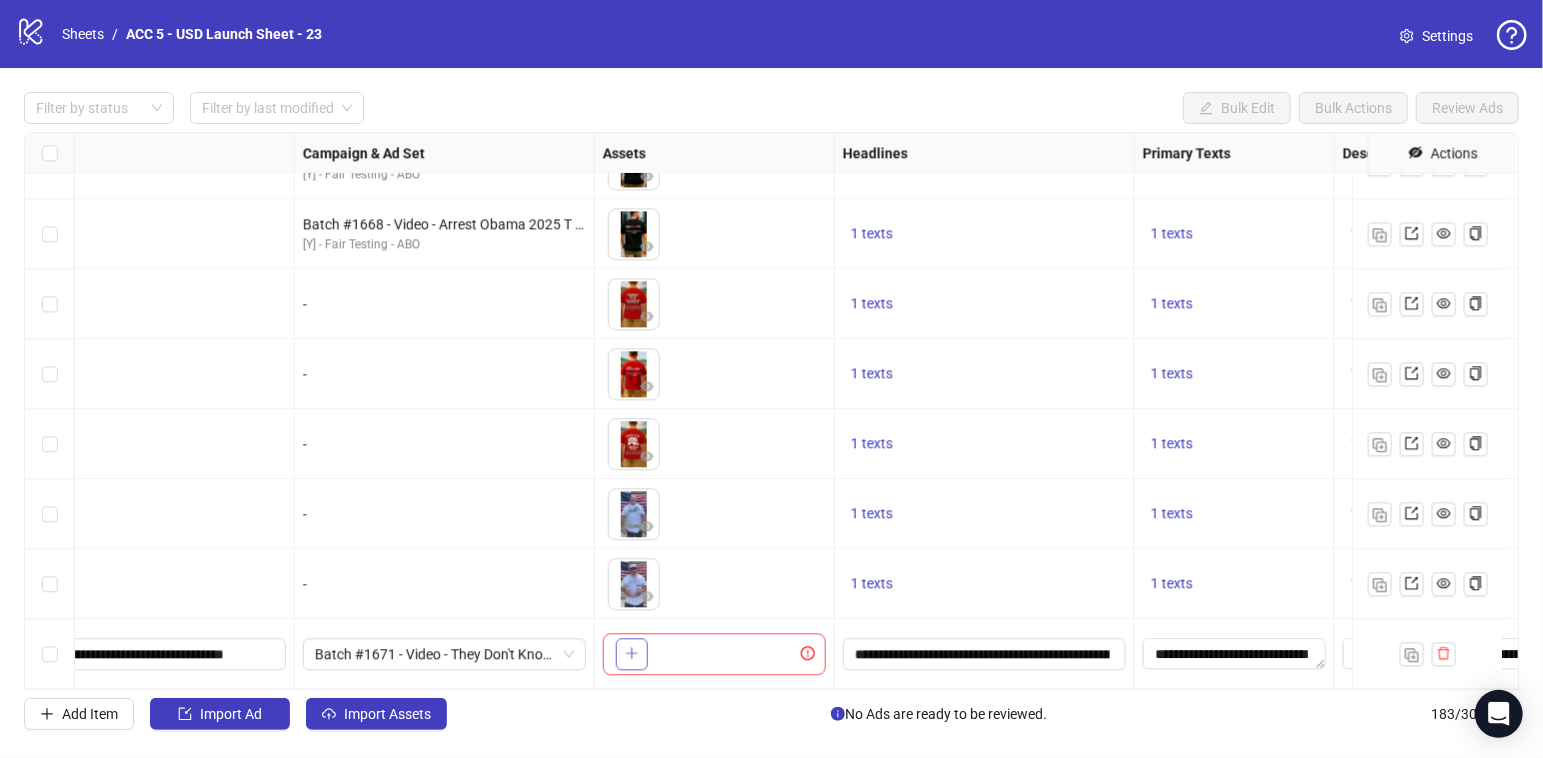 click 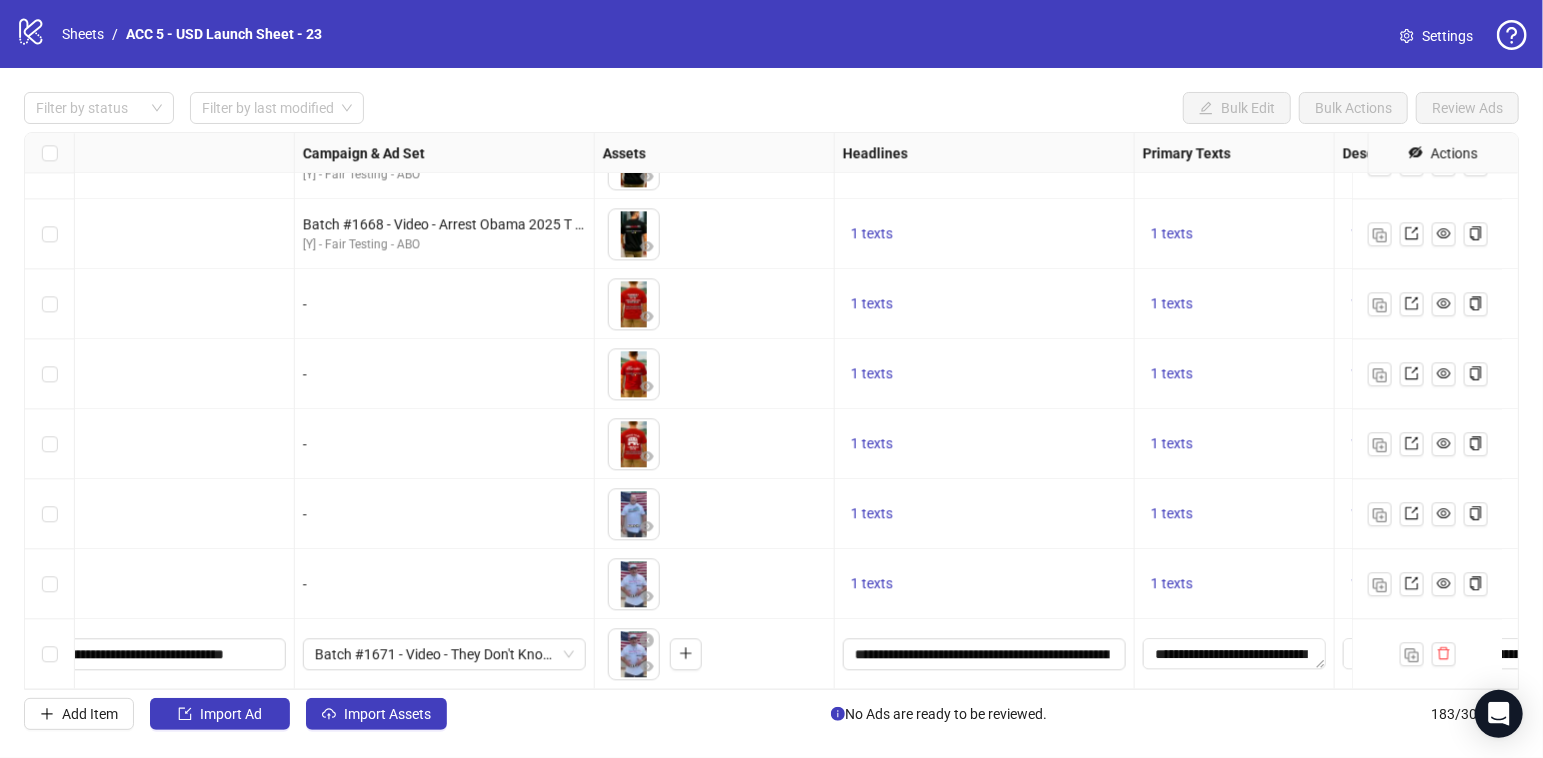 scroll, scrollTop: 12310, scrollLeft: 1884, axis: both 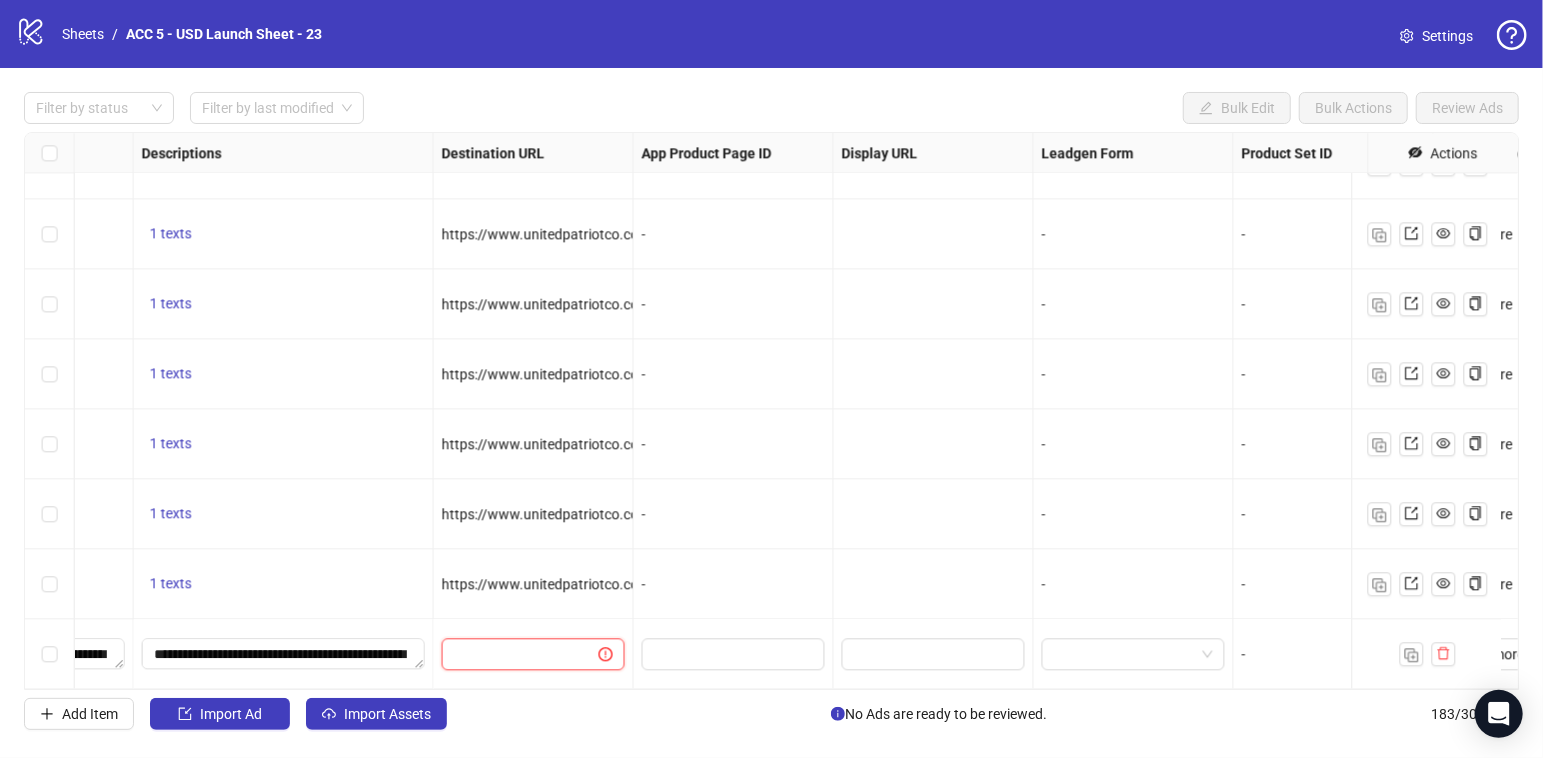 click at bounding box center (512, 654) 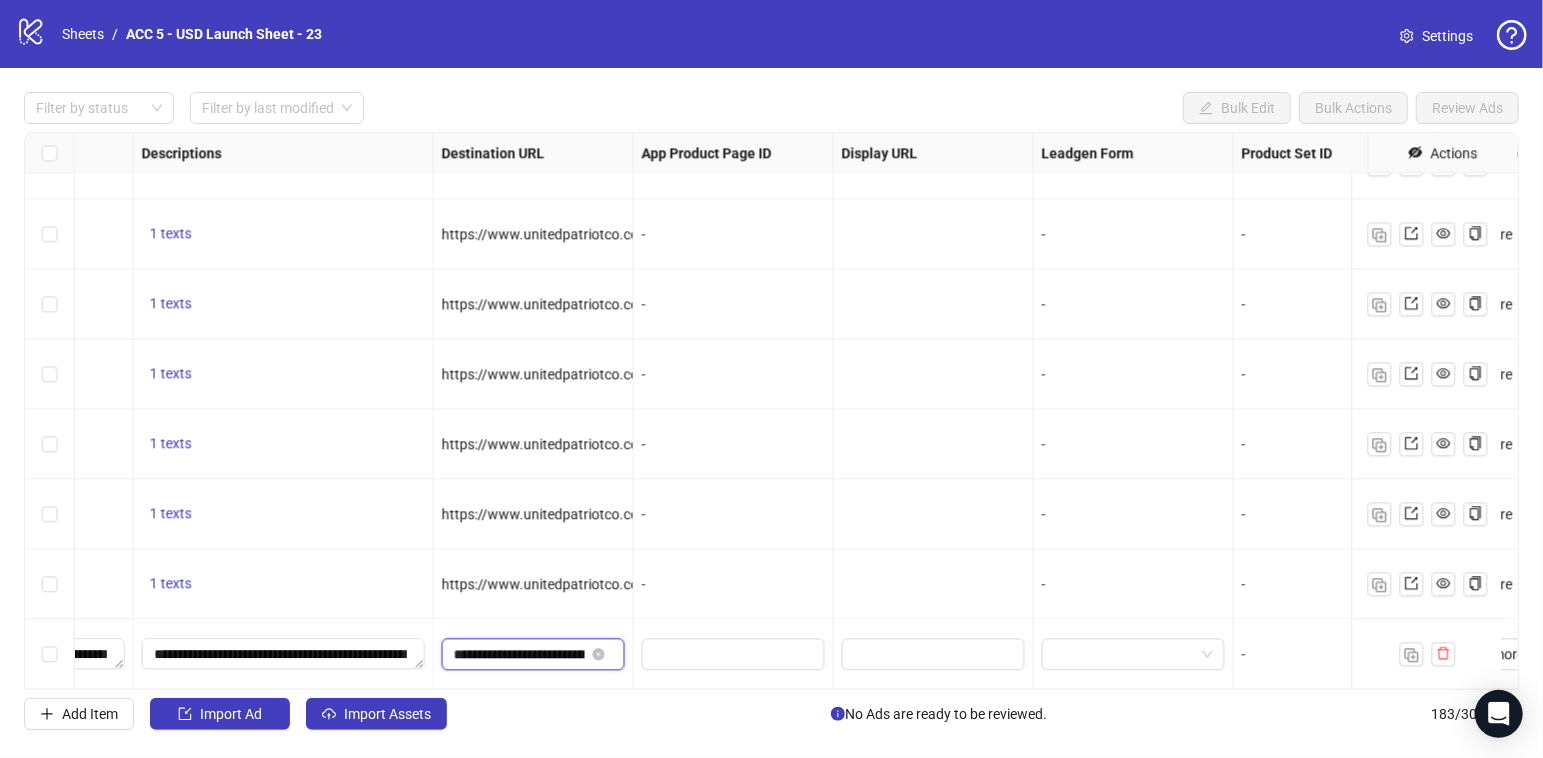 scroll, scrollTop: 0, scrollLeft: 680, axis: horizontal 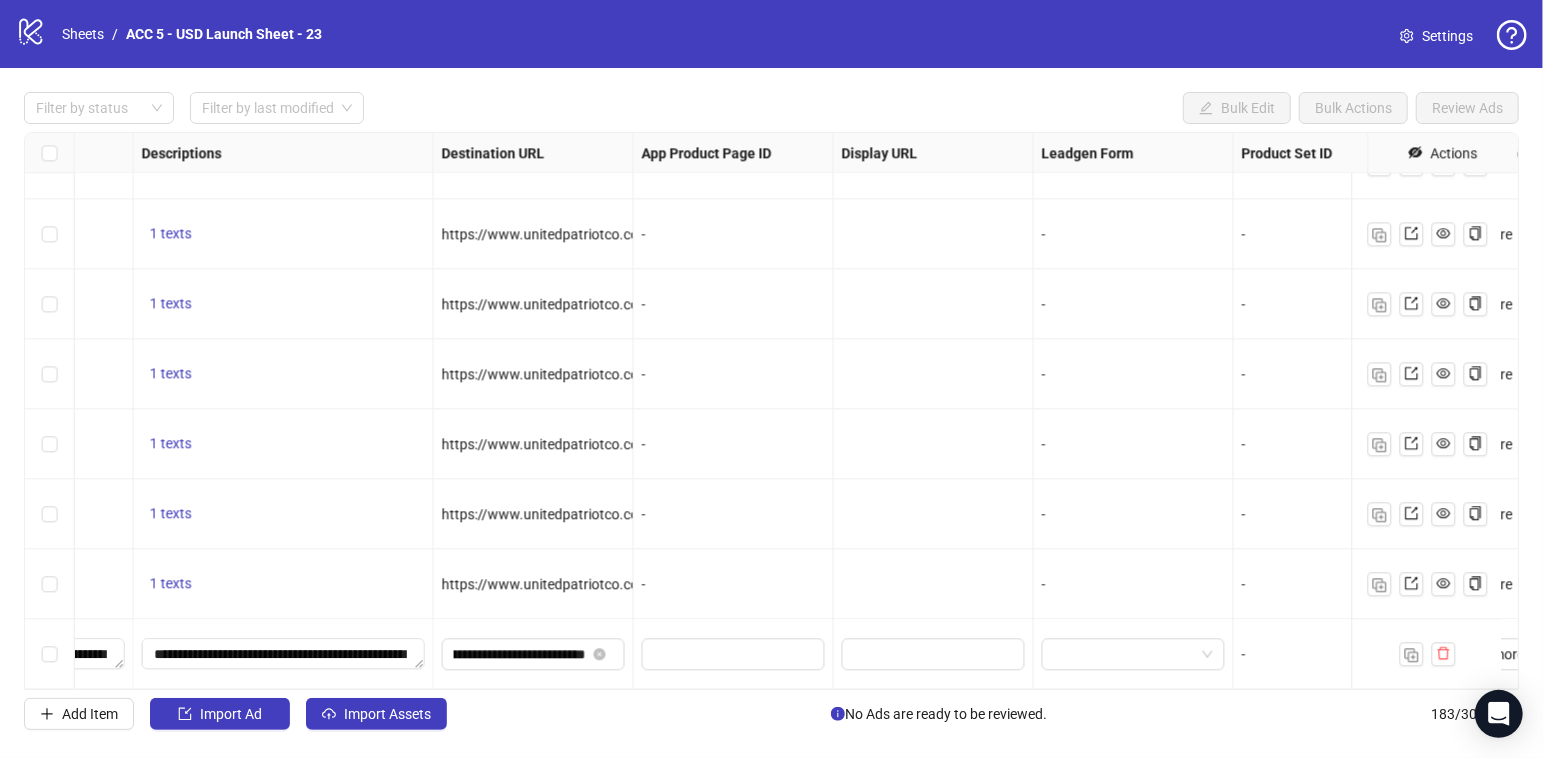 click on "-" at bounding box center (733, 584) 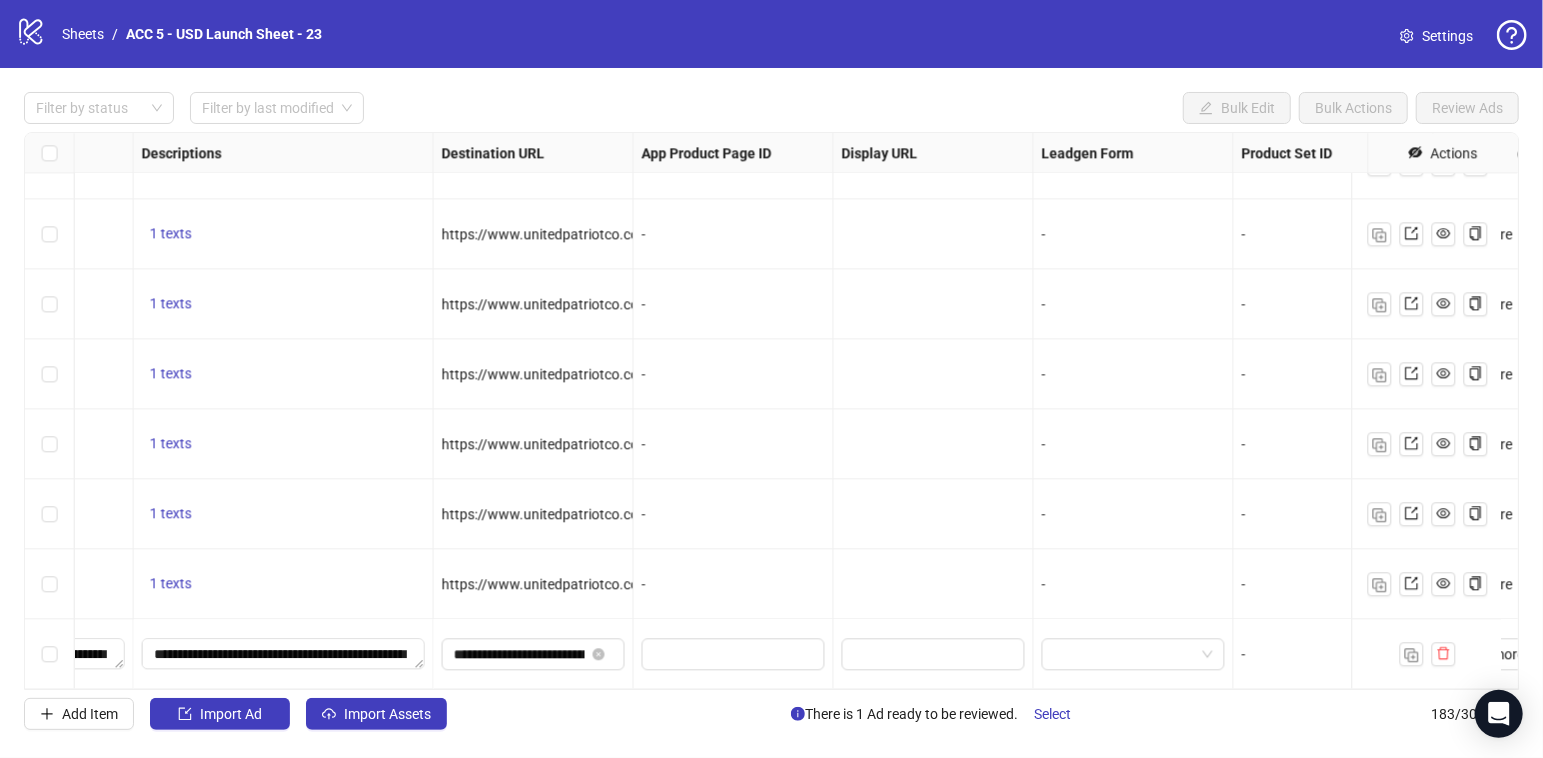 scroll, scrollTop: 12310, scrollLeft: 0, axis: vertical 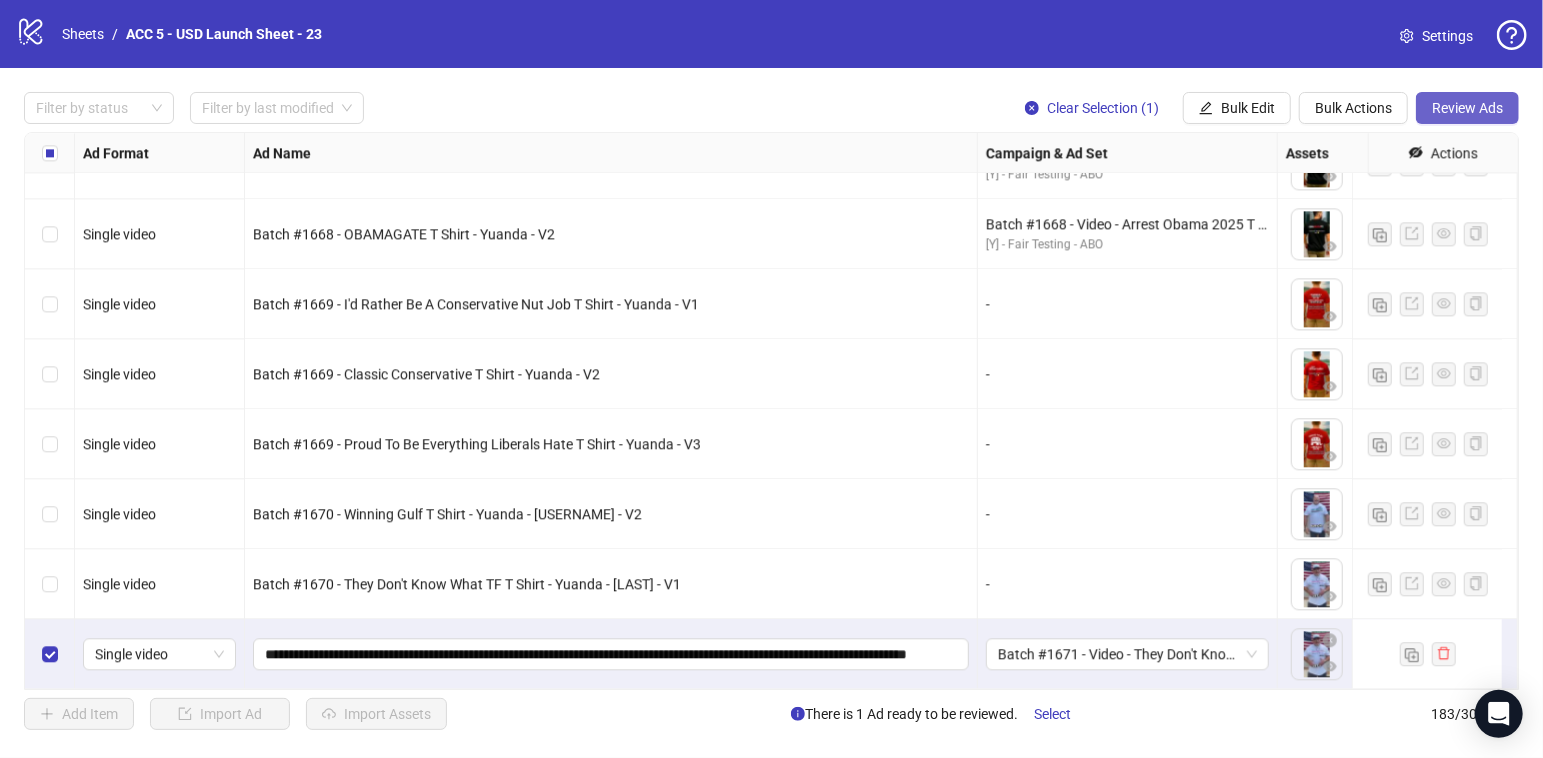 click on "Review Ads" at bounding box center (1467, 108) 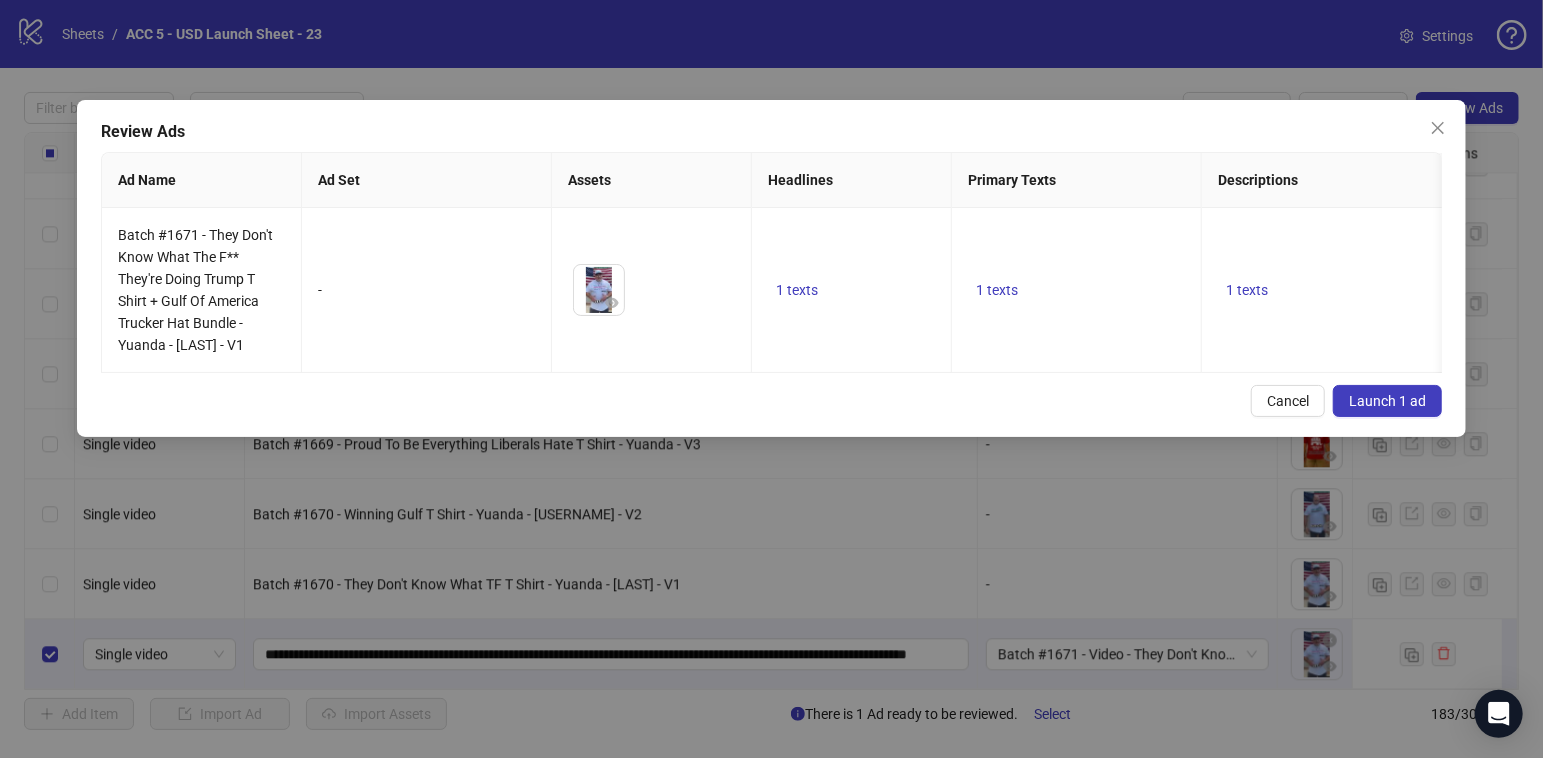 click on "Launch 1 ad" at bounding box center [1387, 401] 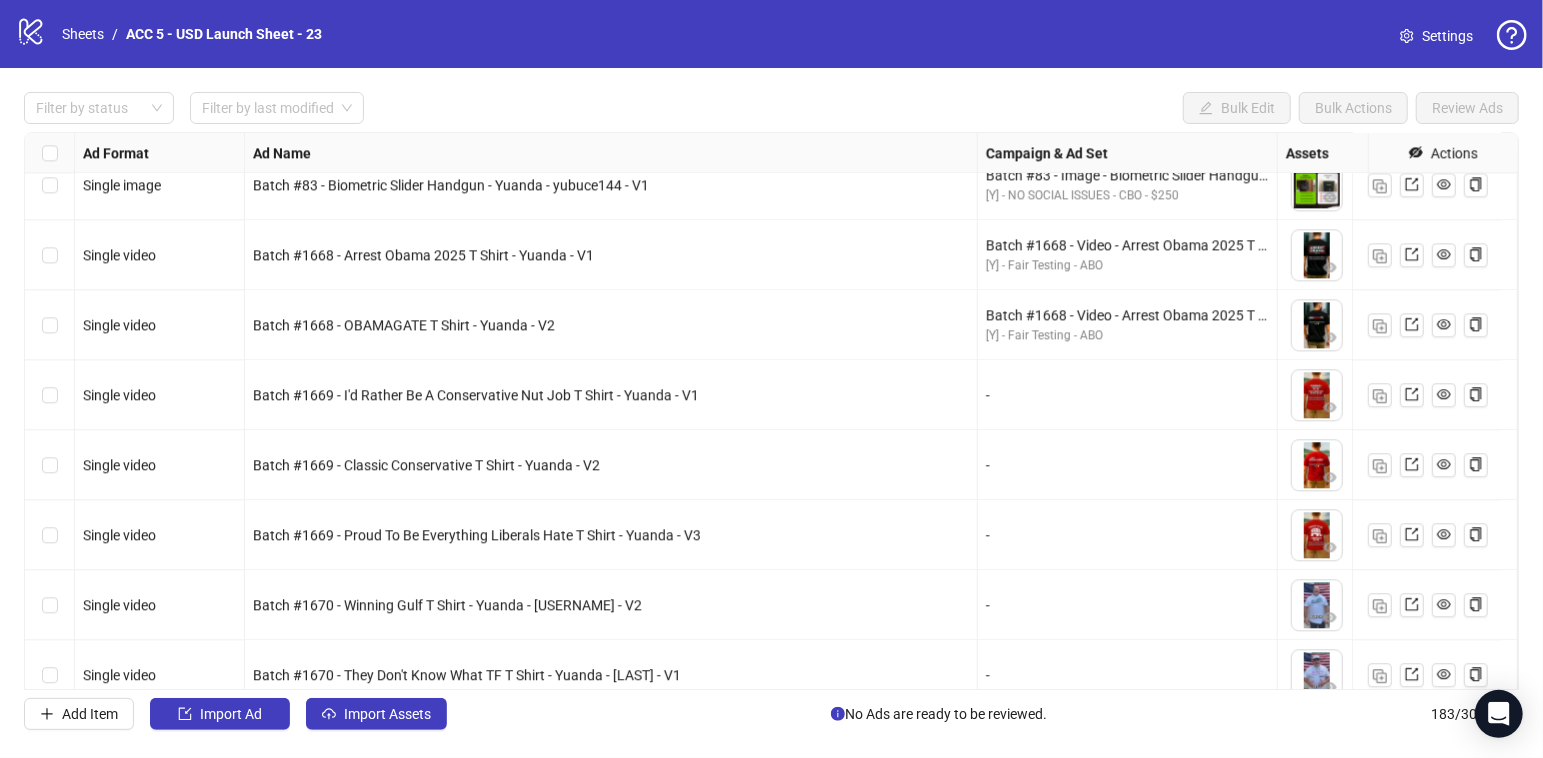 scroll, scrollTop: 12310, scrollLeft: 0, axis: vertical 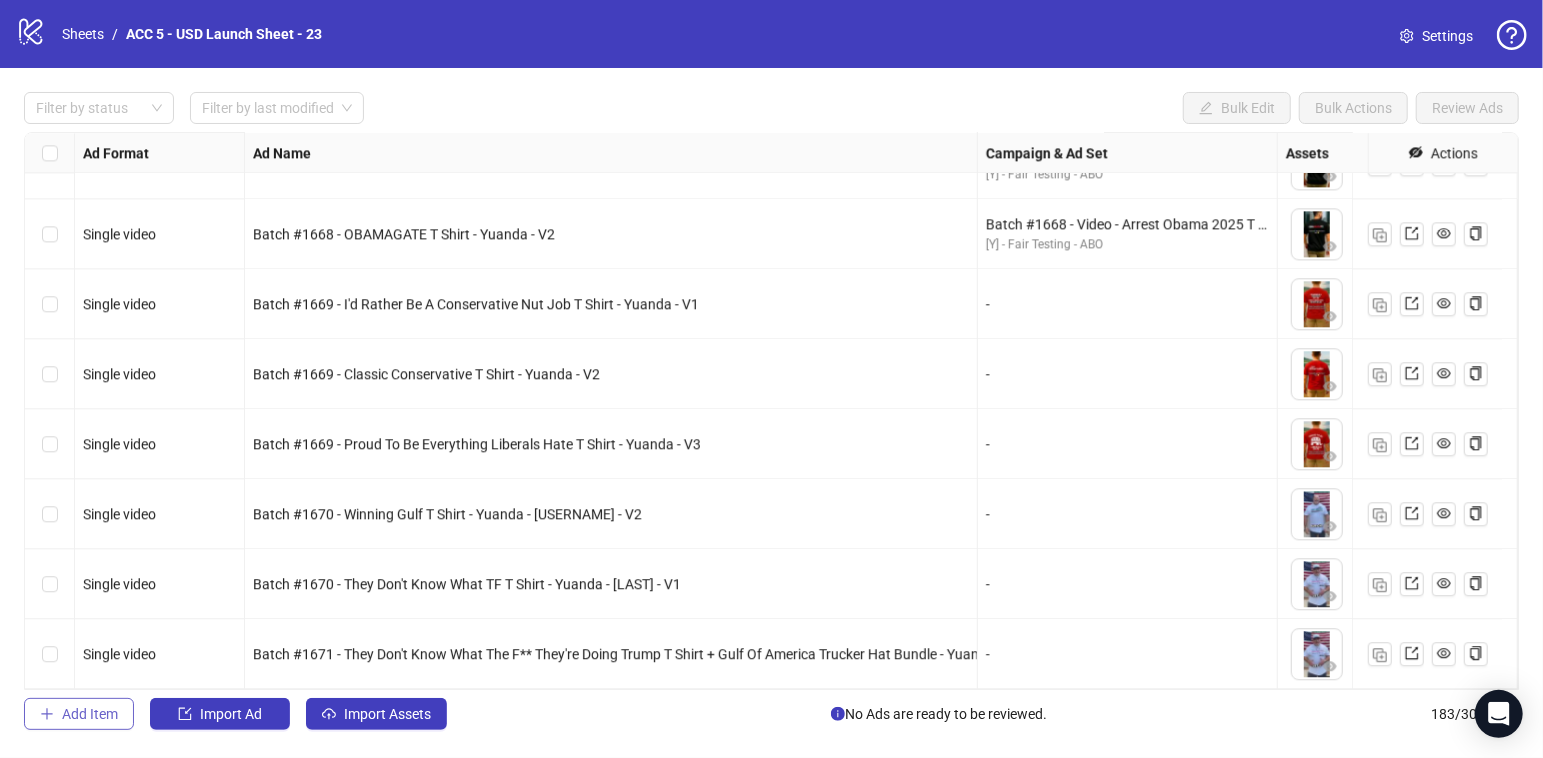 click on "Add Item" at bounding box center [90, 714] 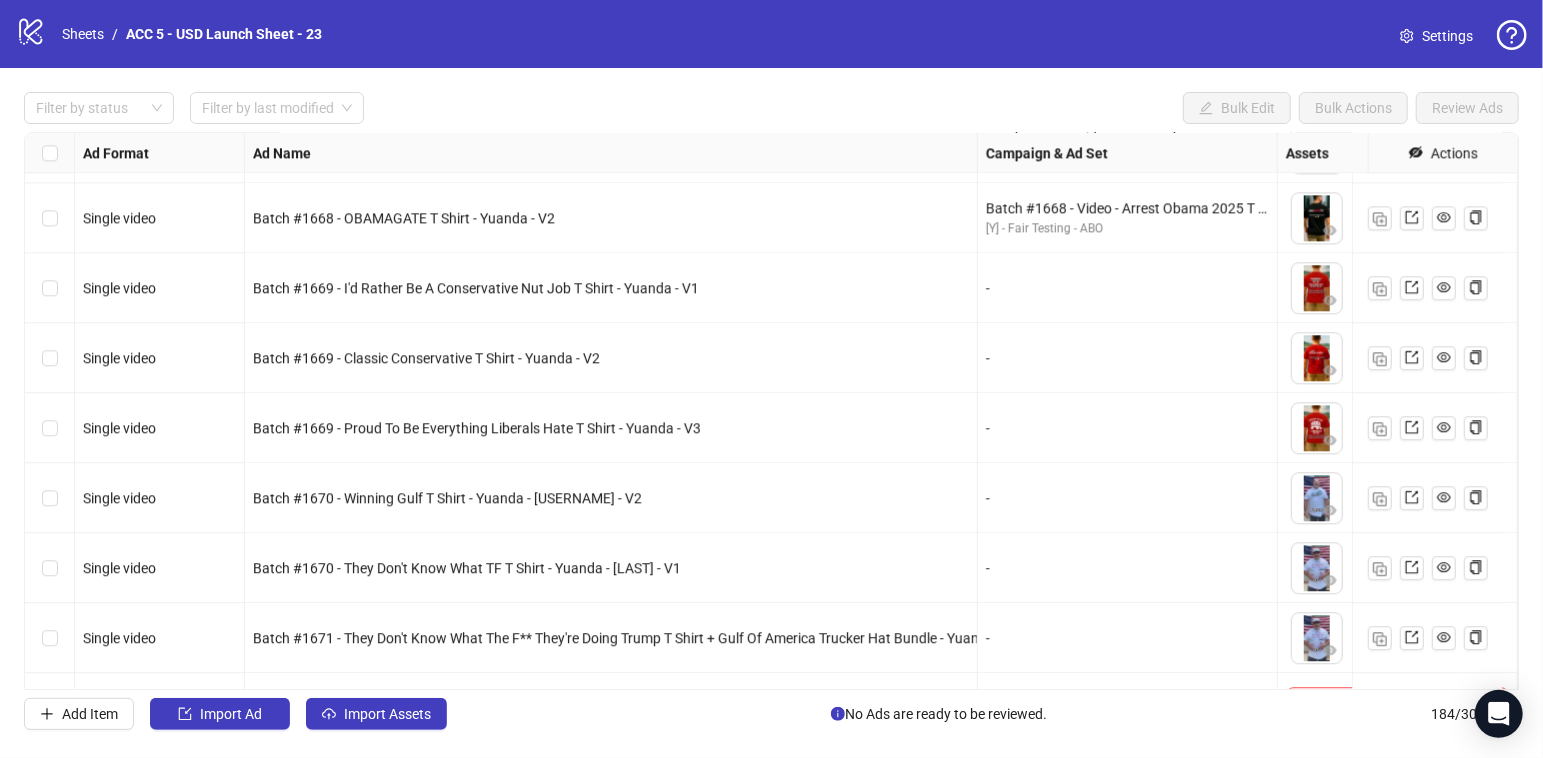 scroll, scrollTop: 12380, scrollLeft: 0, axis: vertical 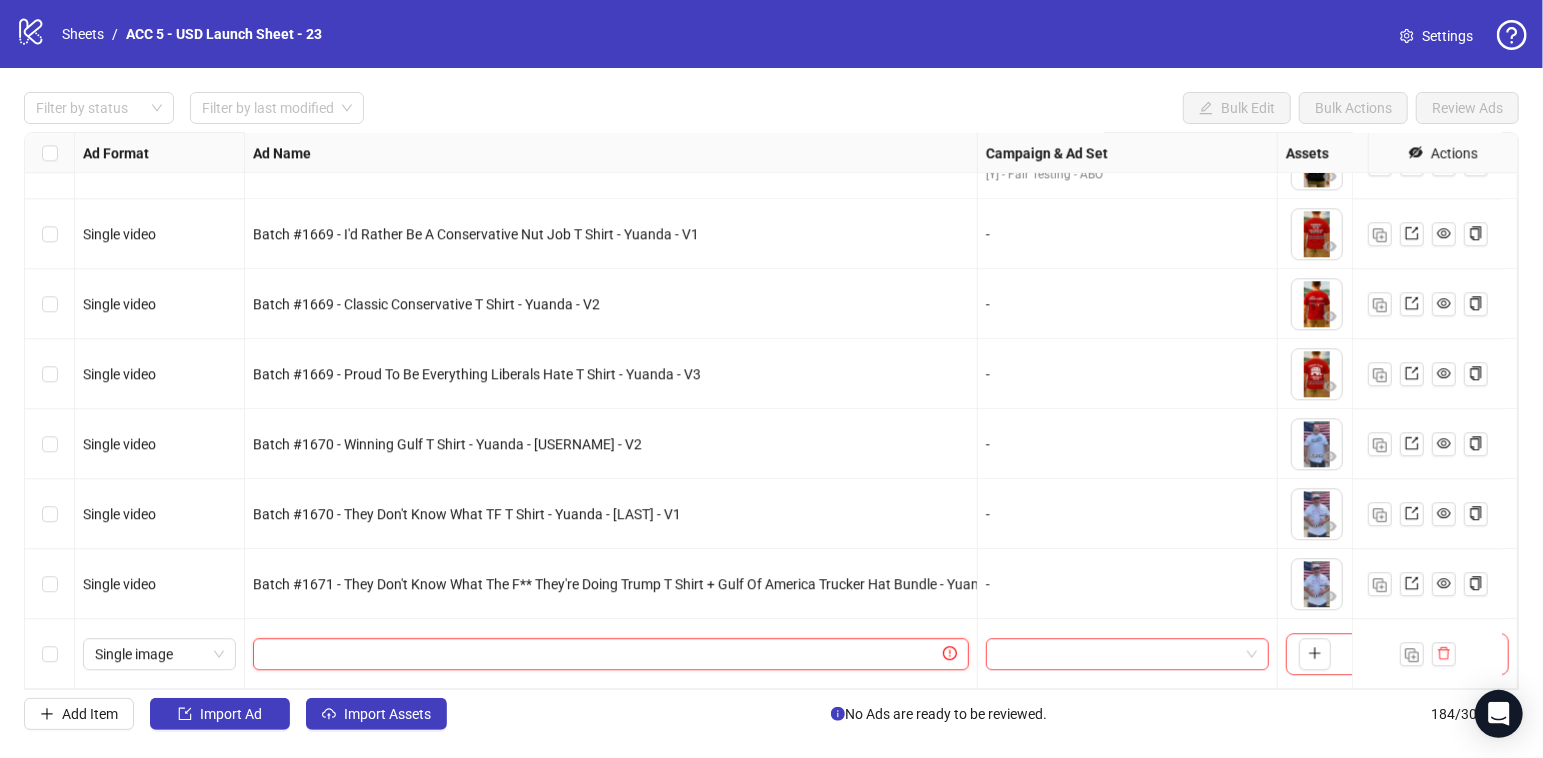 click at bounding box center [602, 654] 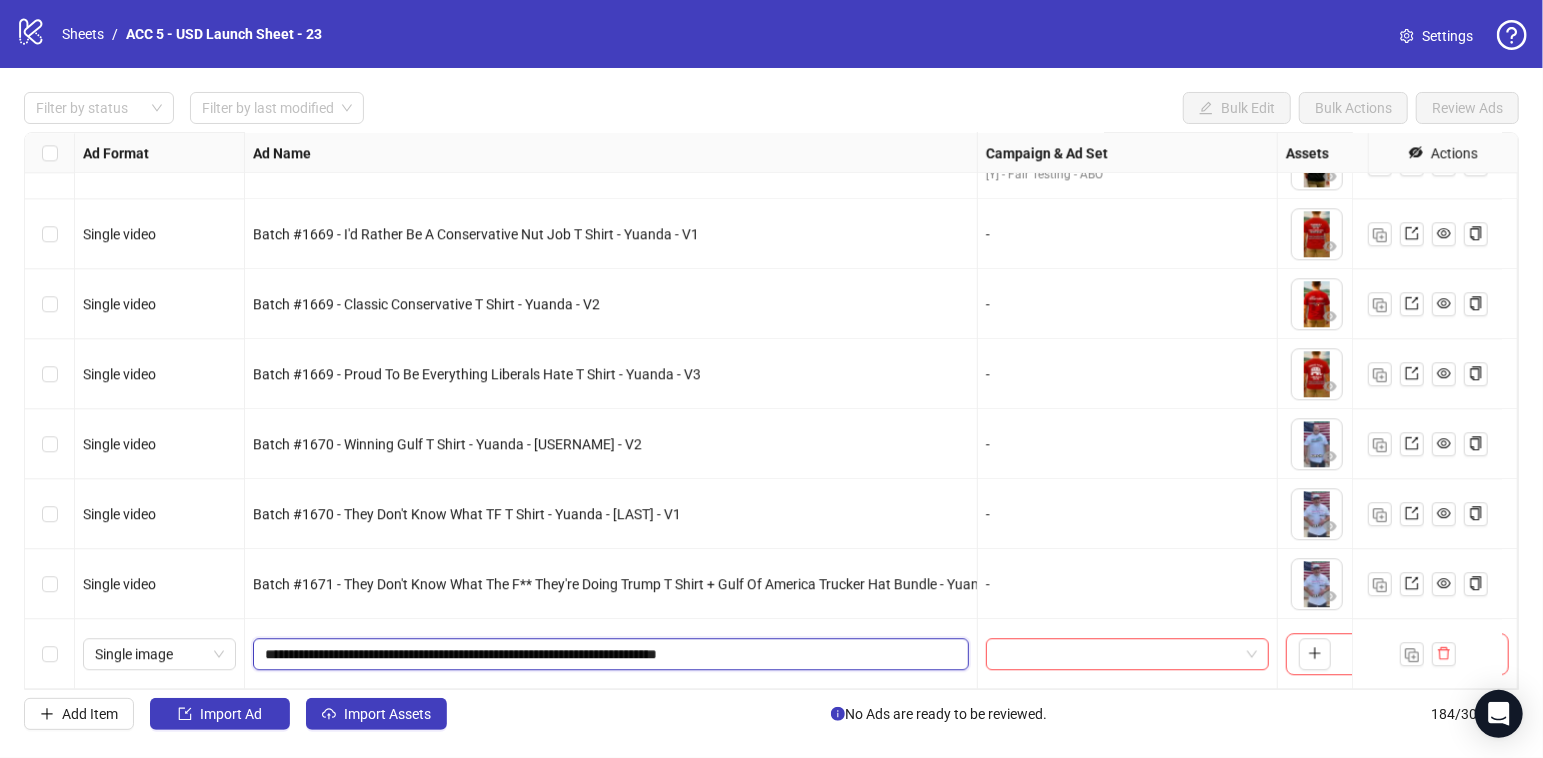 drag, startPoint x: 708, startPoint y: 638, endPoint x: 845, endPoint y: 642, distance: 137.05838 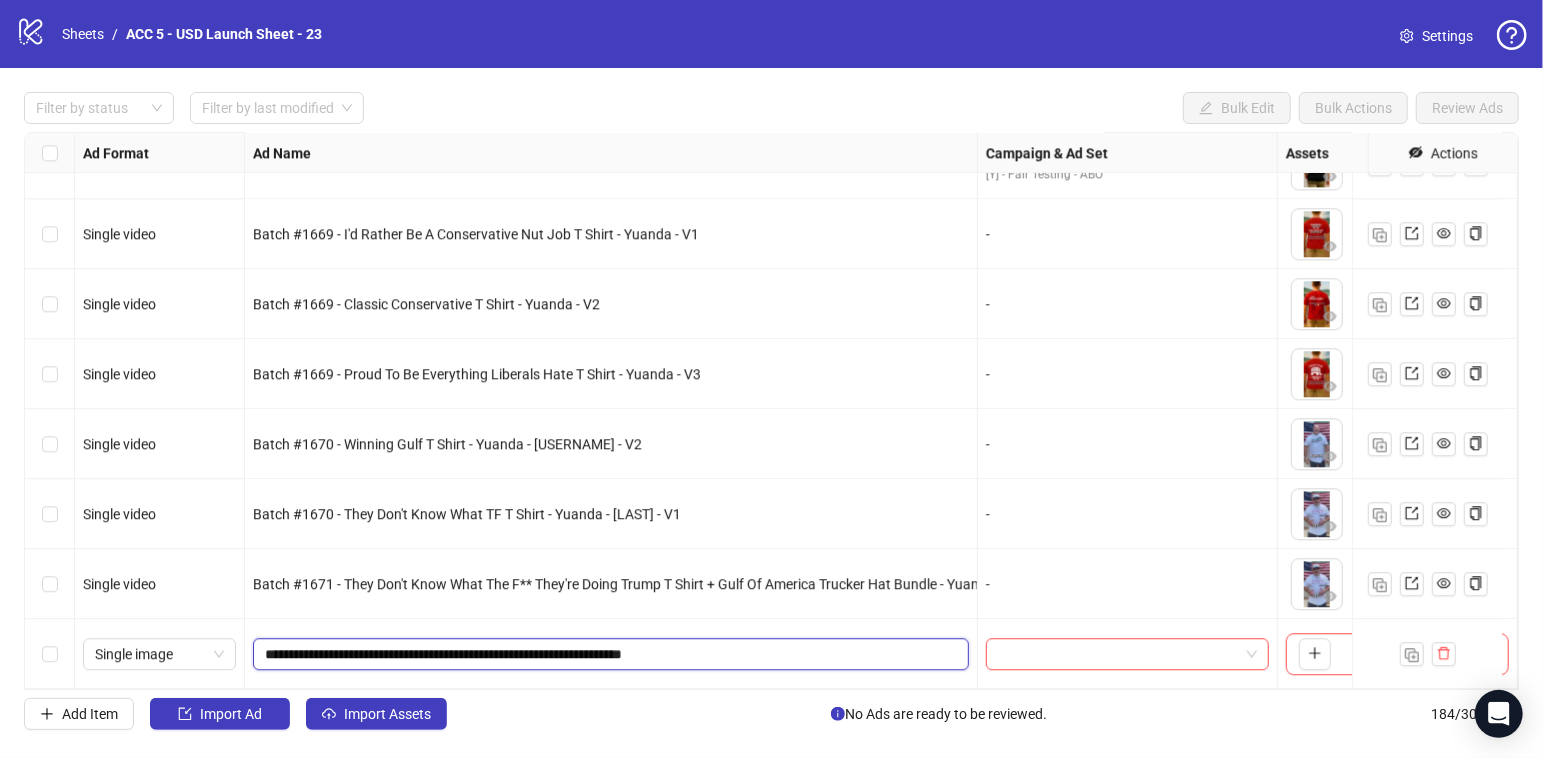 drag, startPoint x: 353, startPoint y: 637, endPoint x: 327, endPoint y: 642, distance: 26.476404 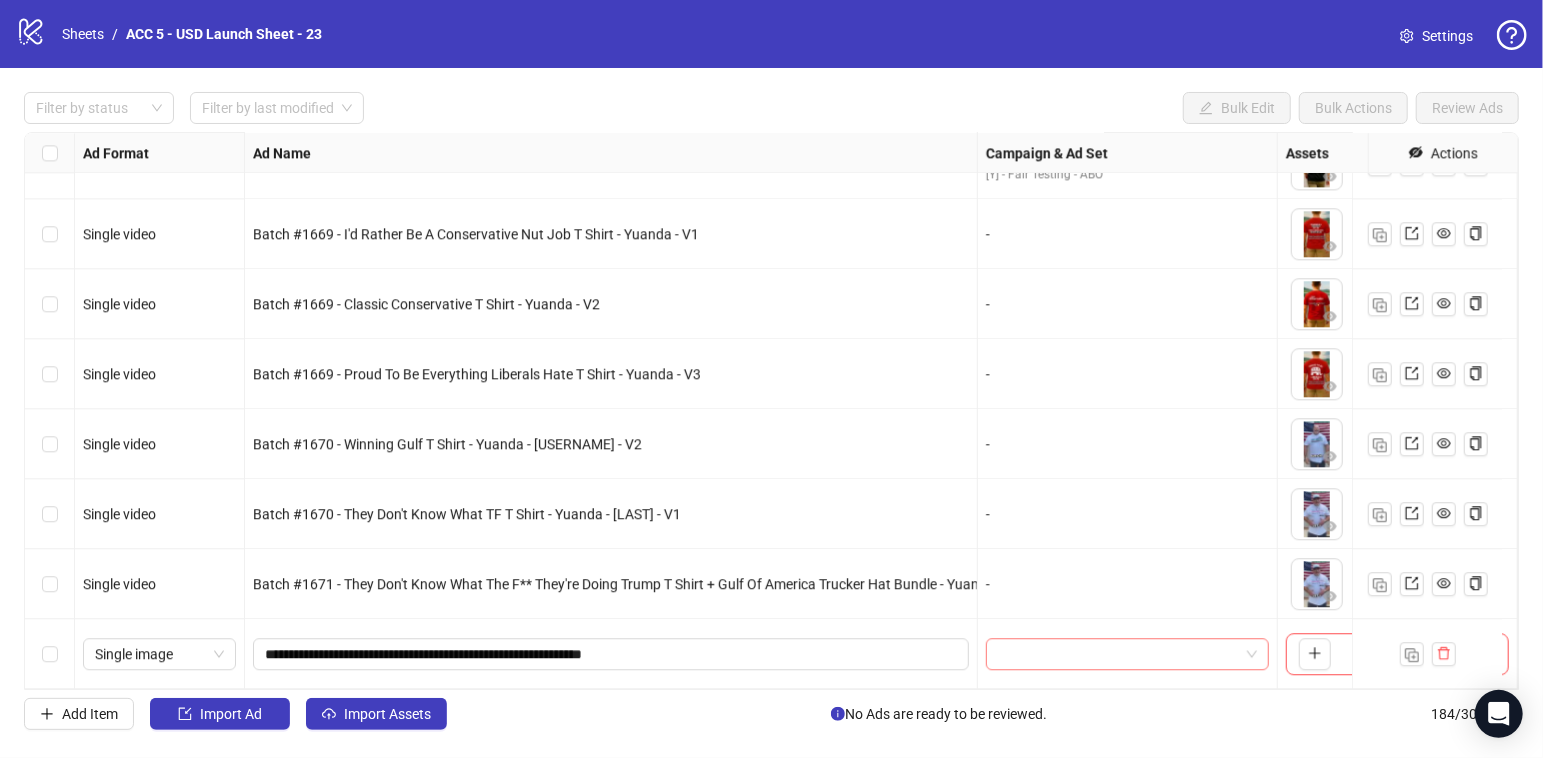 click at bounding box center [1128, 654] 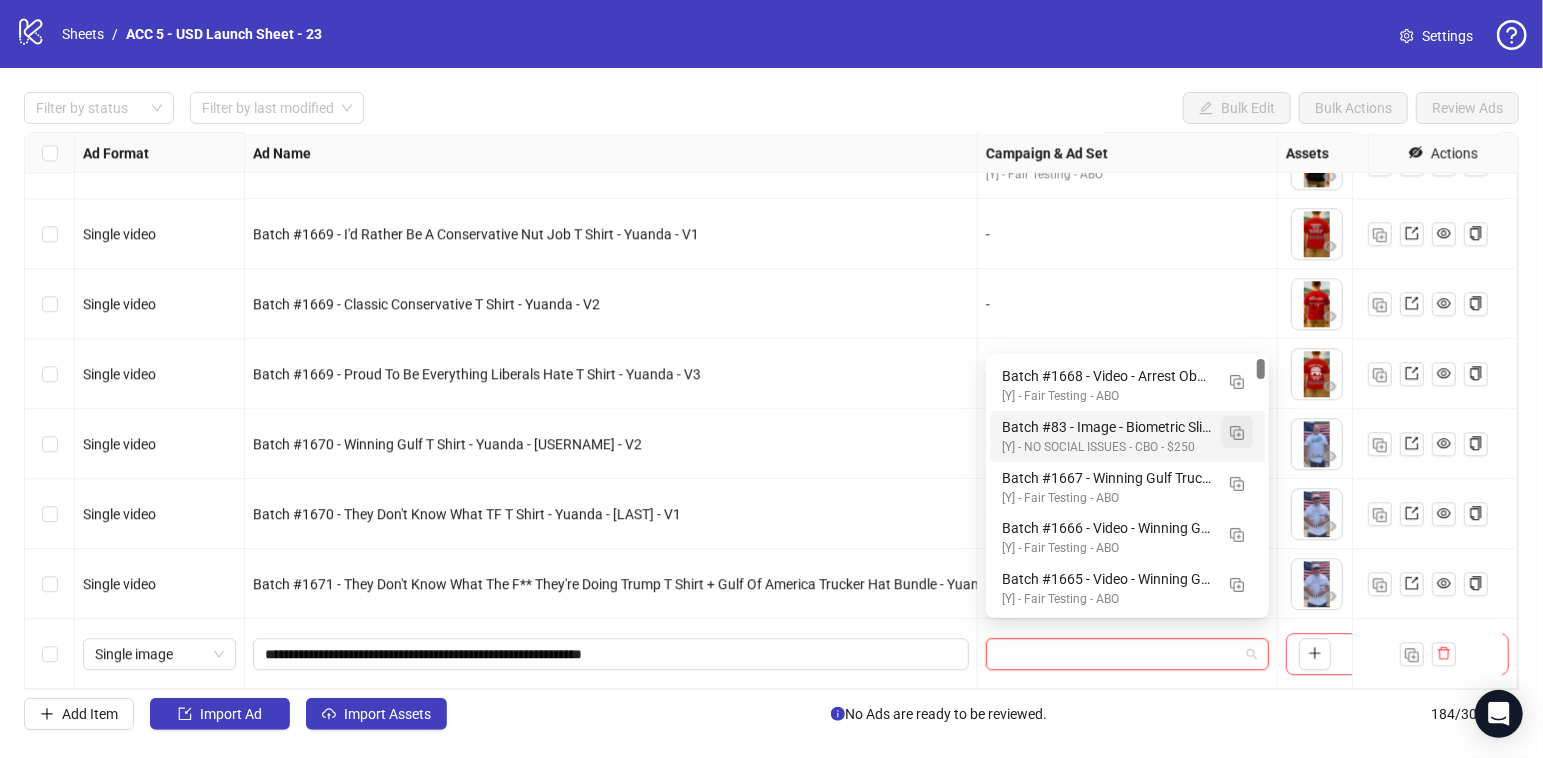 scroll, scrollTop: 146, scrollLeft: 0, axis: vertical 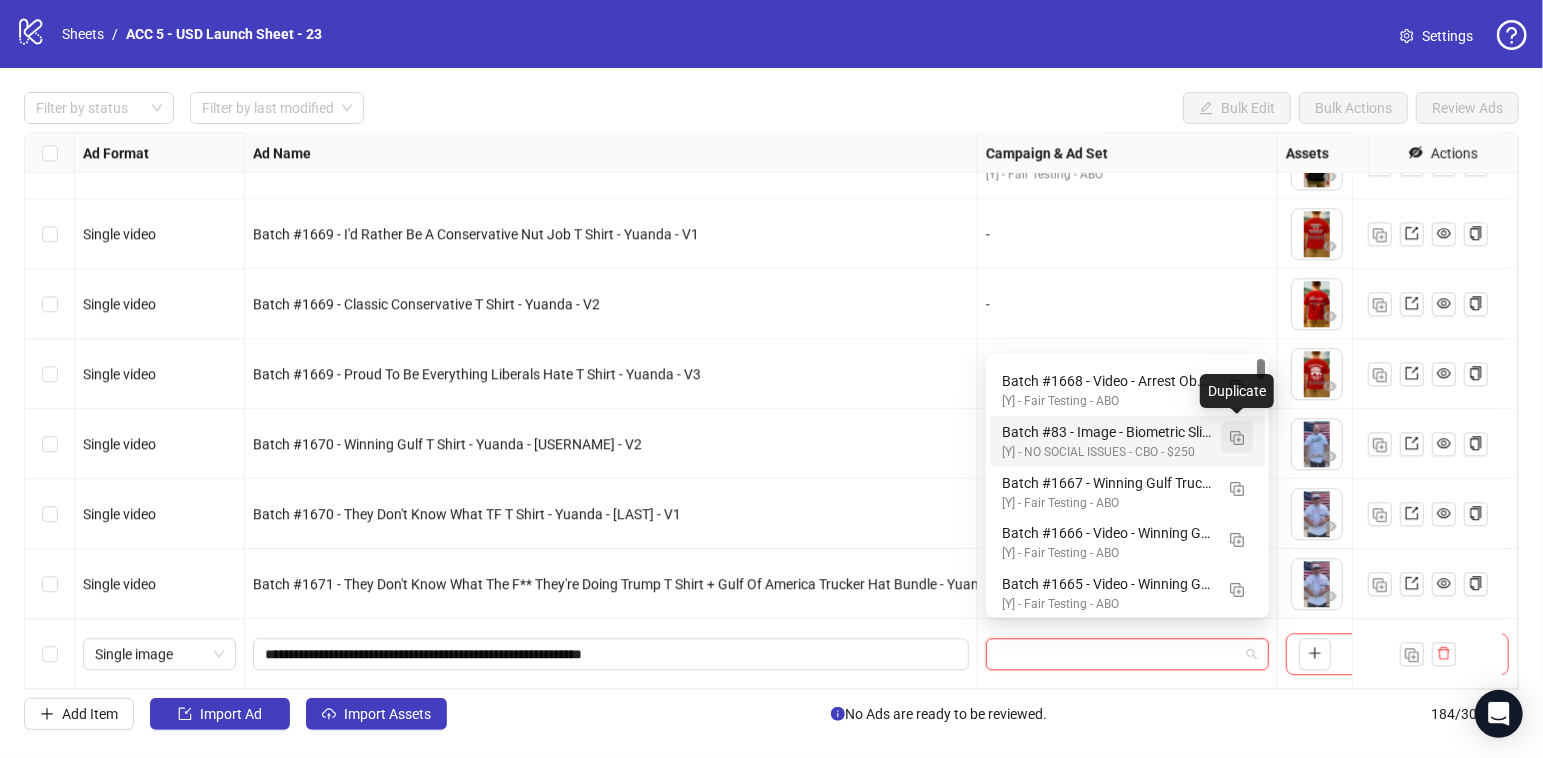 click at bounding box center [1237, 437] 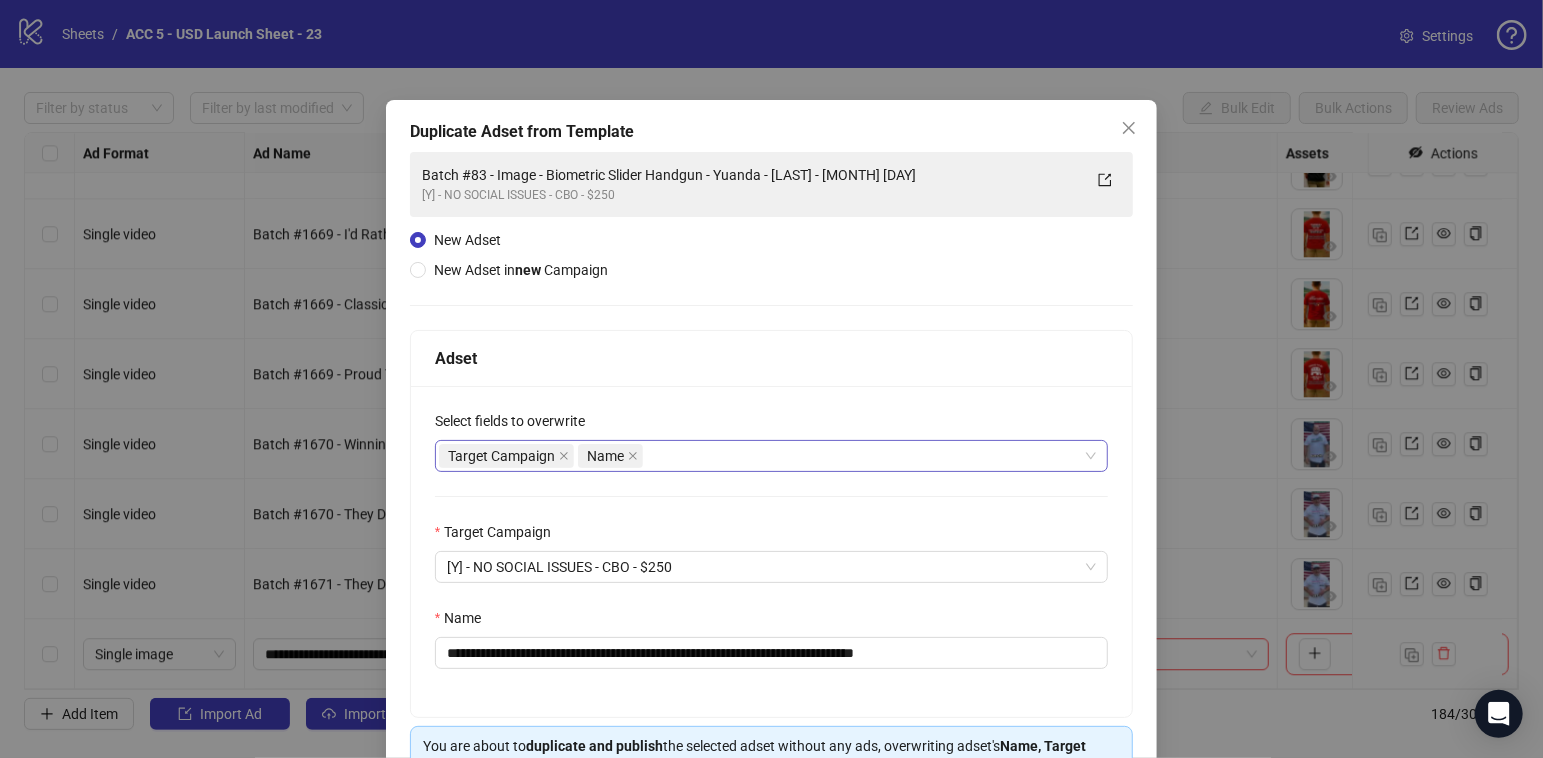 click on "Target Campaign Name" at bounding box center (761, 456) 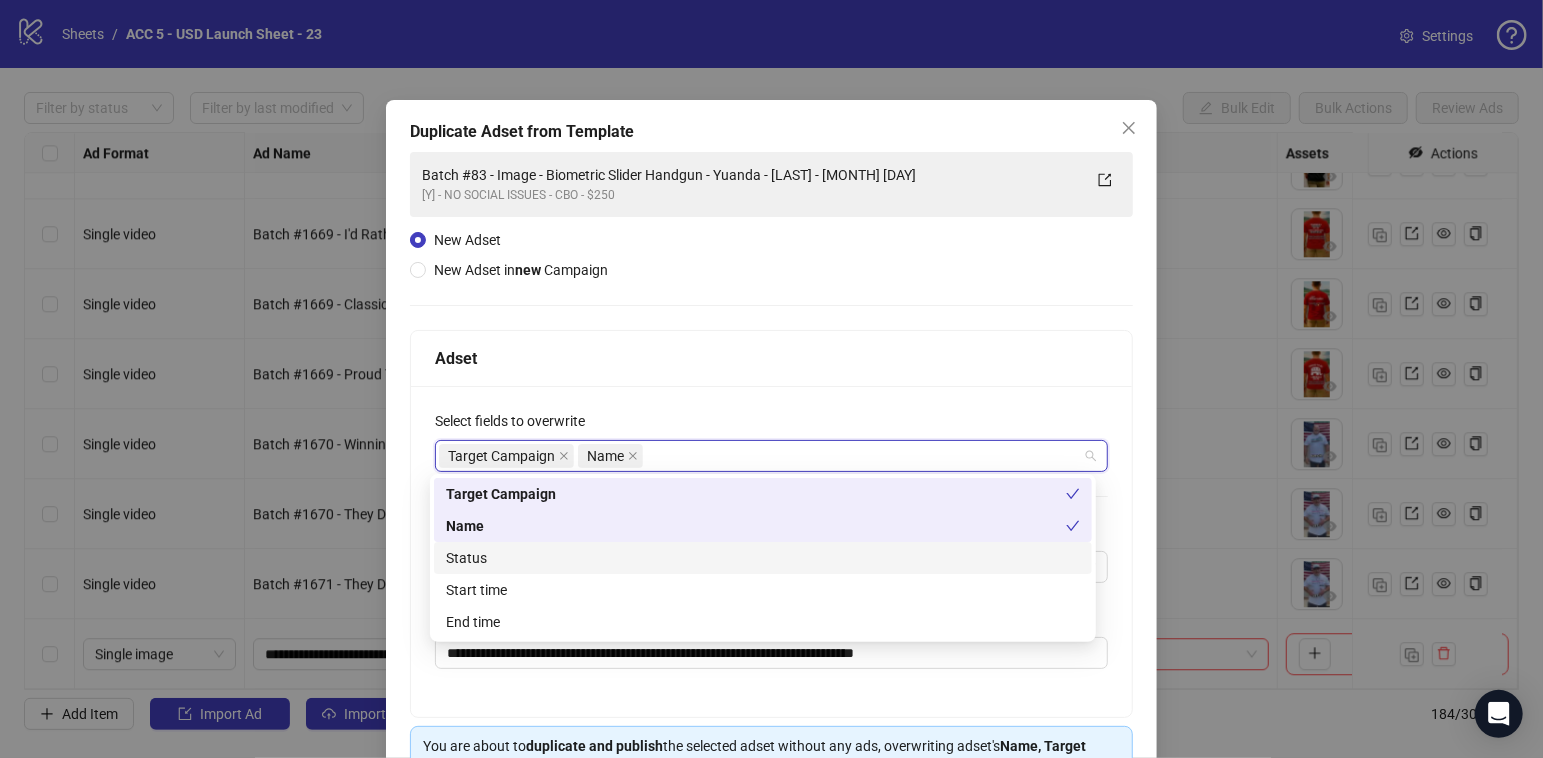 click on "Status" at bounding box center [763, 558] 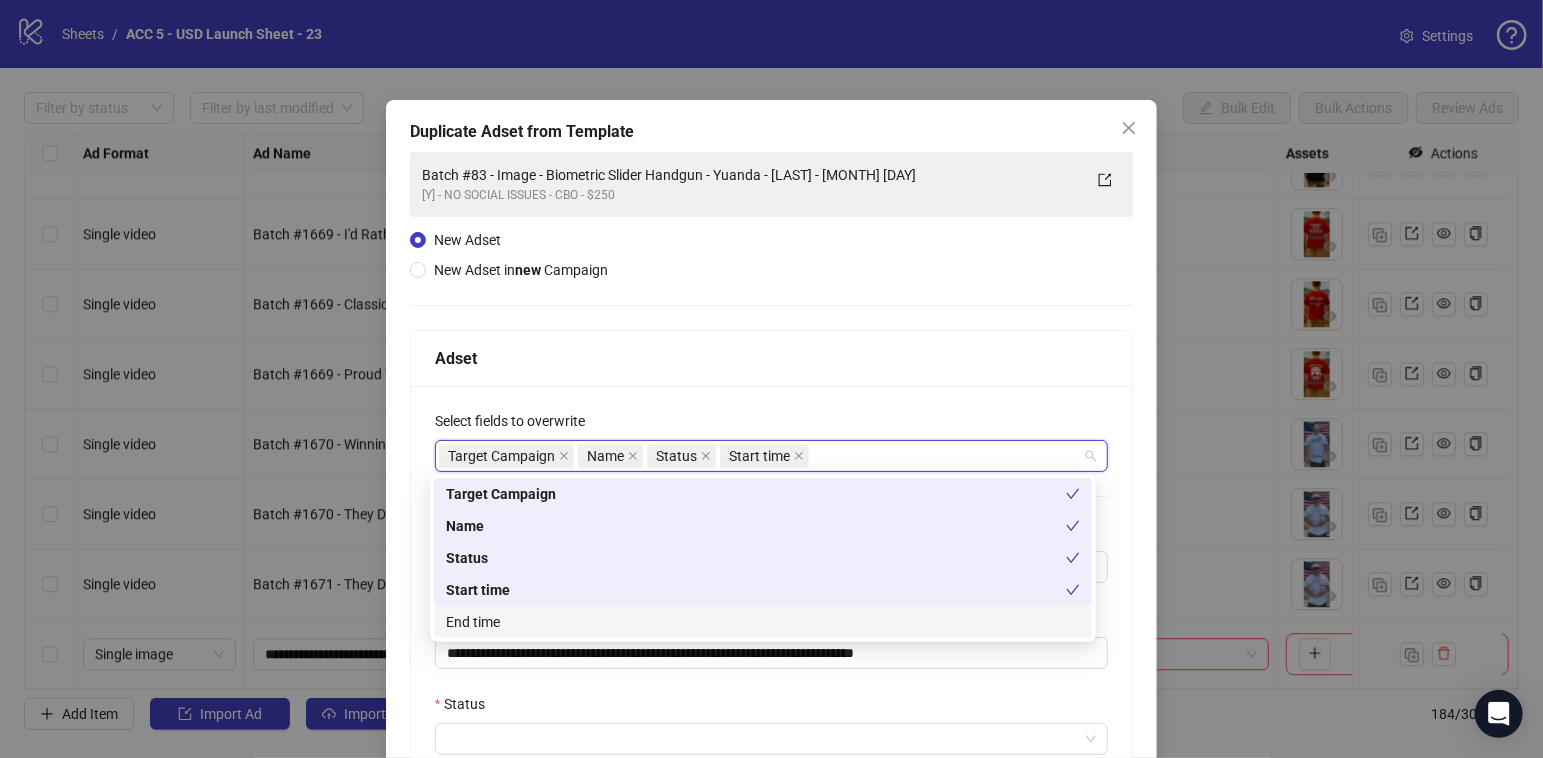 click on "End time" at bounding box center (763, 622) 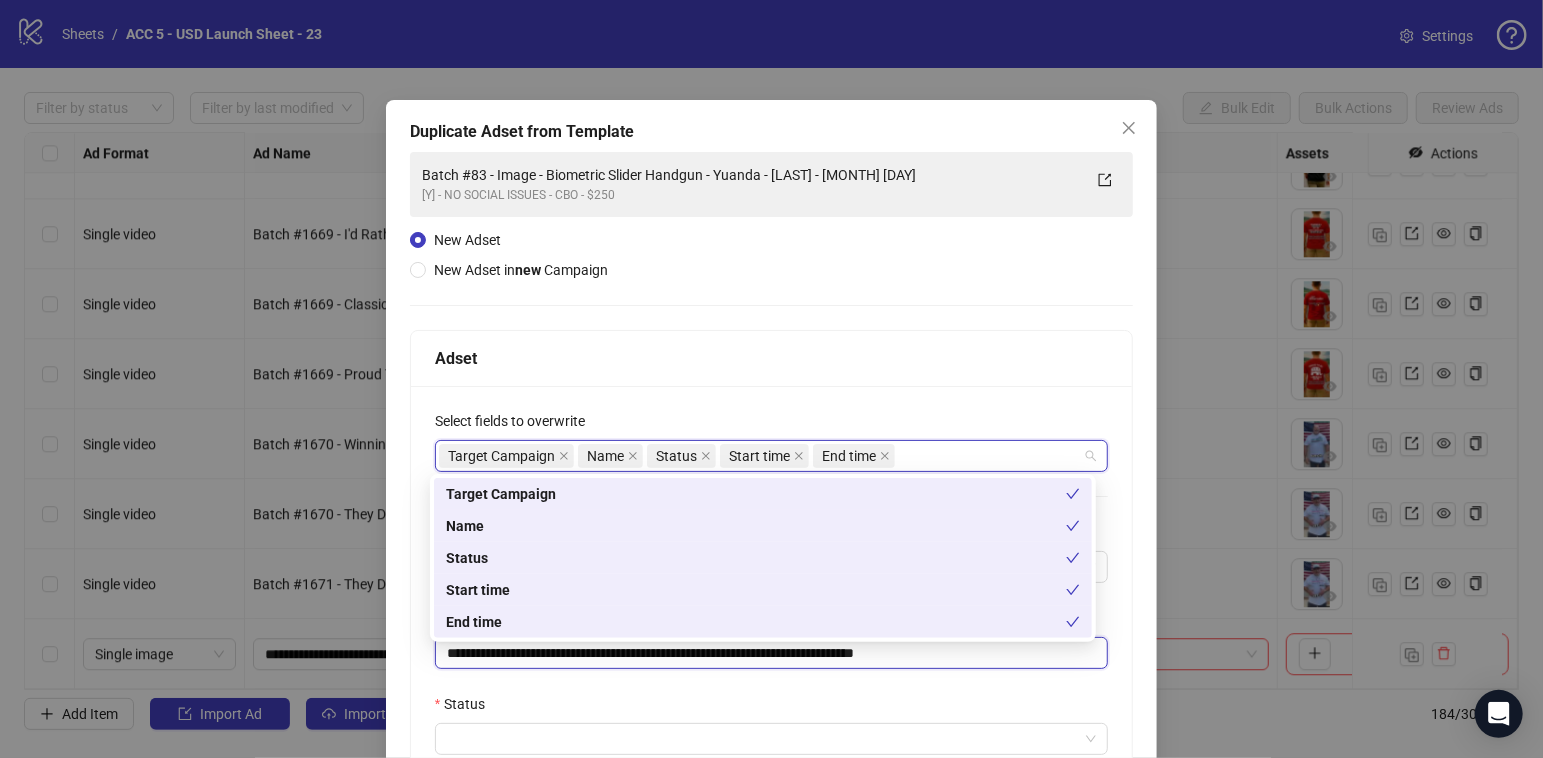 click on "**********" at bounding box center [772, 653] 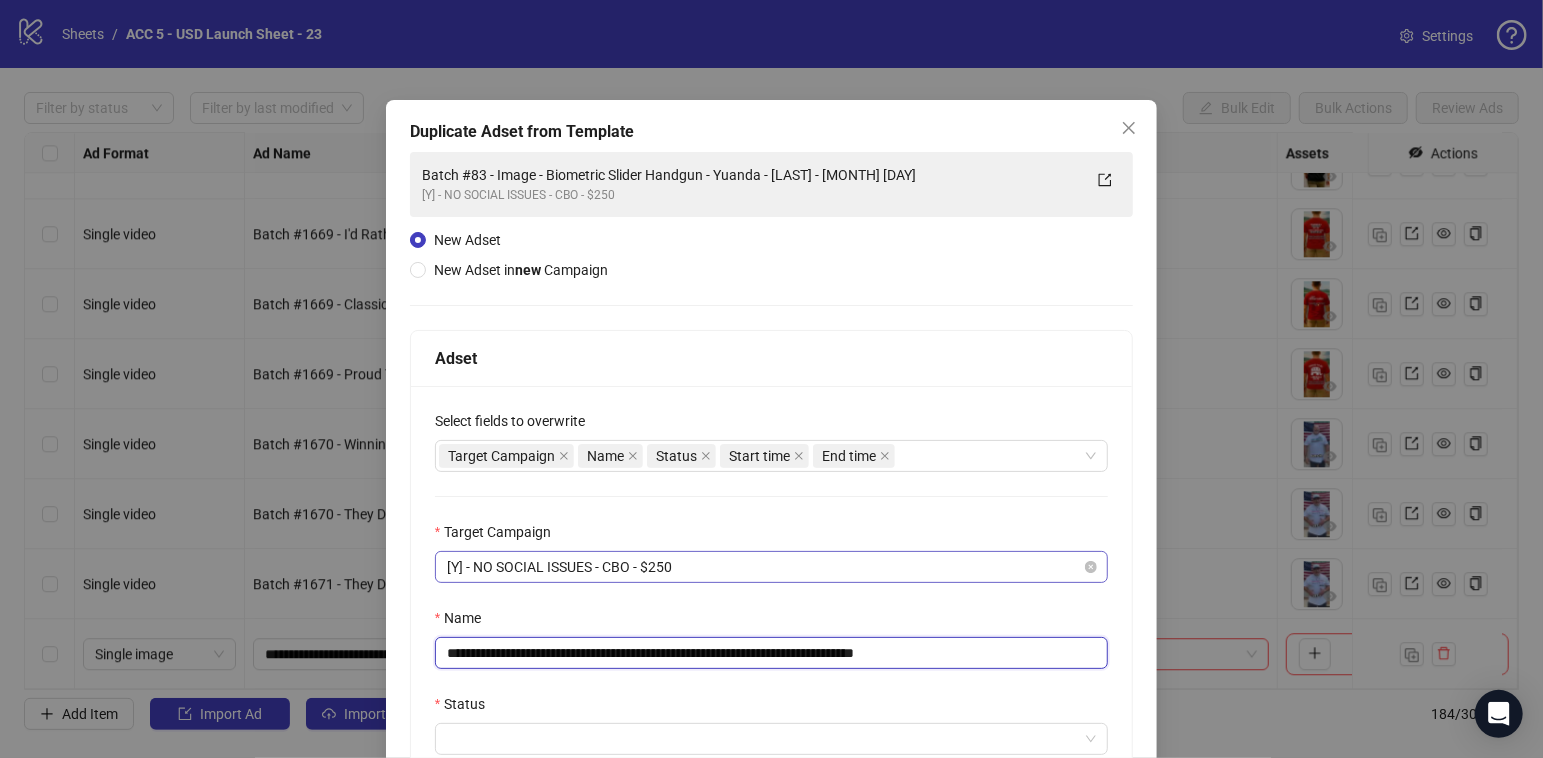 click on "[Y] - NO SOCIAL ISSUES - CBO - $250" at bounding box center (772, 567) 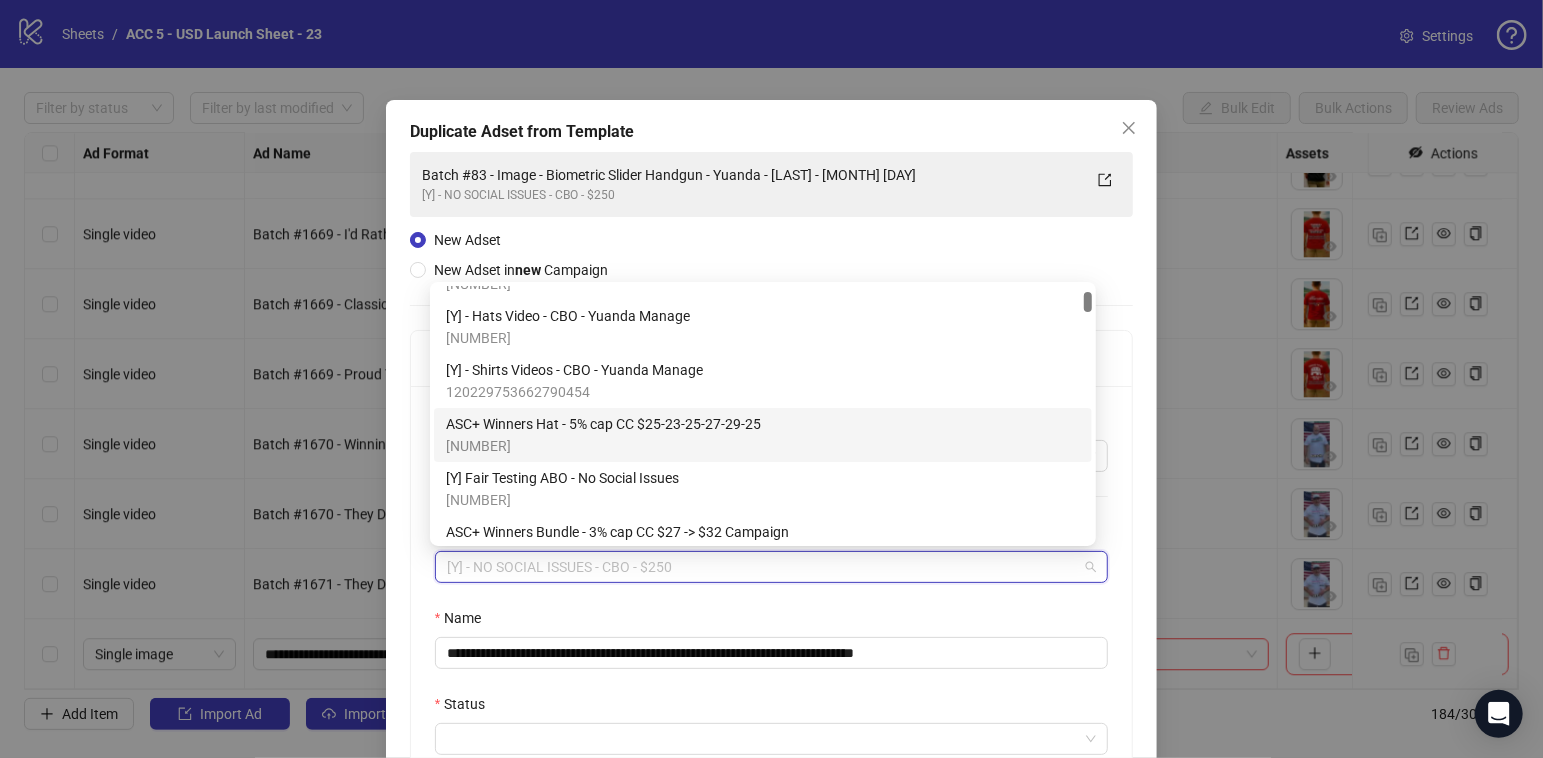 scroll, scrollTop: 151, scrollLeft: 0, axis: vertical 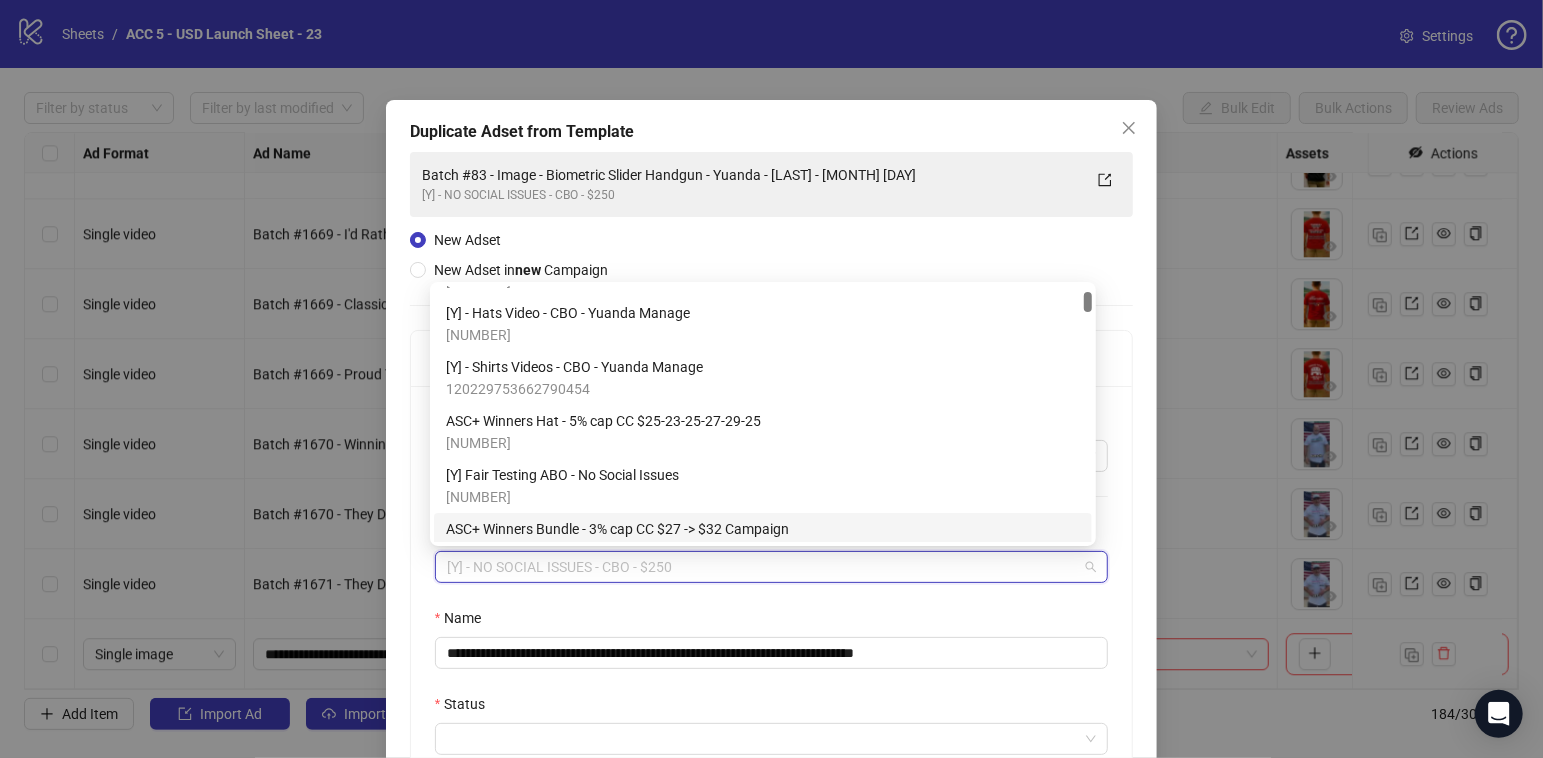 click on "**********" at bounding box center [772, 680] 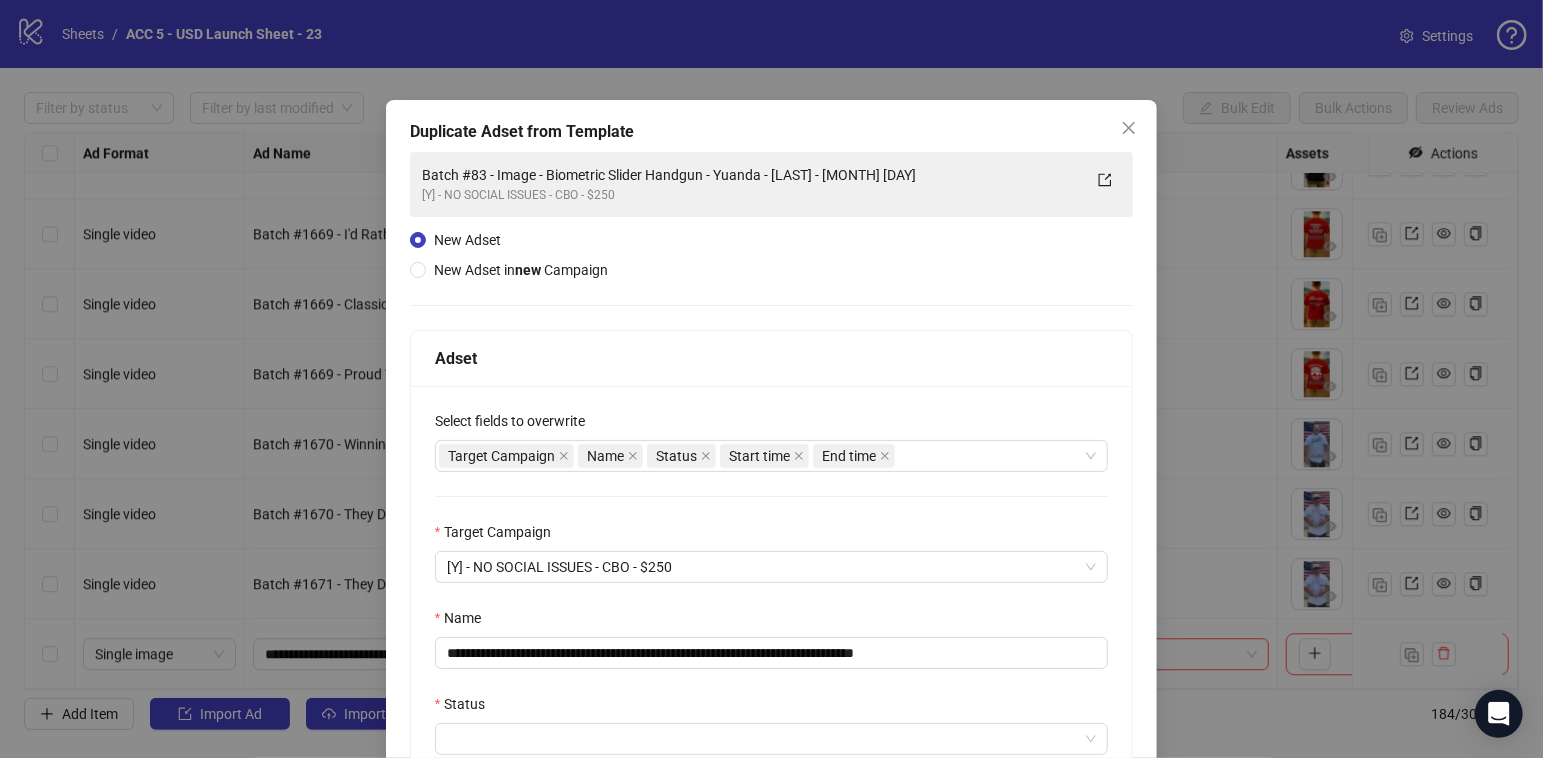 click on "**********" at bounding box center [771, 379] 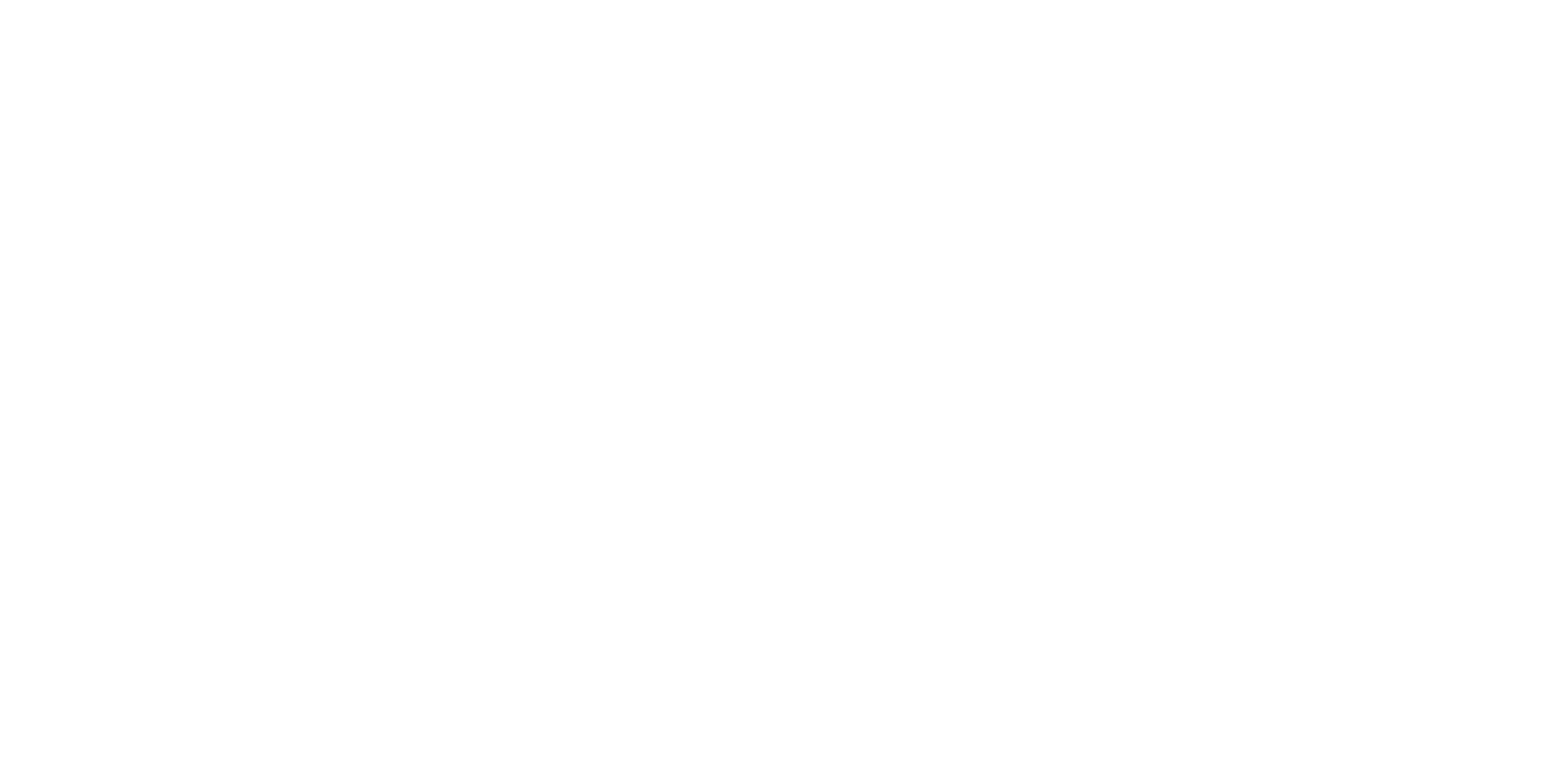 scroll, scrollTop: 0, scrollLeft: 0, axis: both 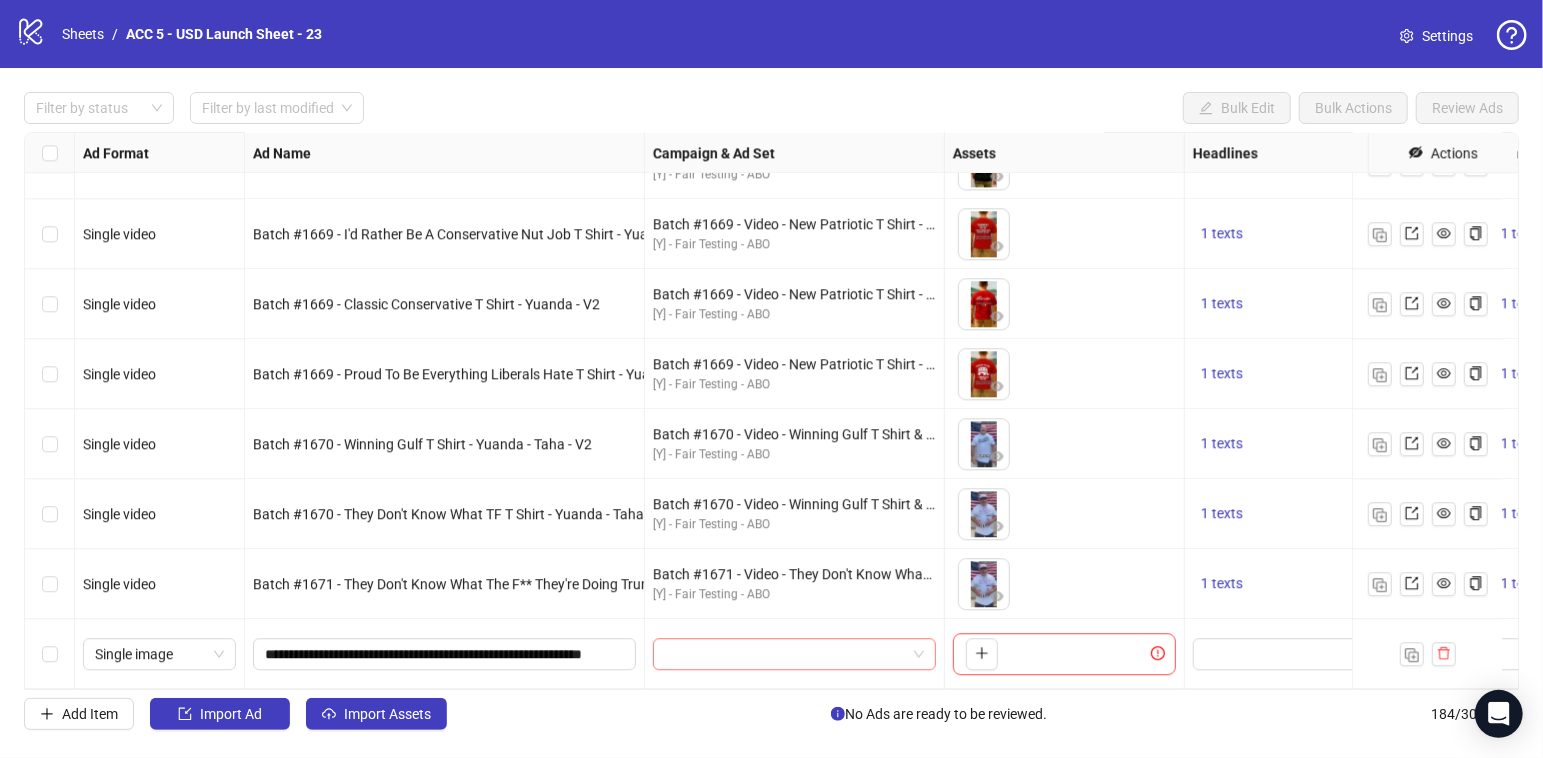 click at bounding box center [785, 654] 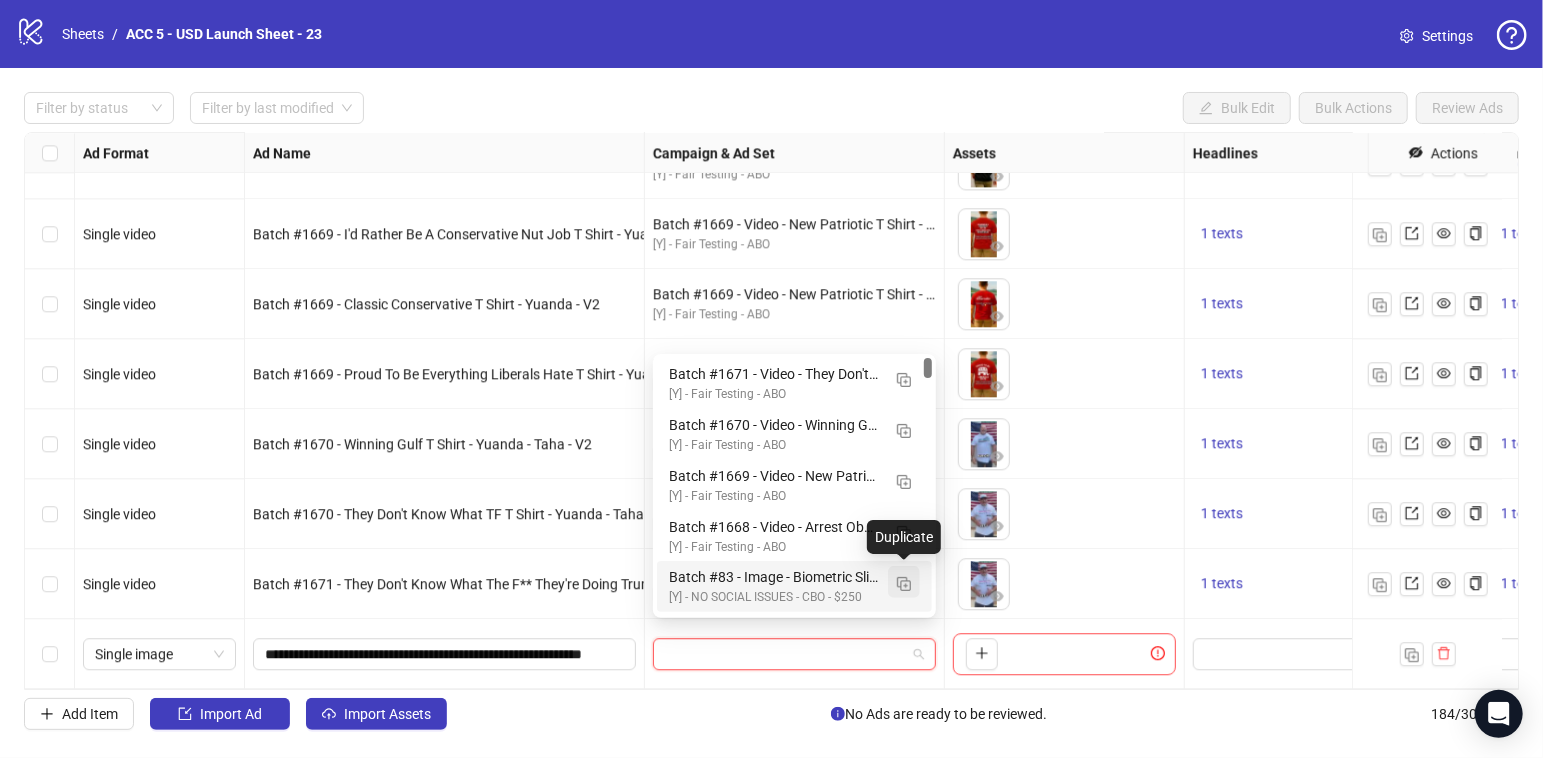 click at bounding box center [904, 584] 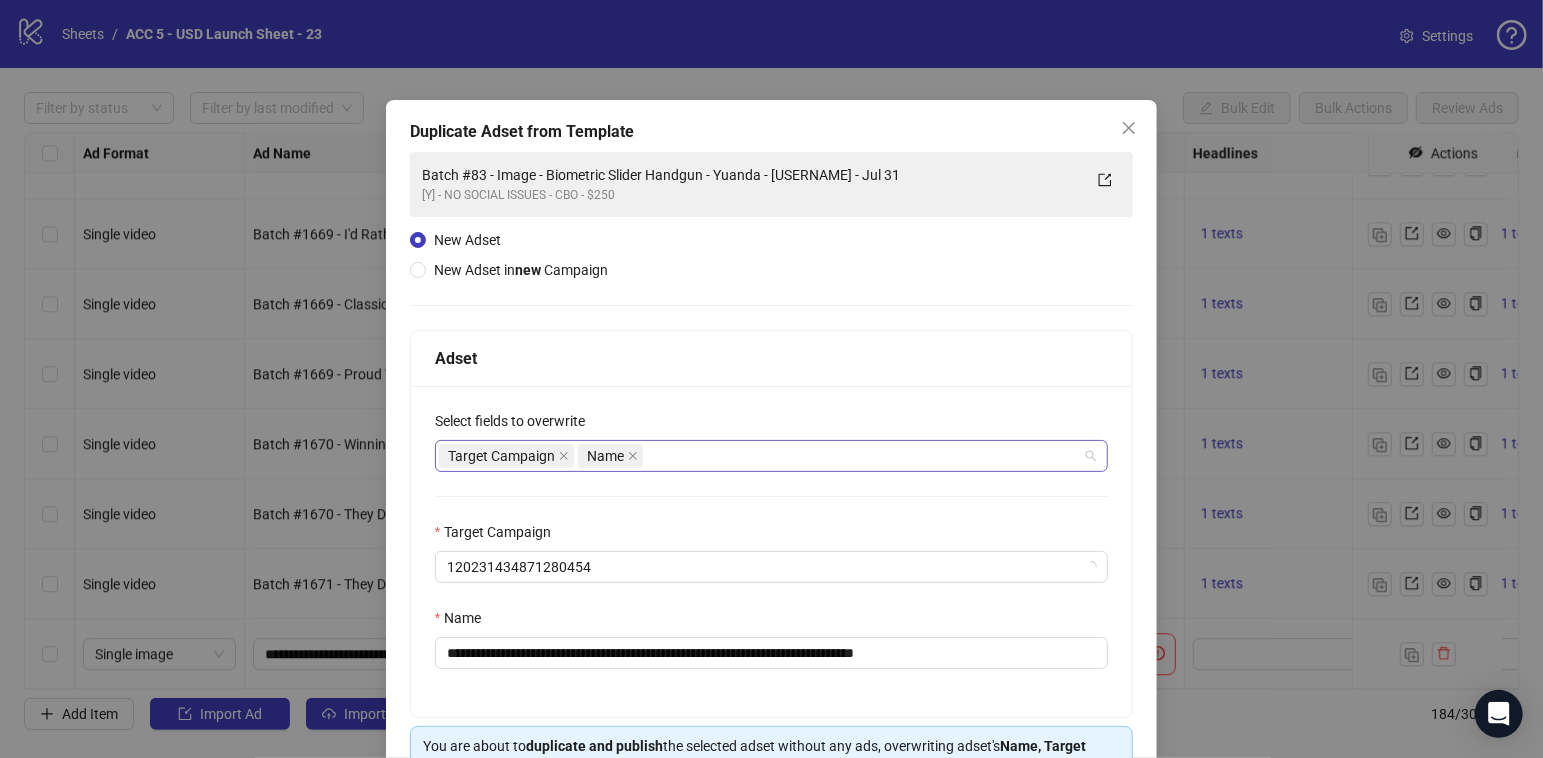 click on "Target Campaign Name" at bounding box center [761, 456] 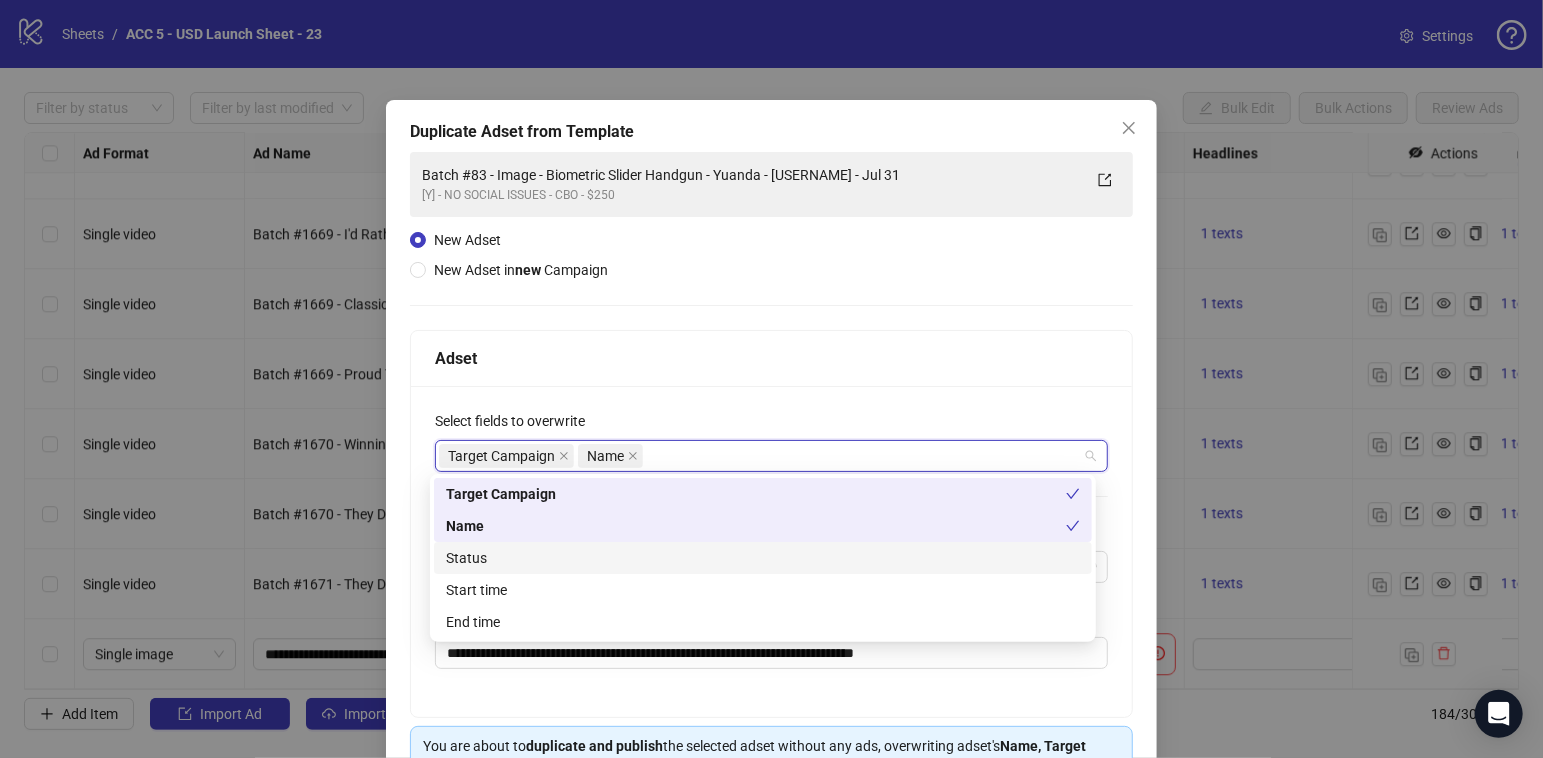 click on "Status" at bounding box center (763, 558) 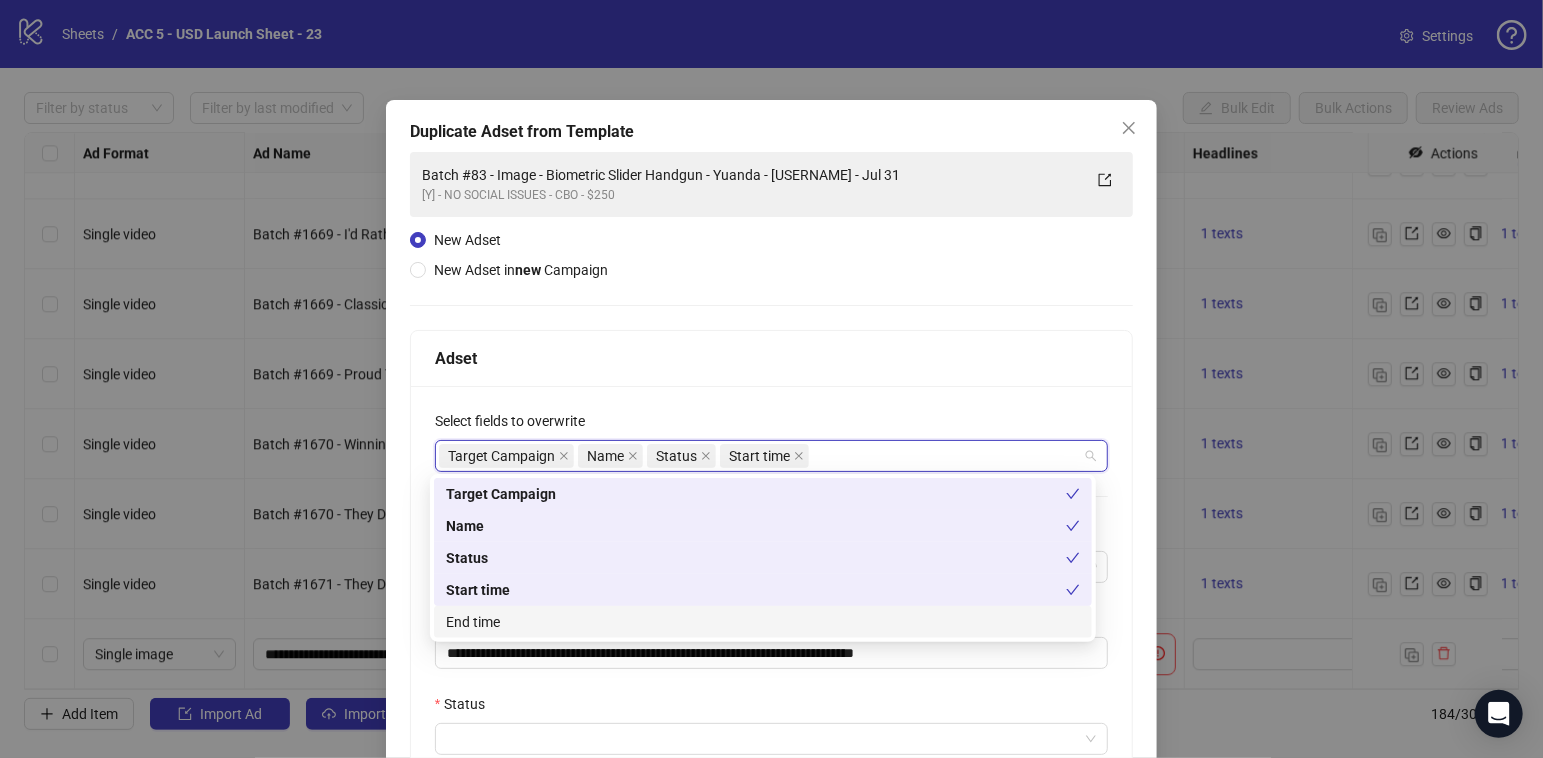 click on "End time" at bounding box center [763, 622] 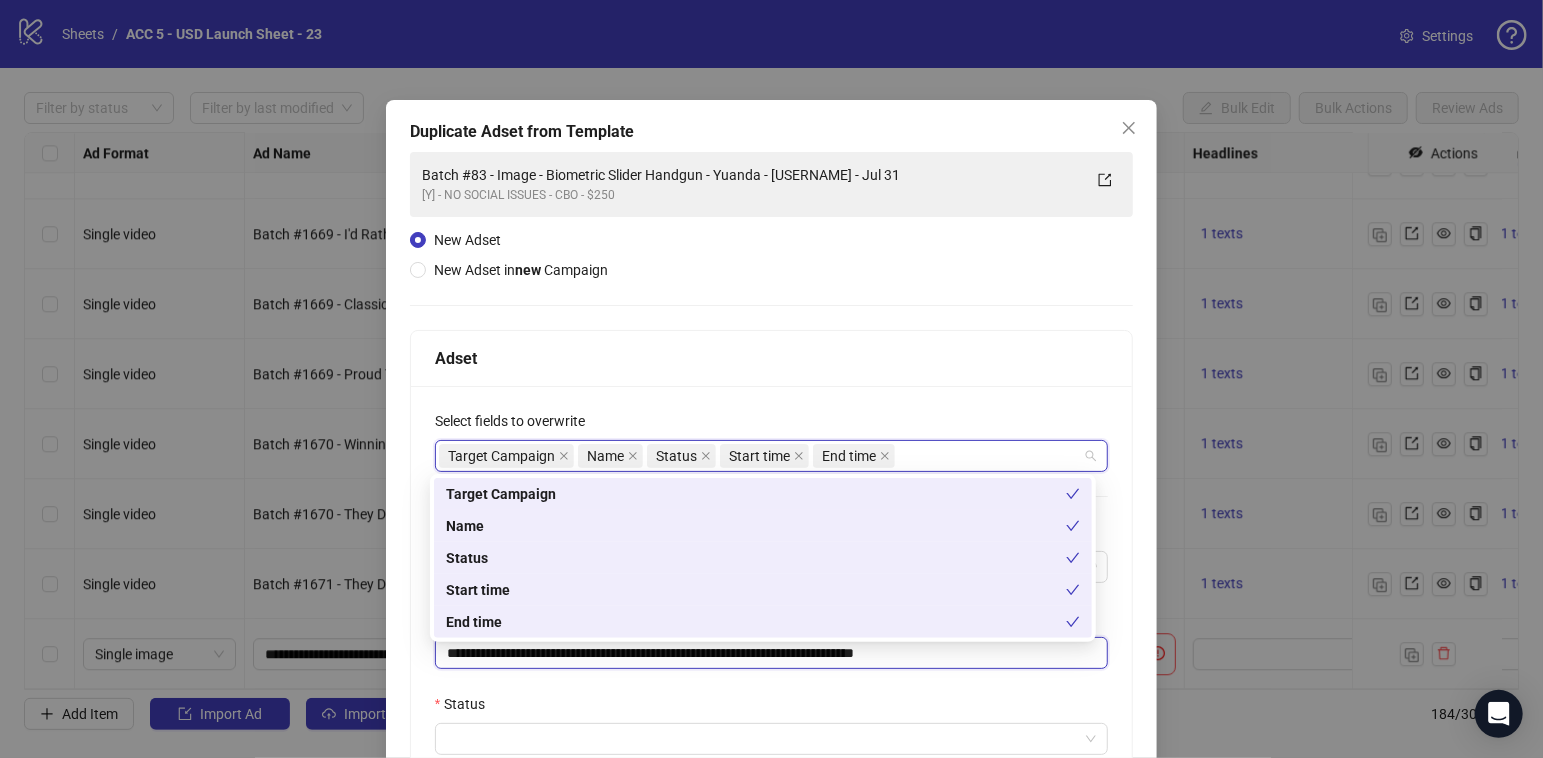 drag, startPoint x: 539, startPoint y: 665, endPoint x: 569, endPoint y: 672, distance: 30.805843 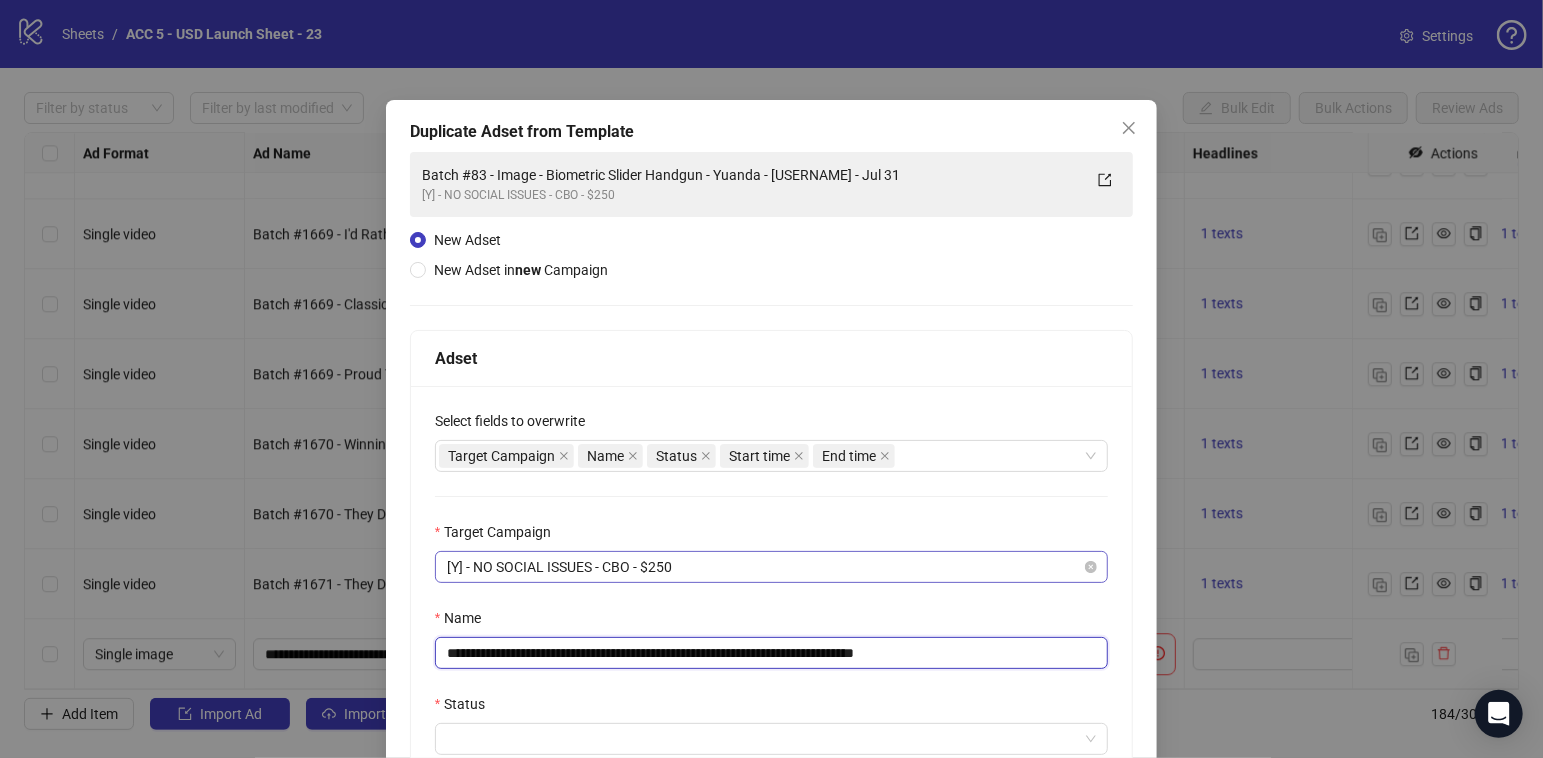 click on "[Y] - NO SOCIAL ISSUES - CBO - $250" at bounding box center [772, 567] 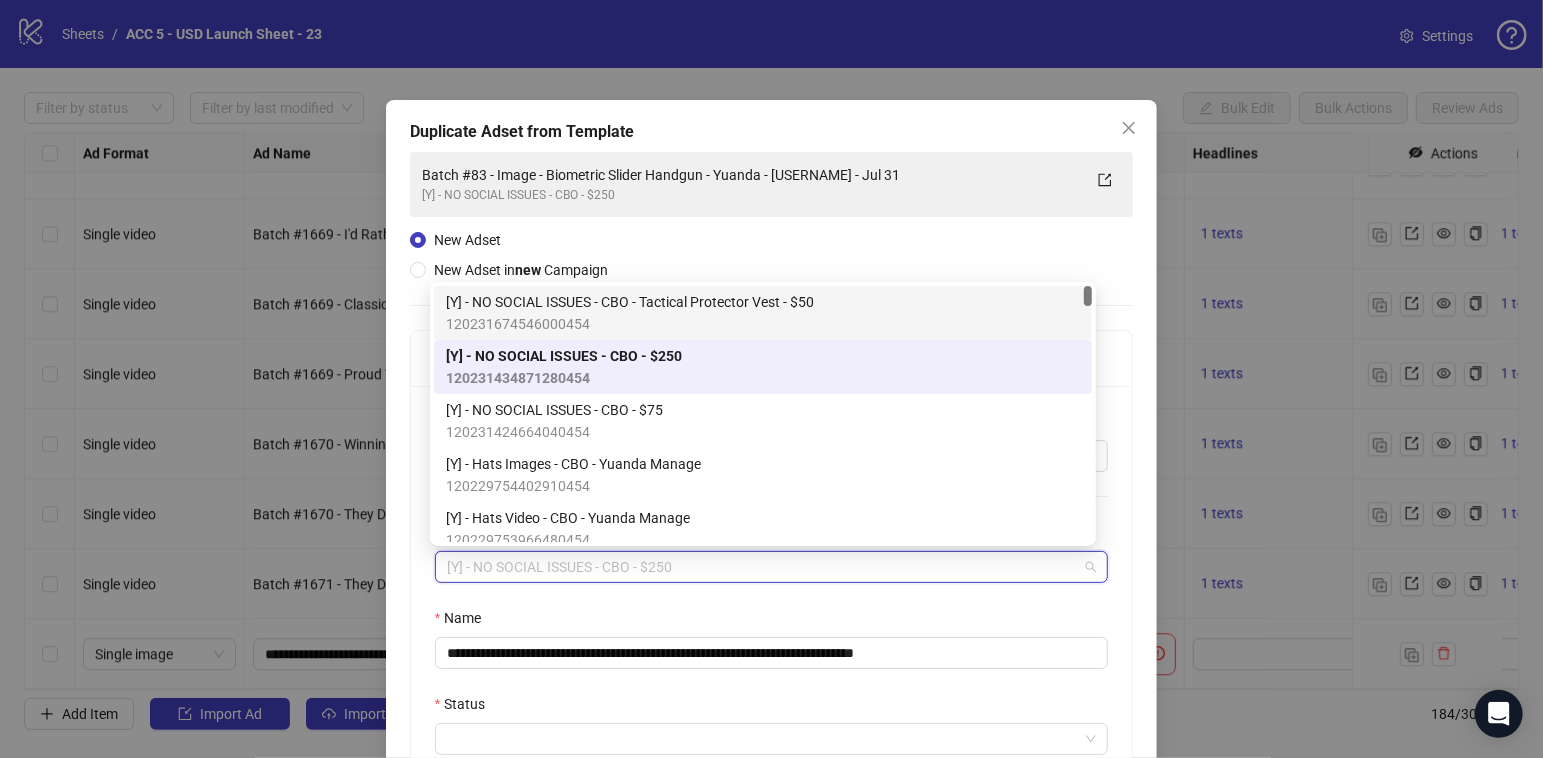 click on "[Y] - NO SOCIAL ISSUES - CBO - Tactical Protector Vest - $50" at bounding box center (630, 302) 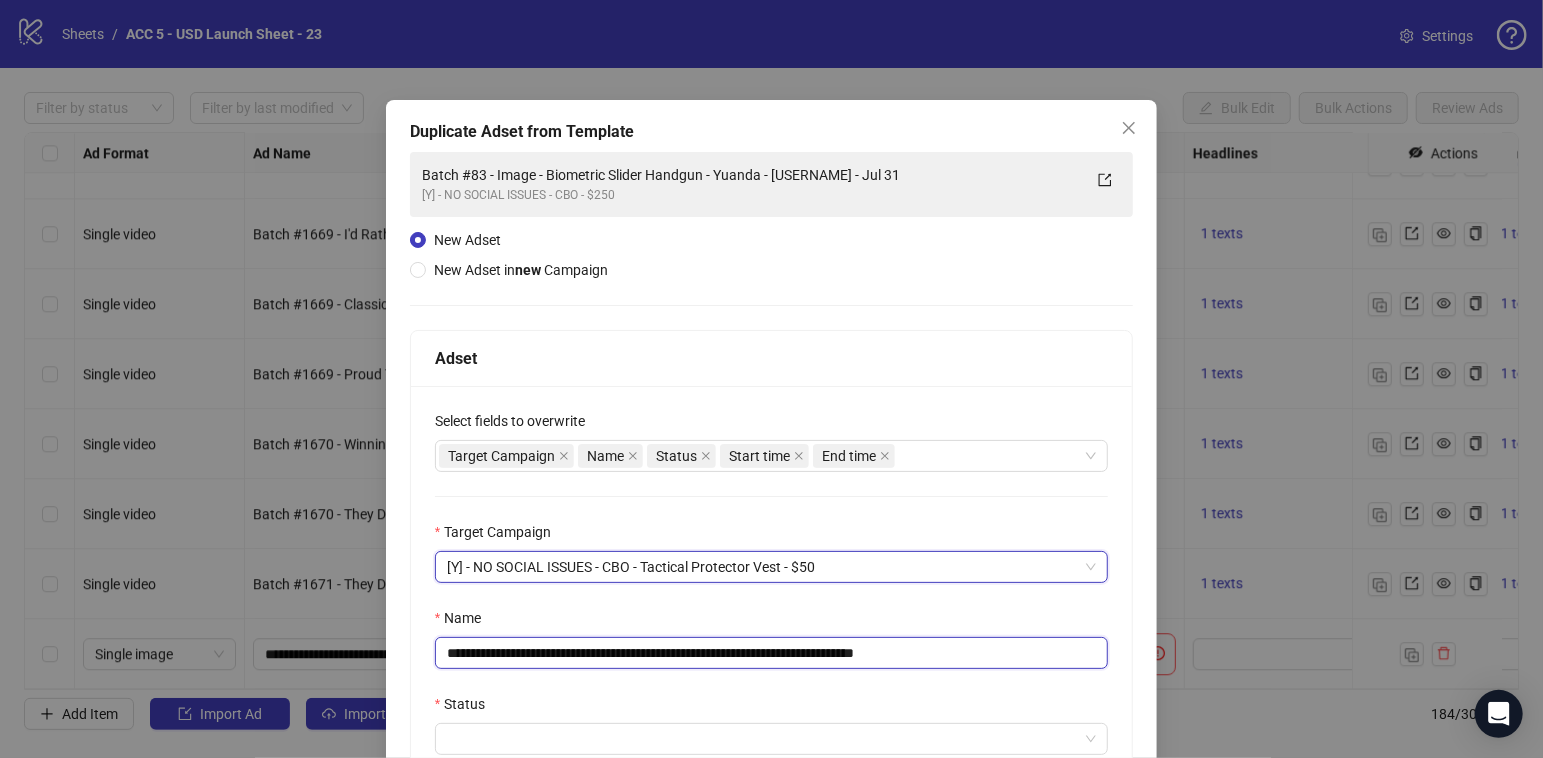 click on "**********" at bounding box center (772, 653) 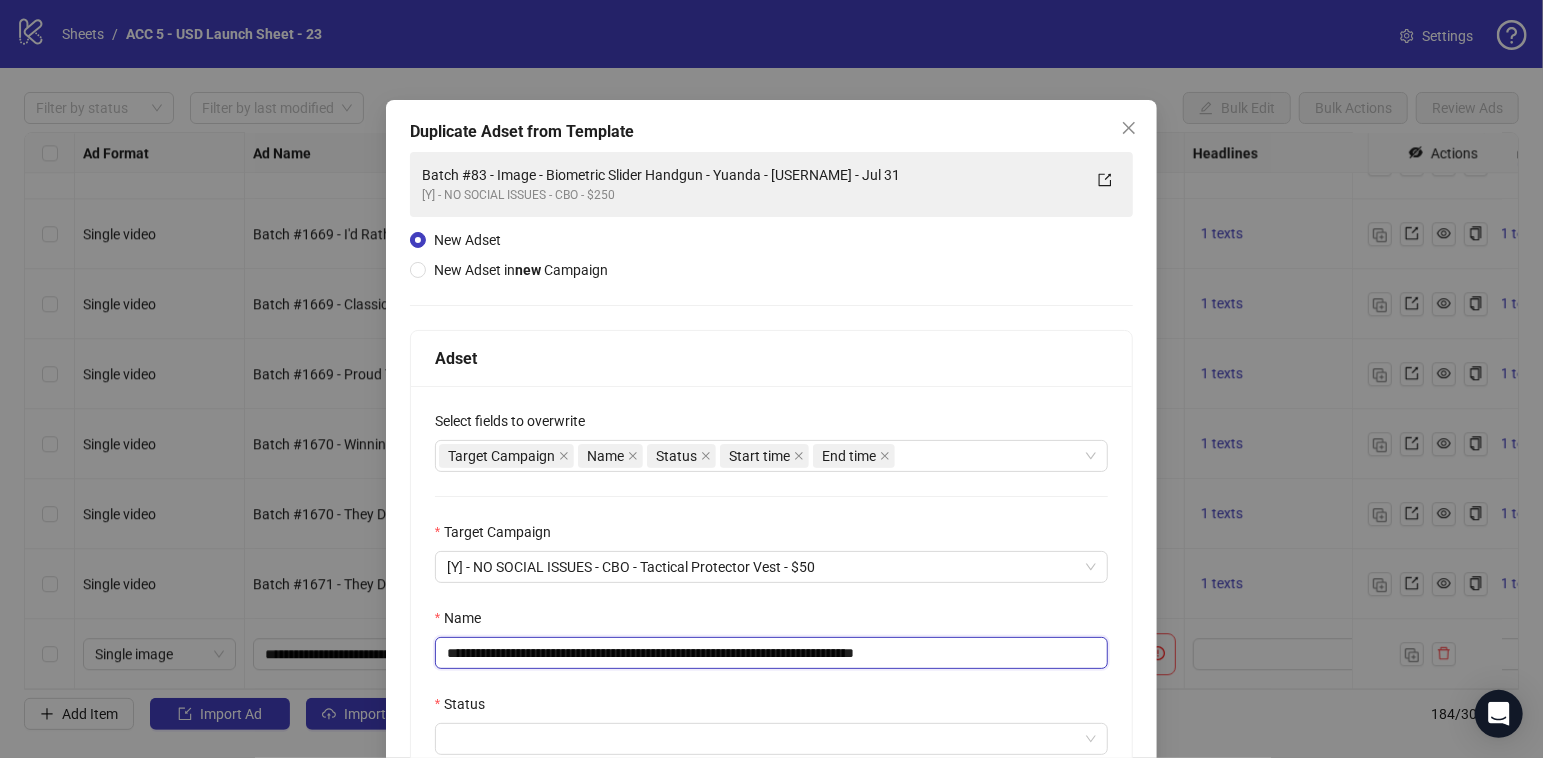 paste 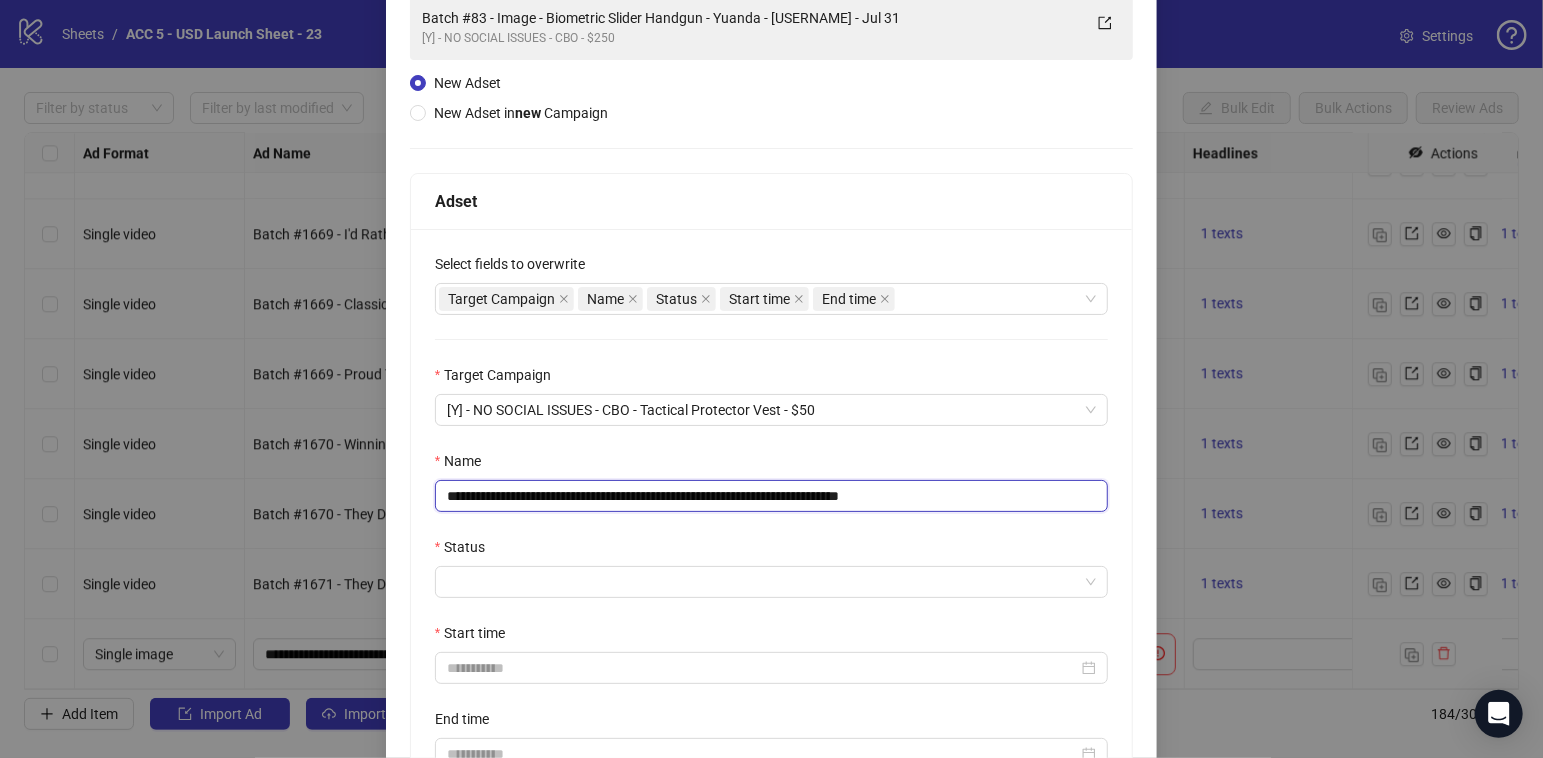 scroll, scrollTop: 373, scrollLeft: 0, axis: vertical 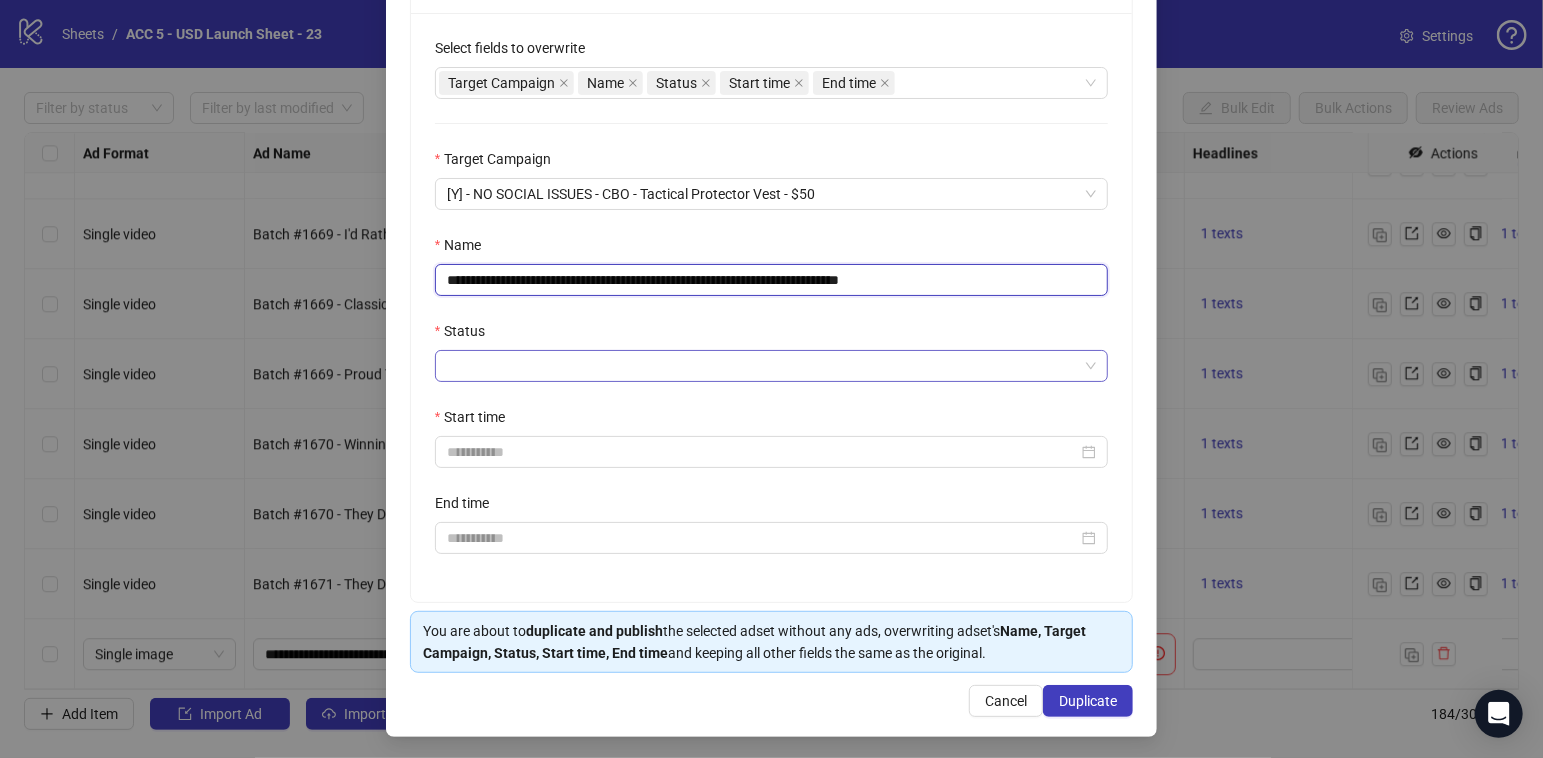 type on "**********" 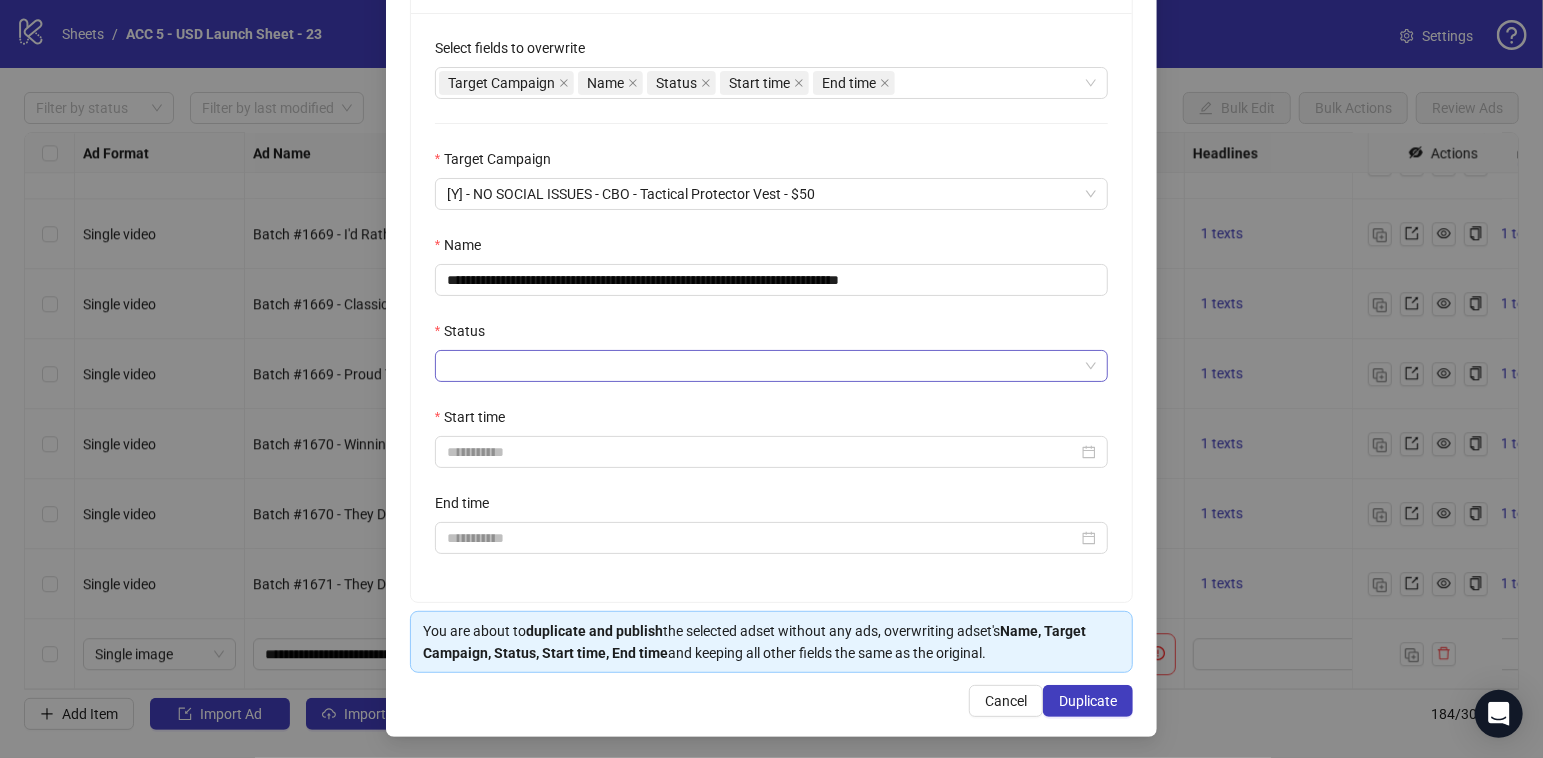 click on "Status" at bounding box center (763, 366) 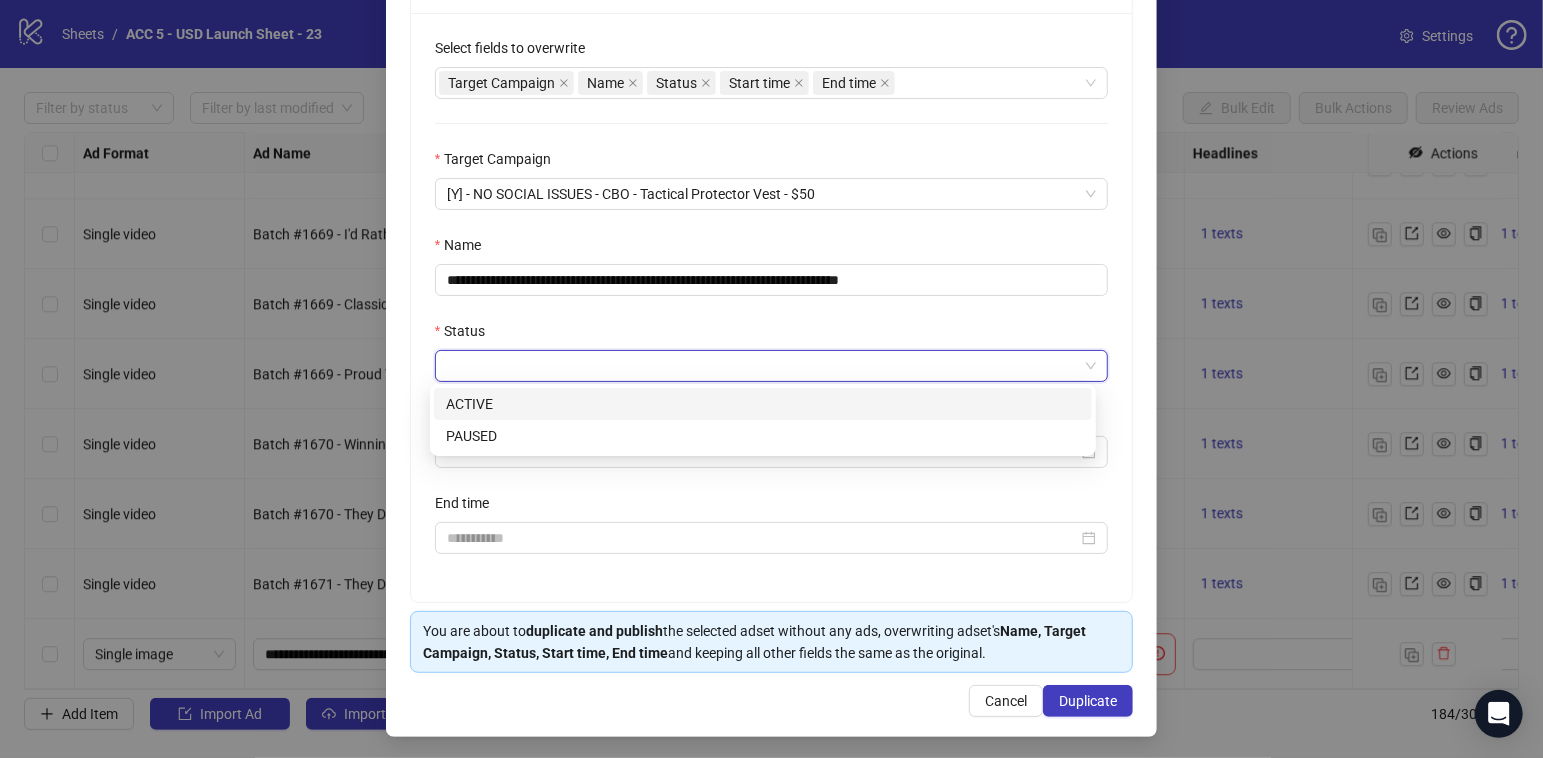 click on "ACTIVE" at bounding box center (763, 404) 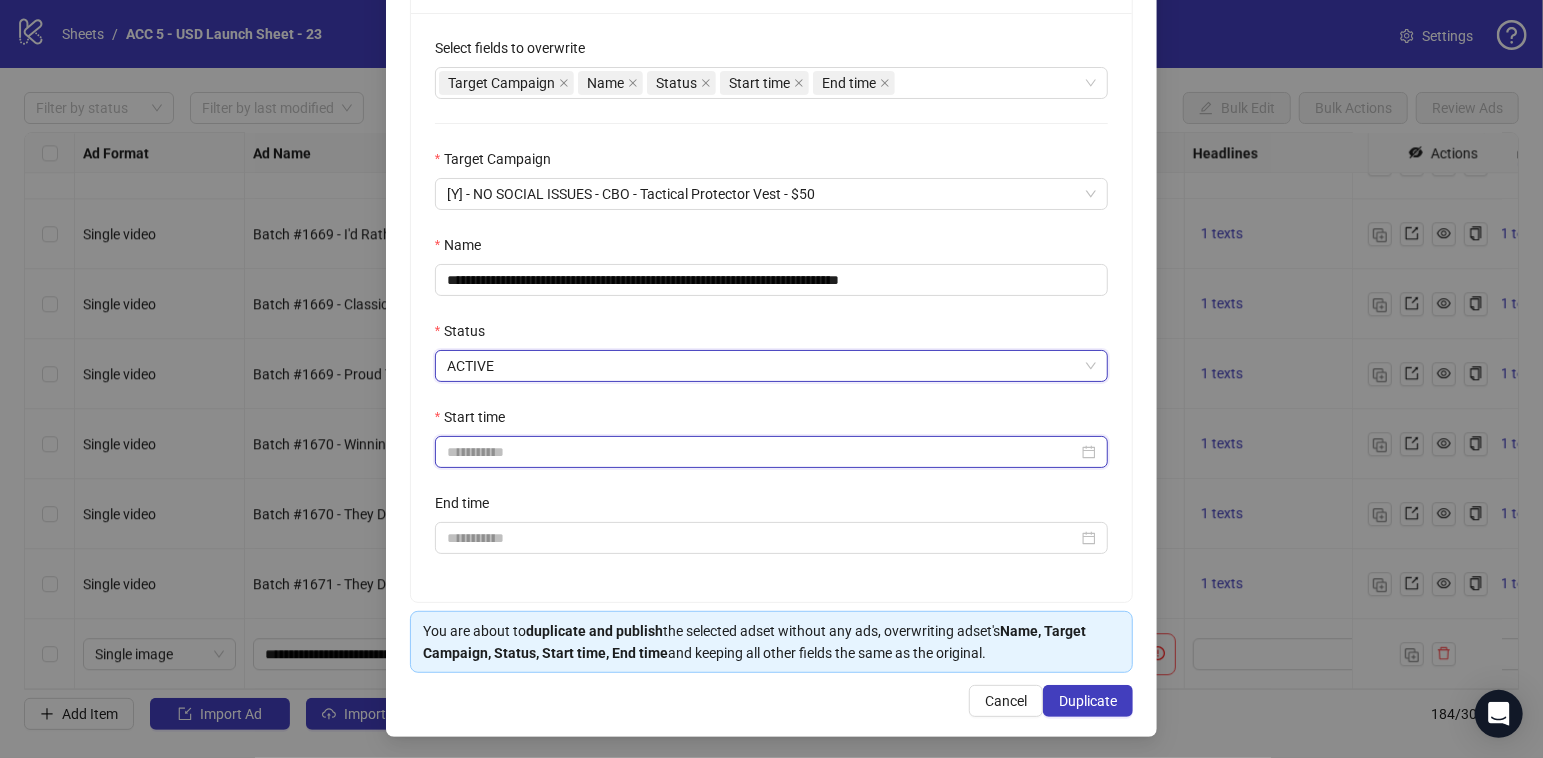 click on "Start time" at bounding box center [763, 452] 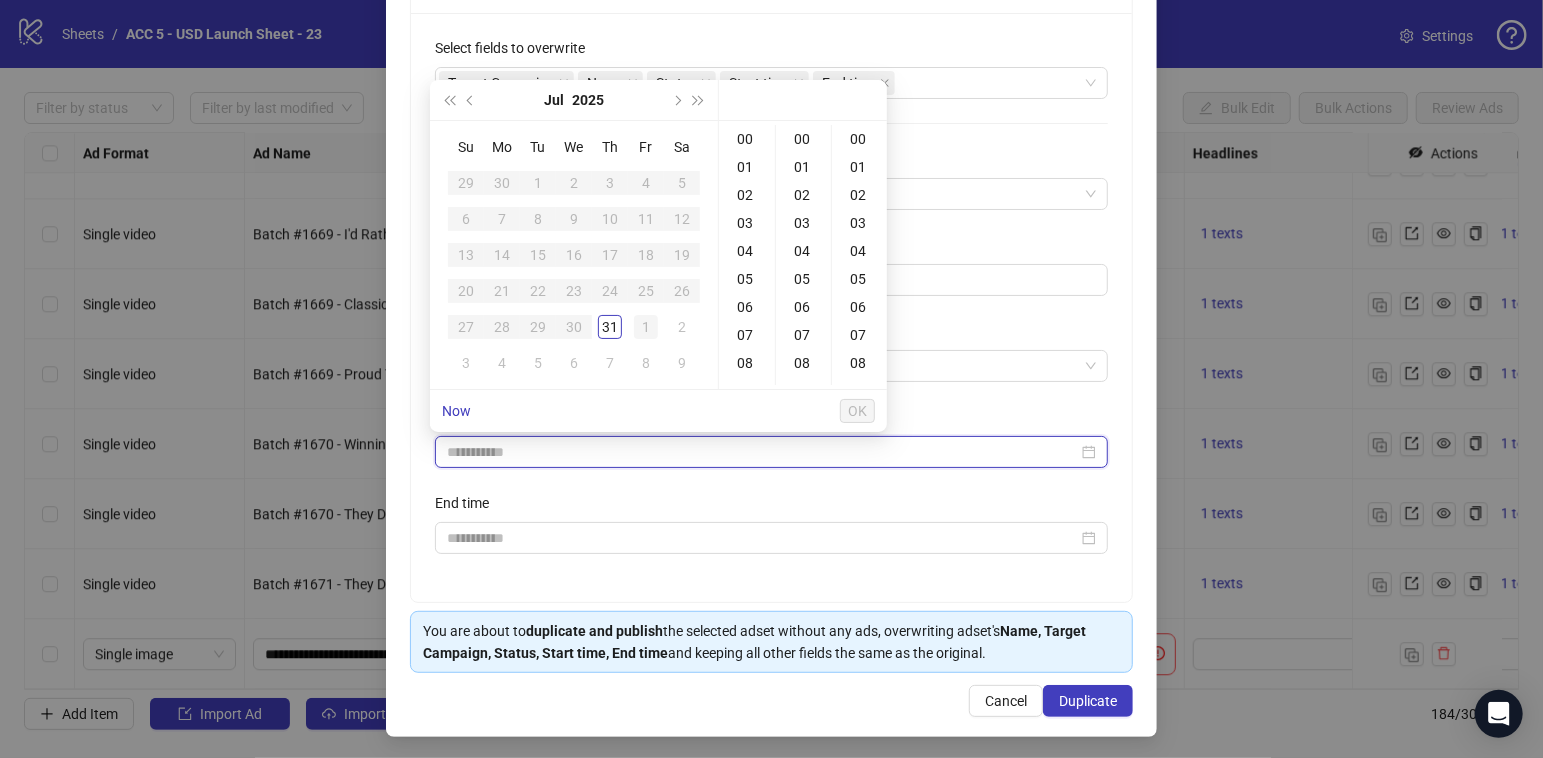 type on "**********" 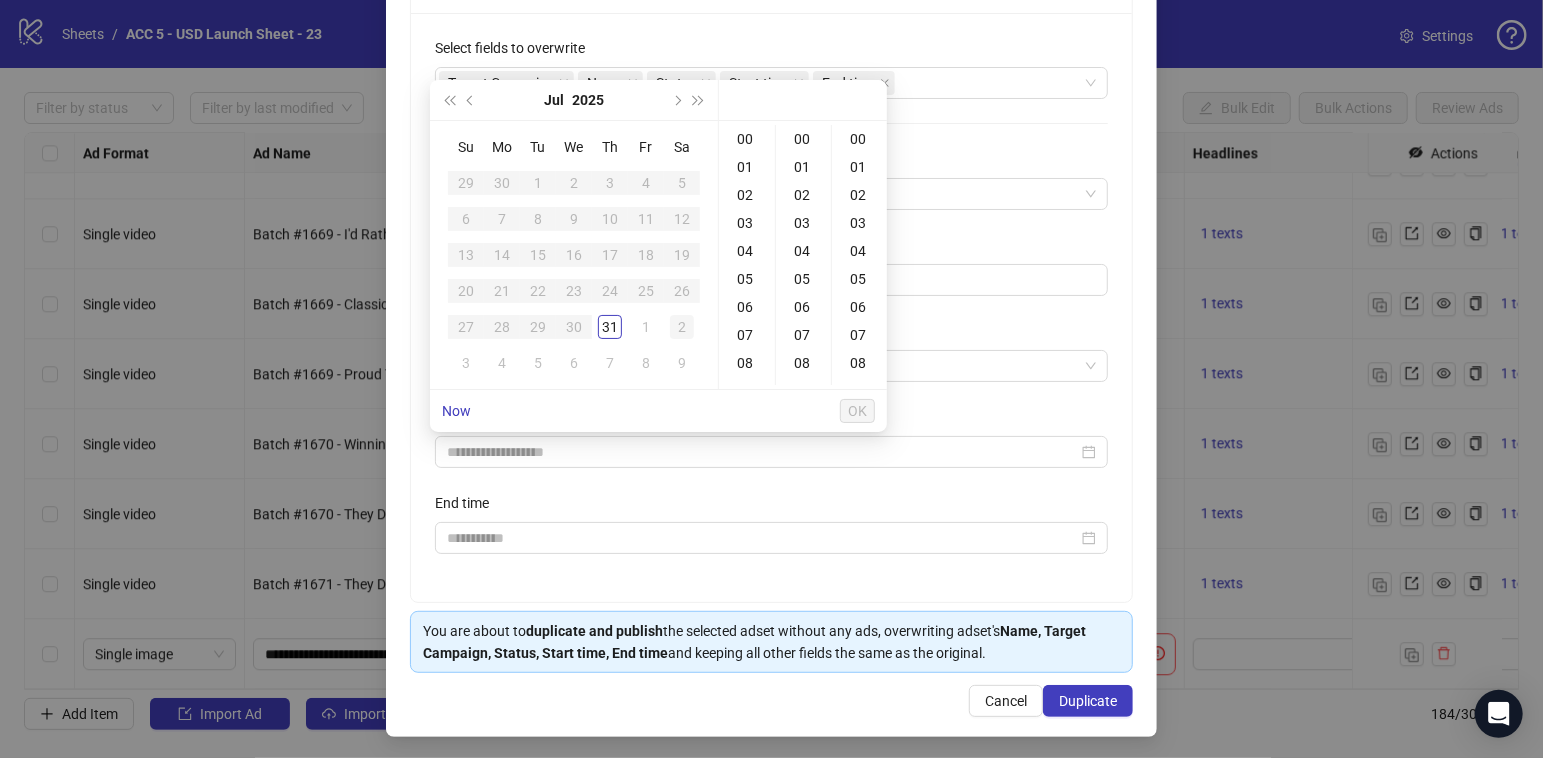 click on "2" at bounding box center (682, 327) 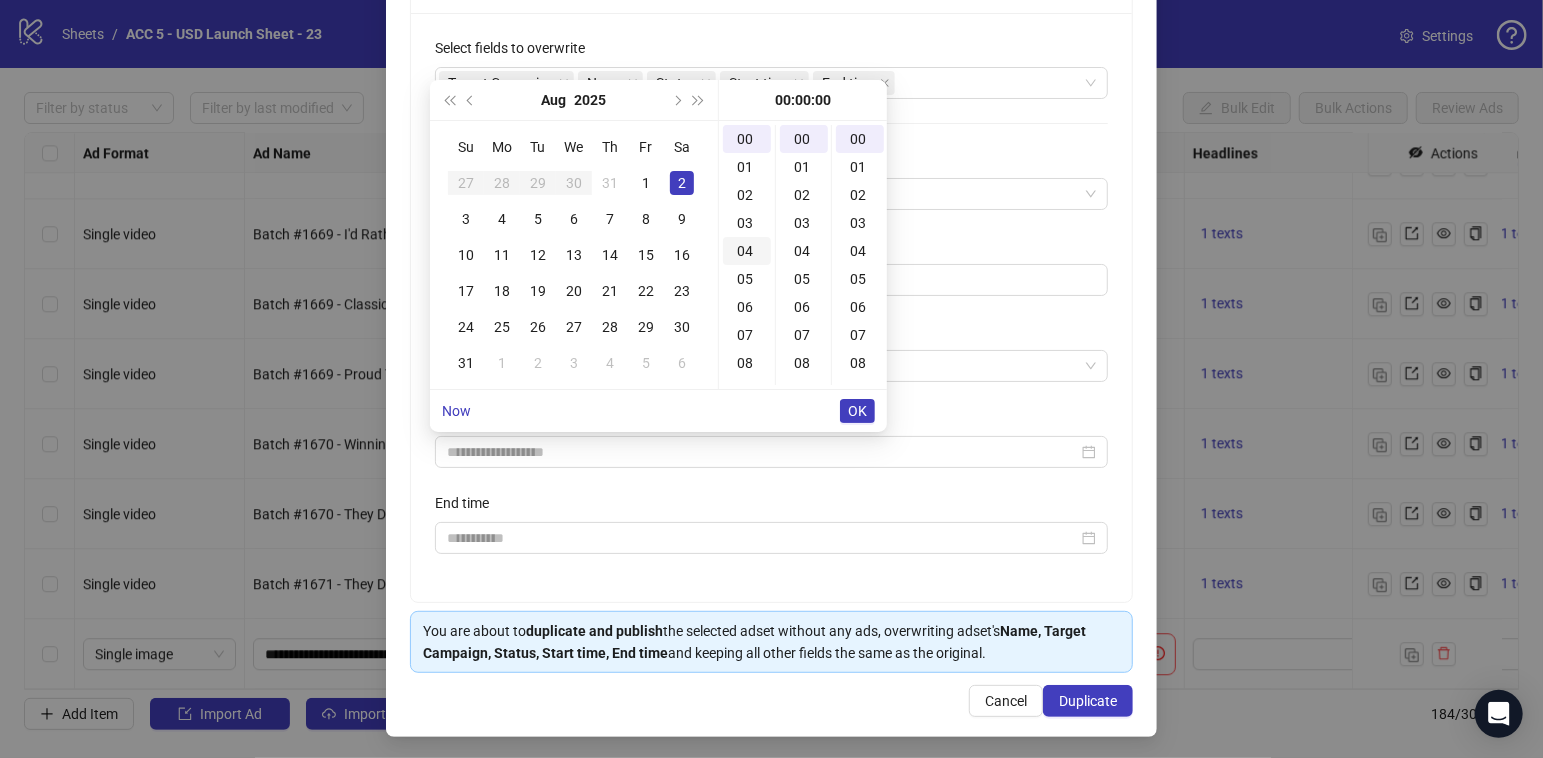 click on "04" at bounding box center (747, 251) 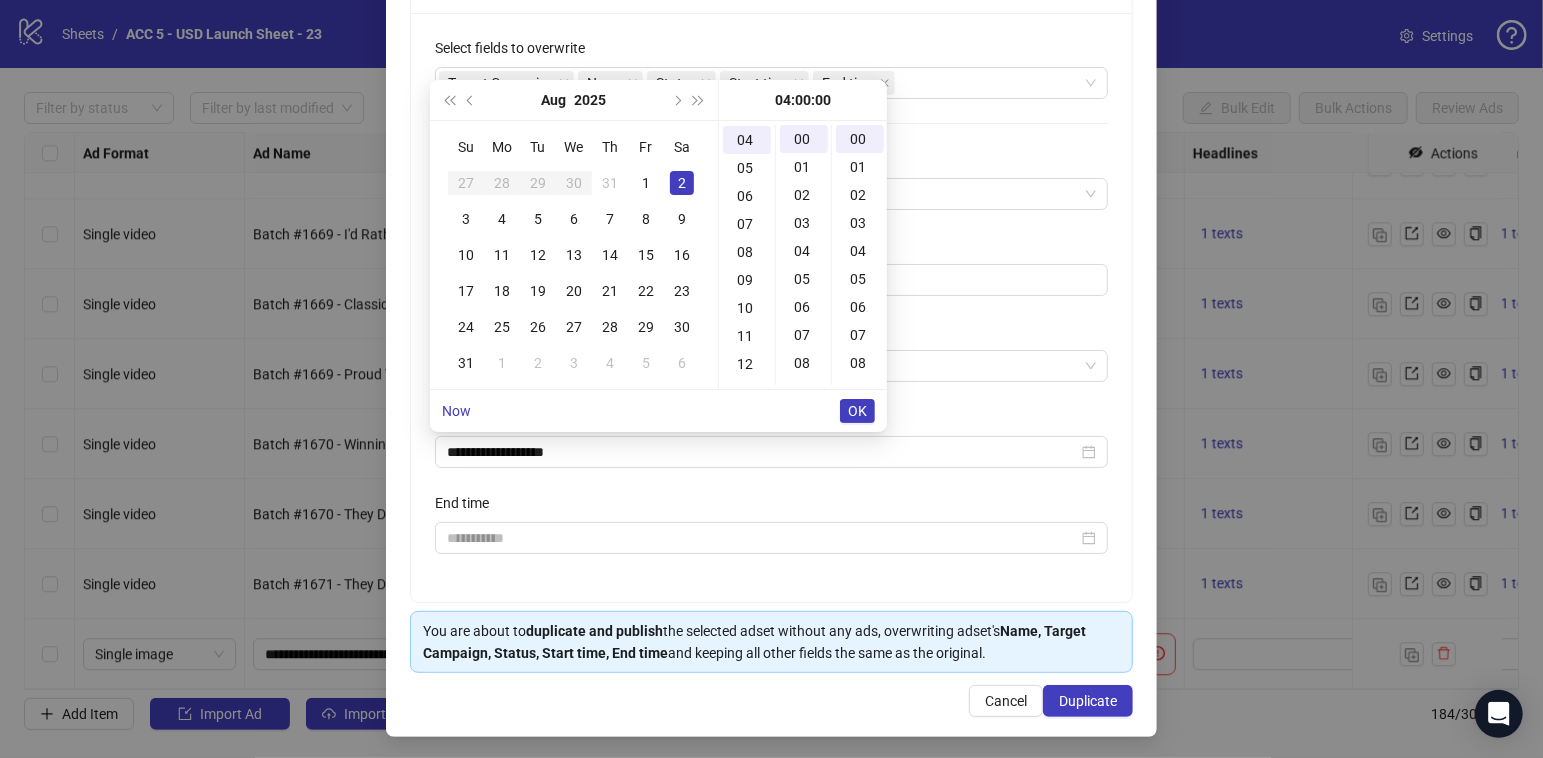 scroll, scrollTop: 111, scrollLeft: 0, axis: vertical 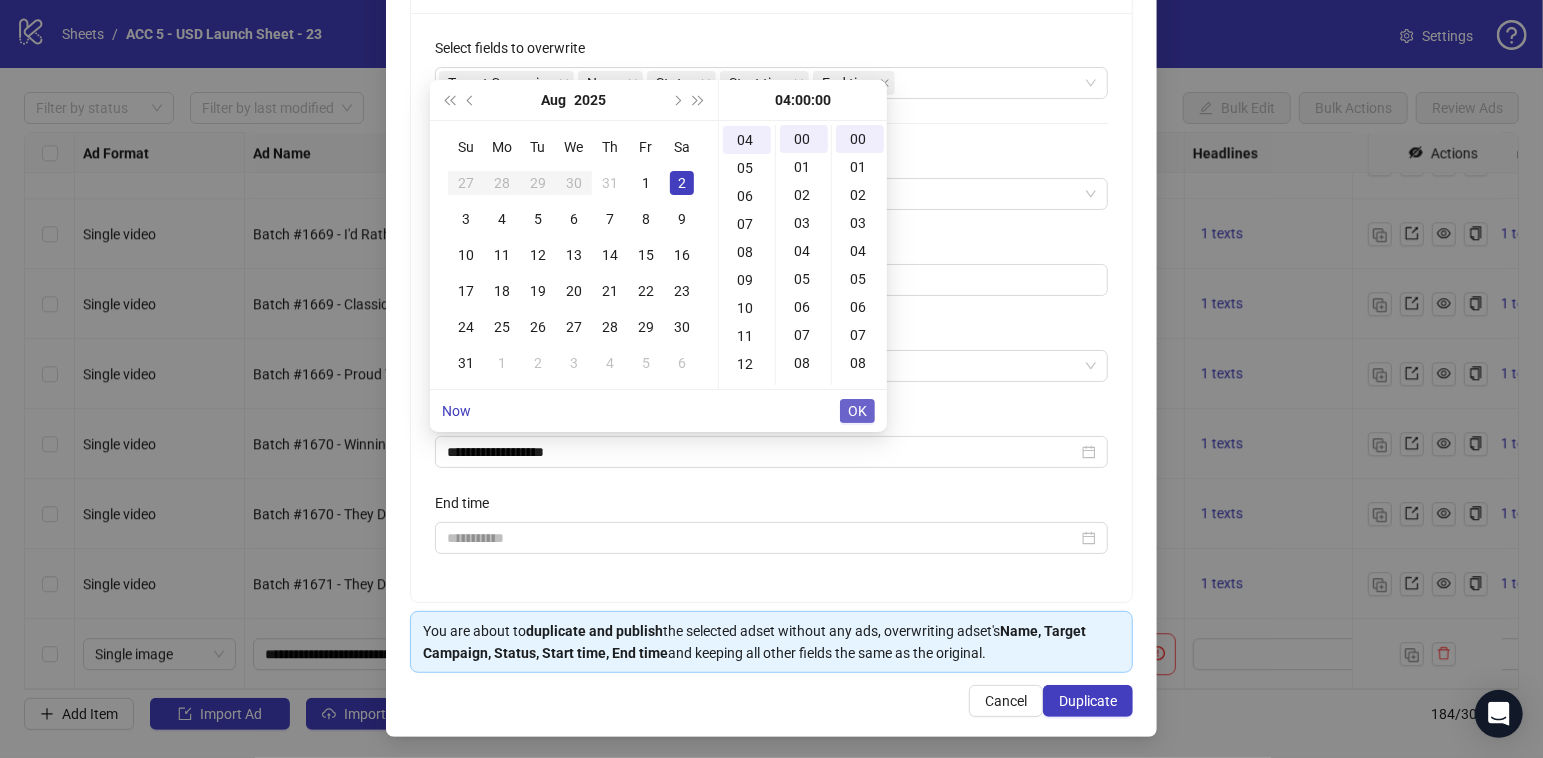click on "OK" at bounding box center (857, 411) 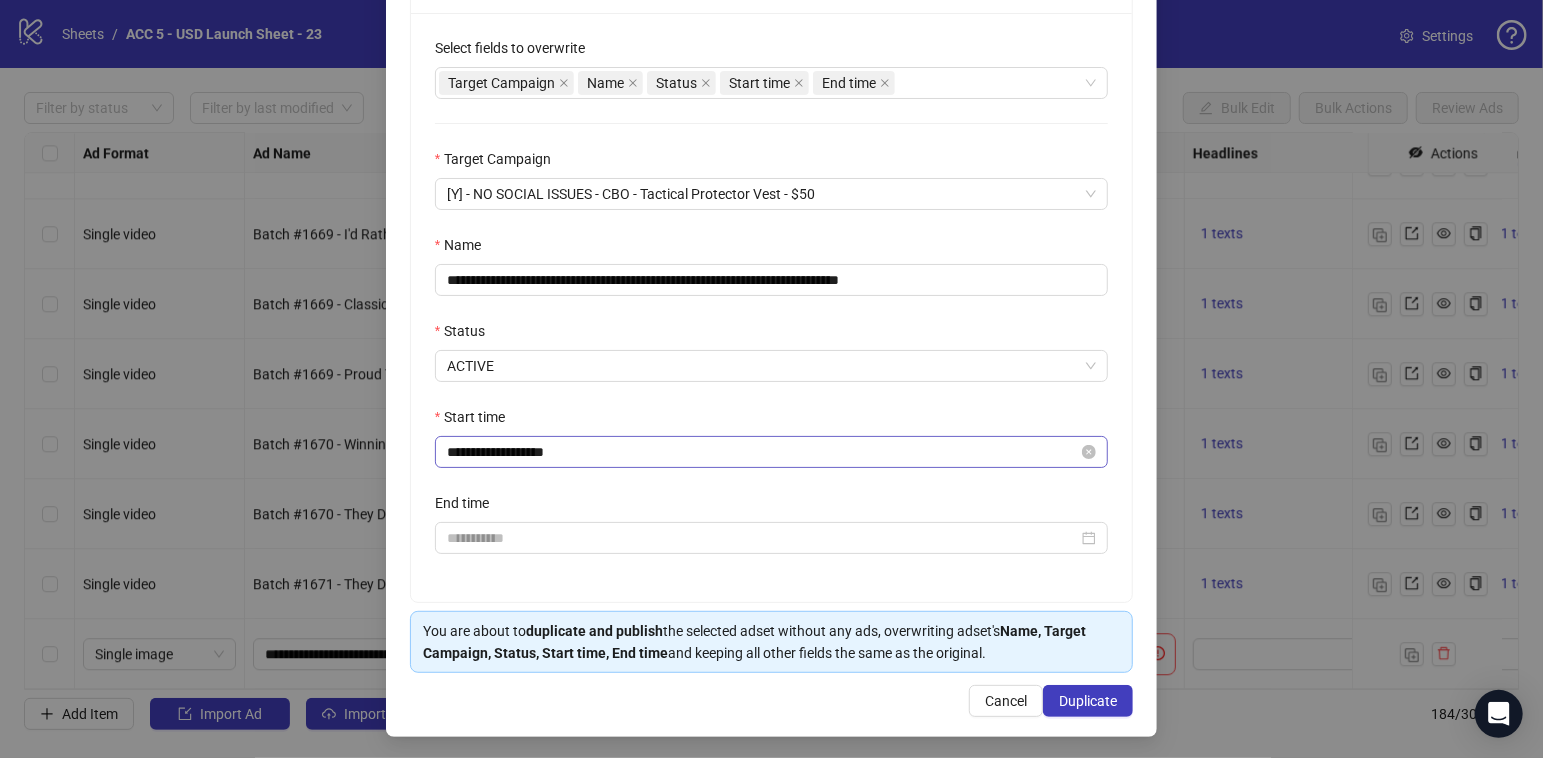 click on "**********" at bounding box center [772, 452] 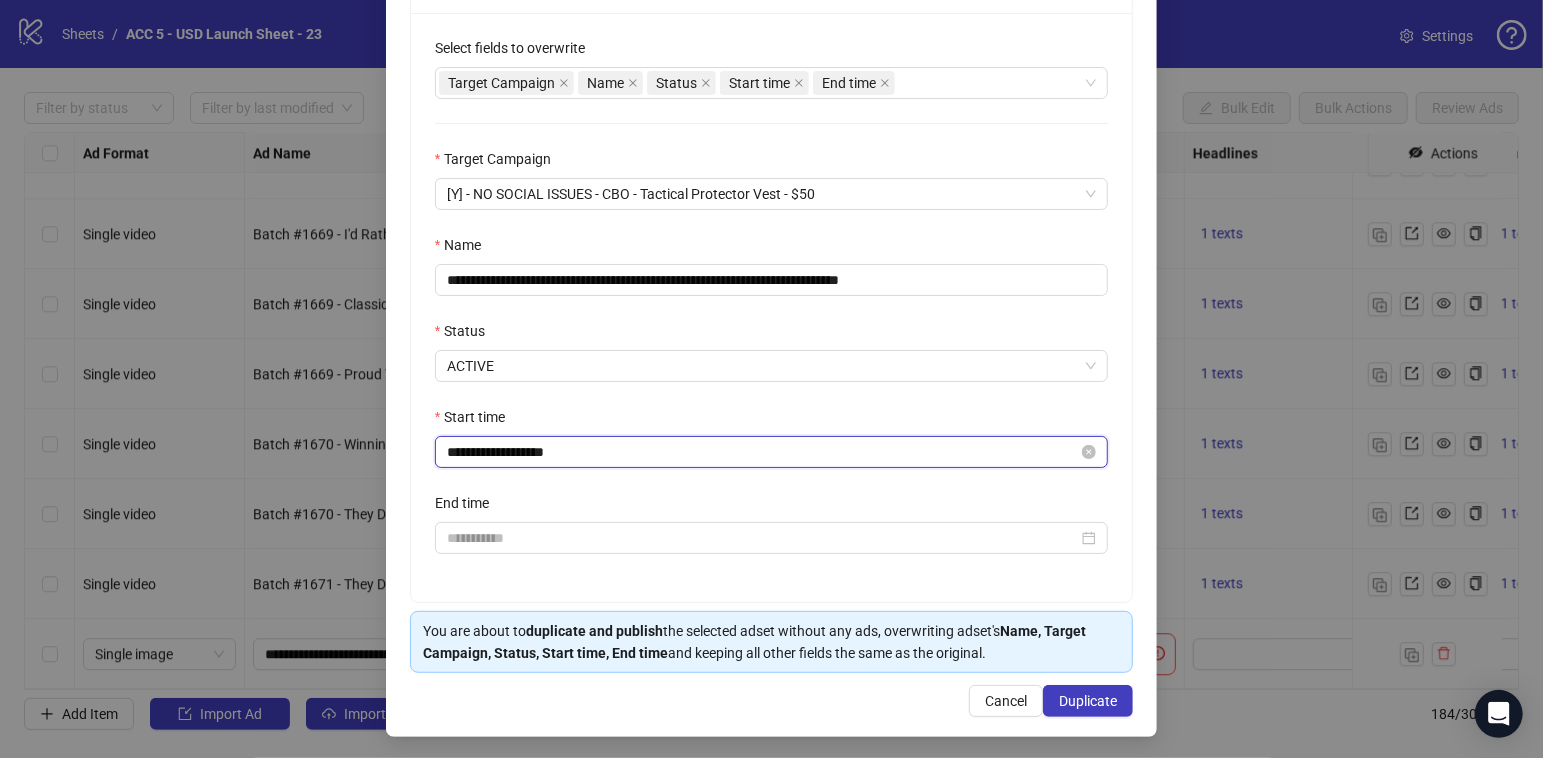 click on "**********" at bounding box center (763, 452) 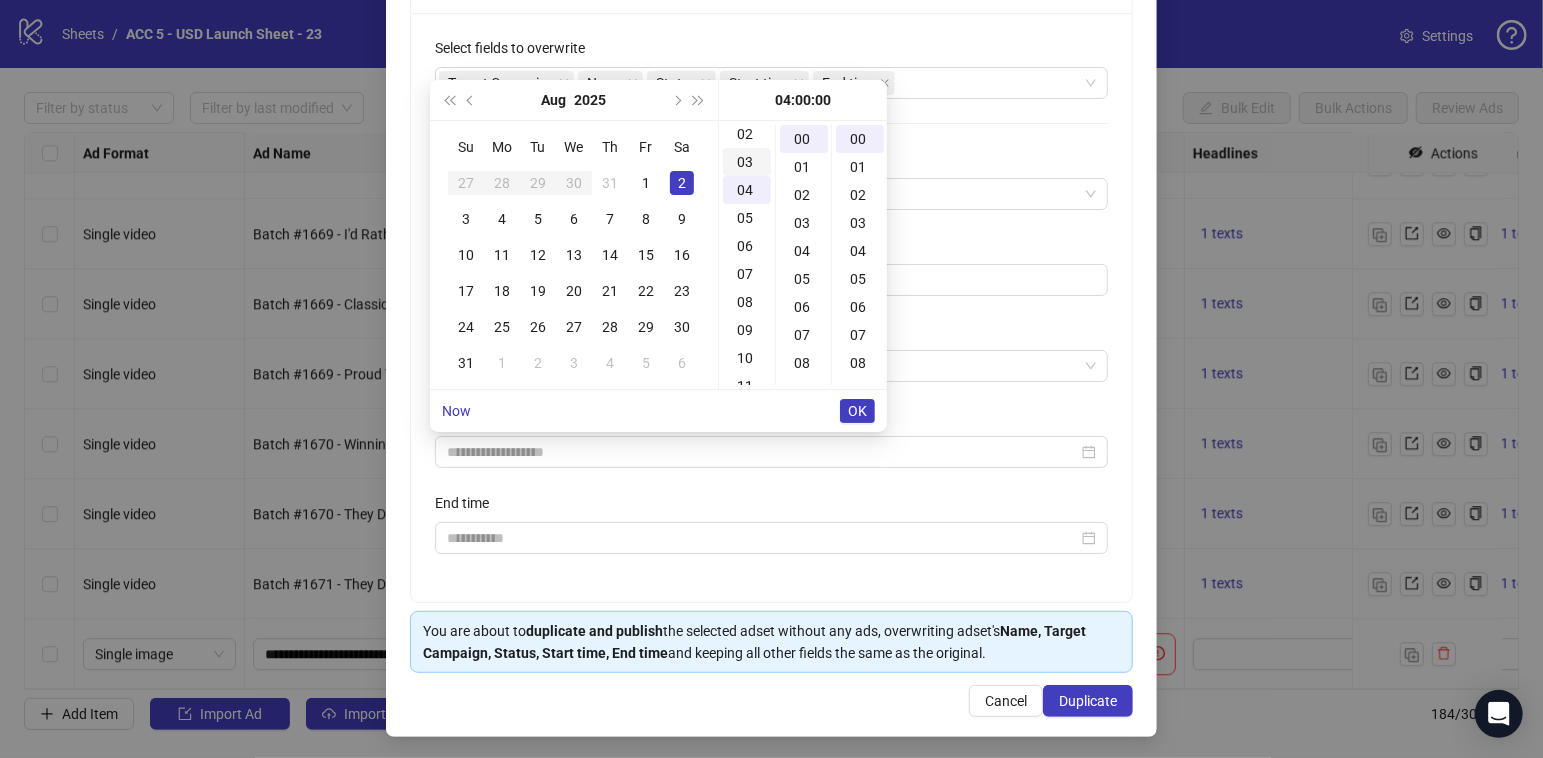 click on "03" at bounding box center [747, 162] 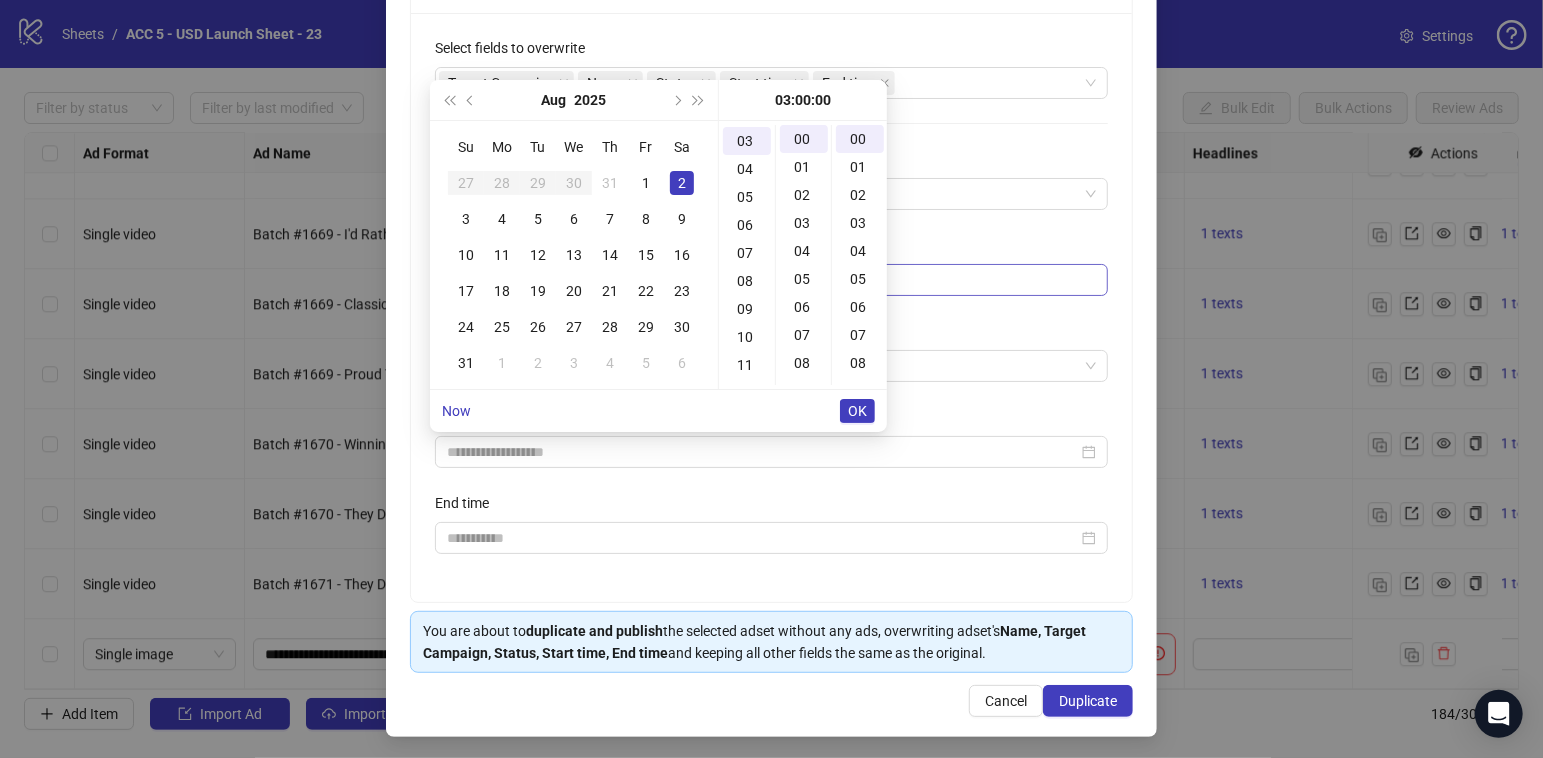 type on "**********" 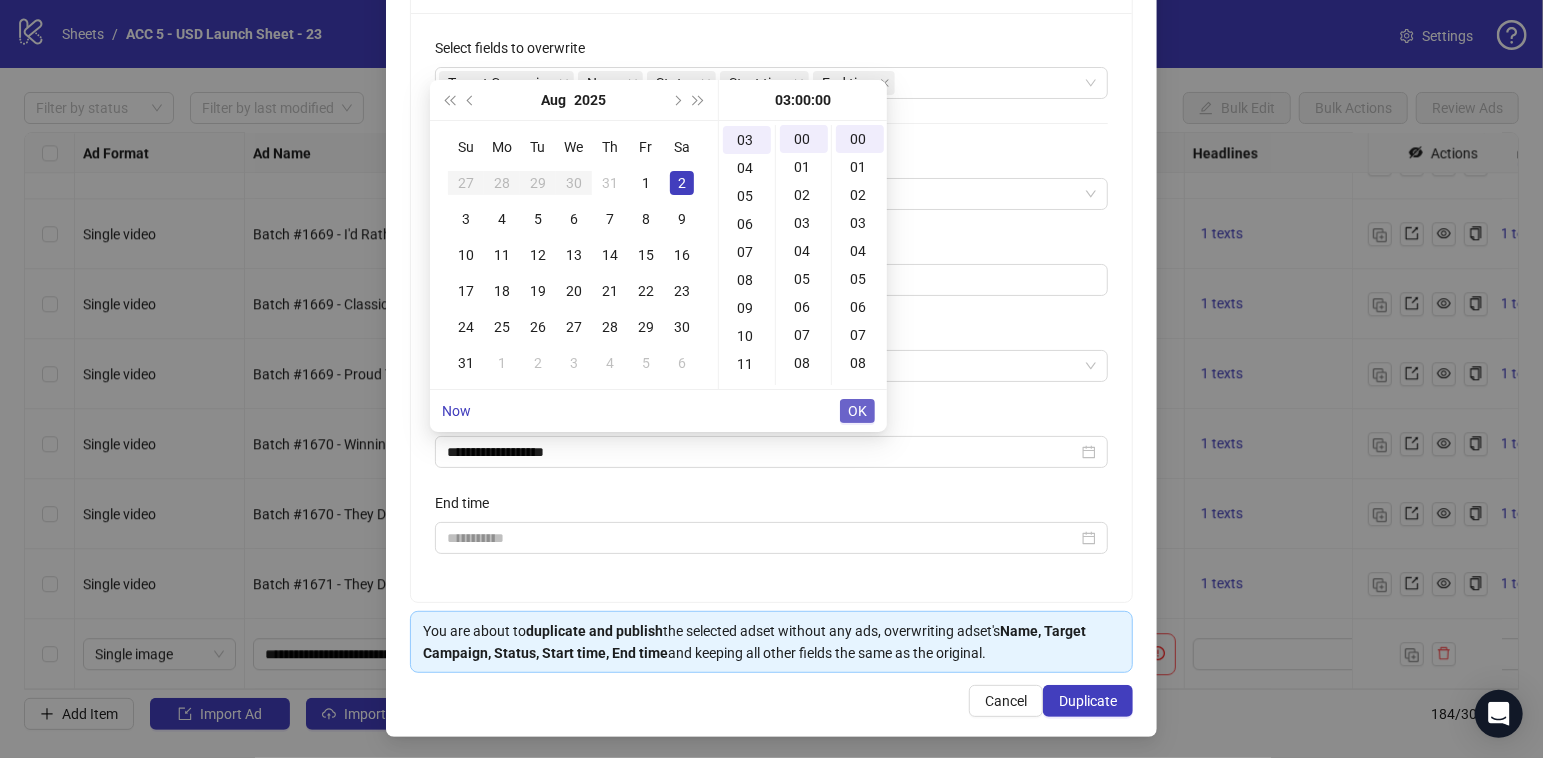click on "OK" at bounding box center [857, 411] 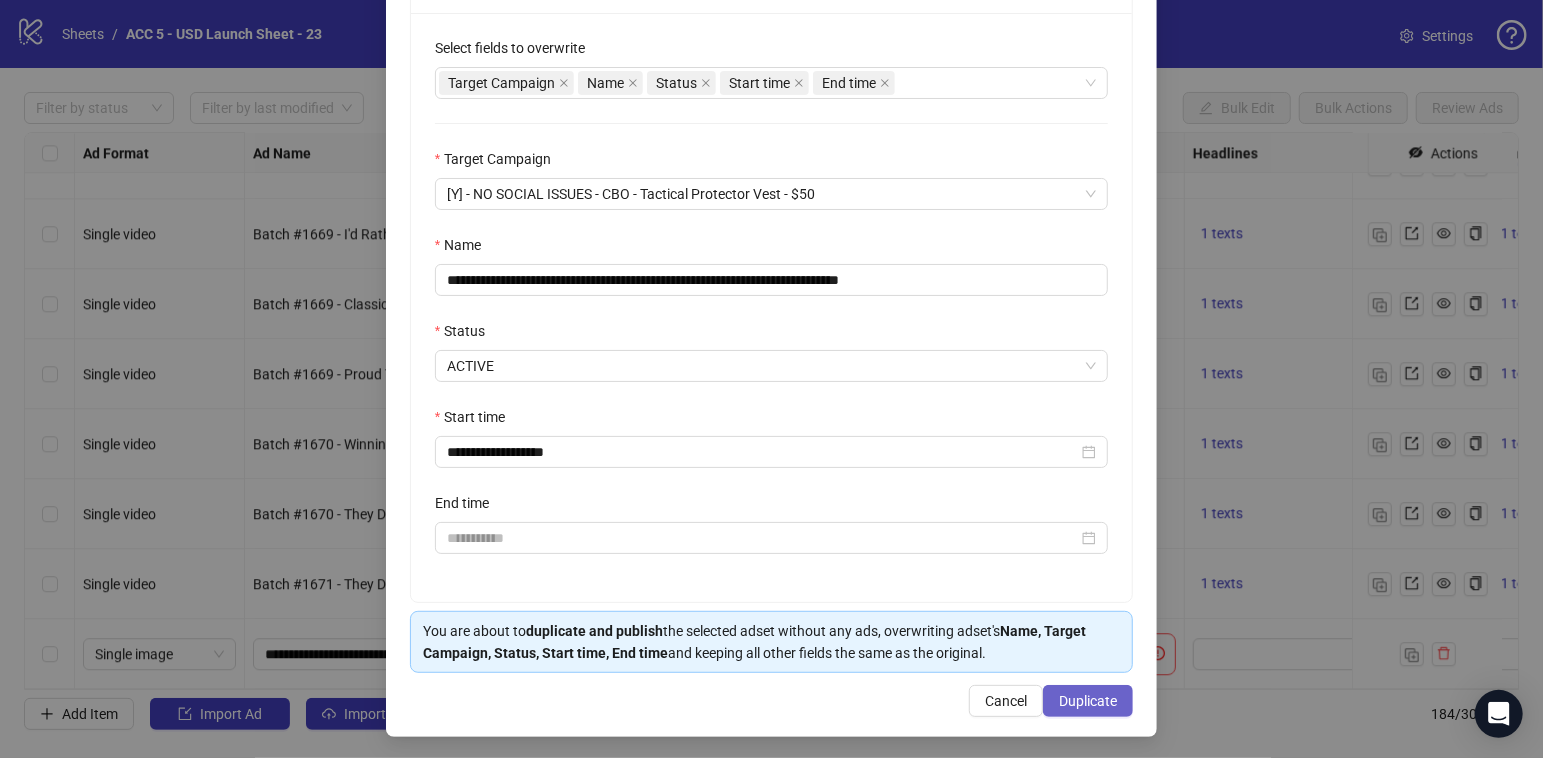 click on "Duplicate" at bounding box center [1088, 701] 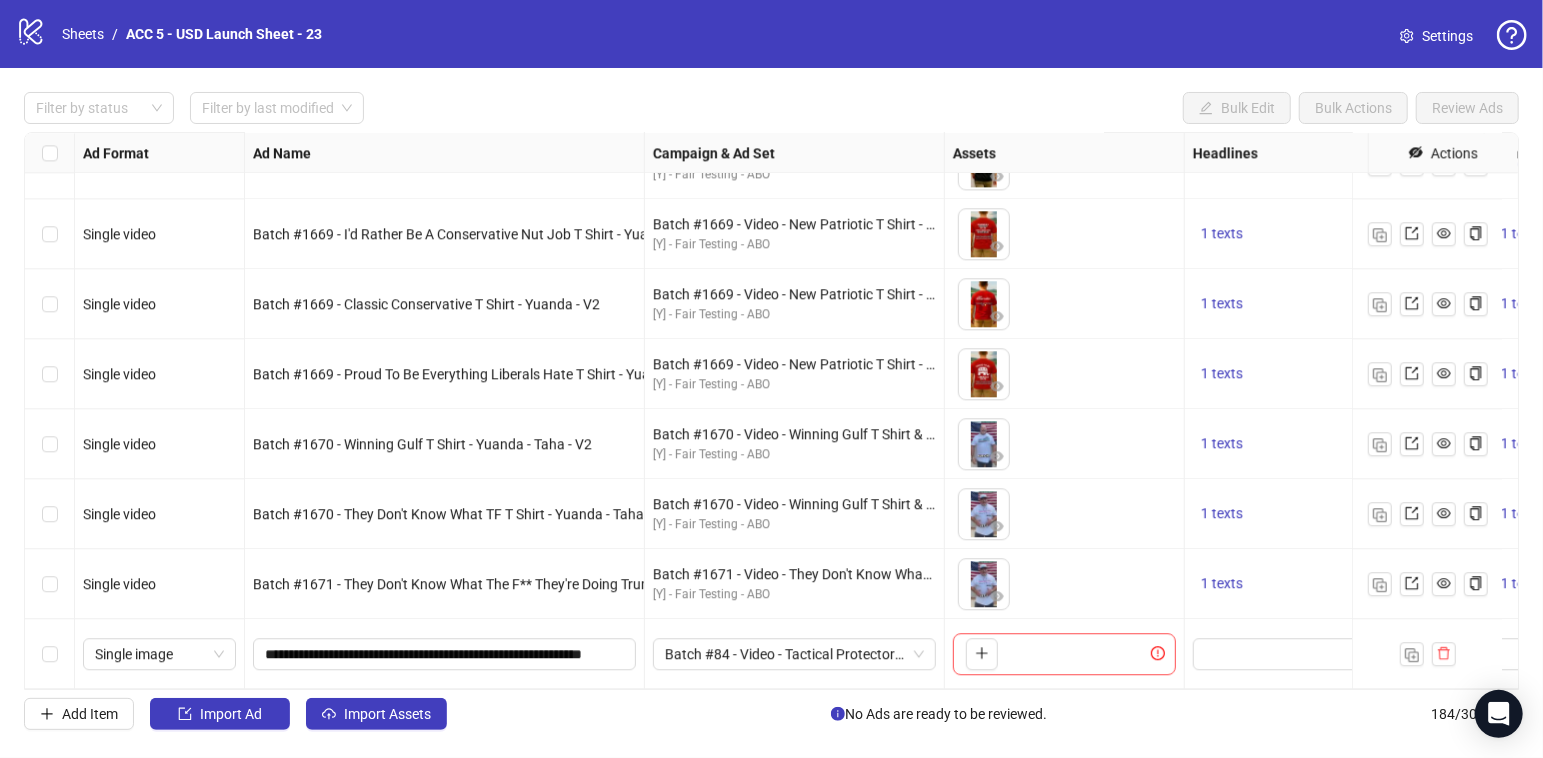 scroll, scrollTop: 12380, scrollLeft: 405, axis: both 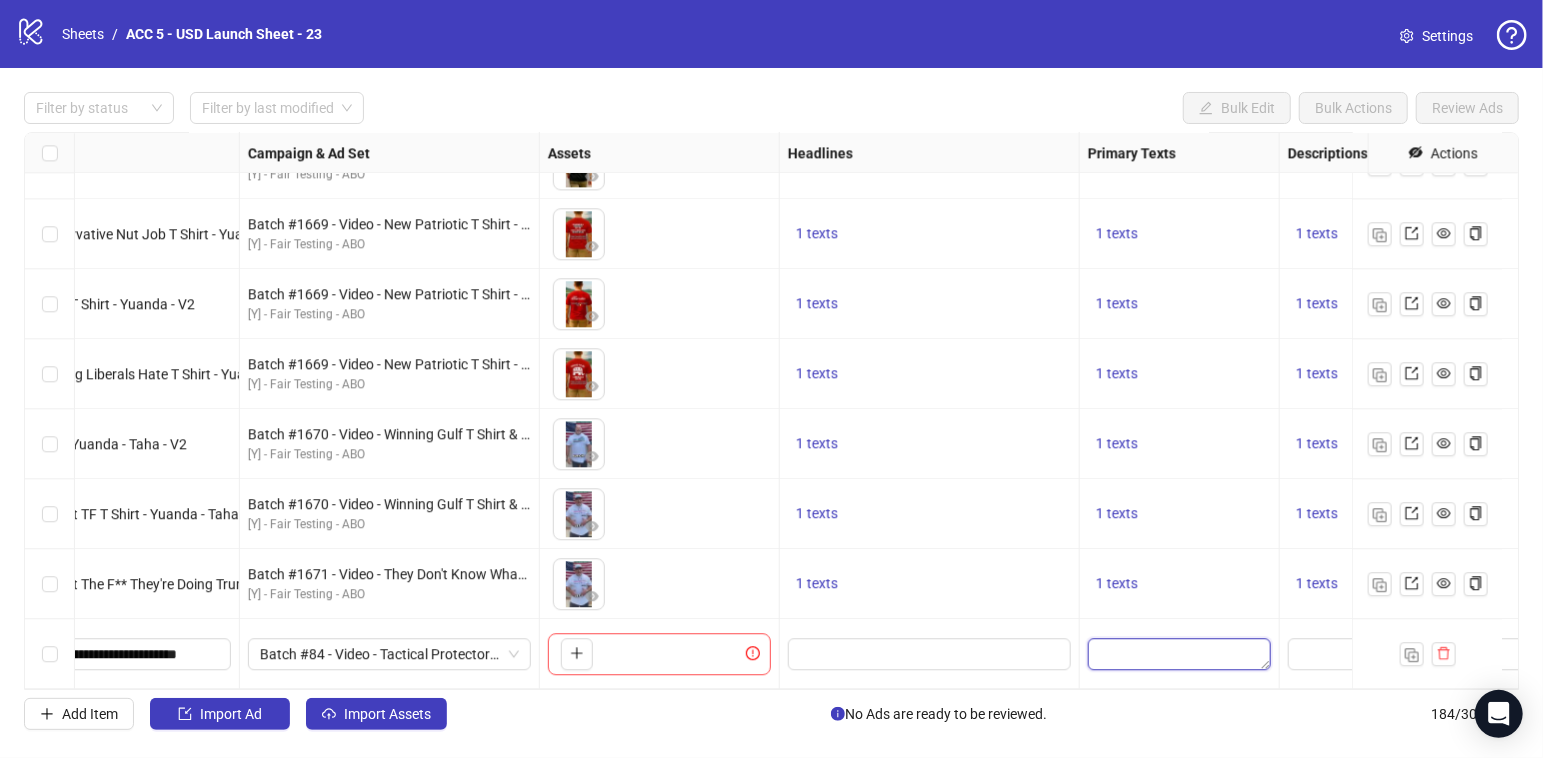drag, startPoint x: 1114, startPoint y: 631, endPoint x: 1143, endPoint y: 626, distance: 29.427877 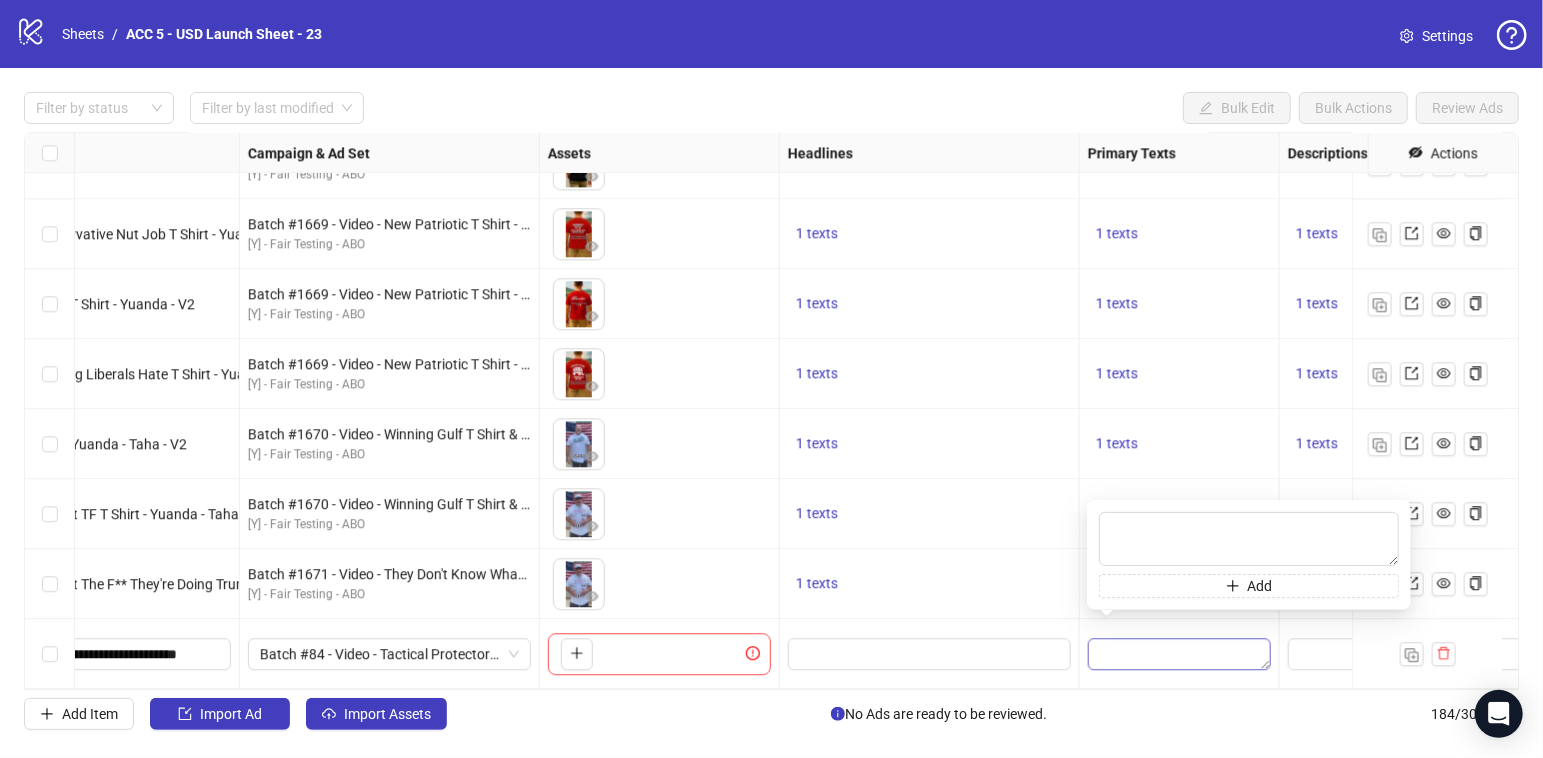 type on "**********" 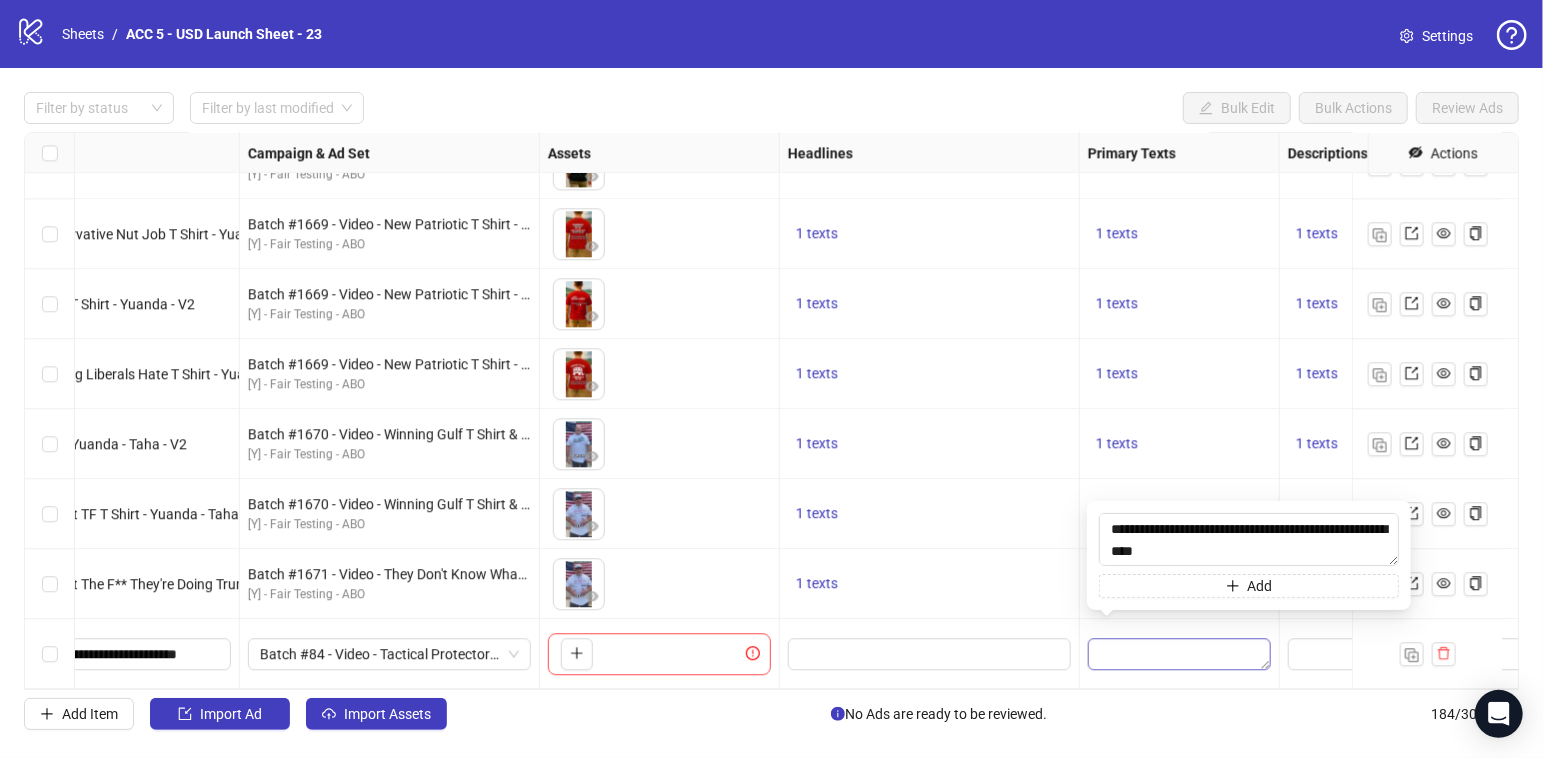 scroll, scrollTop: 147, scrollLeft: 0, axis: vertical 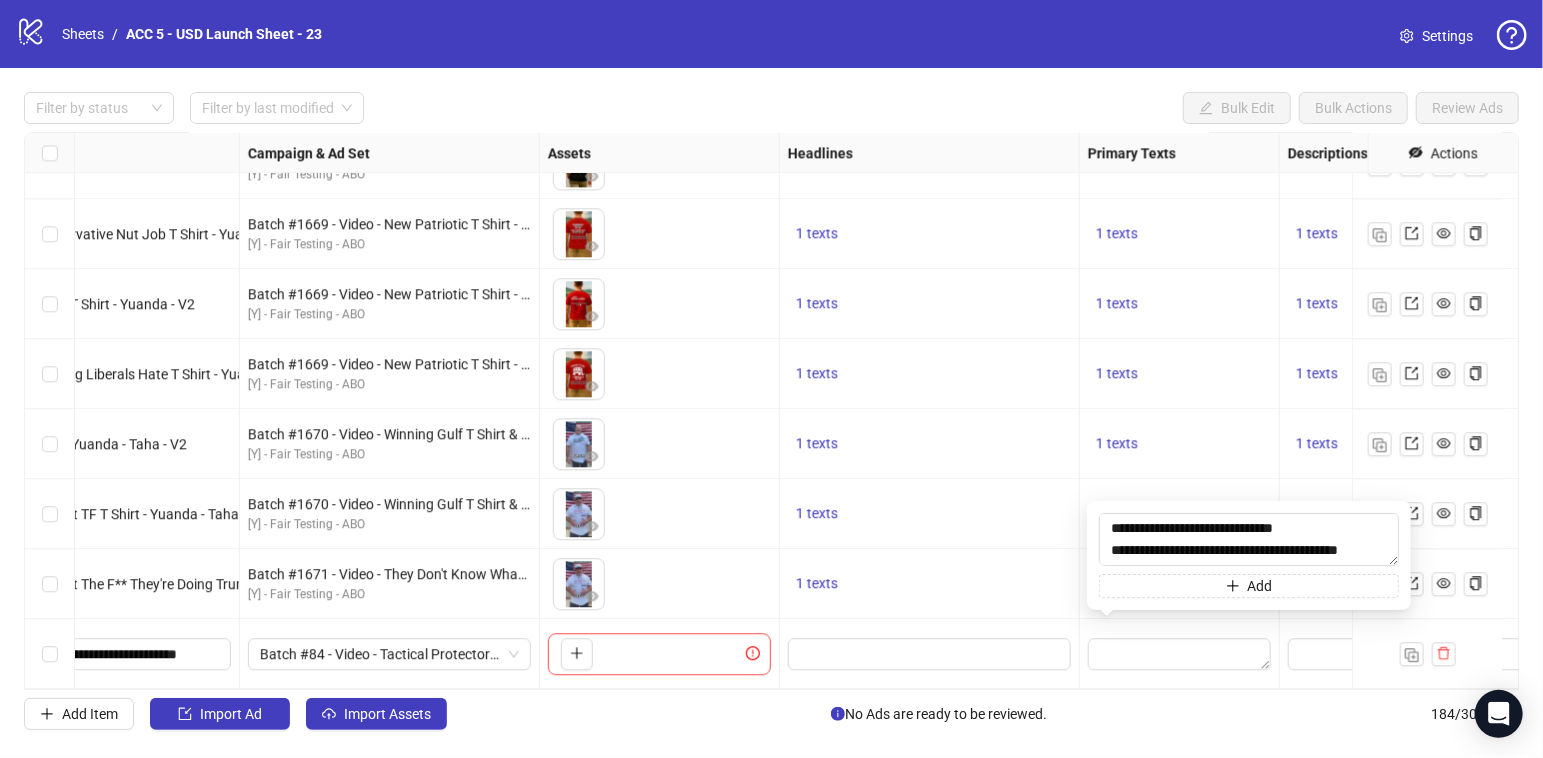click on "1 texts" at bounding box center (1180, 444) 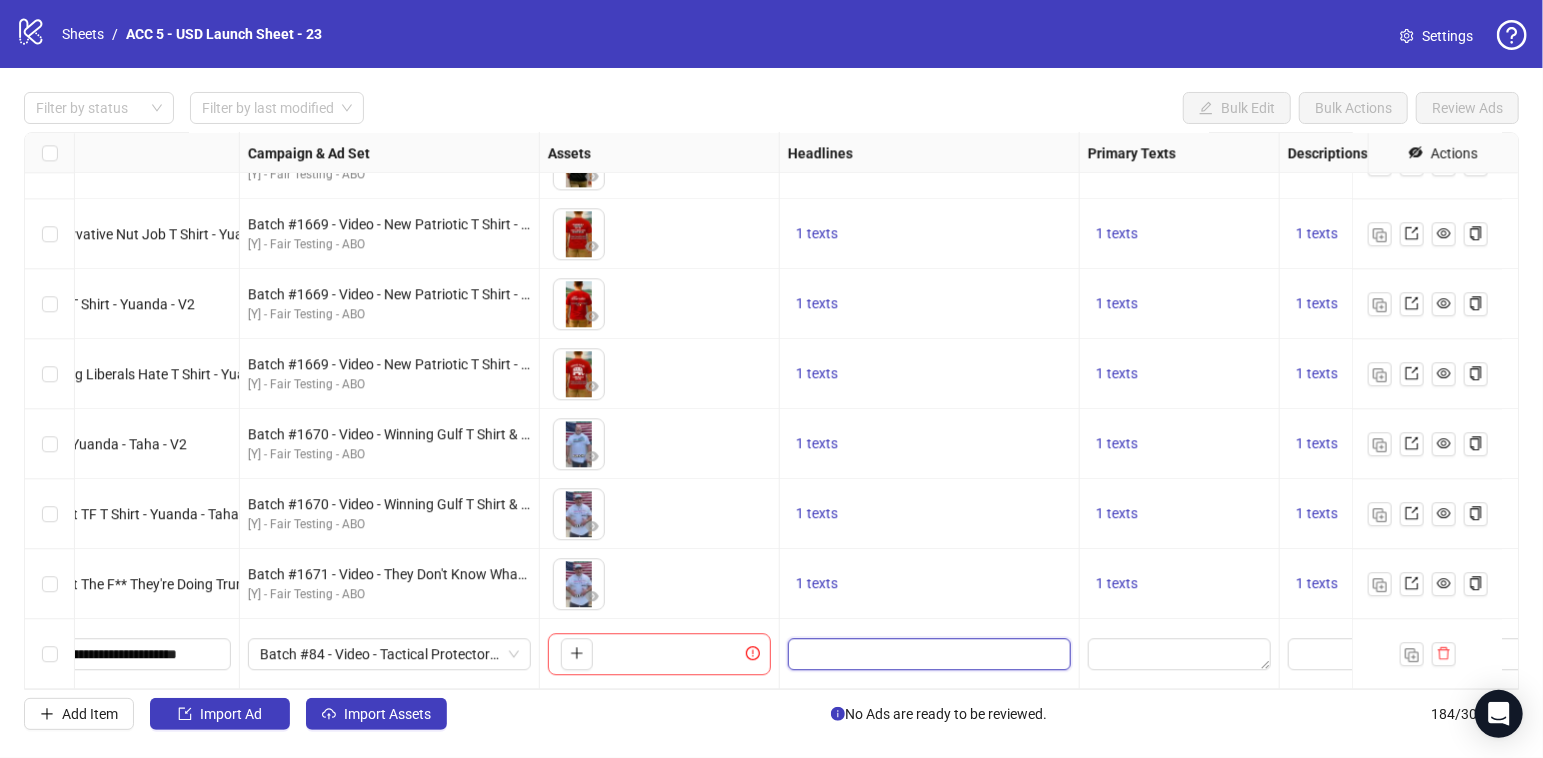 click at bounding box center (927, 654) 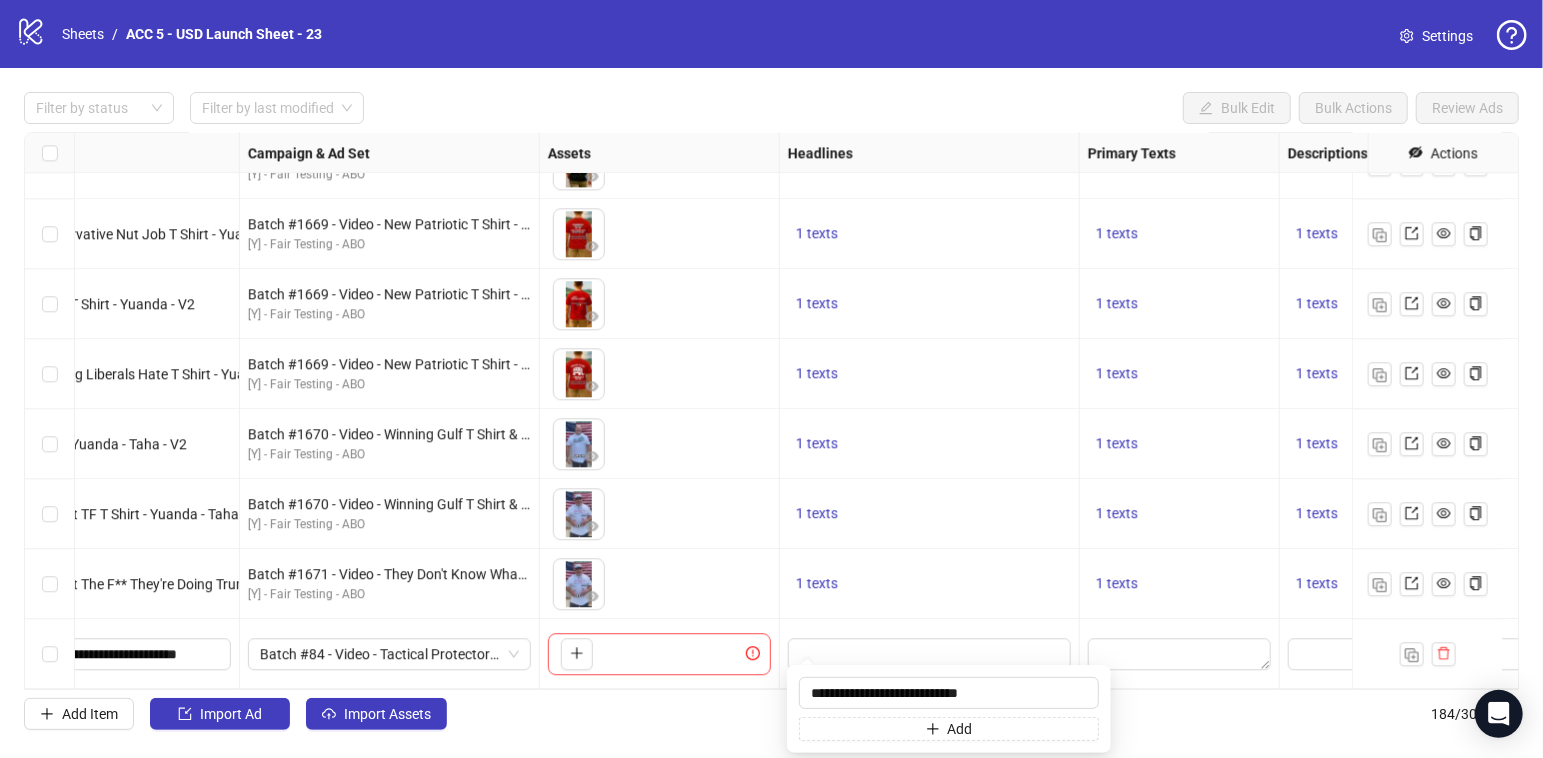 click on "1 texts" at bounding box center (930, 584) 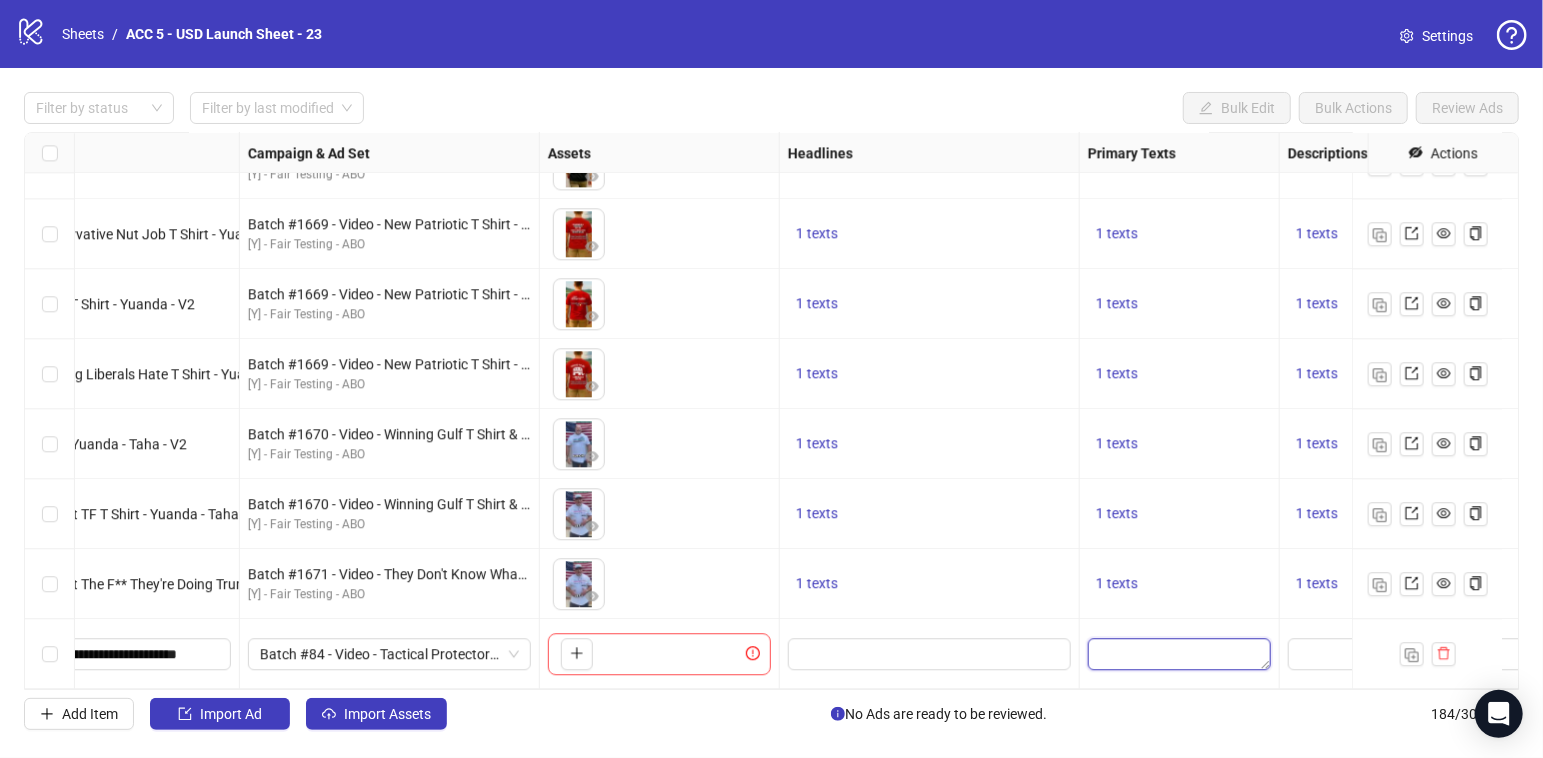 click at bounding box center (1179, 654) 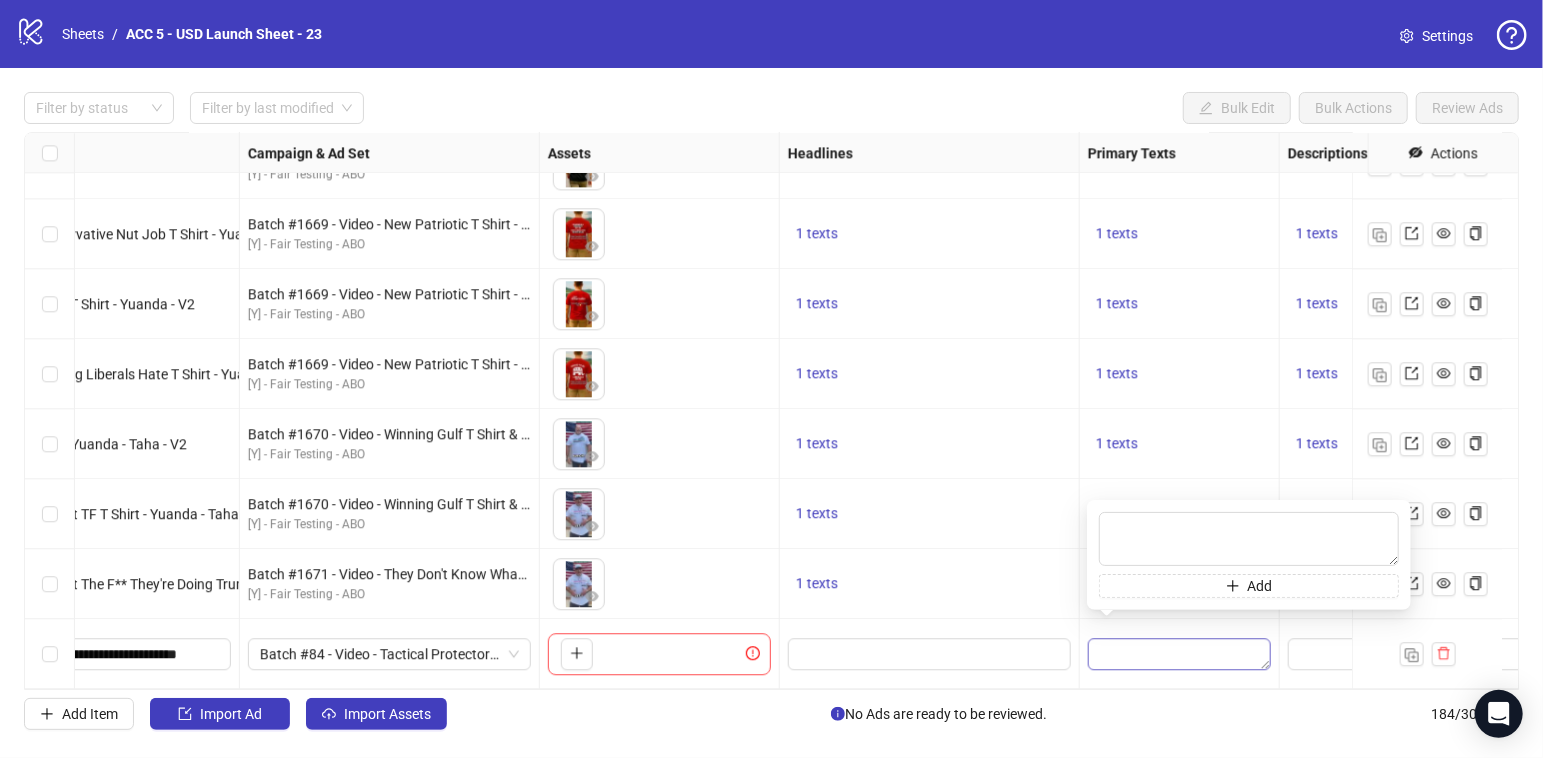 type on "**********" 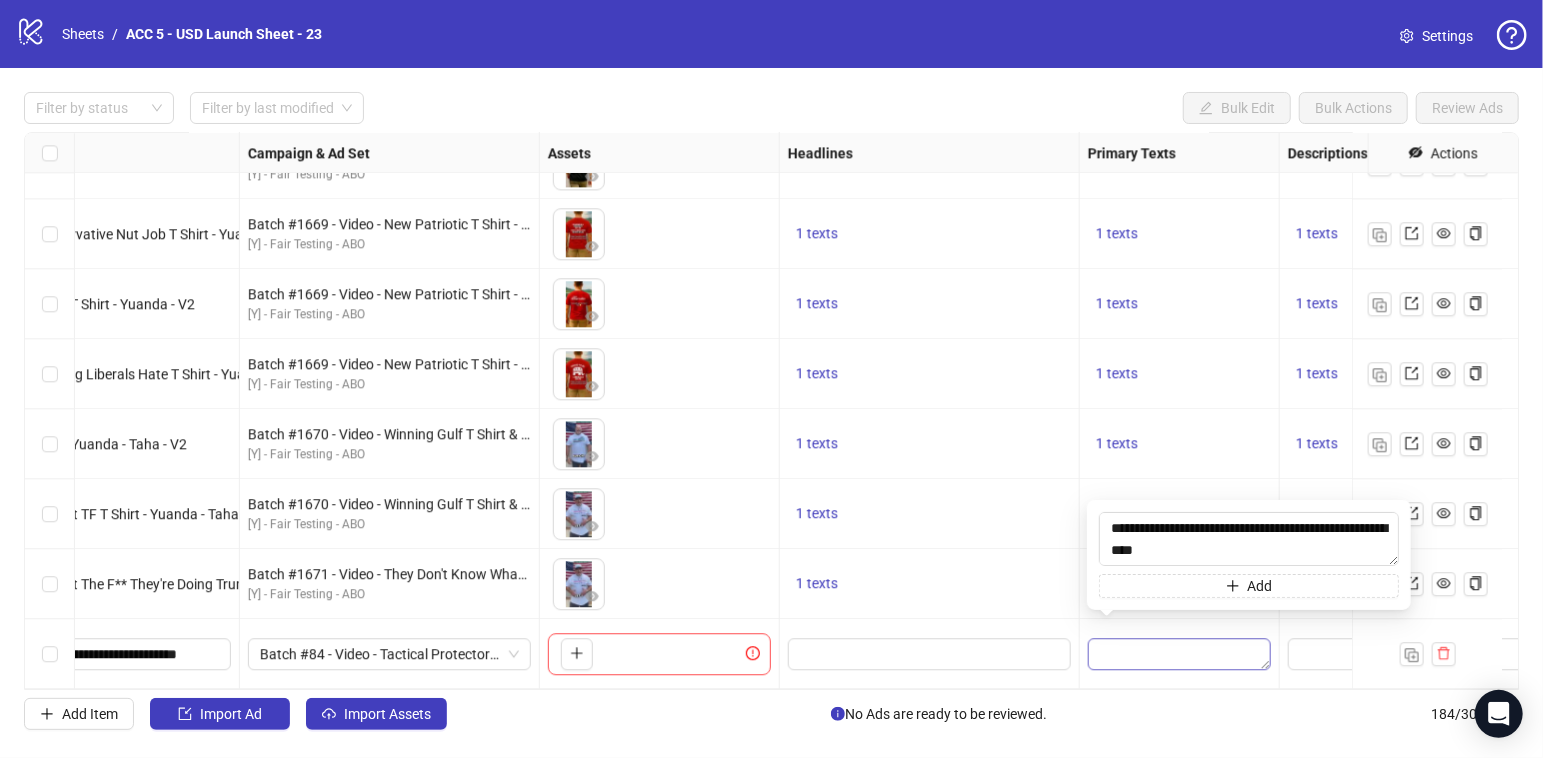 scroll, scrollTop: 147, scrollLeft: 0, axis: vertical 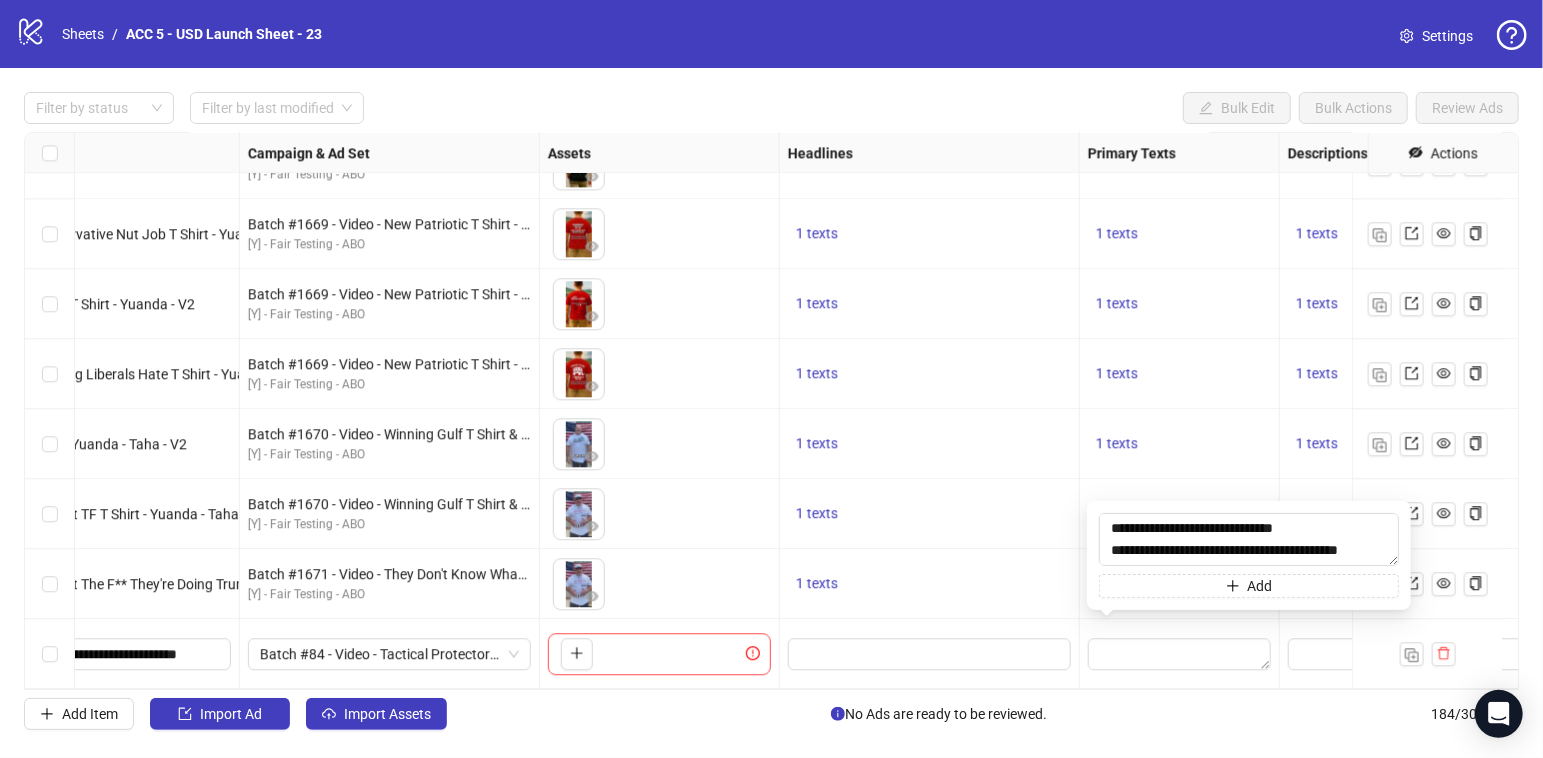 click on "1 texts" at bounding box center [1180, 444] 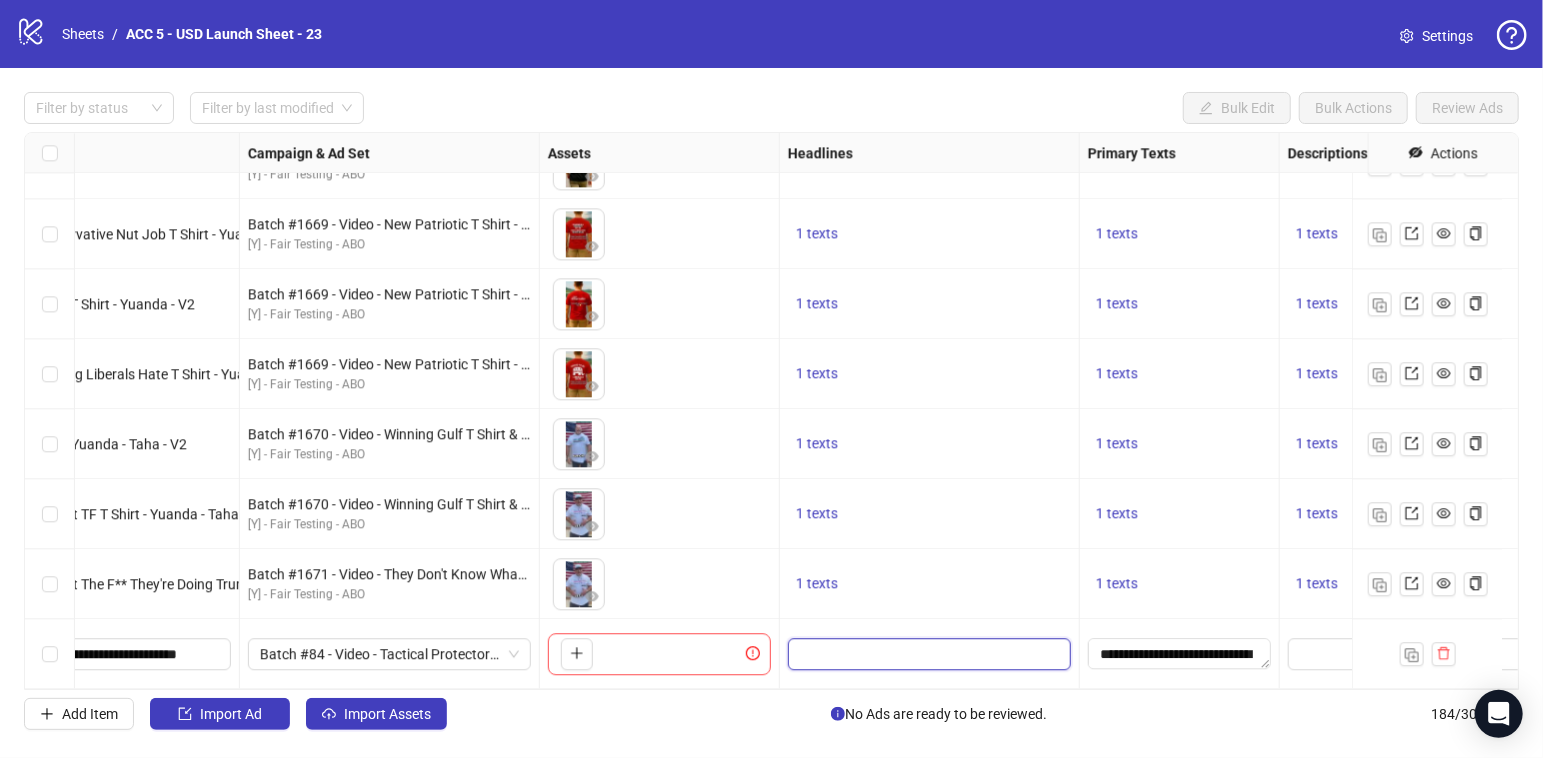 click at bounding box center [927, 654] 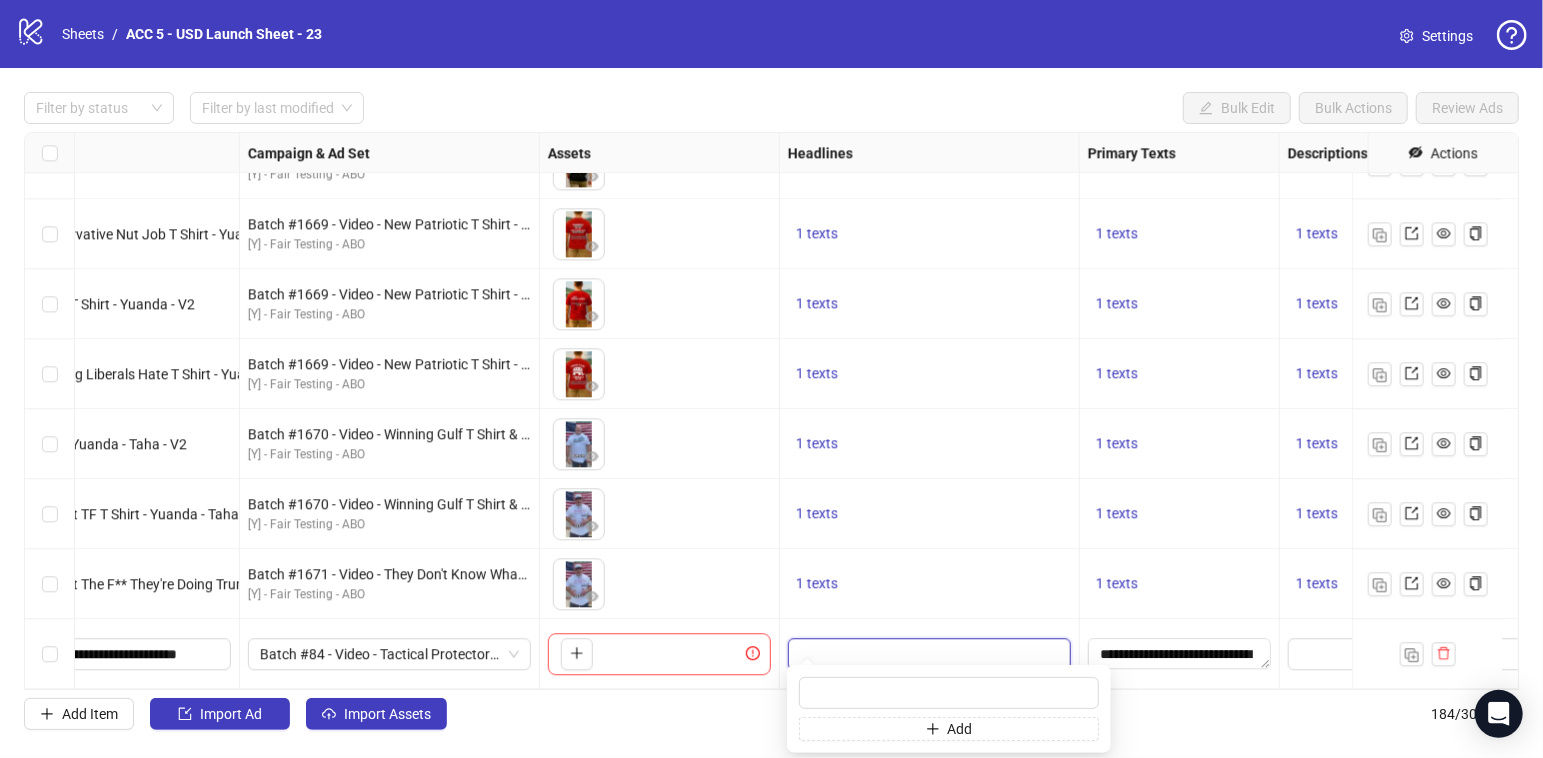 click at bounding box center (927, 654) 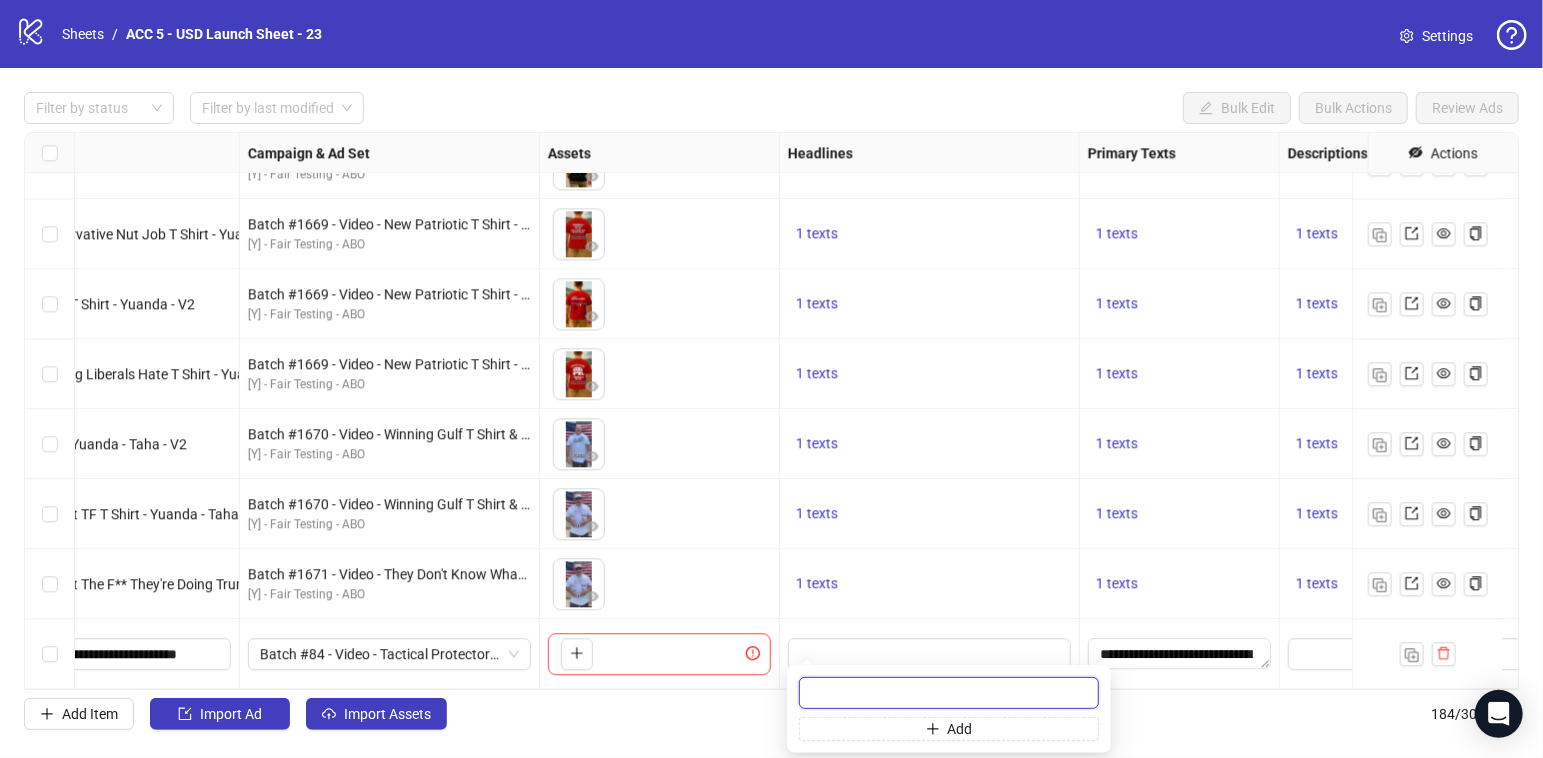 paste on "**********" 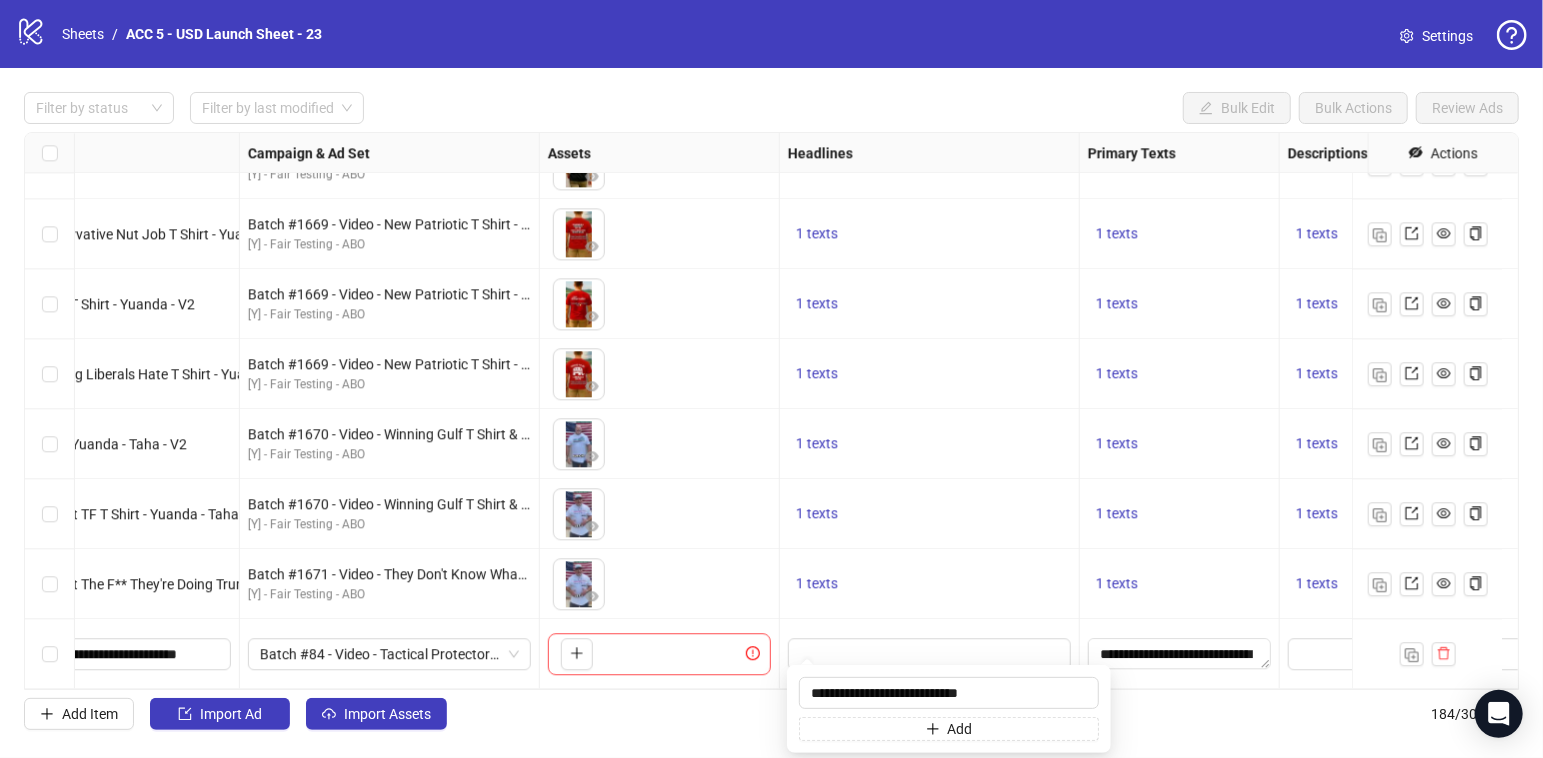 click on "1 texts" at bounding box center [930, 584] 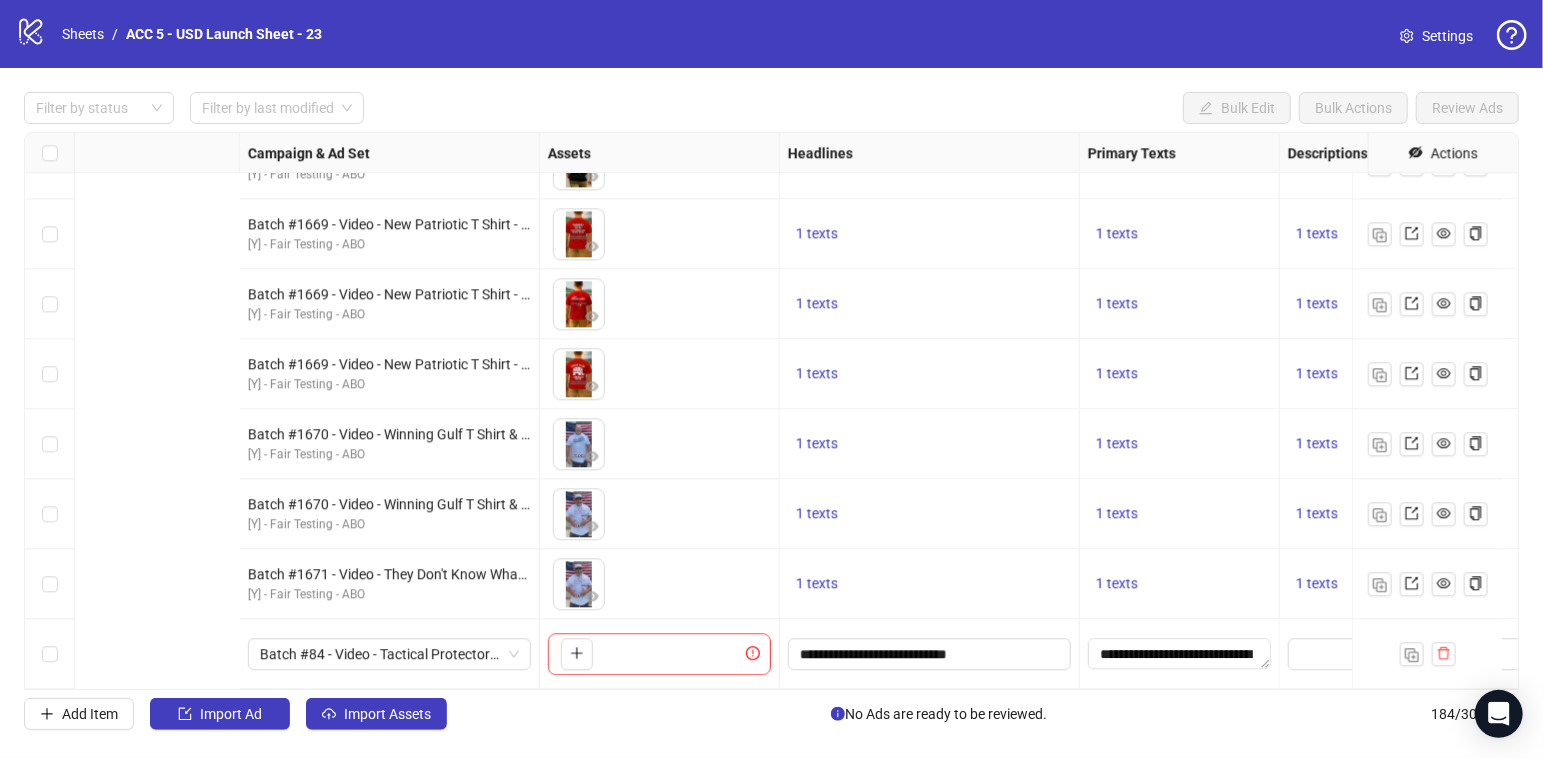 scroll, scrollTop: 12380, scrollLeft: 1085, axis: both 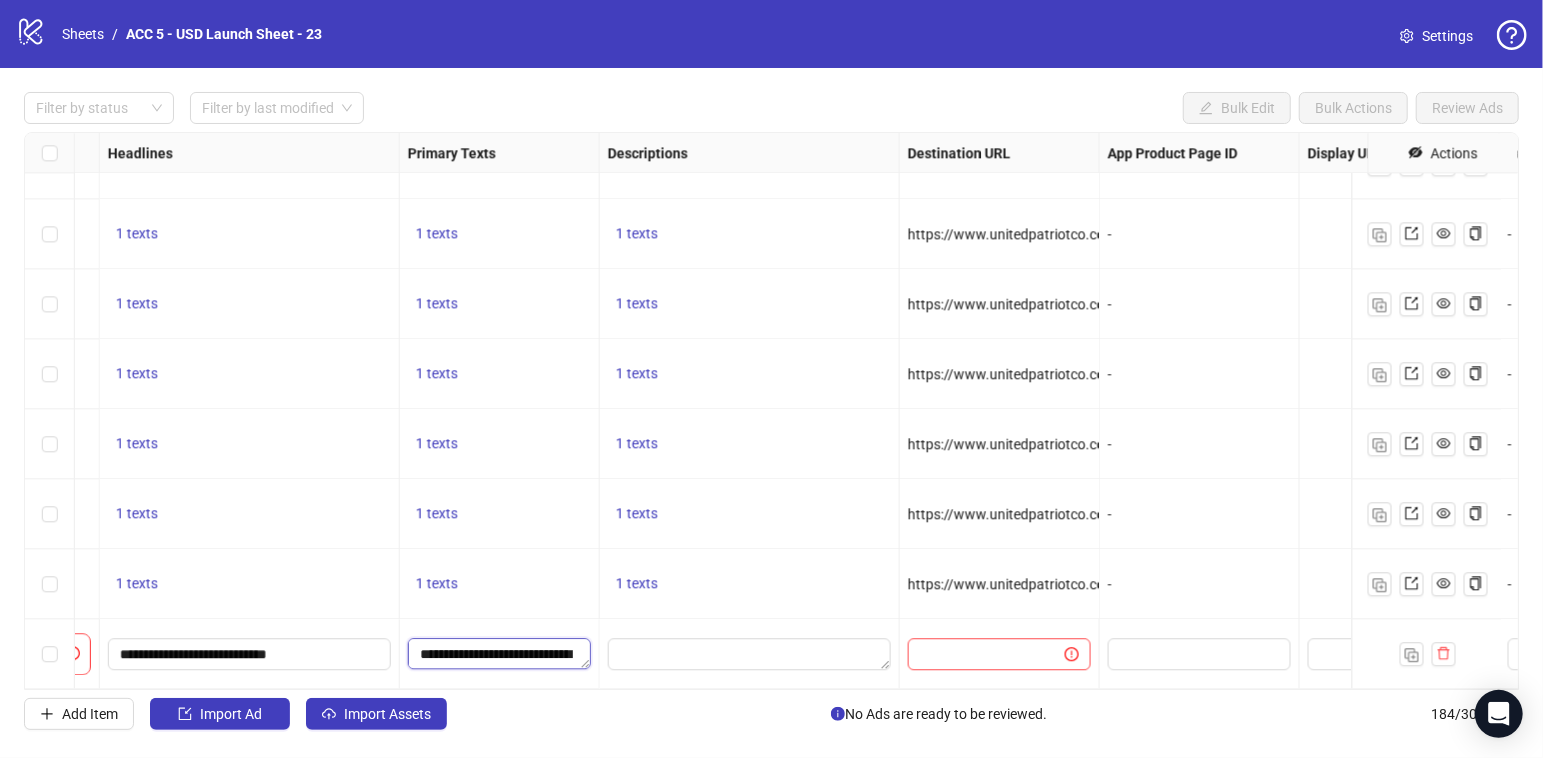 click on "**********" at bounding box center [499, 654] 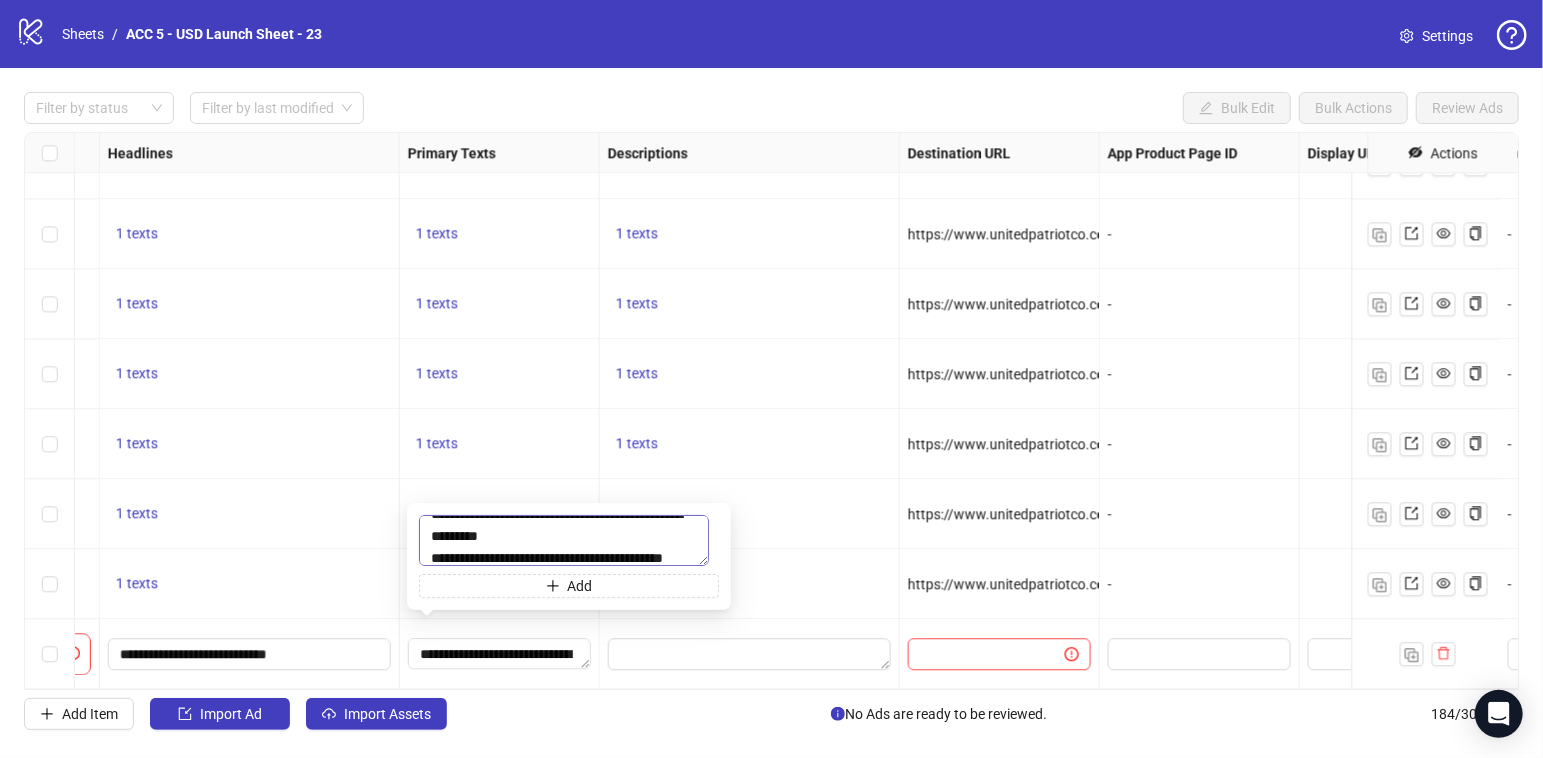 scroll, scrollTop: 0, scrollLeft: 0, axis: both 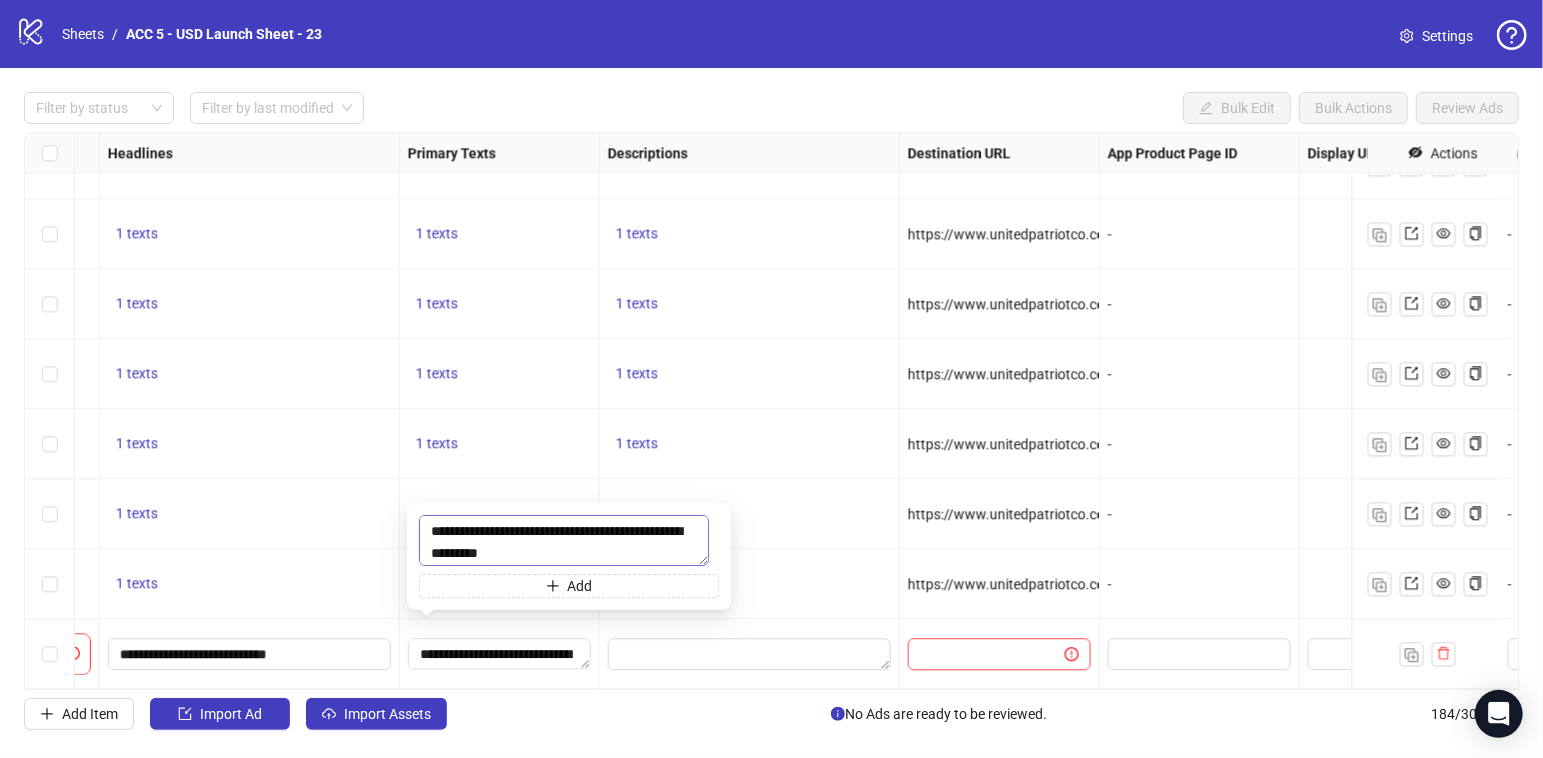 click on "**********" at bounding box center [564, 540] 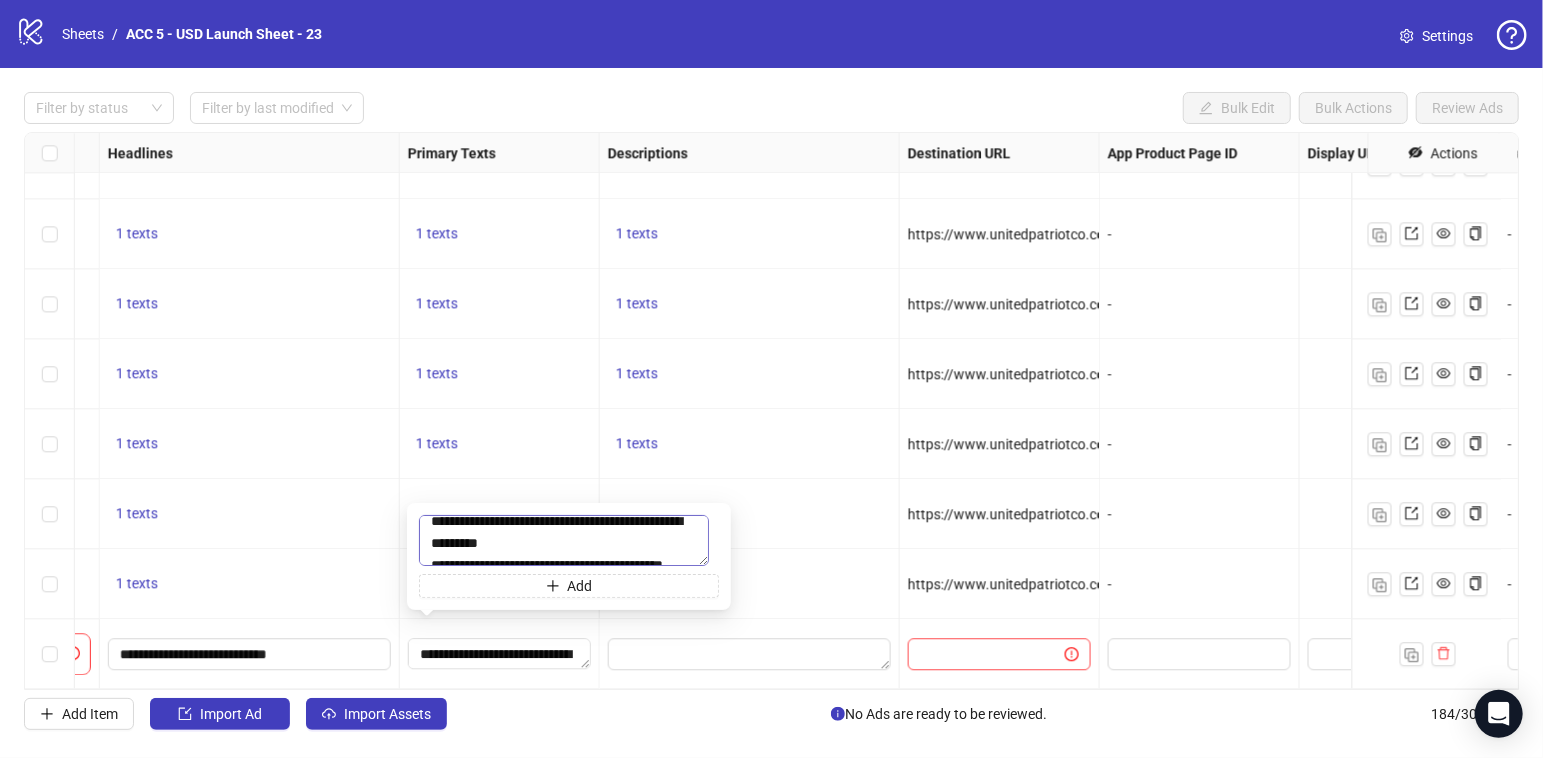scroll, scrollTop: 14, scrollLeft: 0, axis: vertical 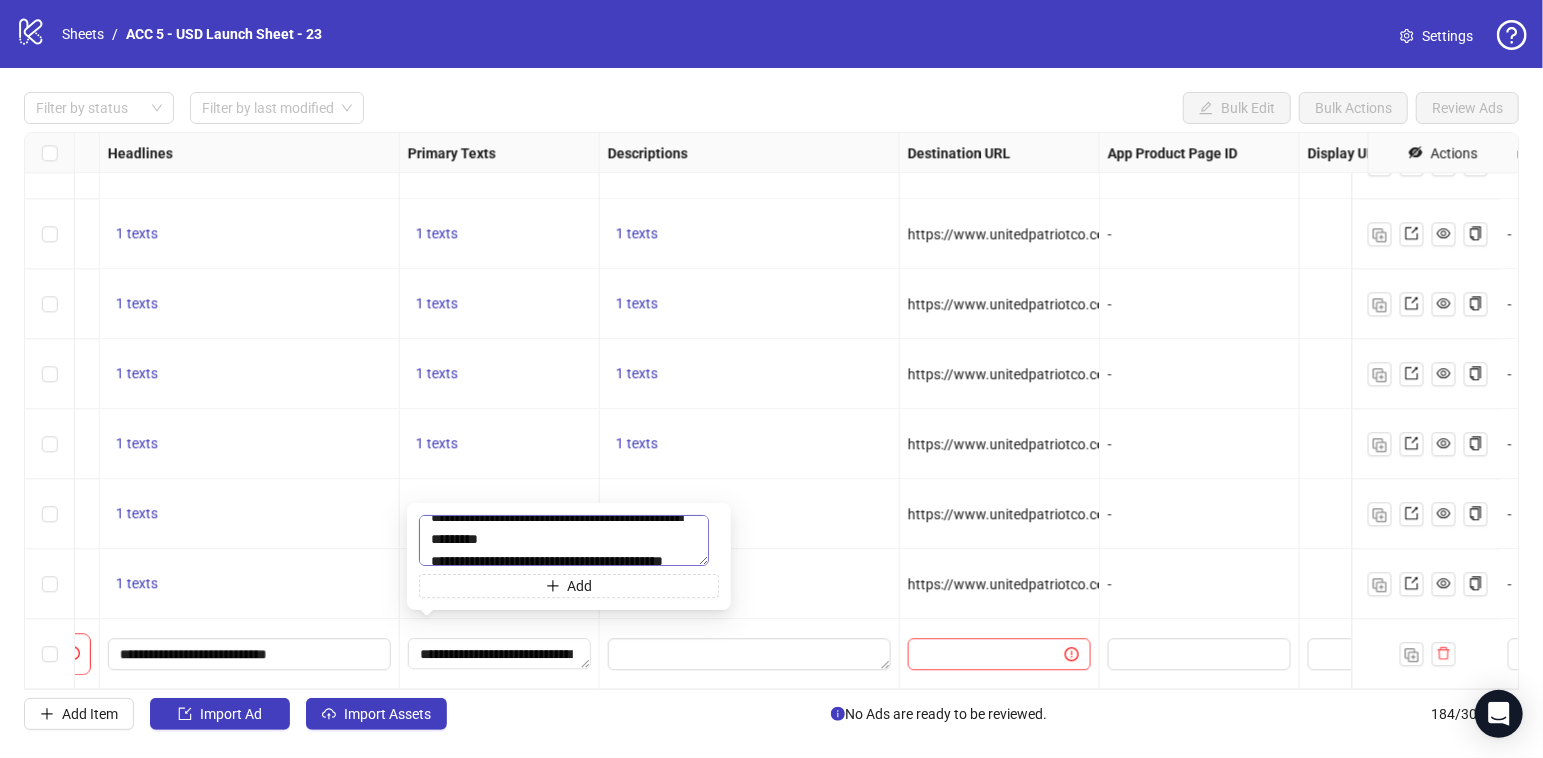 type on "**********" 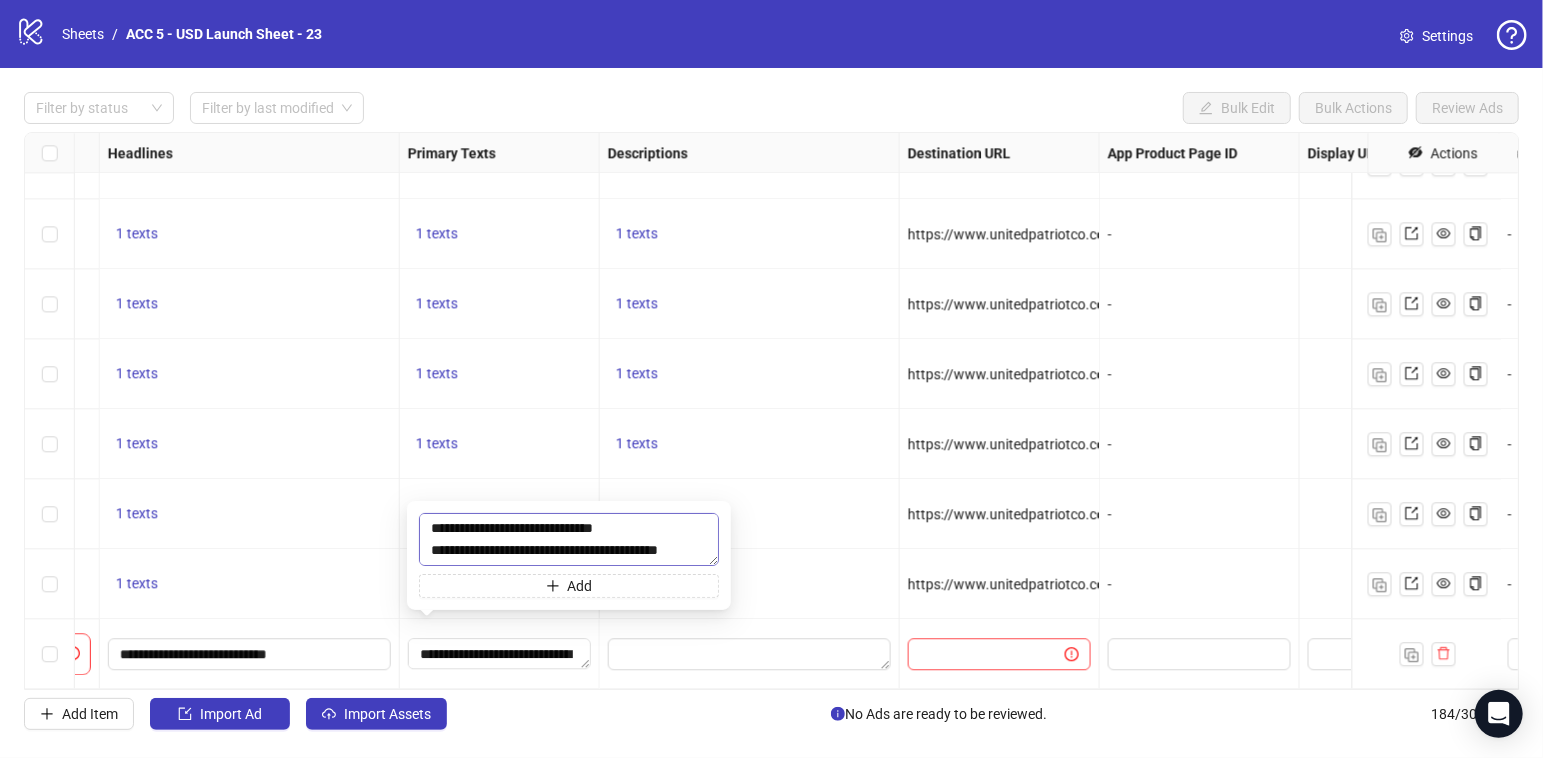 scroll, scrollTop: 175, scrollLeft: 0, axis: vertical 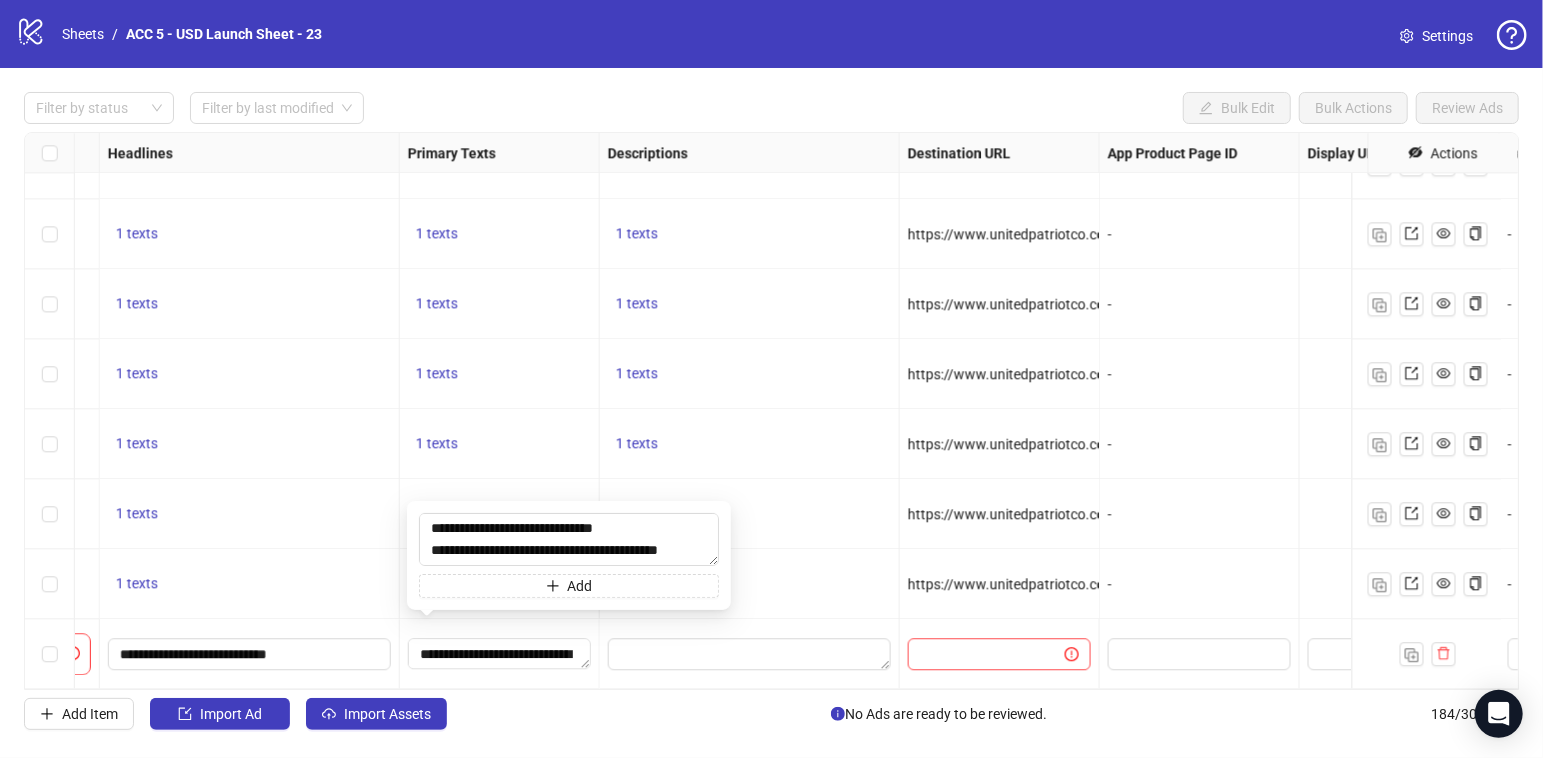 click on "1 texts" at bounding box center (749, 444) 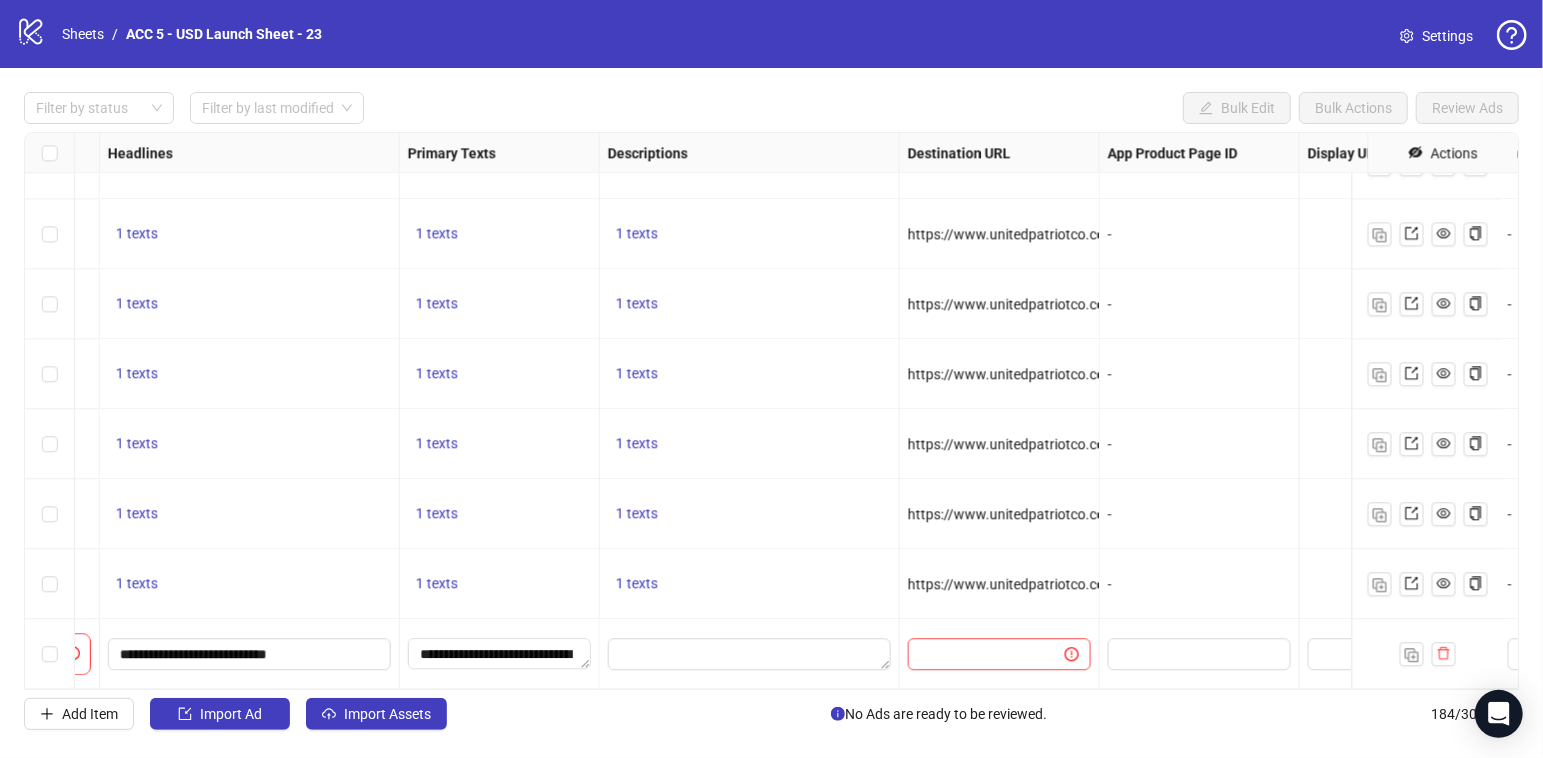 click at bounding box center (1000, 654) 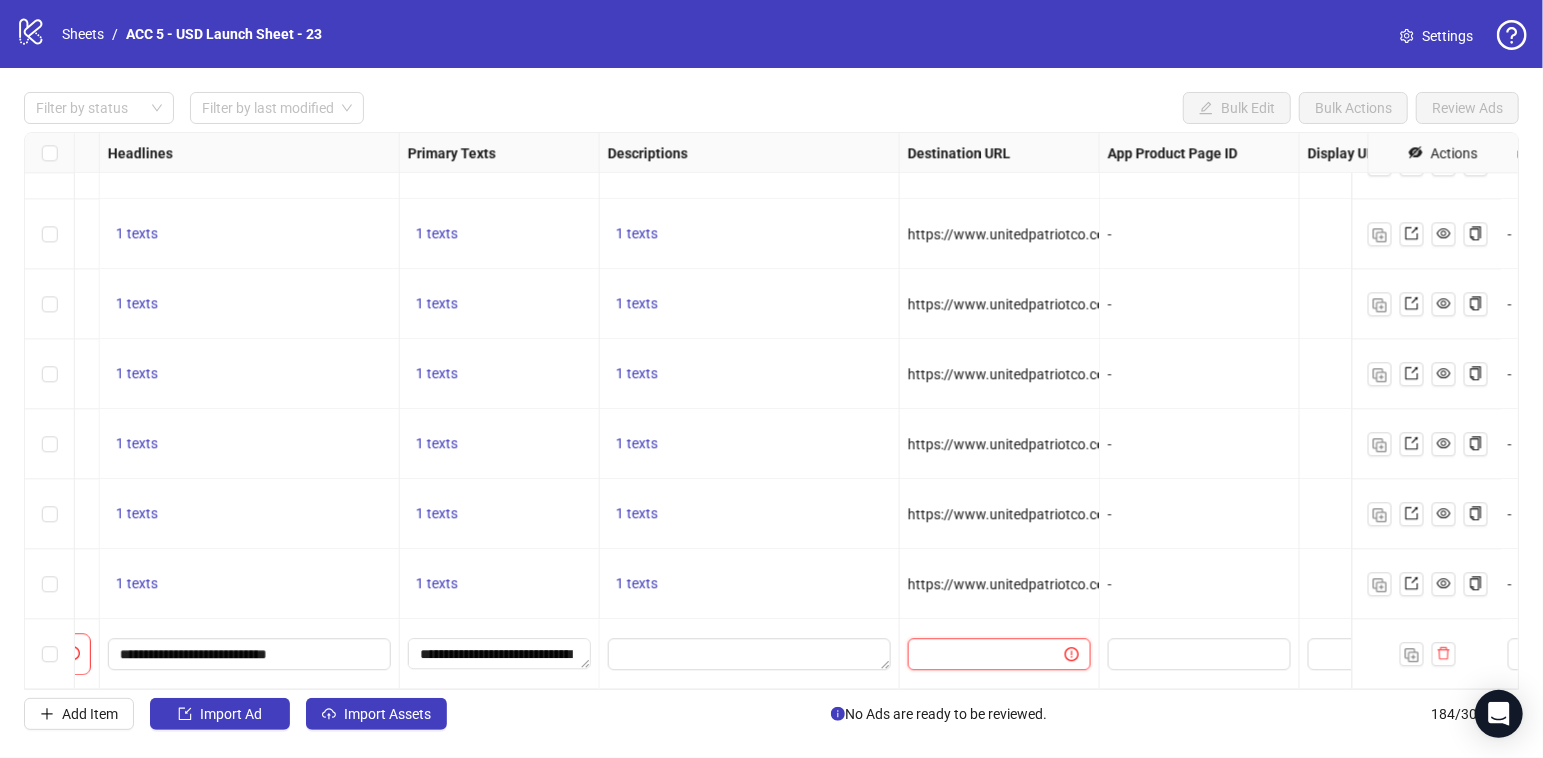 drag, startPoint x: 973, startPoint y: 645, endPoint x: 984, endPoint y: 644, distance: 11.045361 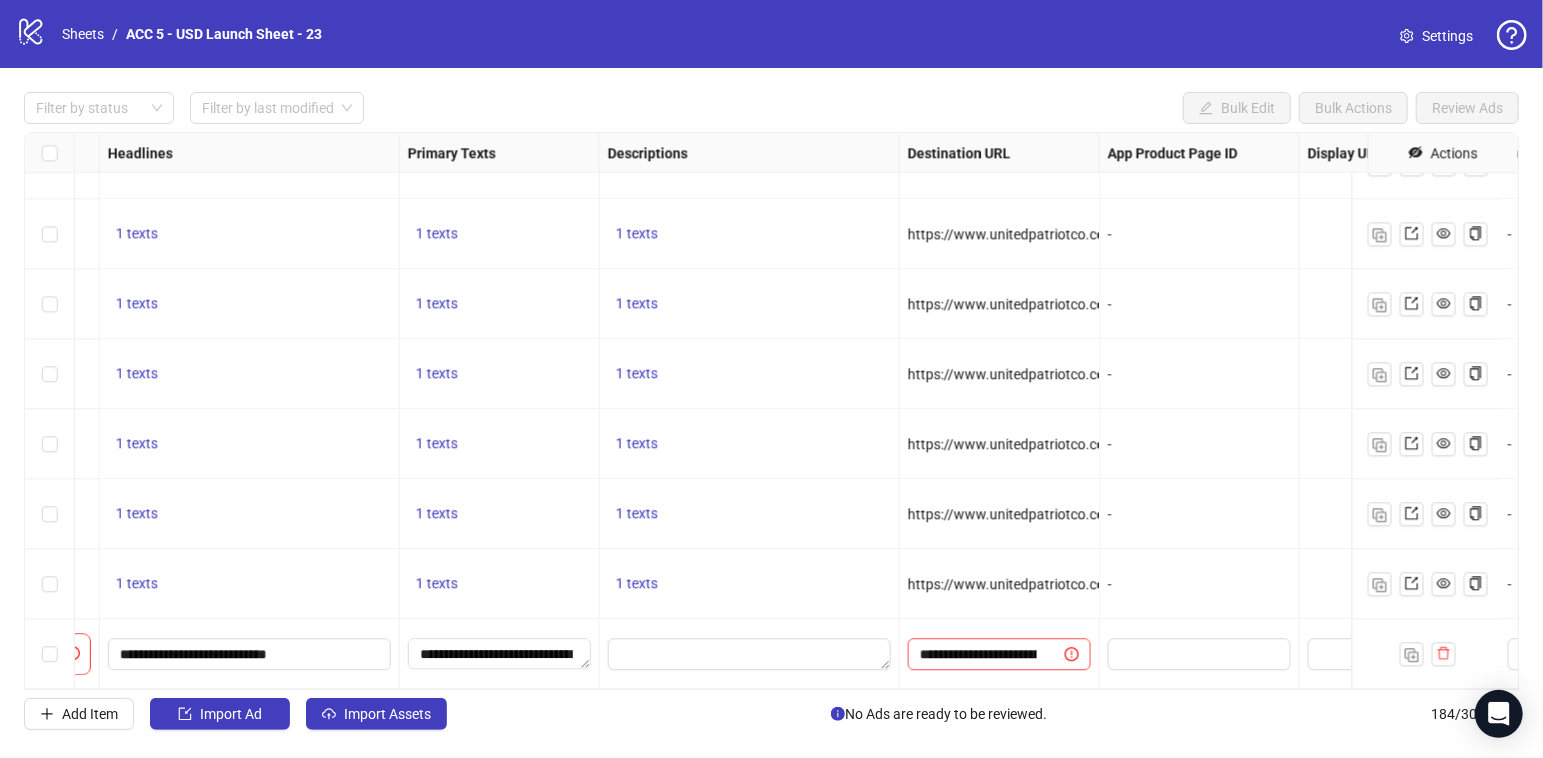 click on "-" at bounding box center (1200, 584) 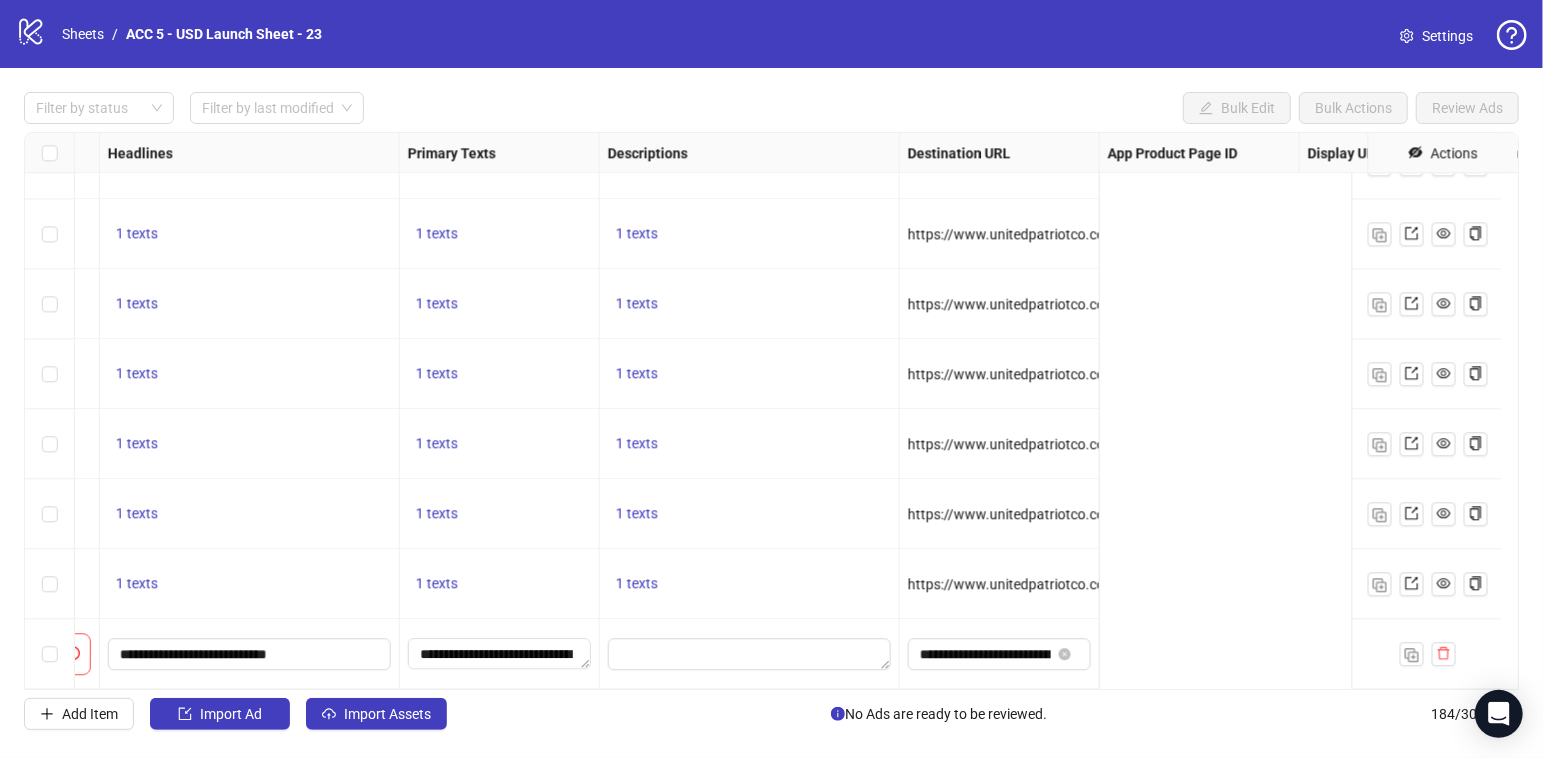 scroll, scrollTop: 12380, scrollLeft: 0, axis: vertical 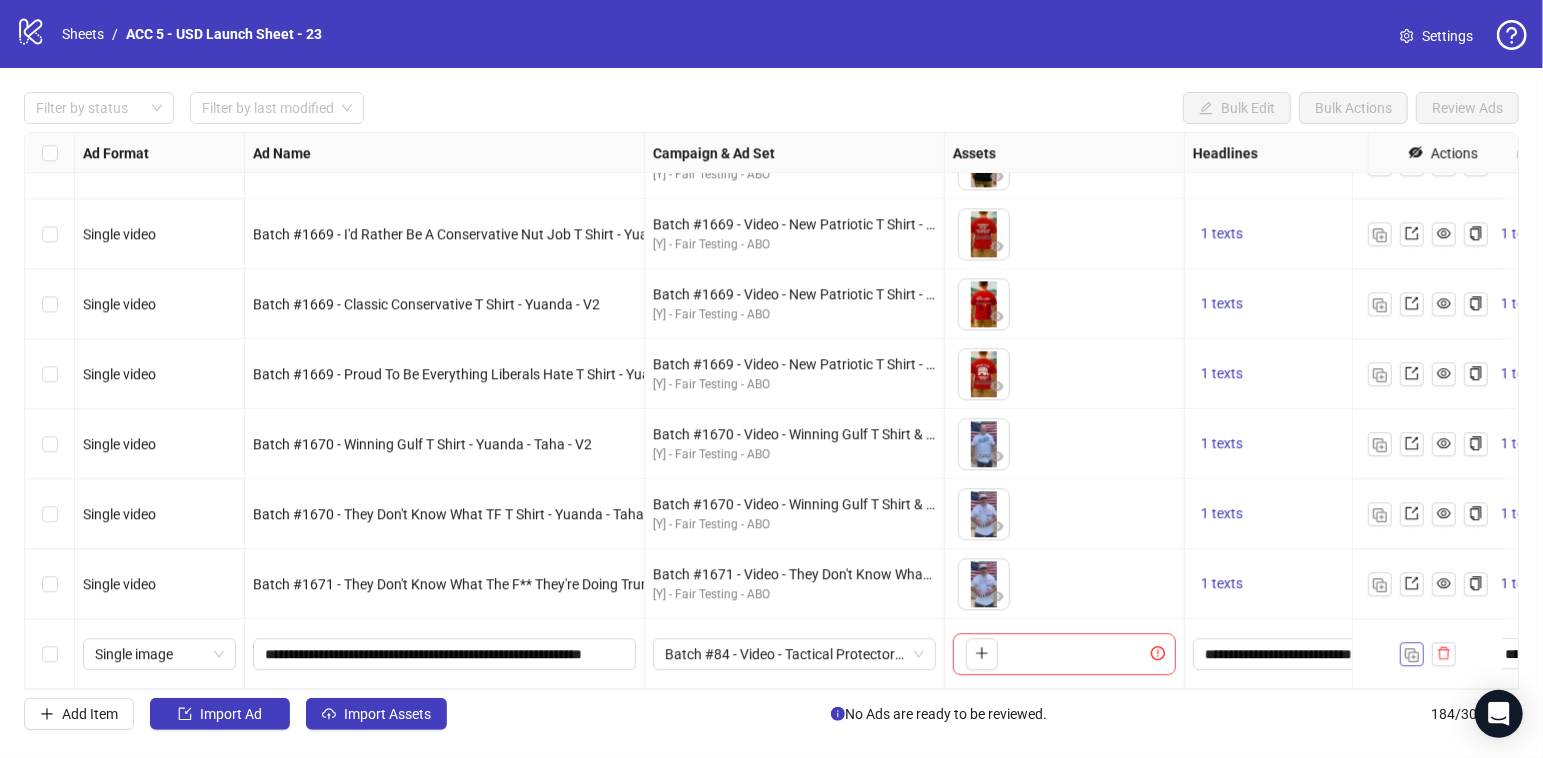 click at bounding box center (1412, 655) 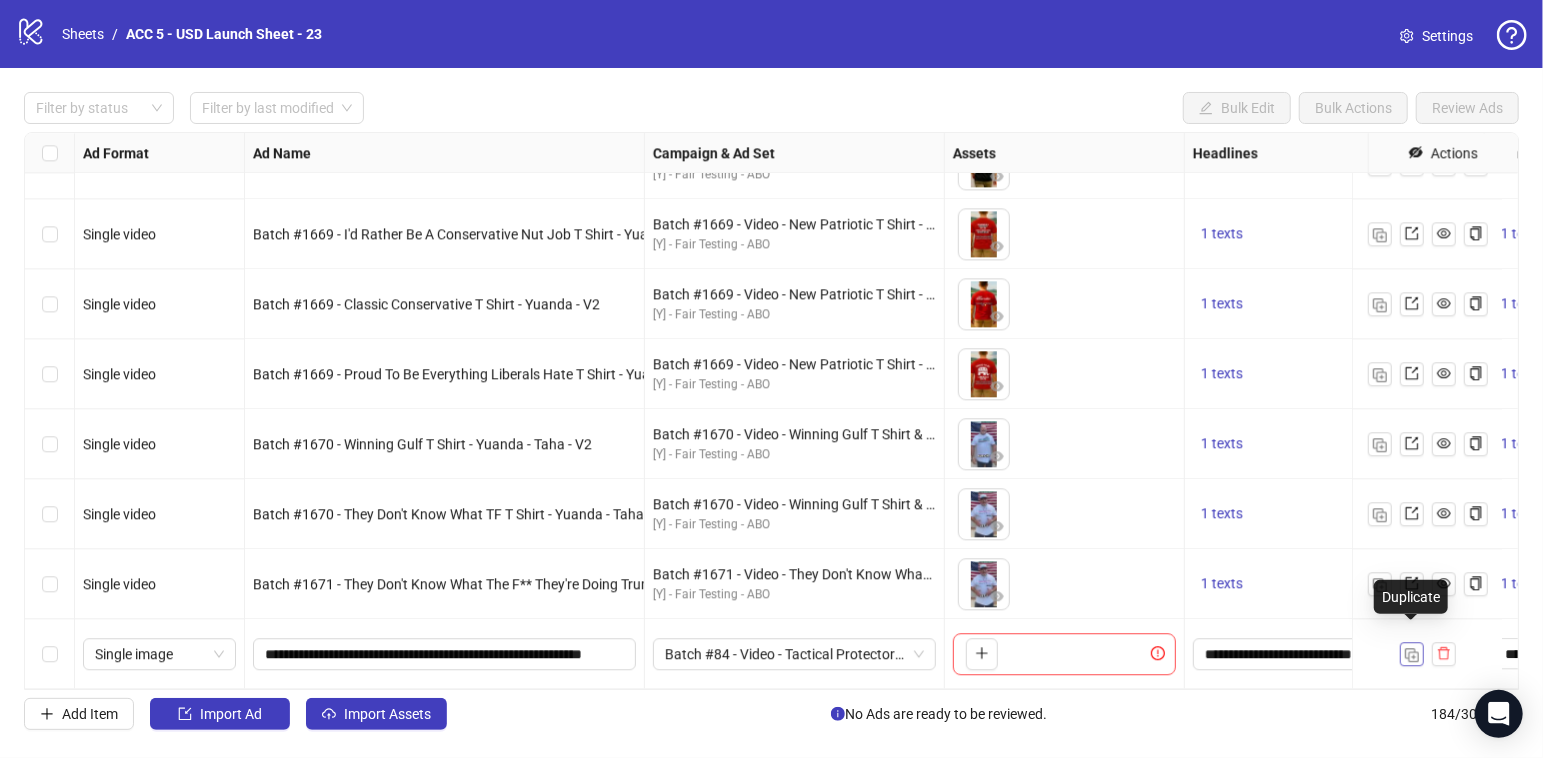 click at bounding box center [1412, 655] 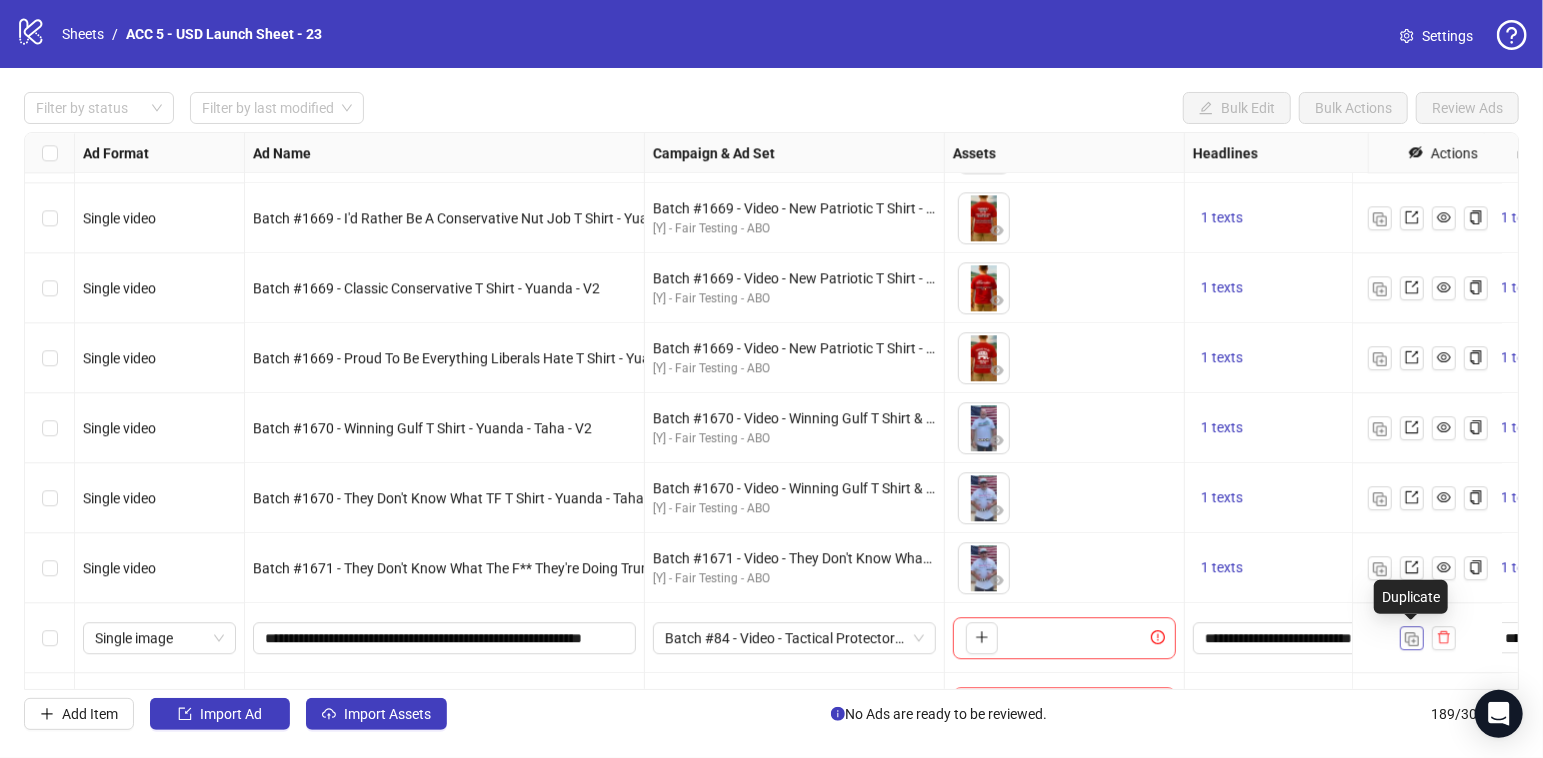 click at bounding box center [1412, 639] 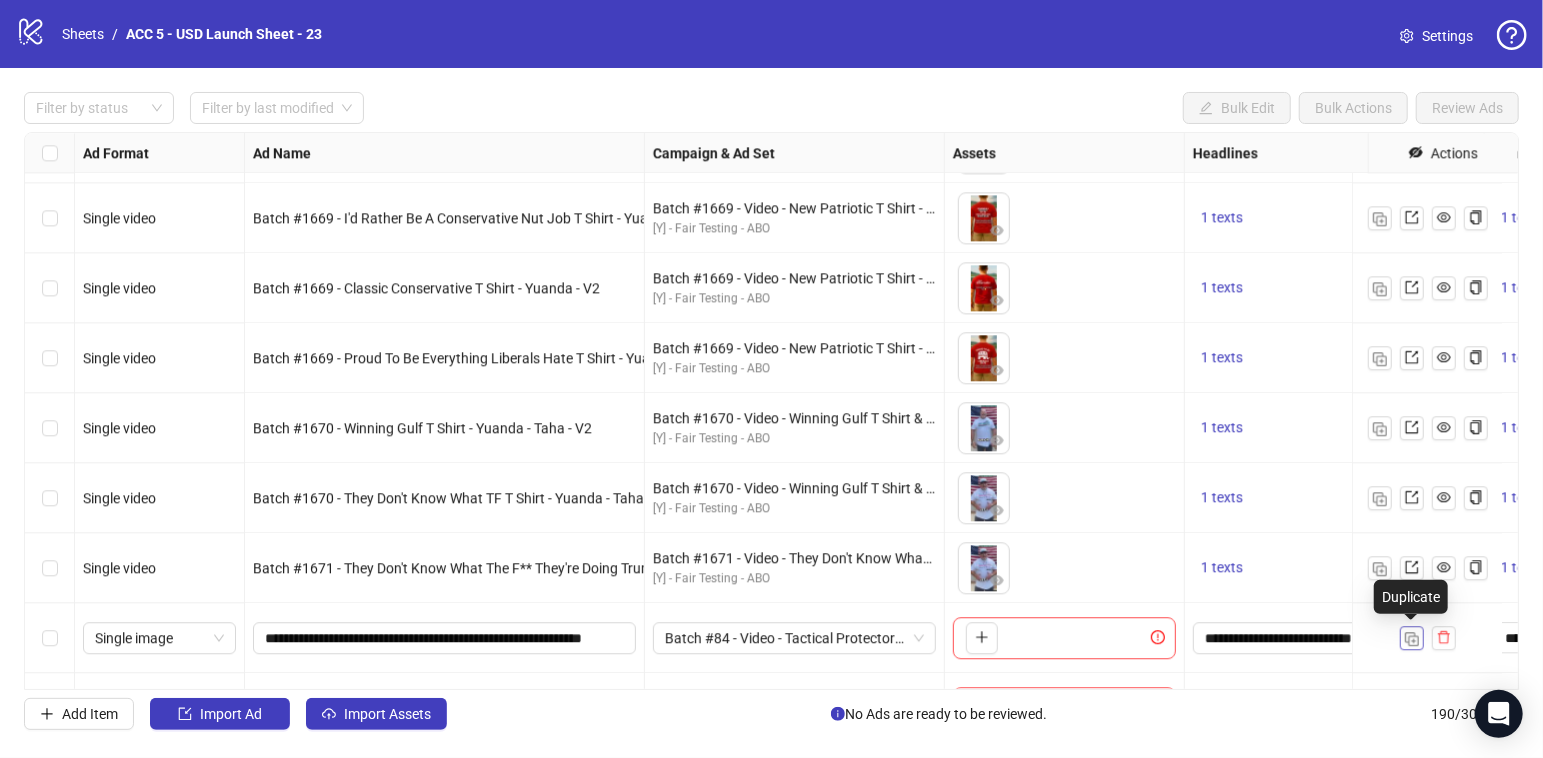 click at bounding box center (1412, 639) 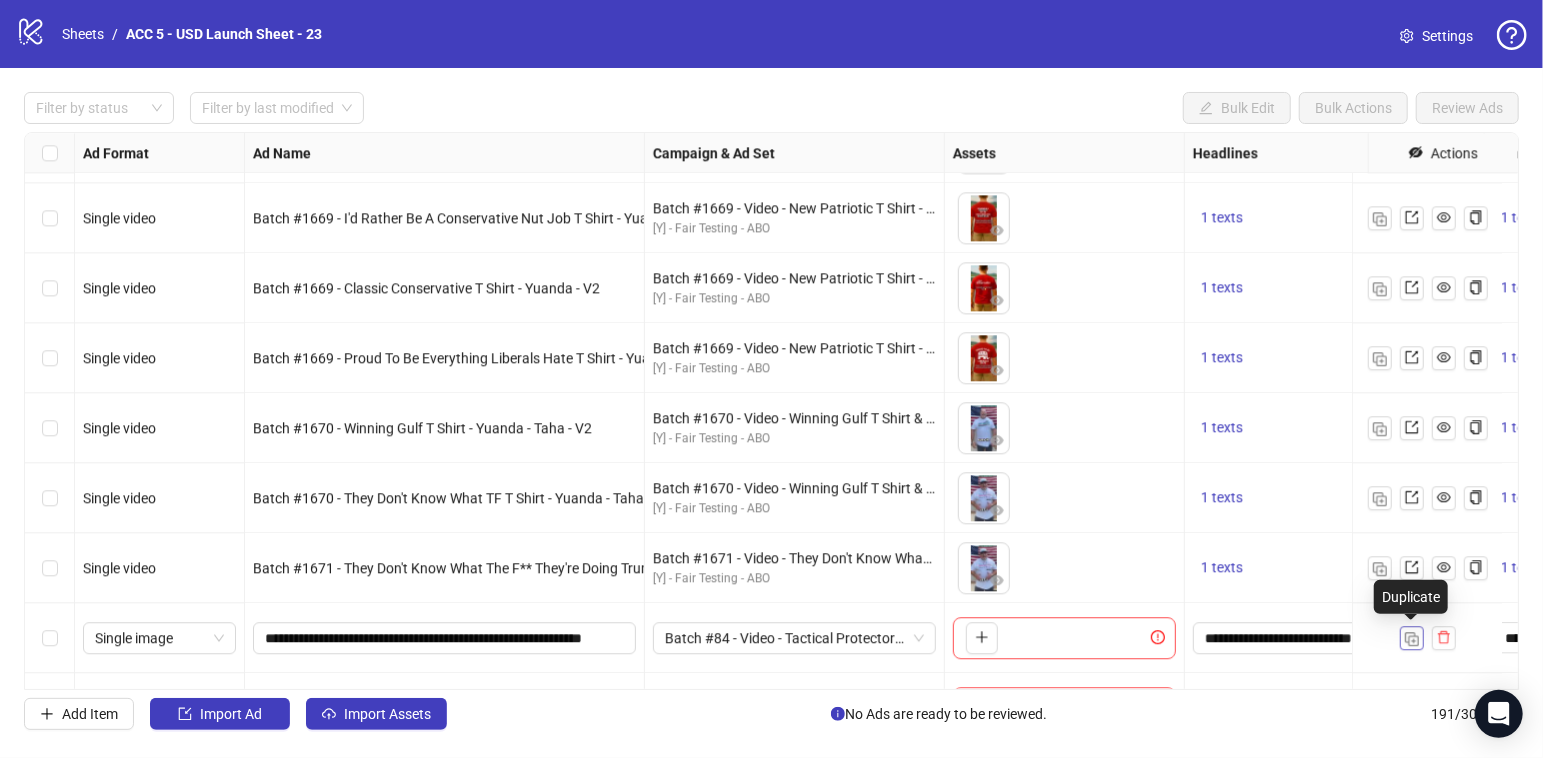 click at bounding box center (1412, 639) 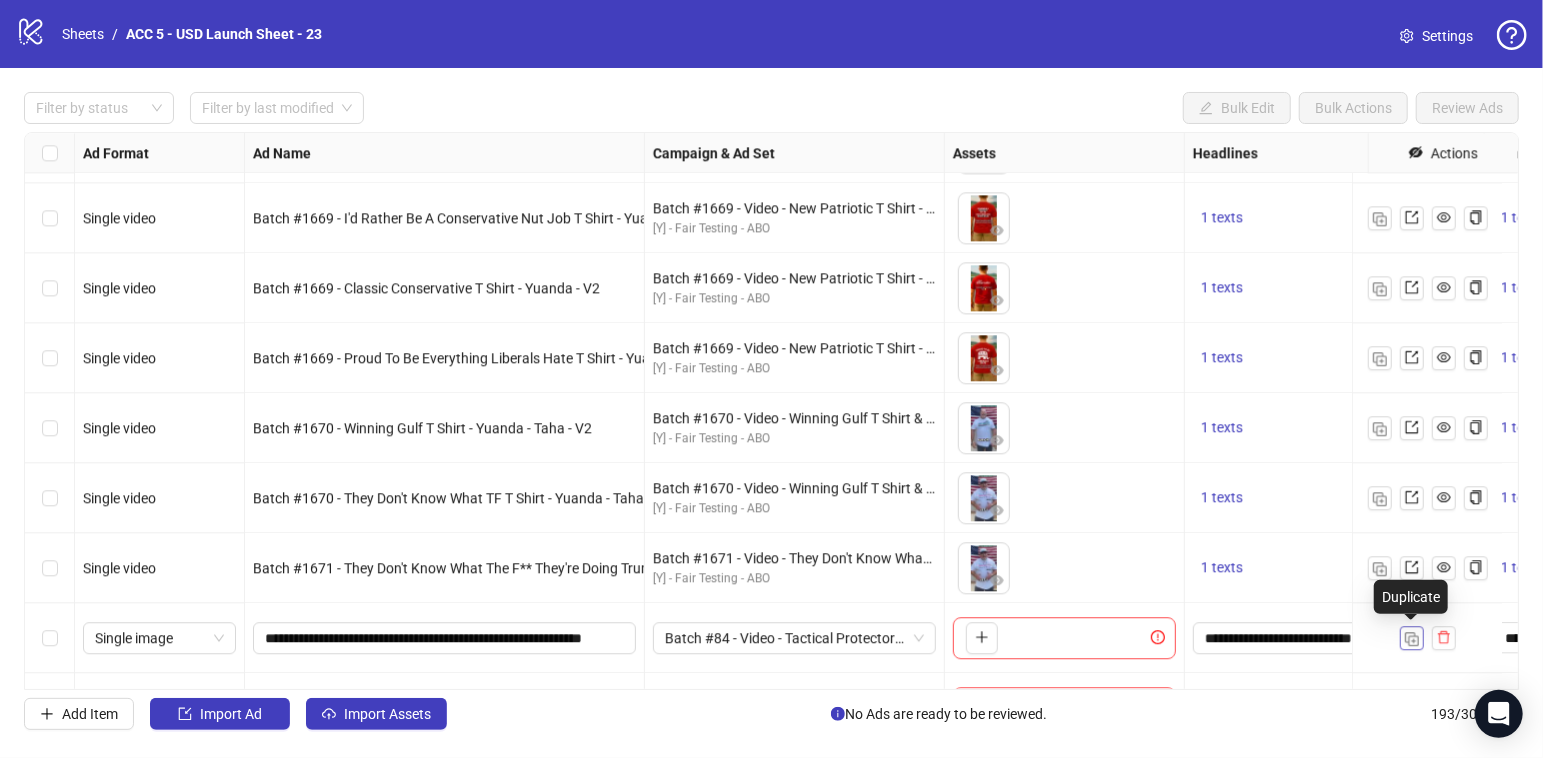 click at bounding box center [1412, 639] 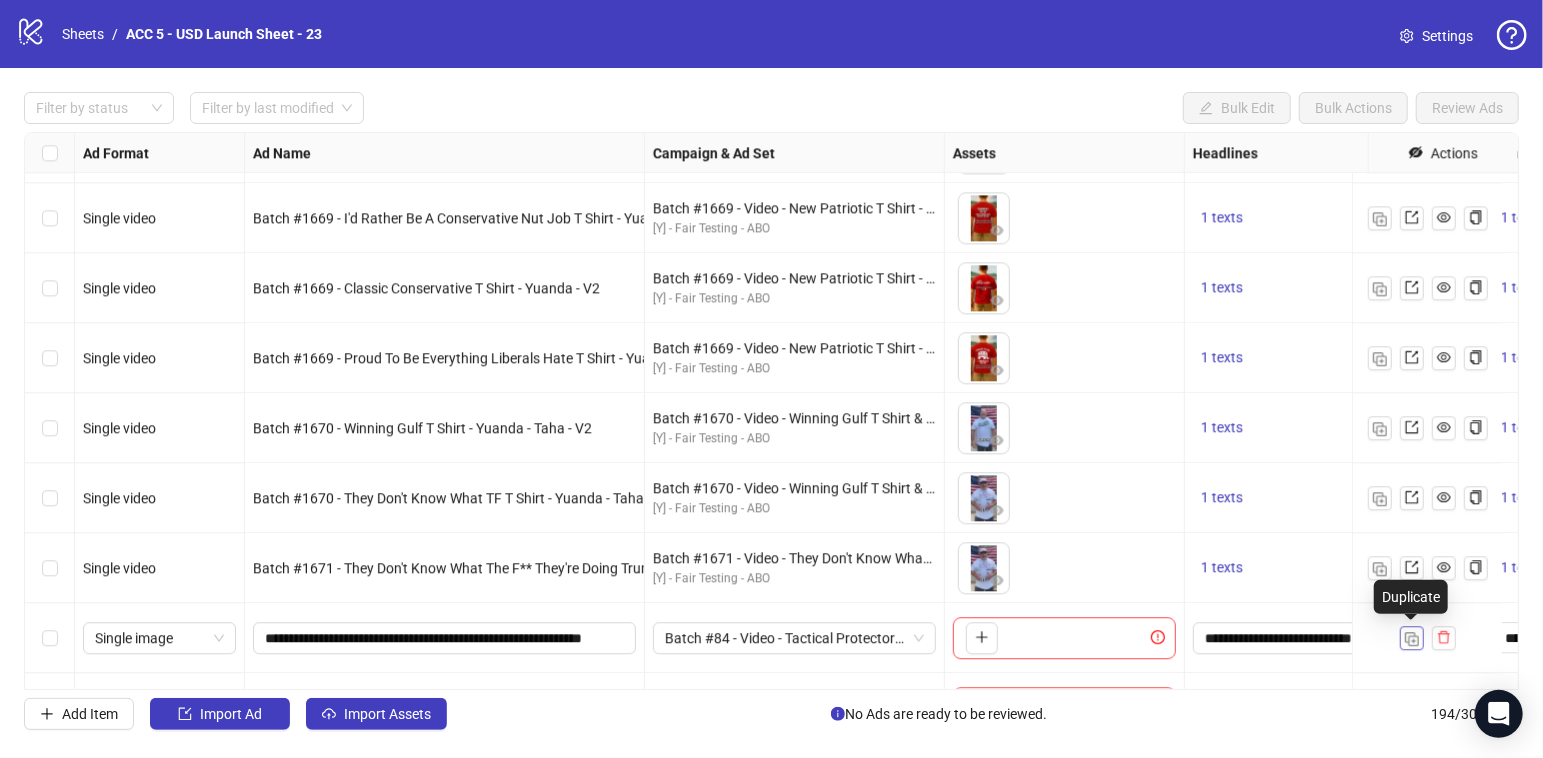 click at bounding box center [1412, 639] 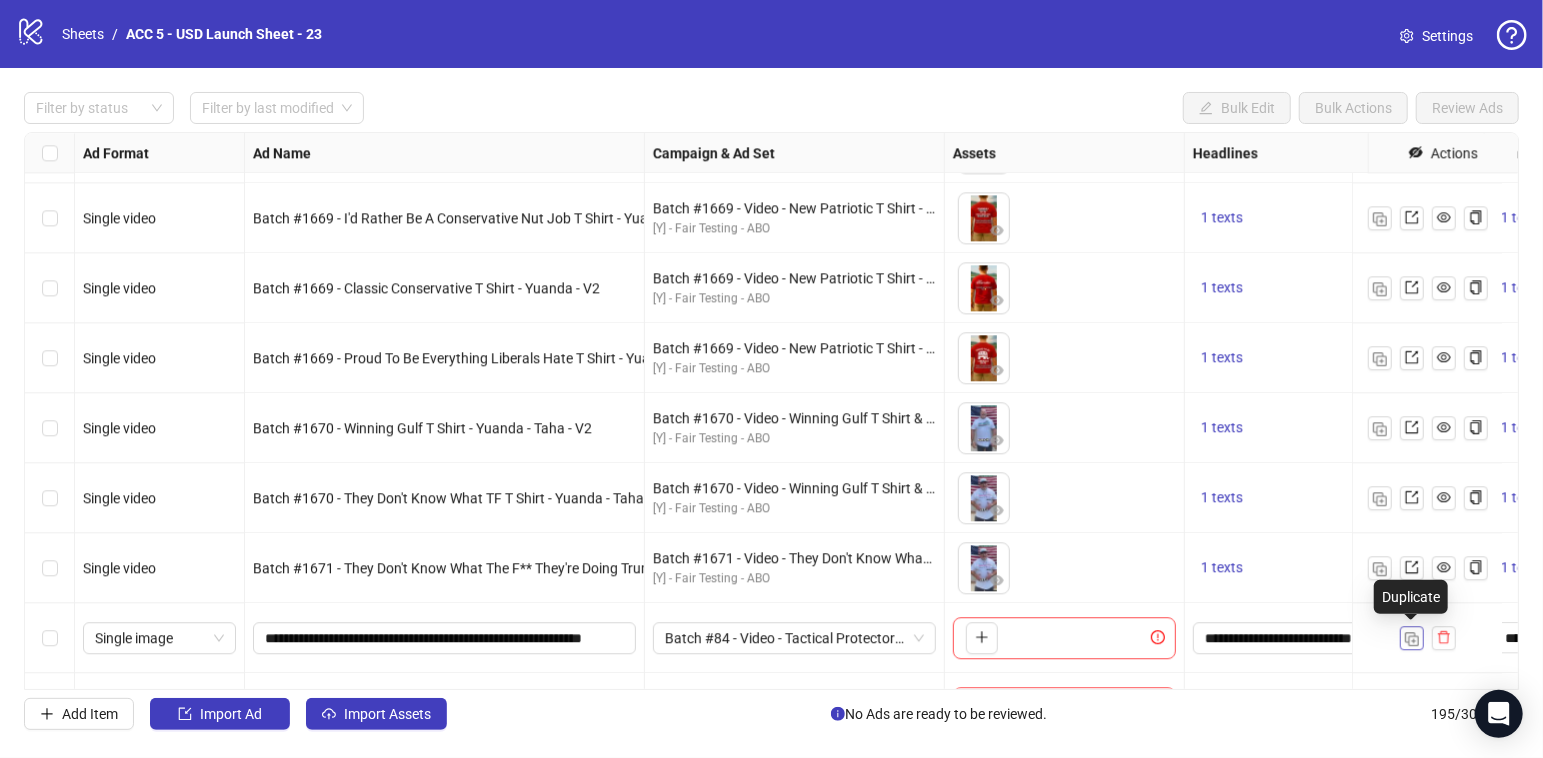 click at bounding box center (1412, 639) 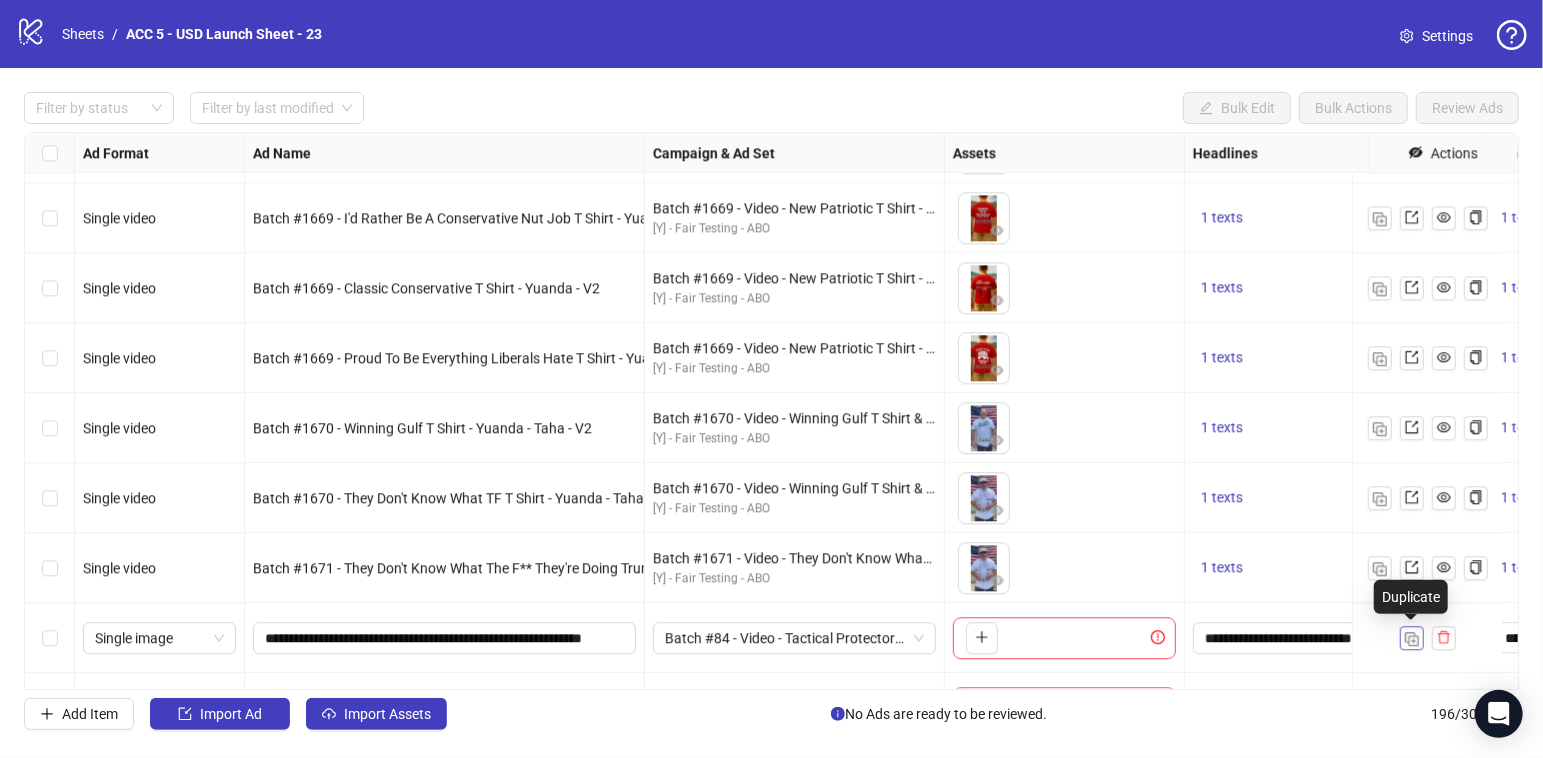 click at bounding box center [1412, 639] 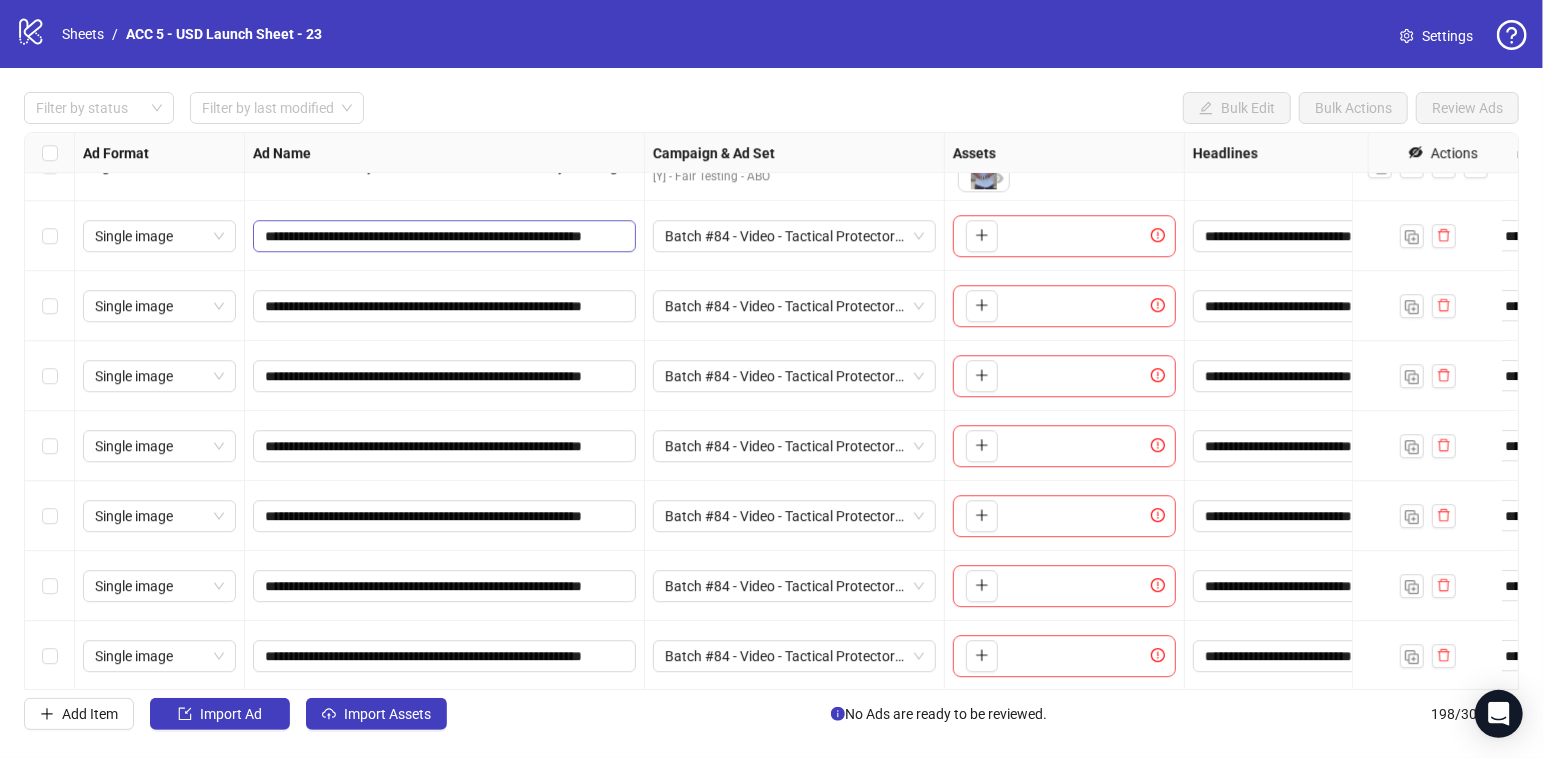 scroll, scrollTop: 12732, scrollLeft: 0, axis: vertical 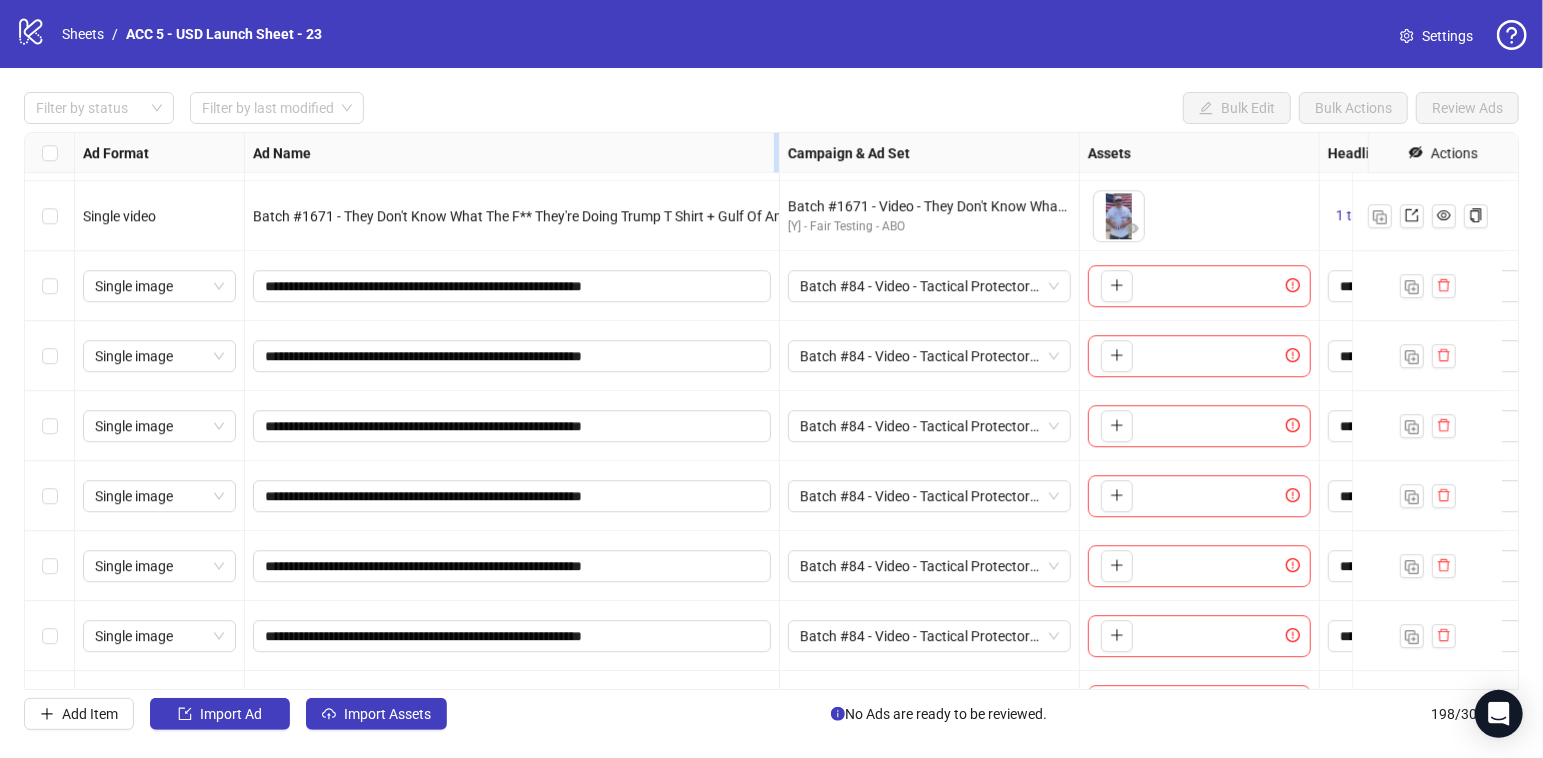 drag, startPoint x: 642, startPoint y: 151, endPoint x: 769, endPoint y: 157, distance: 127.141655 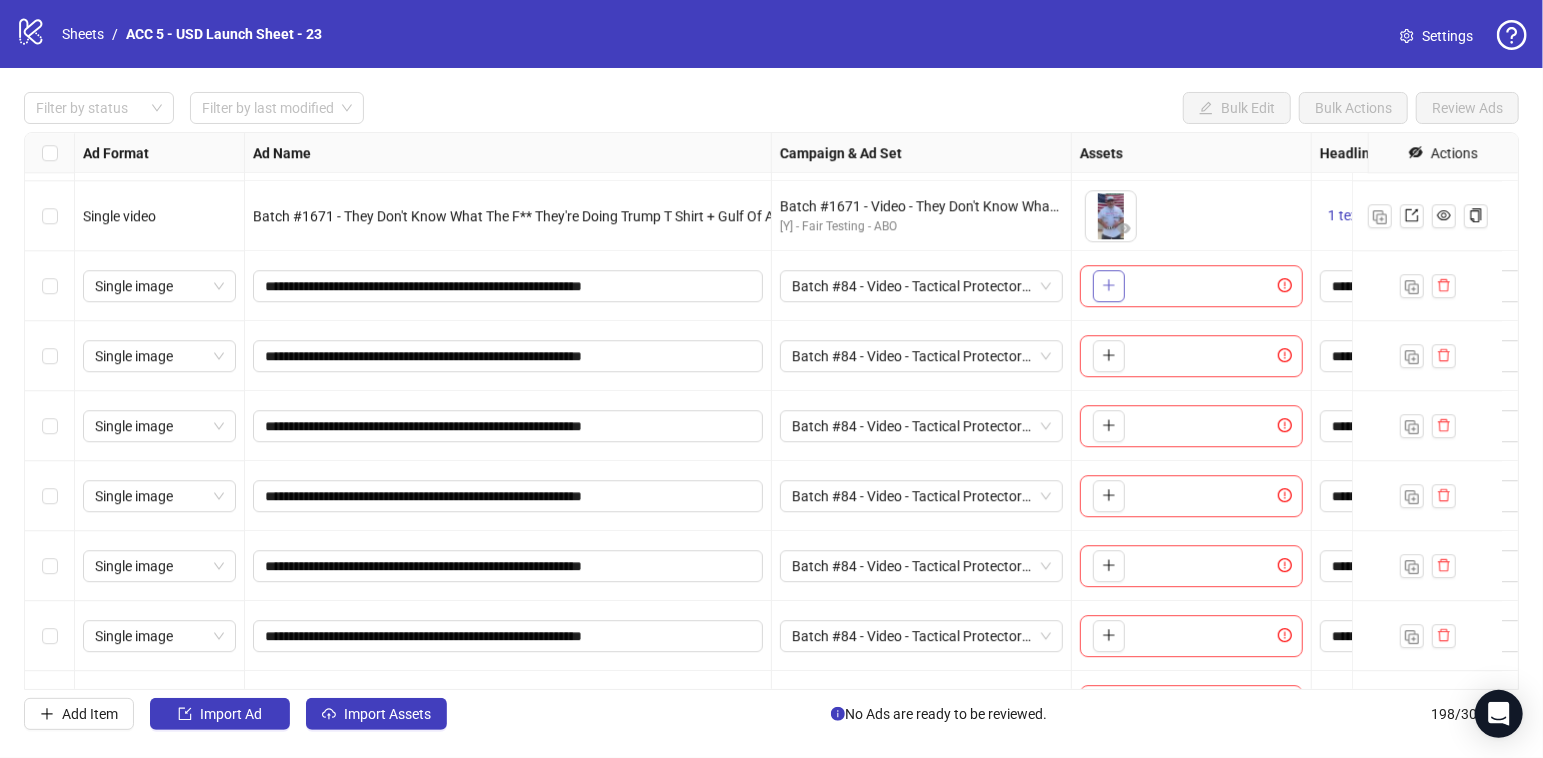 click 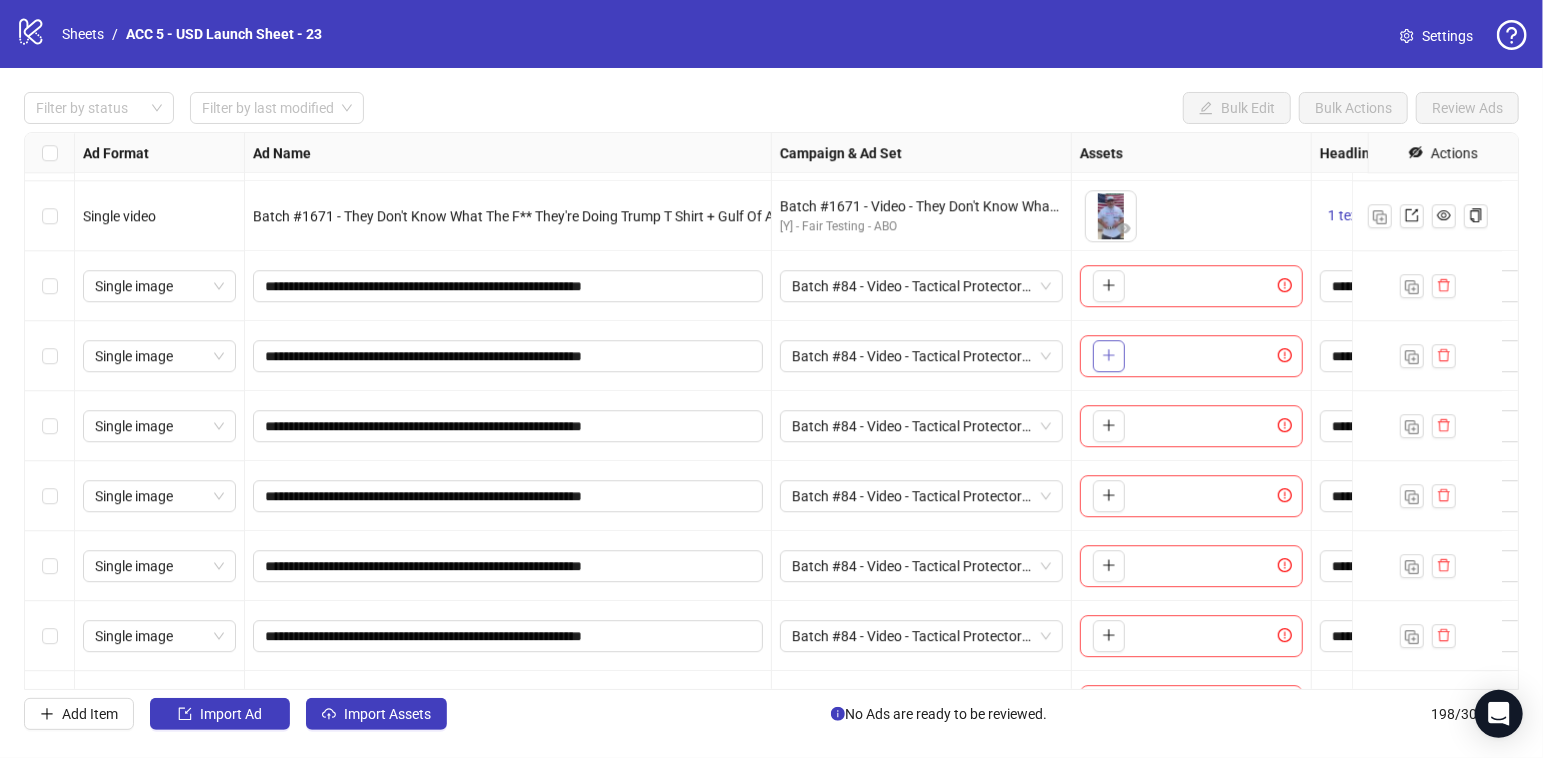 click 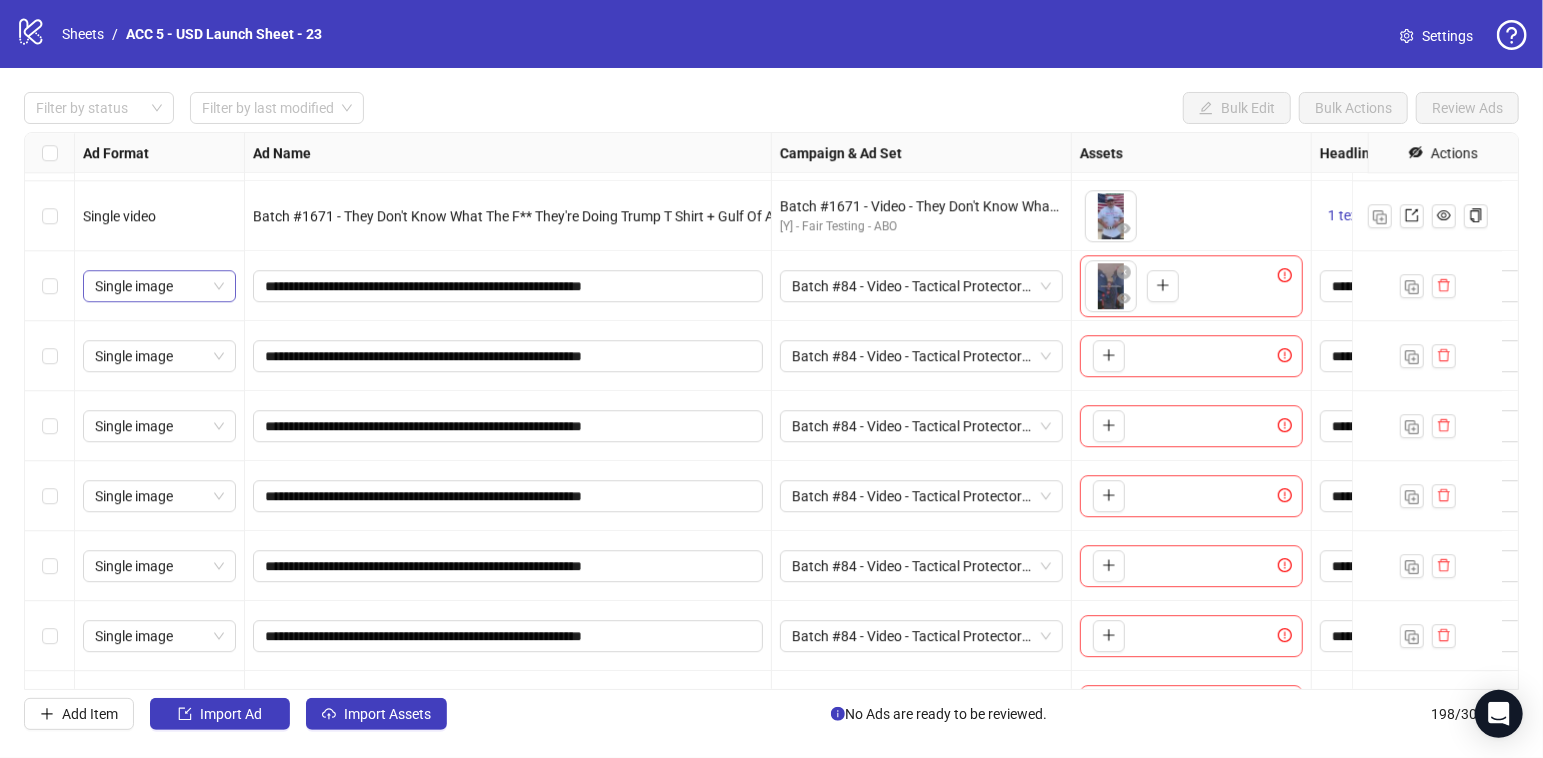 click on "Single image" at bounding box center (159, 286) 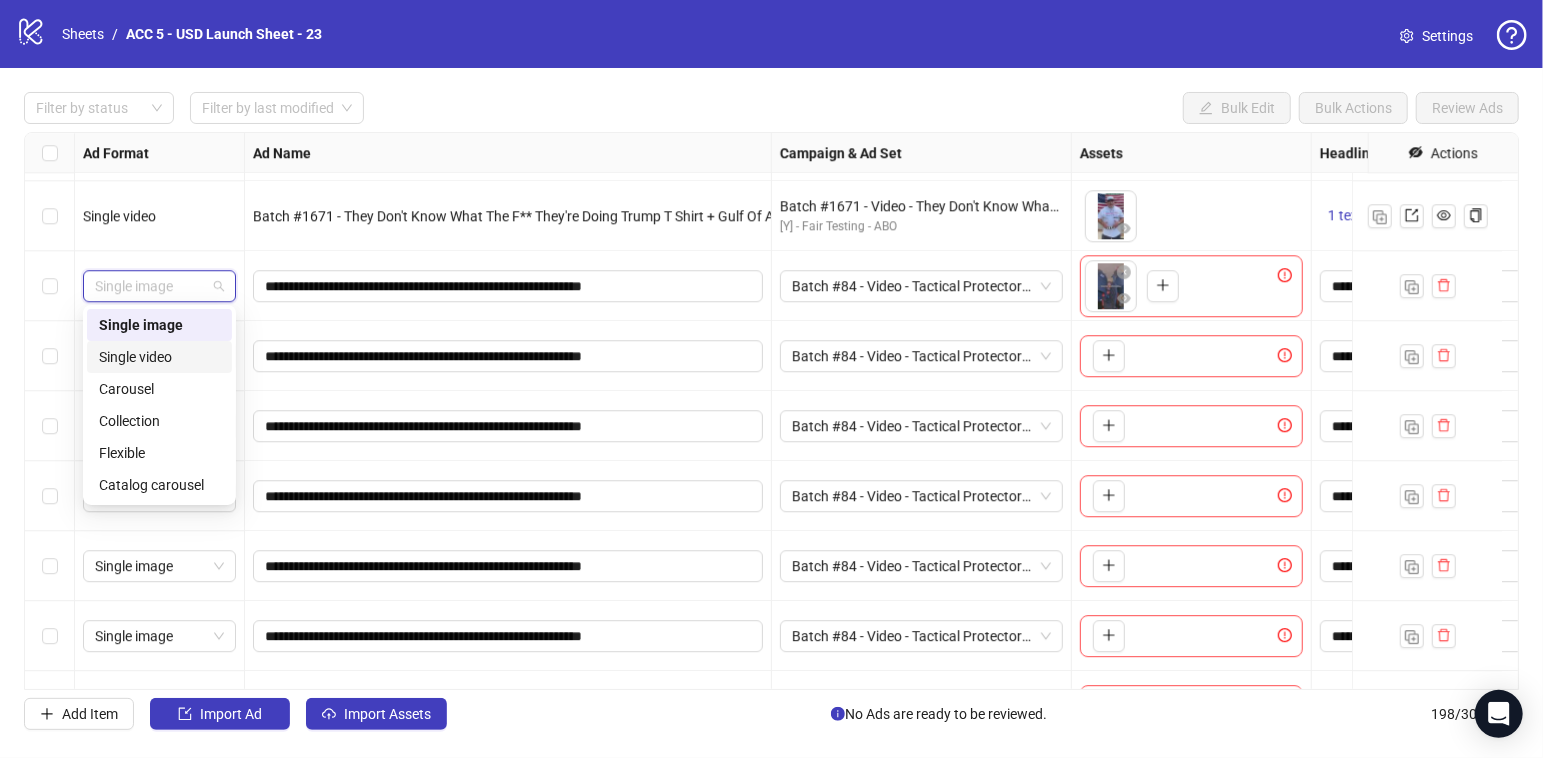 click on "Single video" at bounding box center [159, 357] 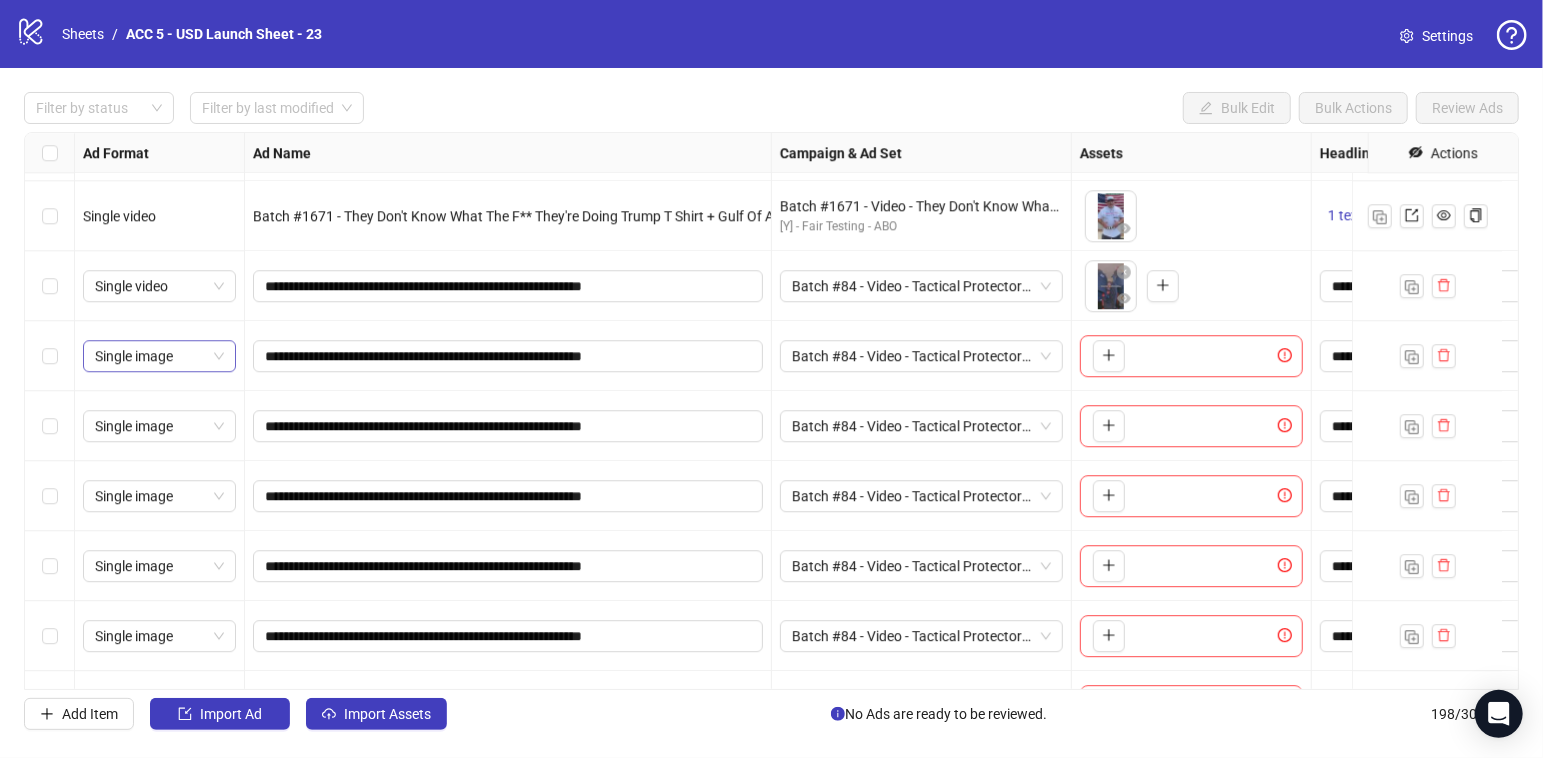 click on "Single image" at bounding box center [159, 356] 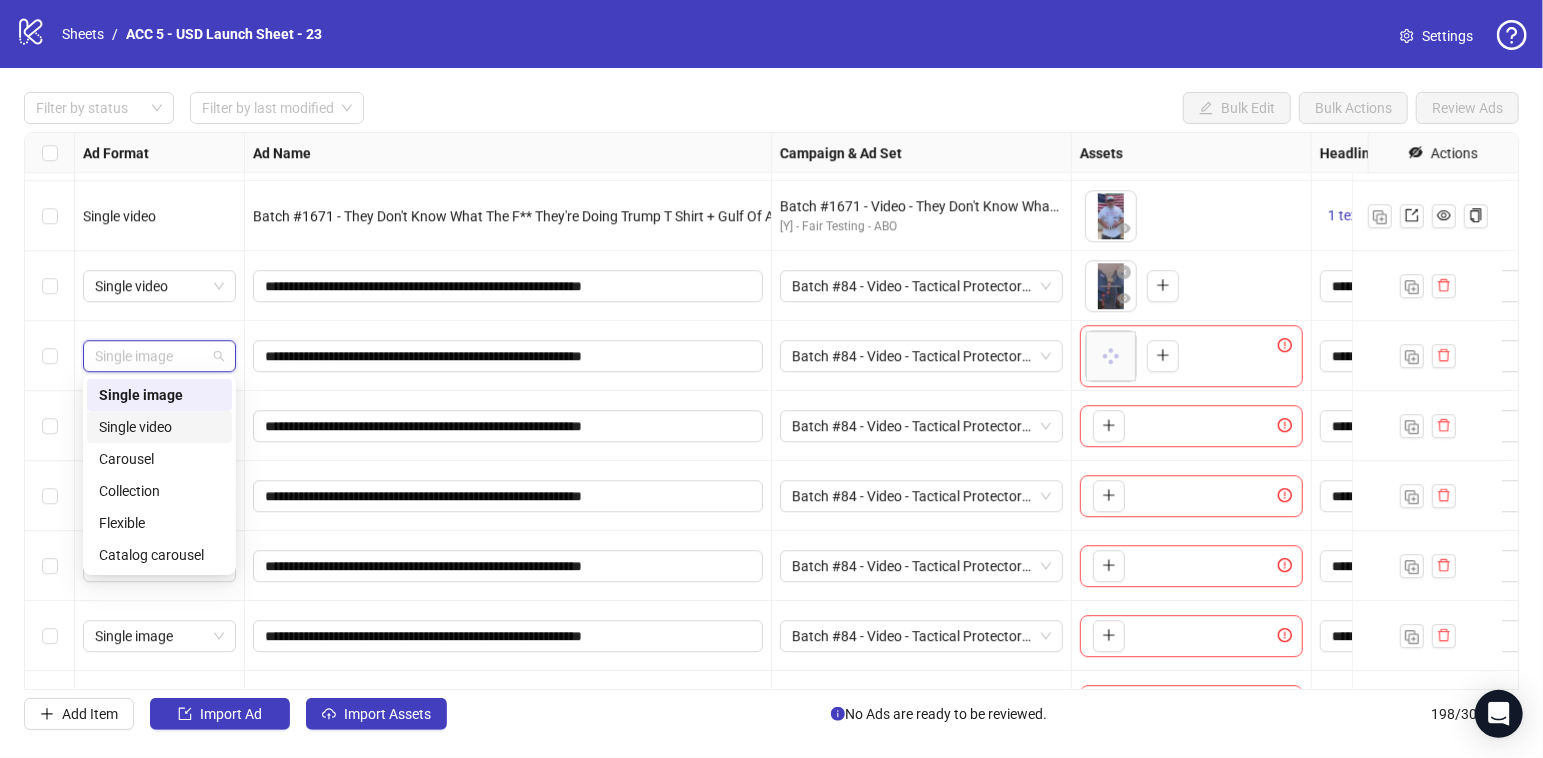 click on "Single video" at bounding box center (159, 427) 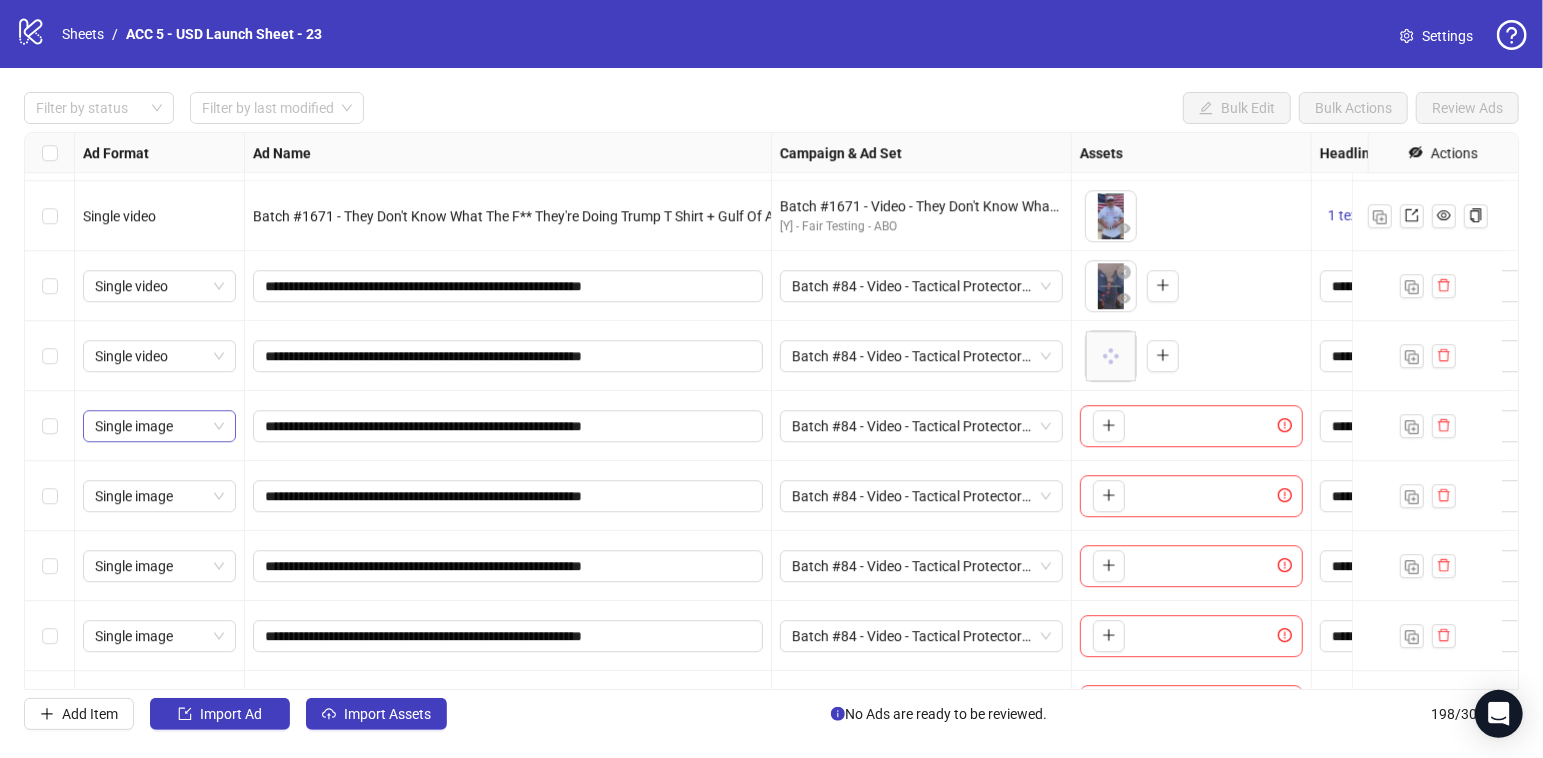 click on "Single image" at bounding box center (159, 426) 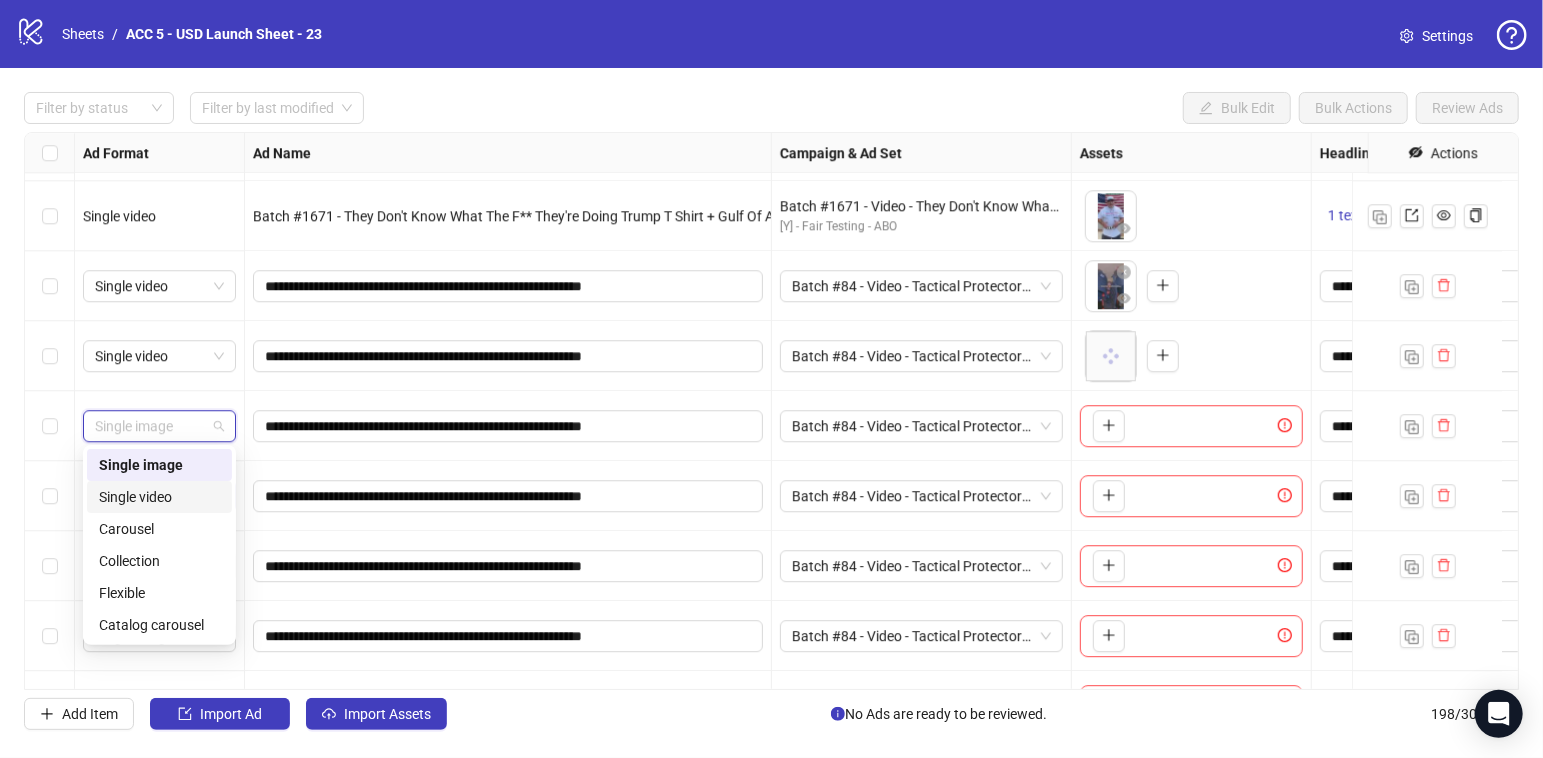 click on "Single video" at bounding box center (159, 497) 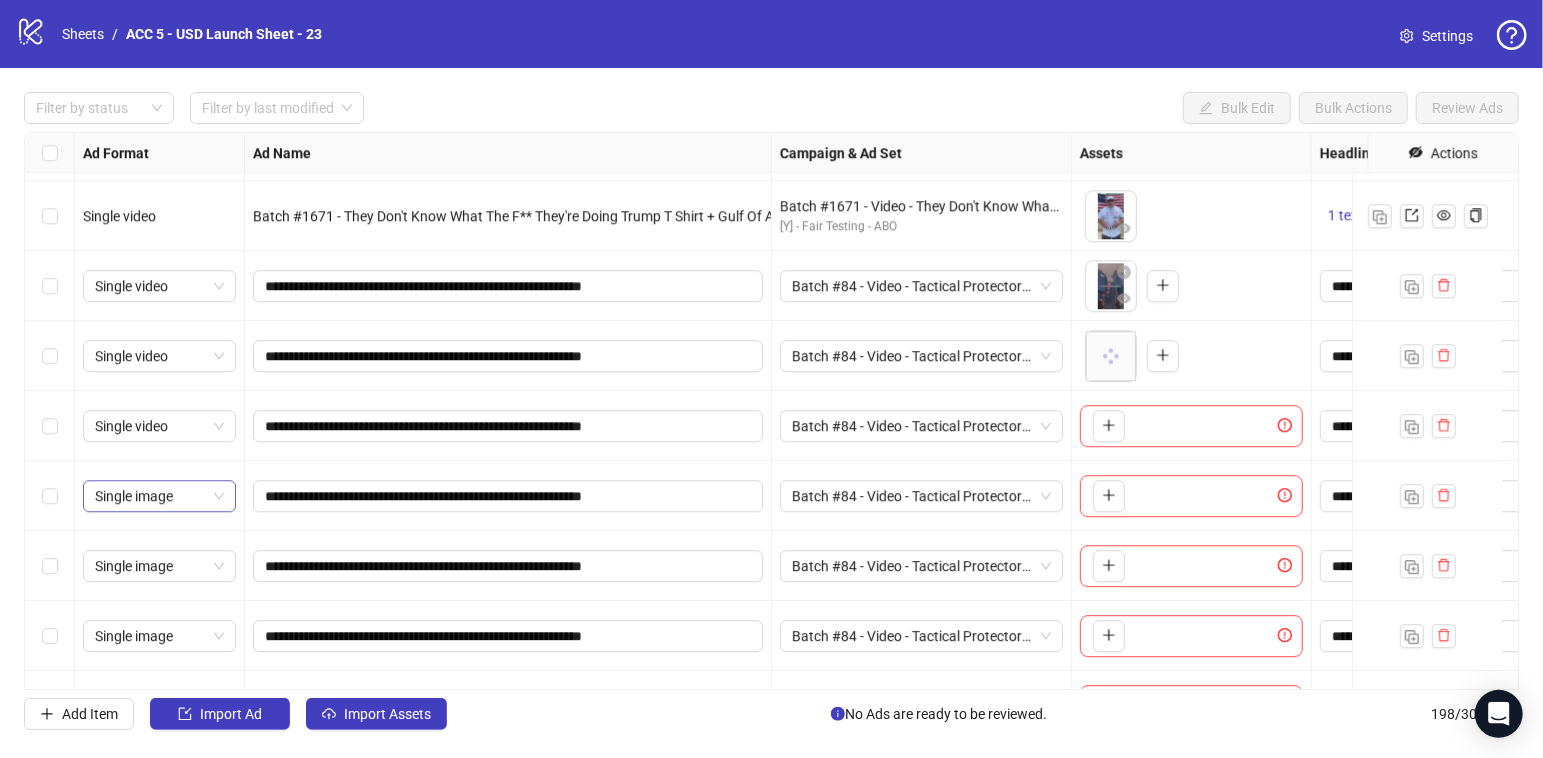 click on "Single image" at bounding box center [159, 496] 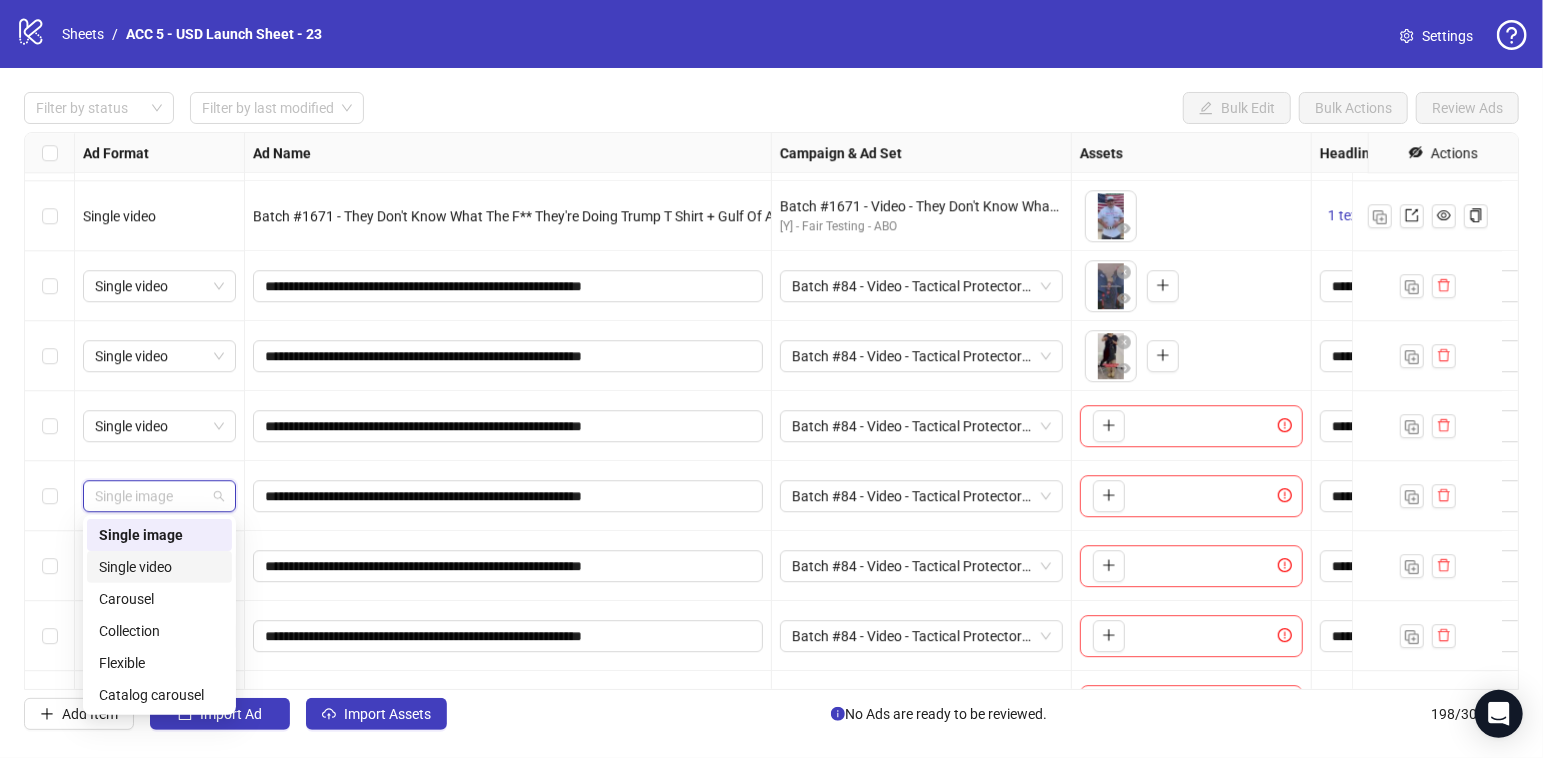 click on "Single video" at bounding box center (159, 567) 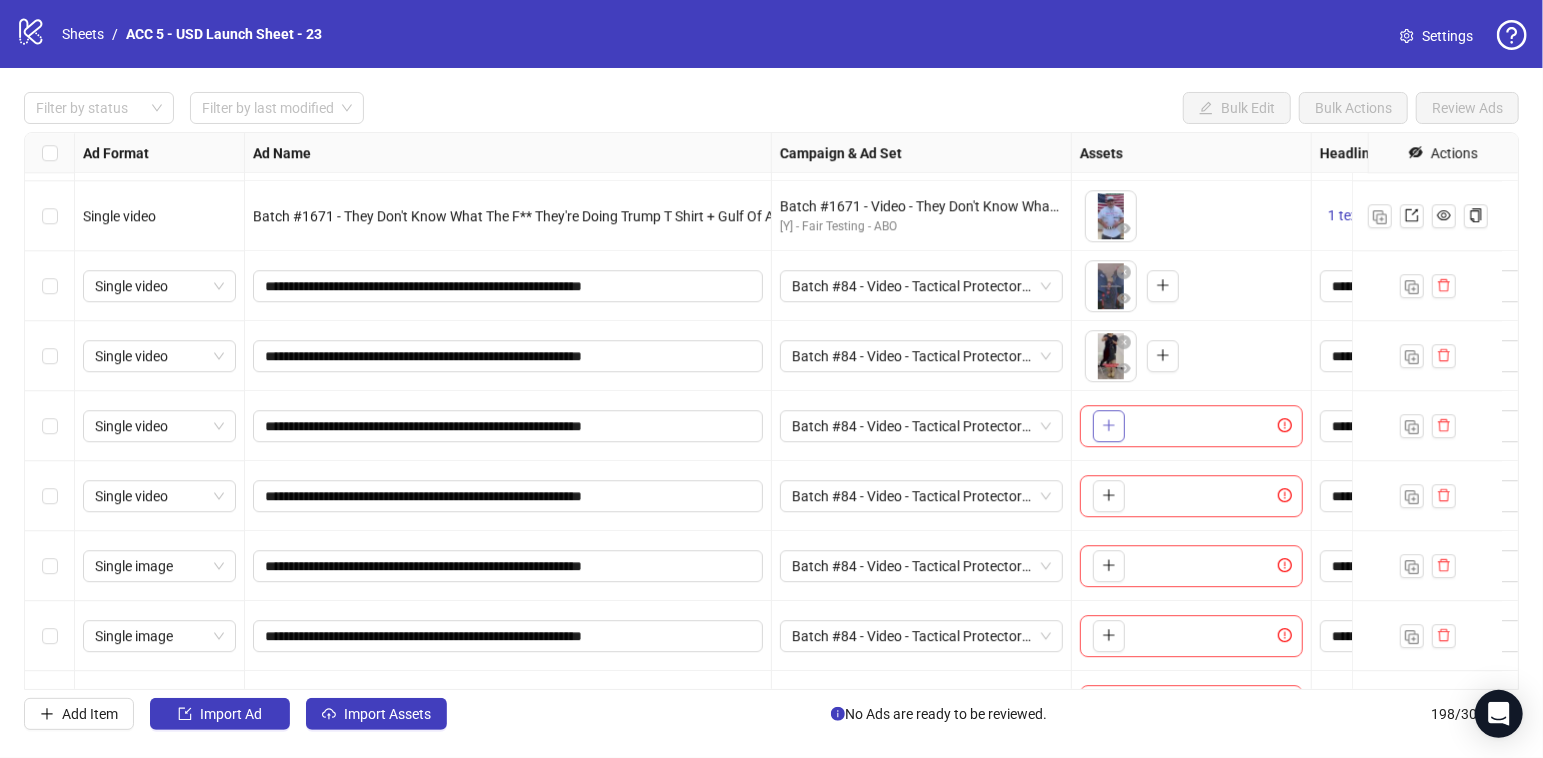 click at bounding box center (1109, 426) 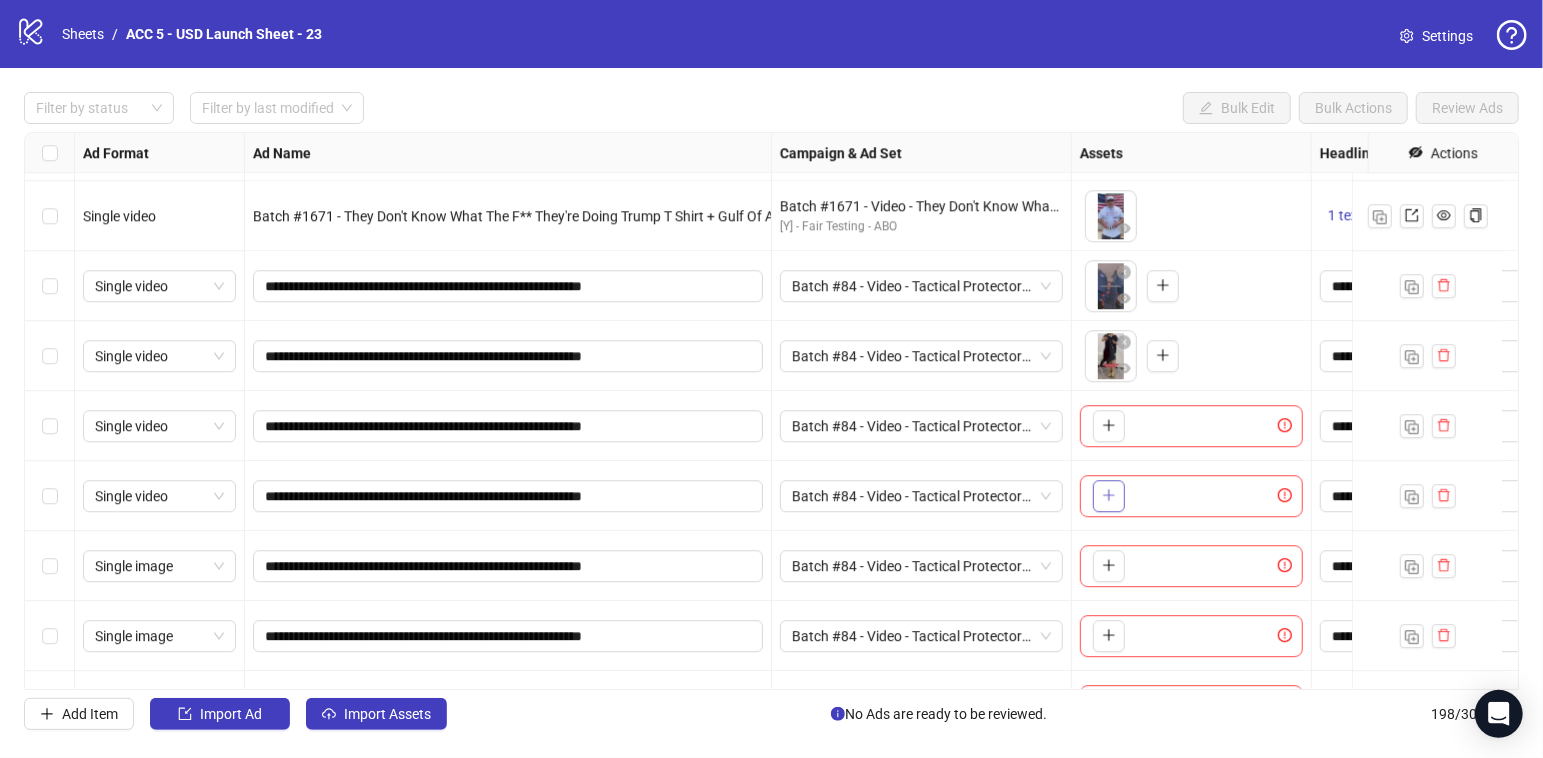 click 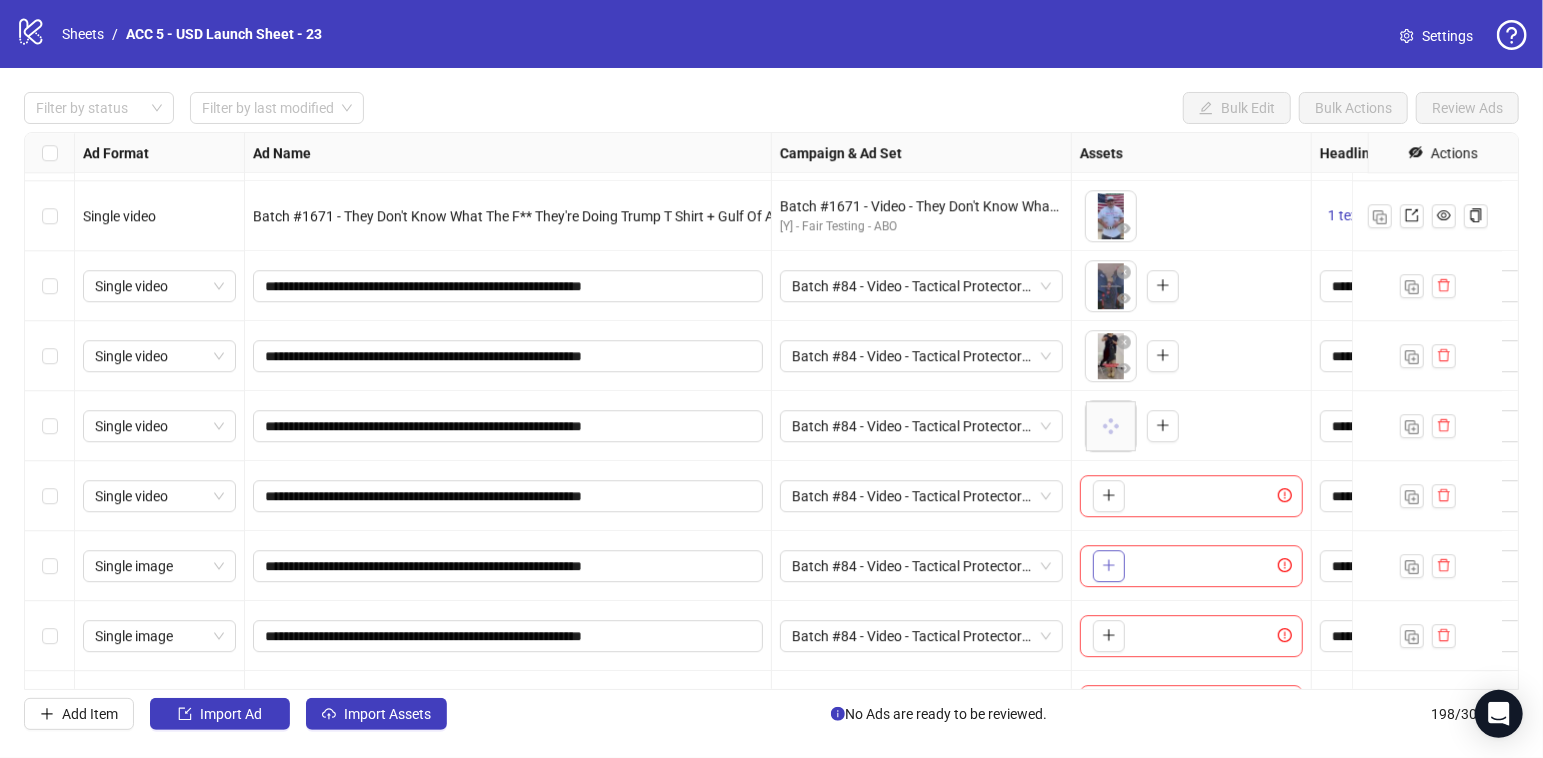 click at bounding box center (1109, 566) 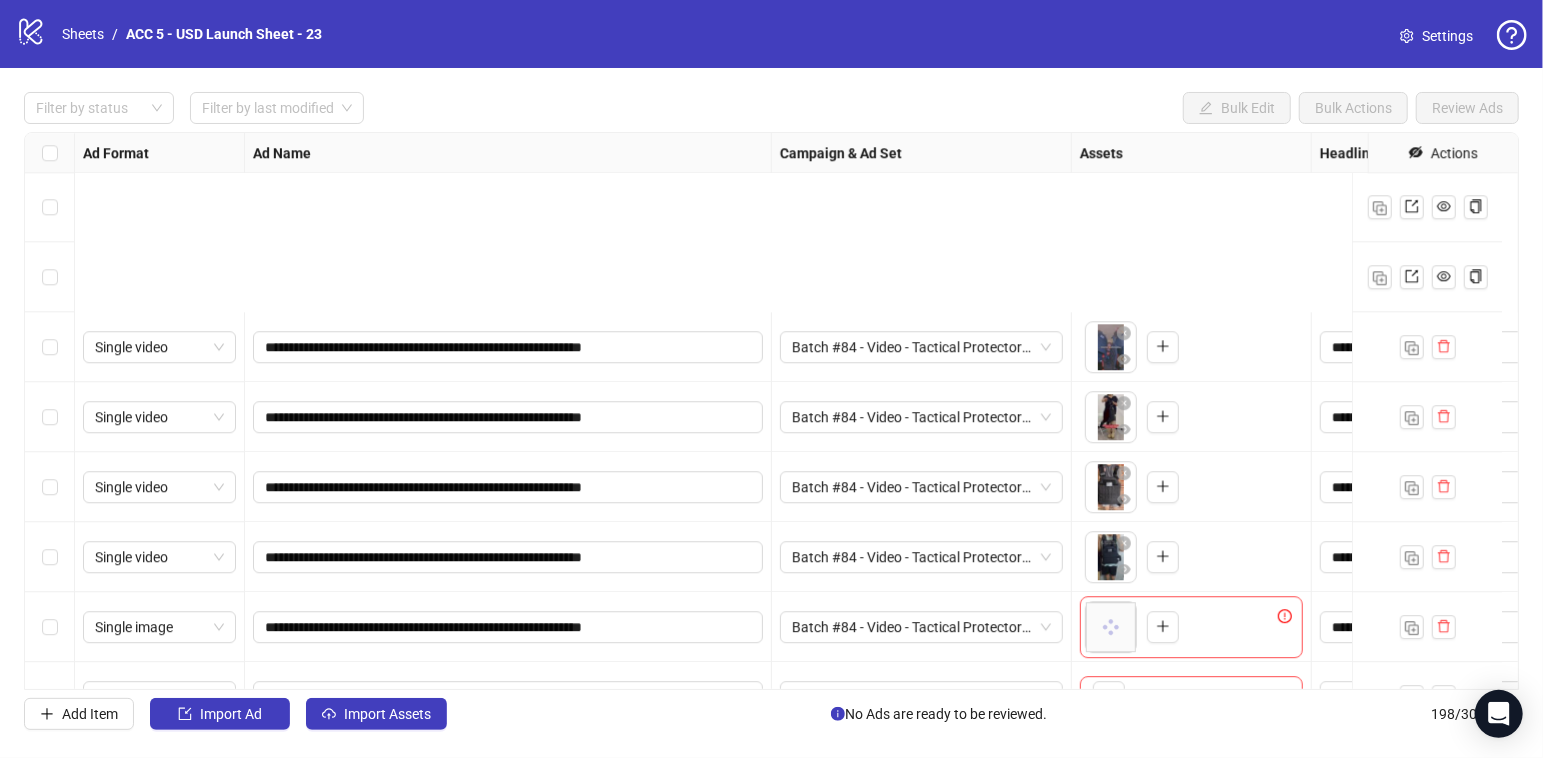 scroll, scrollTop: 12947, scrollLeft: 0, axis: vertical 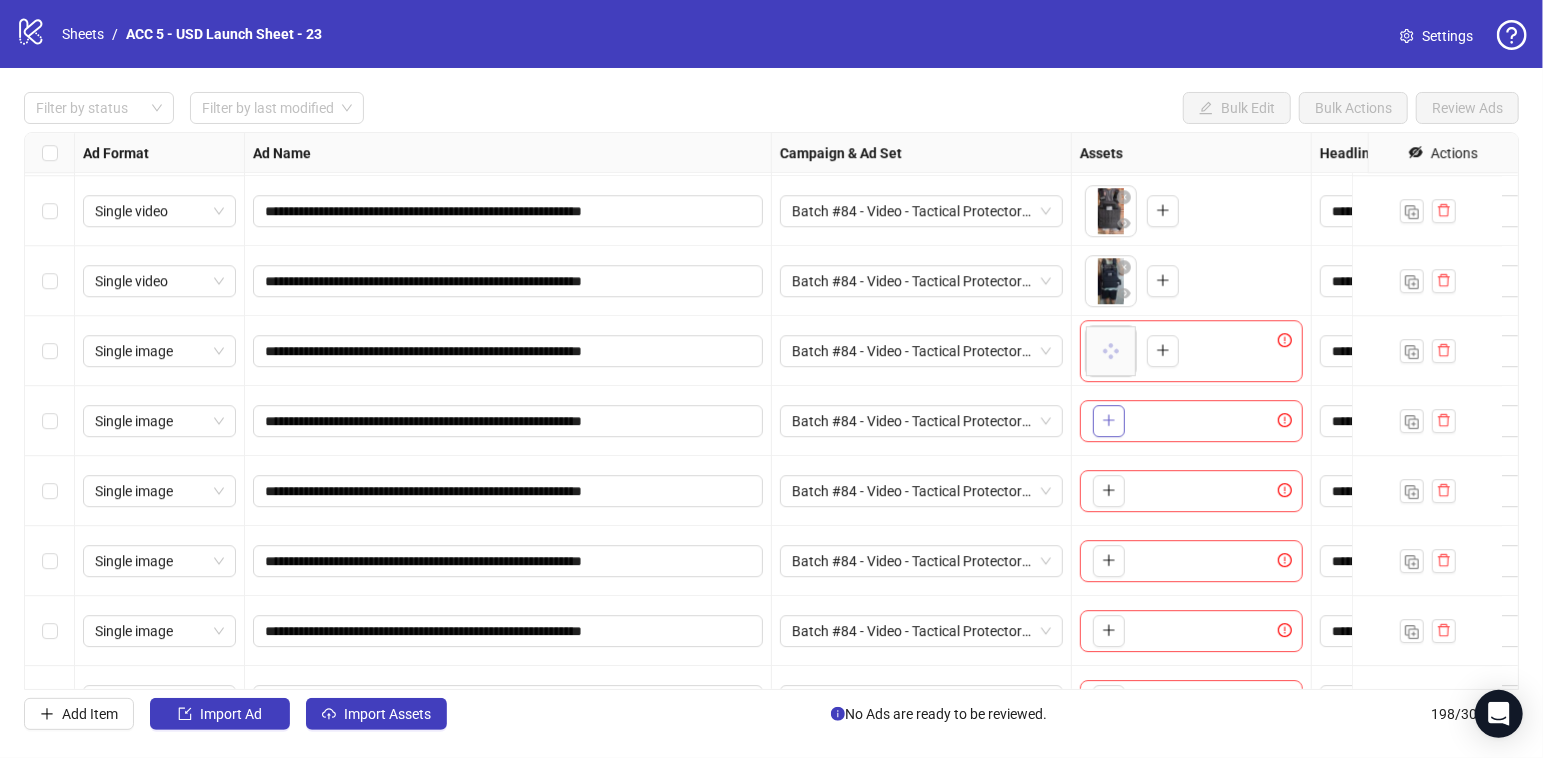 click on "**********" at bounding box center [771, 411] 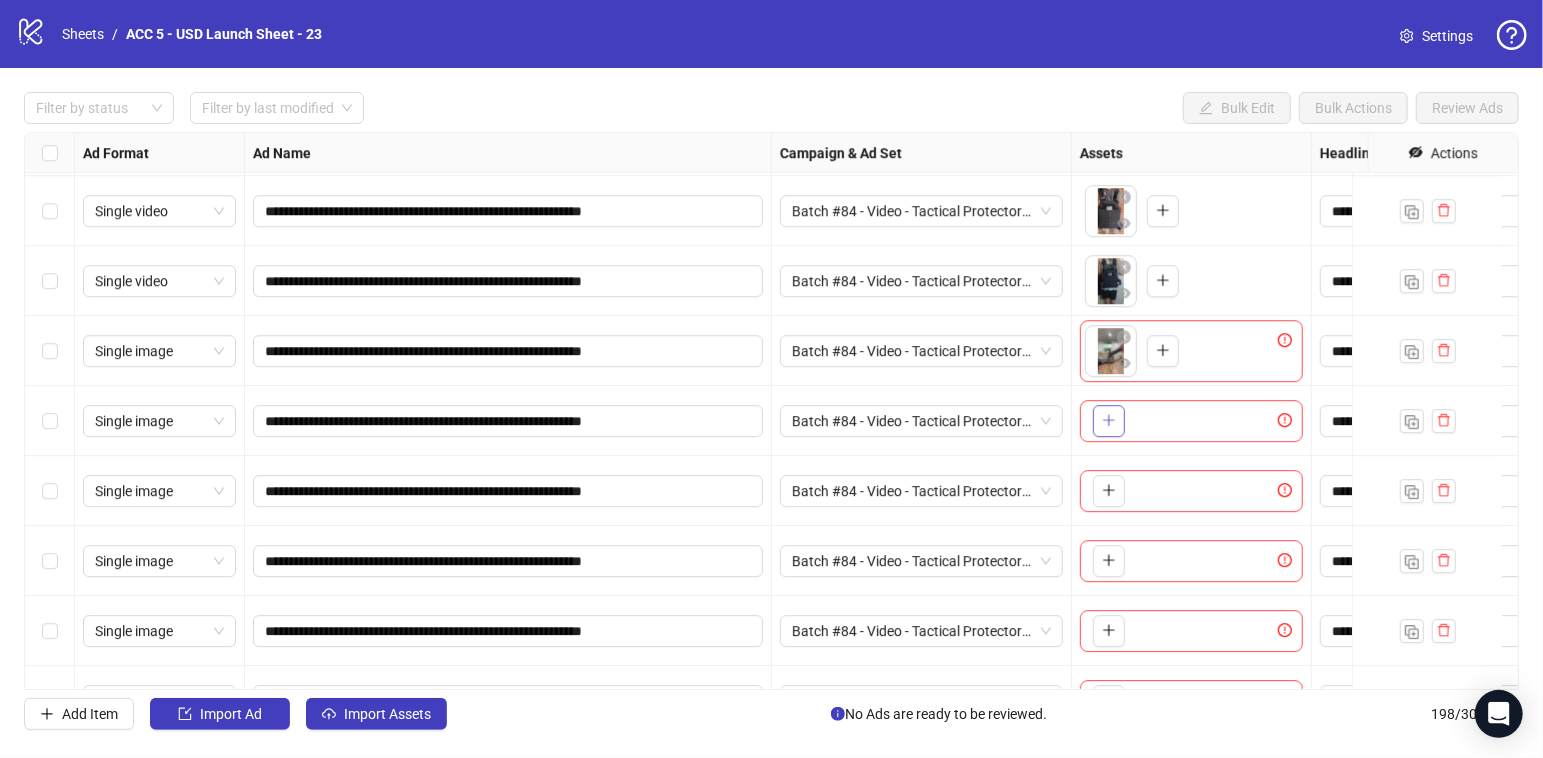 click 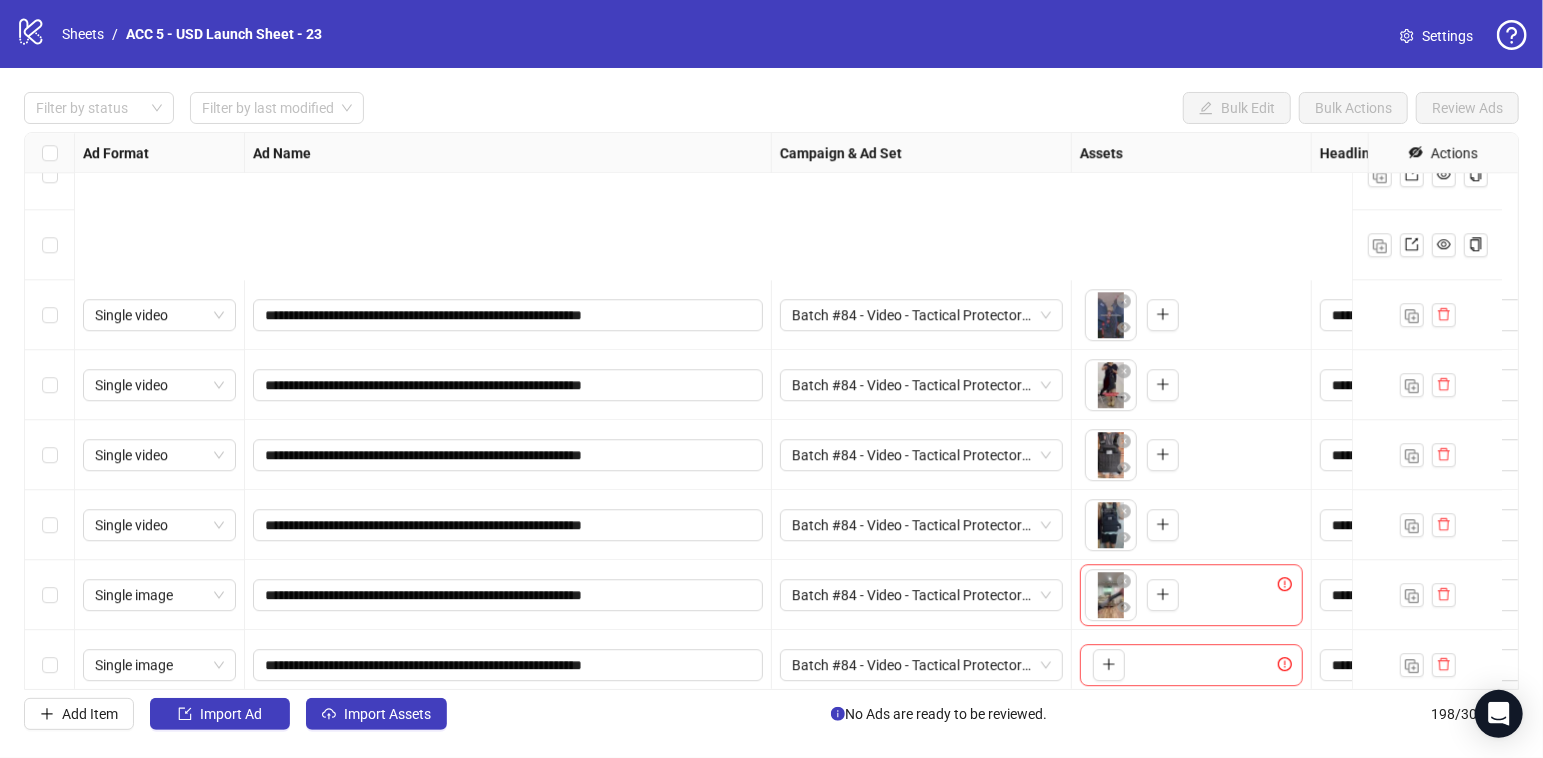 scroll, scrollTop: 12992, scrollLeft: 0, axis: vertical 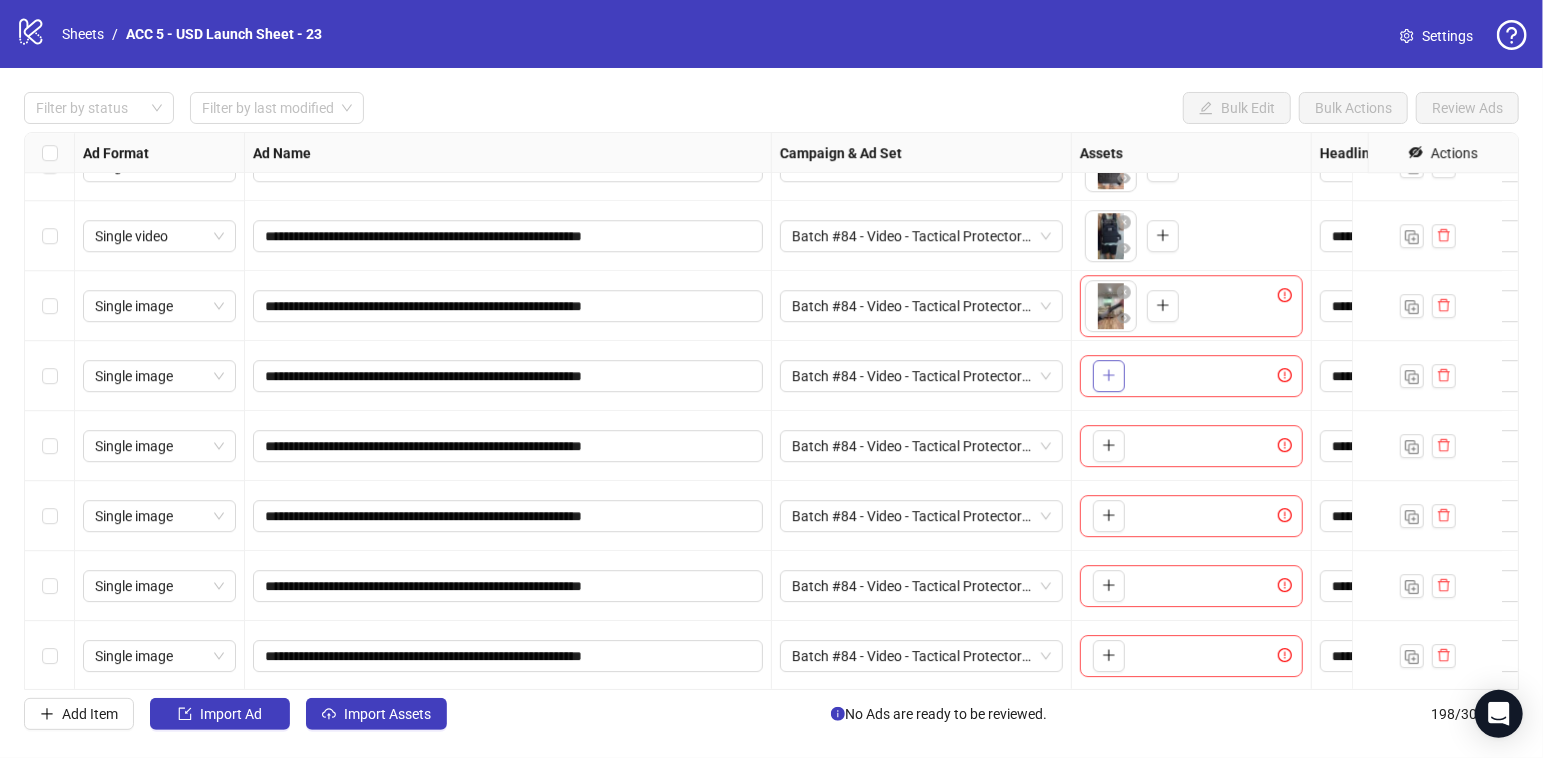 click 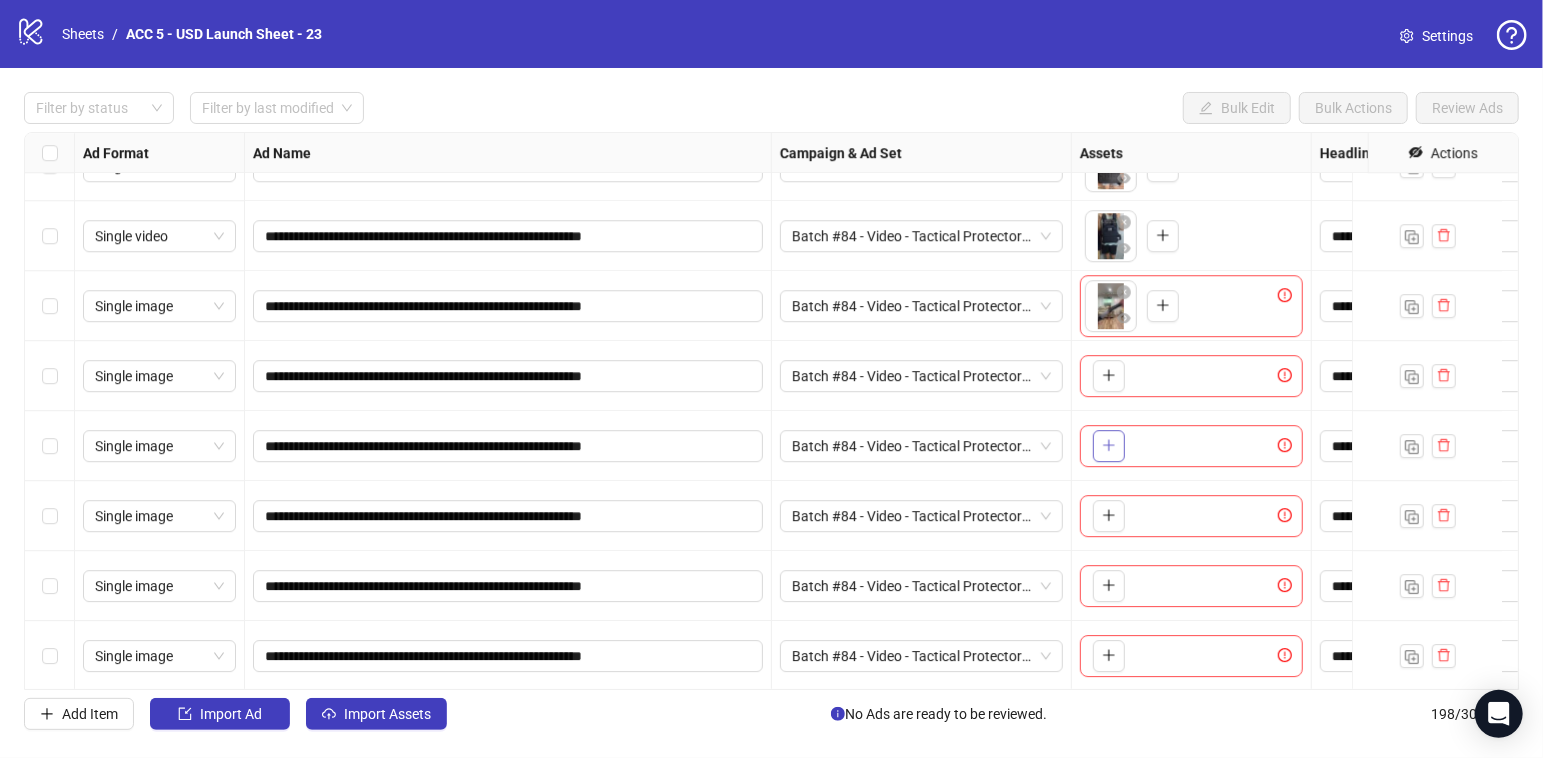 click 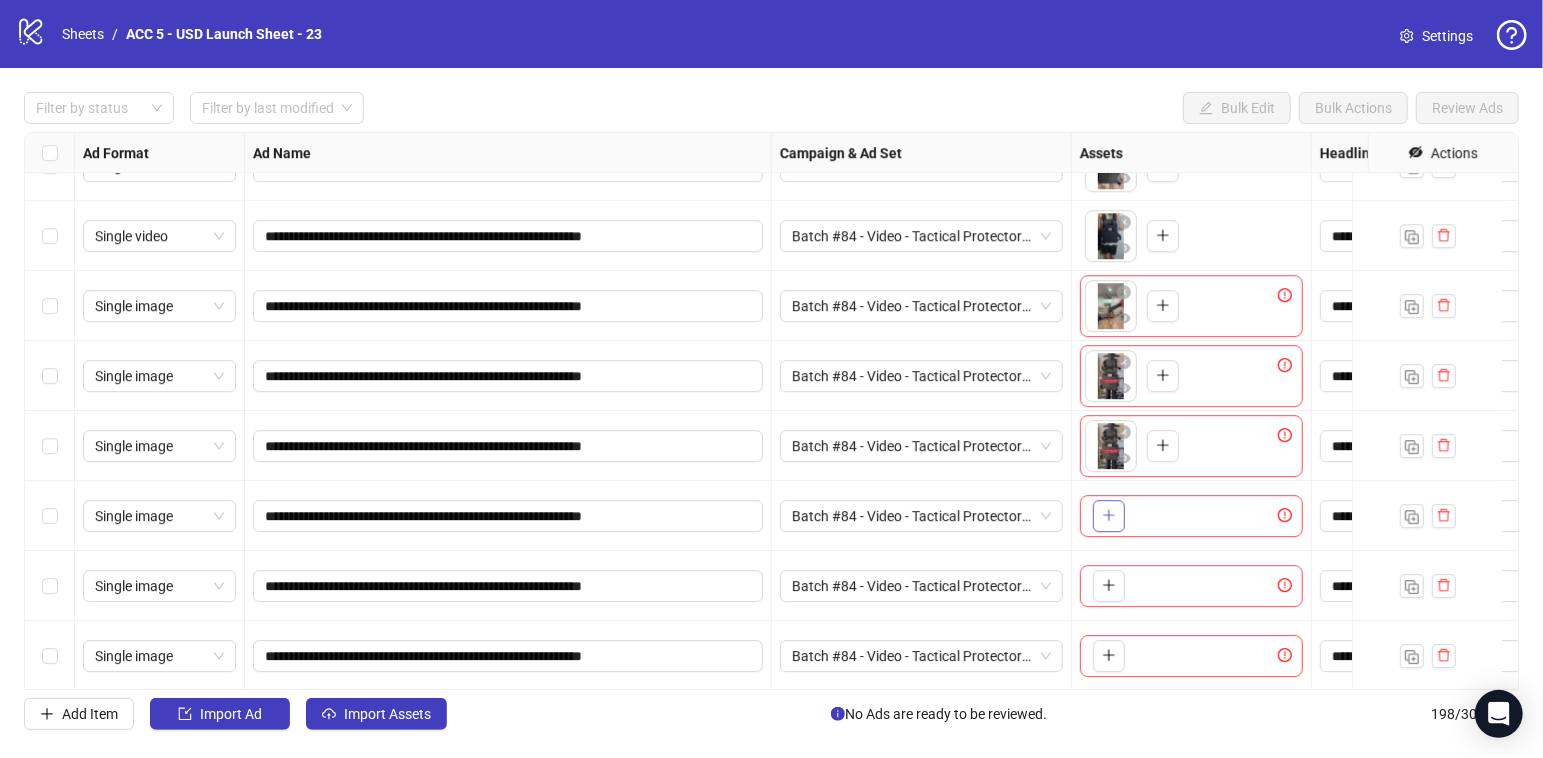 click 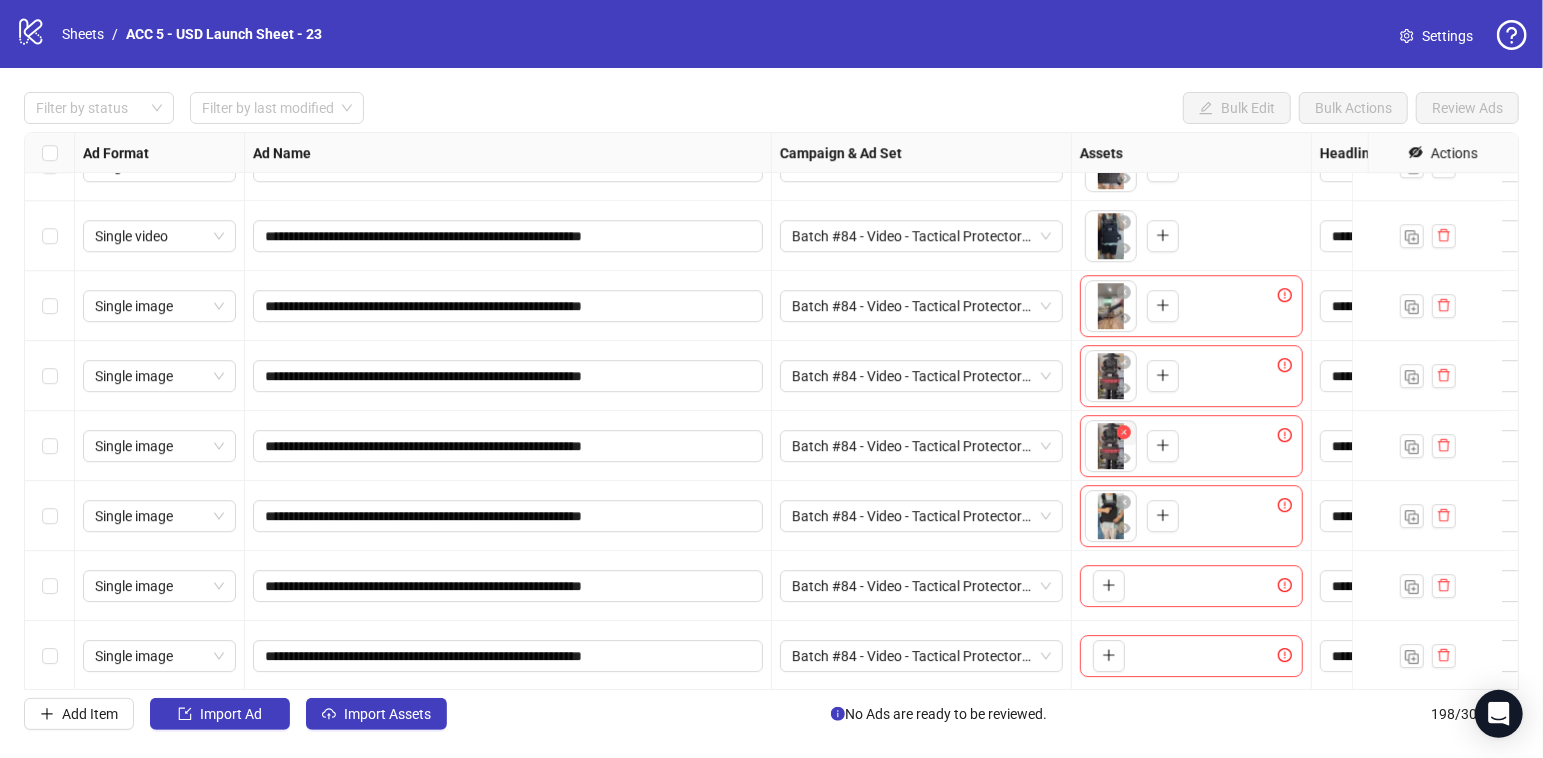 click 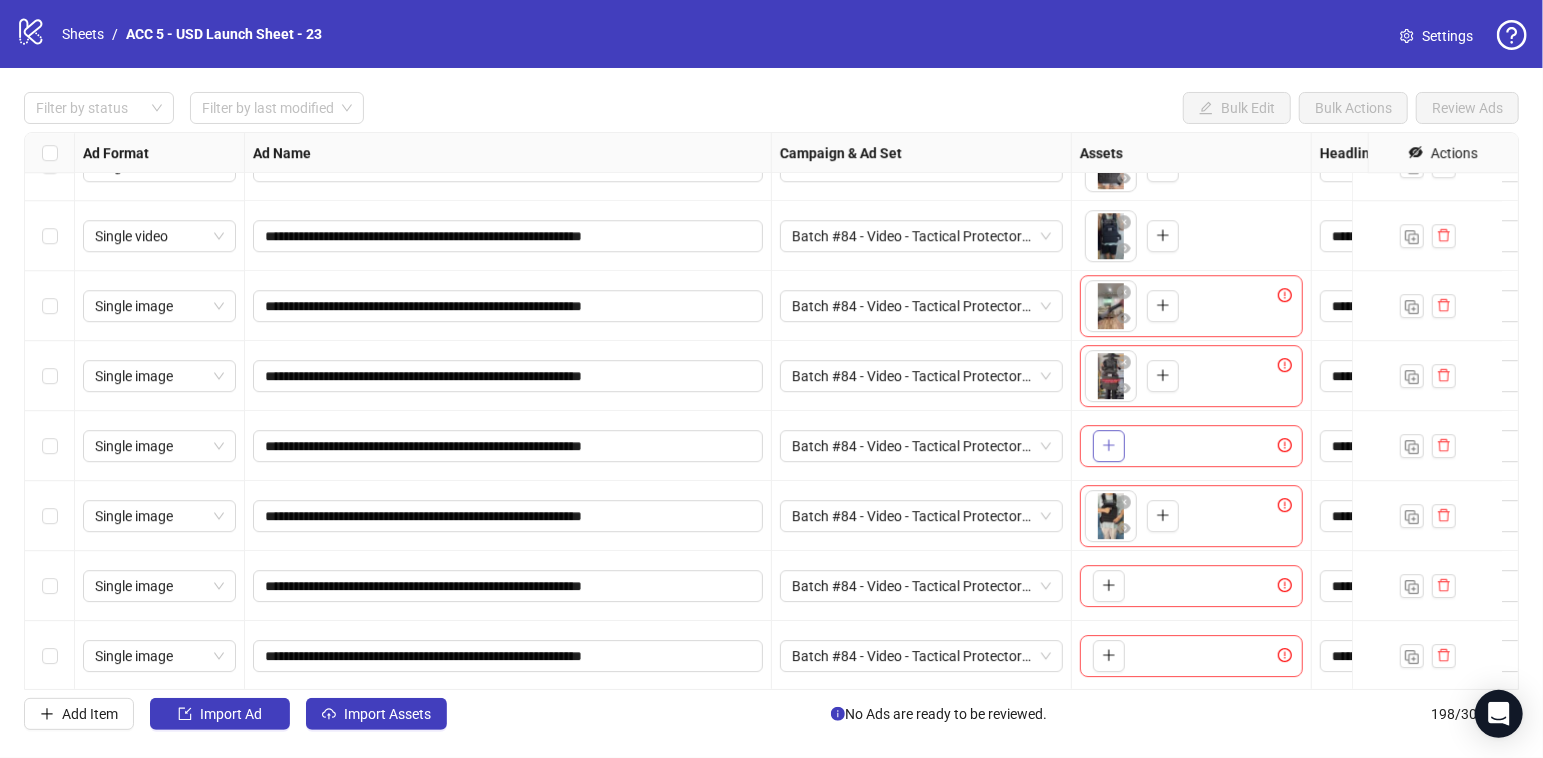 click 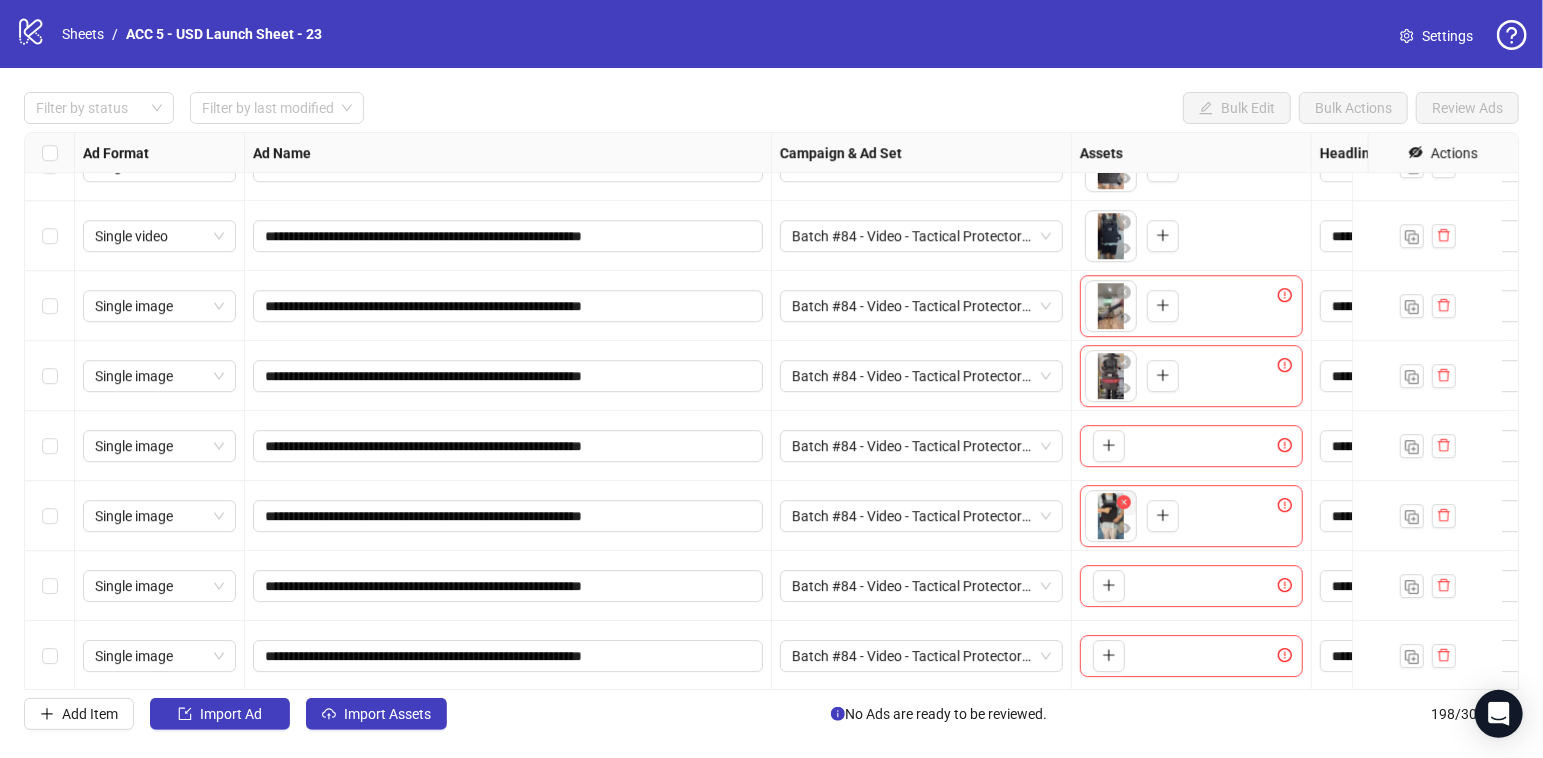 click 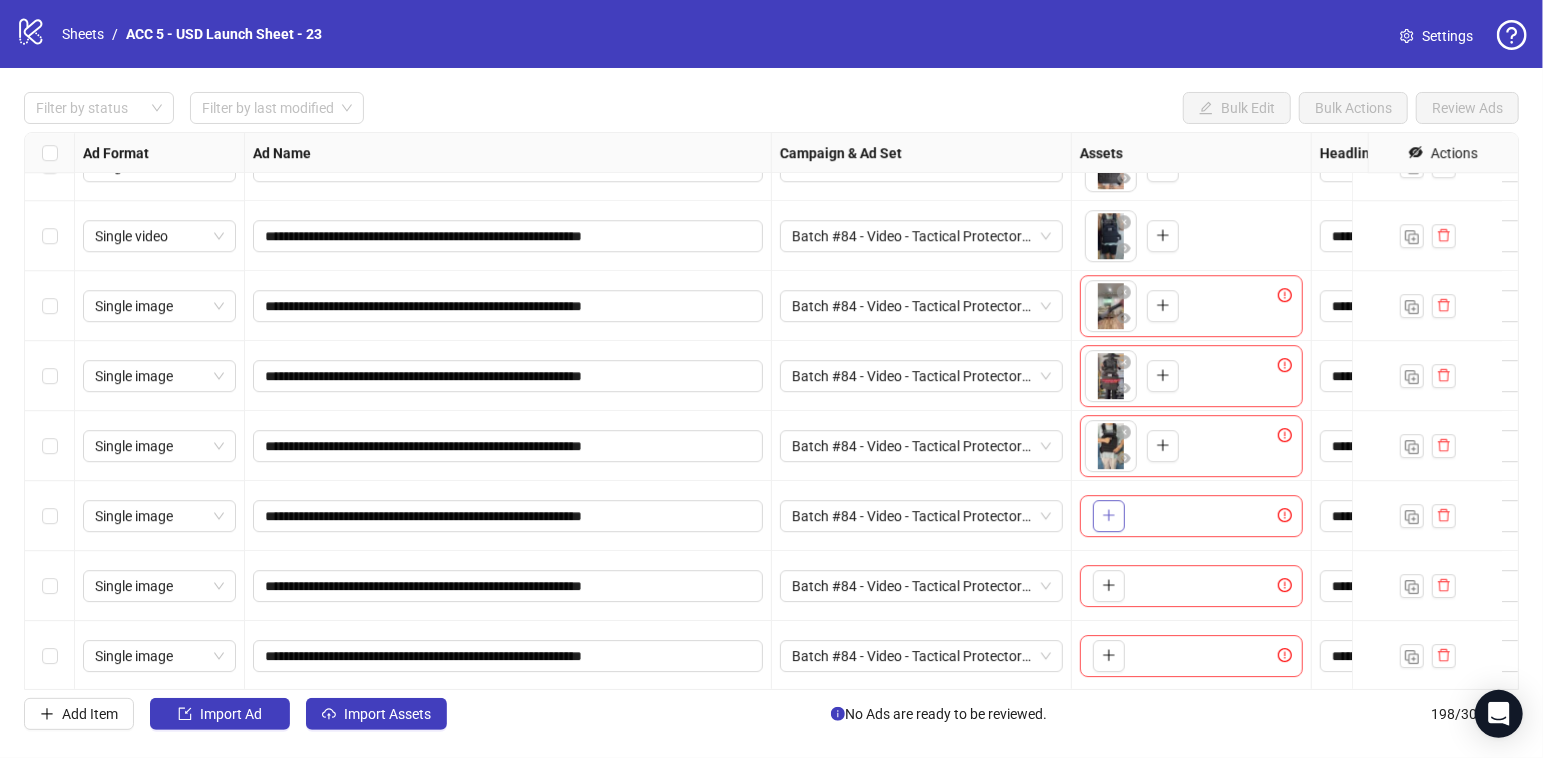 click 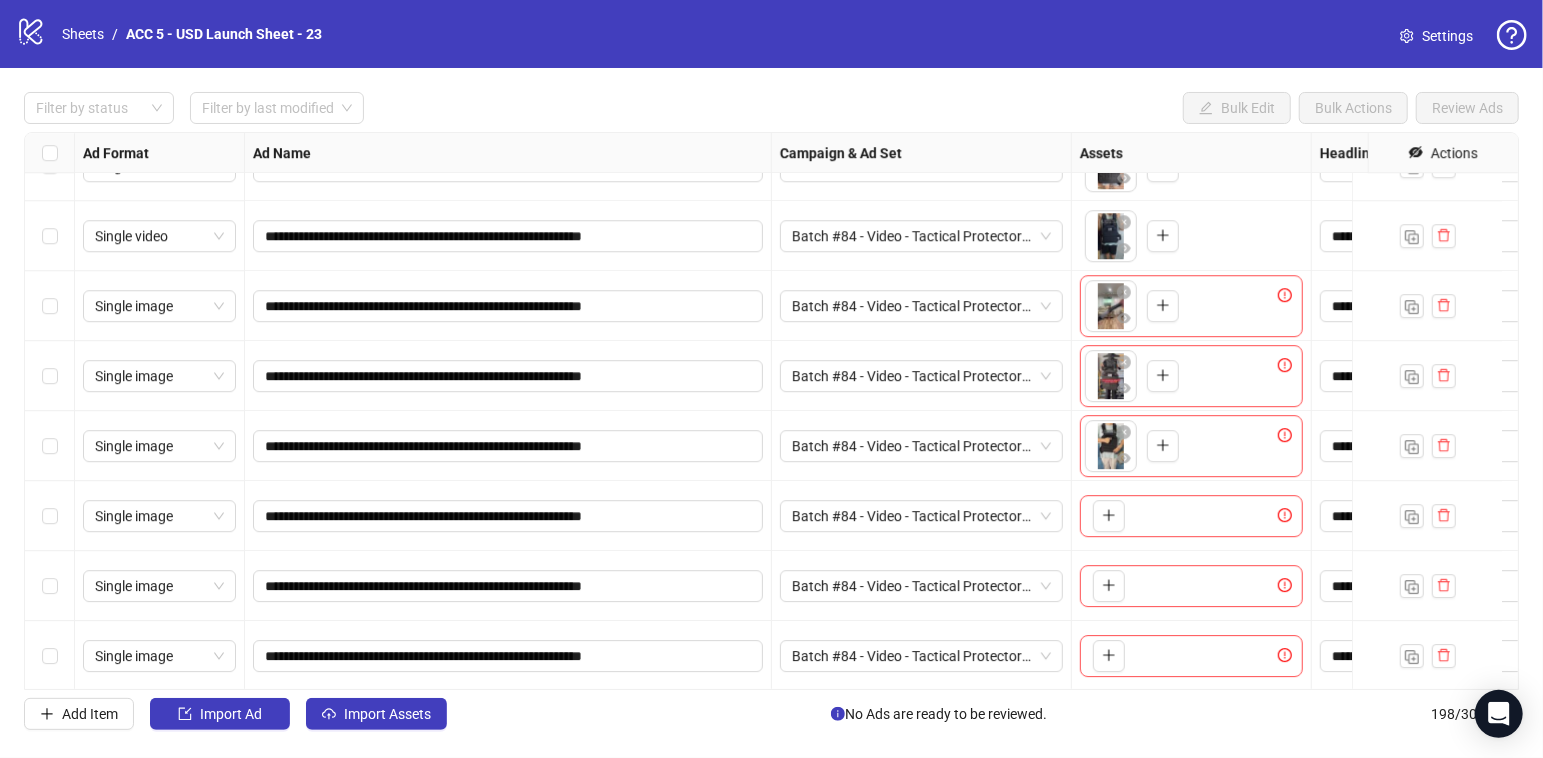 click on "**********" at bounding box center [771, 411] 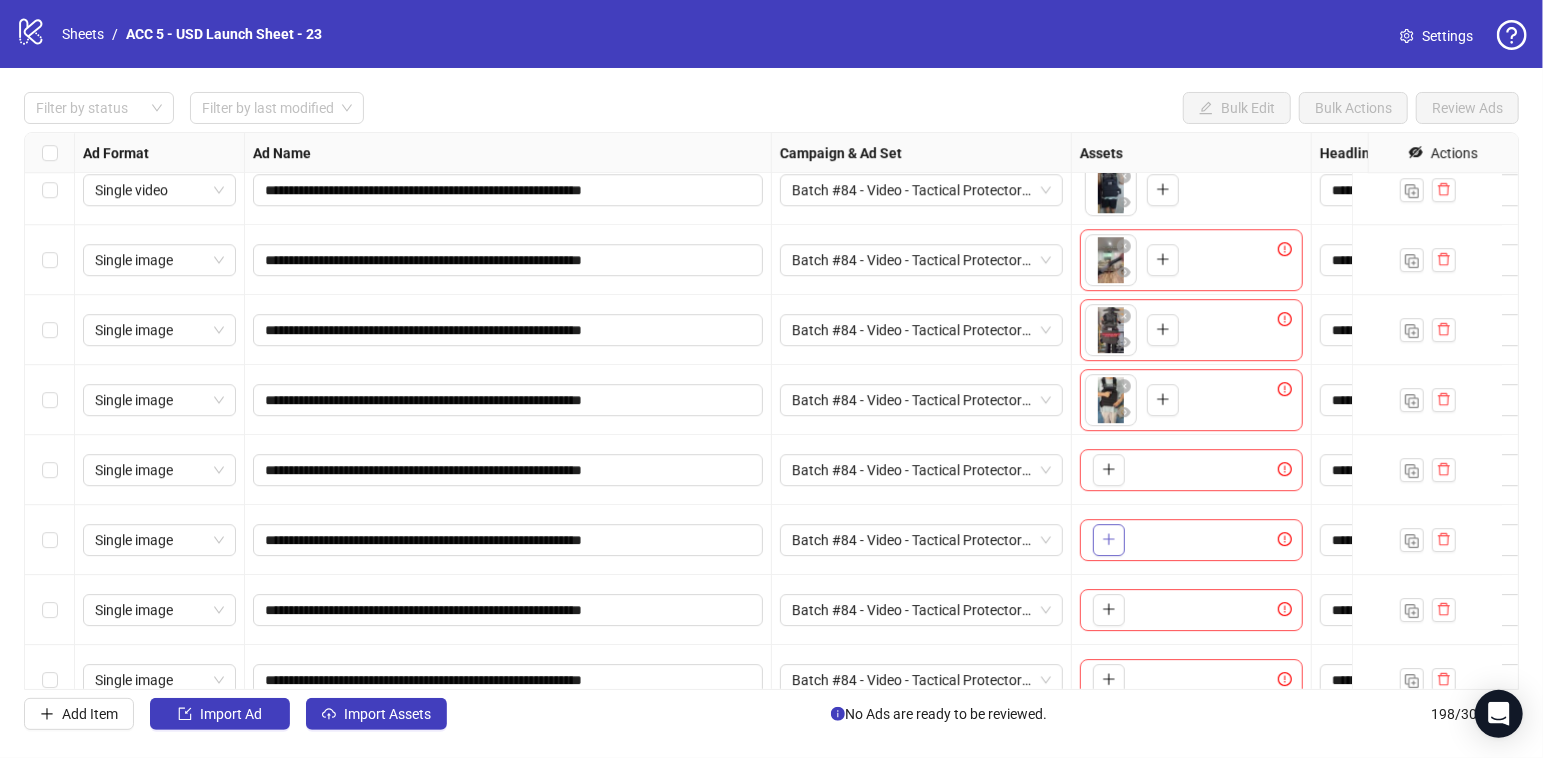 click 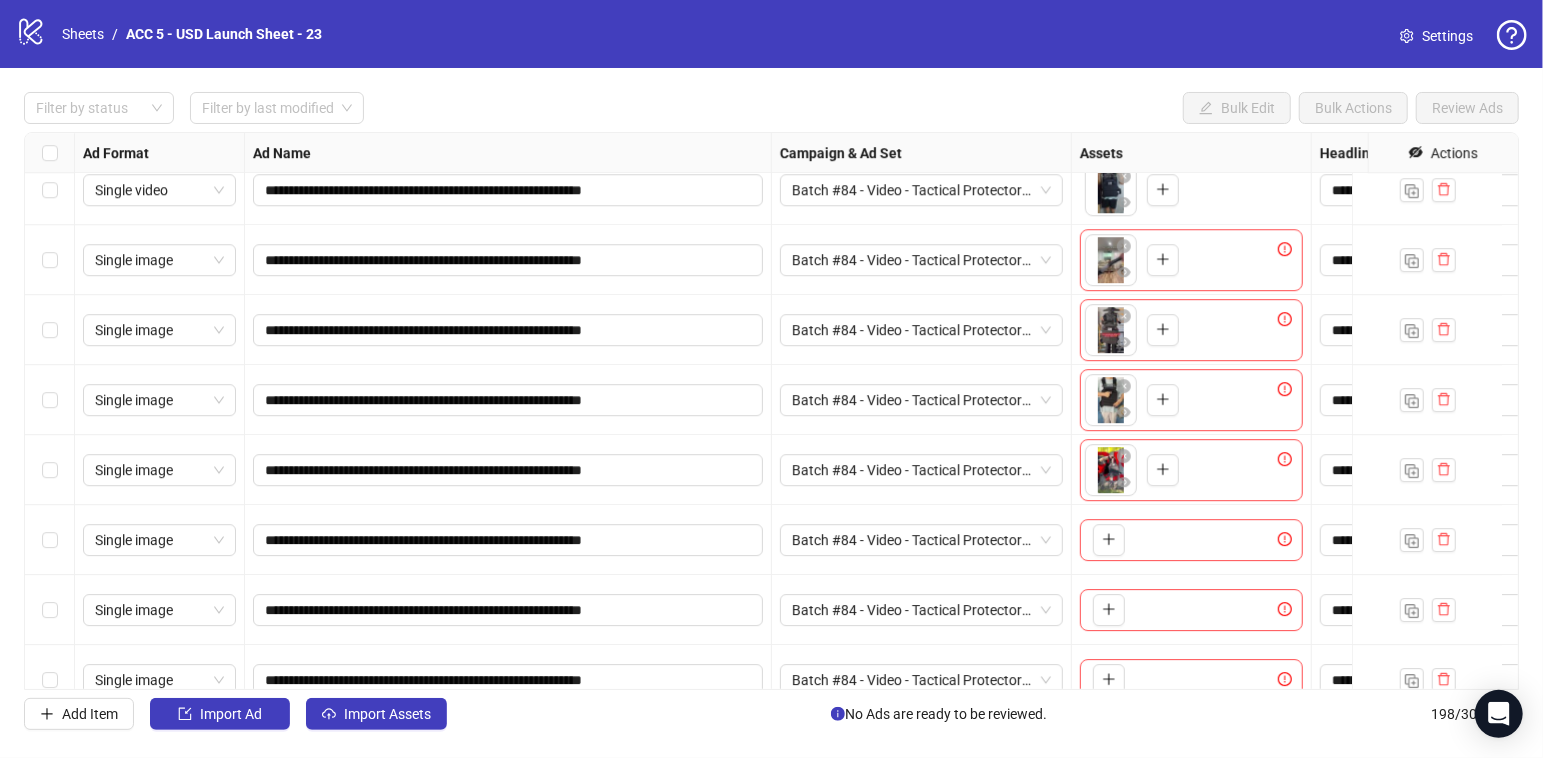 scroll, scrollTop: 13131, scrollLeft: 0, axis: vertical 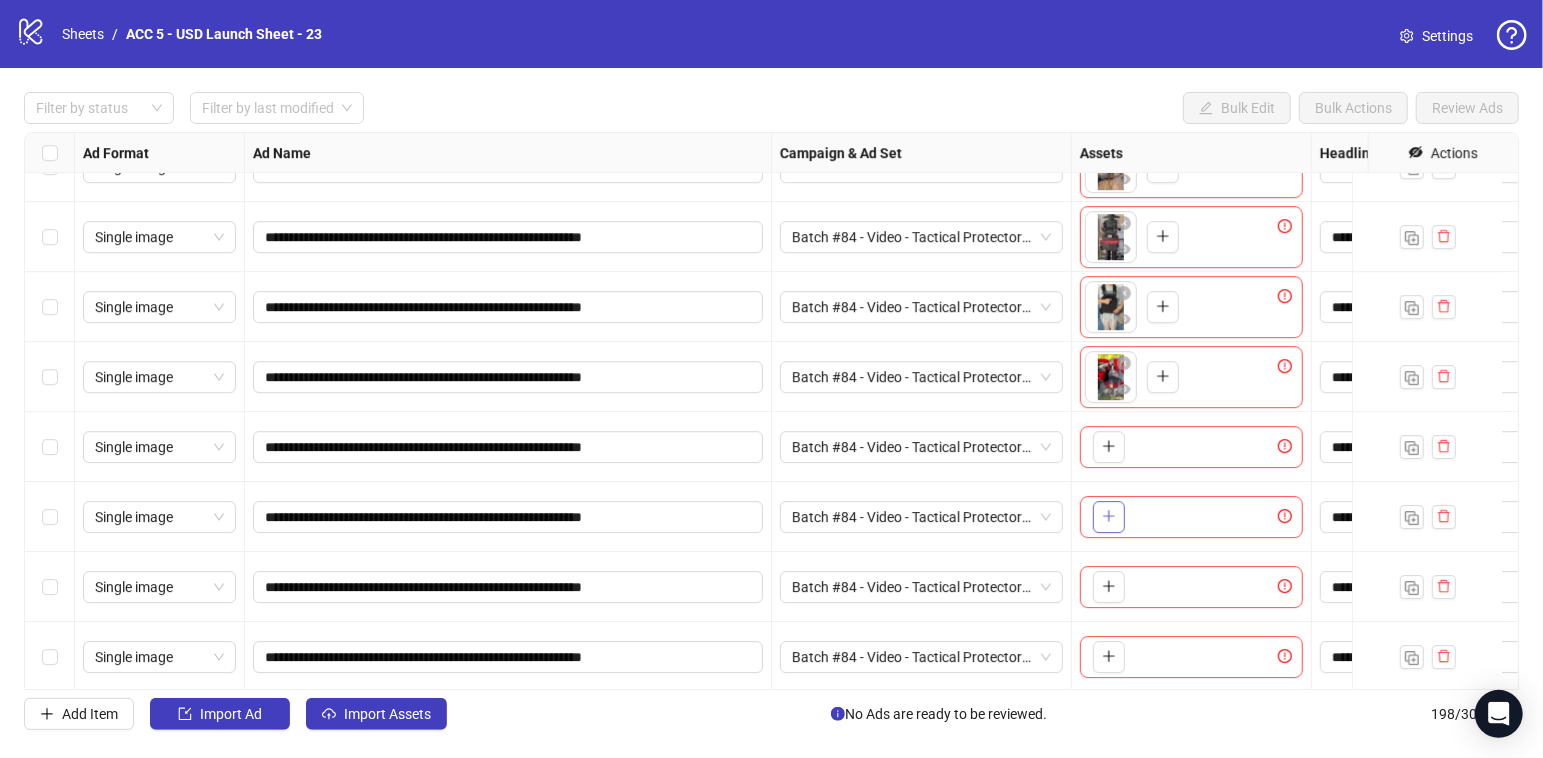 click 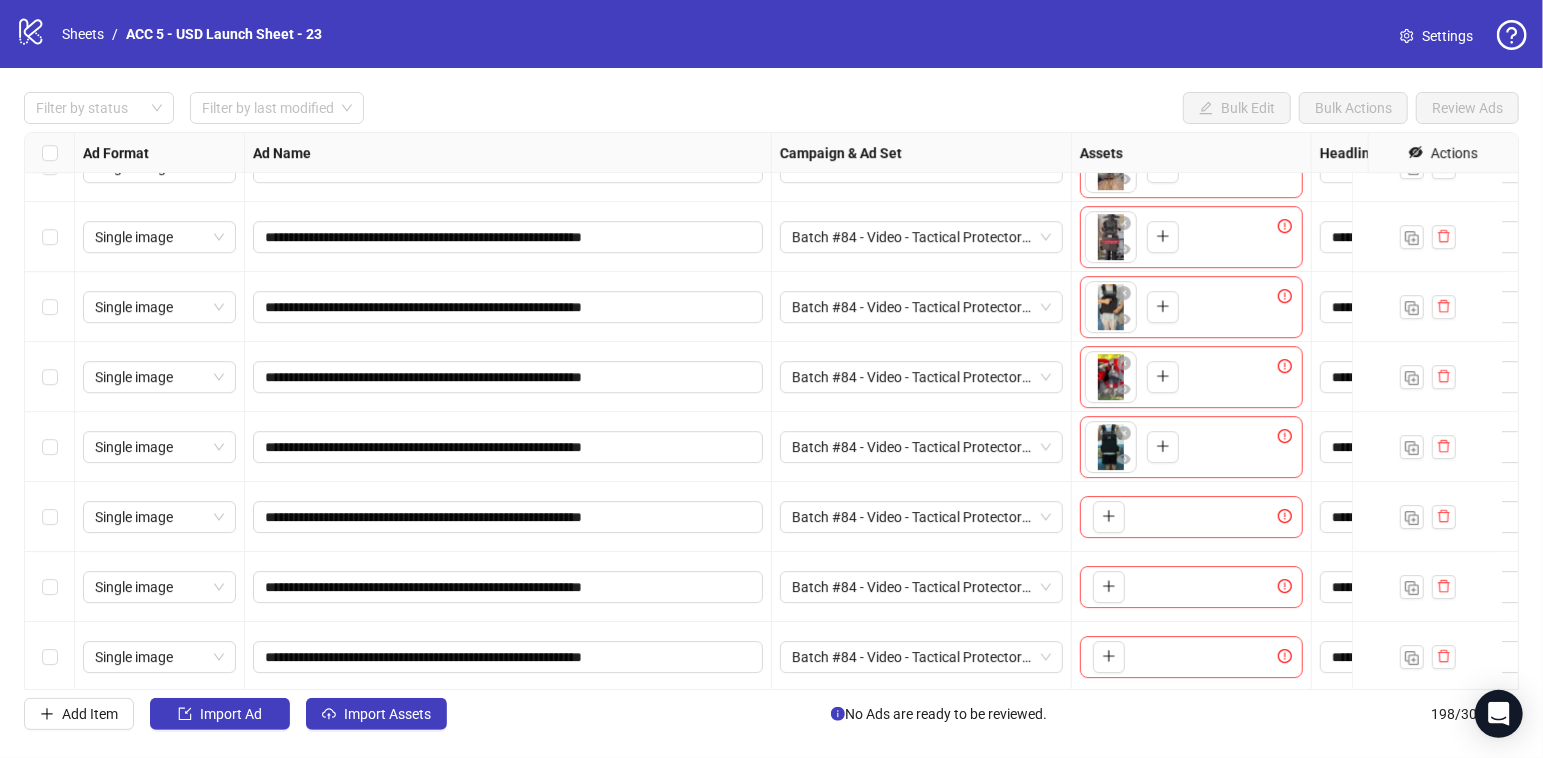 scroll, scrollTop: 13237, scrollLeft: 0, axis: vertical 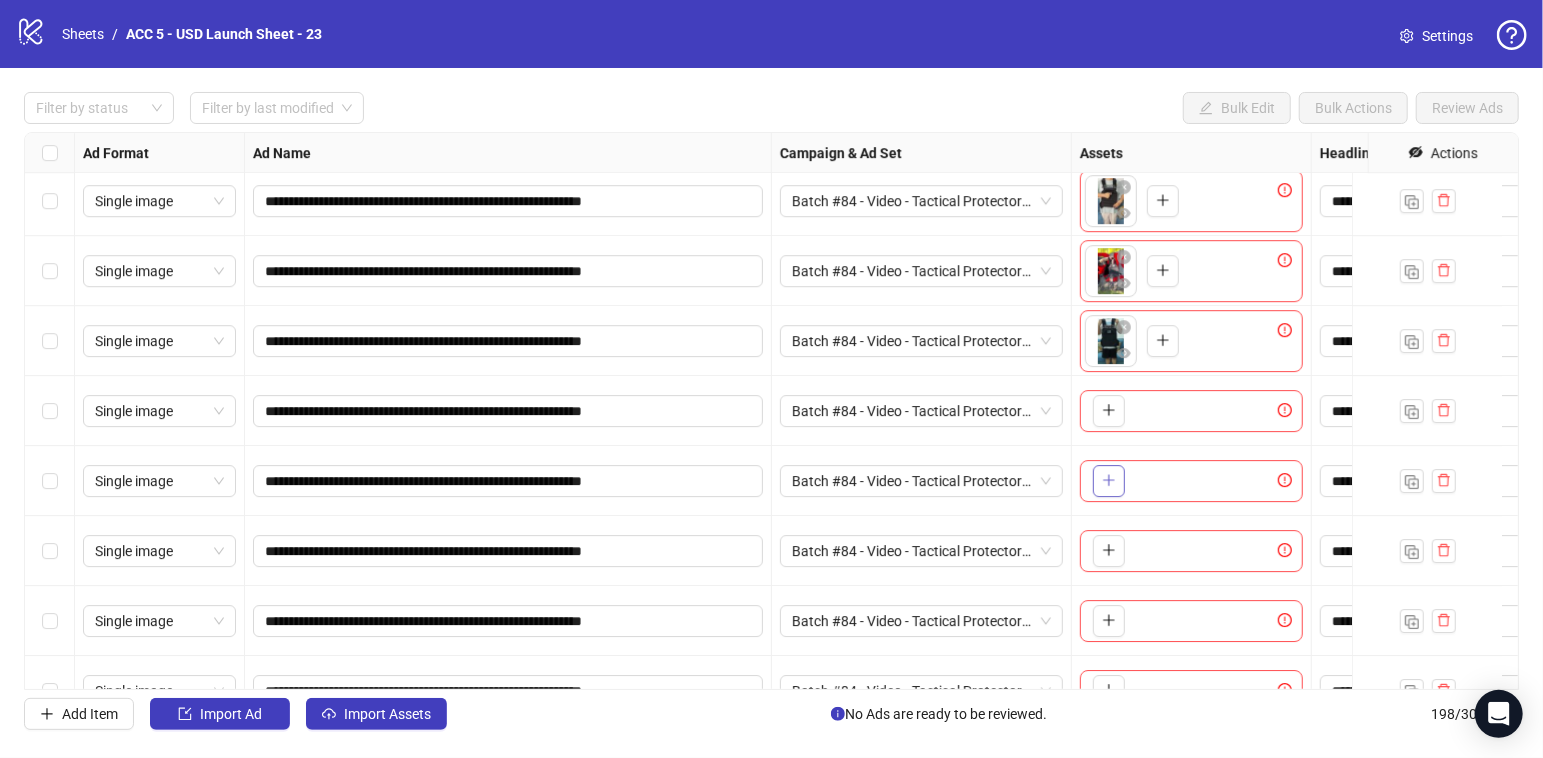 click at bounding box center (1109, 481) 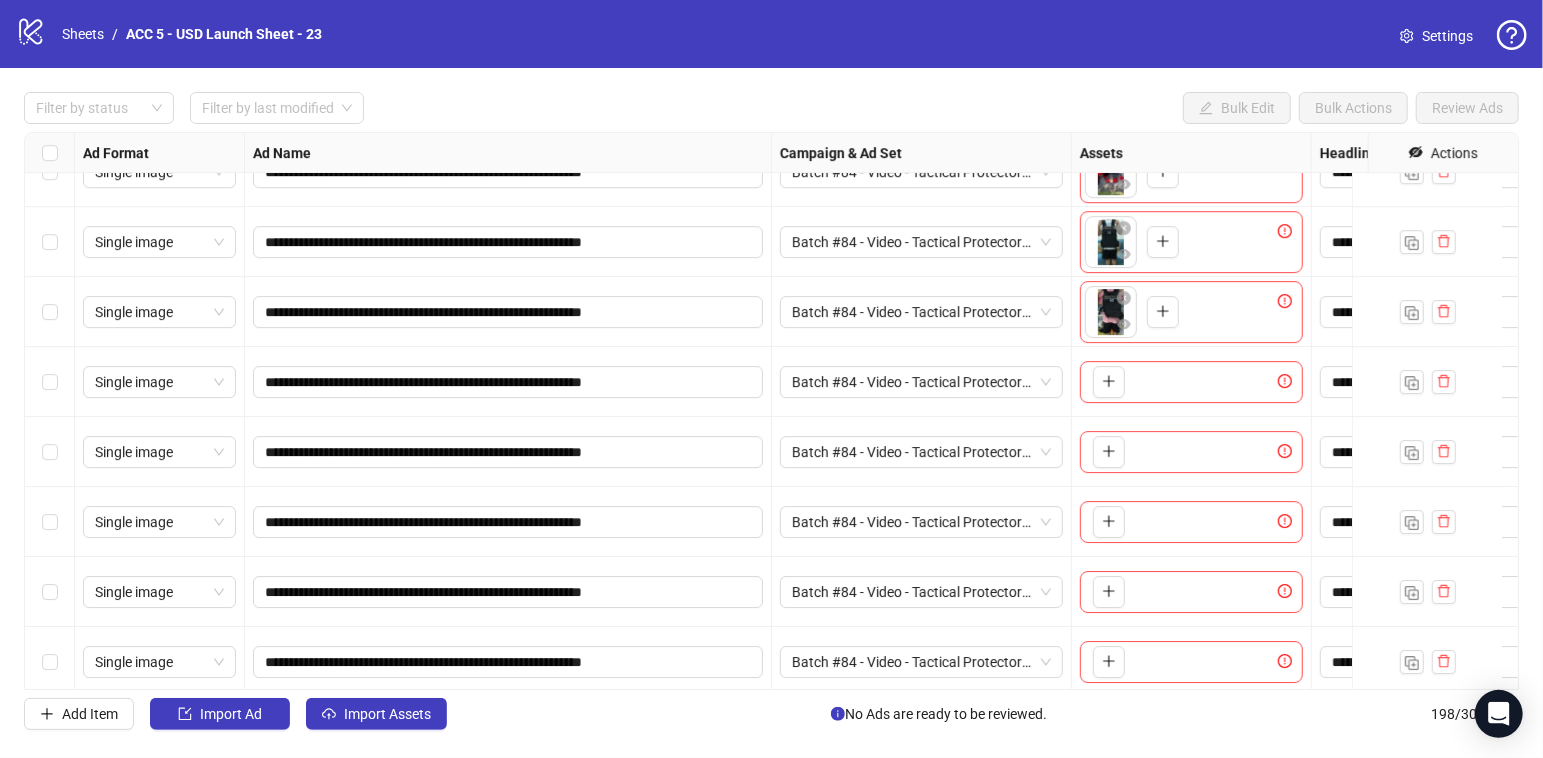 scroll, scrollTop: 13337, scrollLeft: 0, axis: vertical 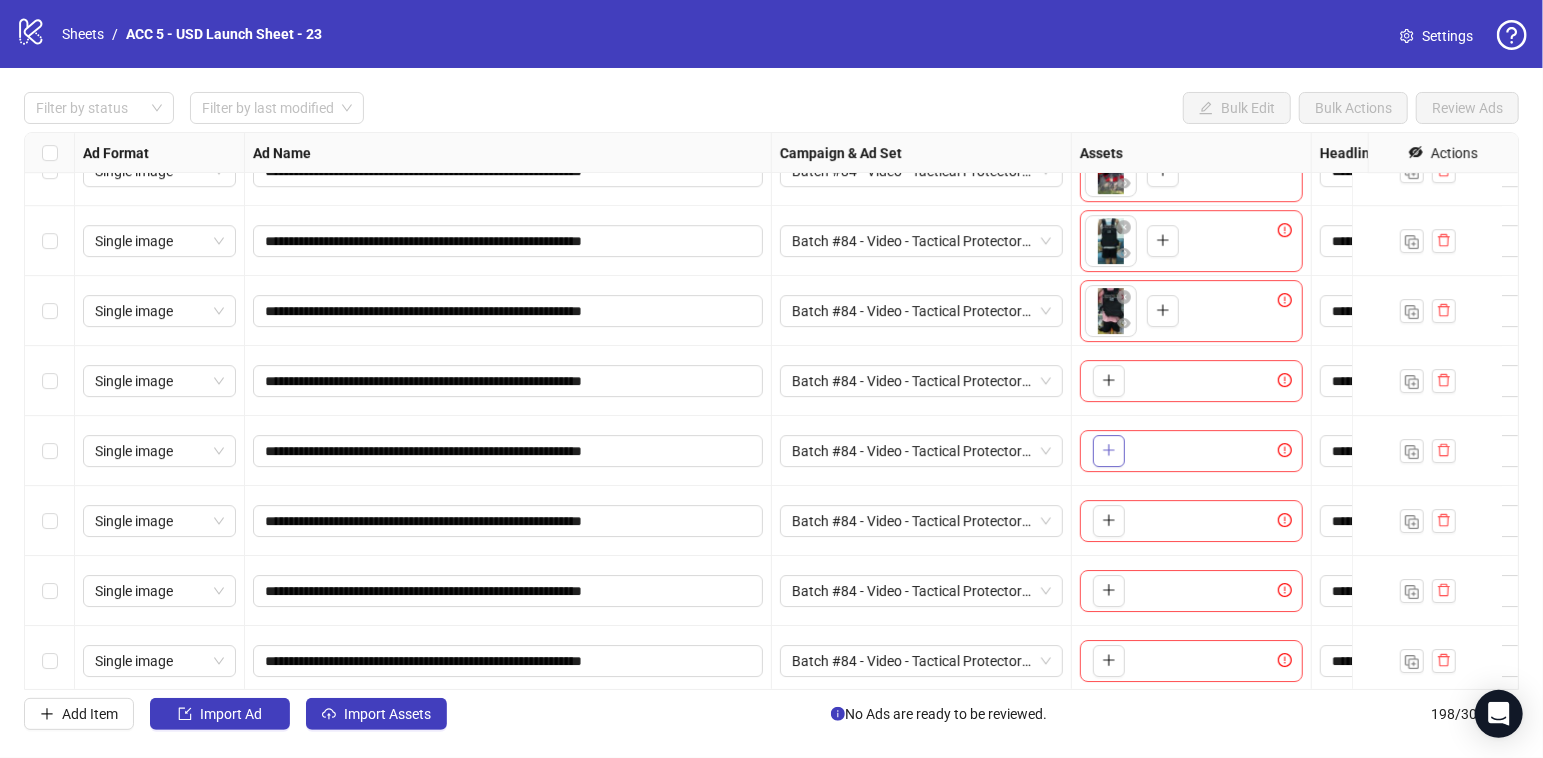 click at bounding box center (1109, 451) 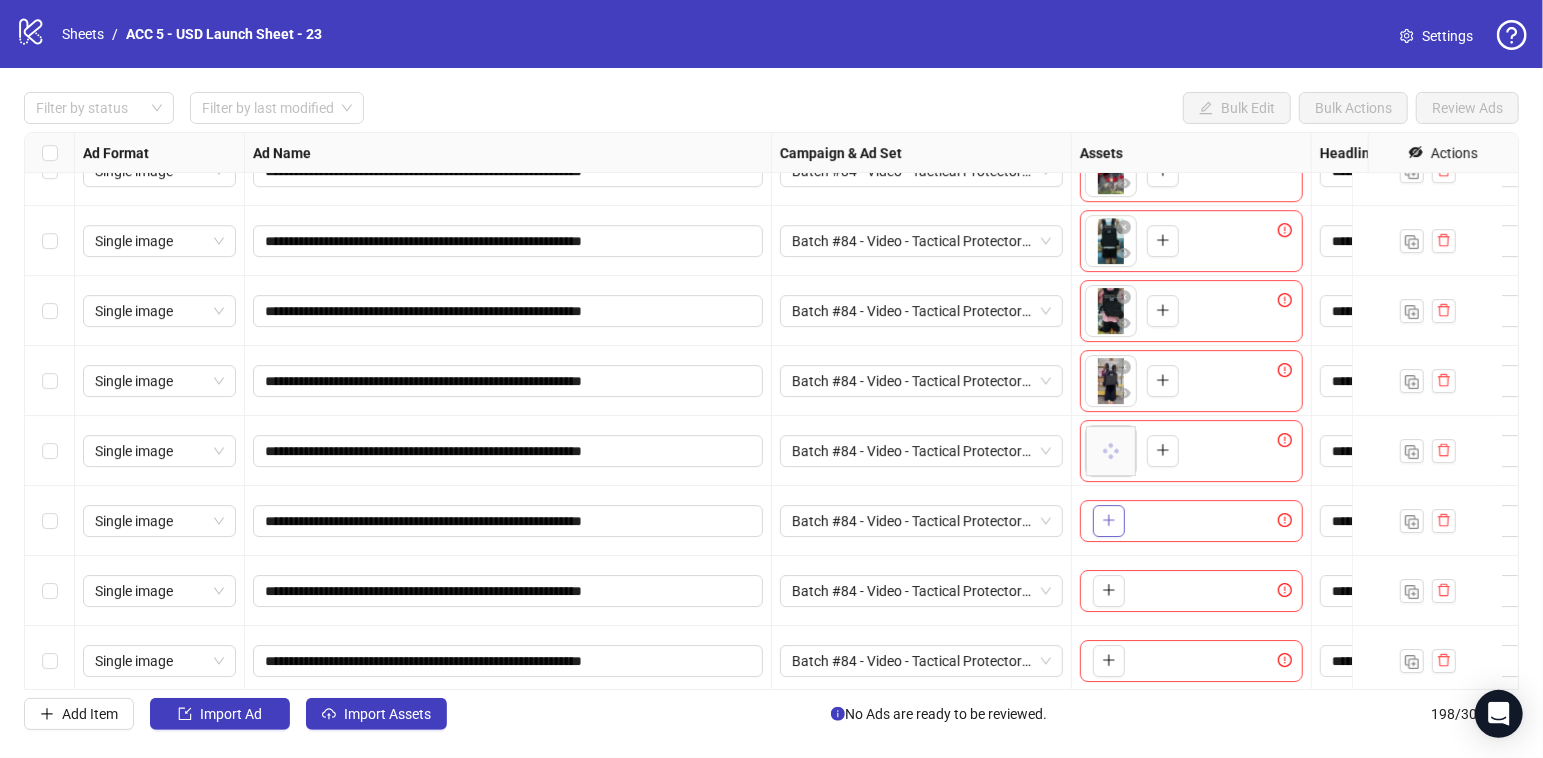 click 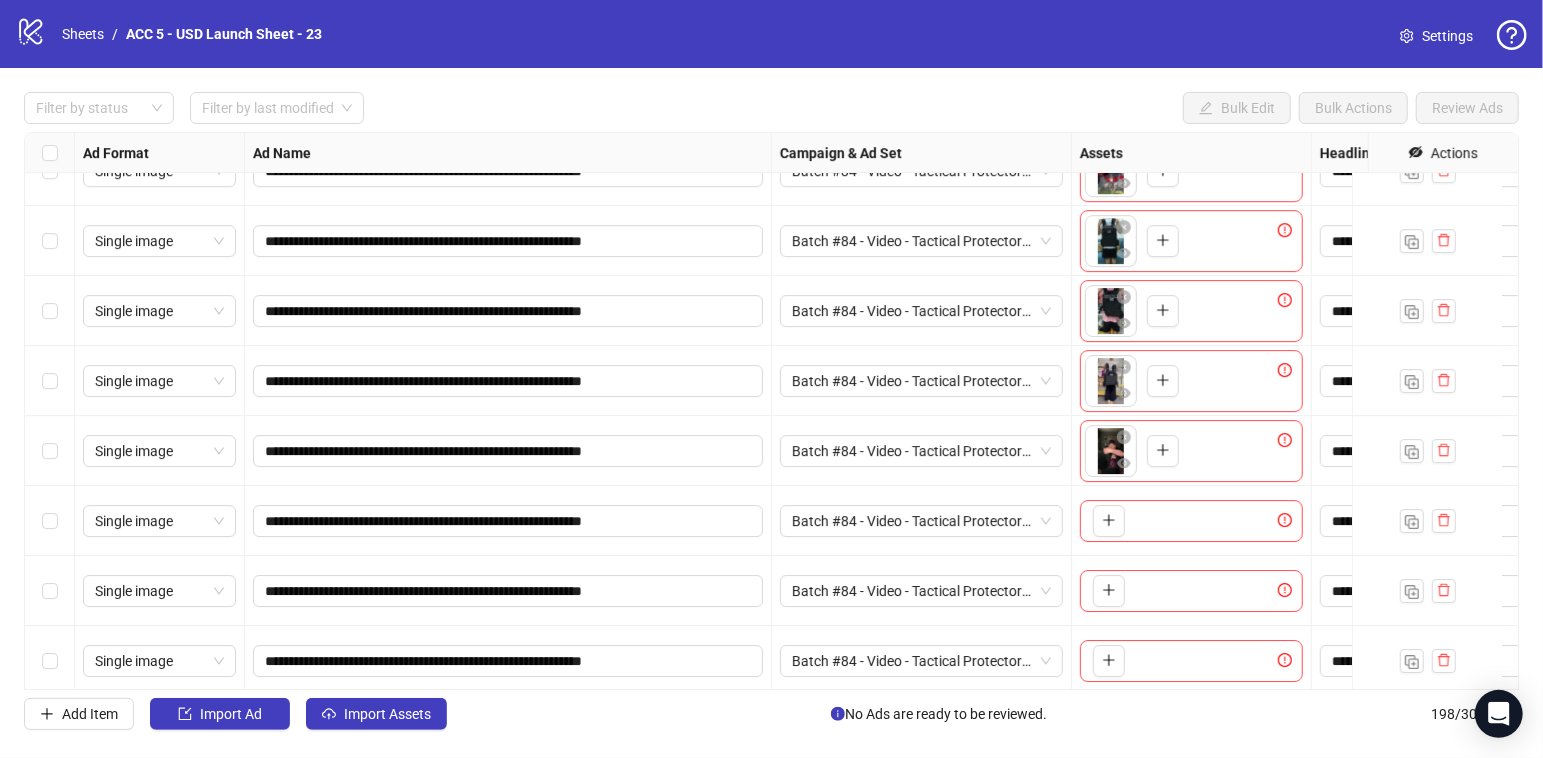 click on "**********" at bounding box center [771, 411] 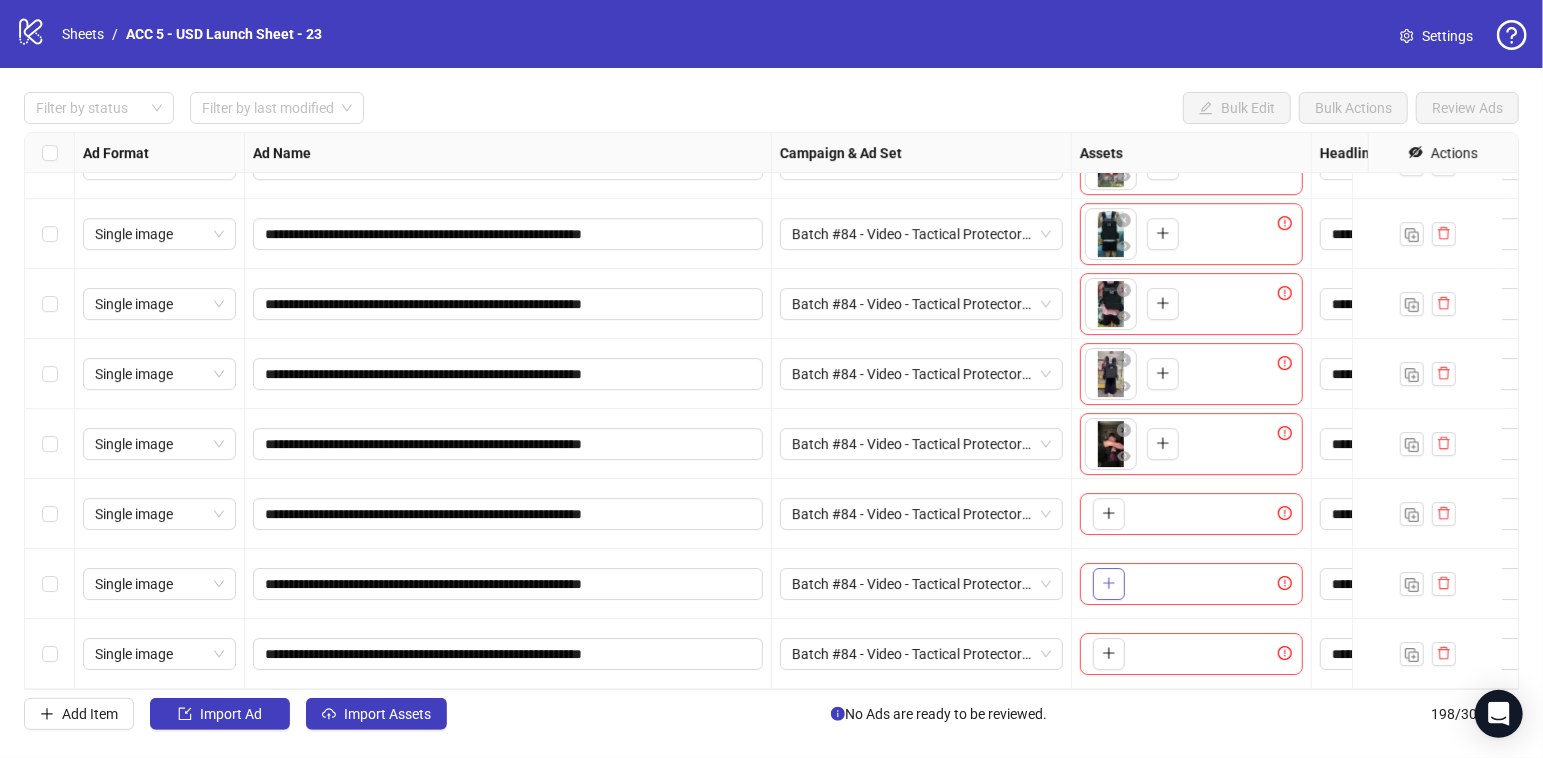 click at bounding box center (1109, 584) 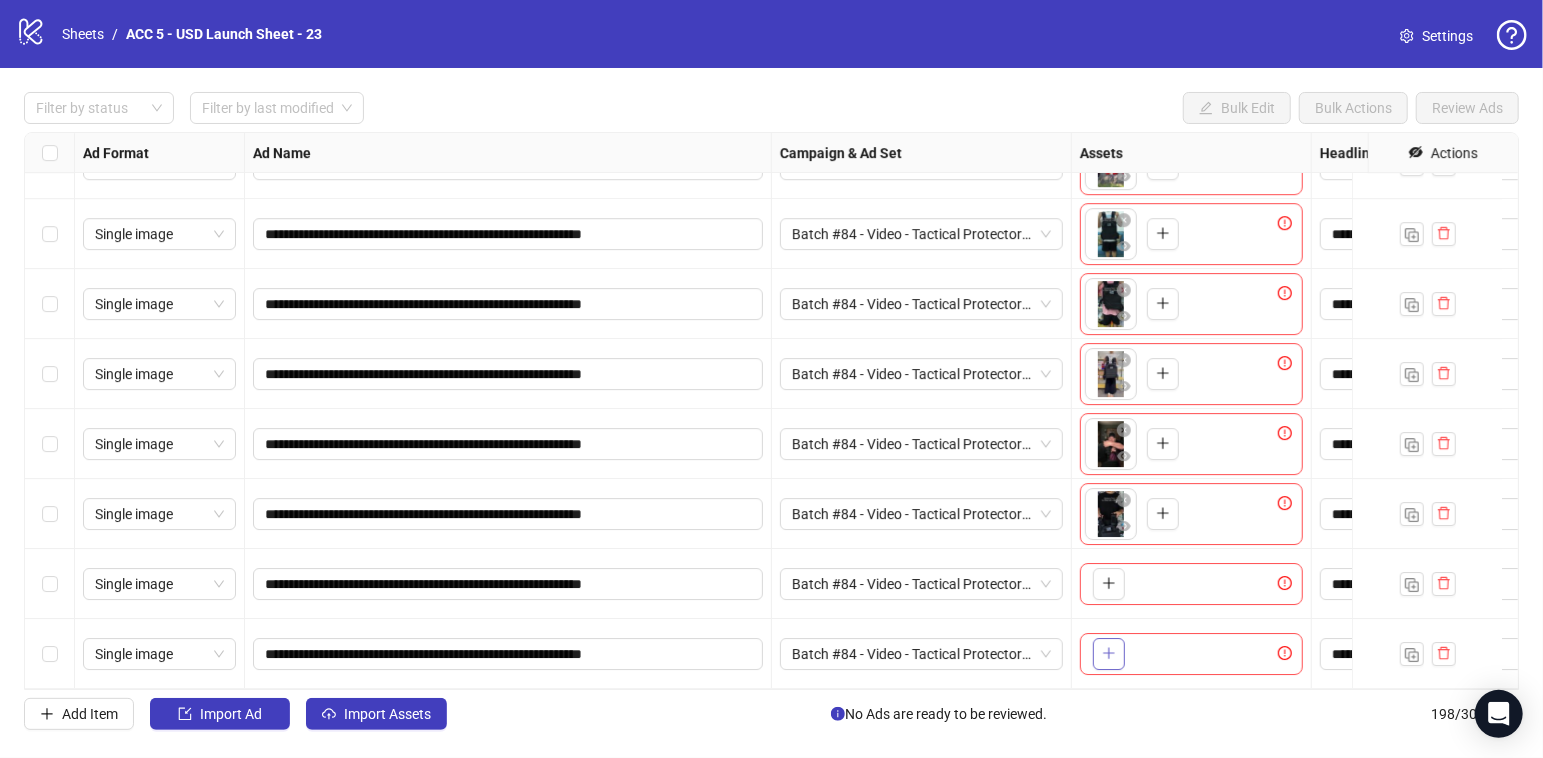 click 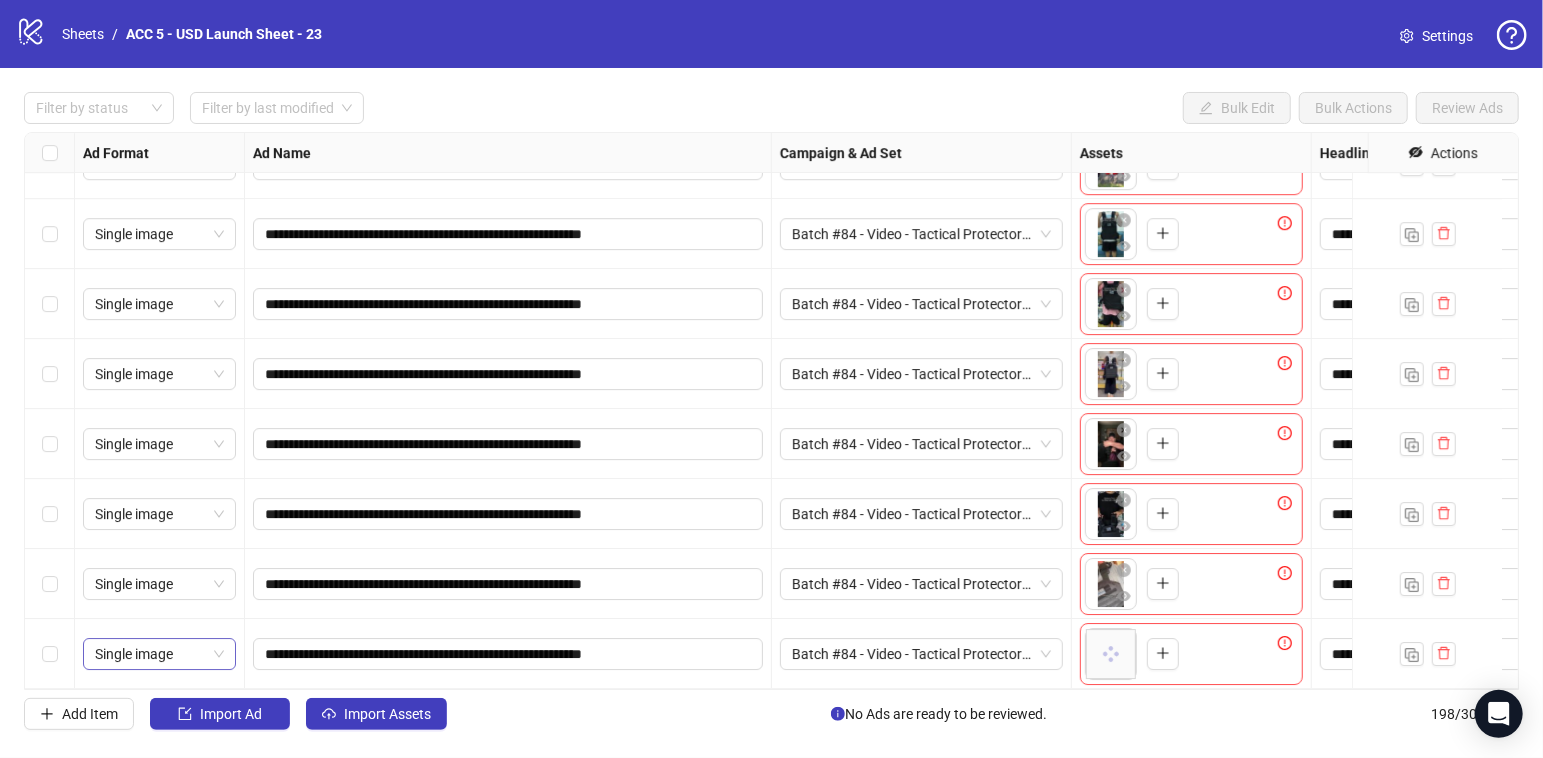 click on "Single image" at bounding box center [159, 654] 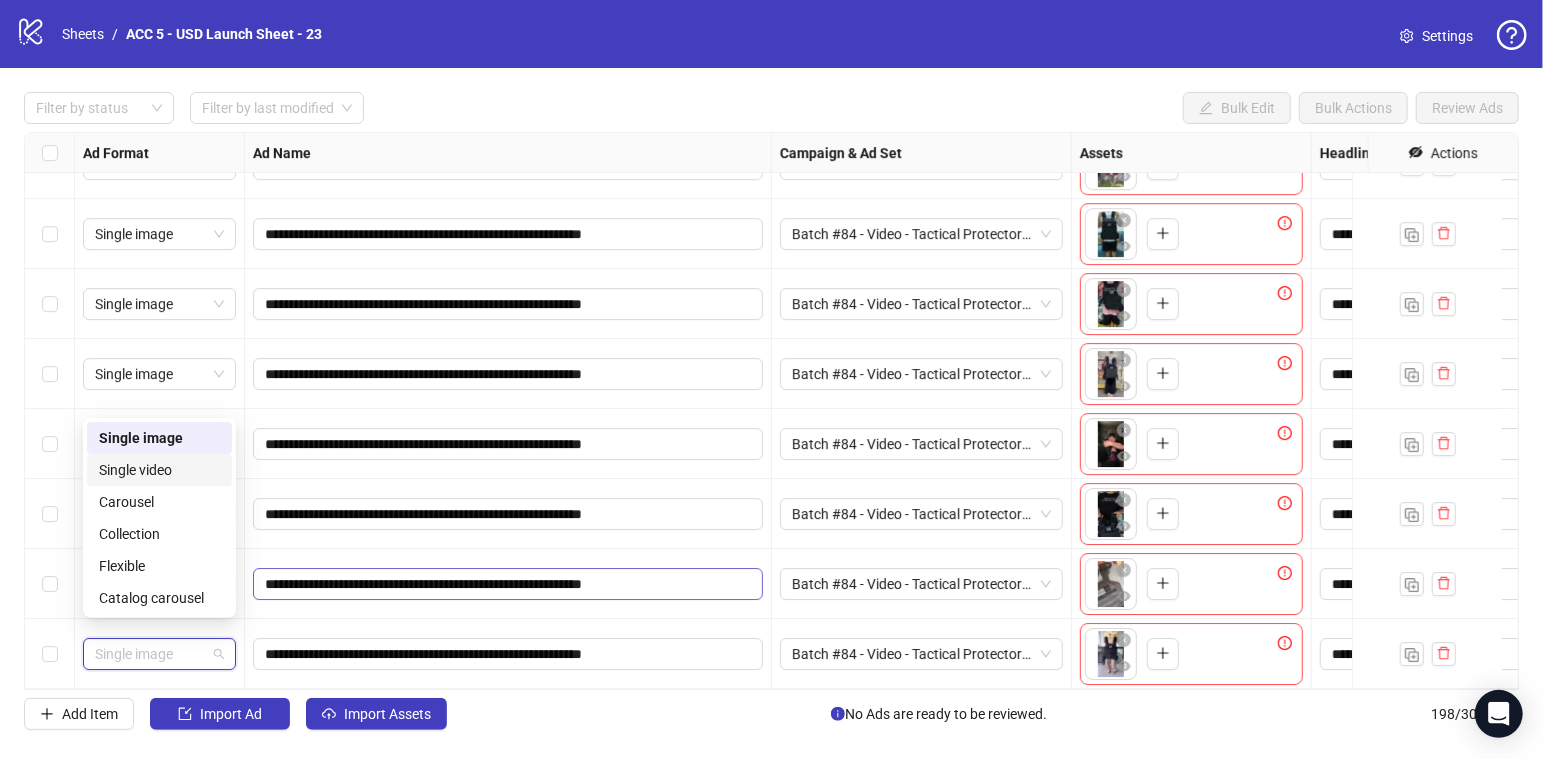 click on "Single video" at bounding box center (159, 470) 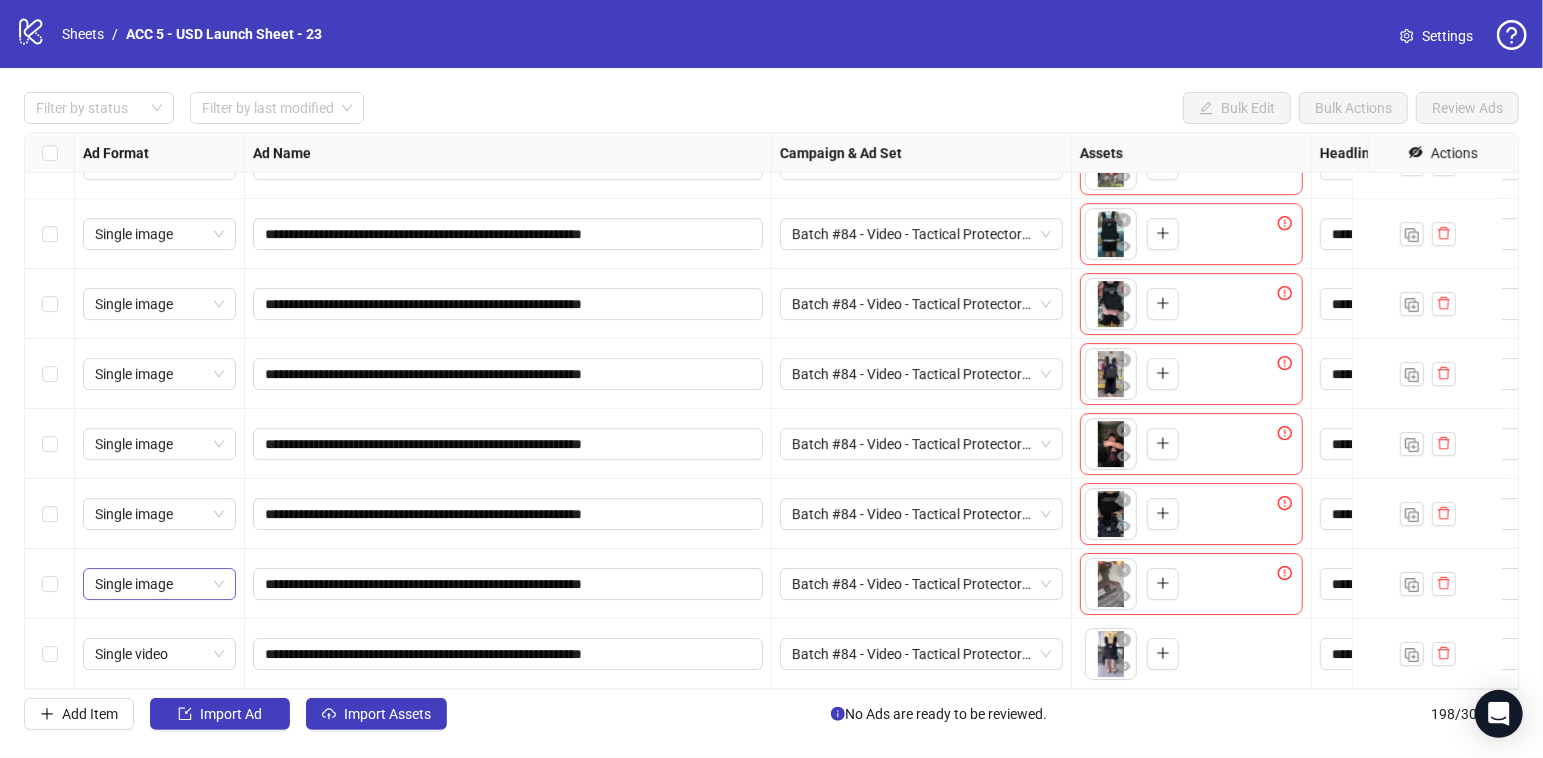 click on "Single image" at bounding box center [159, 584] 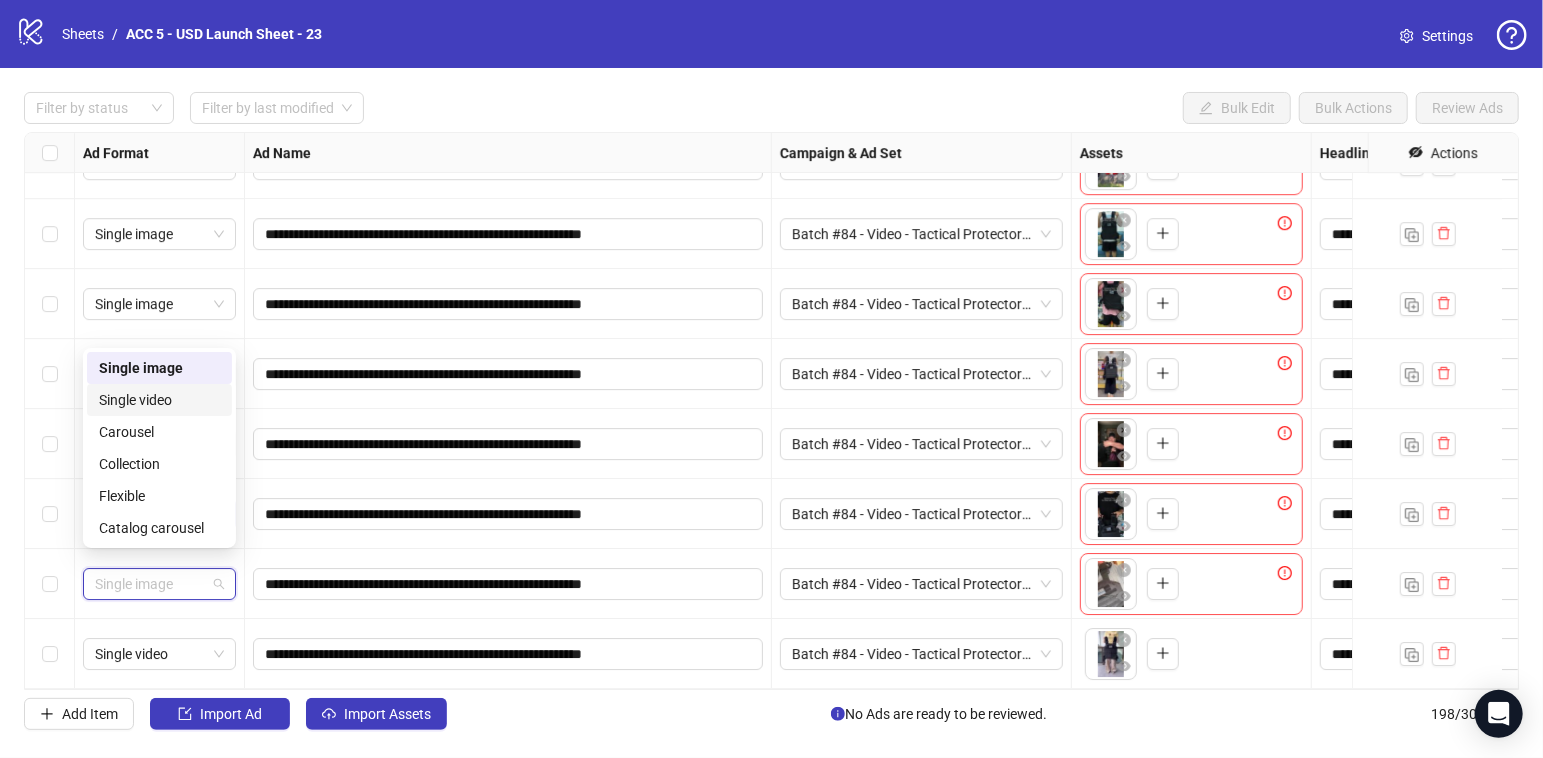 click on "Single video" at bounding box center (159, 400) 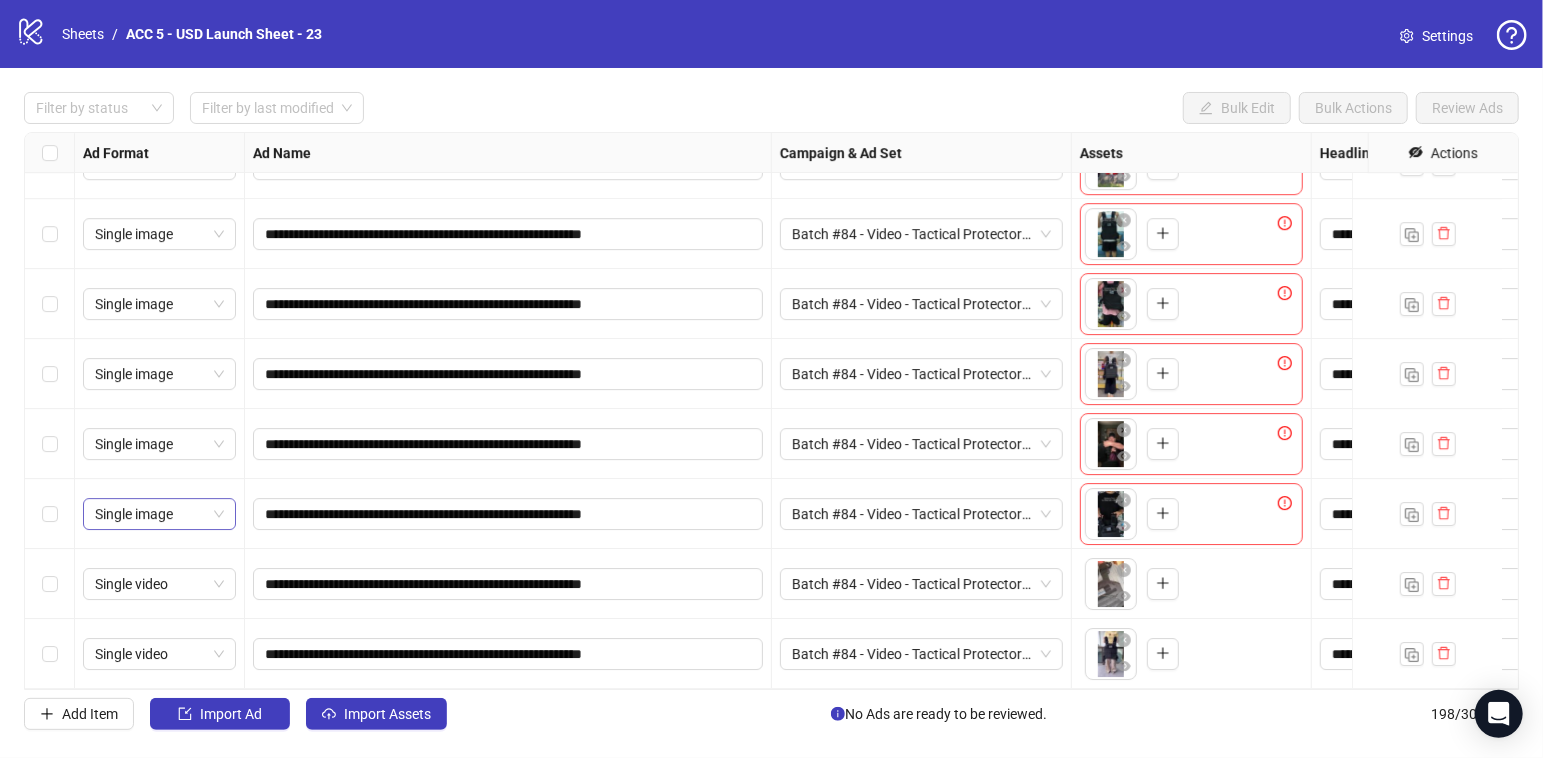click on "Single image" at bounding box center (159, 514) 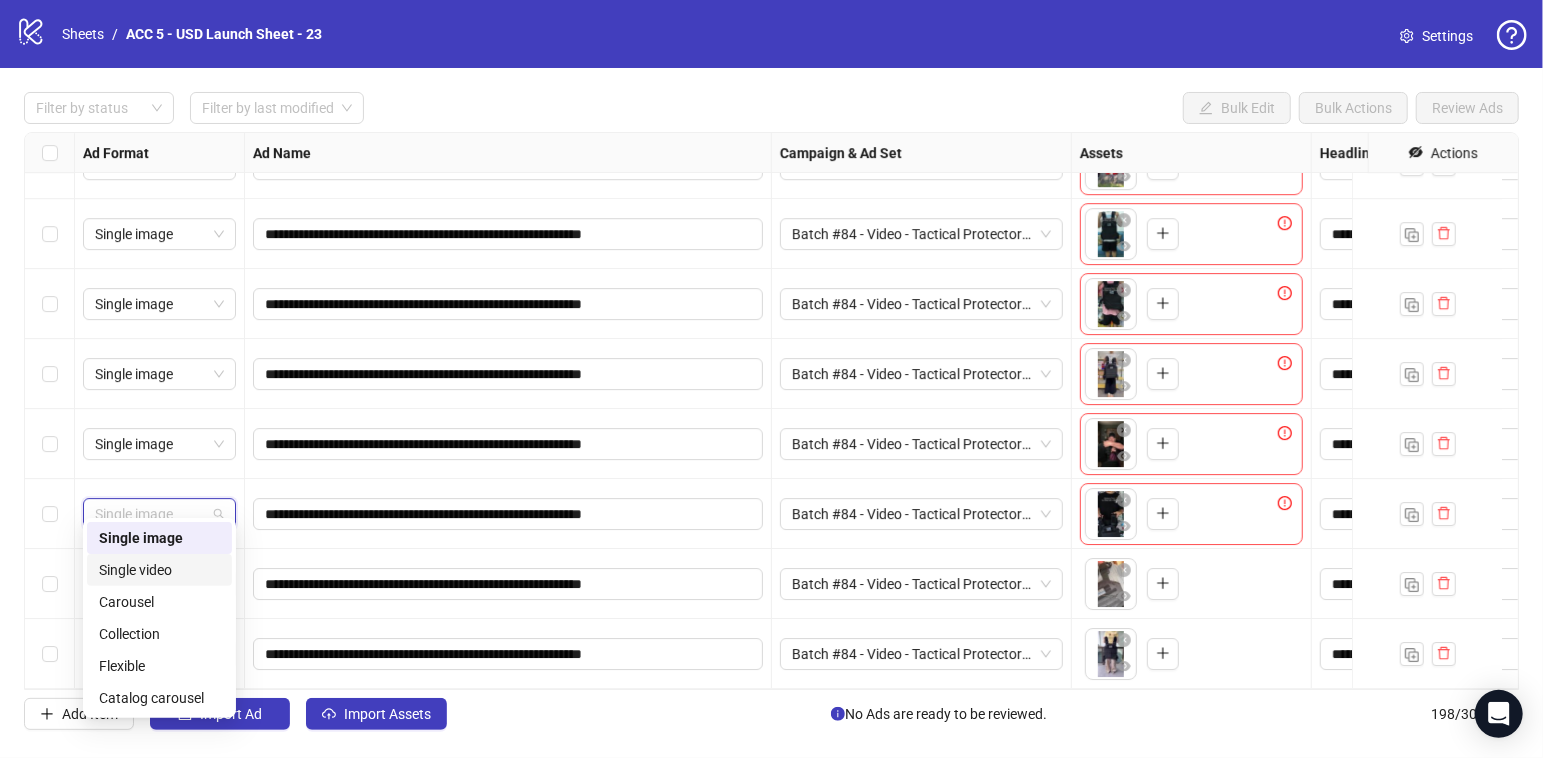 click on "Single video" at bounding box center (159, 570) 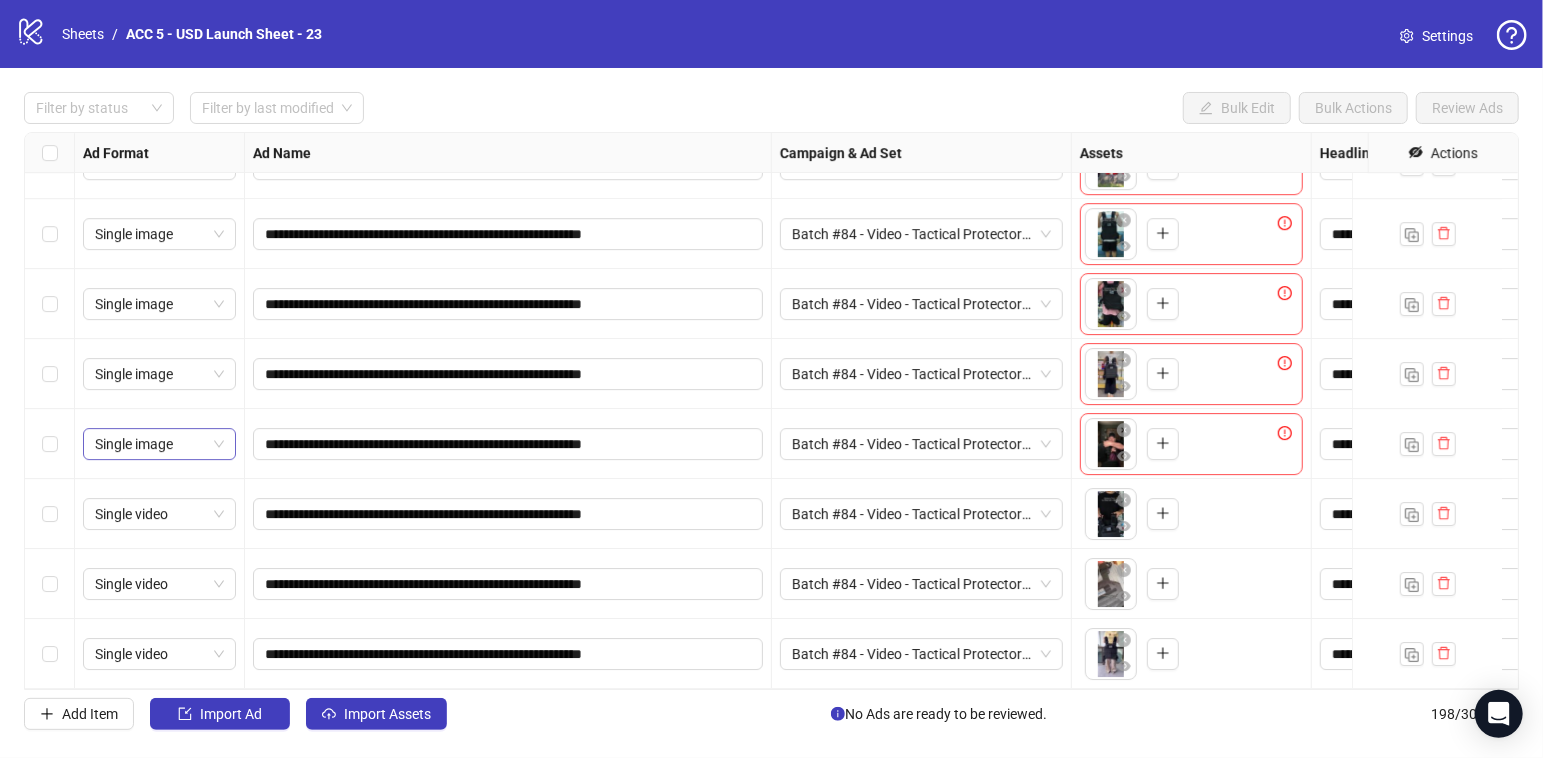 click on "Single image" at bounding box center [159, 444] 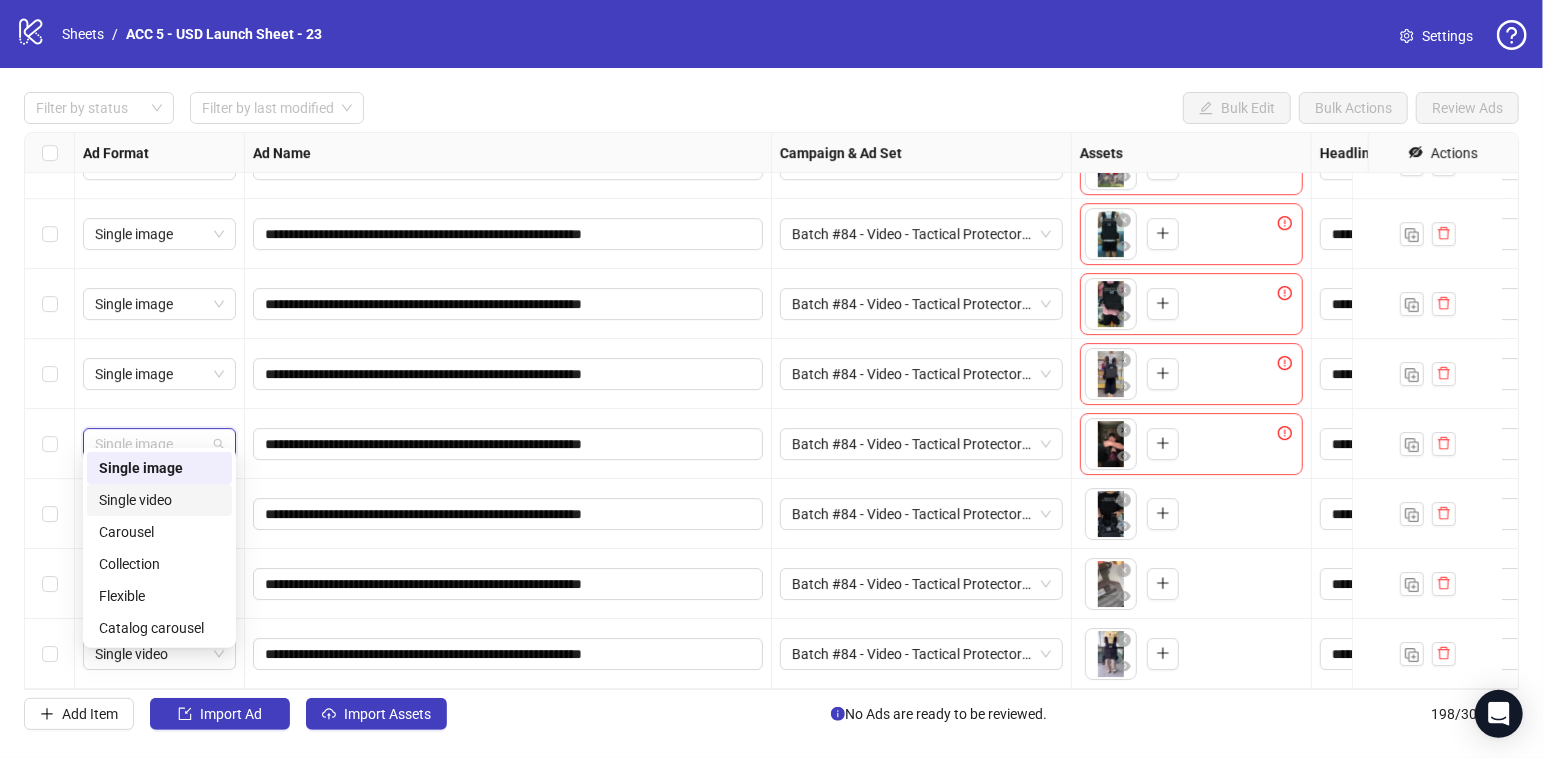 click on "Single video" at bounding box center [159, 500] 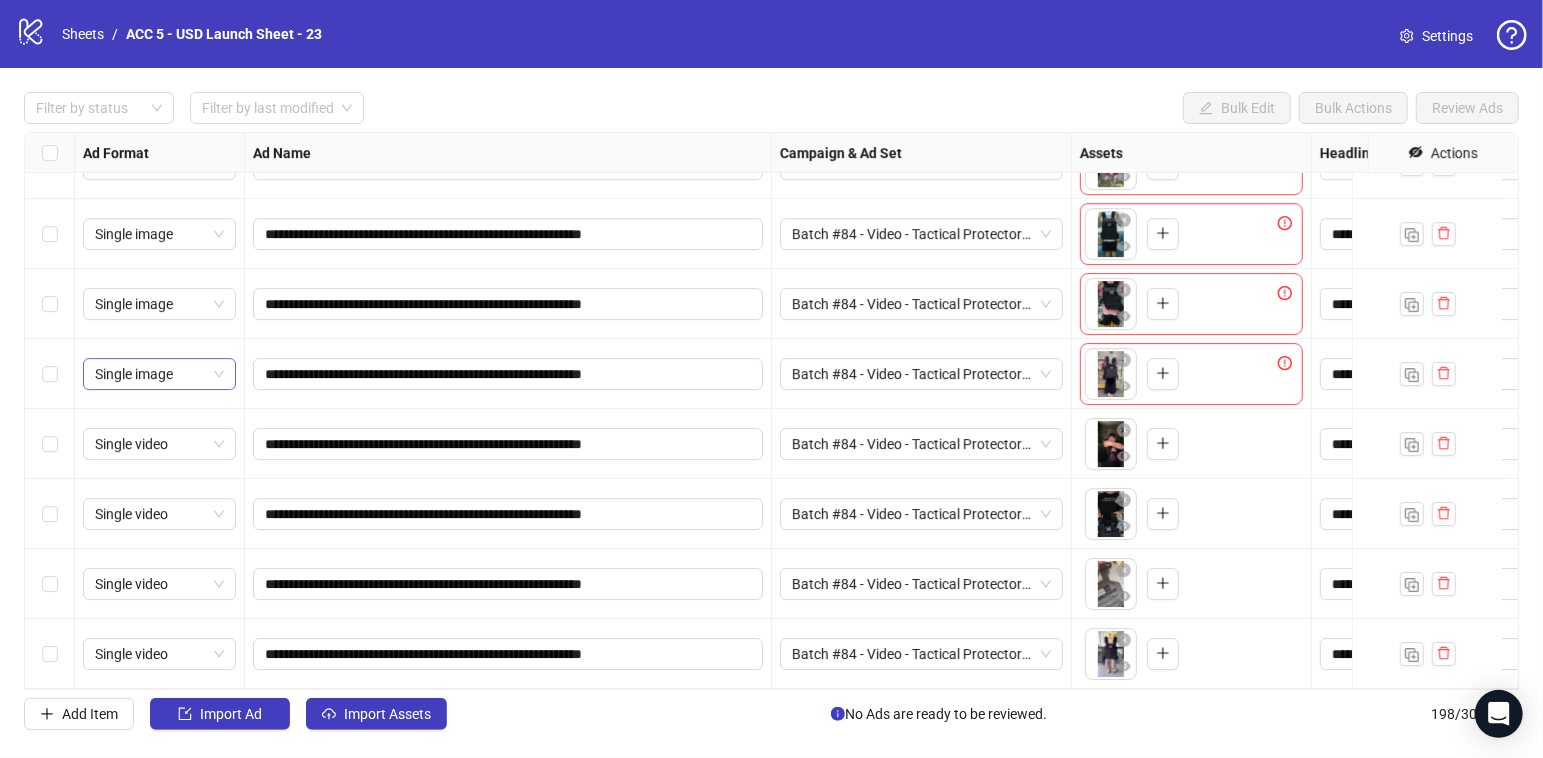 click on "Single image" at bounding box center (159, 374) 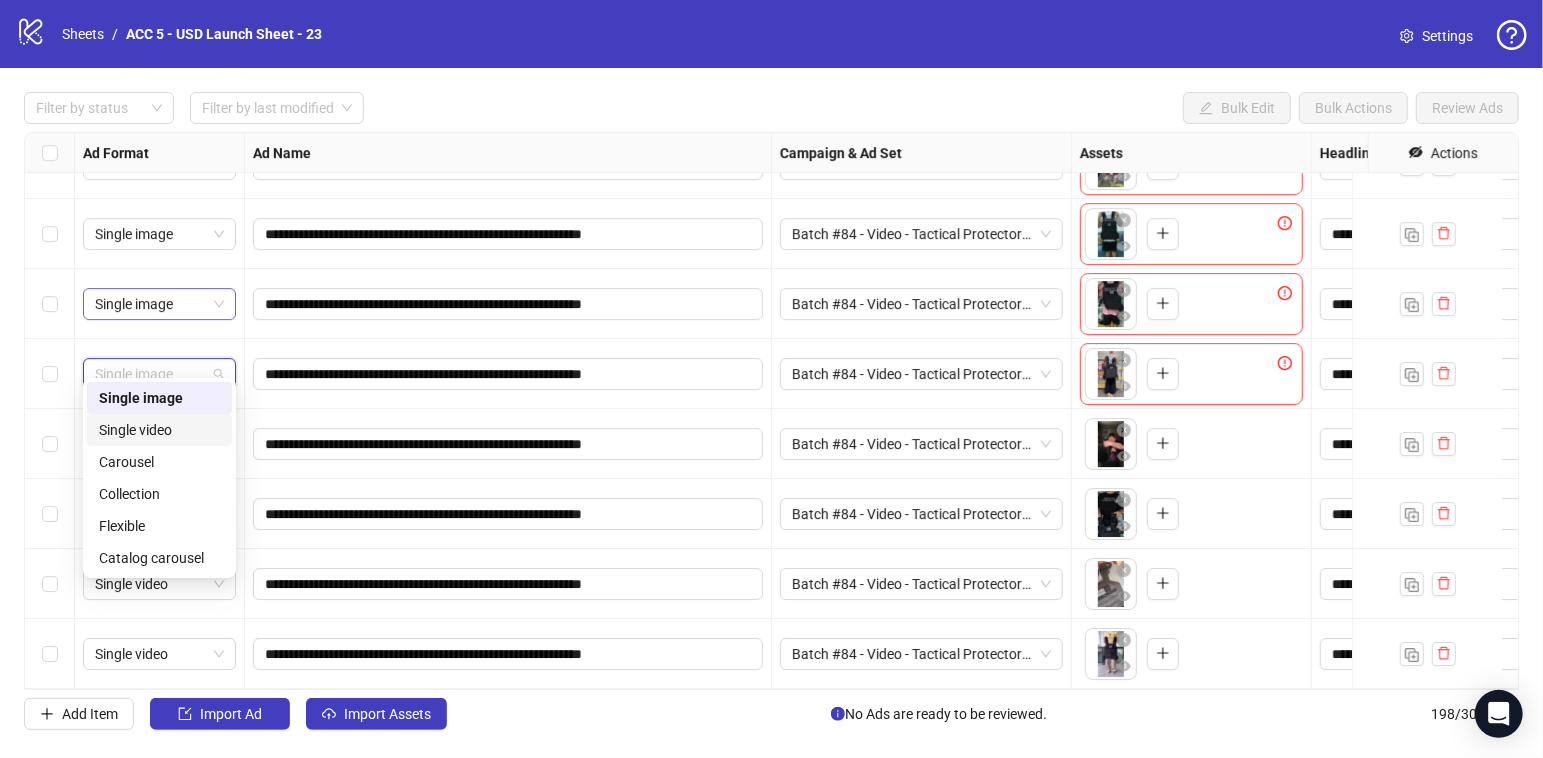 click on "Single video" at bounding box center [159, 430] 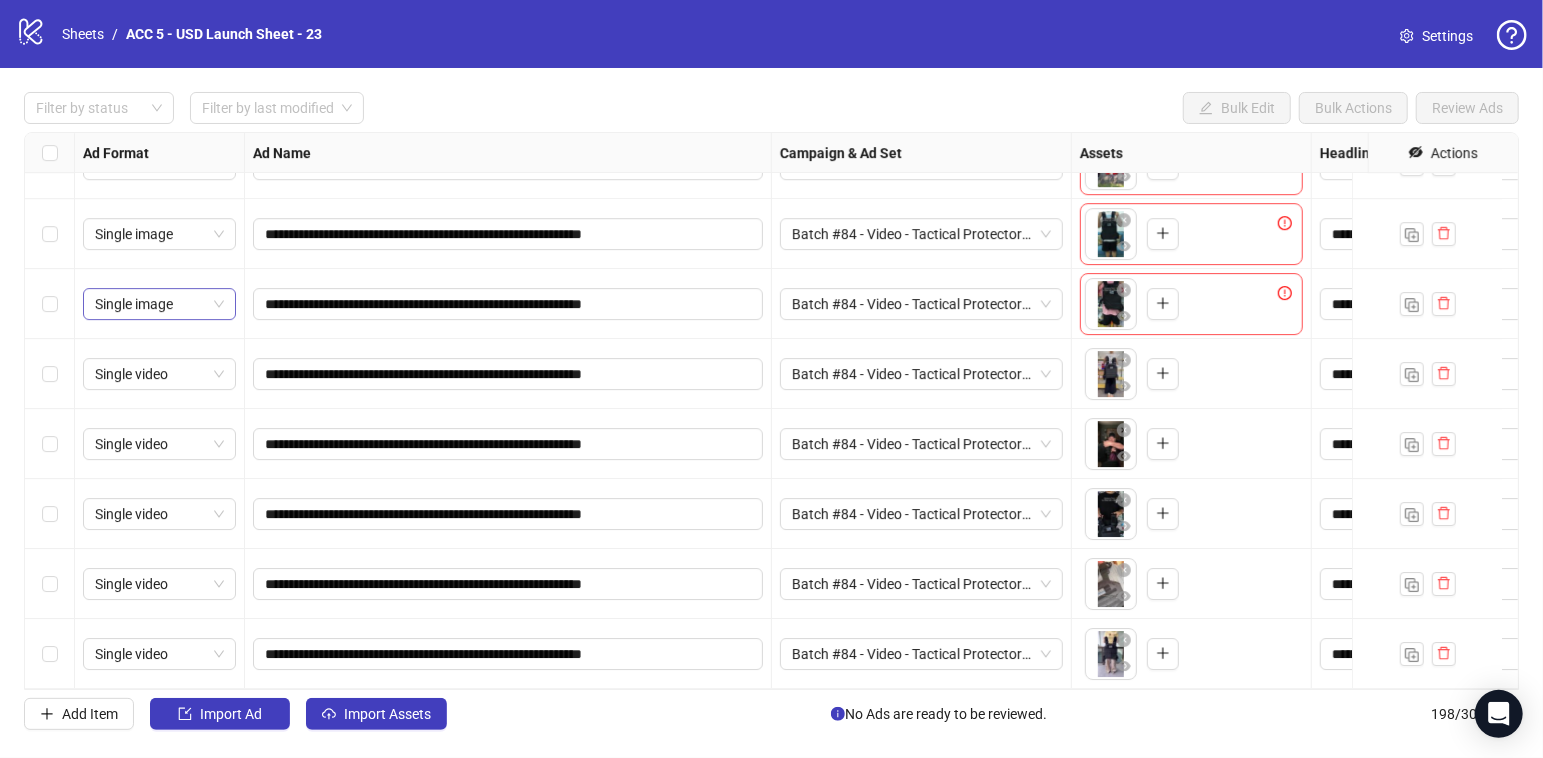 click on "Single image" at bounding box center [159, 304] 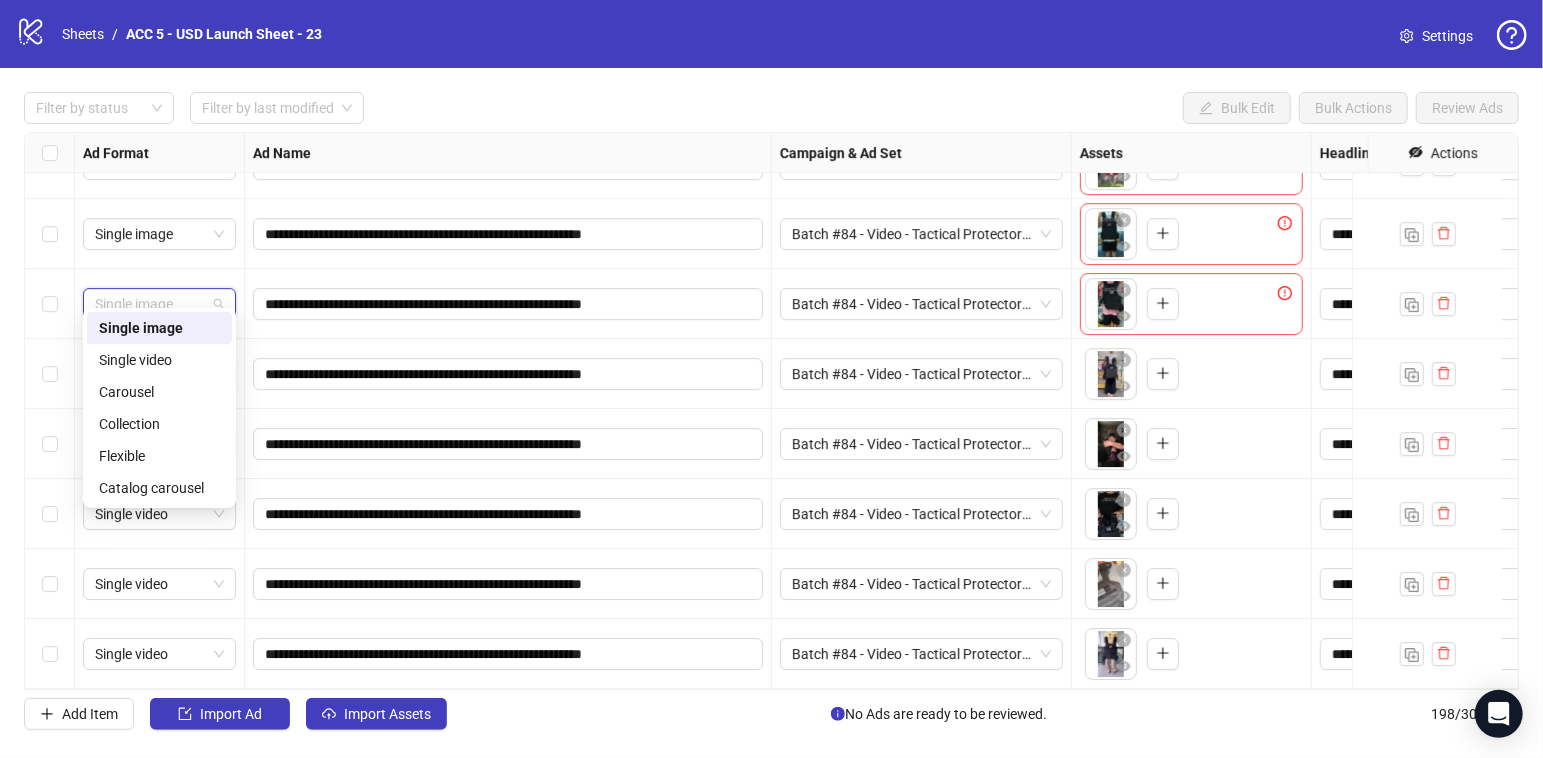 click on "Single video" at bounding box center [159, 360] 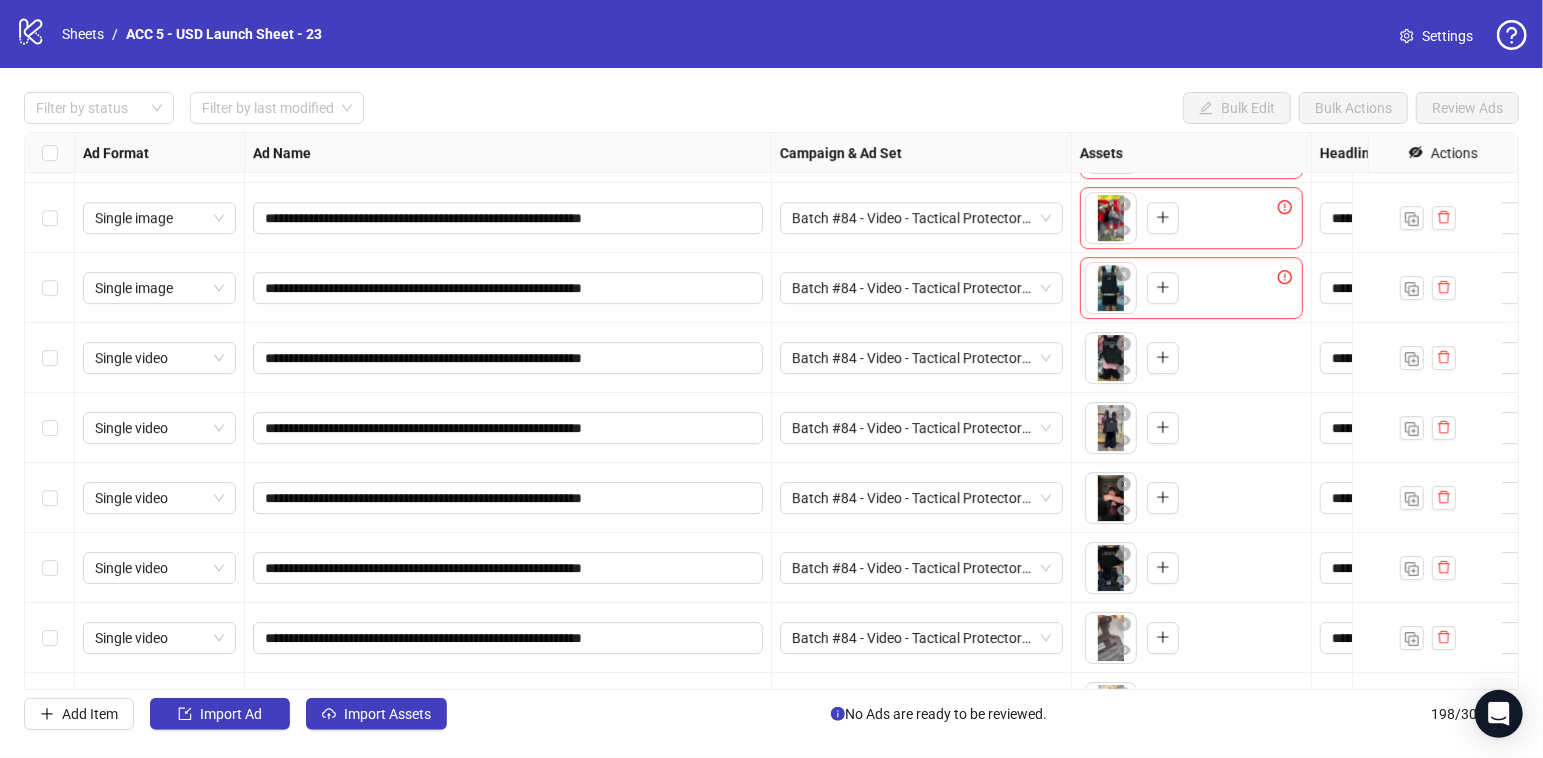scroll, scrollTop: 13122, scrollLeft: 0, axis: vertical 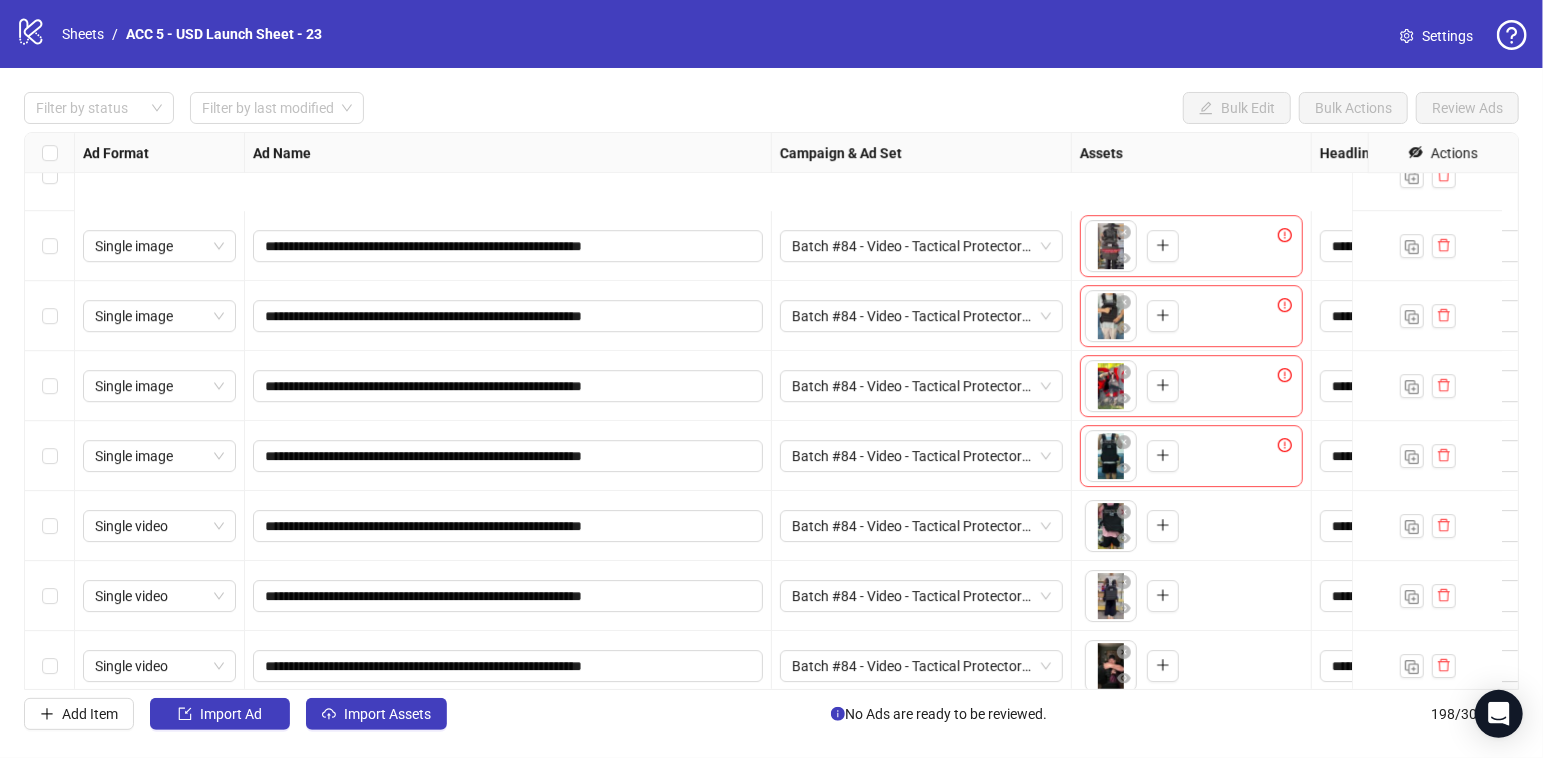 click on "**********" at bounding box center (771, 411) 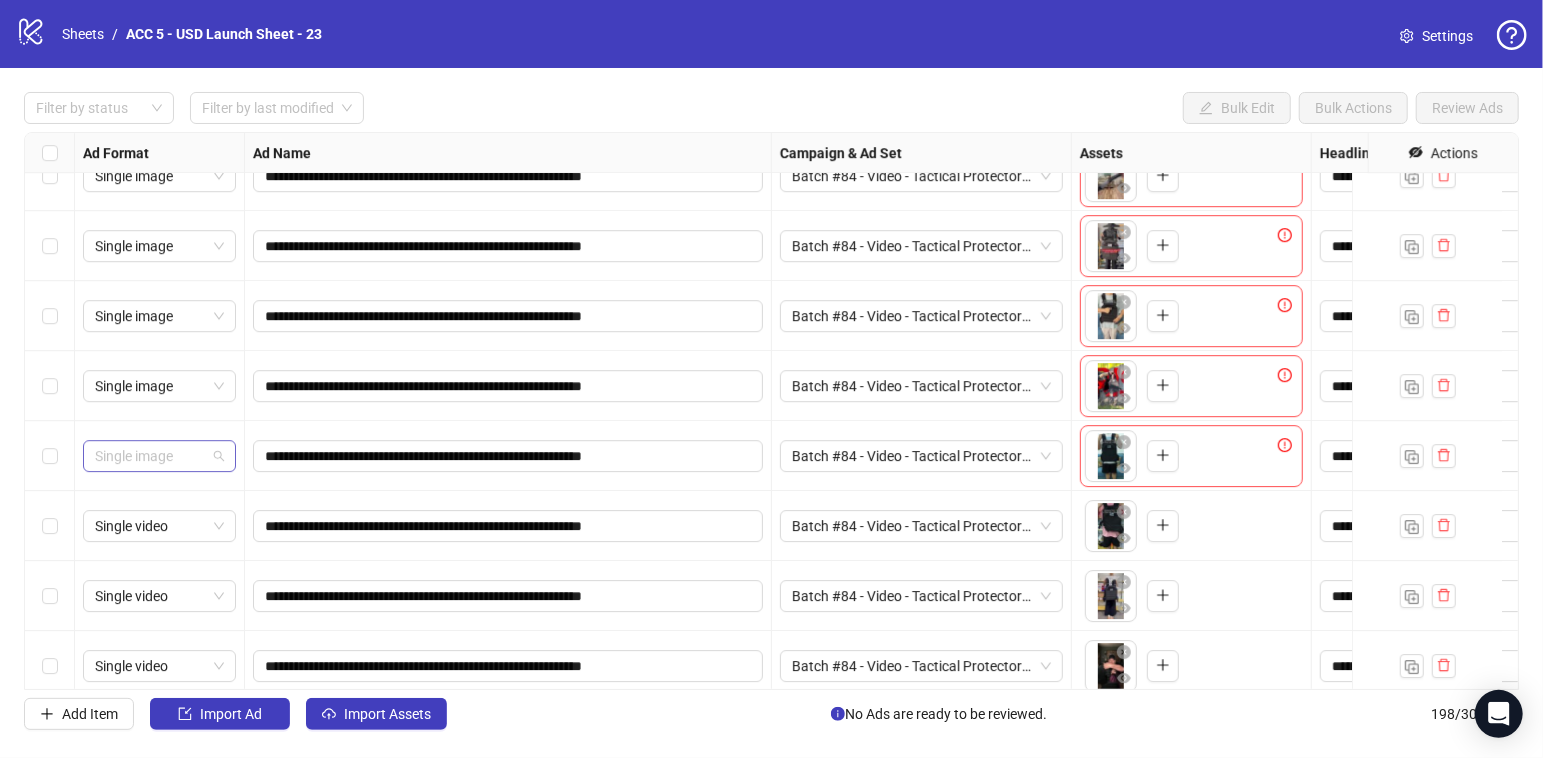 click on "Single image" at bounding box center (159, 456) 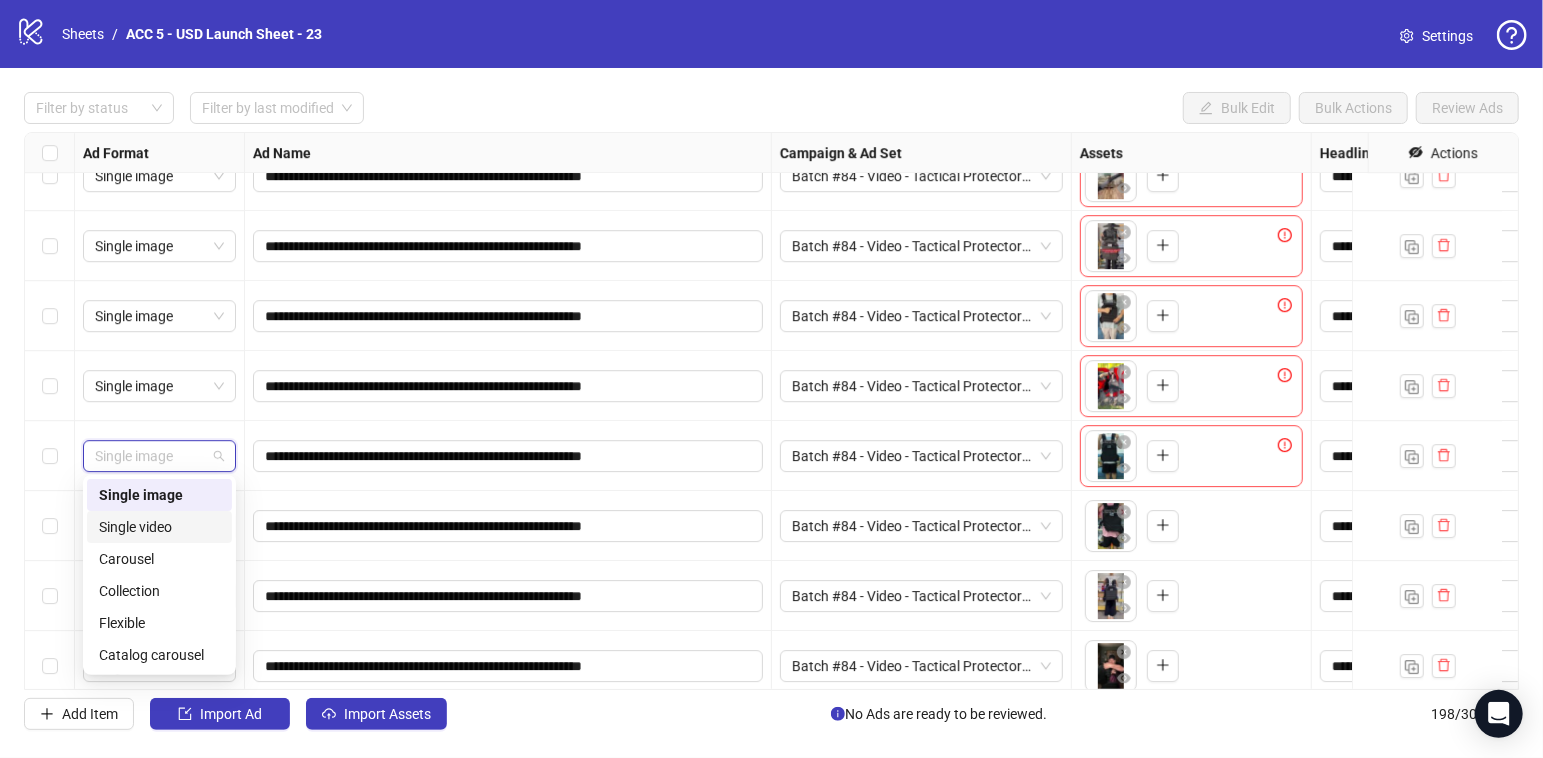 click on "Single video" at bounding box center [159, 527] 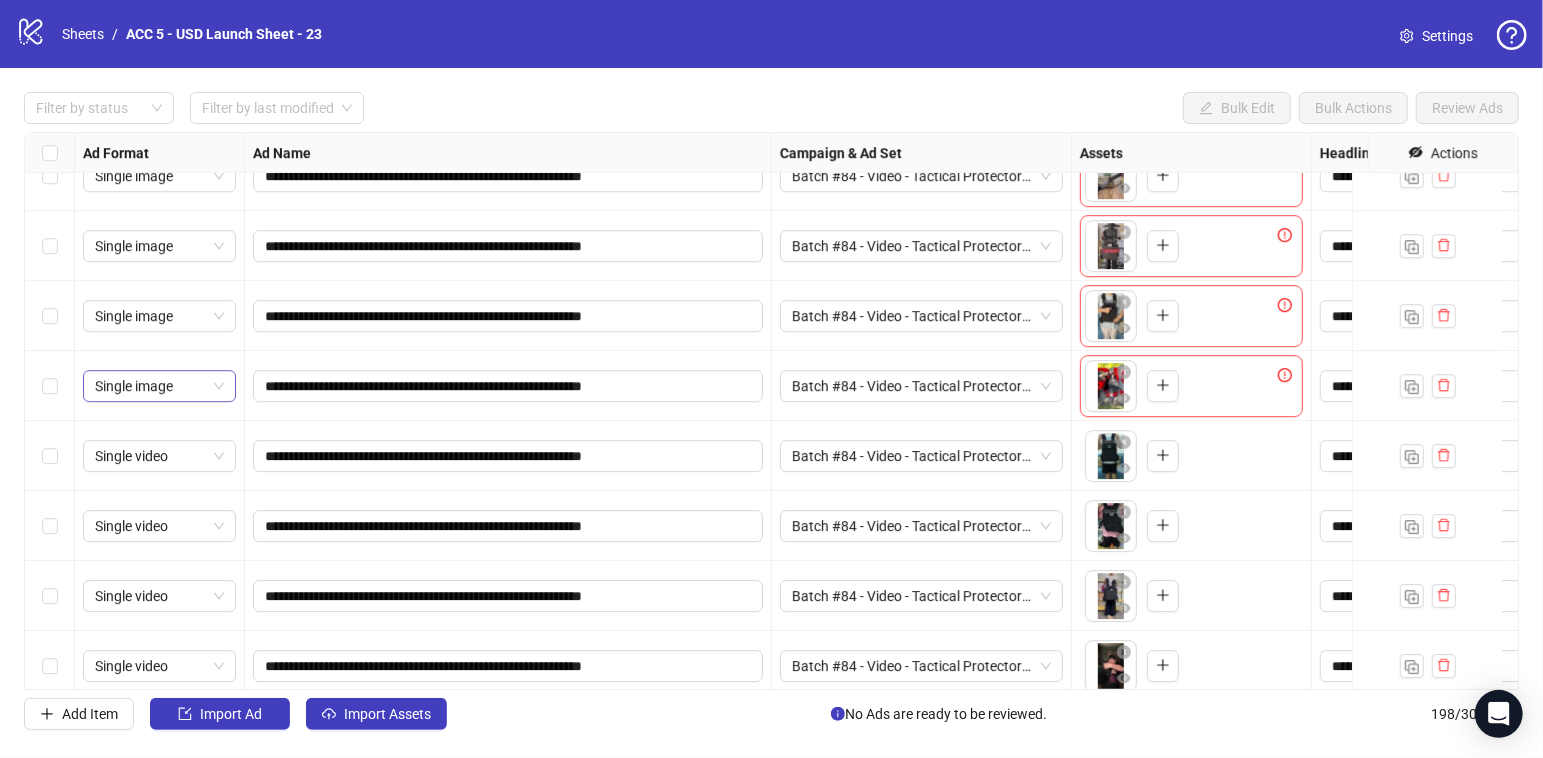 click on "Single image" at bounding box center (159, 386) 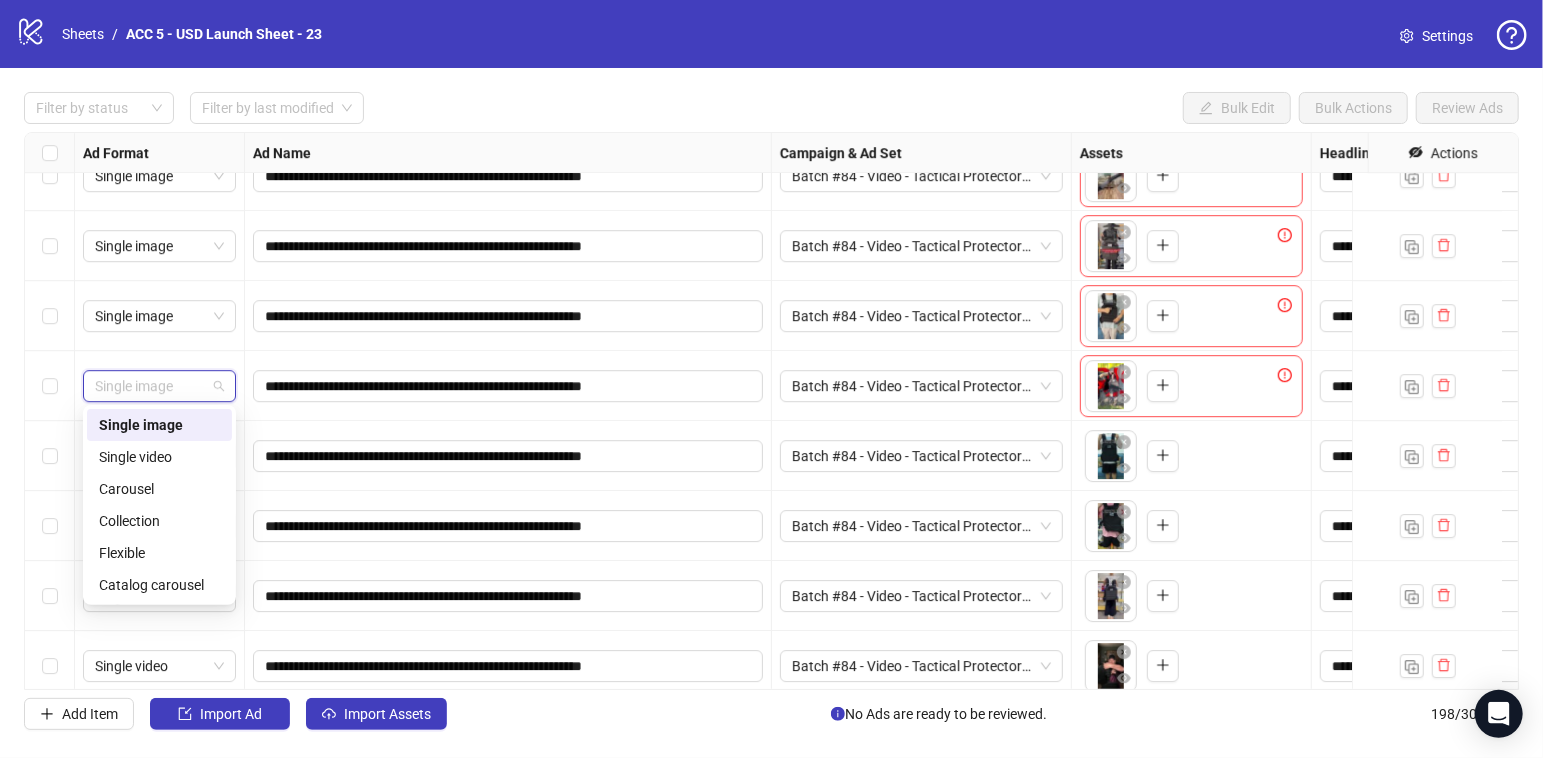 click on "Single video" at bounding box center (159, 457) 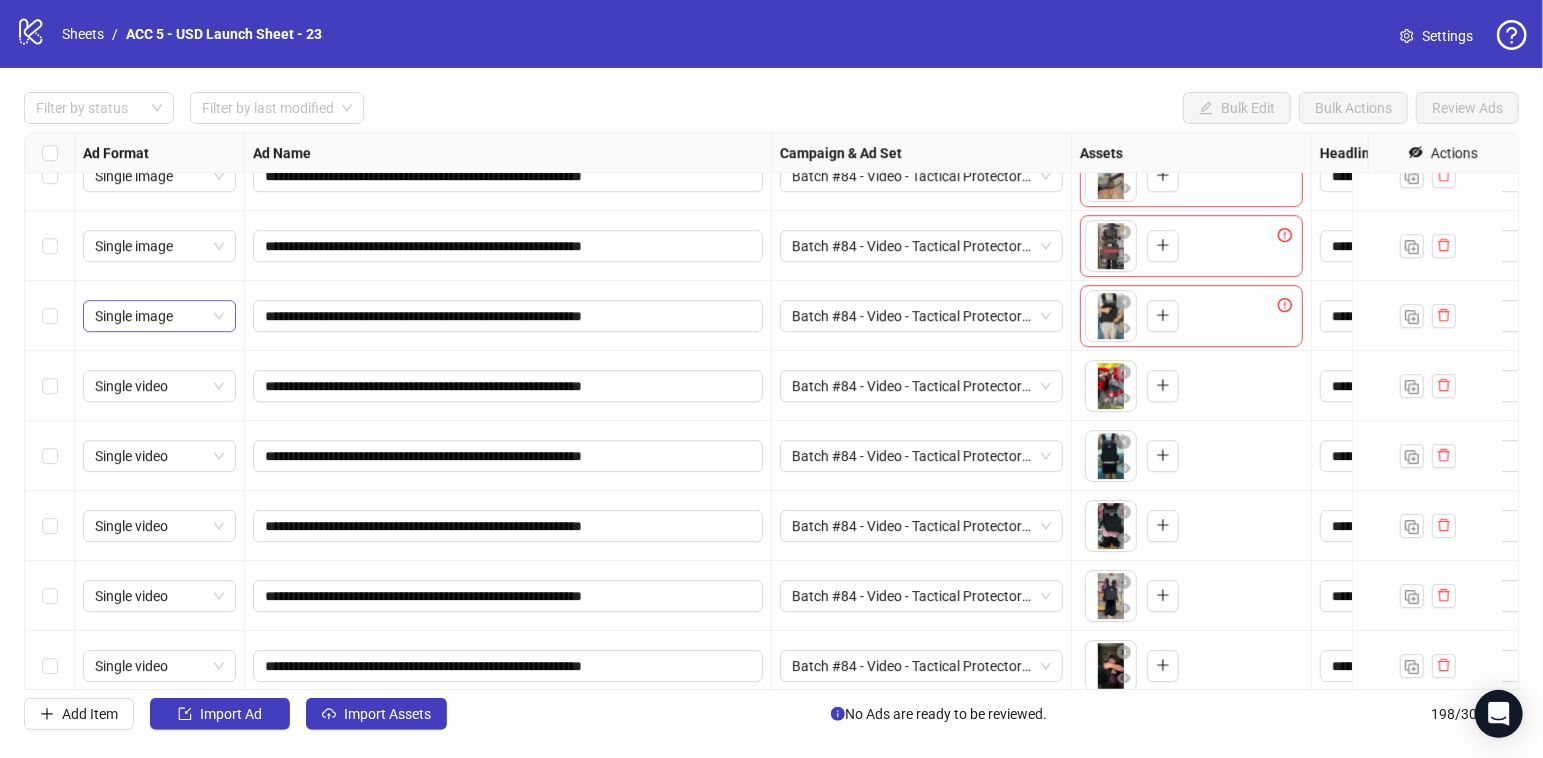 click on "Single image" at bounding box center (159, 316) 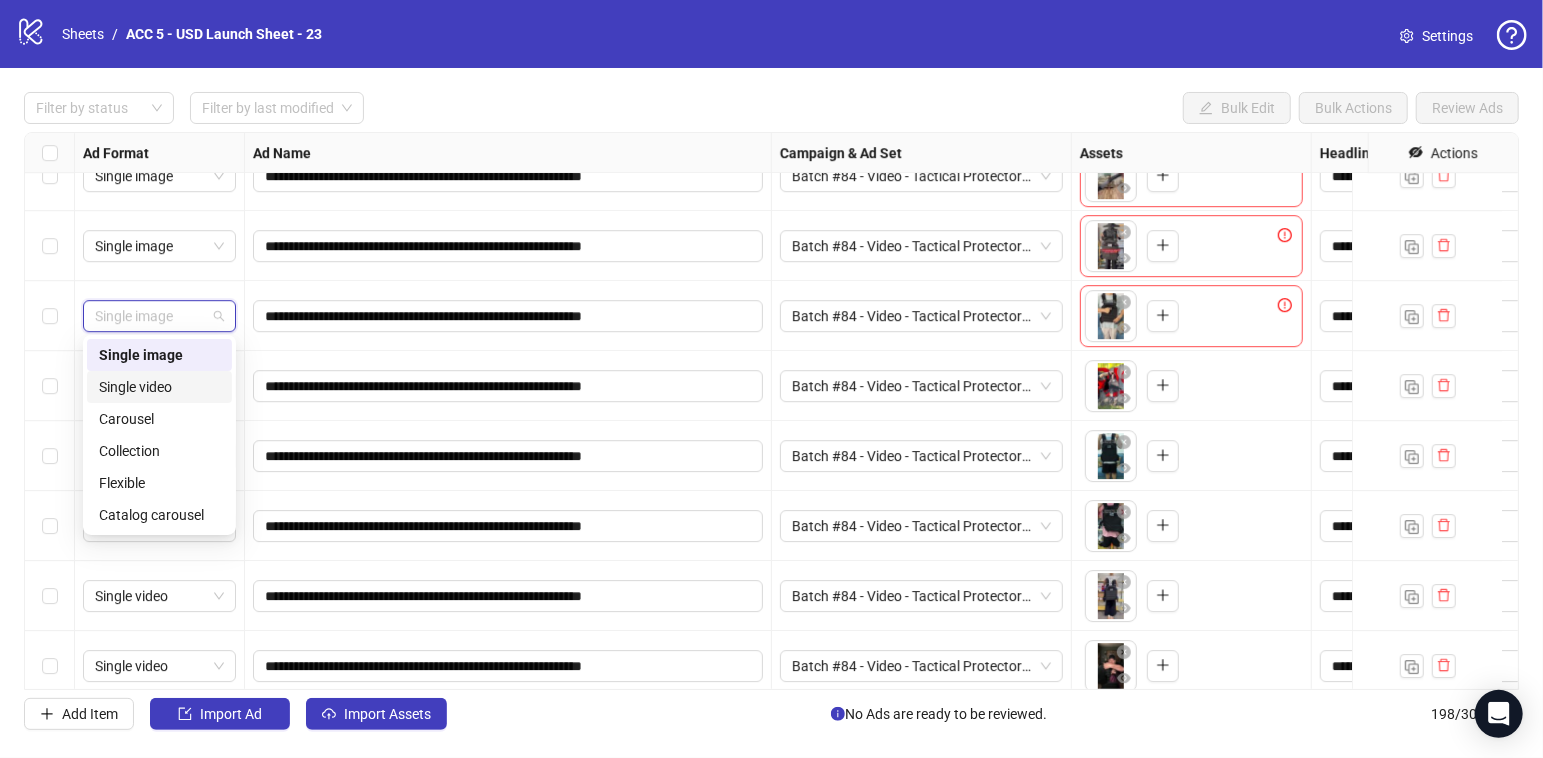 click on "Single video" at bounding box center [159, 387] 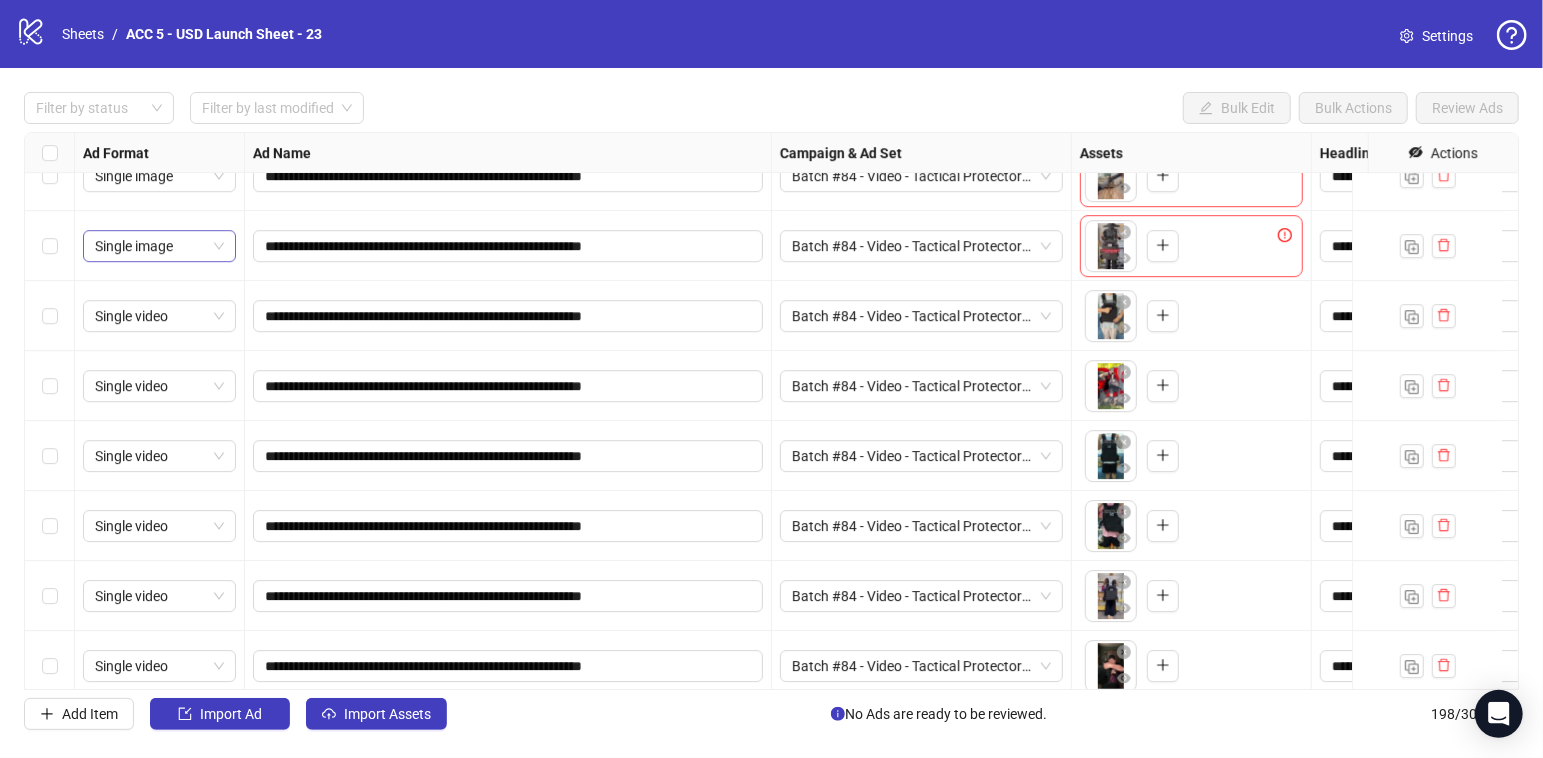 click on "Single image" at bounding box center [159, 246] 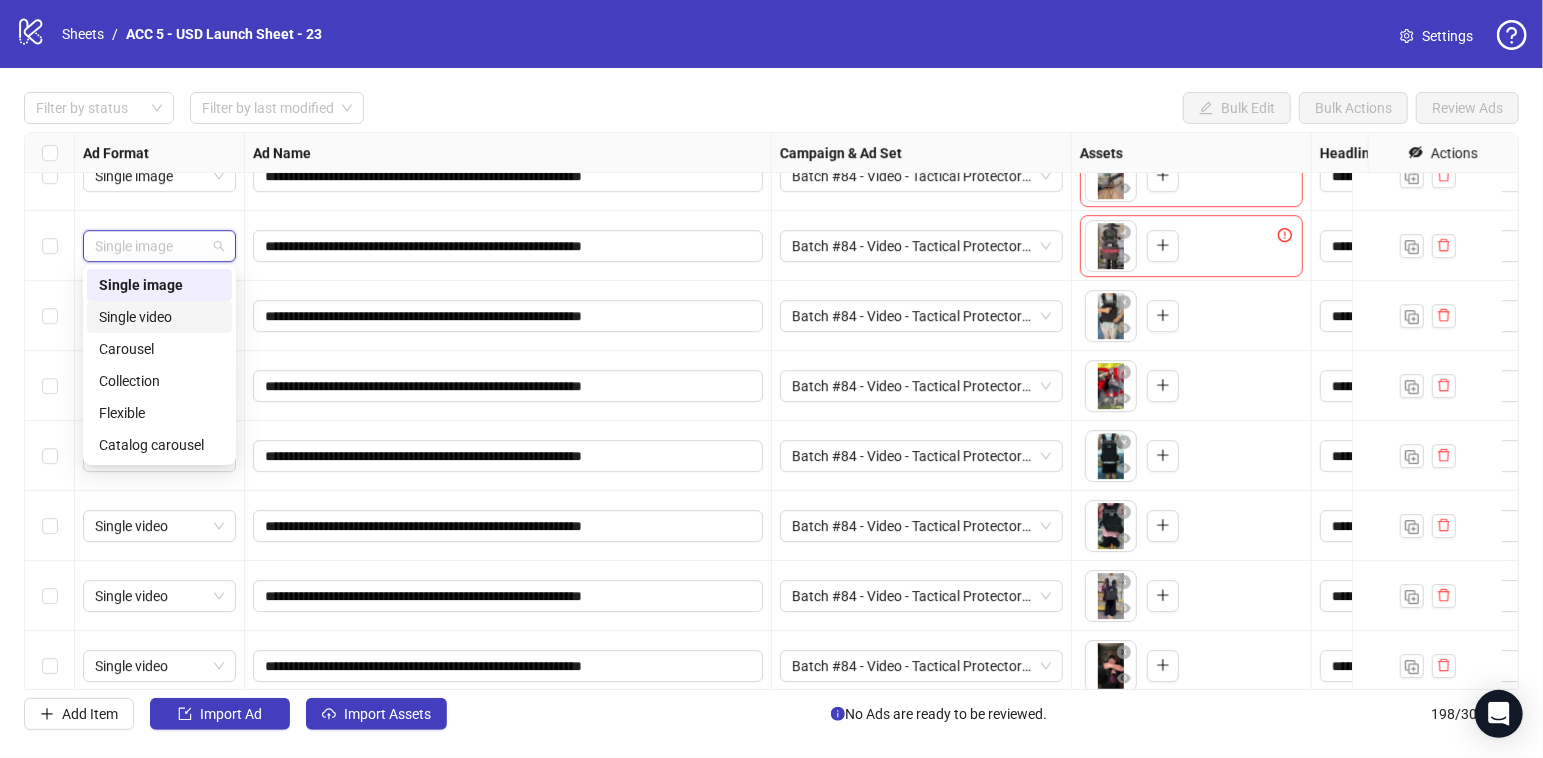 click on "Single video" at bounding box center [159, 317] 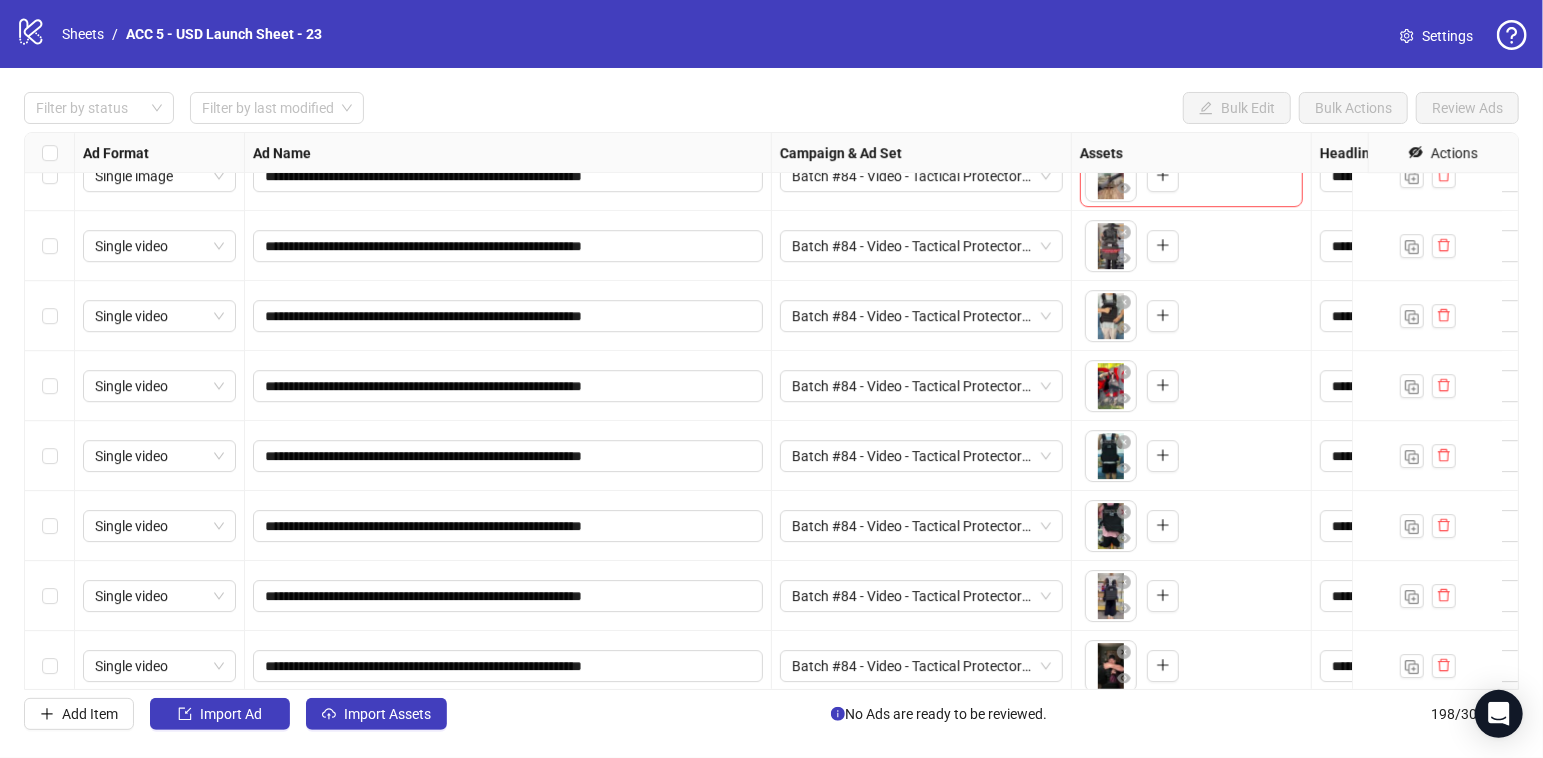 click on "**********" at bounding box center [771, 411] 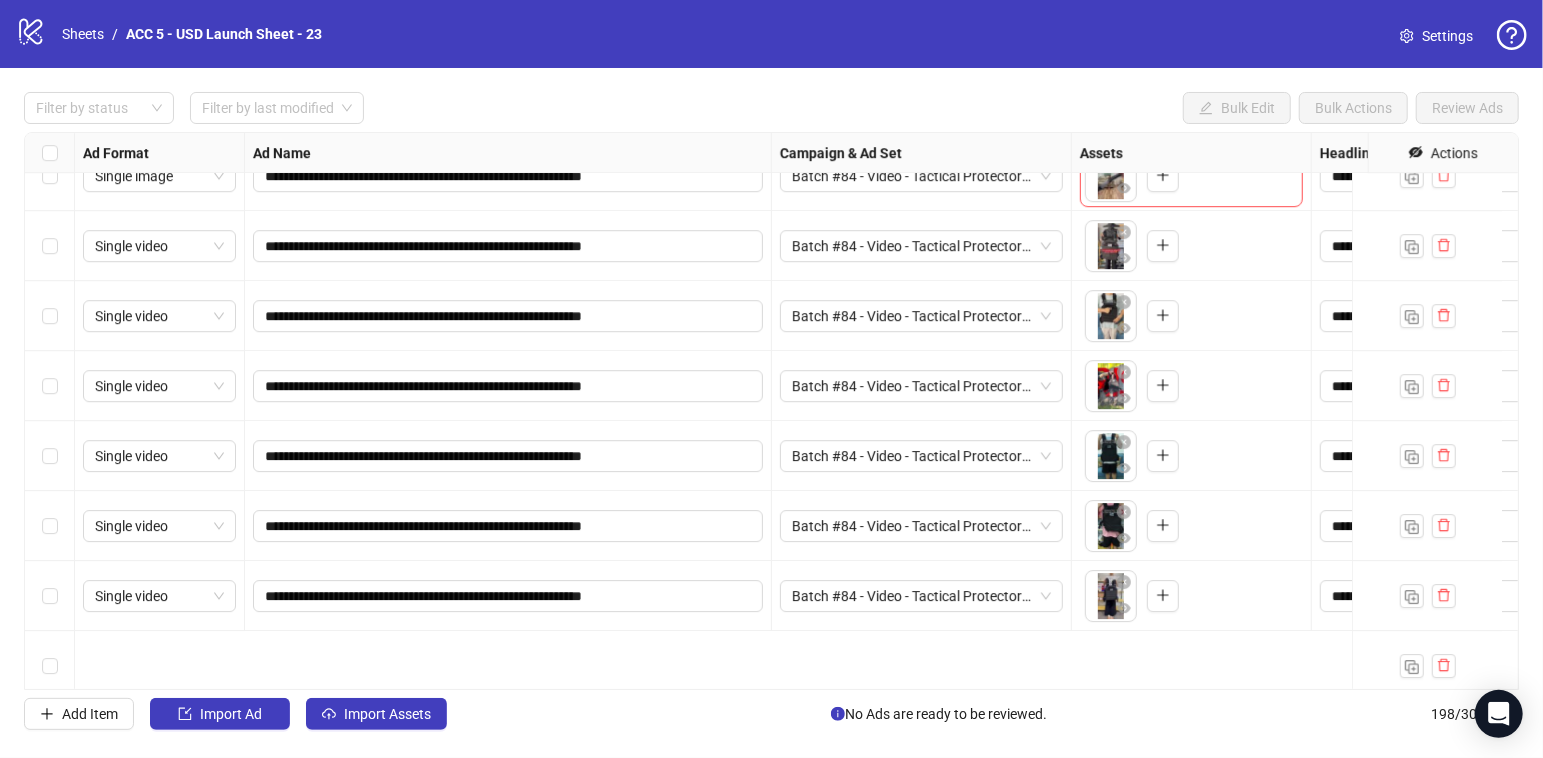 scroll, scrollTop: 12973, scrollLeft: 0, axis: vertical 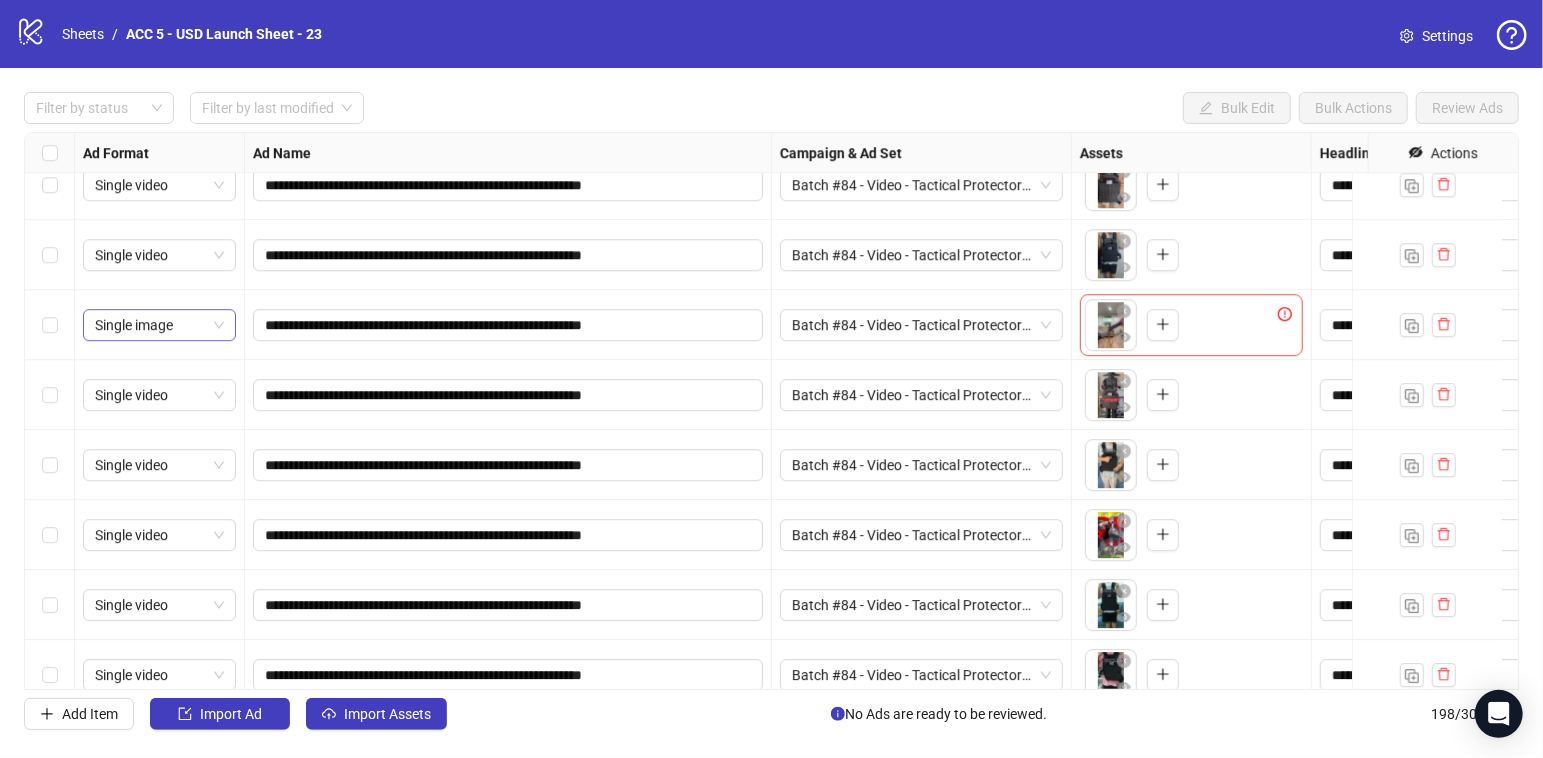 click on "Single image" at bounding box center (159, 325) 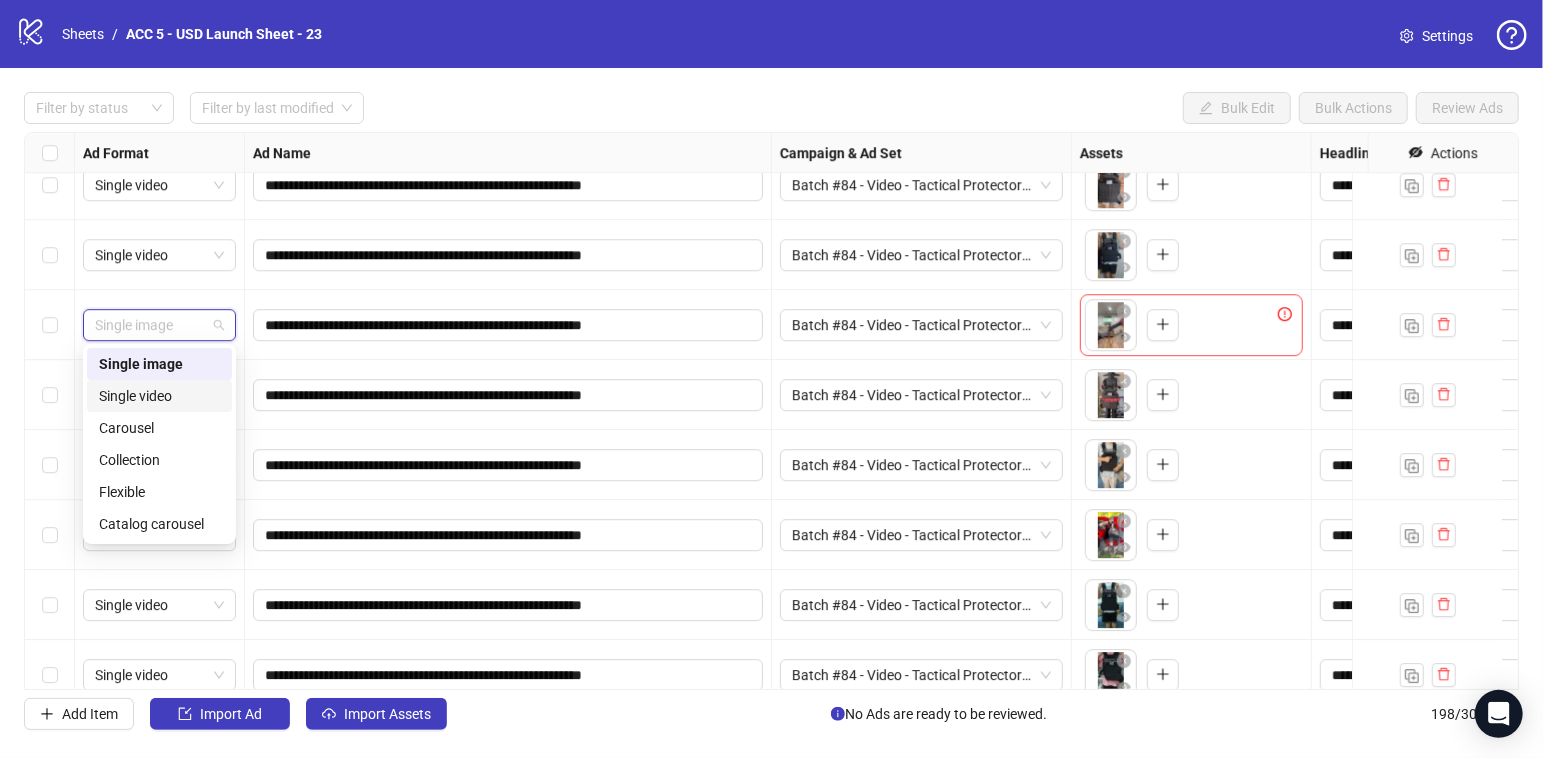 click on "Single video" at bounding box center [159, 396] 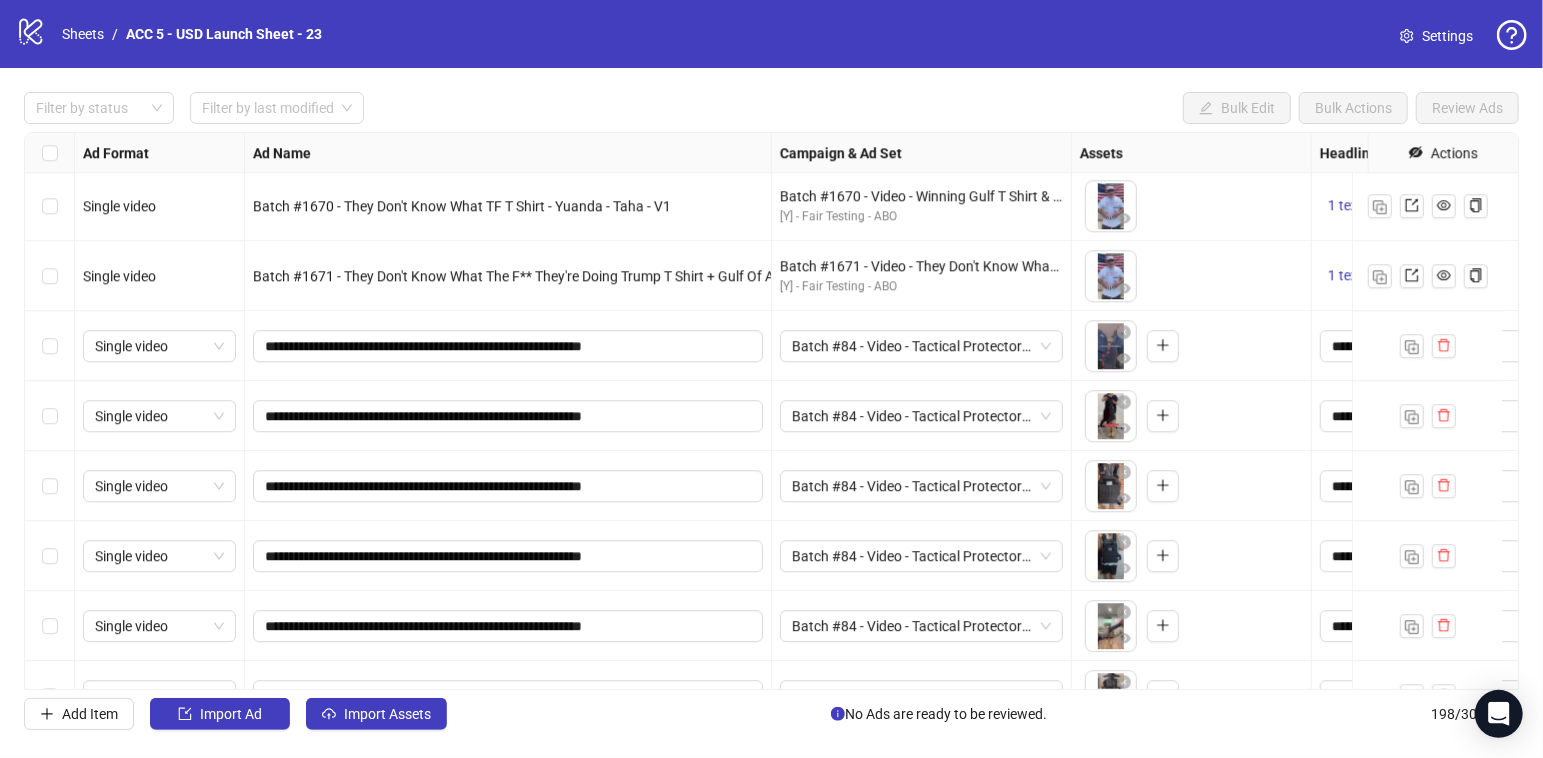 scroll, scrollTop: 12784, scrollLeft: 0, axis: vertical 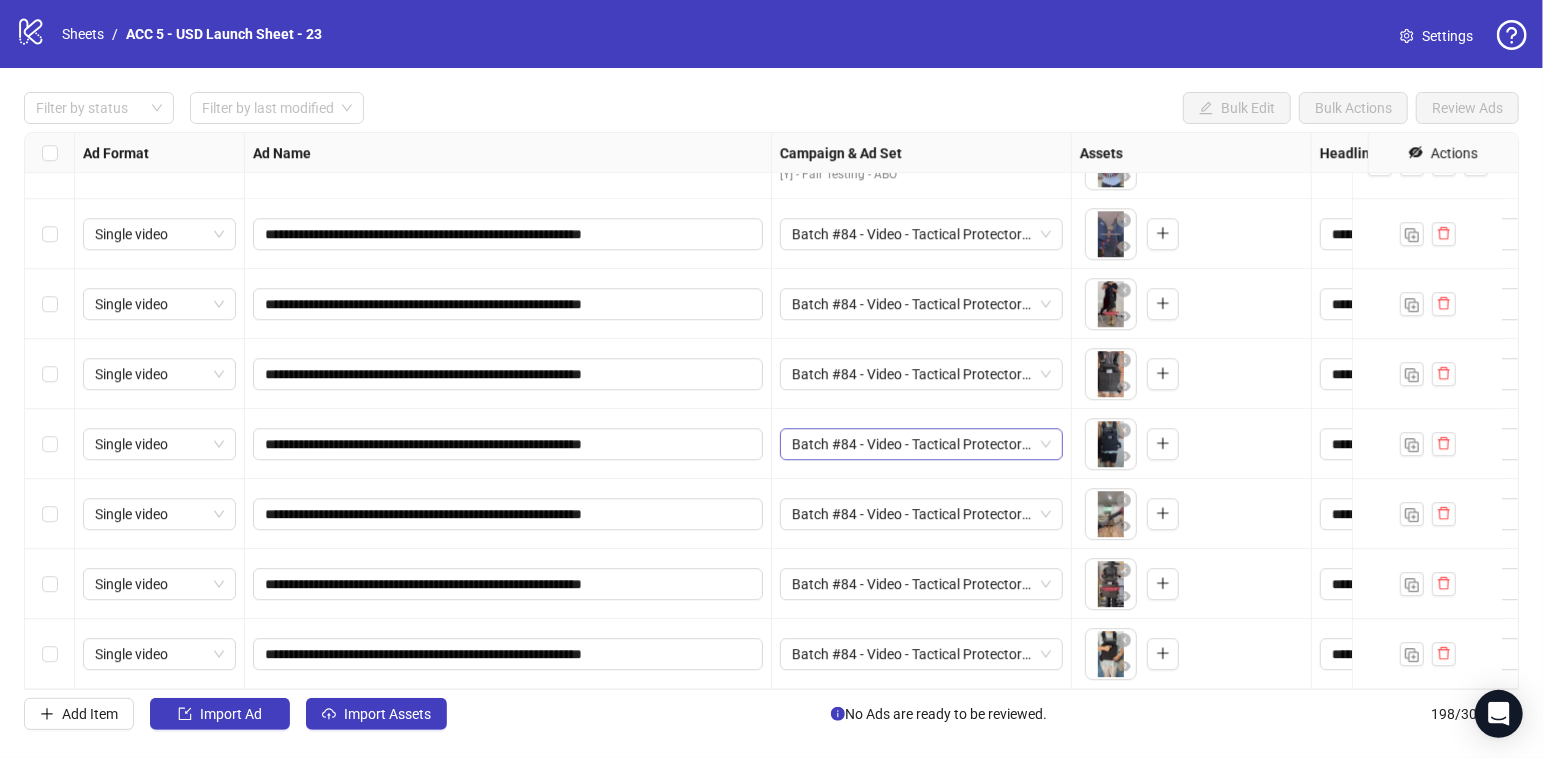 click on "**********" at bounding box center (771, 411) 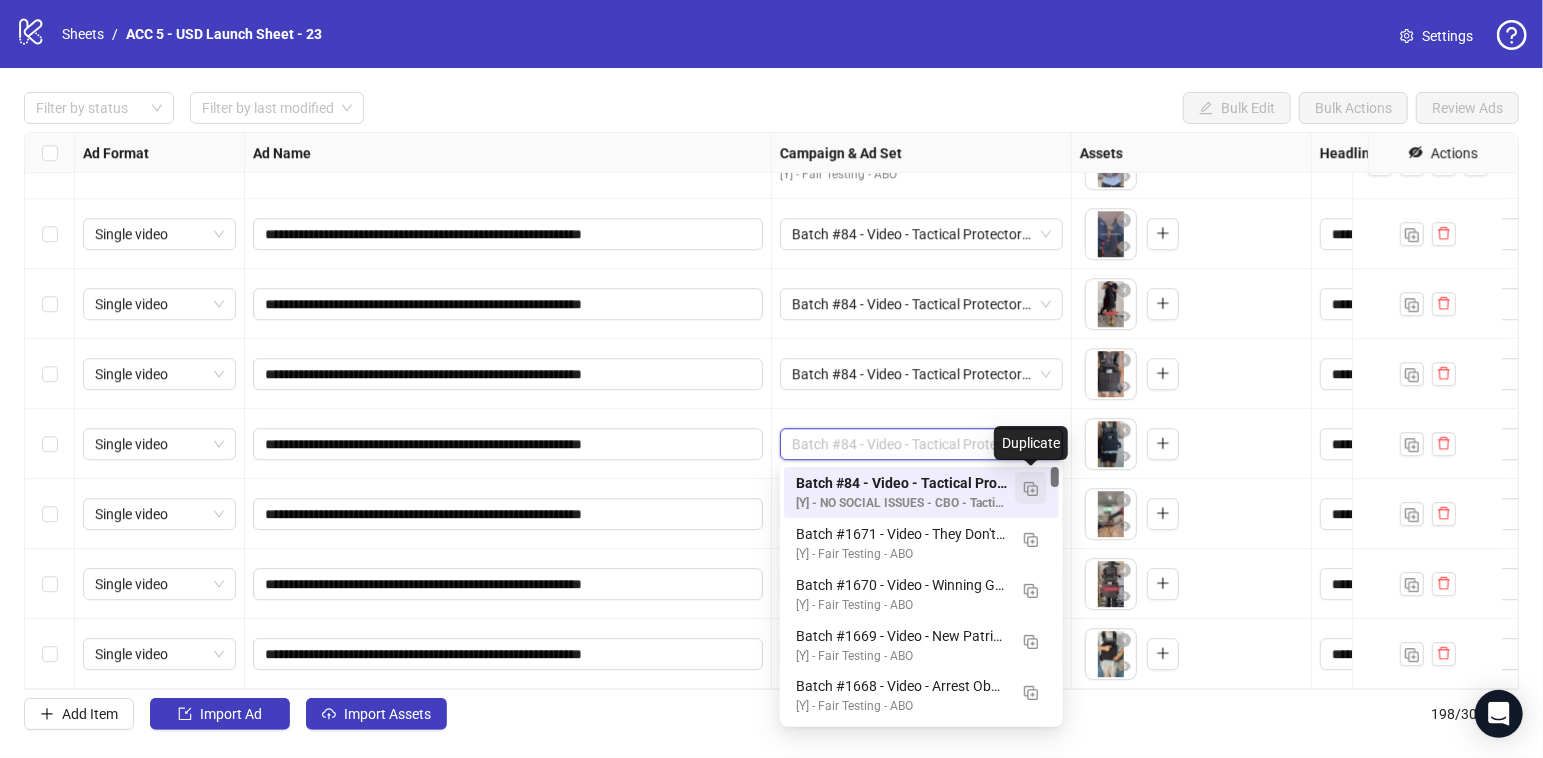 click at bounding box center [1031, 489] 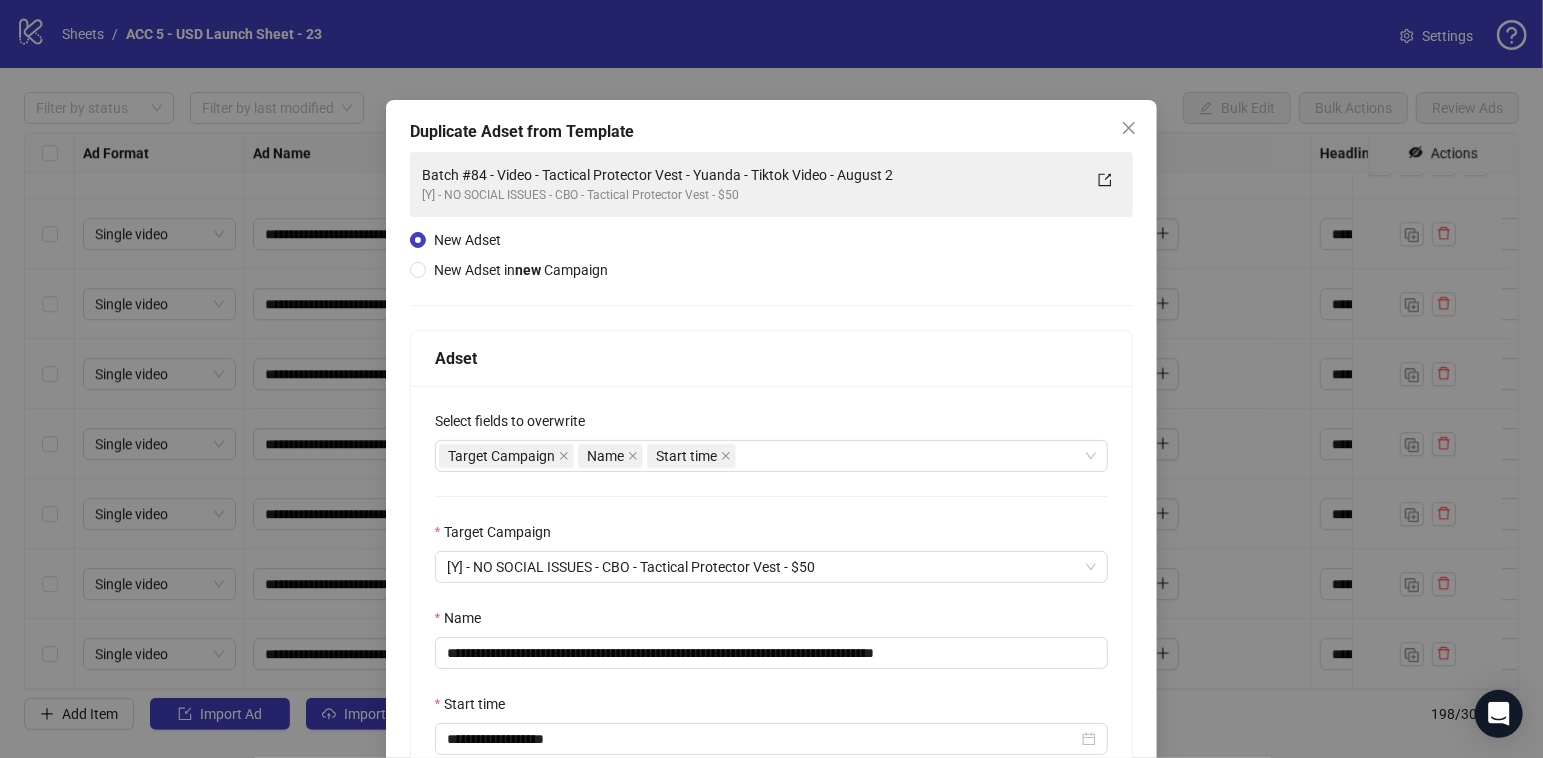 click on "Select fields to overwrite" at bounding box center (772, 425) 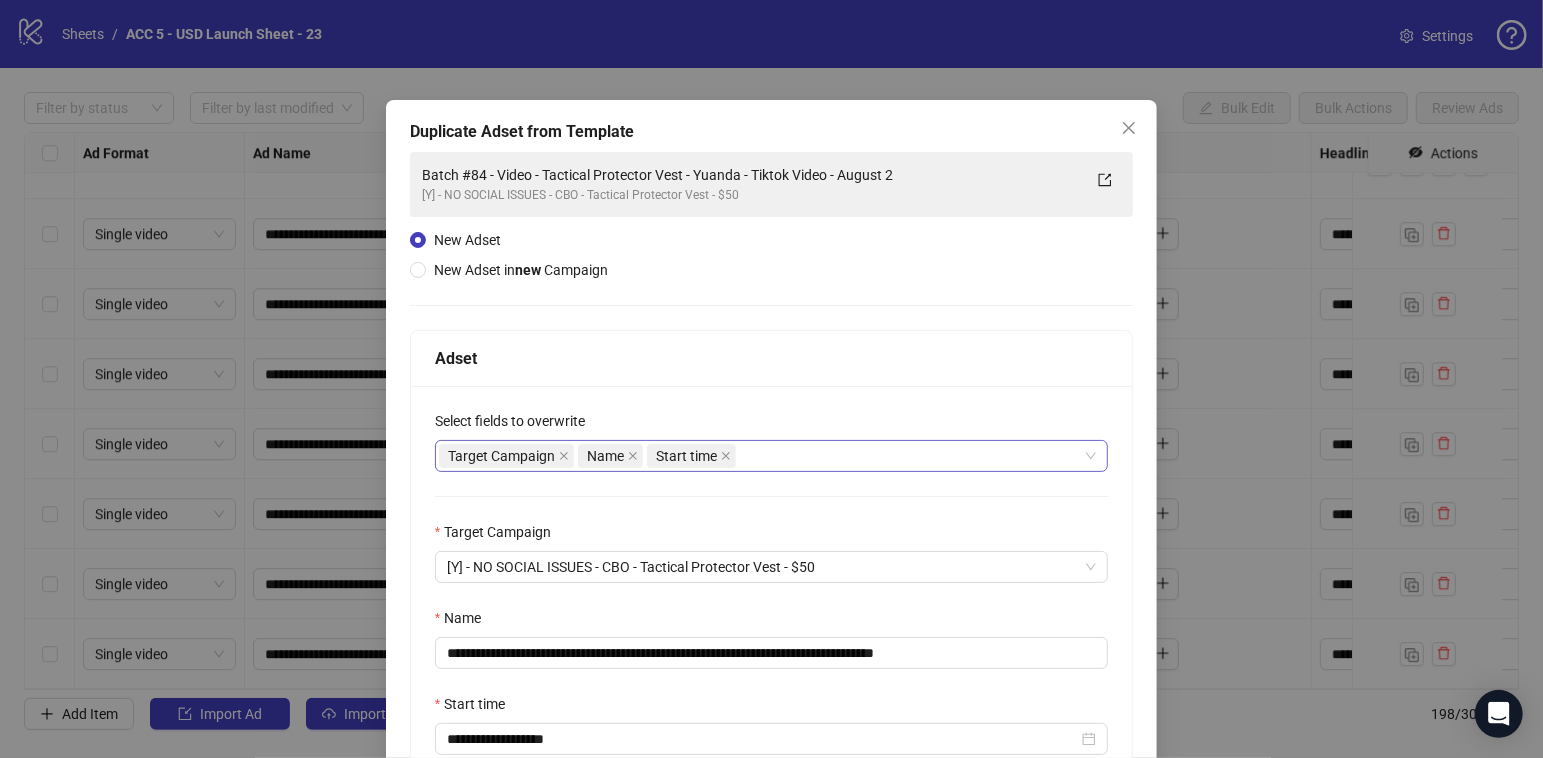 click on "Target Campaign Name Start time" at bounding box center [761, 456] 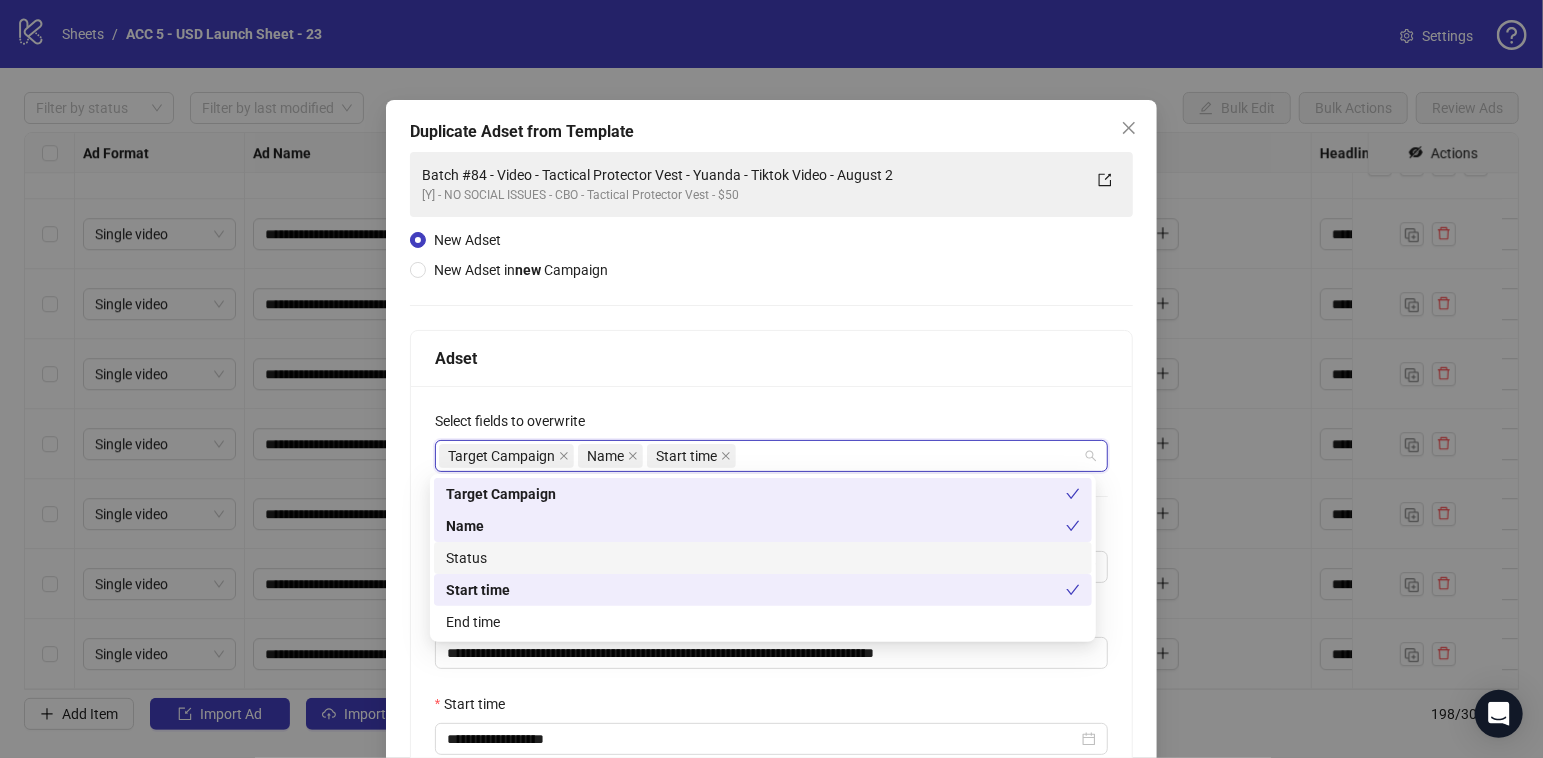 click on "Status" at bounding box center (763, 558) 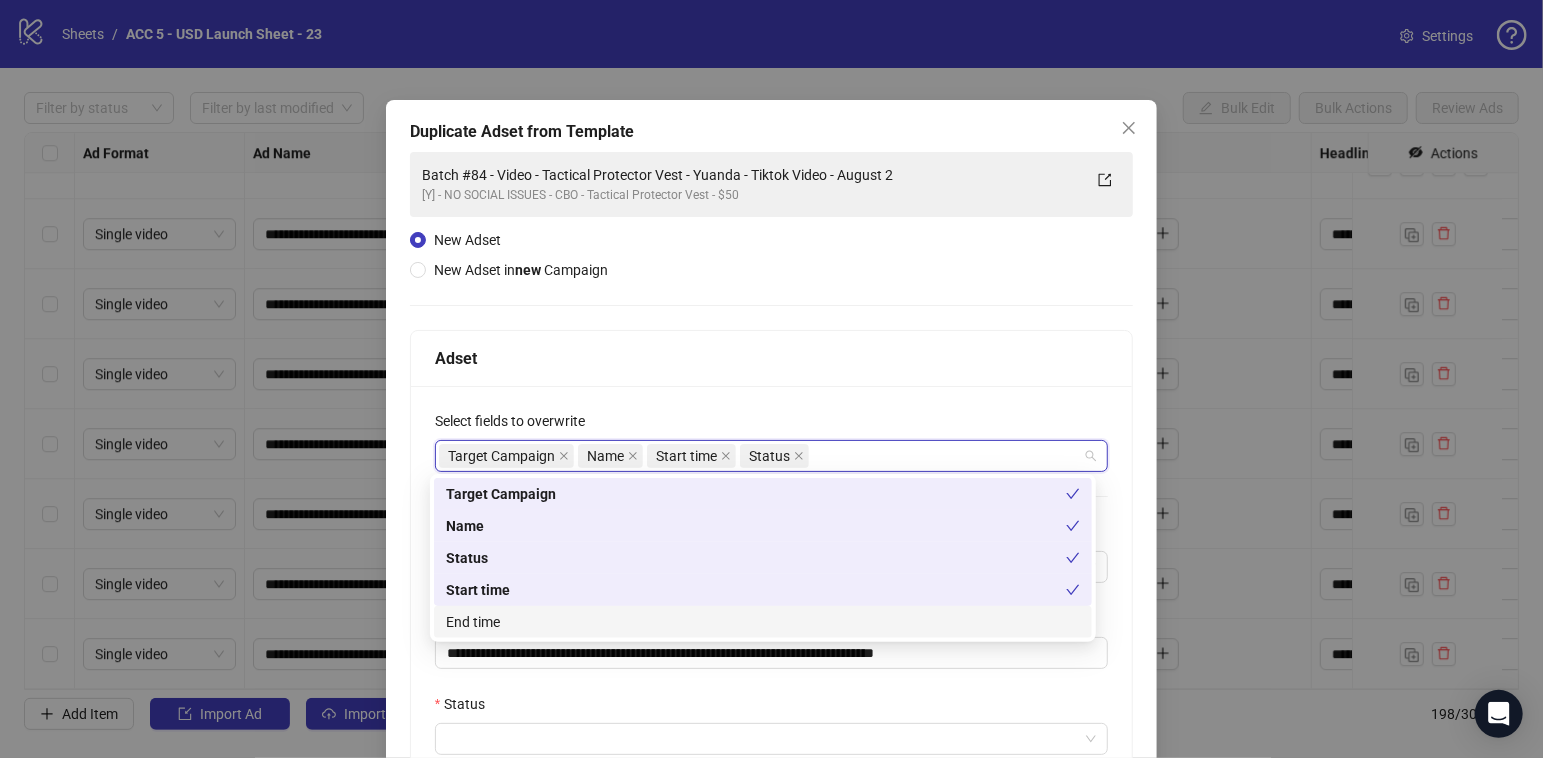 drag, startPoint x: 528, startPoint y: 610, endPoint x: 554, endPoint y: 635, distance: 36.069378 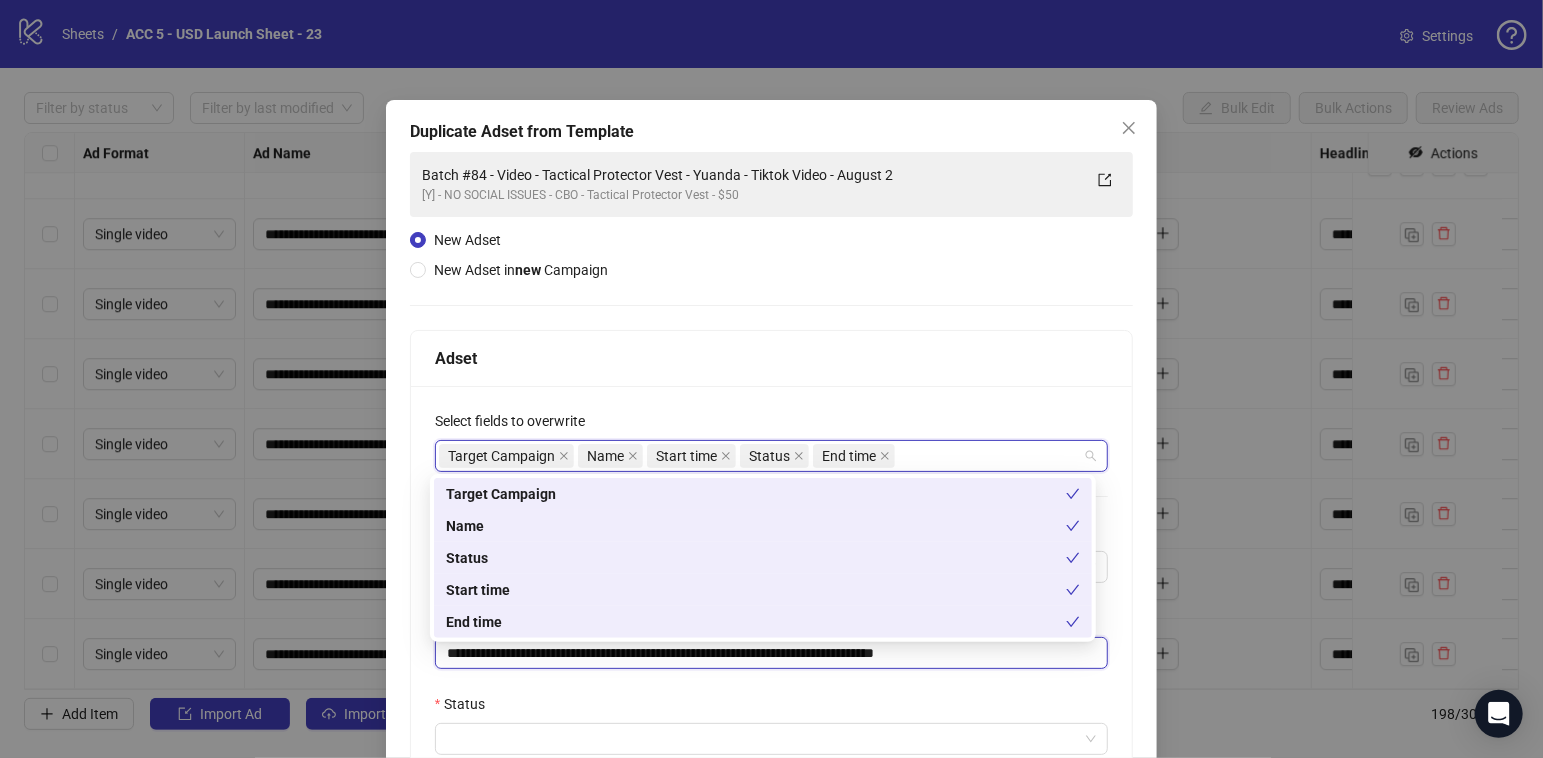 click on "**********" at bounding box center [772, 653] 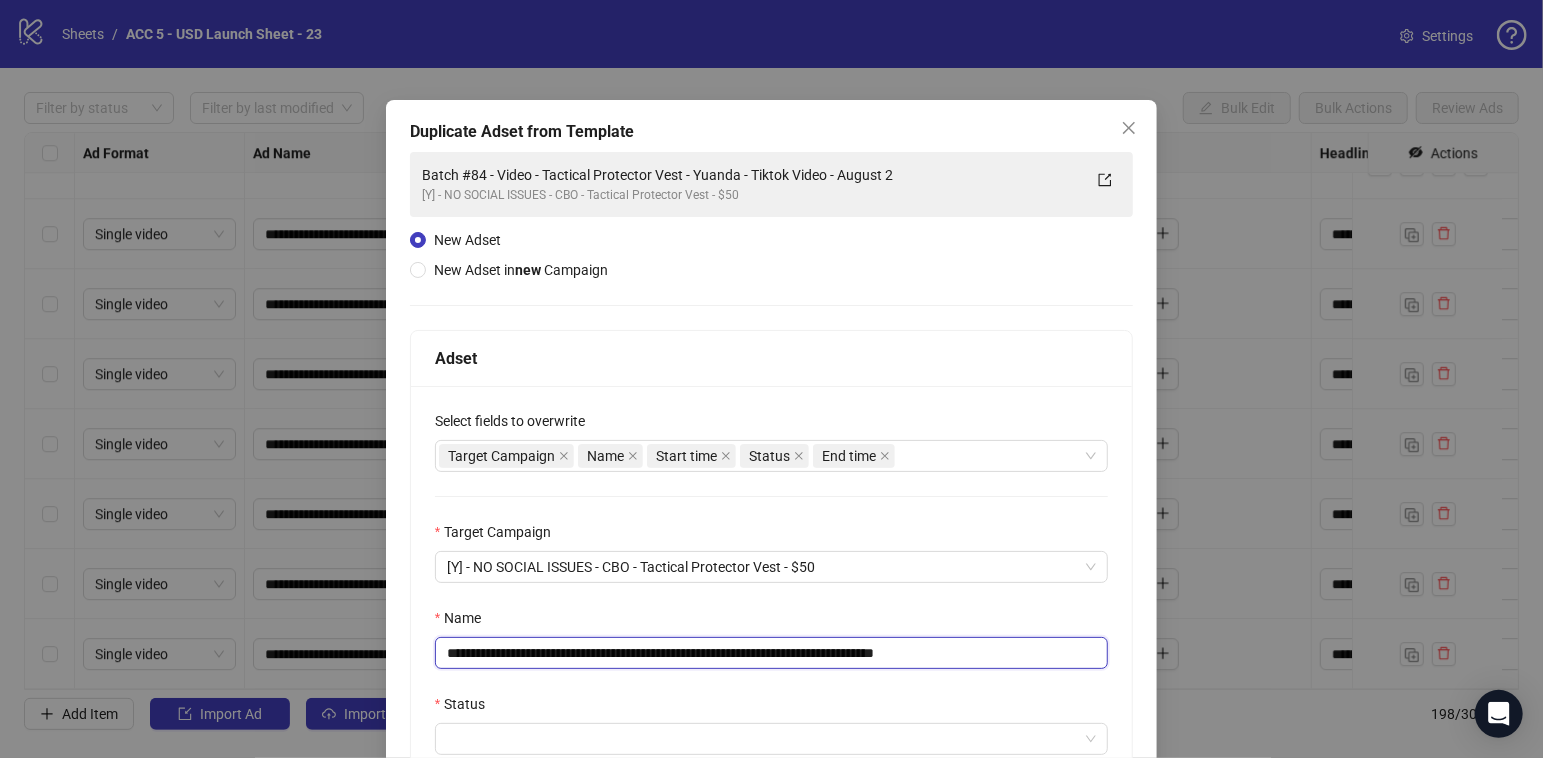 click on "**********" at bounding box center [772, 653] 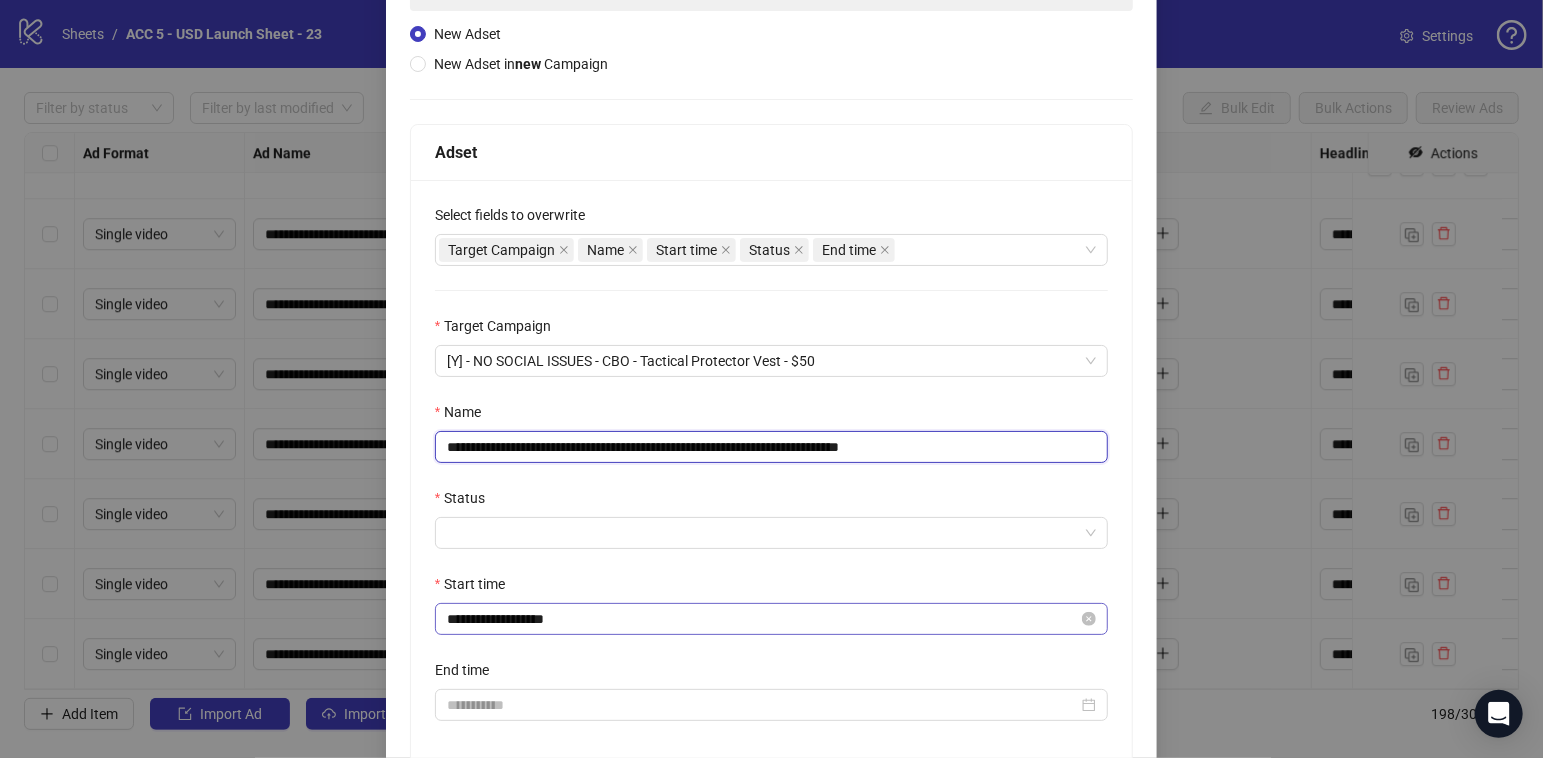 scroll, scrollTop: 373, scrollLeft: 0, axis: vertical 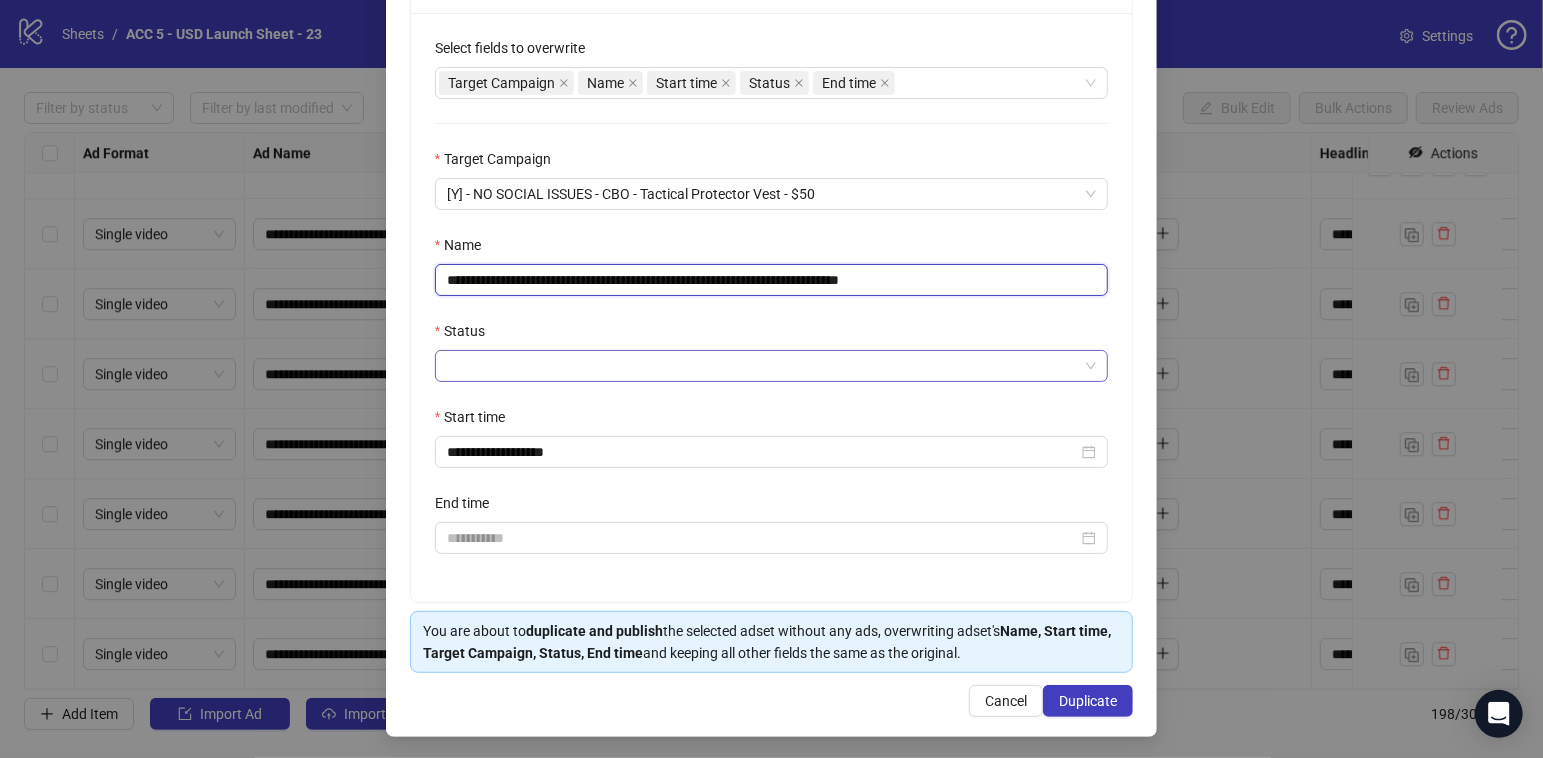 type on "**********" 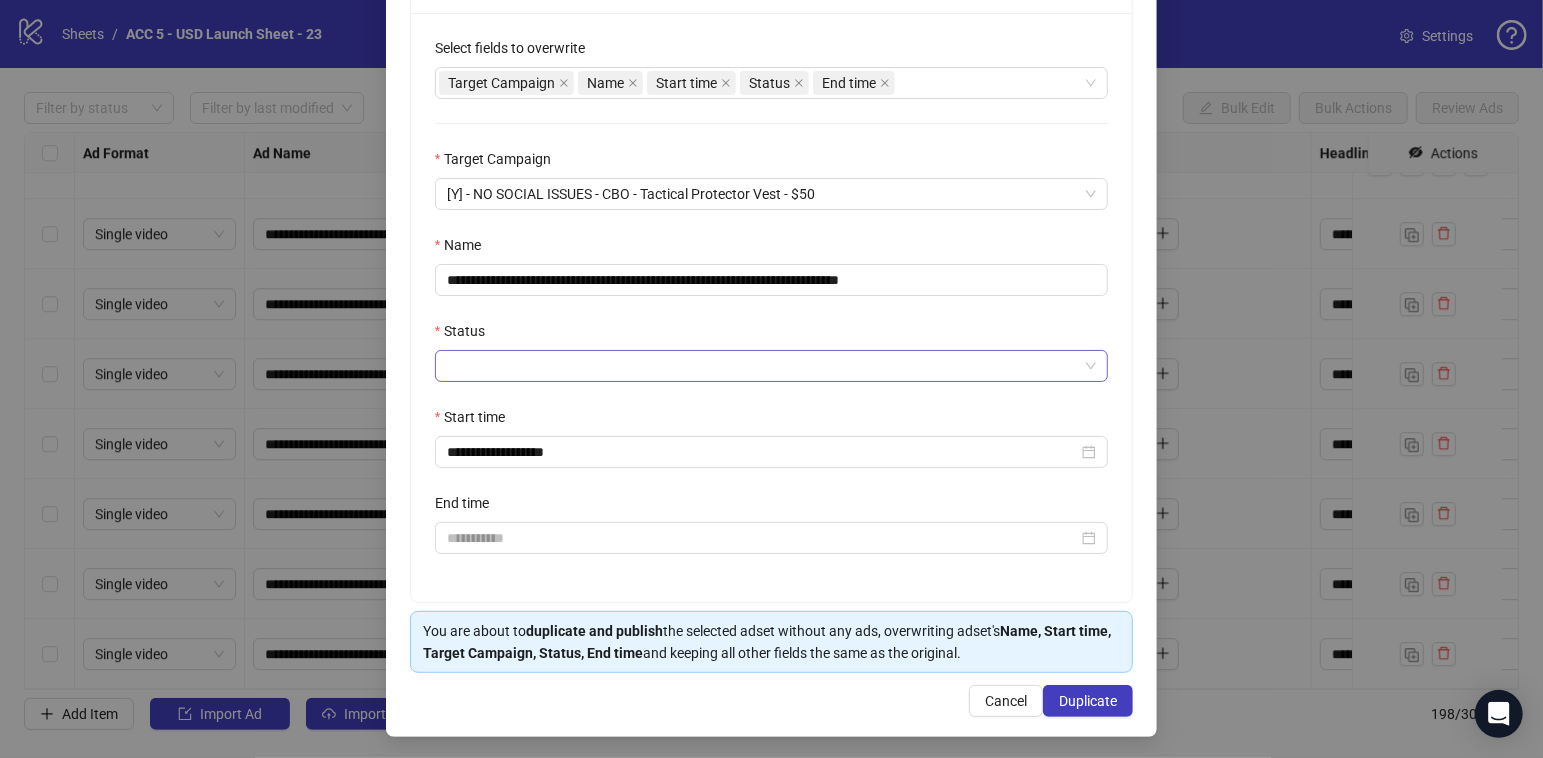 click on "Status" at bounding box center (763, 366) 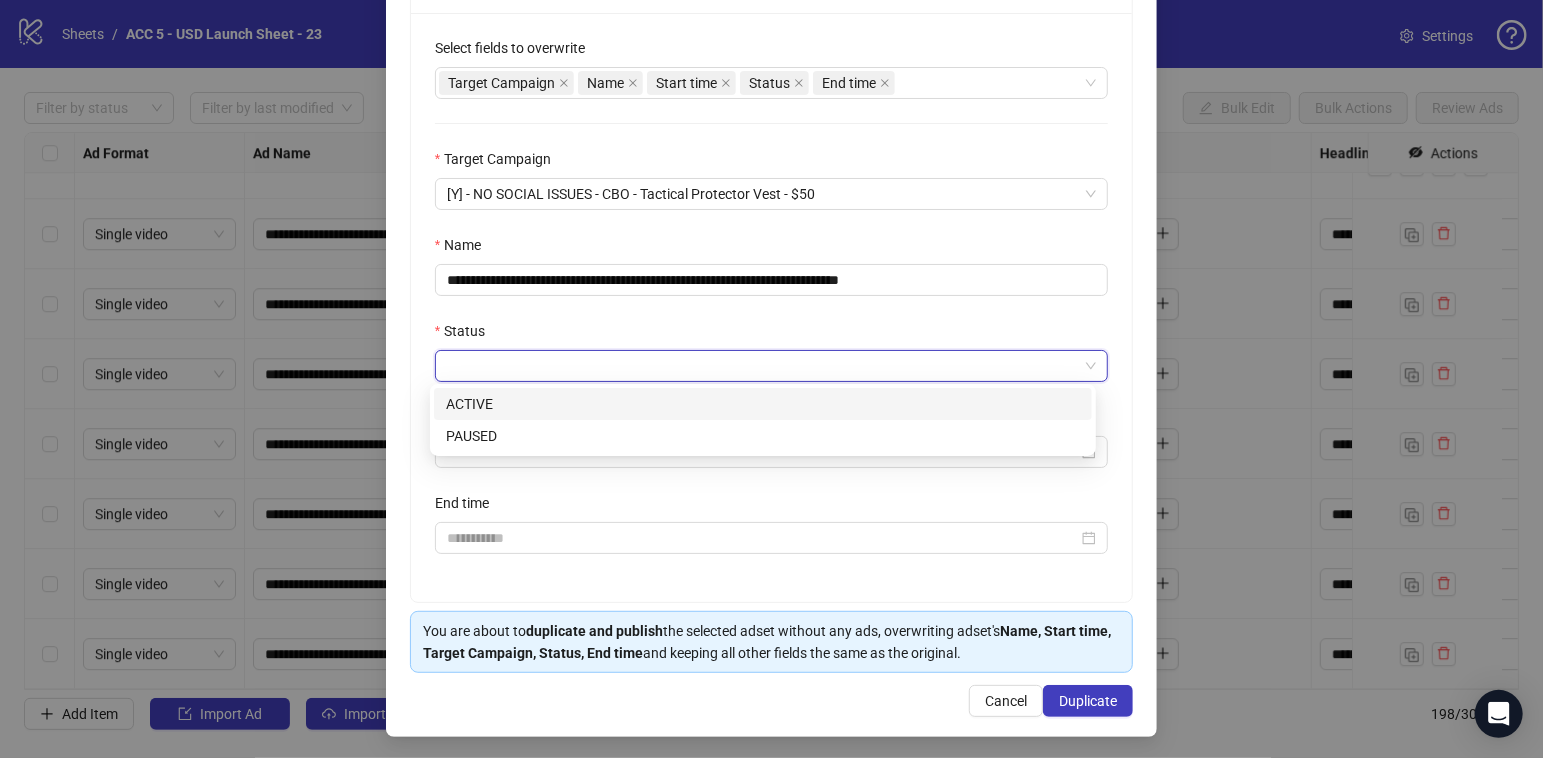 click on "ACTIVE" at bounding box center [763, 404] 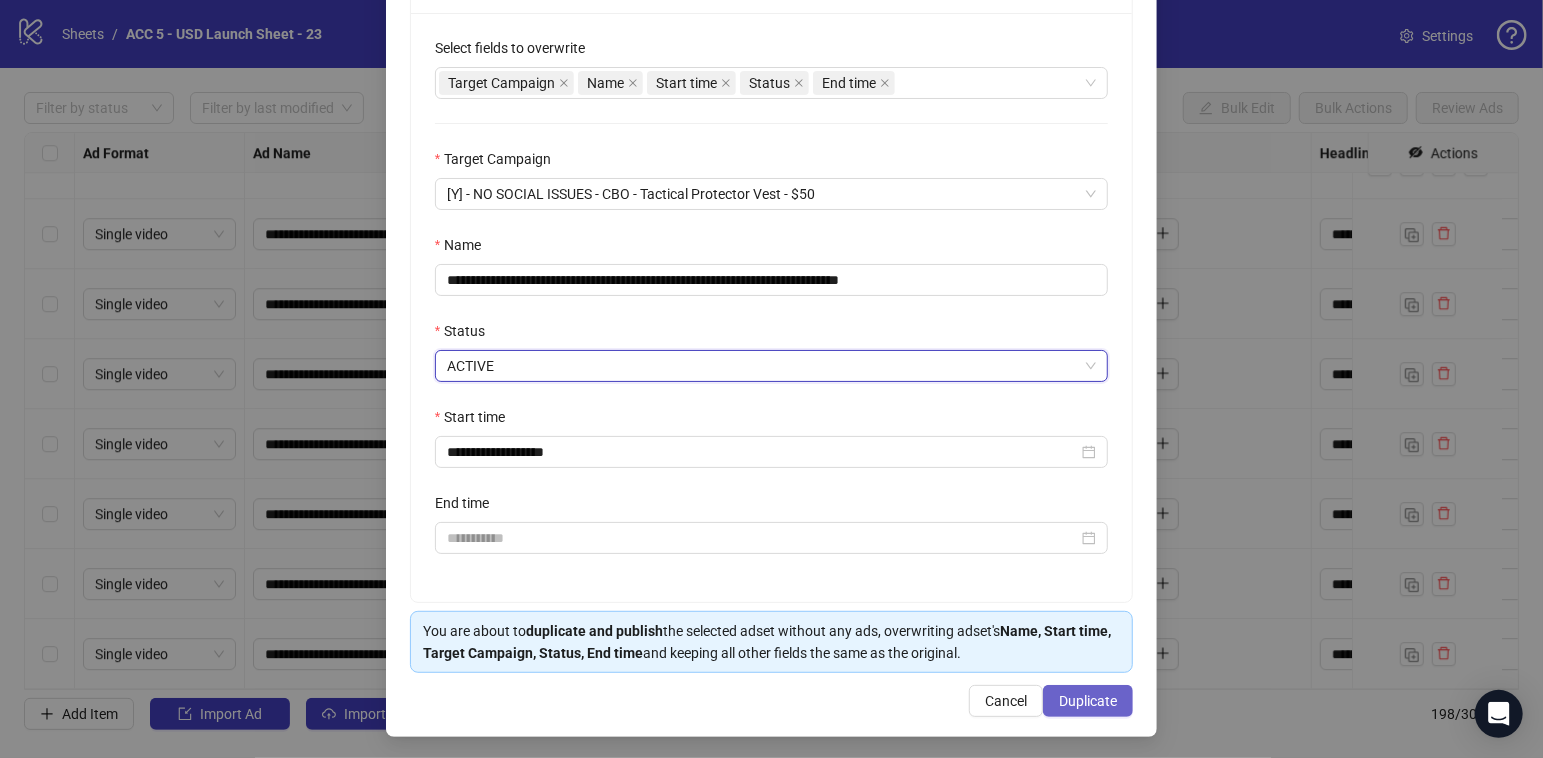 click on "Duplicate" at bounding box center [1088, 701] 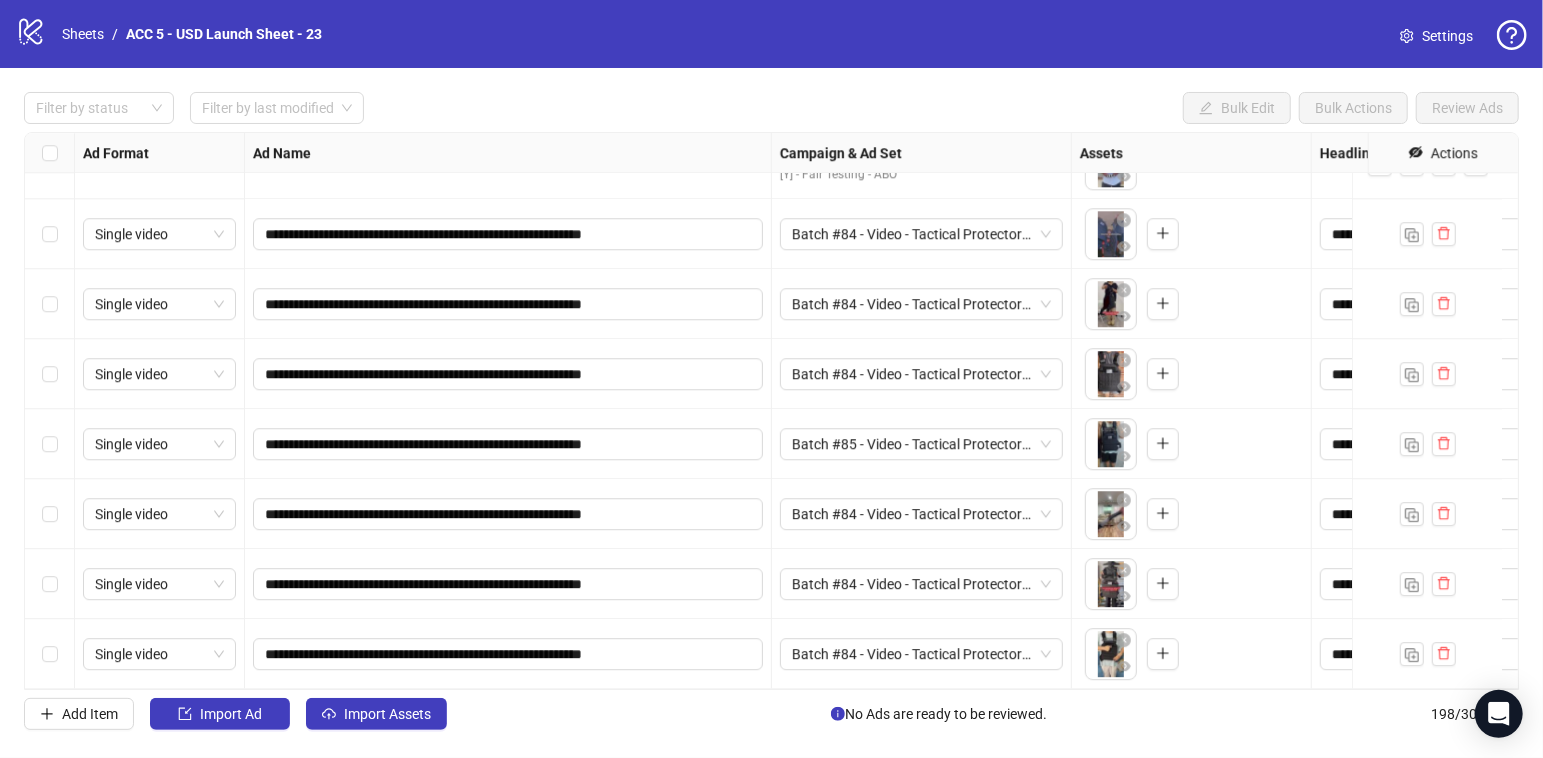 click on "Batch #84 - Video - Tactical Protector Vest - Yuanda - Tiktok Video - August 2" at bounding box center [921, 514] 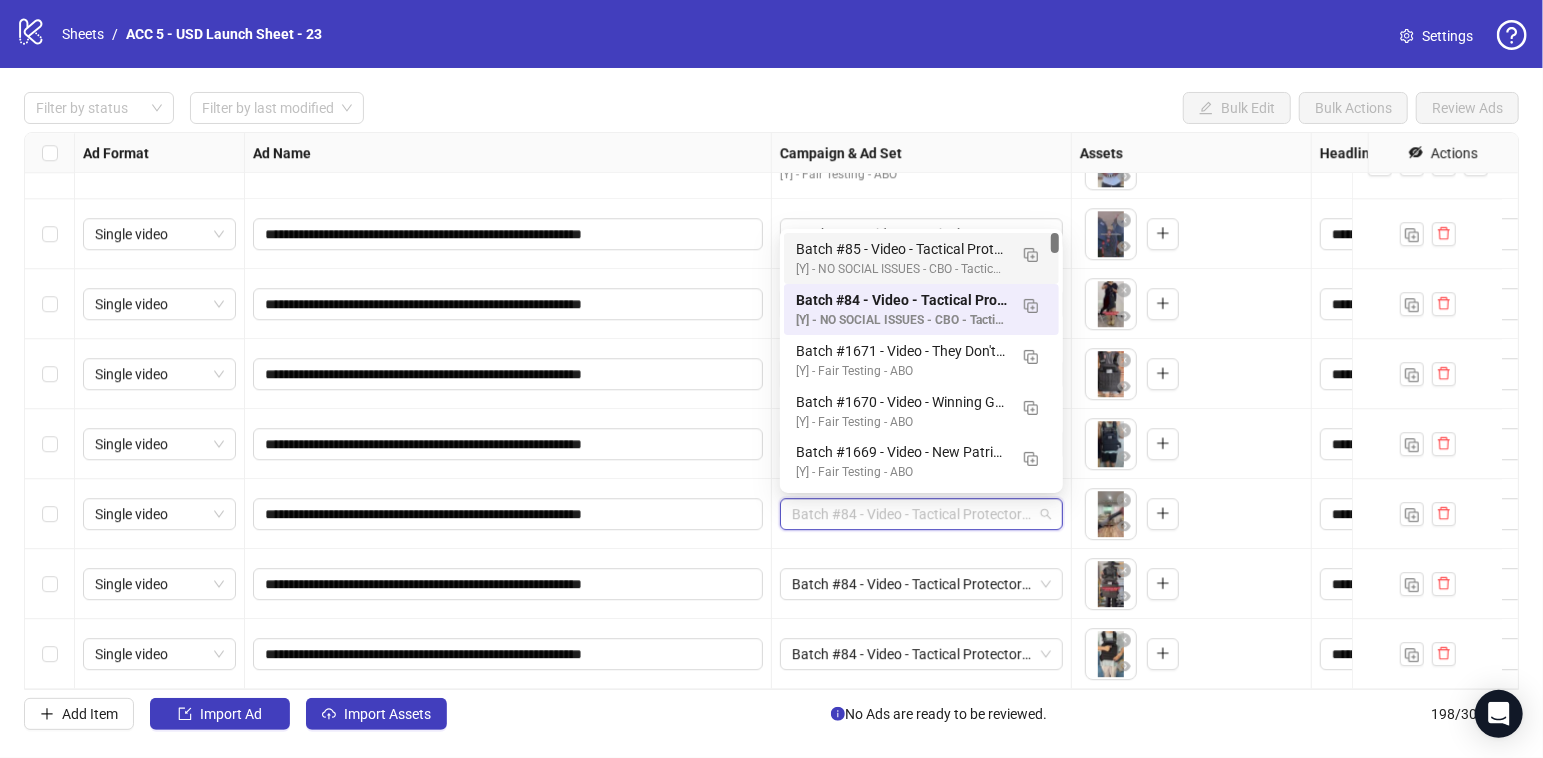 click on "Batch #85 - Video - Tactical Protector Vest - Yuanda - Tiktok Video - August 2" at bounding box center [901, 249] 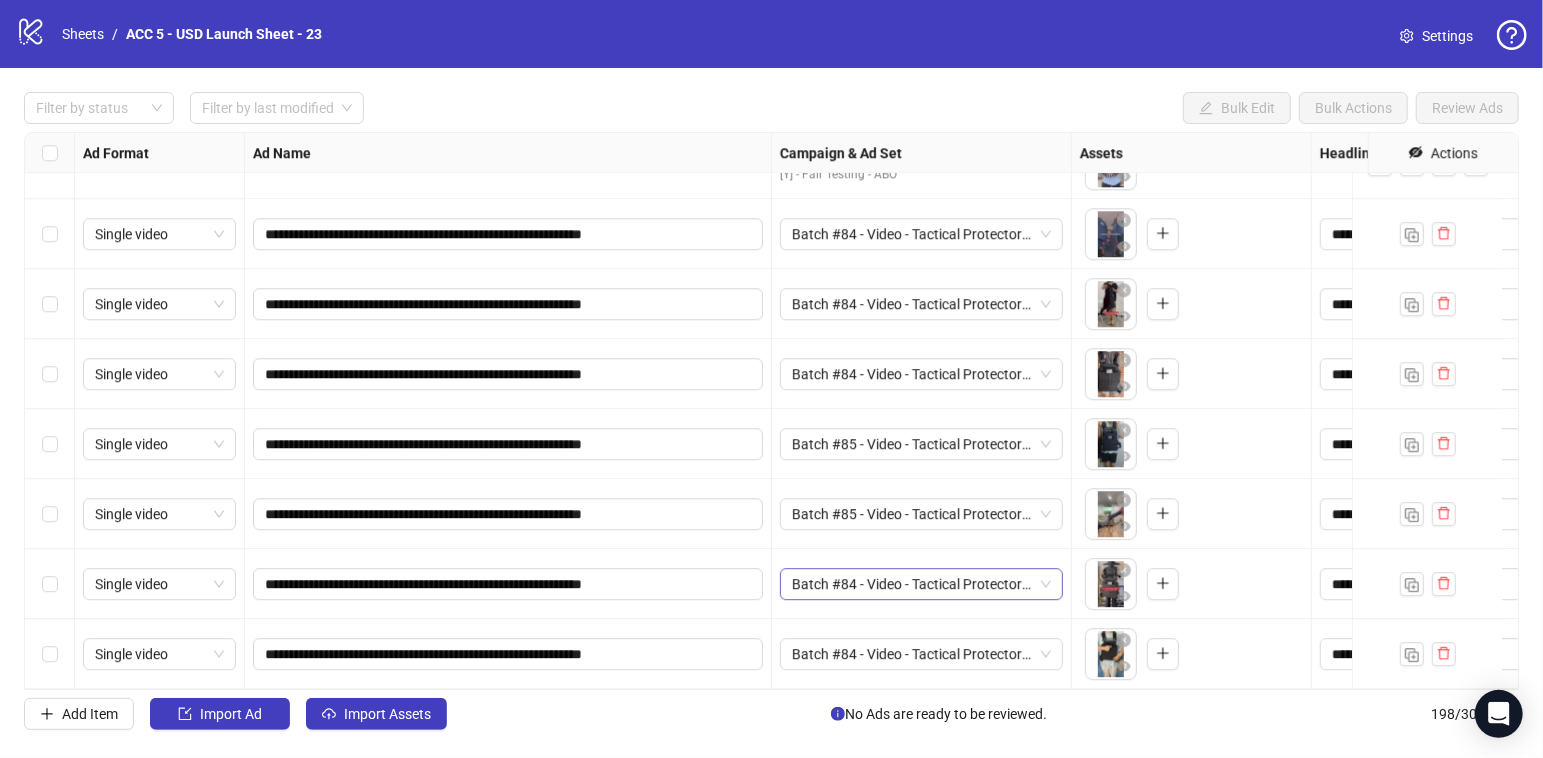 click on "Batch #84 - Video - Tactical Protector Vest - Yuanda - Tiktok Video - August 2" at bounding box center [921, 584] 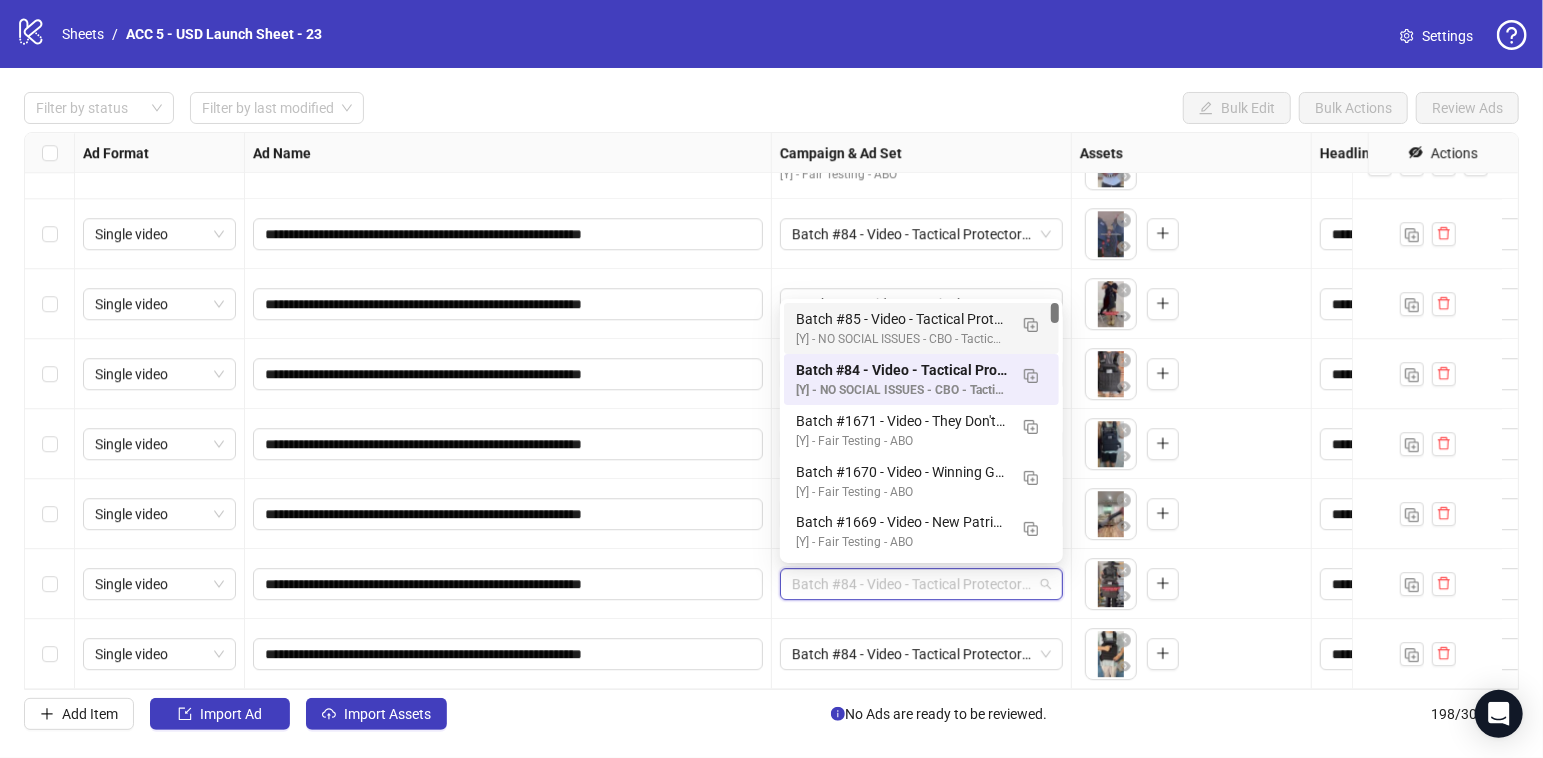 click on "Batch #85 - Video - Tactical Protector Vest - Yuanda - Tiktok Video - August 2" at bounding box center [901, 319] 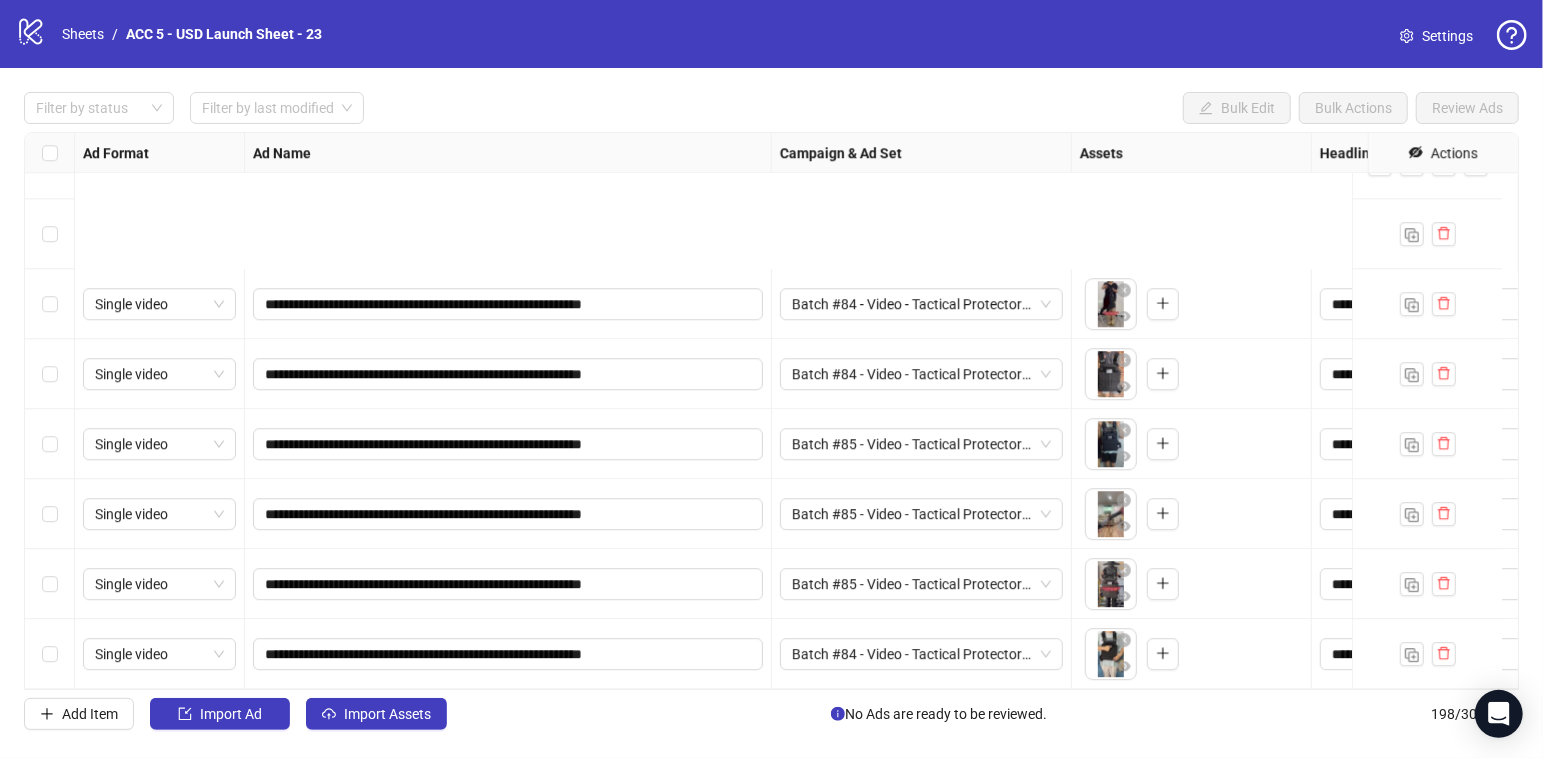 scroll, scrollTop: 13012, scrollLeft: 0, axis: vertical 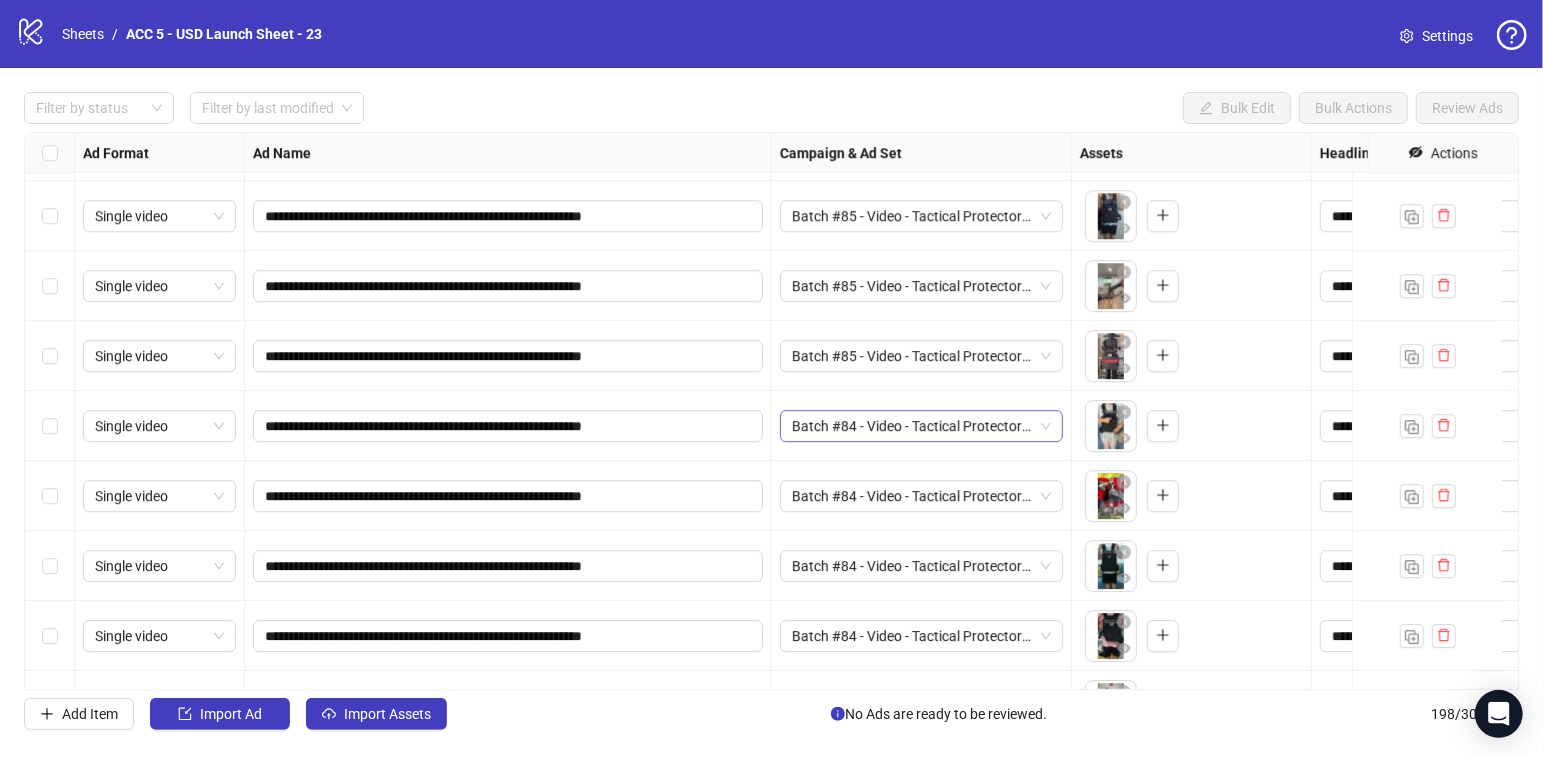 click on "**********" at bounding box center (771, 411) 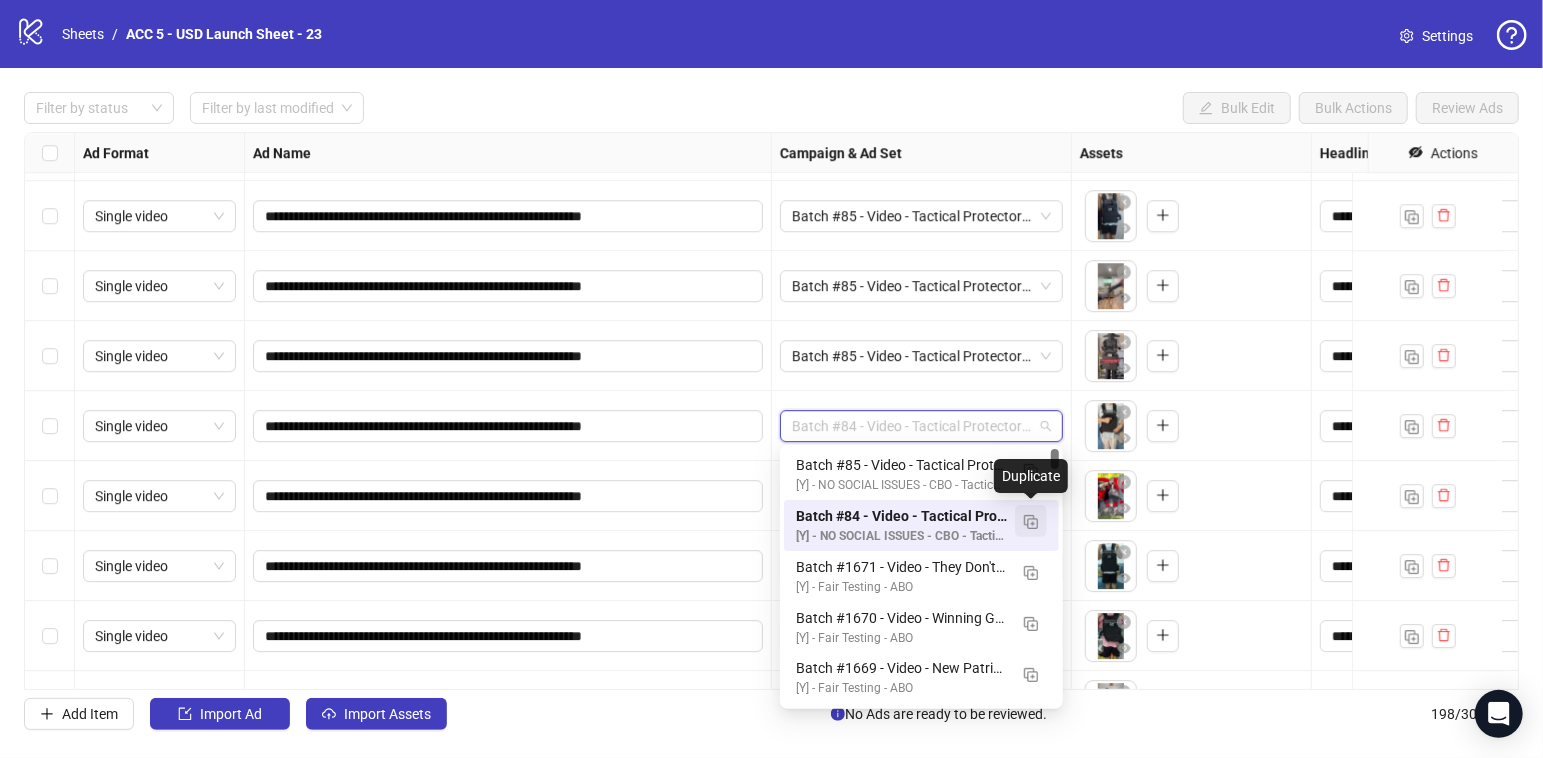 click at bounding box center (1031, 521) 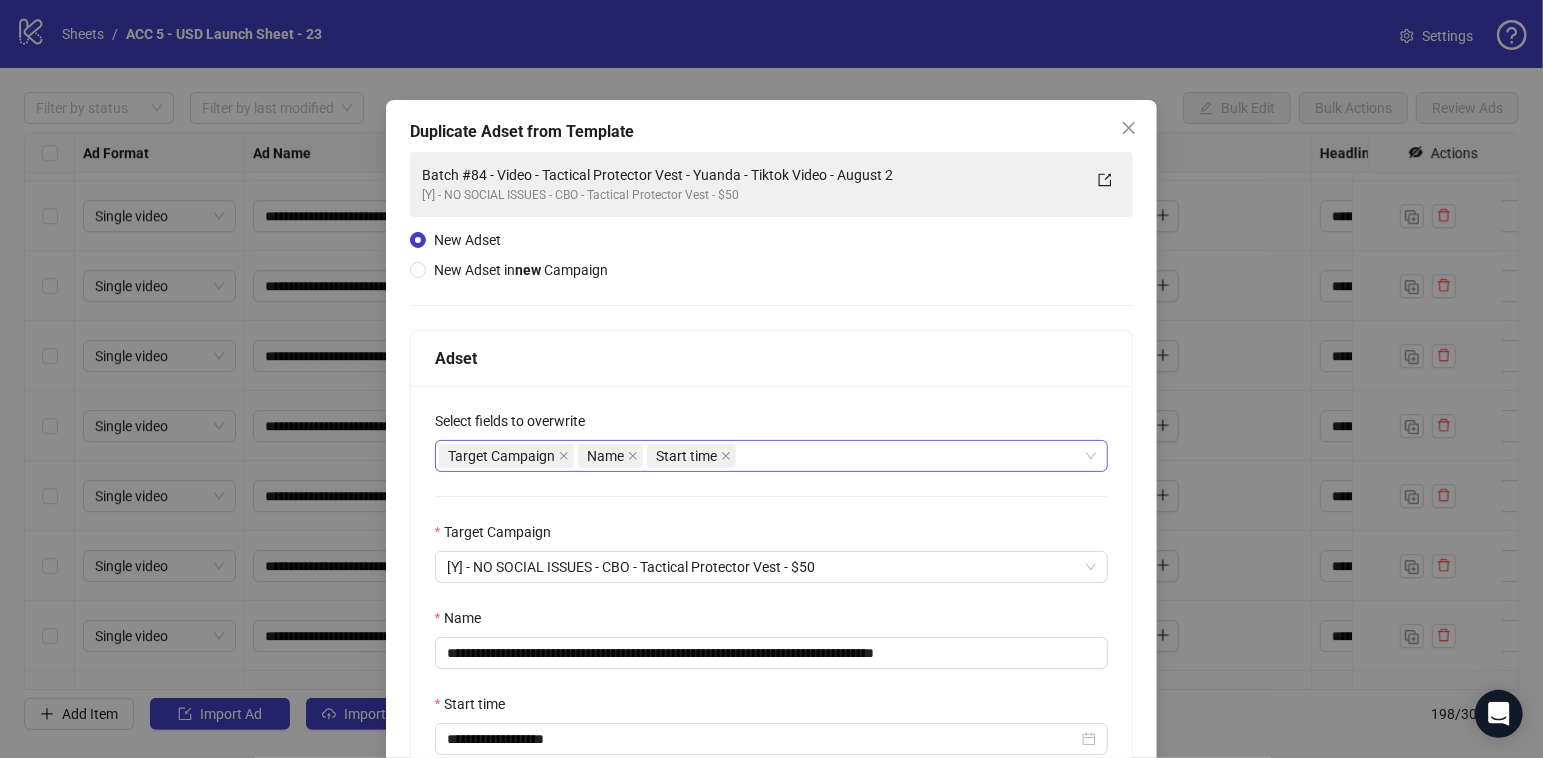 click on "Target Campaign Name Start time" at bounding box center (761, 456) 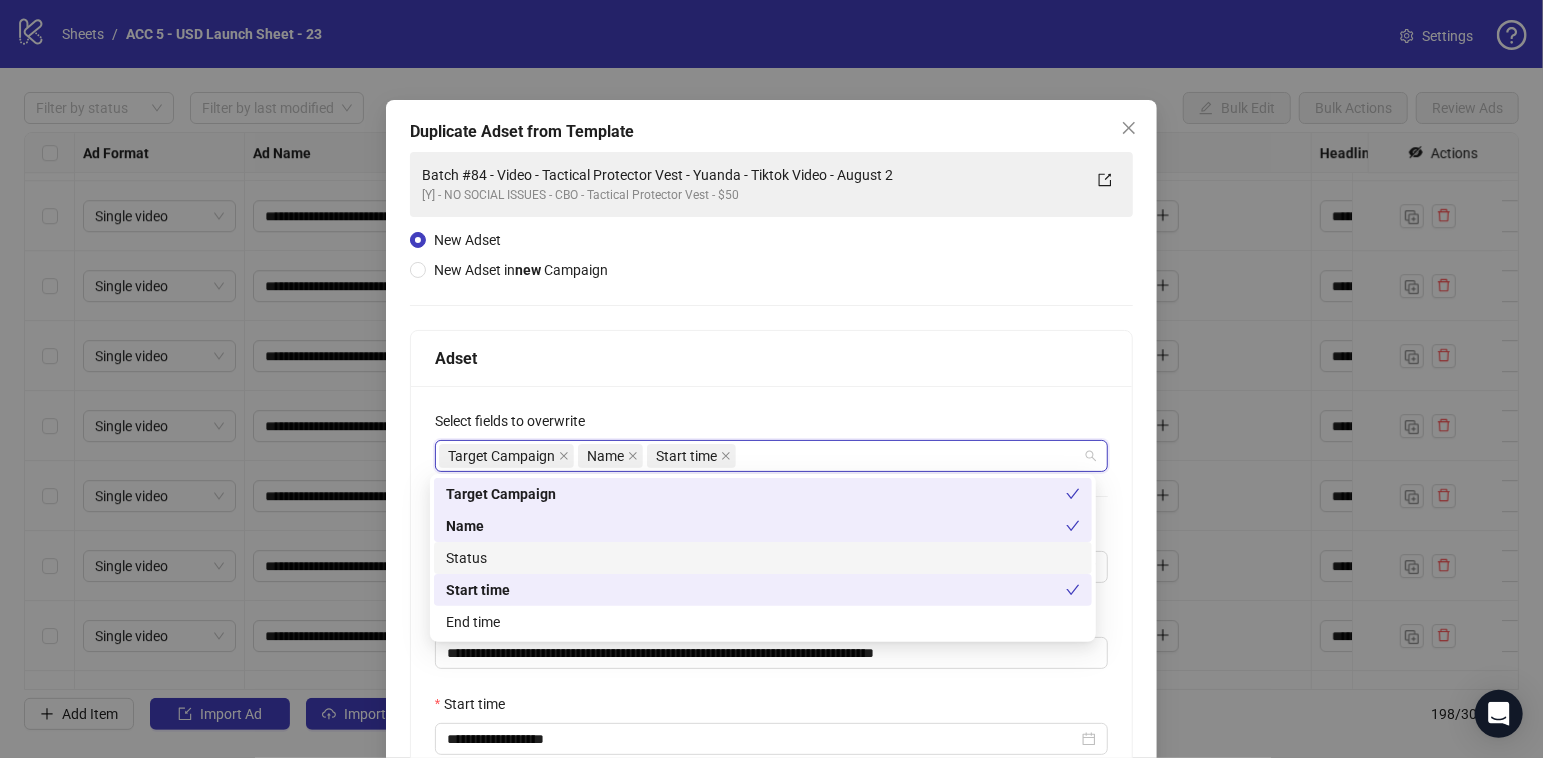 drag, startPoint x: 565, startPoint y: 552, endPoint x: 563, endPoint y: 565, distance: 13.152946 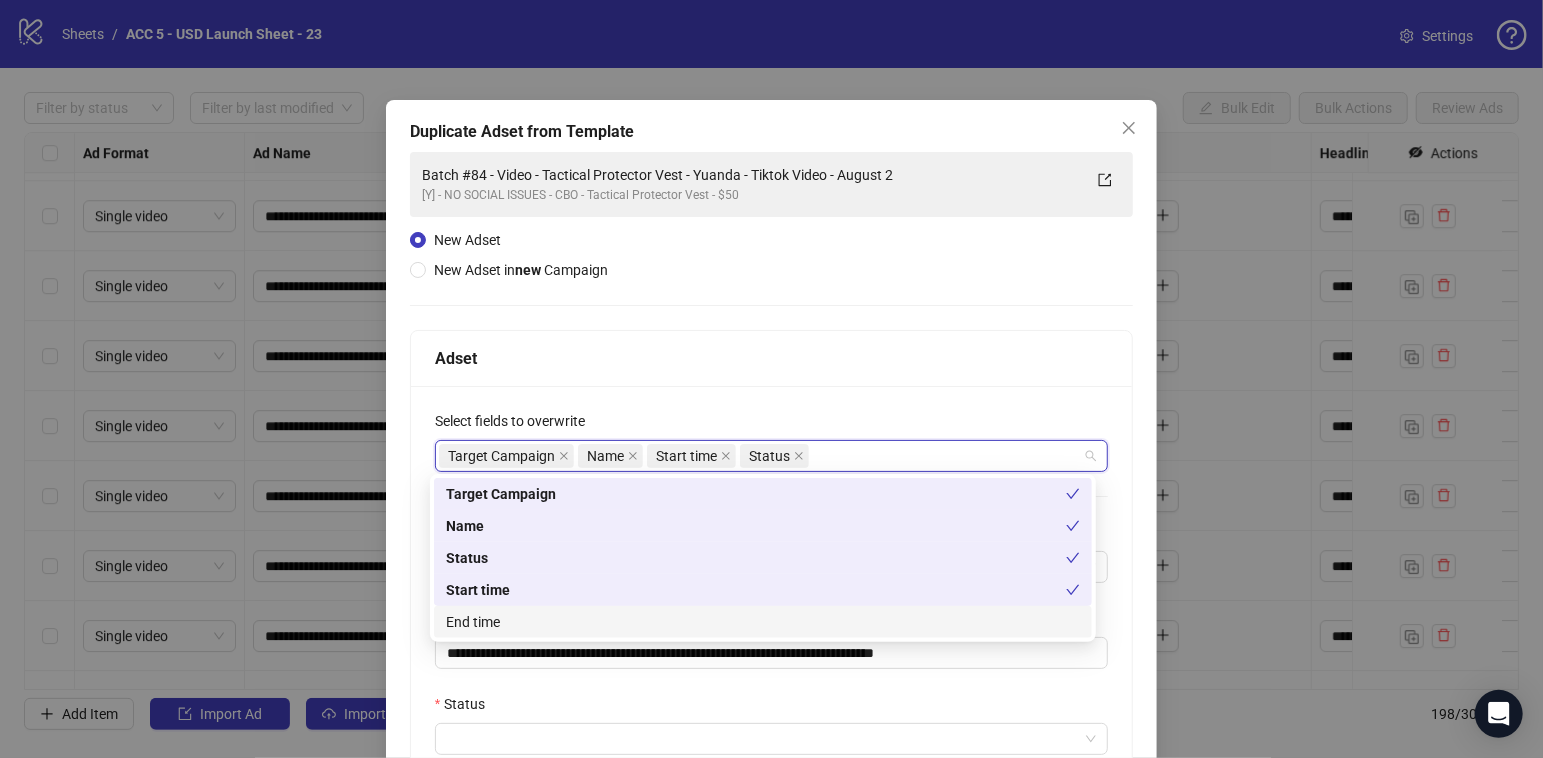 drag, startPoint x: 529, startPoint y: 617, endPoint x: 553, endPoint y: 620, distance: 24.186773 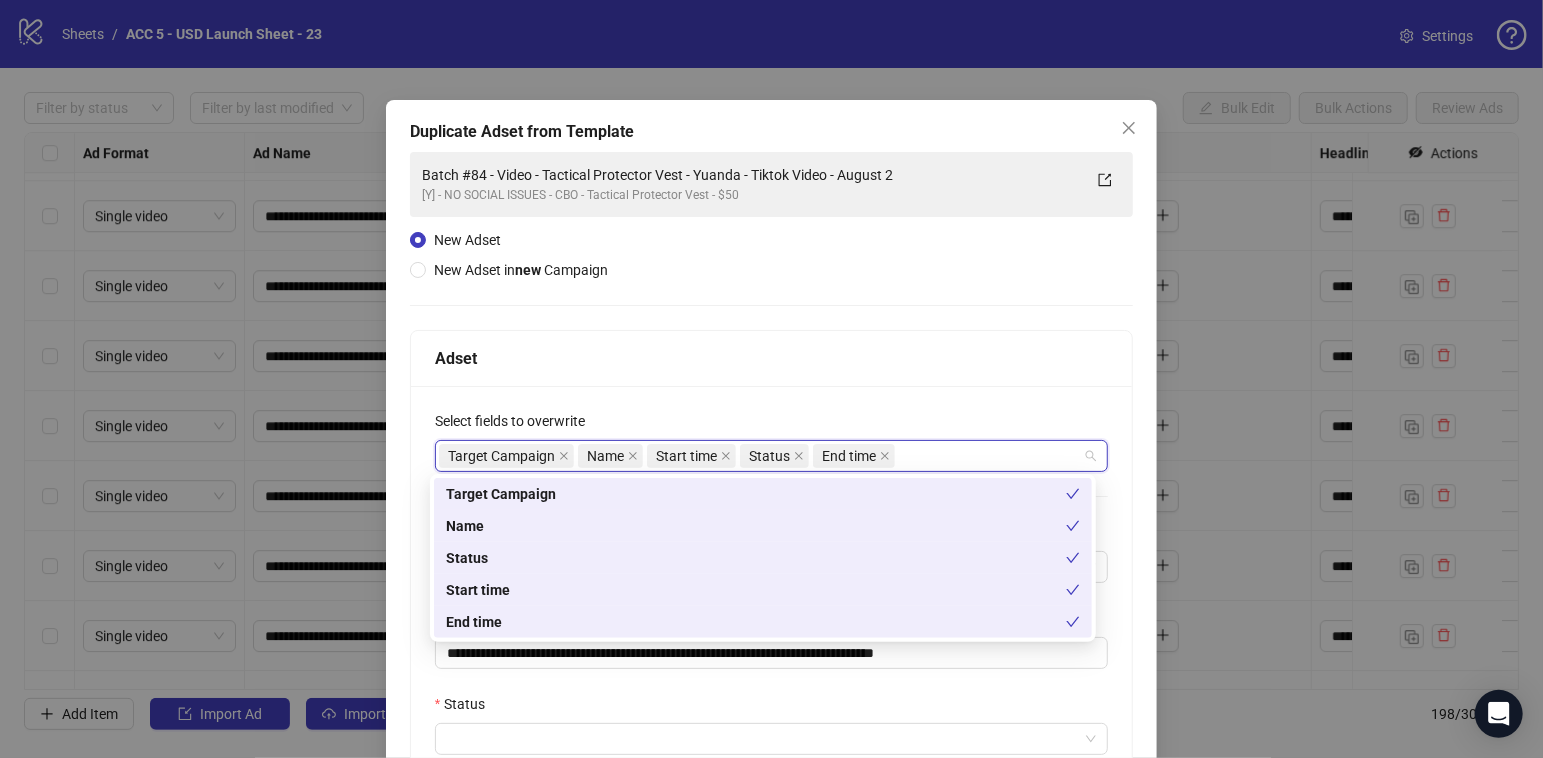 click on "**********" at bounding box center [772, 680] 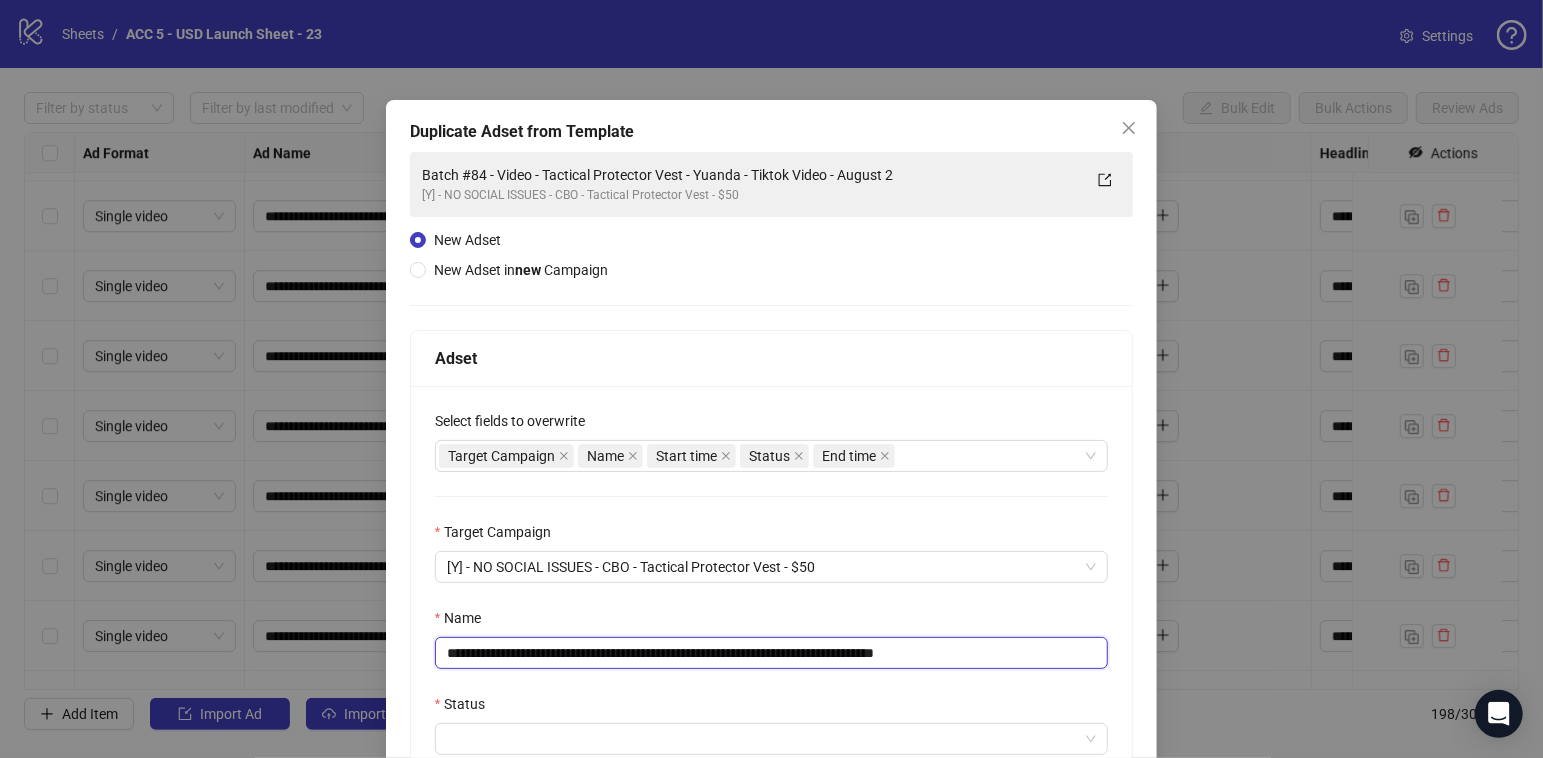 click on "**********" at bounding box center [772, 653] 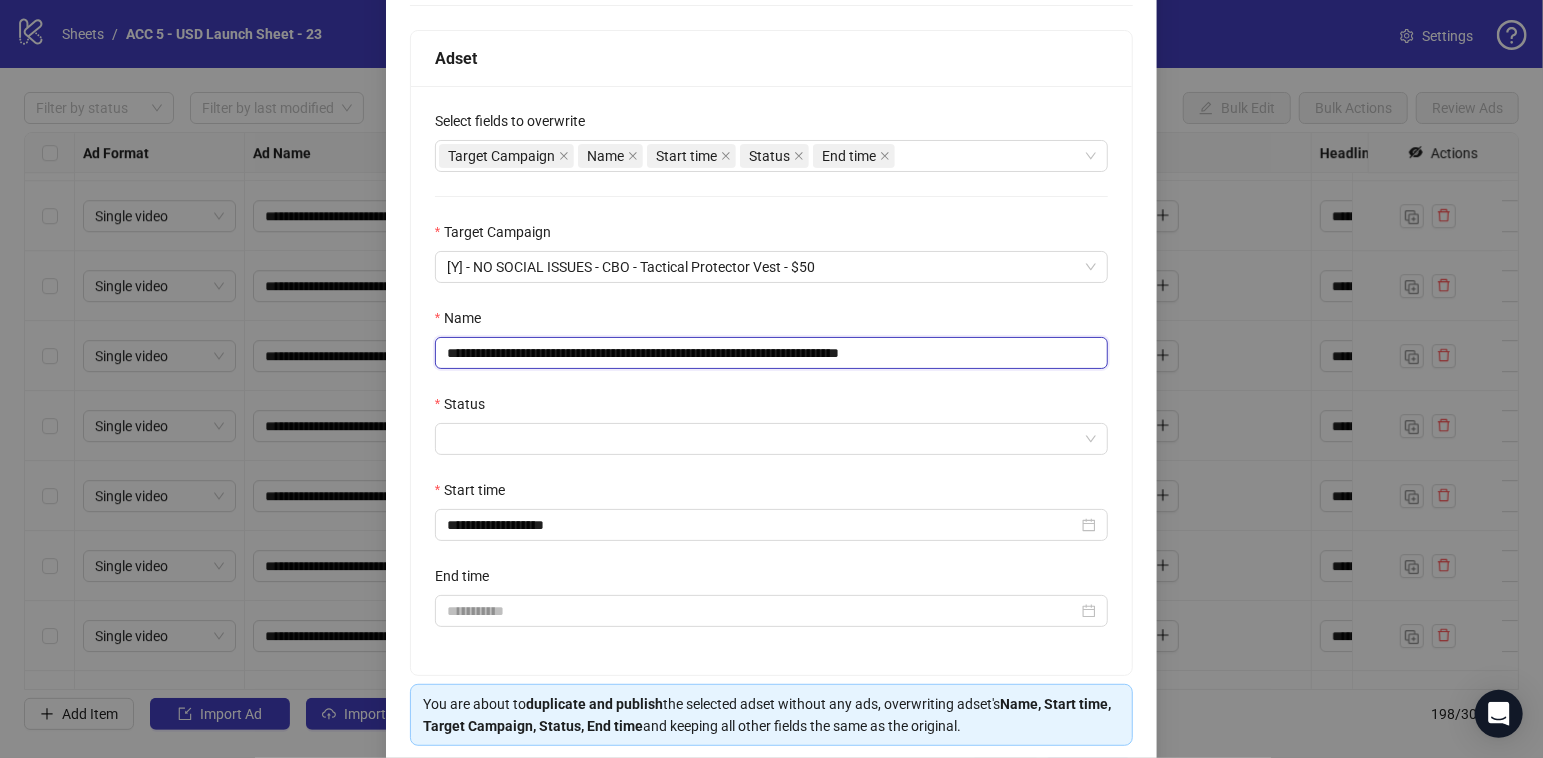 scroll, scrollTop: 298, scrollLeft: 0, axis: vertical 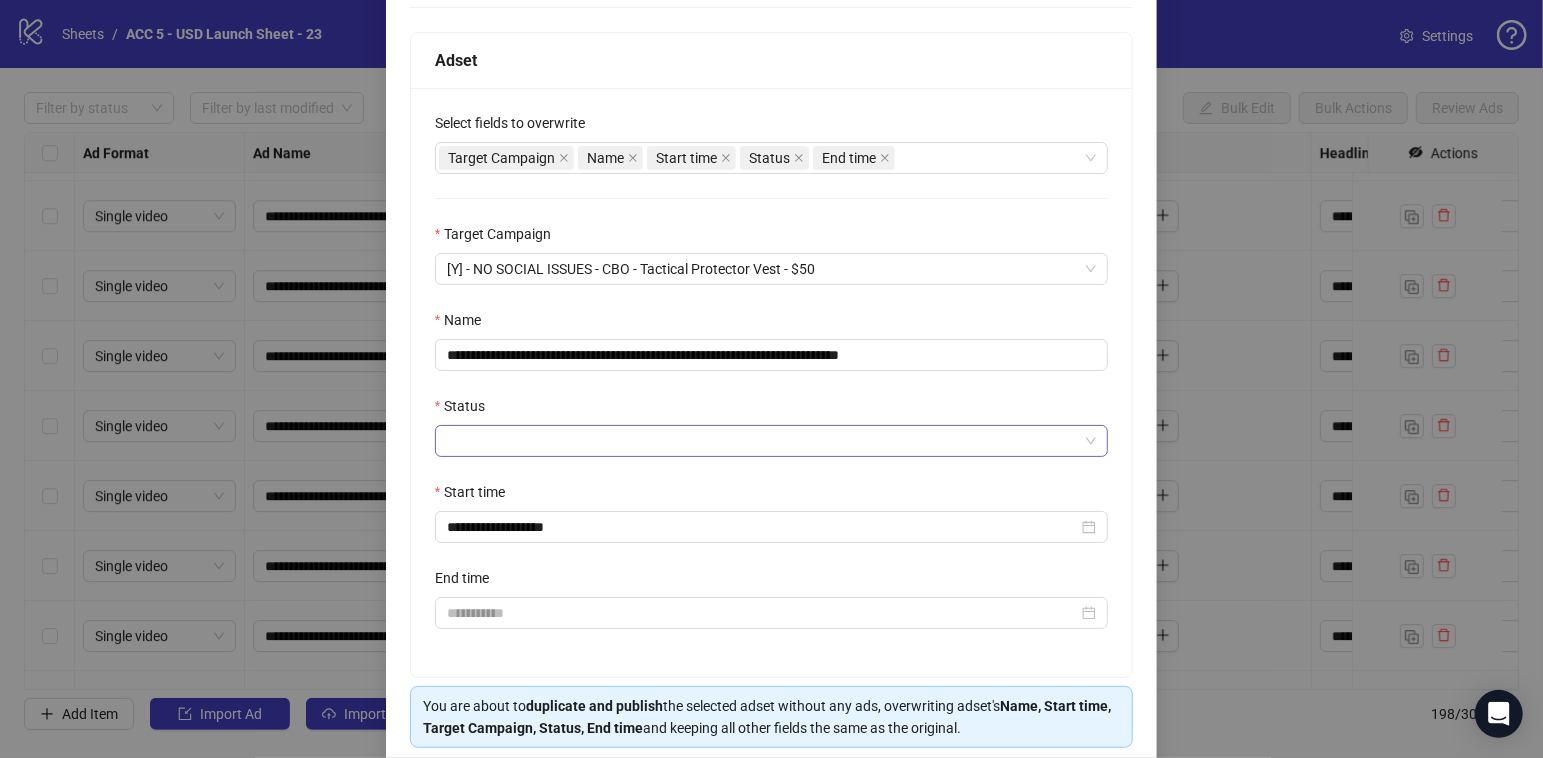 click on "Status" at bounding box center [763, 441] 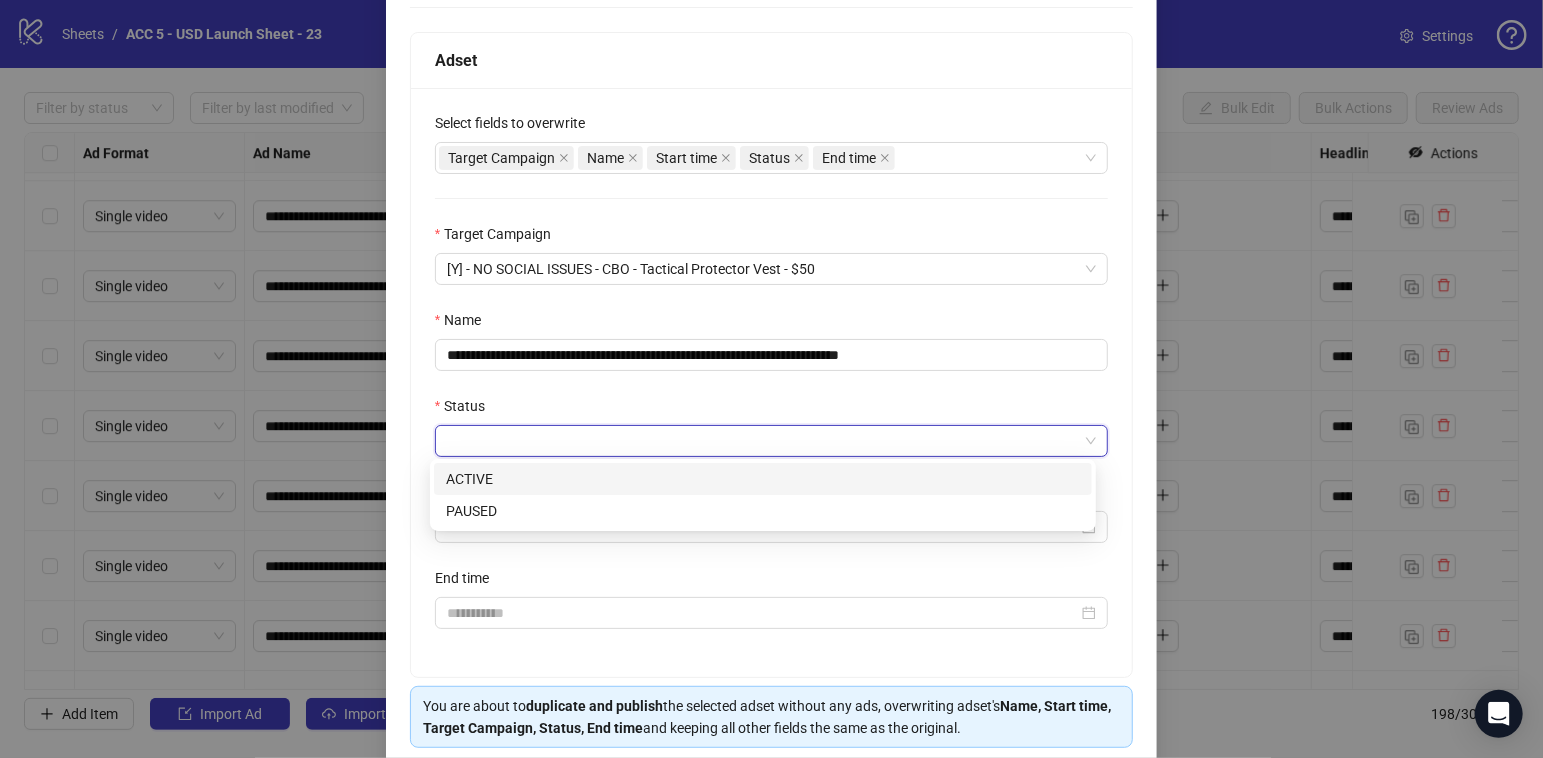 click on "ACTIVE" at bounding box center [763, 479] 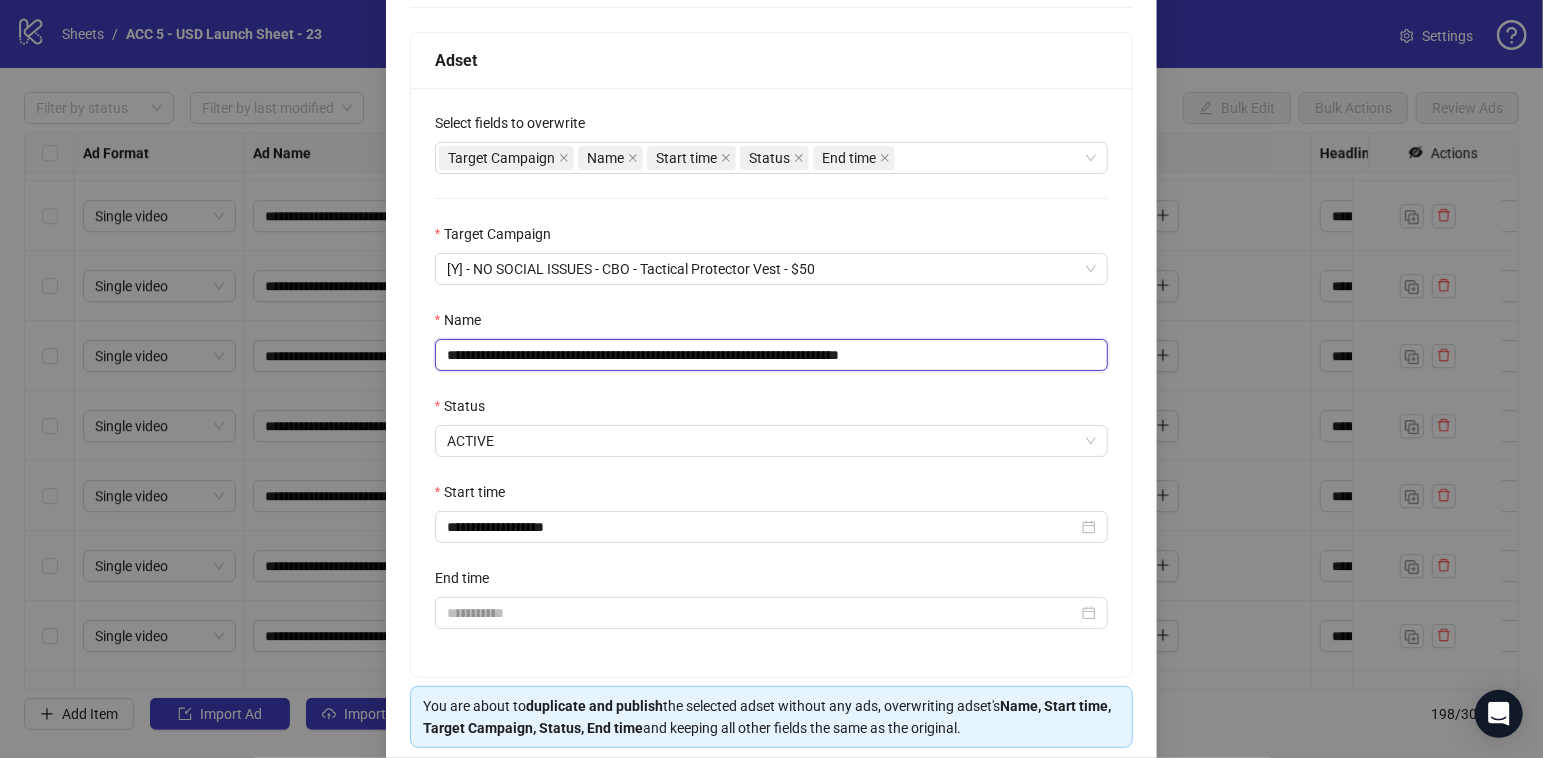 click on "**********" at bounding box center (772, 355) 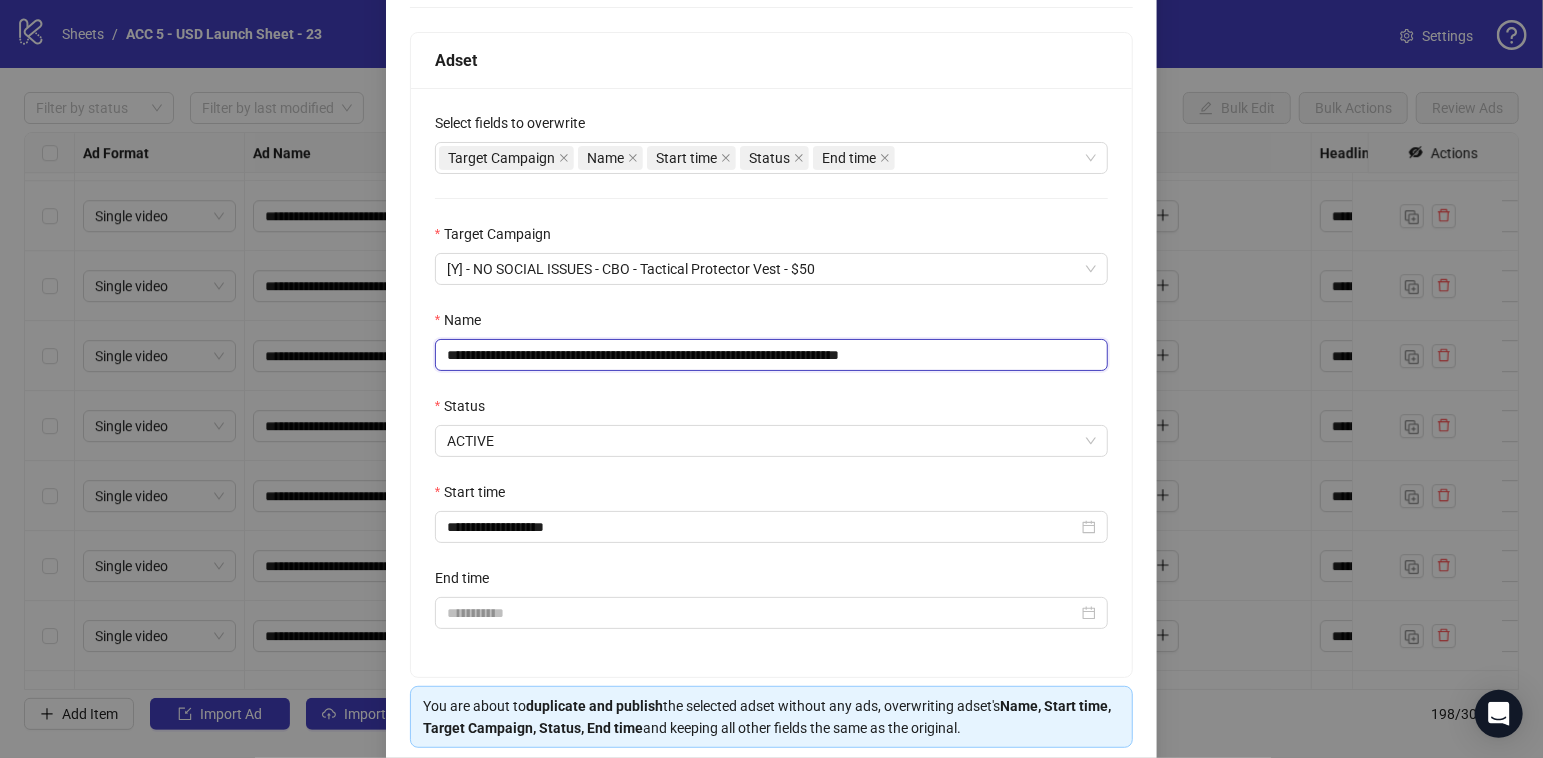 type on "**********" 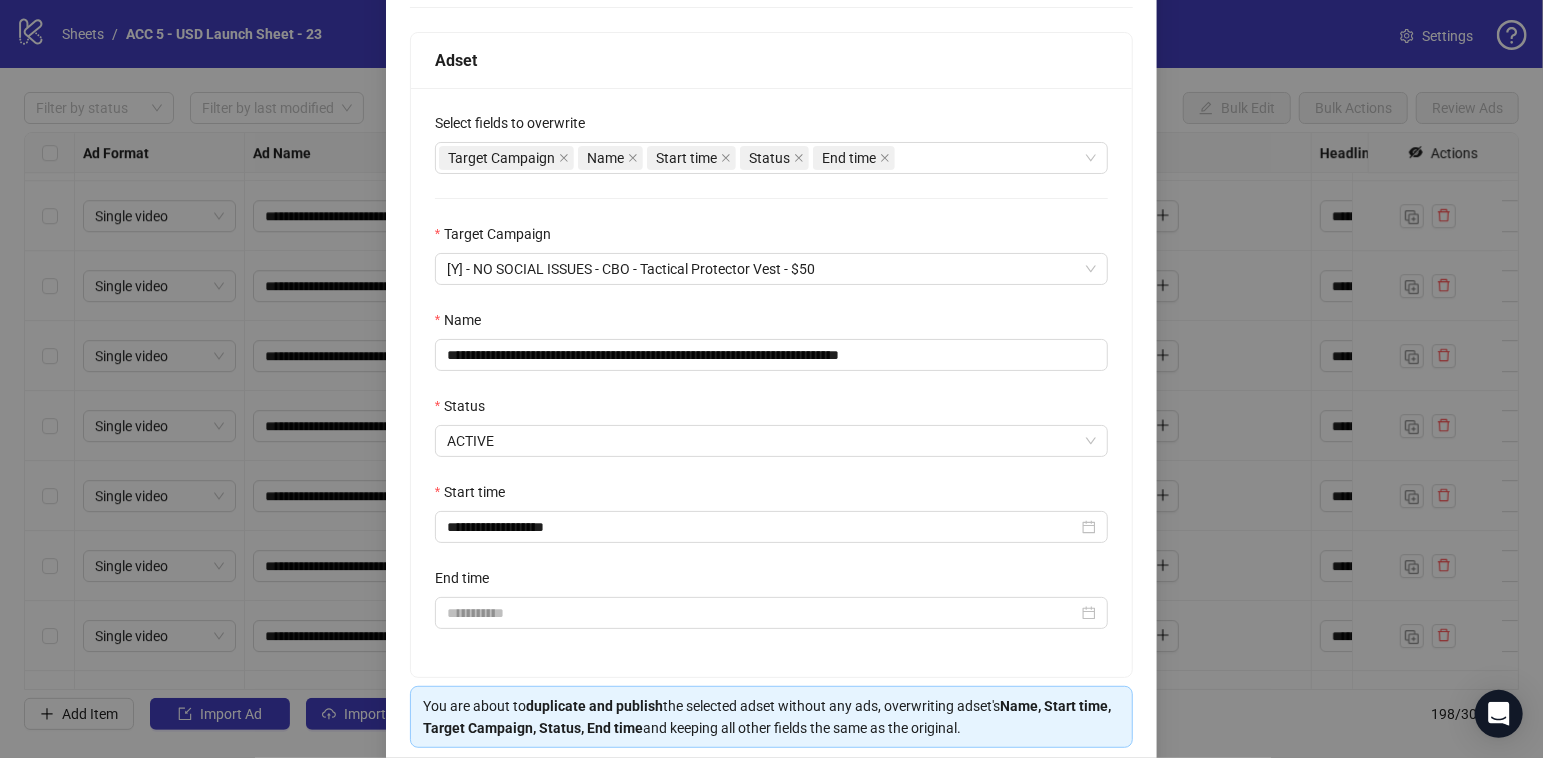 click on "Start time" at bounding box center (772, 496) 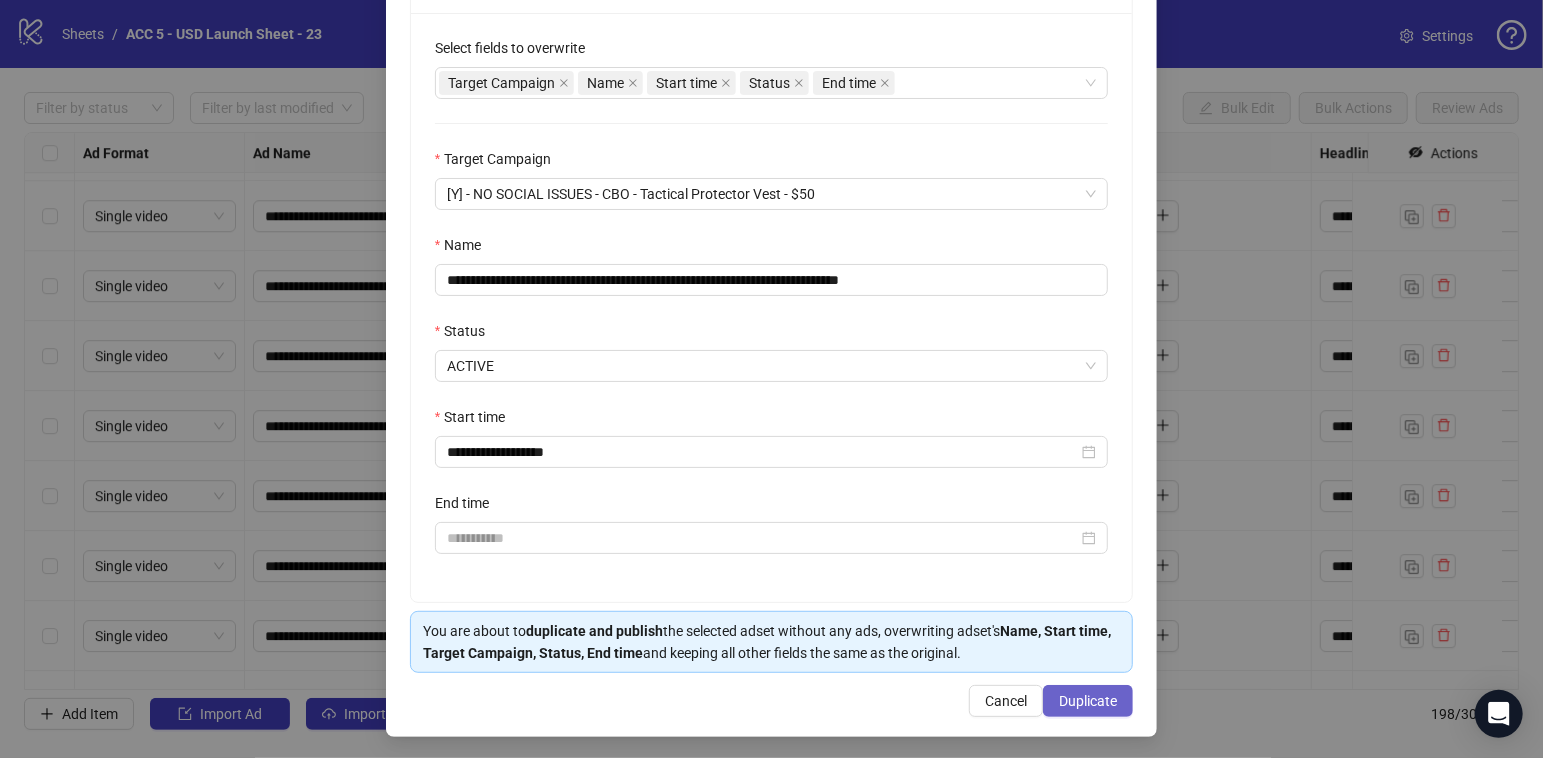 click on "Duplicate" at bounding box center (1088, 701) 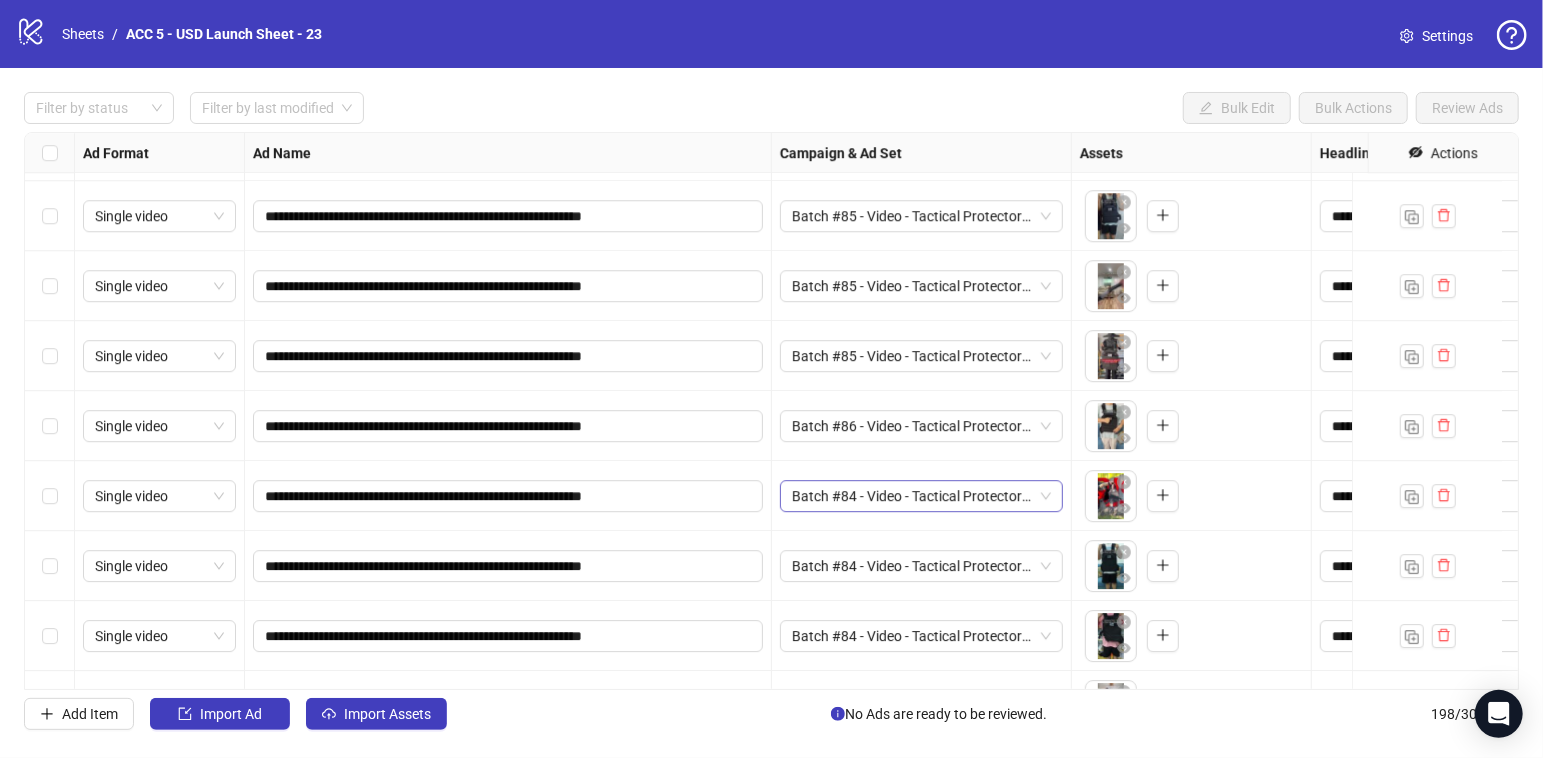 click on "Batch #84 - Video - Tactical Protector Vest - Yuanda - Tiktok Video - August 2" at bounding box center [921, 496] 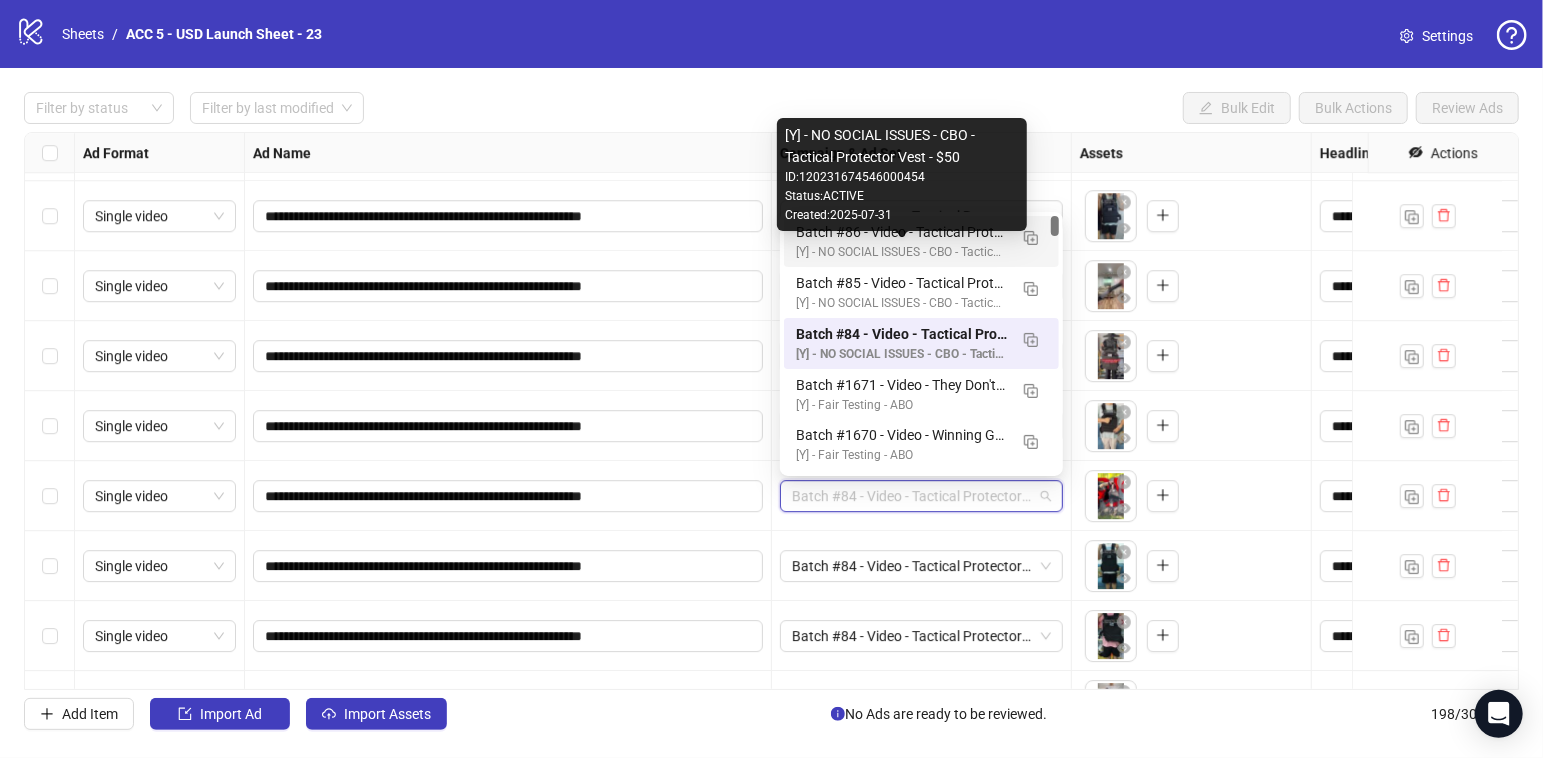 click on "Batch #86 - Video - Tactical Protector Vest - Yuanda - Tiktok Video - August 2" at bounding box center [901, 232] 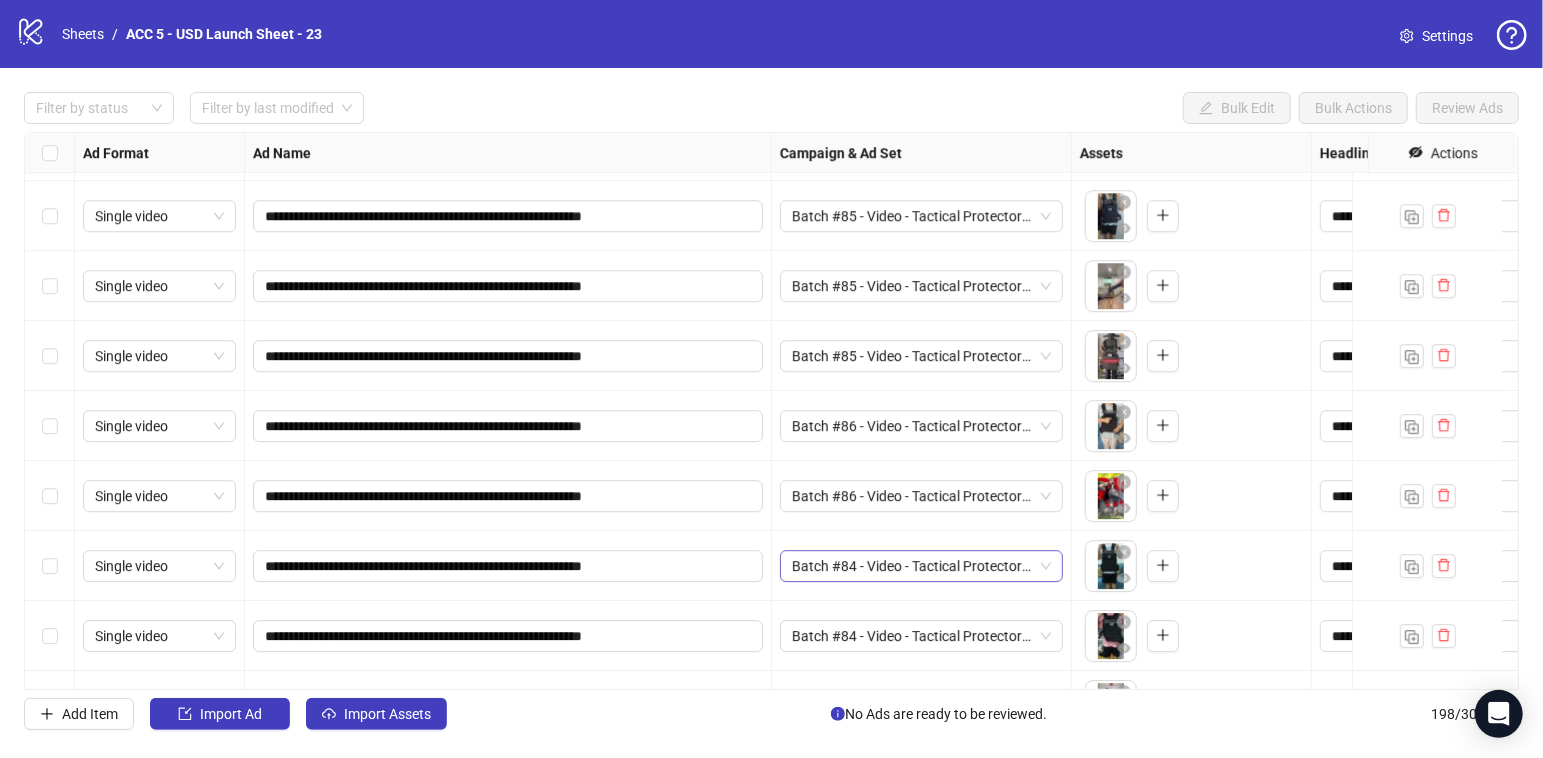 click on "Batch #84 - Video - Tactical Protector Vest - Yuanda - Tiktok Video - August 2" at bounding box center (921, 566) 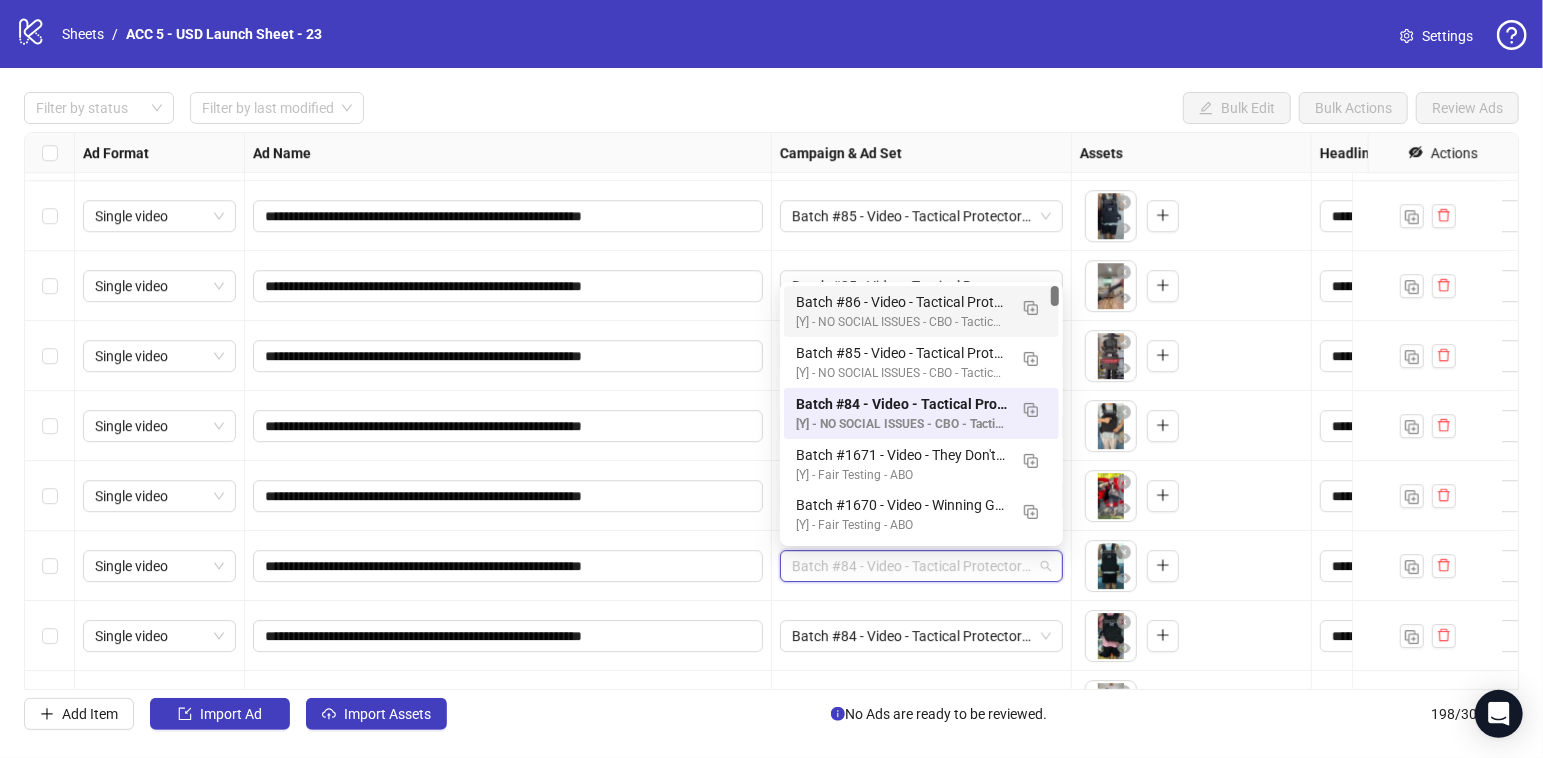 drag, startPoint x: 836, startPoint y: 313, endPoint x: 855, endPoint y: 323, distance: 21.470911 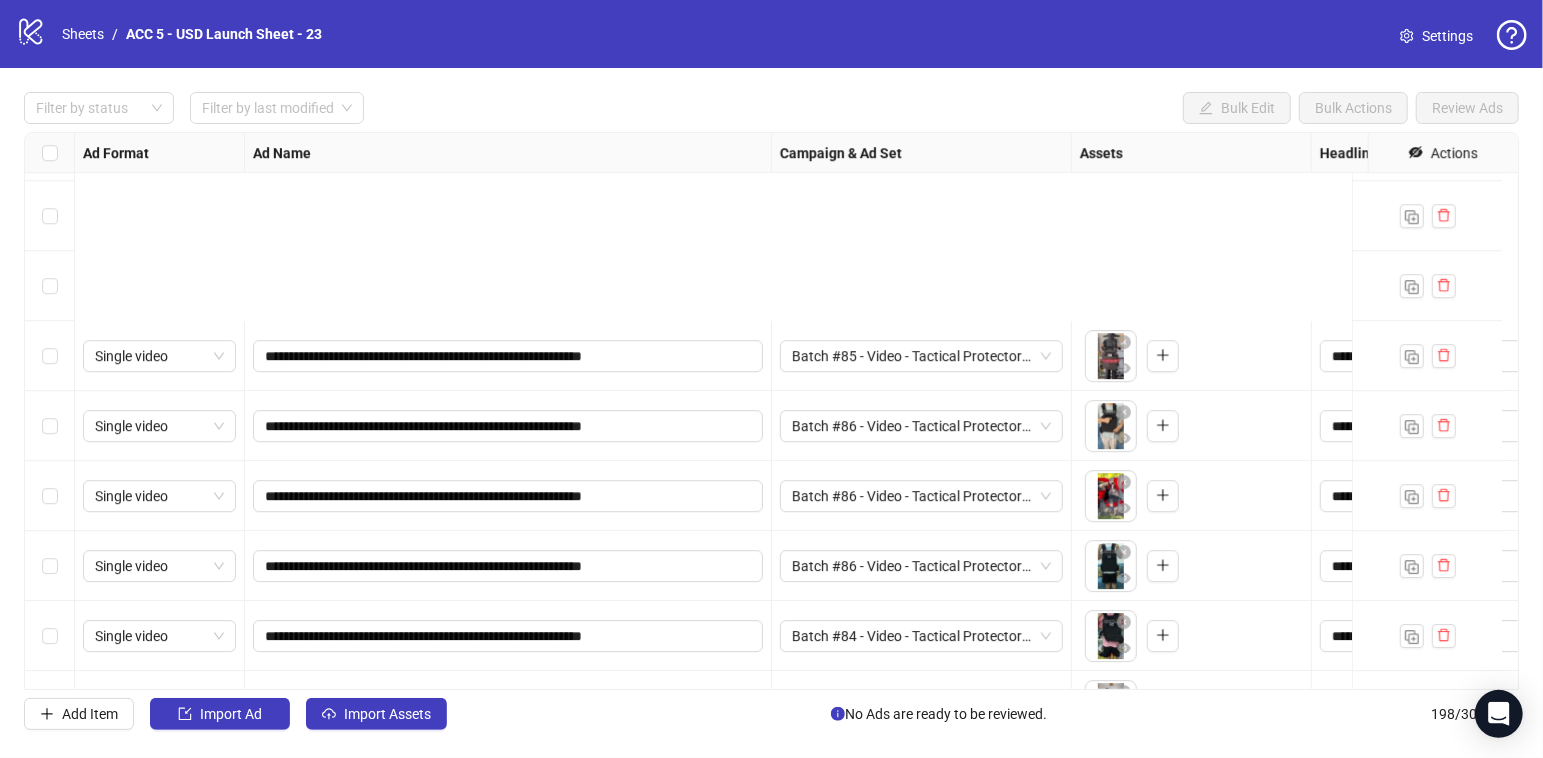 scroll, scrollTop: 13315, scrollLeft: 0, axis: vertical 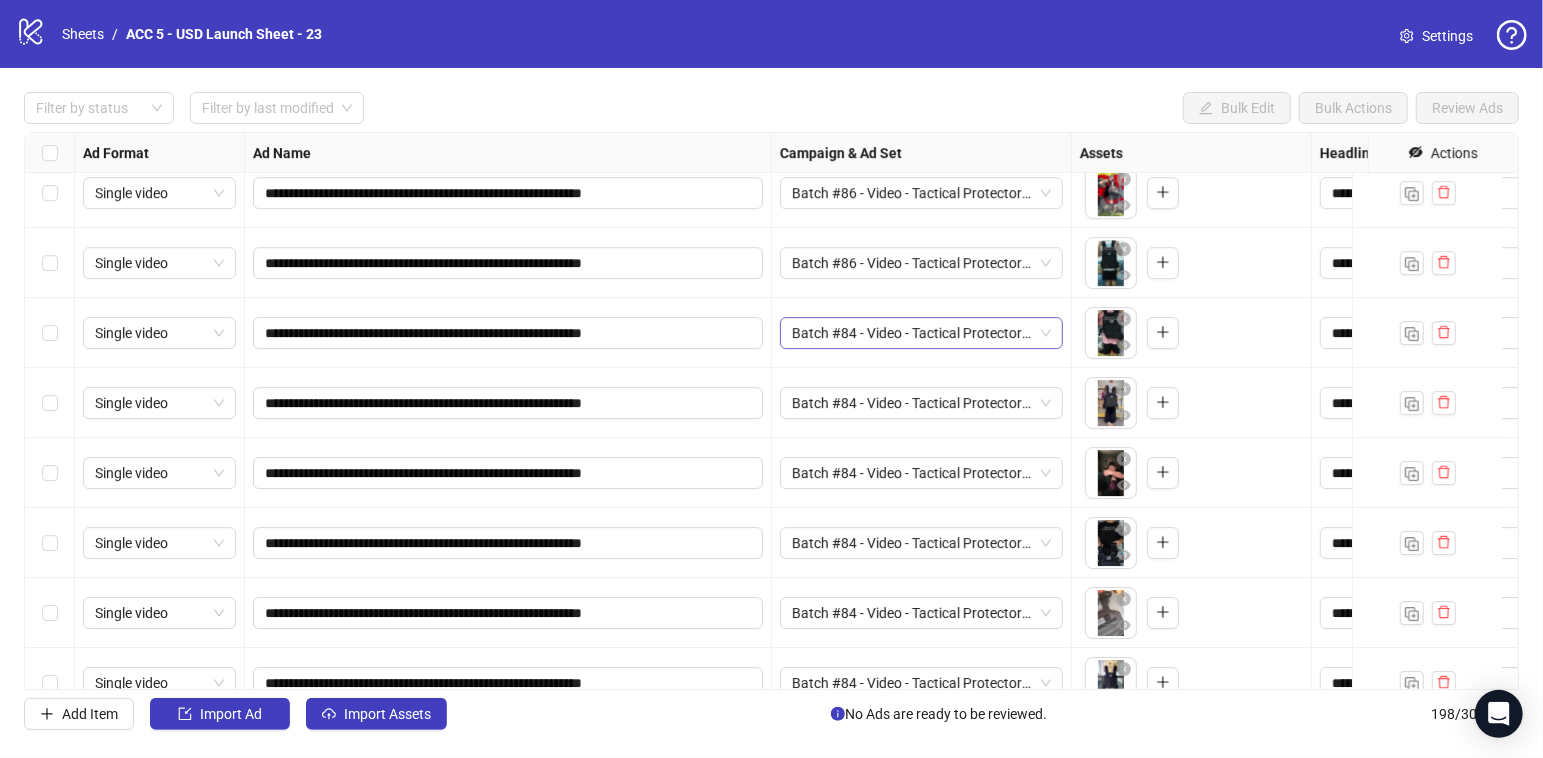 click on "Batch #84 - Video - Tactical Protector Vest - Yuanda - Tiktok Video - August 2" at bounding box center (921, 333) 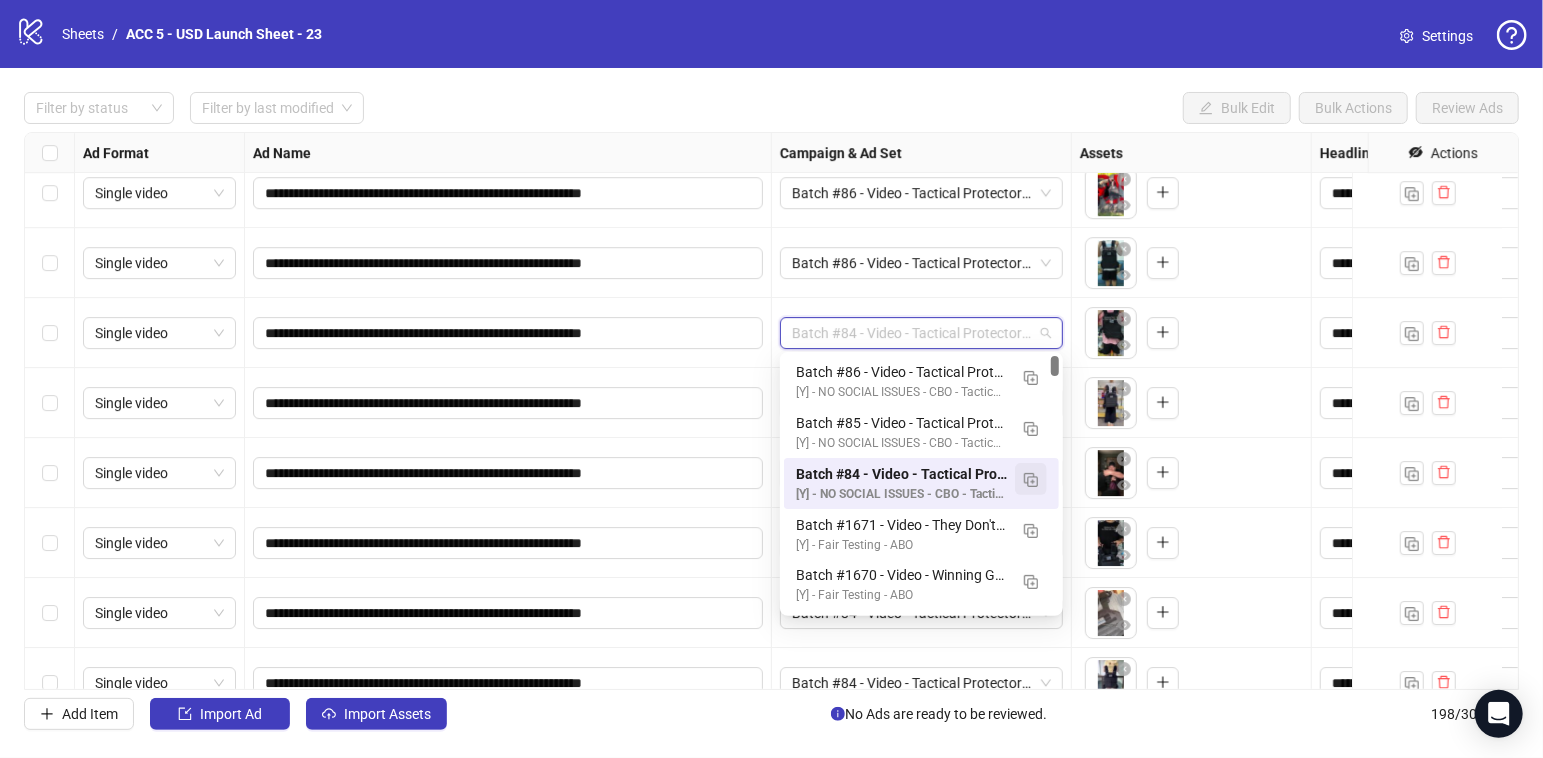 click at bounding box center [1031, 479] 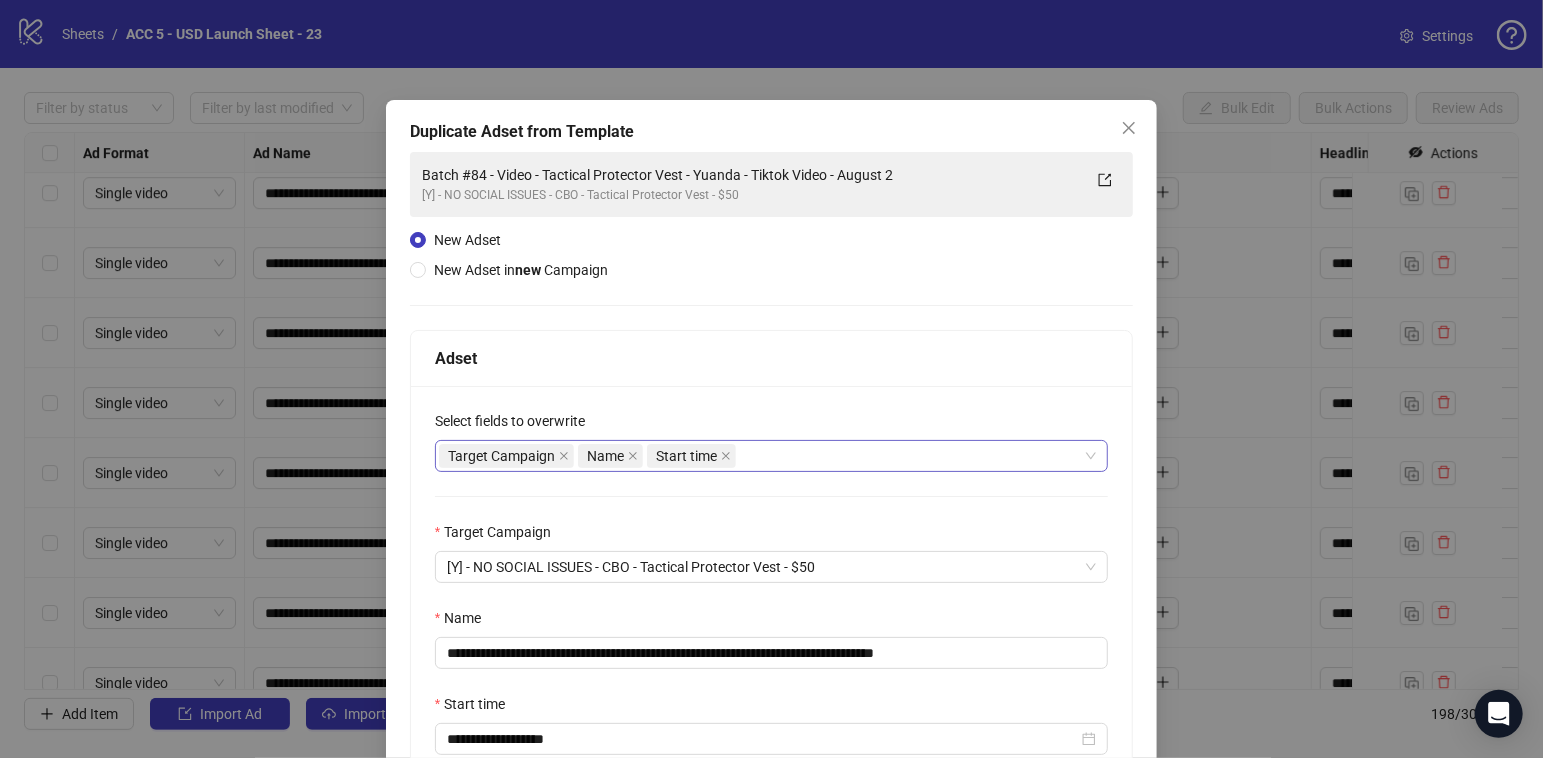 click on "Target Campaign Name Start time" at bounding box center [761, 456] 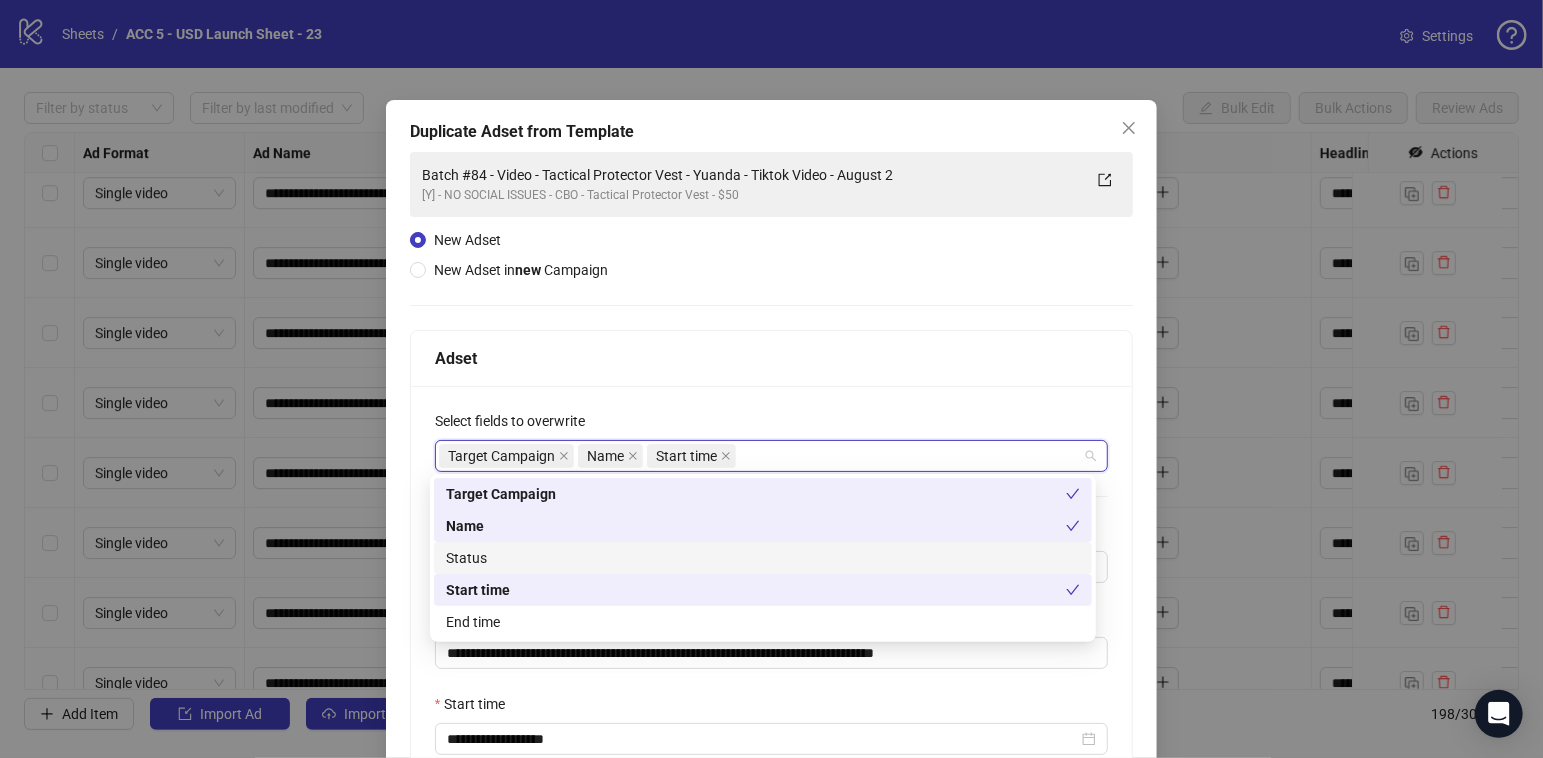 click on "Status" at bounding box center (763, 558) 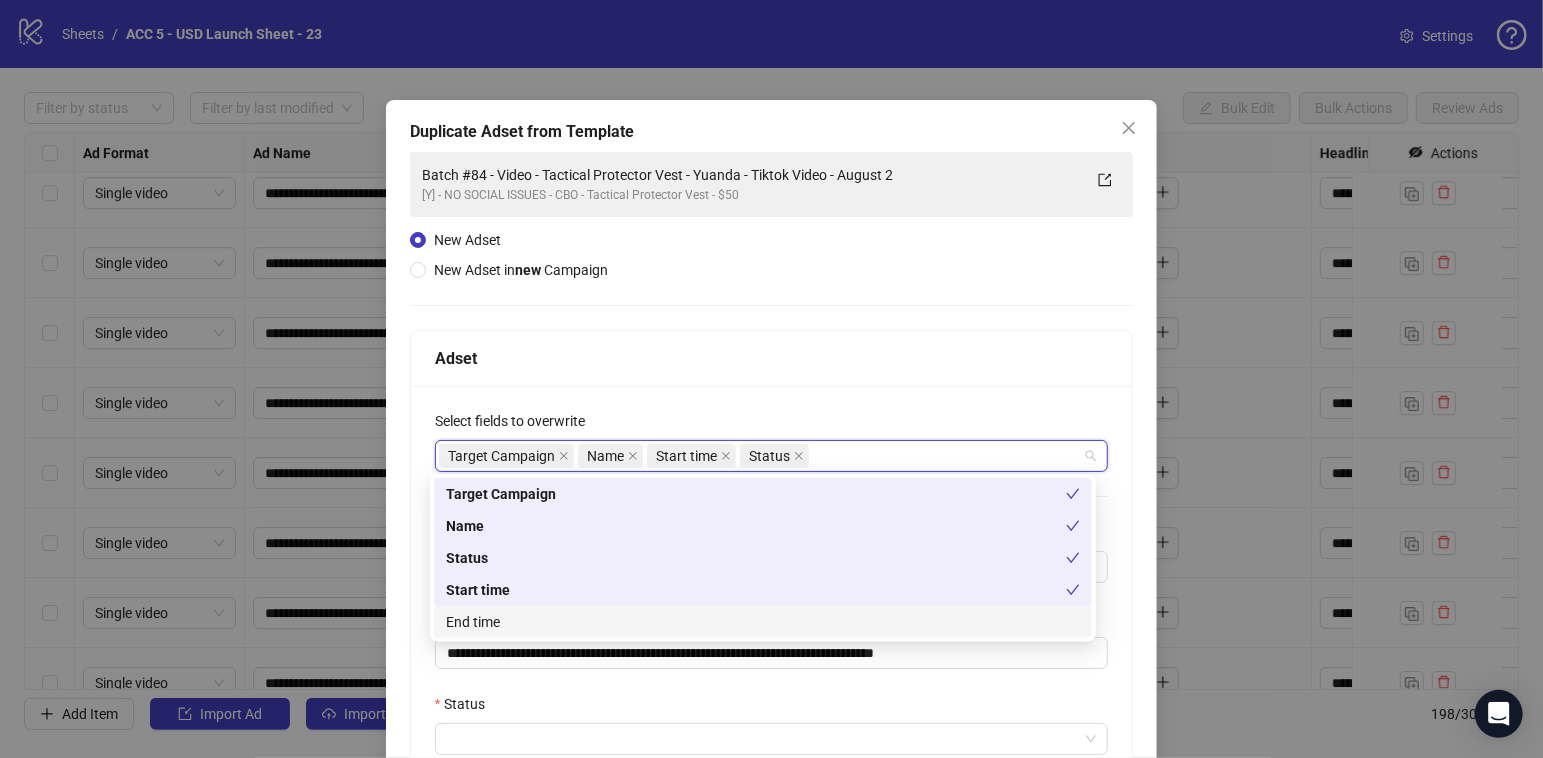 click on "End time" at bounding box center (763, 622) 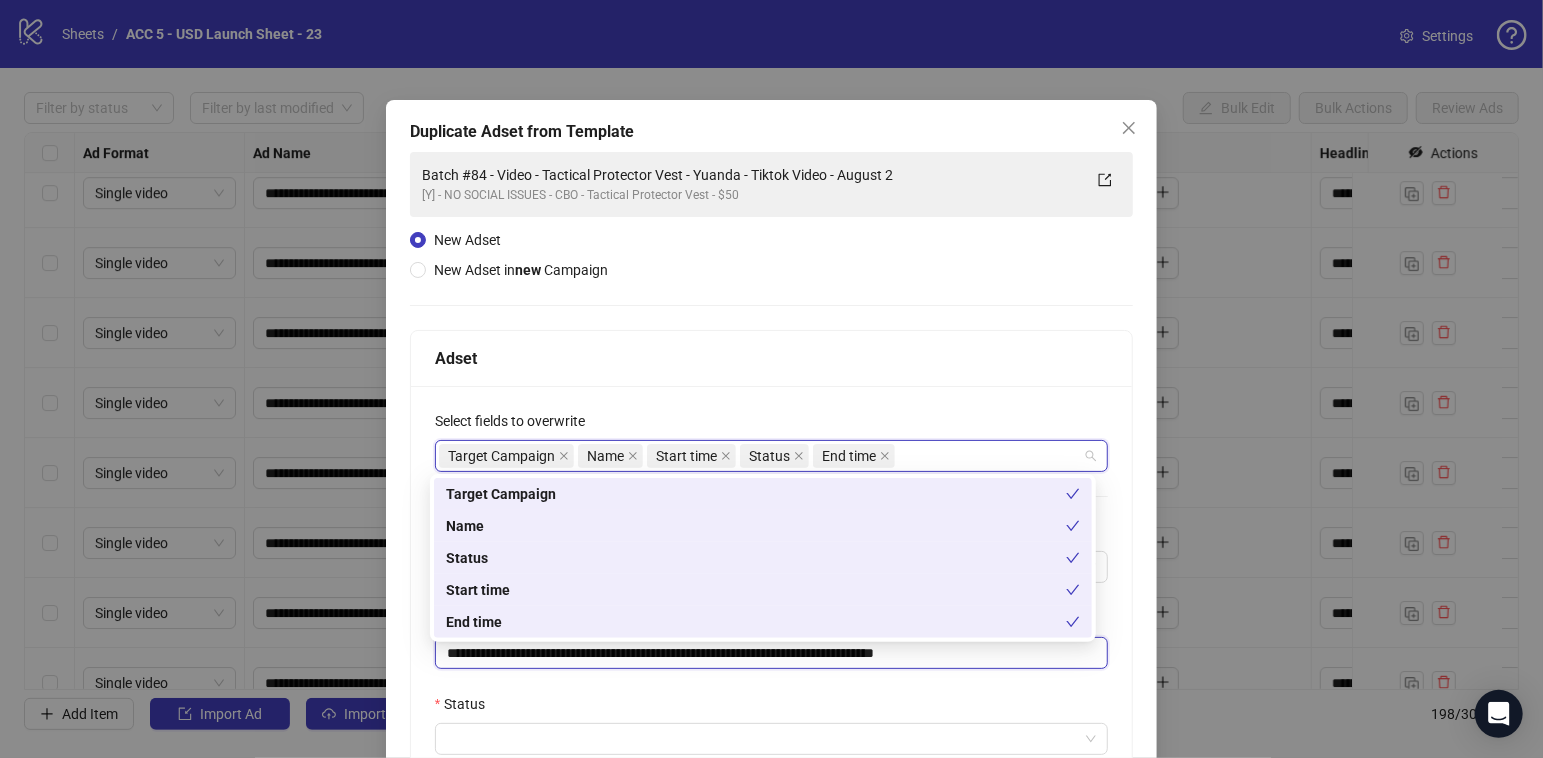 click on "**********" at bounding box center [772, 653] 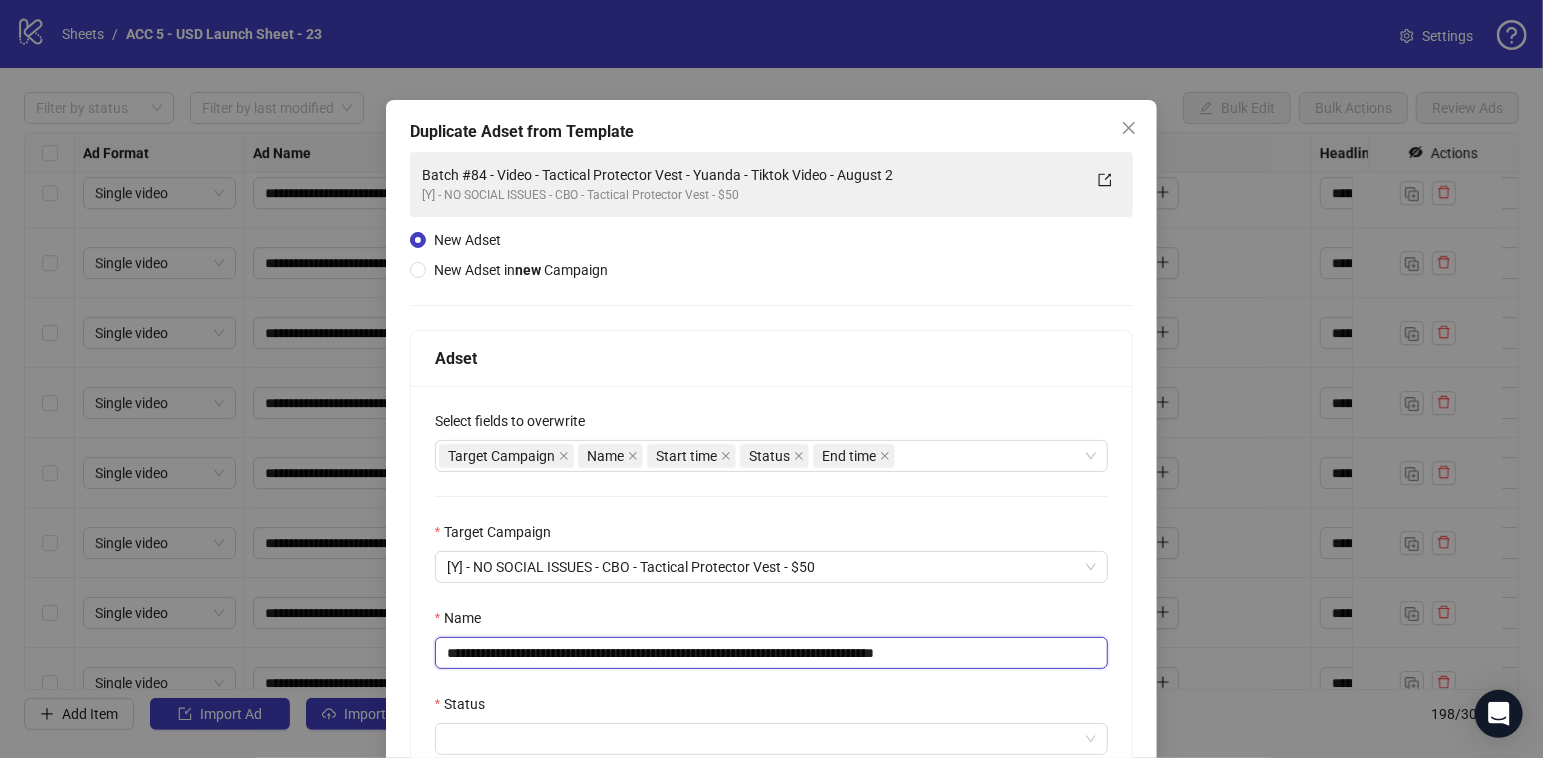 click on "**********" at bounding box center [772, 653] 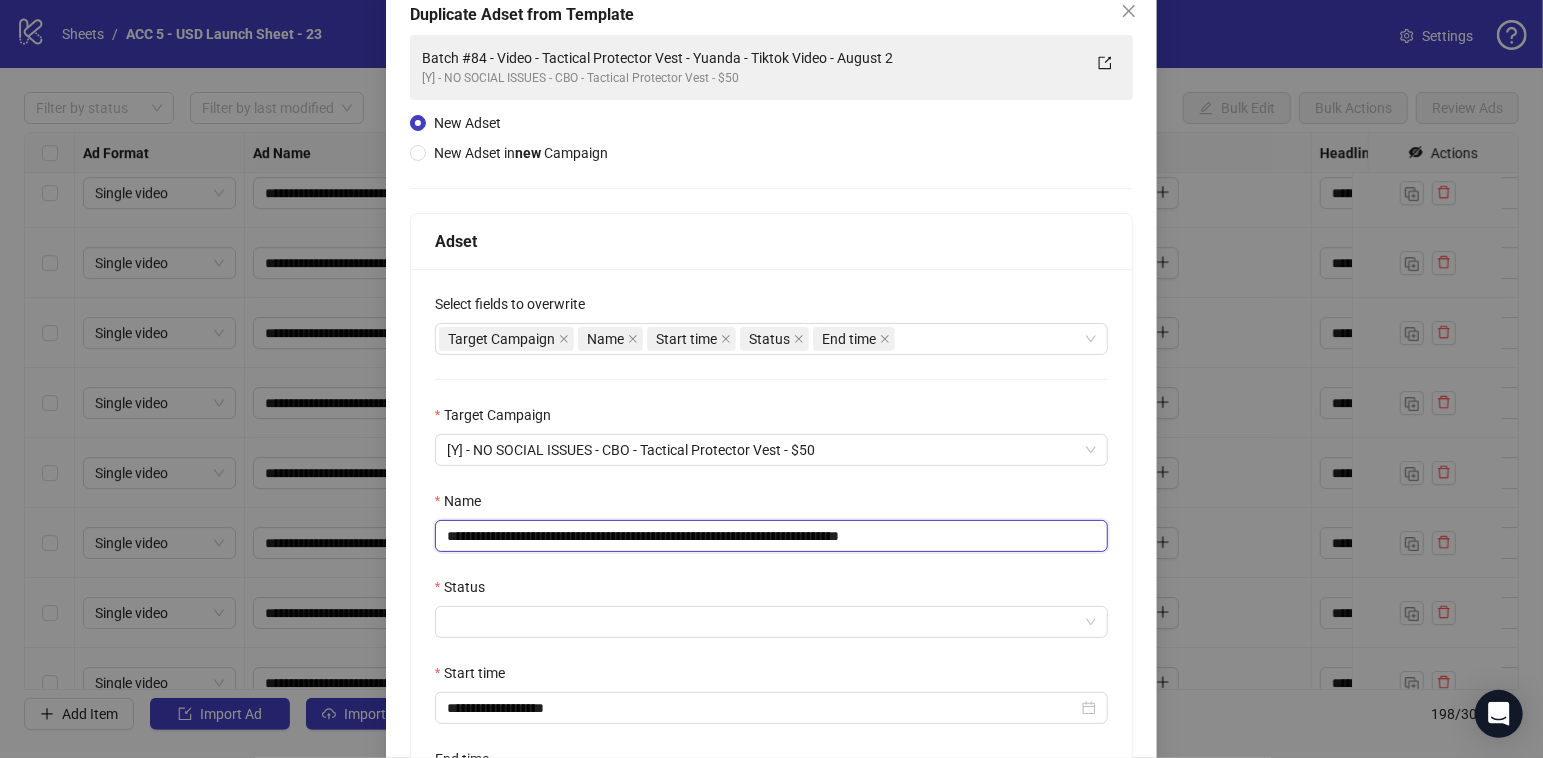 scroll, scrollTop: 317, scrollLeft: 0, axis: vertical 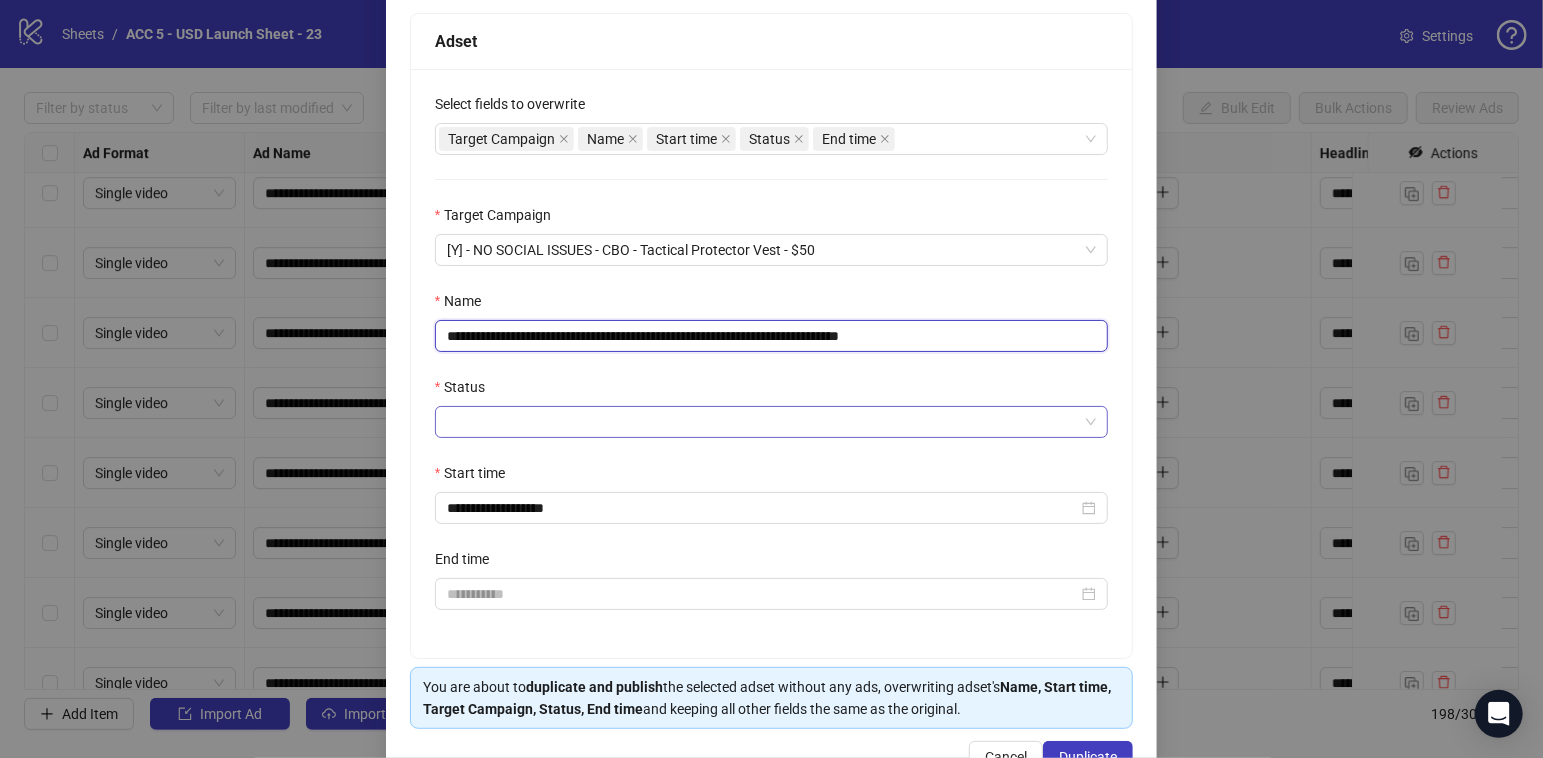 type on "**********" 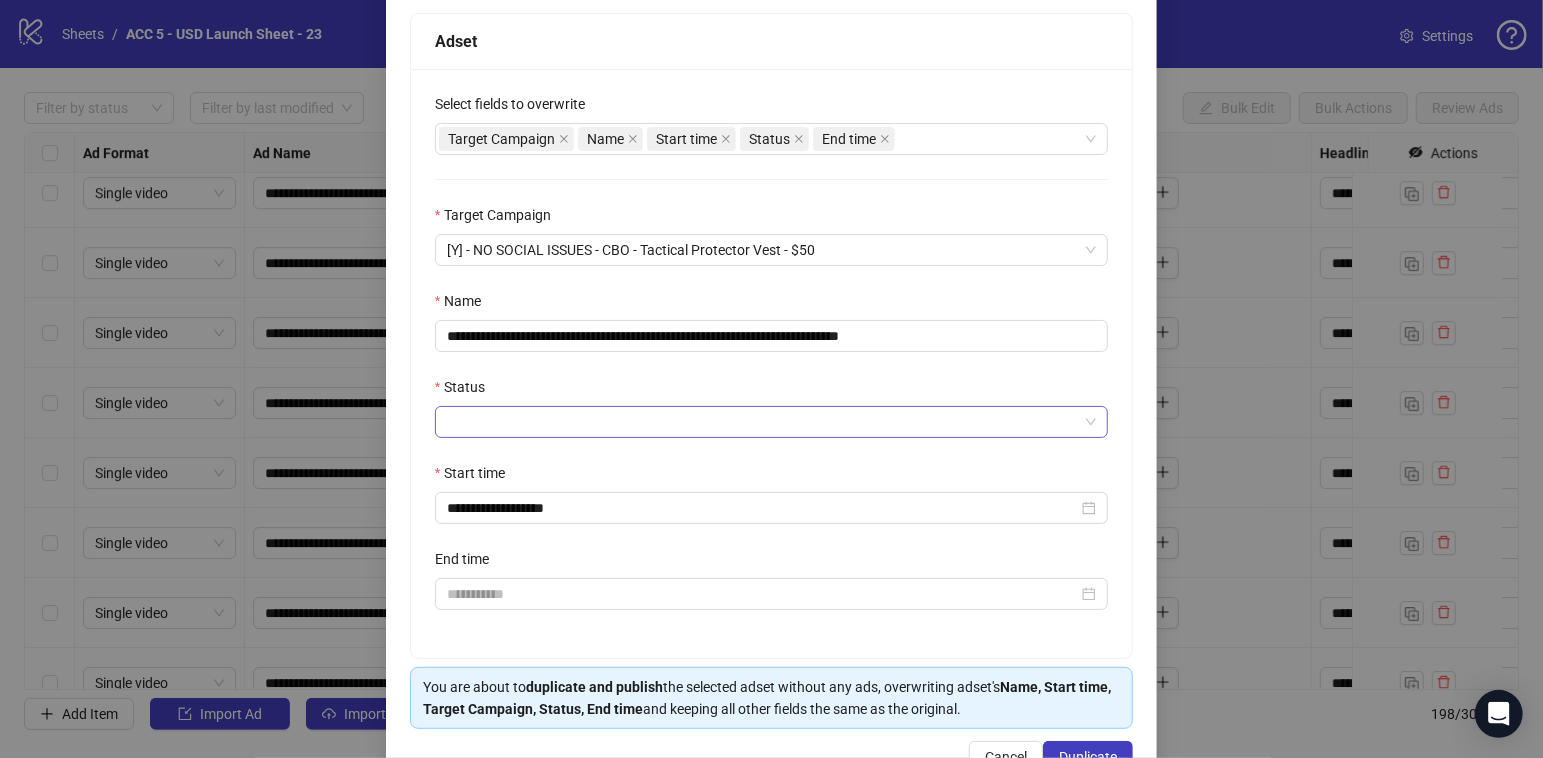 click on "Status" at bounding box center (763, 422) 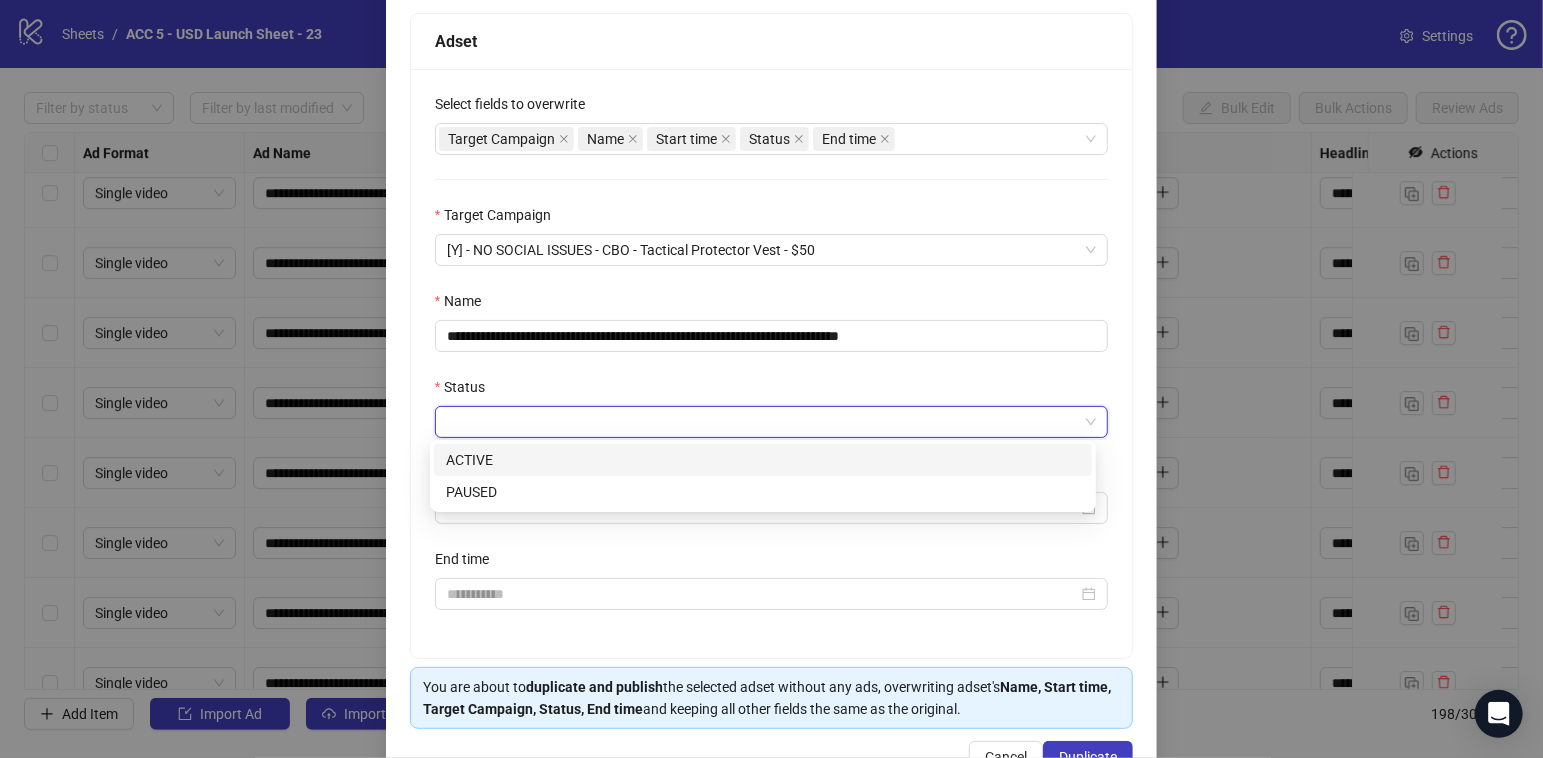 click on "ACTIVE" at bounding box center [763, 460] 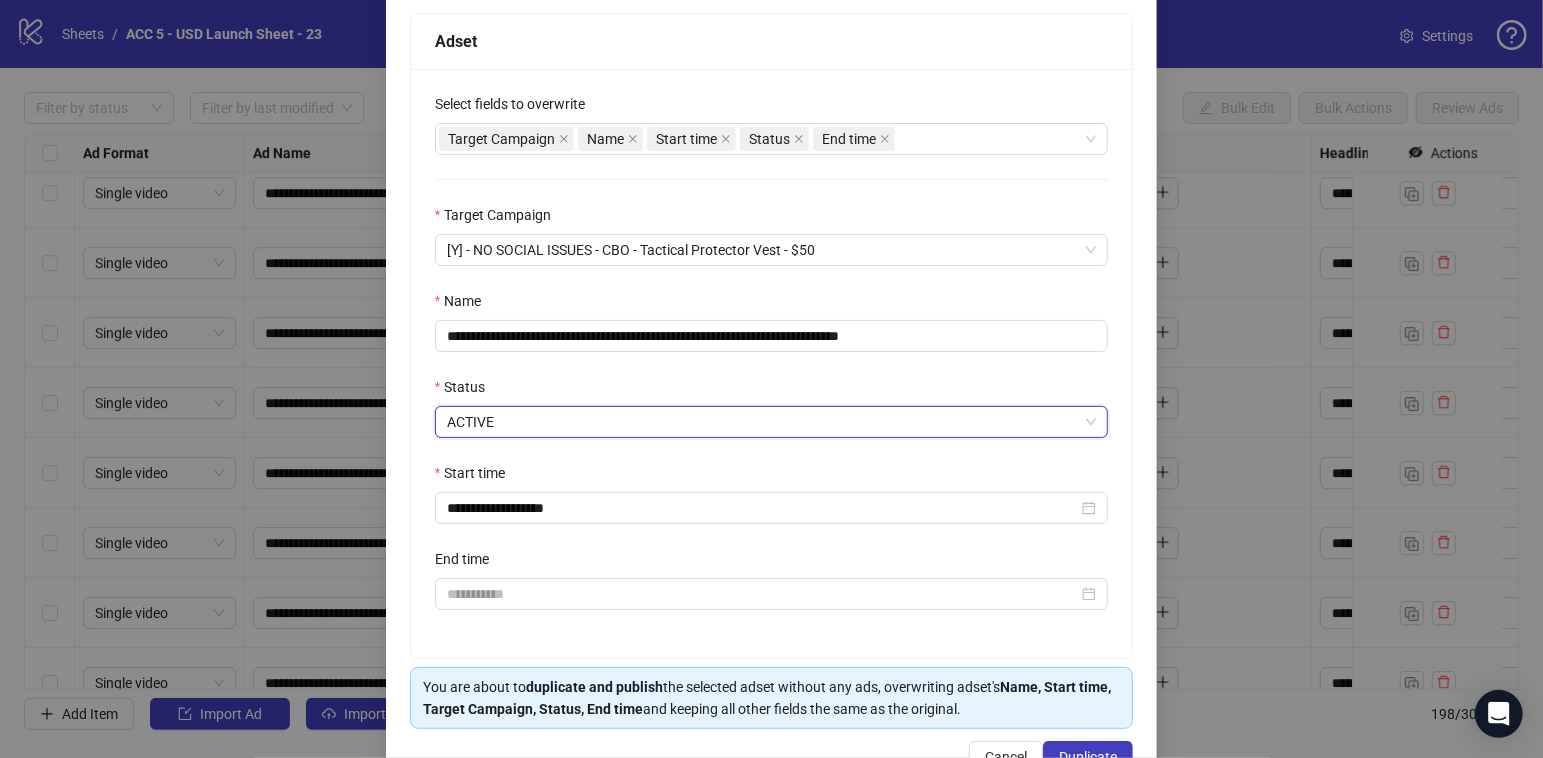 scroll, scrollTop: 373, scrollLeft: 0, axis: vertical 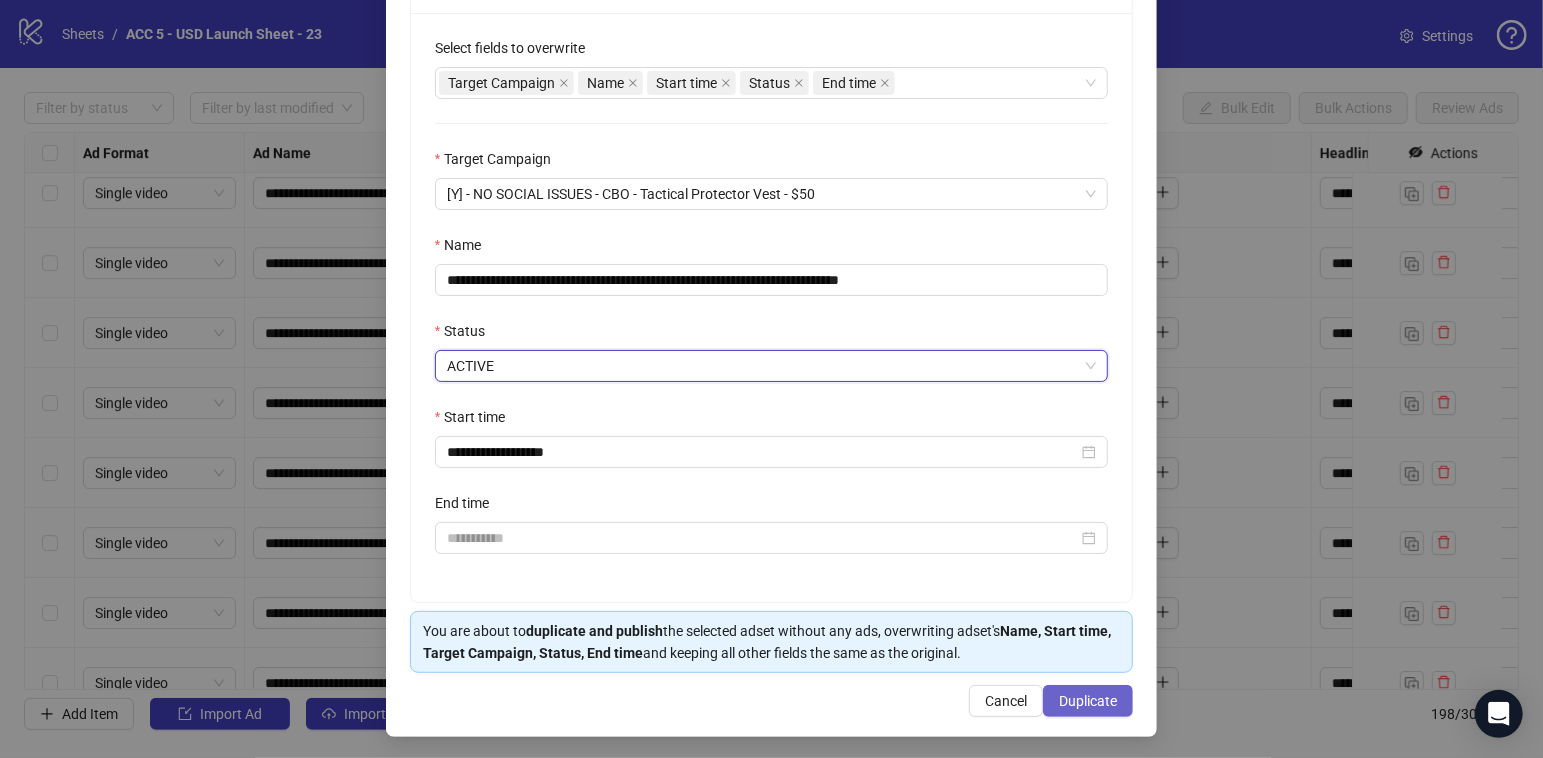 click on "Duplicate" at bounding box center [1088, 701] 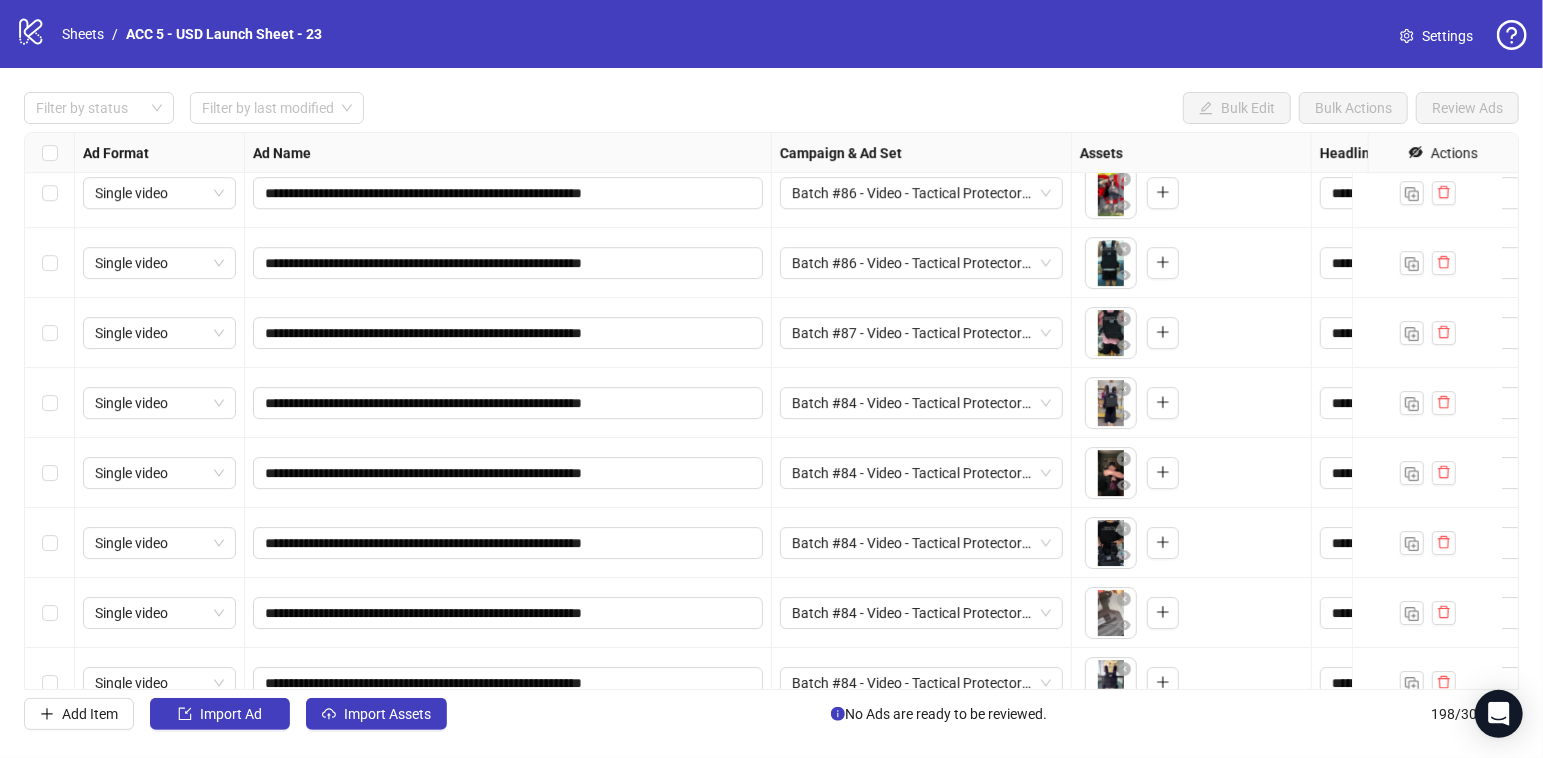 scroll, scrollTop: 13310, scrollLeft: 0, axis: vertical 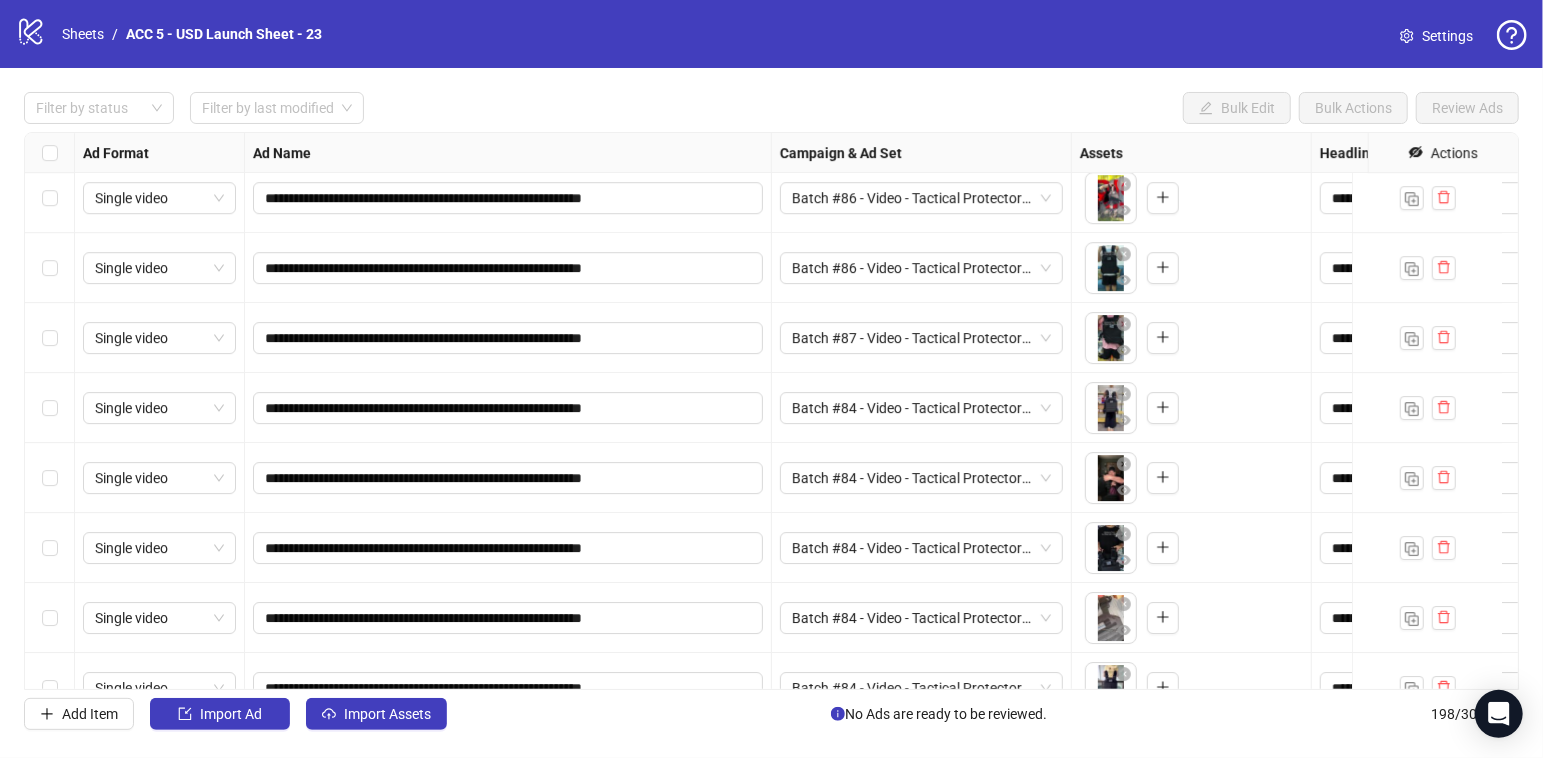 click on "**********" at bounding box center [771, 411] 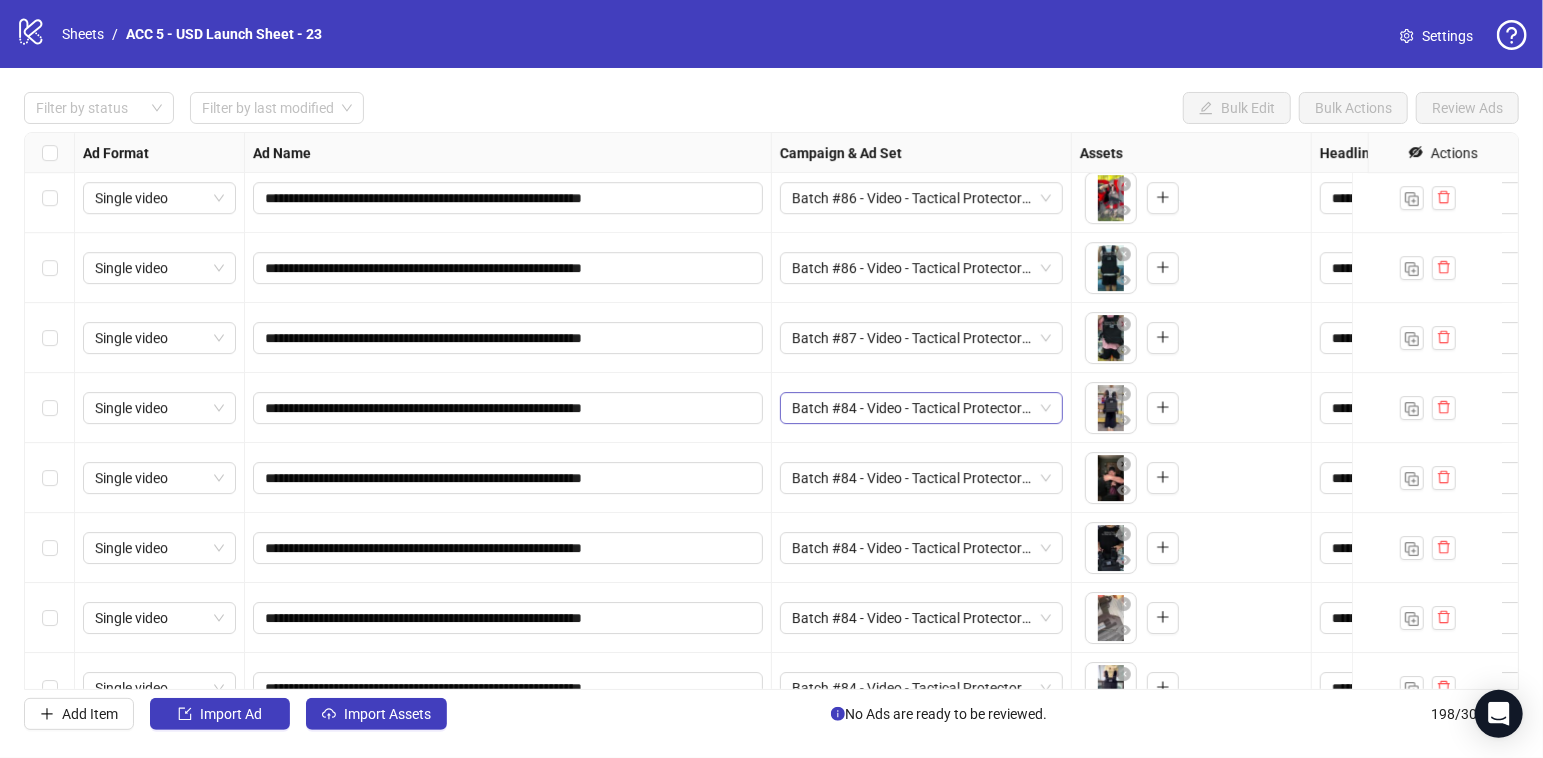 click on "Batch #84 - Video - Tactical Protector Vest - Yuanda - Tiktok Video - August 2" at bounding box center [921, 408] 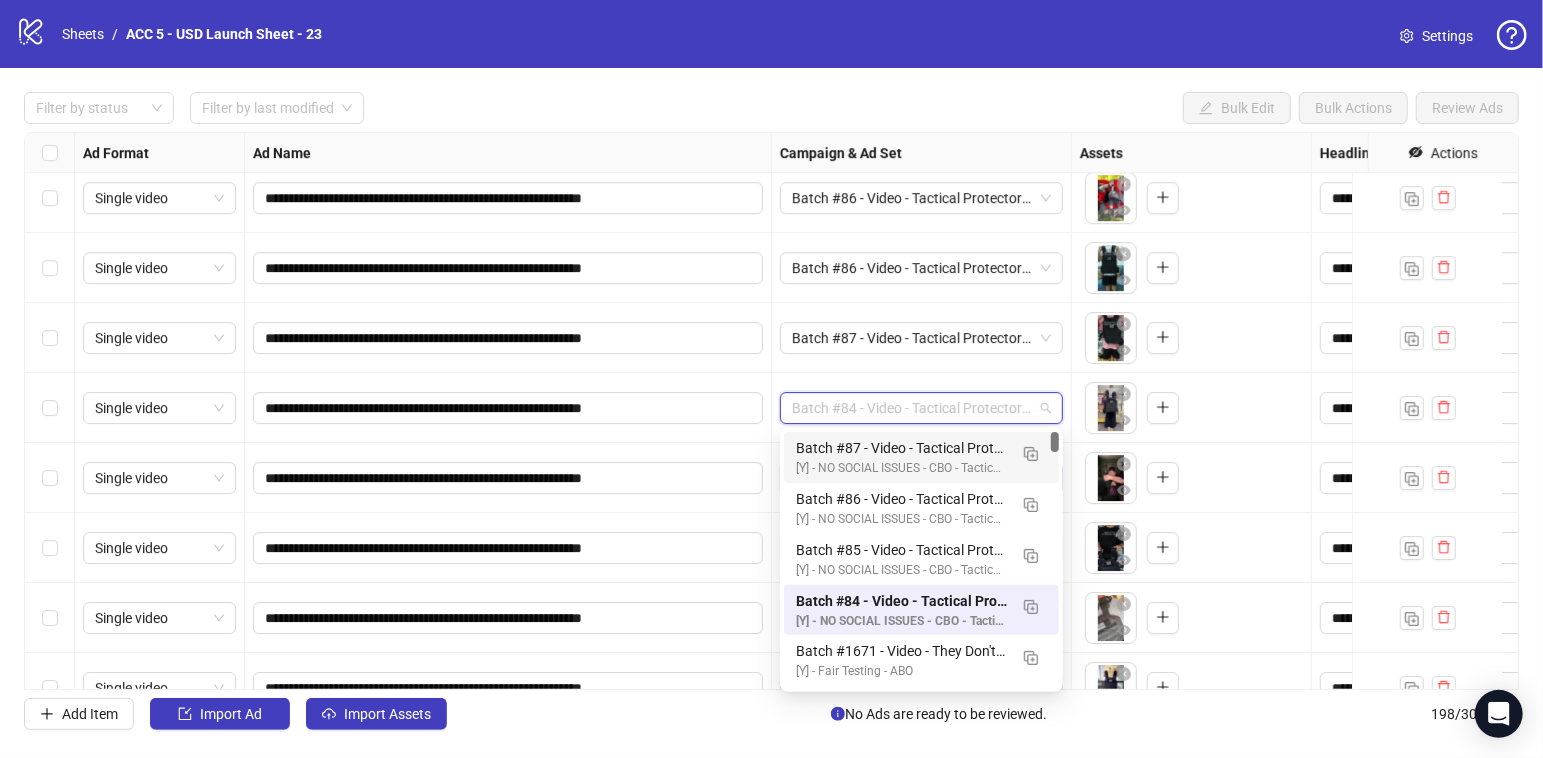 click on "Batch #87 - Video - Tactical Protector Vest - Yuanda - Tiktok Video - August 2" at bounding box center [901, 448] 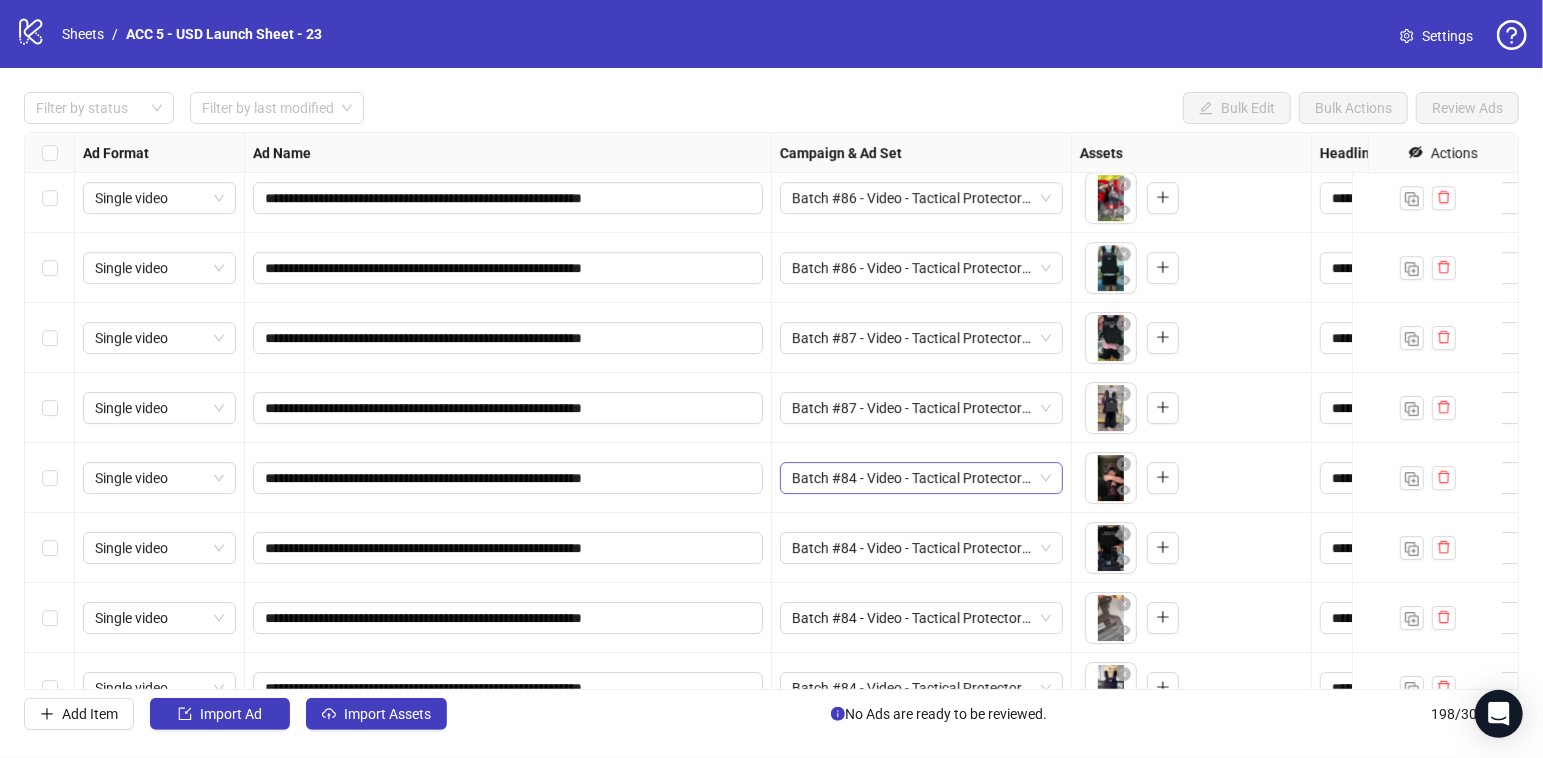 click on "Batch #84 - Video - Tactical Protector Vest - Yuanda - Tiktok Video - August 2" at bounding box center [921, 478] 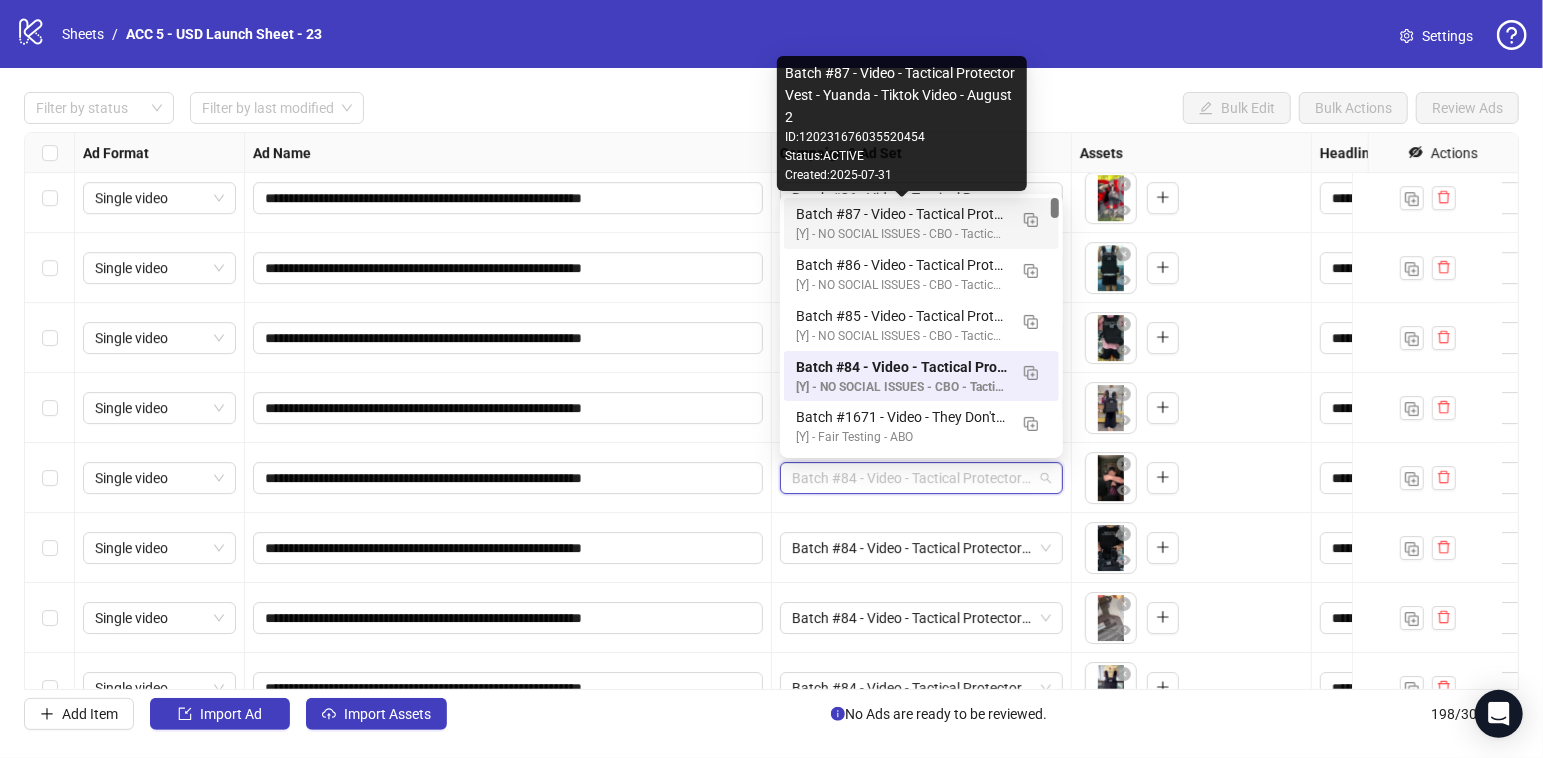 drag, startPoint x: 890, startPoint y: 217, endPoint x: 912, endPoint y: 226, distance: 23.769728 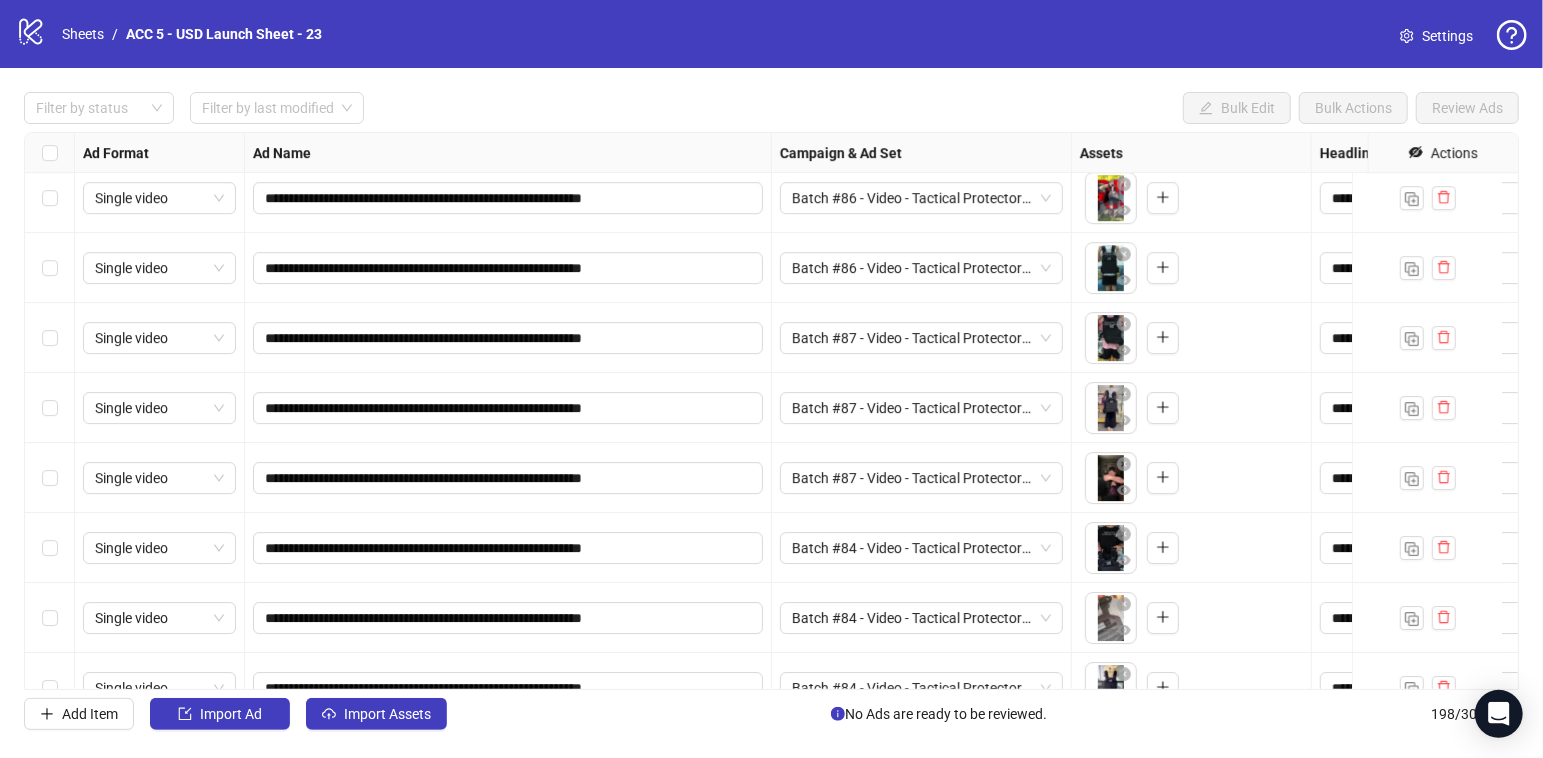 scroll, scrollTop: 13360, scrollLeft: 0, axis: vertical 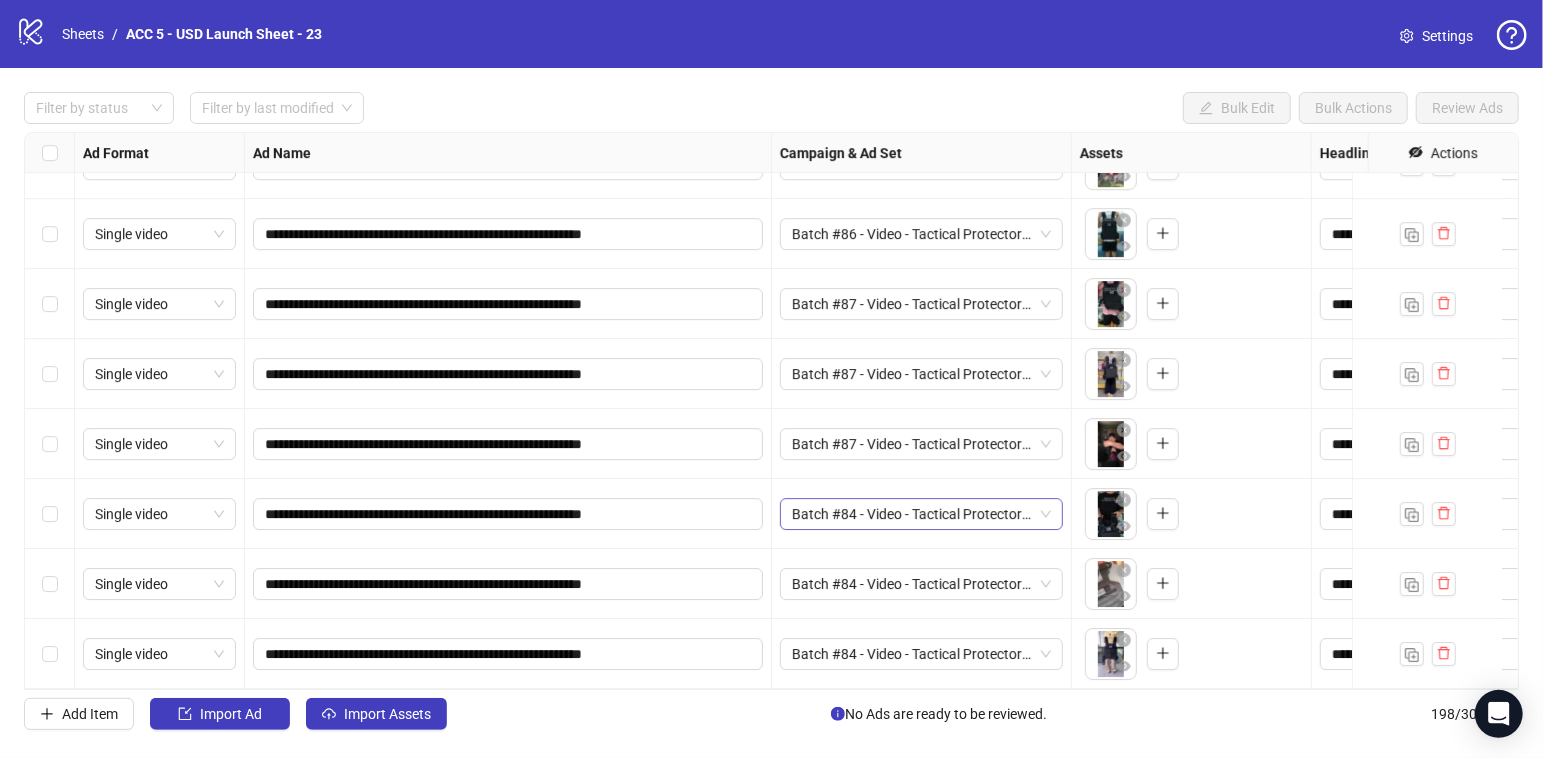 click on "**********" at bounding box center [771, 411] 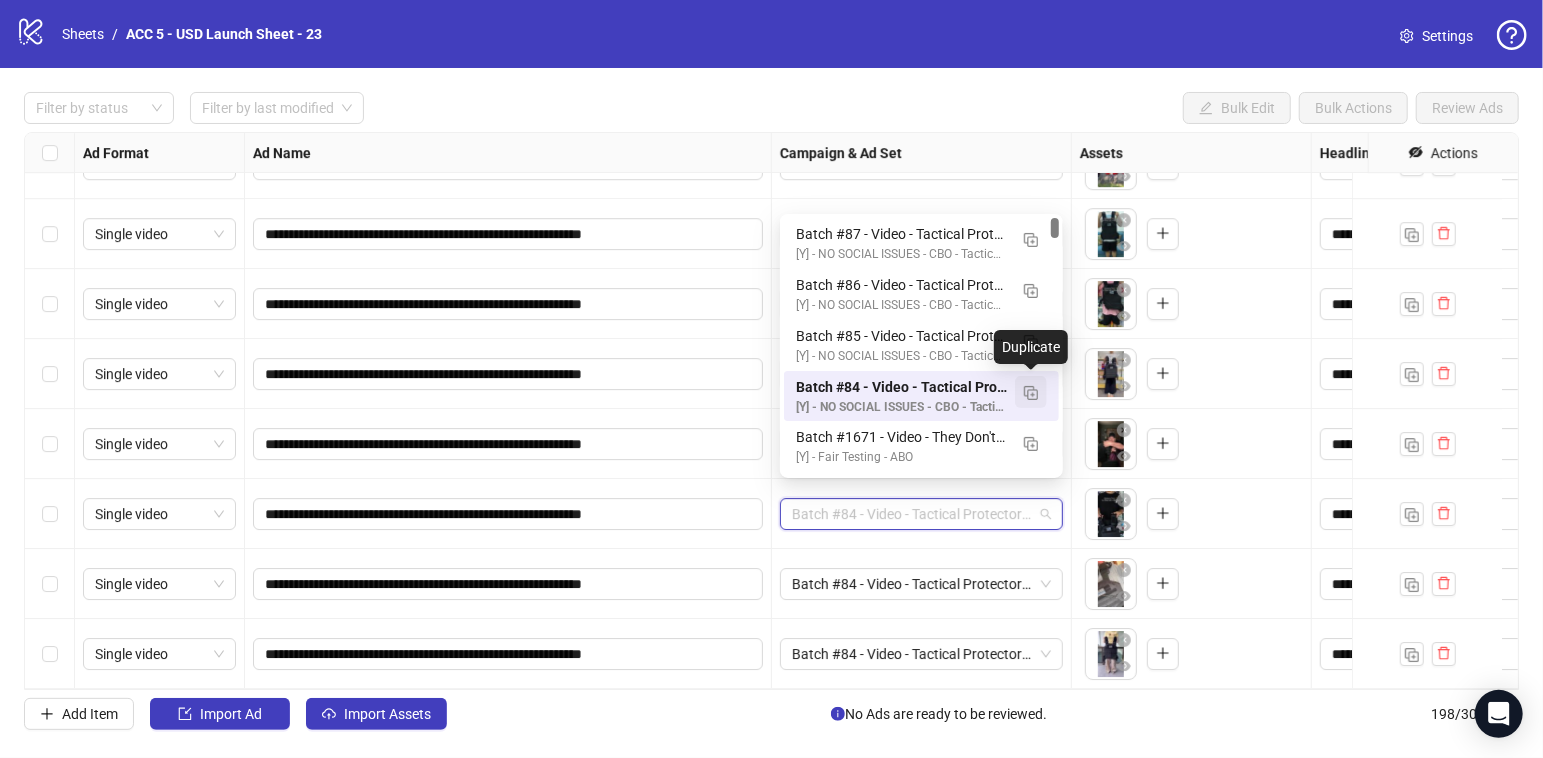 click at bounding box center (1031, 392) 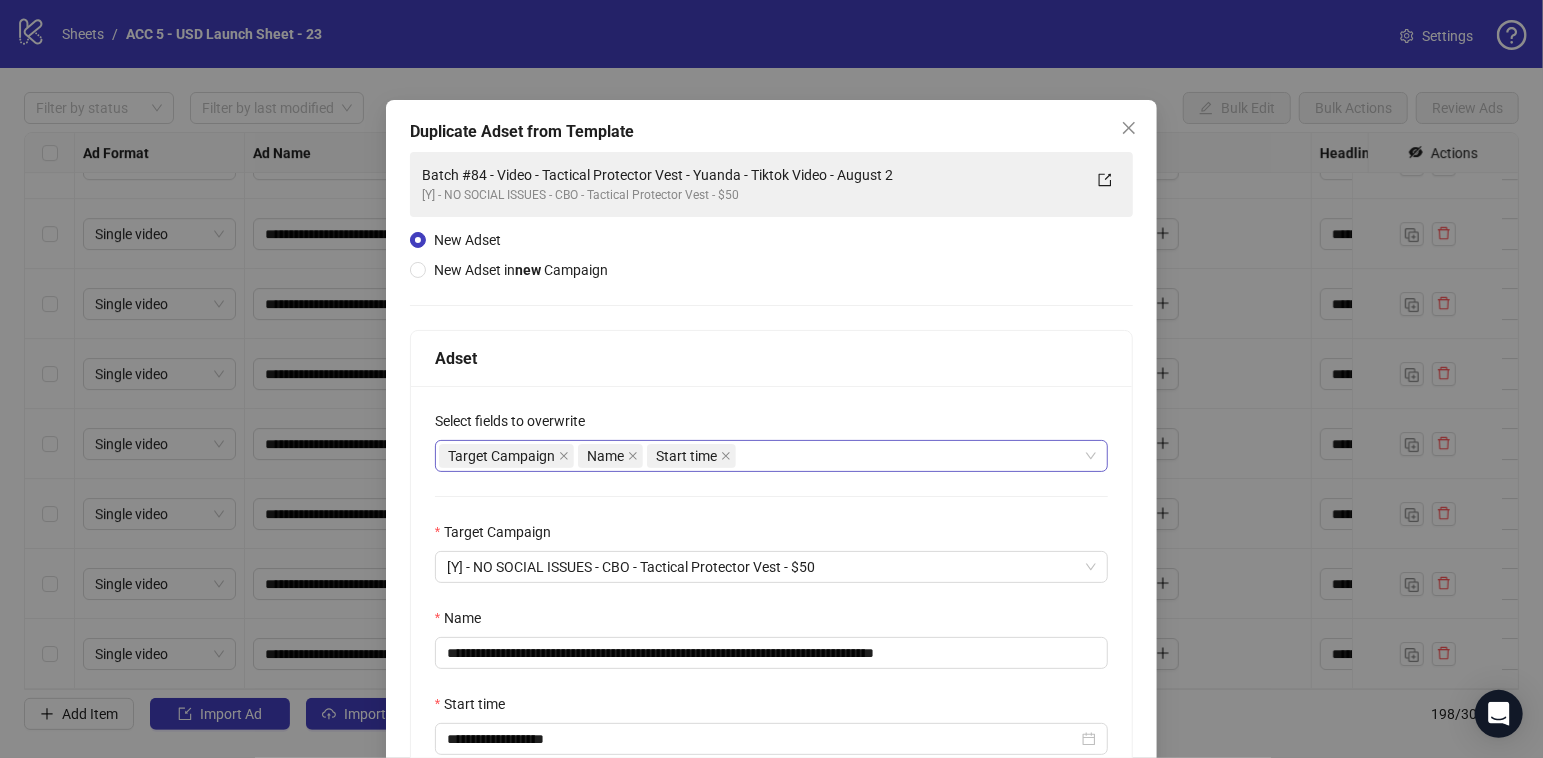 click on "Start time" at bounding box center (691, 456) 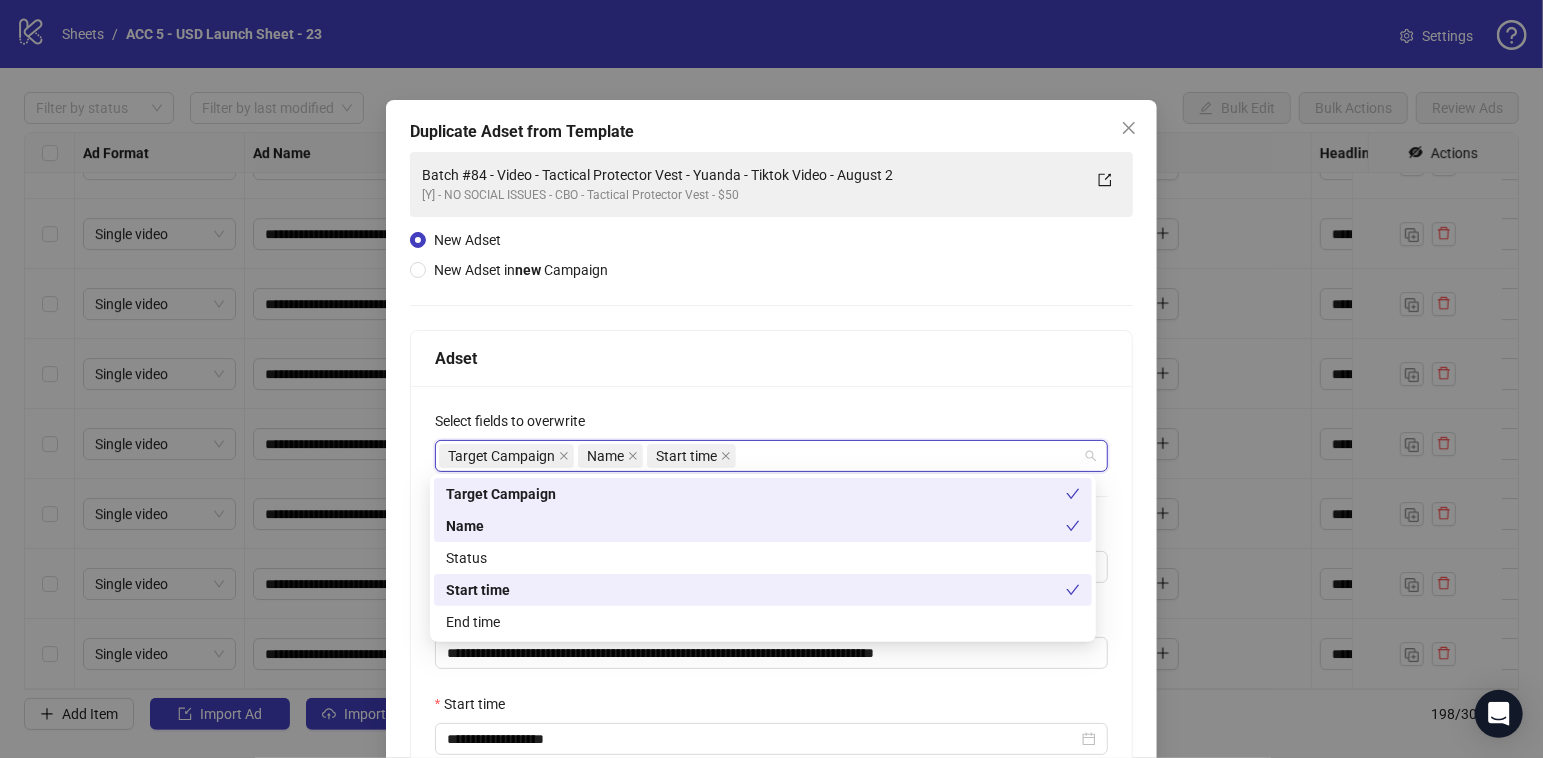 click on "Target Campaign Name Start time" at bounding box center [761, 456] 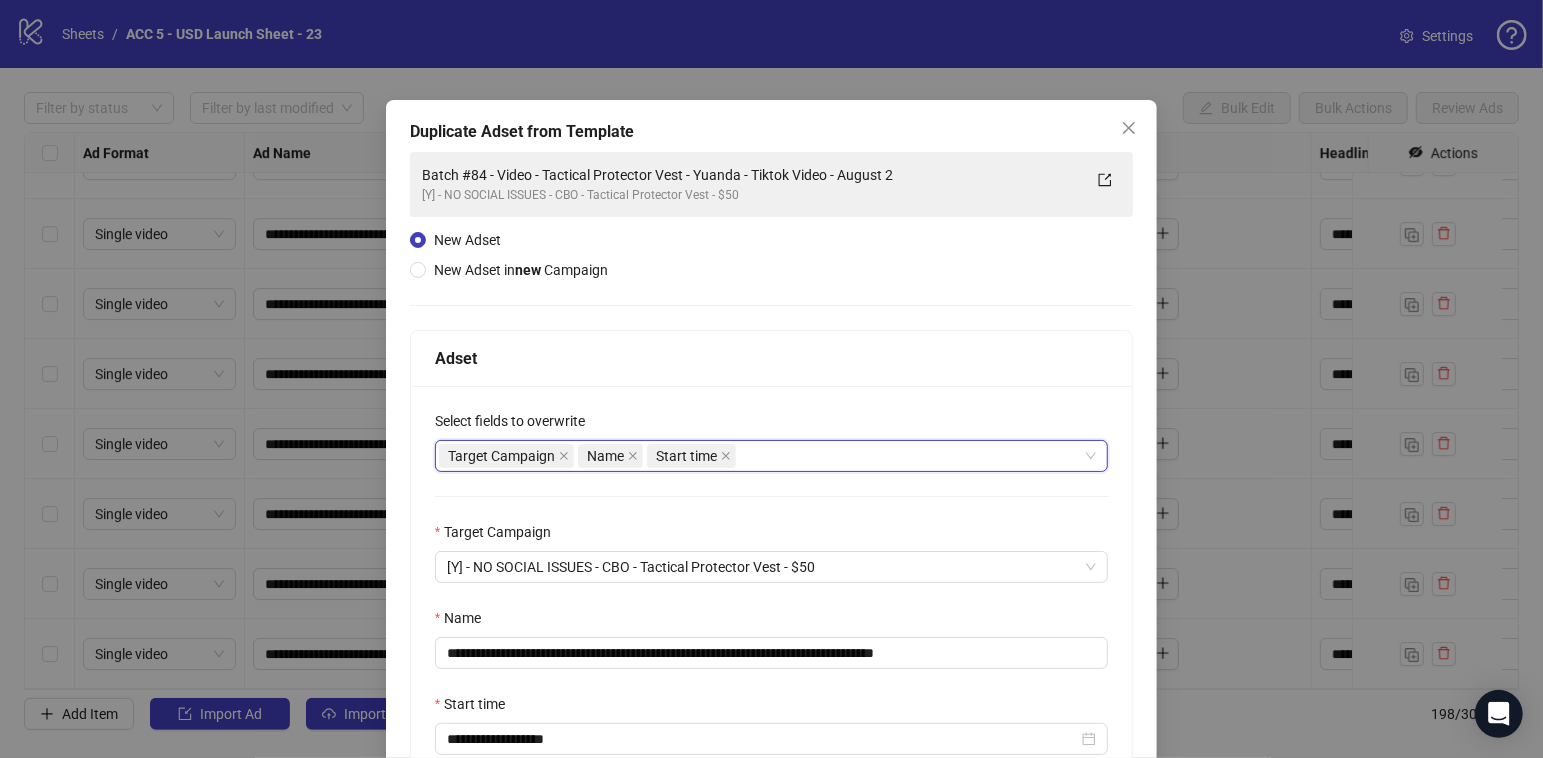 click on "Target Campaign Name Start time" at bounding box center [761, 456] 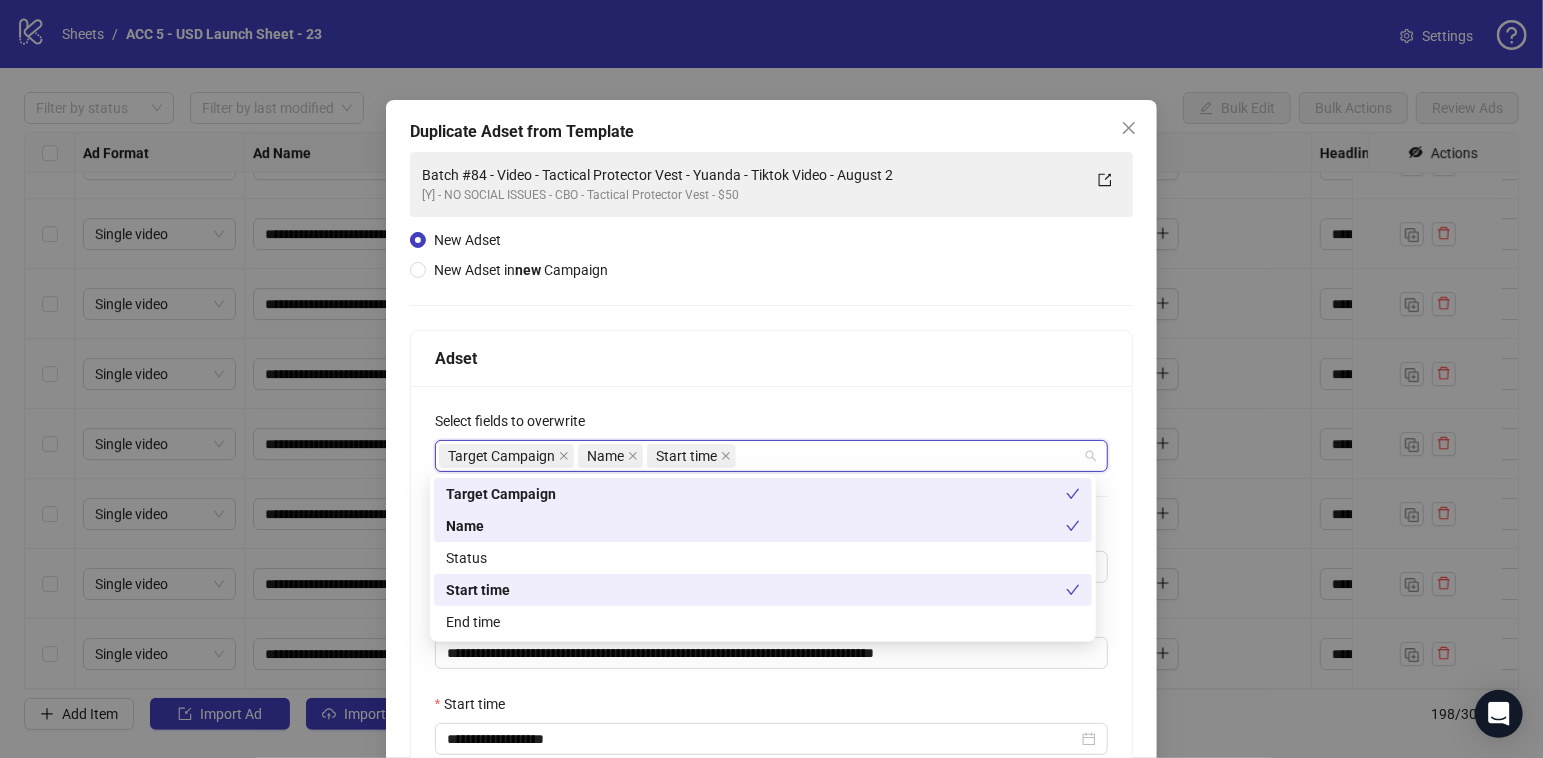 click on "Status" at bounding box center (763, 558) 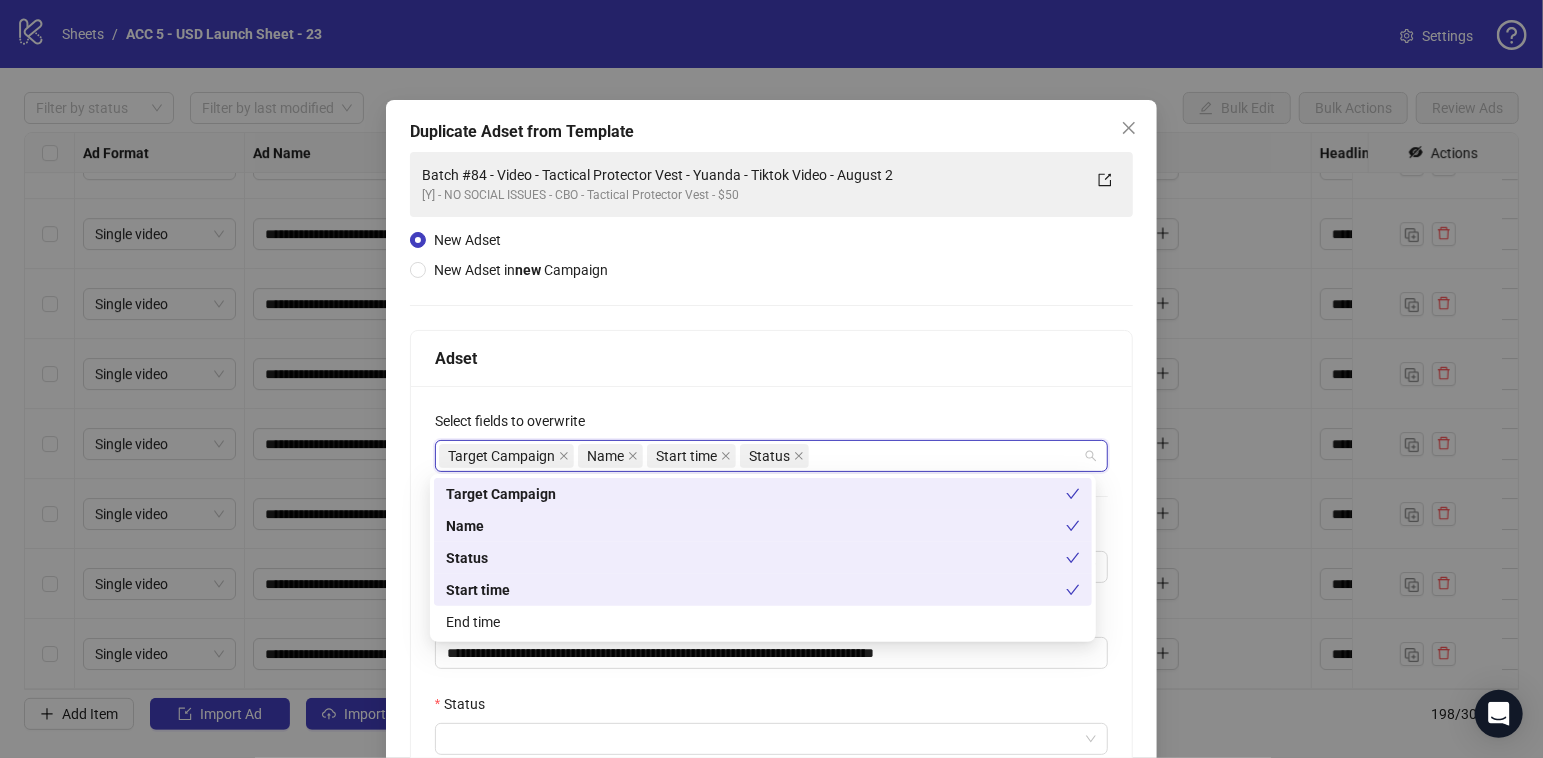 click on "End time" at bounding box center (763, 622) 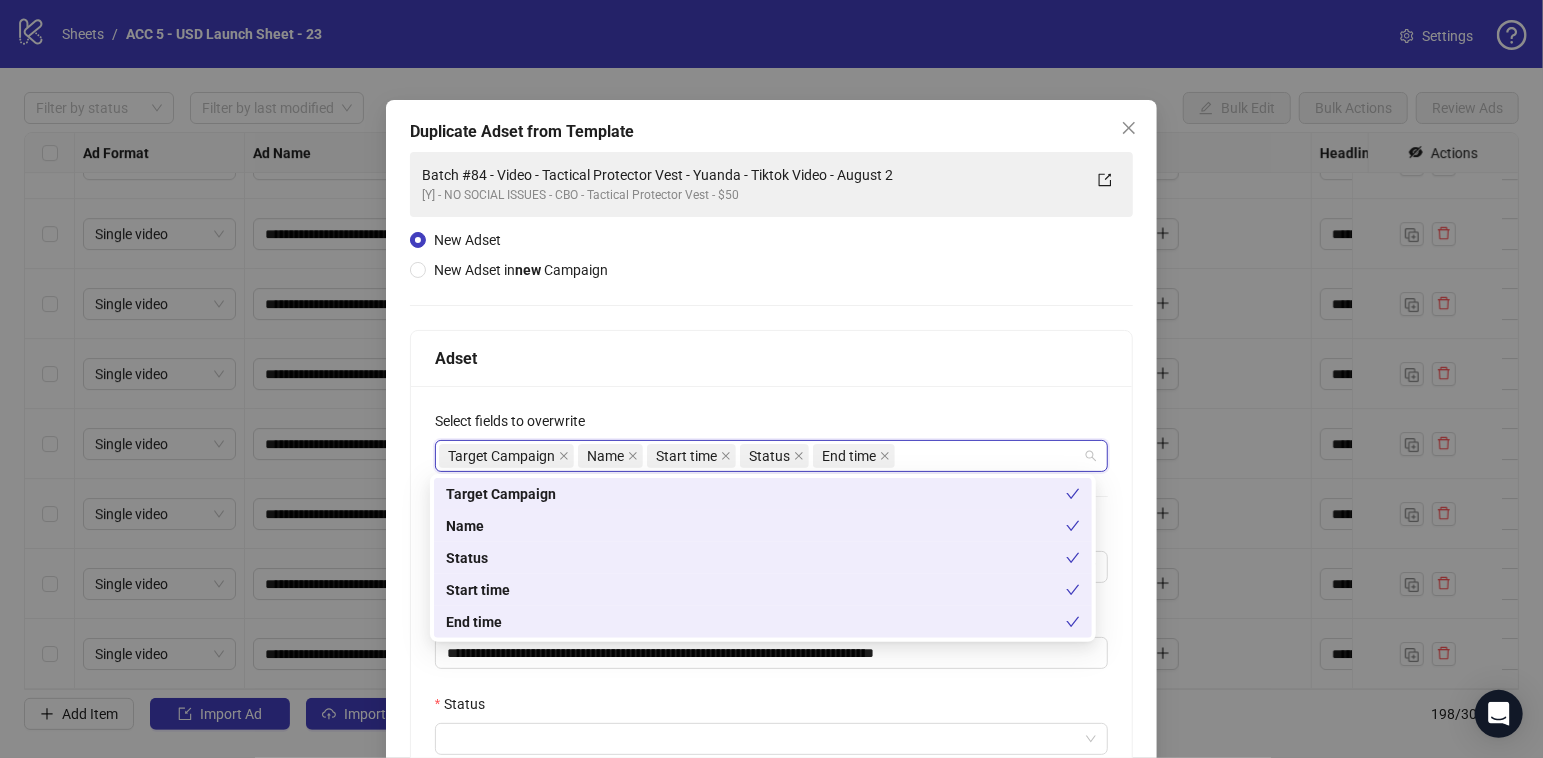 click on "start_time end_time Target Campaign Name Status Start time End time" at bounding box center [763, 558] 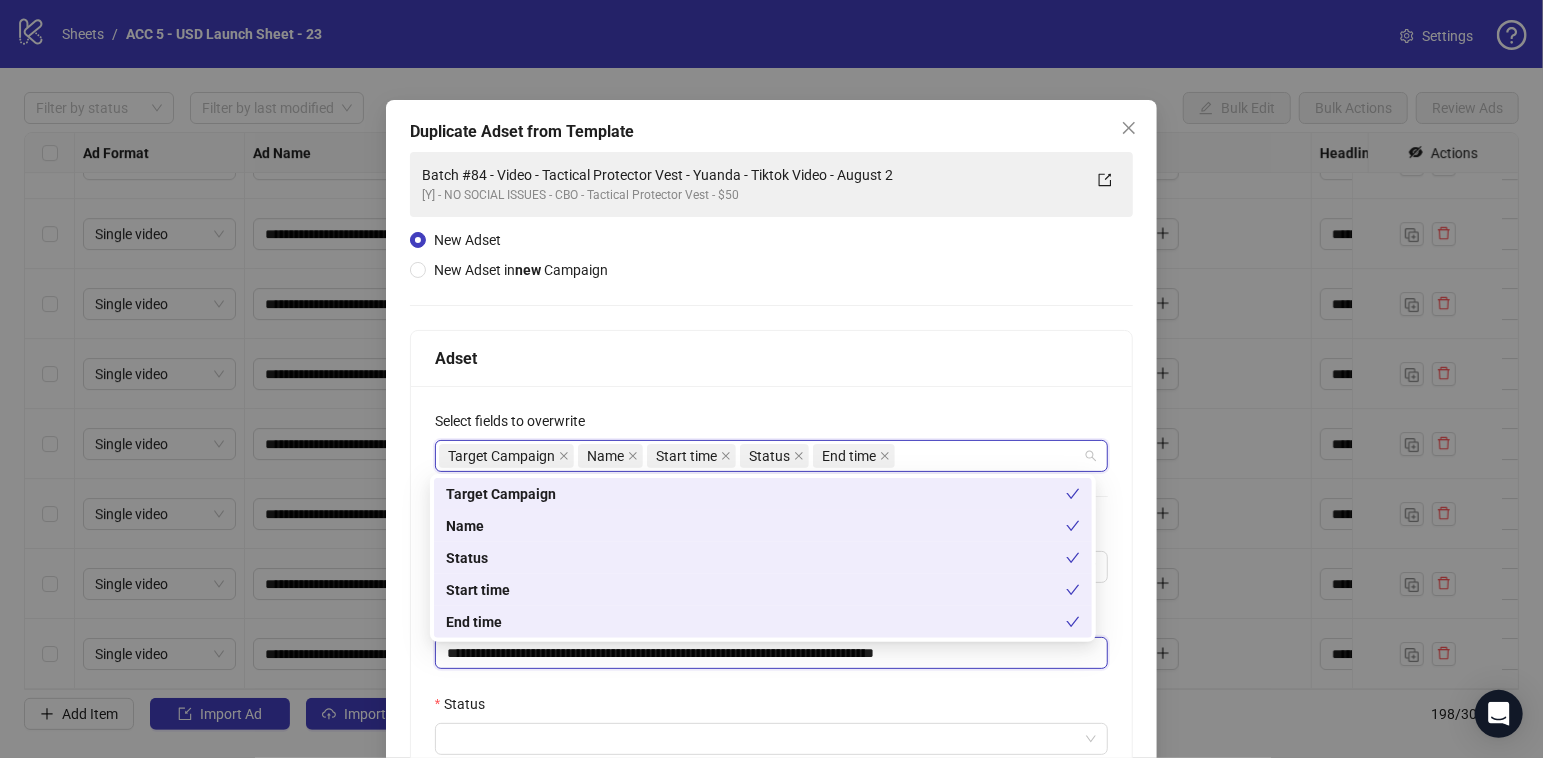 click on "**********" at bounding box center [772, 653] 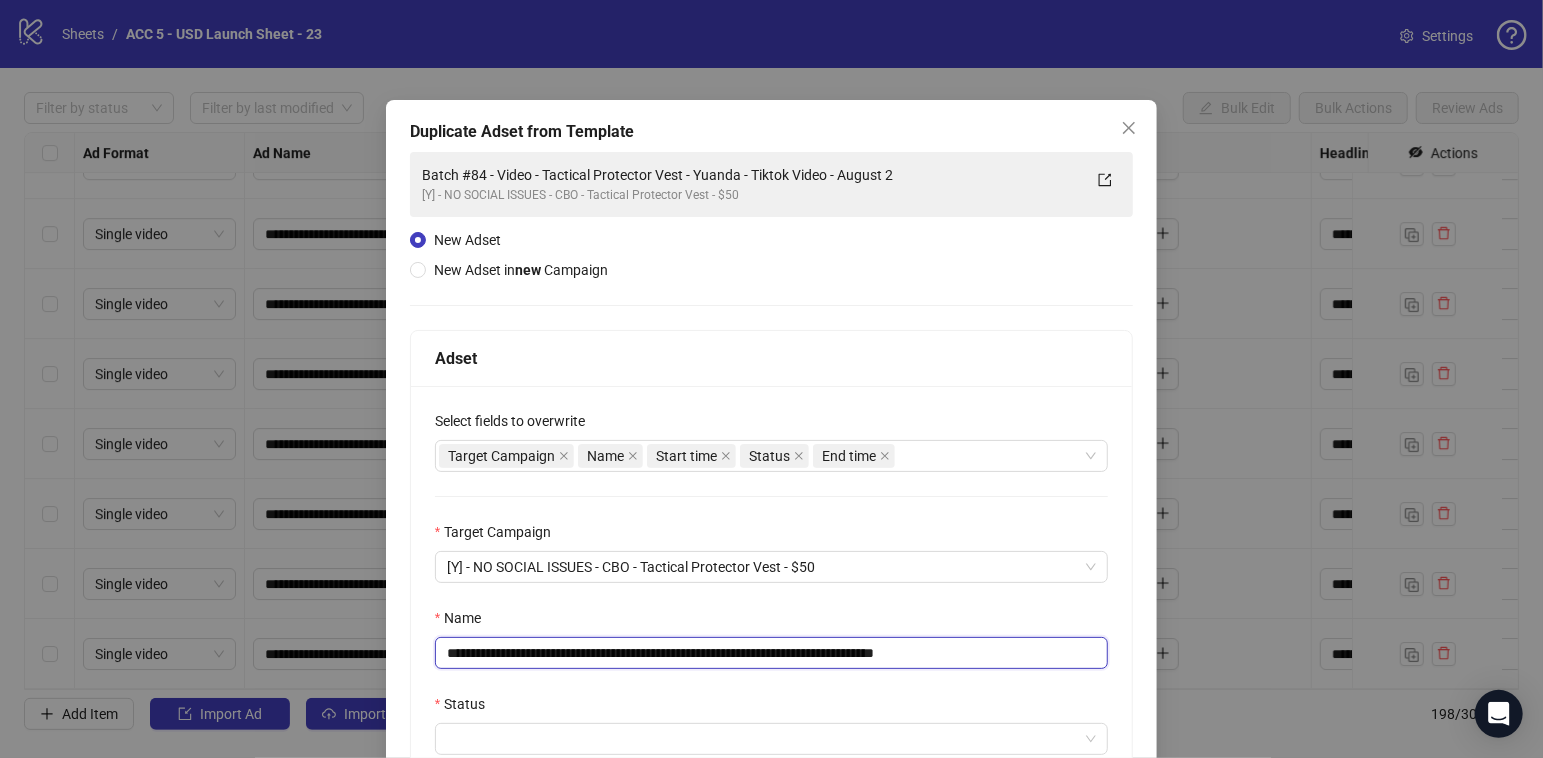 paste 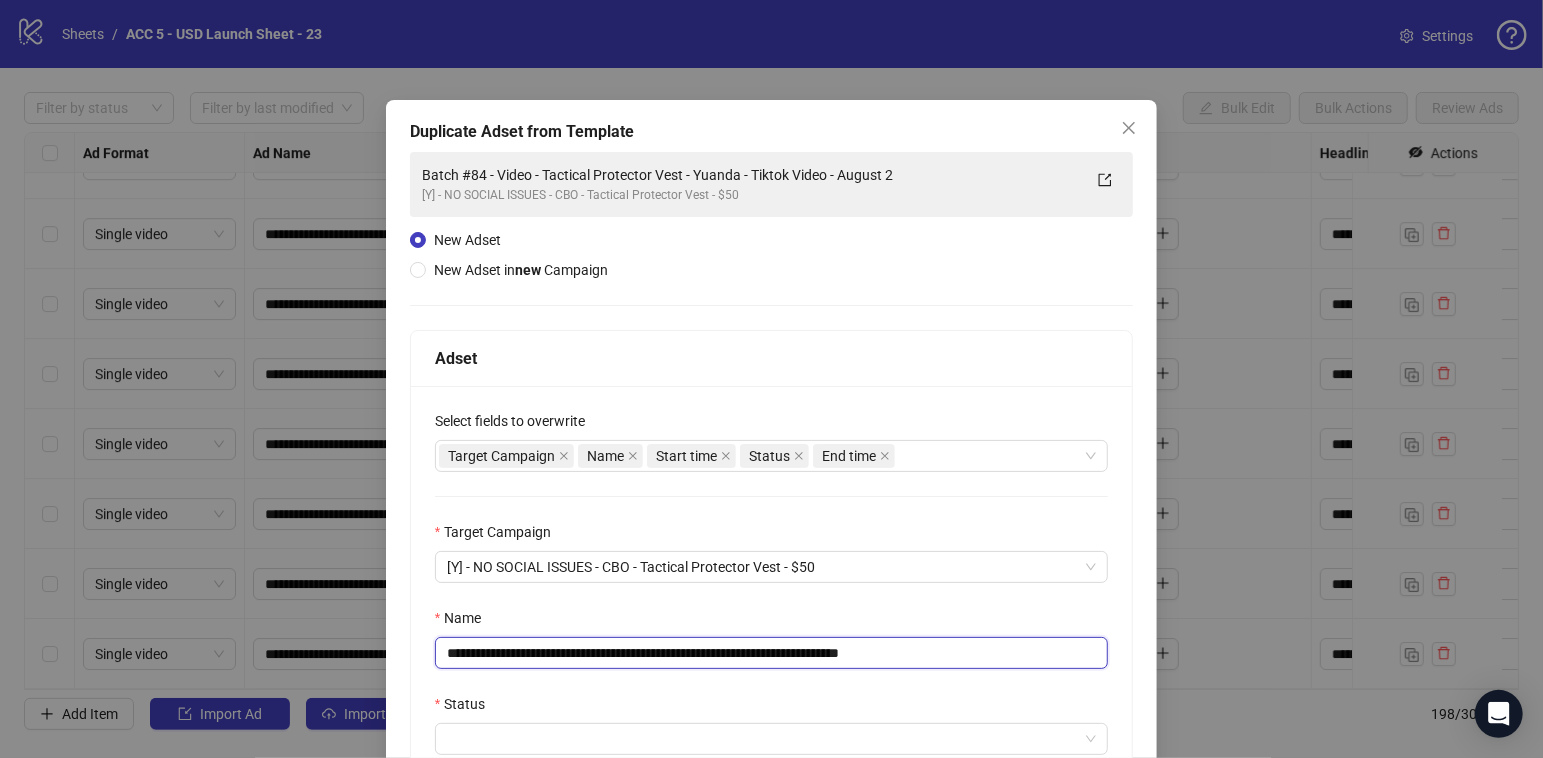 click on "**********" at bounding box center (772, 653) 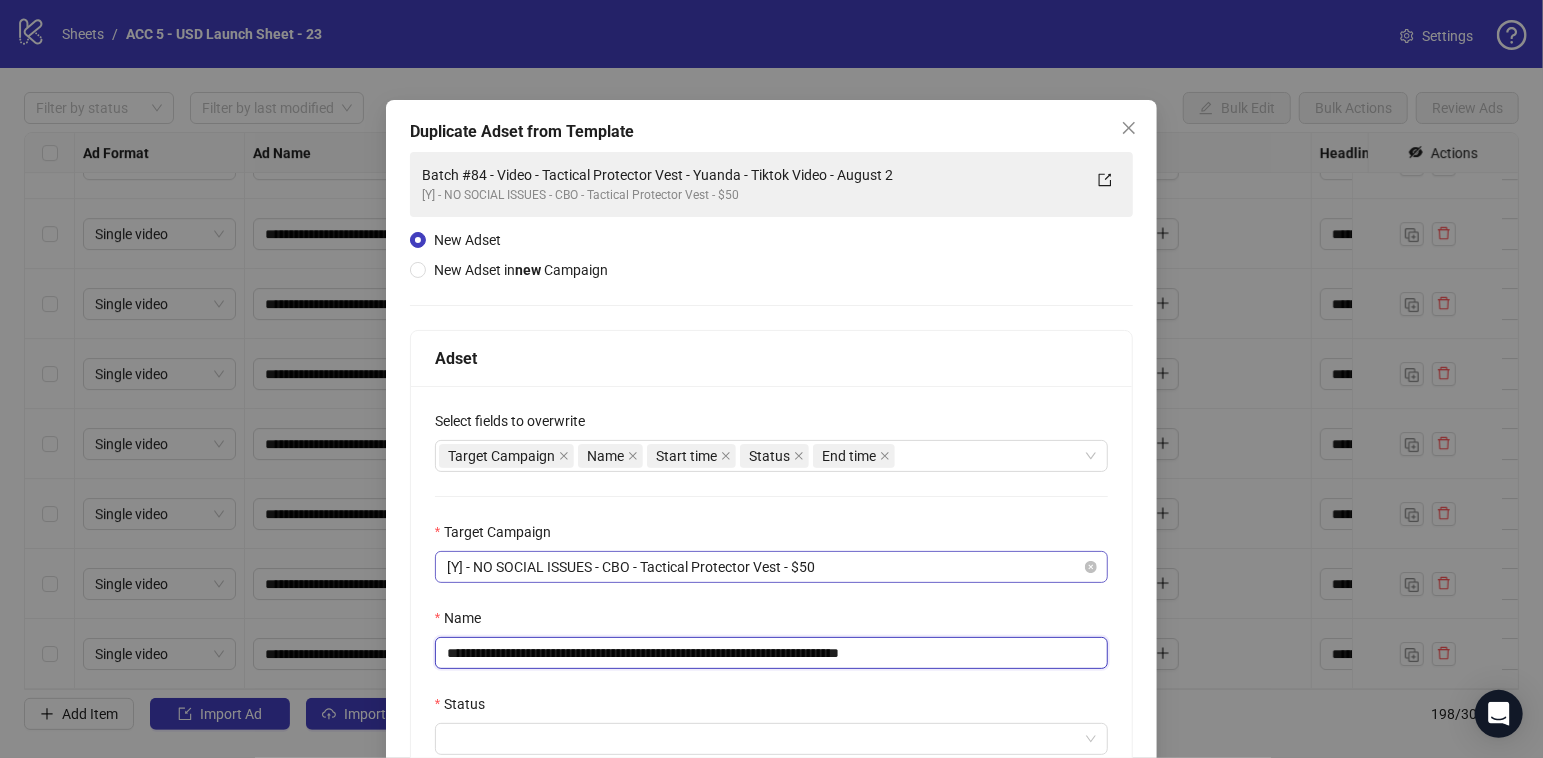 click on "[Y] - NO SOCIAL ISSUES - CBO - Tactical Protector Vest - $50" at bounding box center [772, 567] 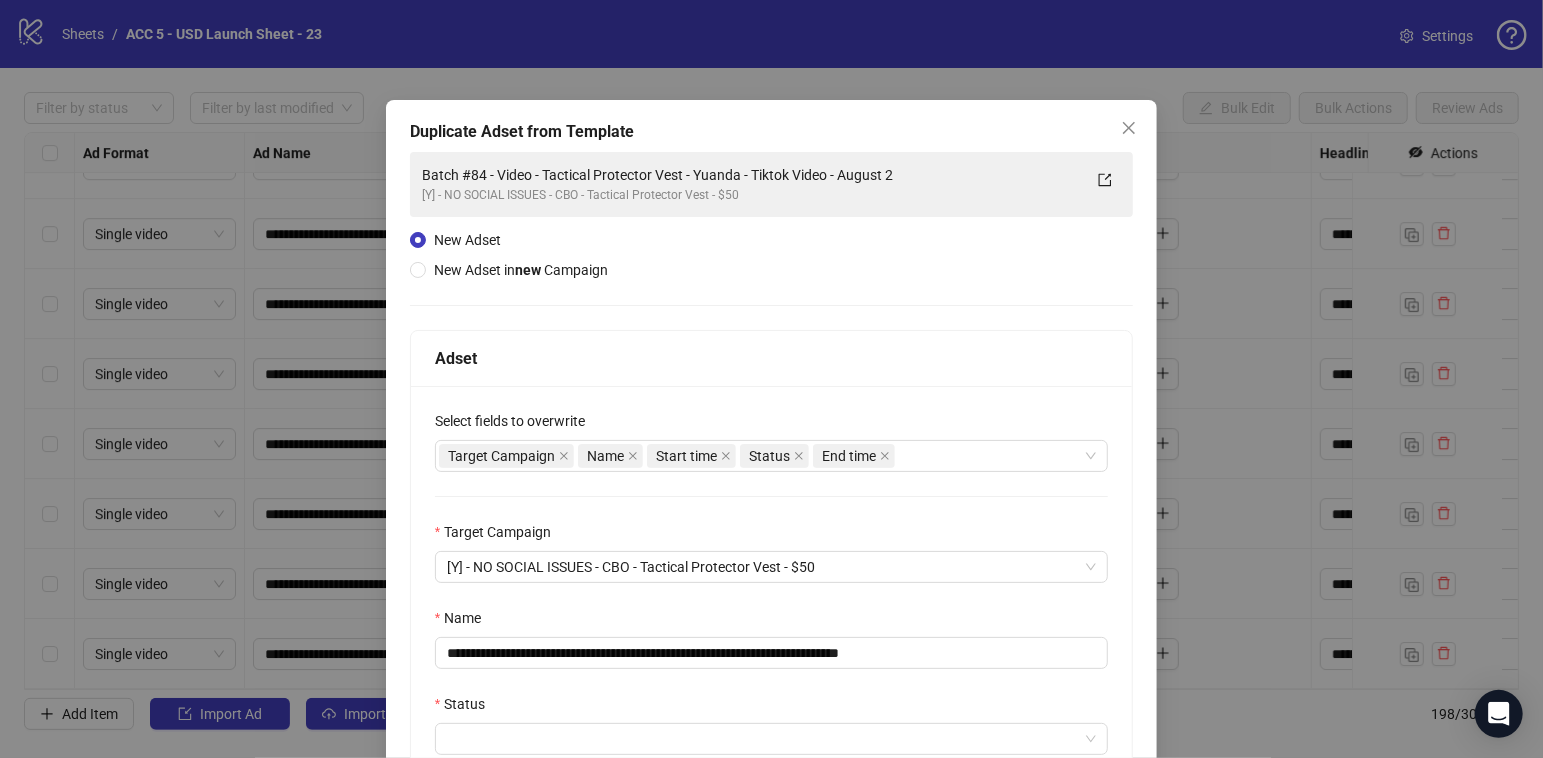 click on "**********" at bounding box center (772, 680) 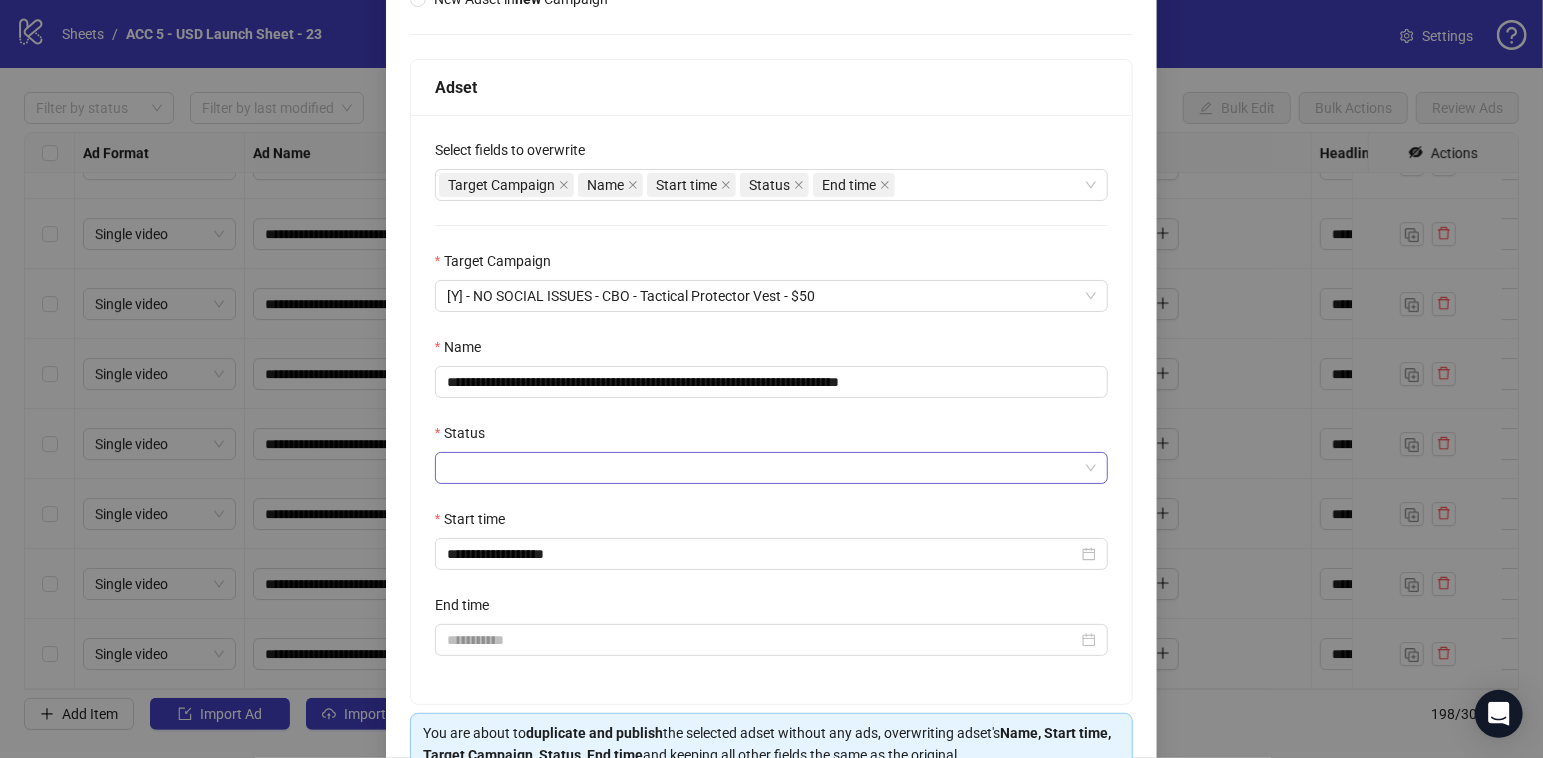click on "Status" at bounding box center (763, 468) 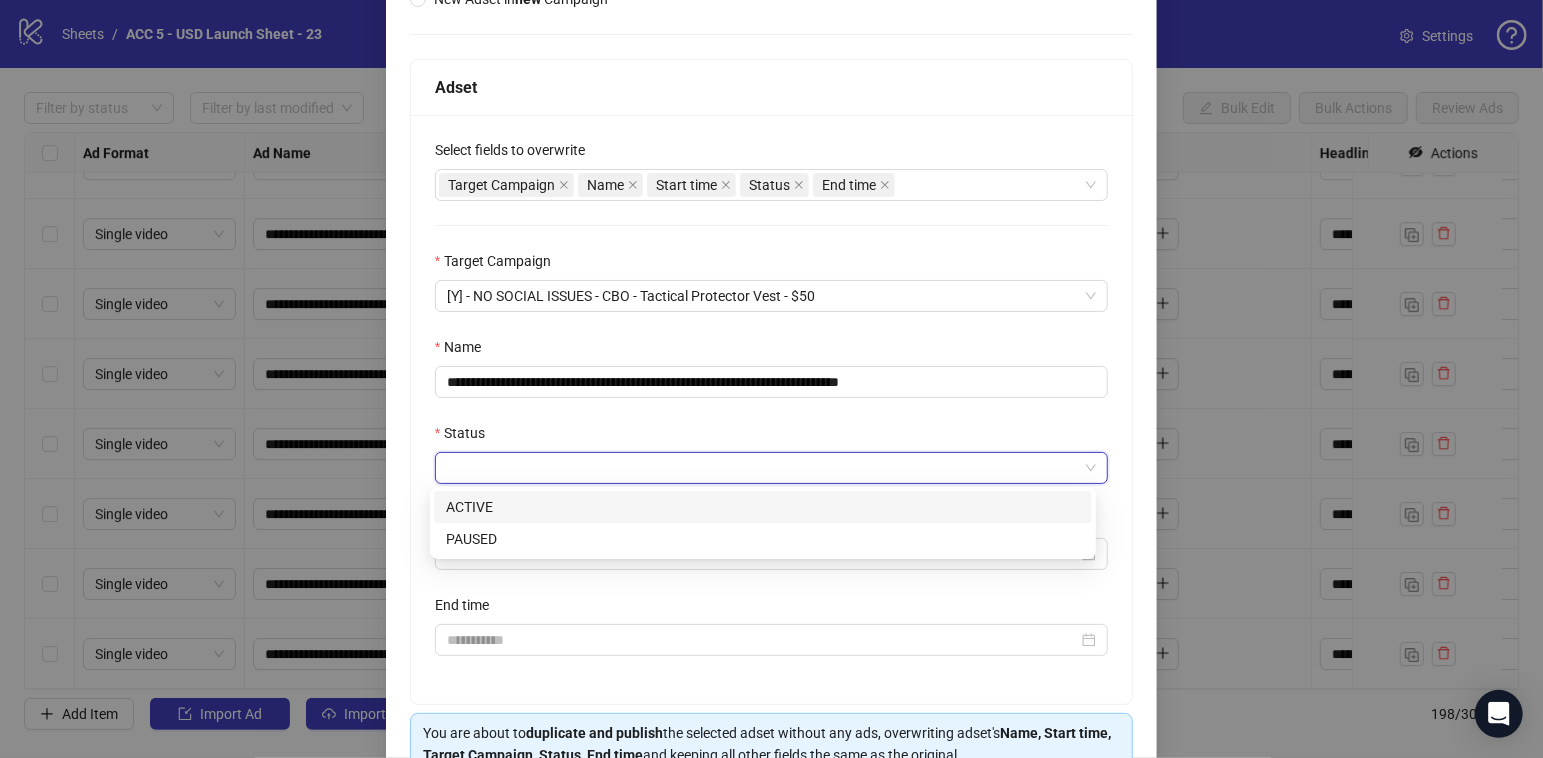 click on "ACTIVE" at bounding box center (763, 507) 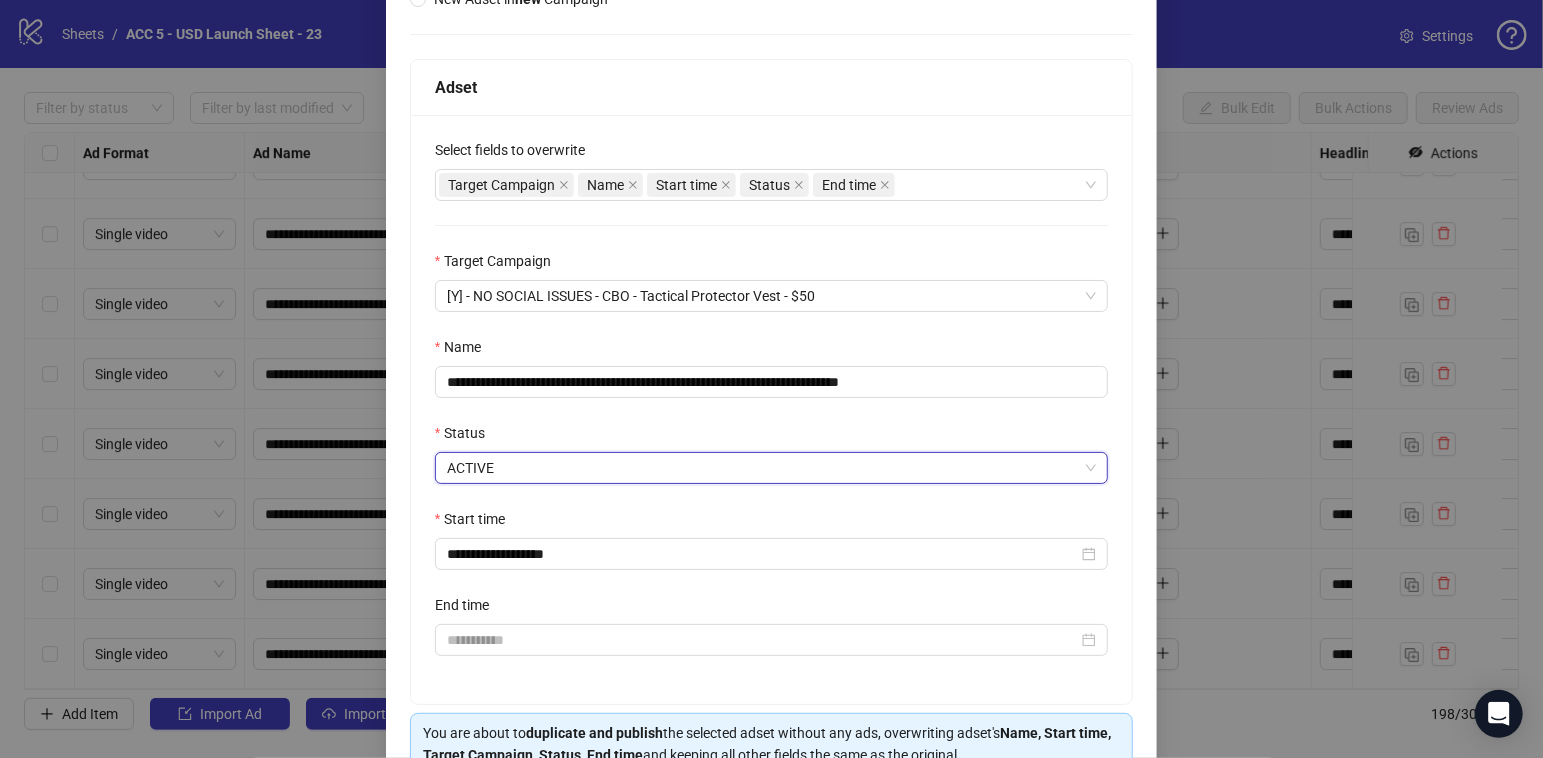 scroll, scrollTop: 373, scrollLeft: 0, axis: vertical 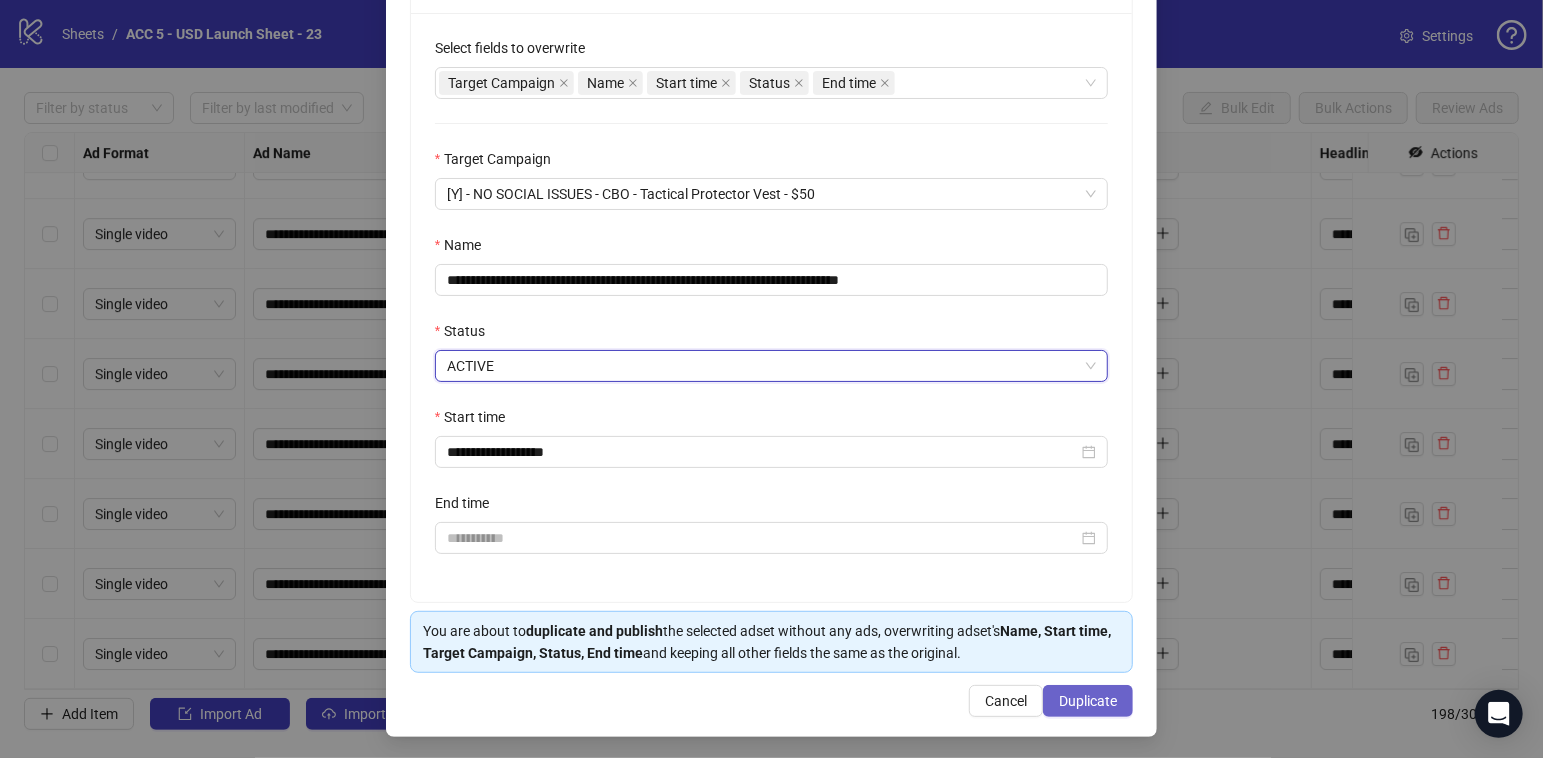 click on "Duplicate" at bounding box center (1088, 701) 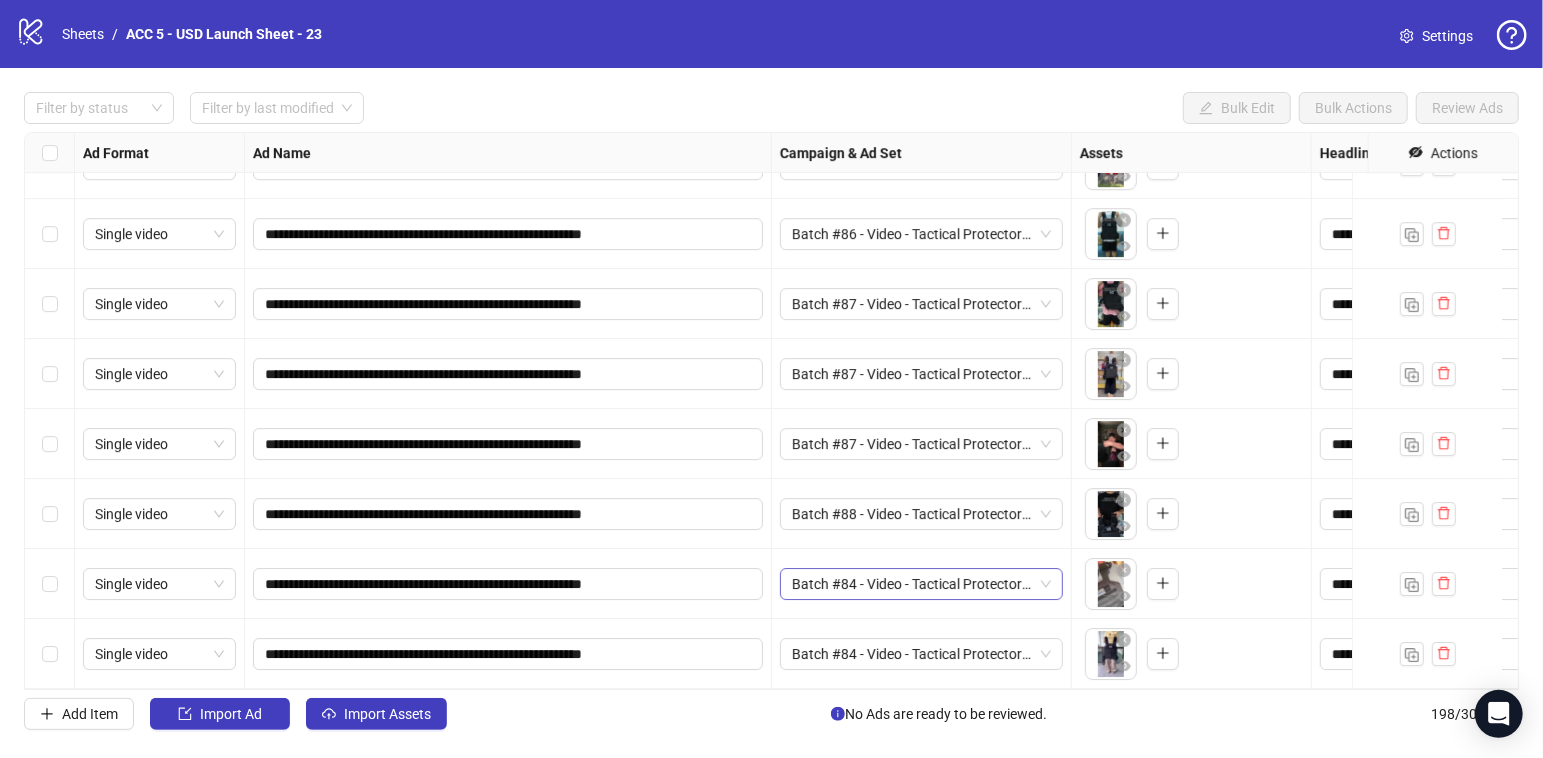 click on "Batch #84 - Video - Tactical Protector Vest - Yuanda - Tiktok Video - August 2" at bounding box center (921, 584) 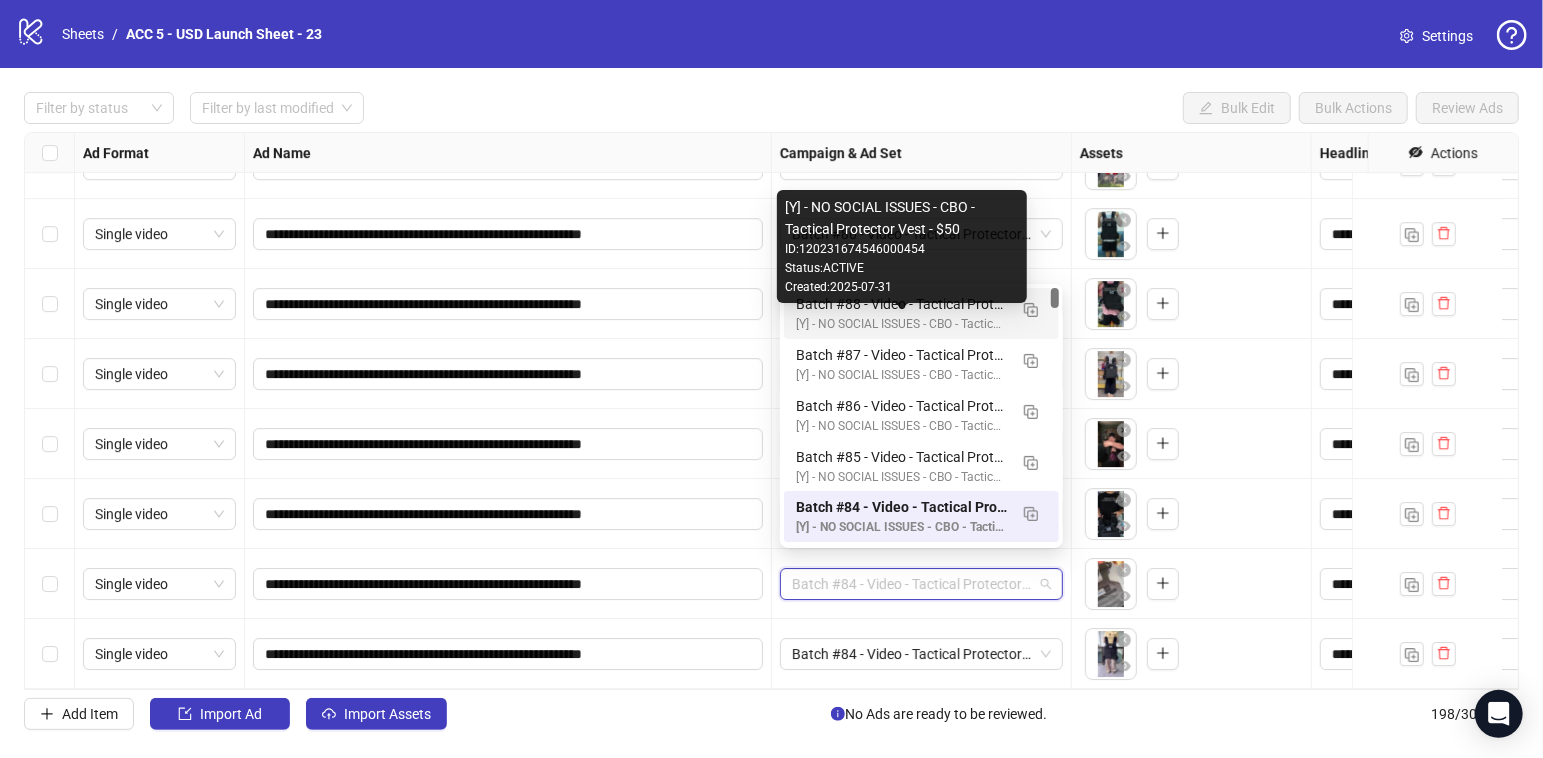 click on "Batch #88 - Video - Tactical Protector Vest - Yuanda - Tiktok Video - August 2" at bounding box center (901, 304) 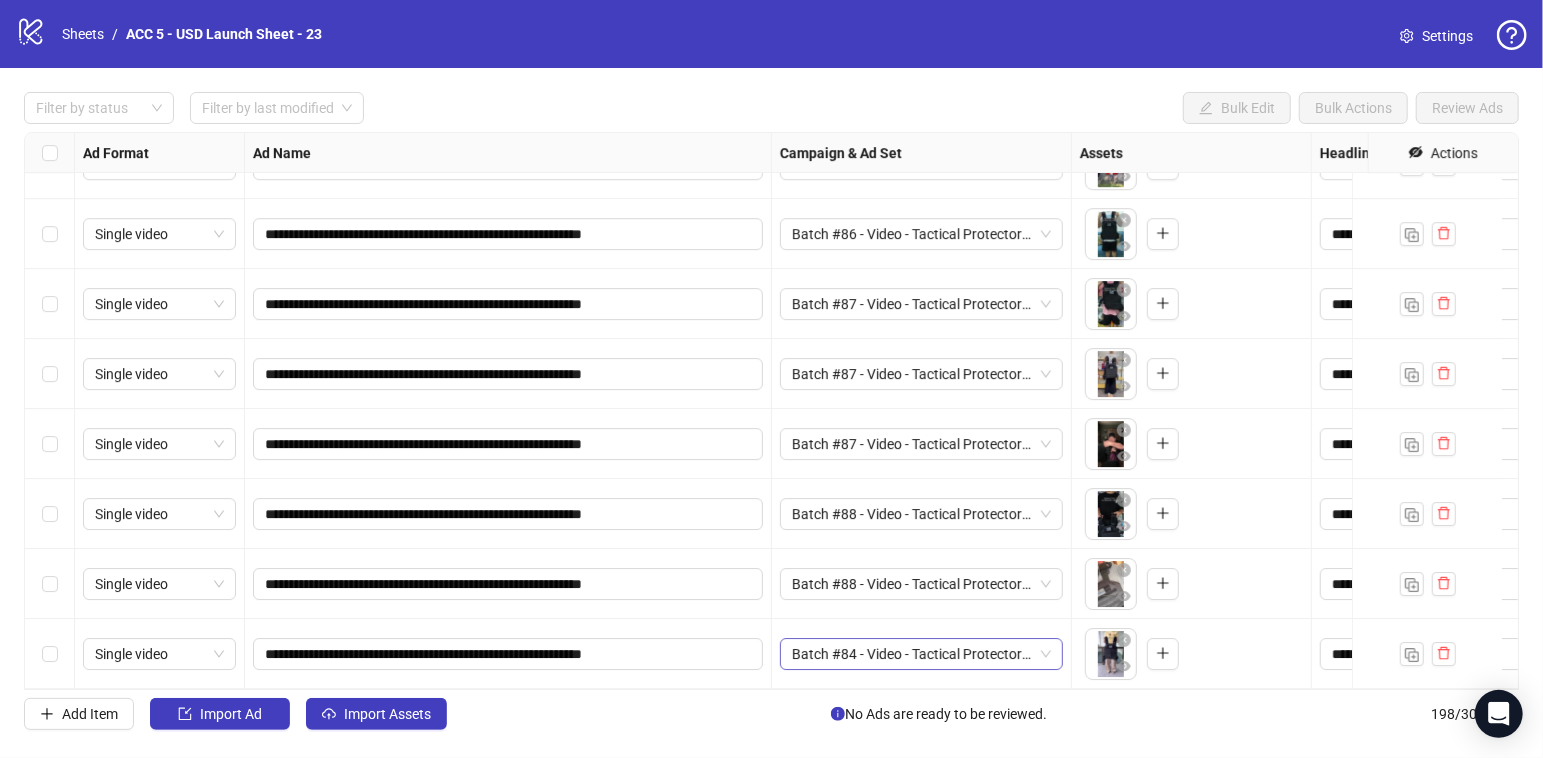 click on "Batch #84 - Video - Tactical Protector Vest - Yuanda - Tiktok Video - August 2" at bounding box center (921, 654) 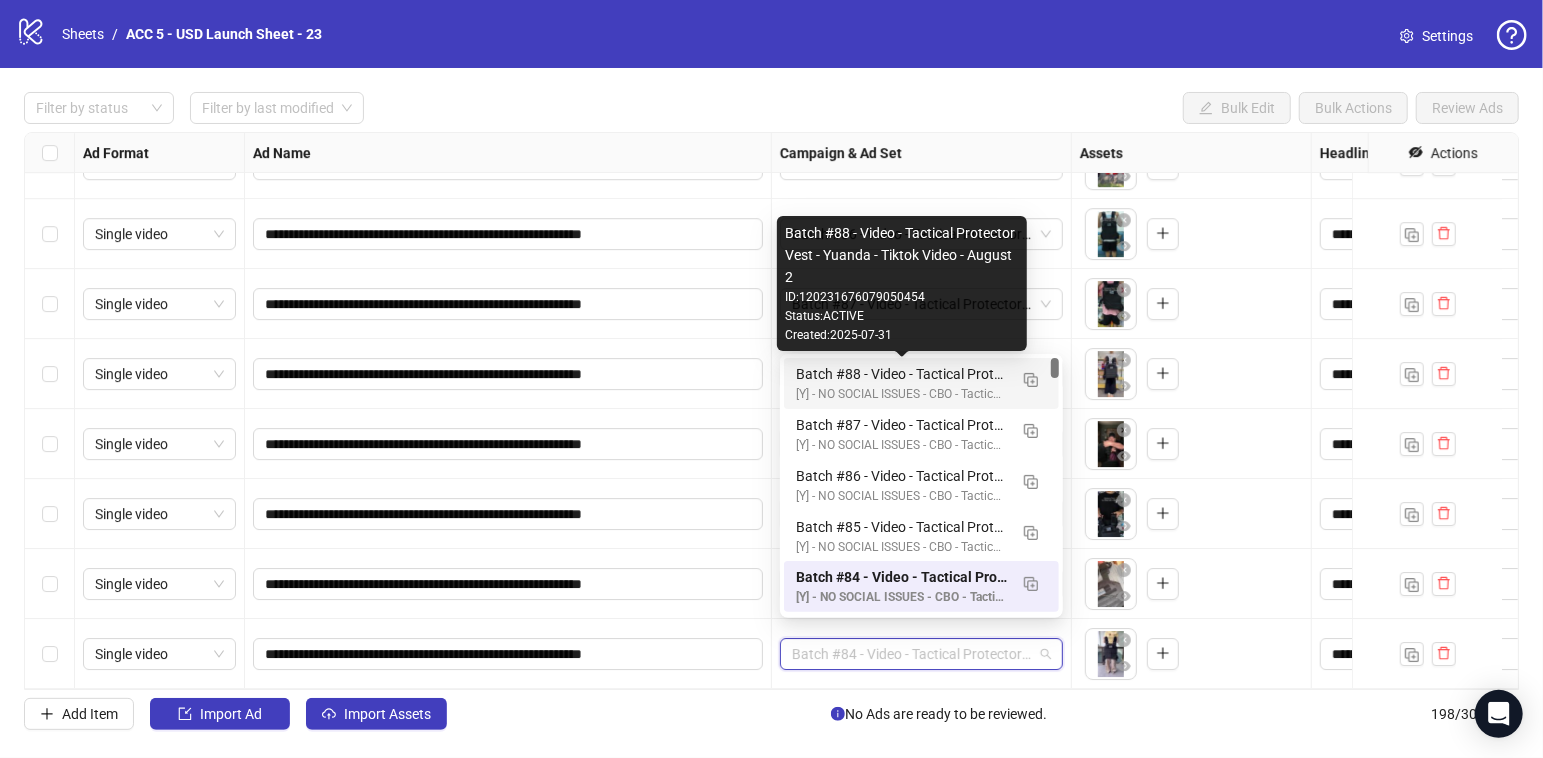 click on "Batch #88 - Video - Tactical Protector Vest - Yuanda - Tiktok Video - August 2" at bounding box center [901, 374] 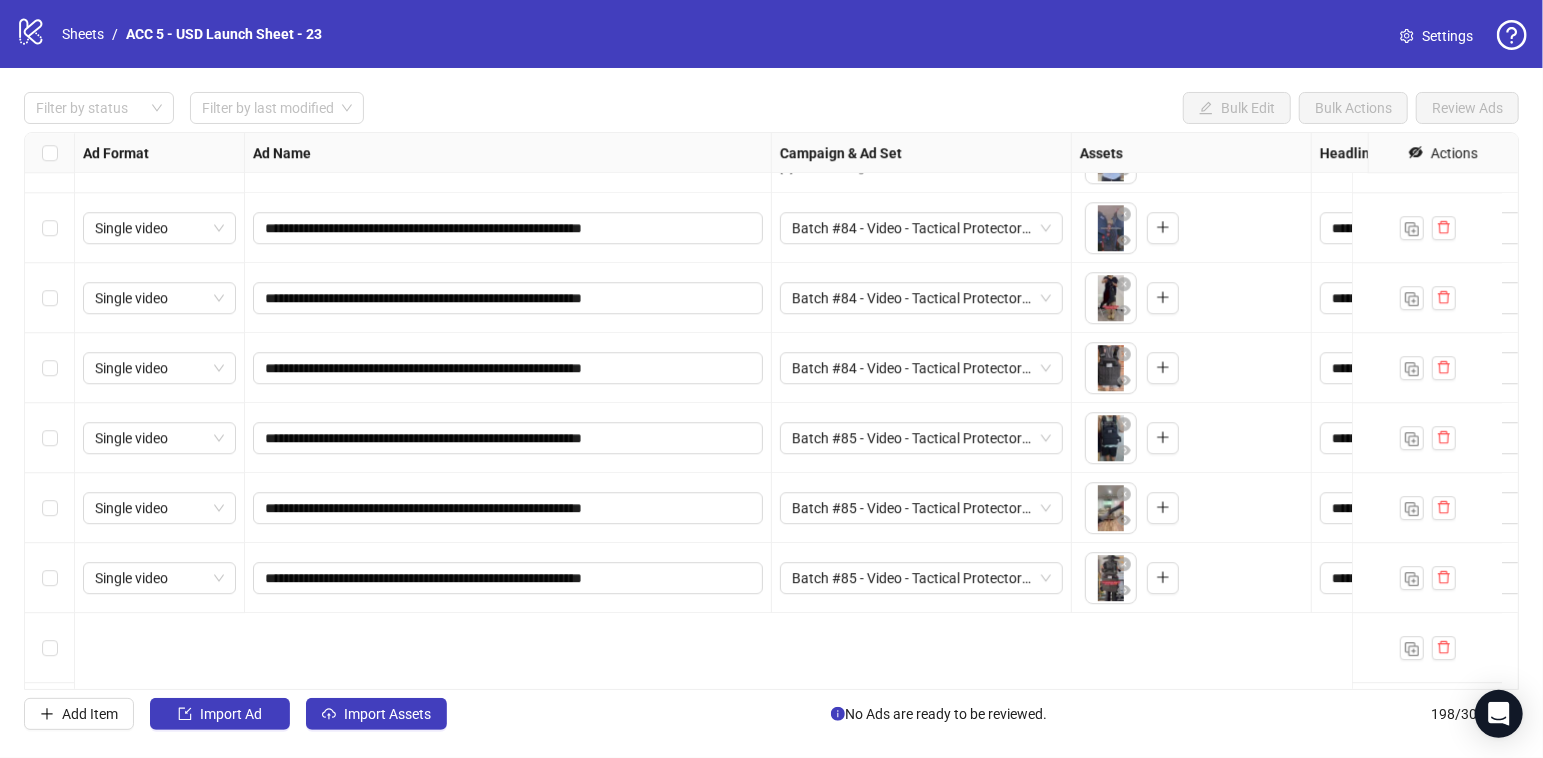 scroll, scrollTop: 12582, scrollLeft: 0, axis: vertical 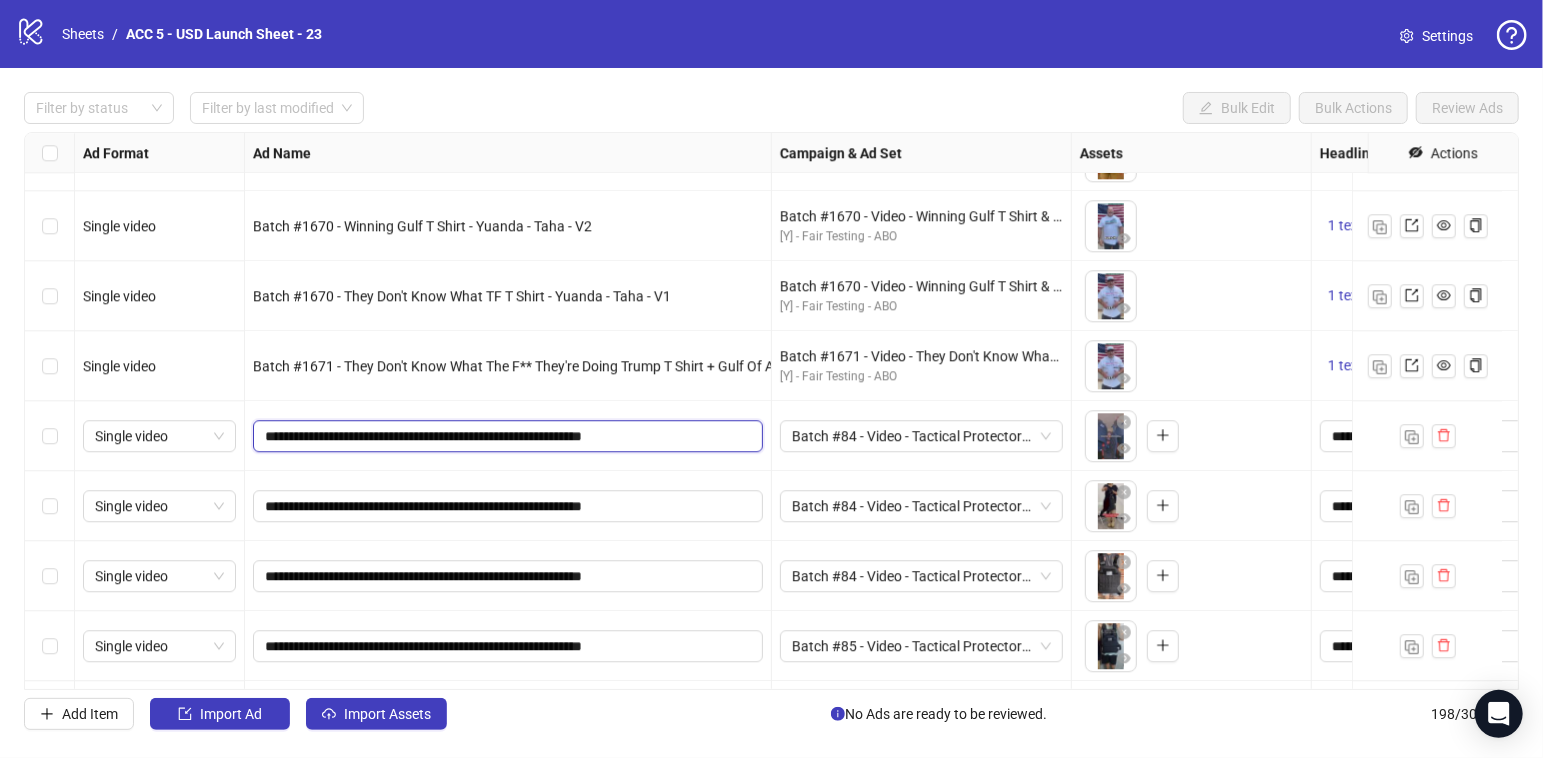 click on "**********" at bounding box center [506, 436] 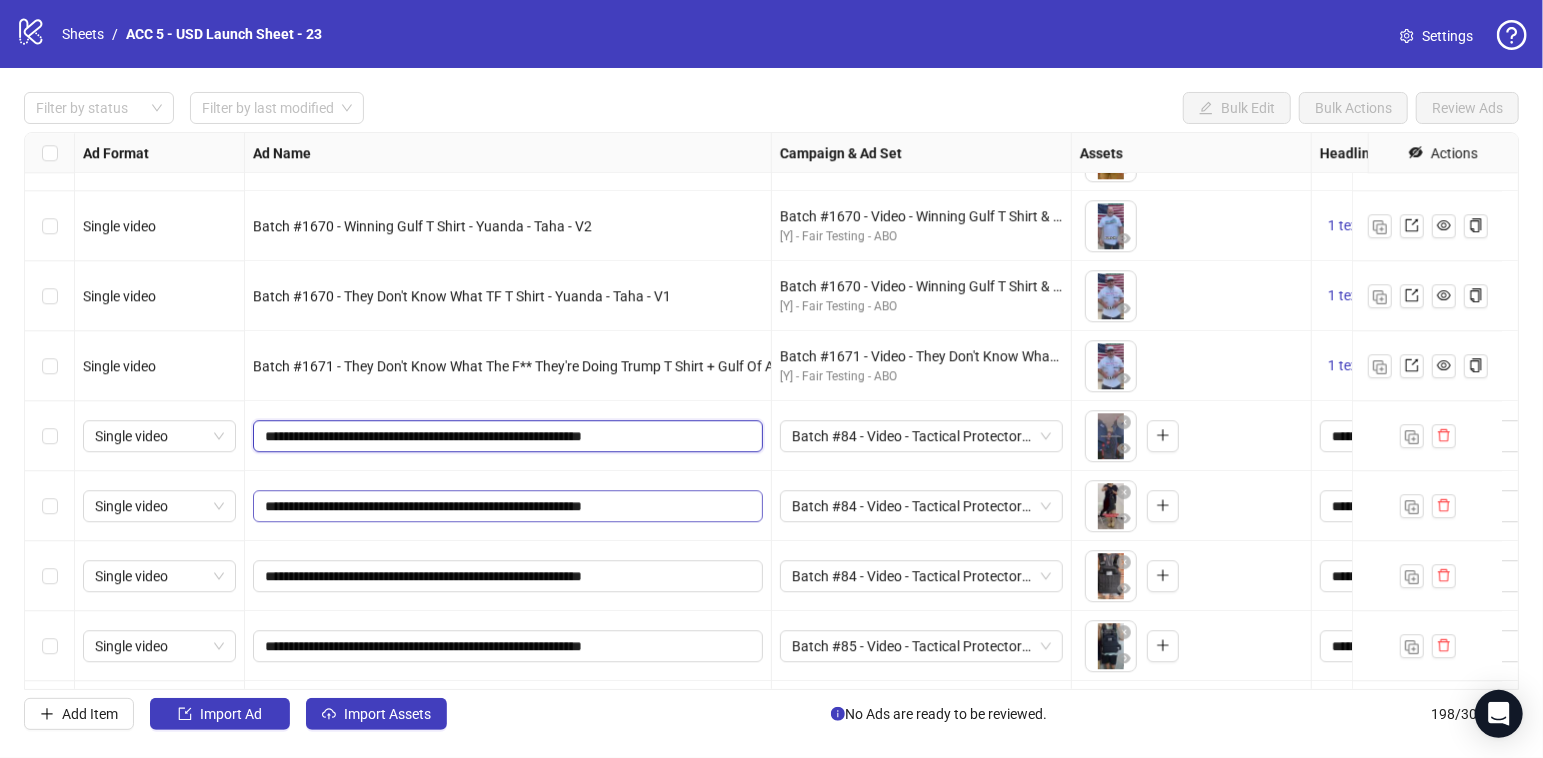 type on "**********" 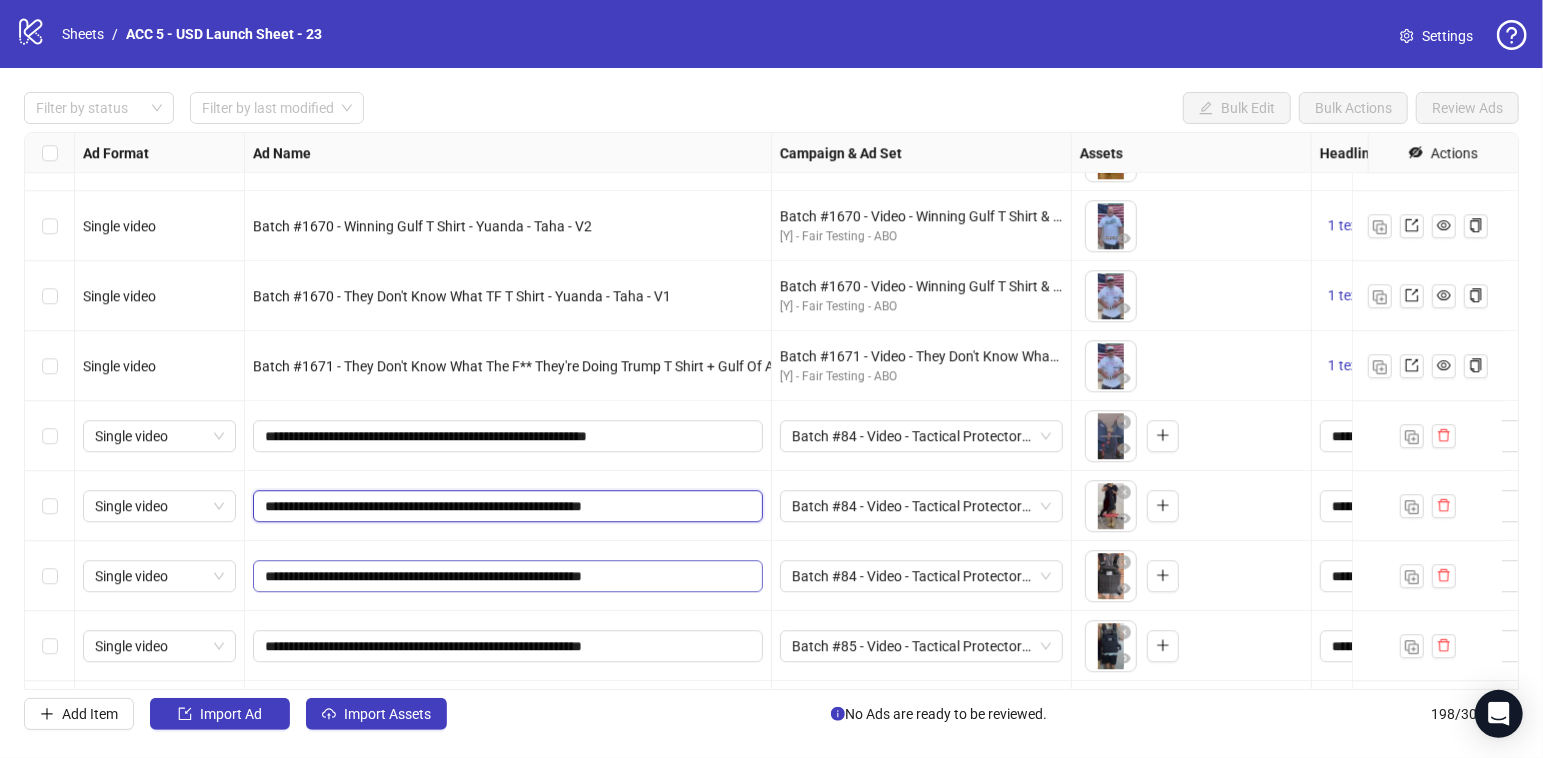 click on "**********" at bounding box center (506, 506) 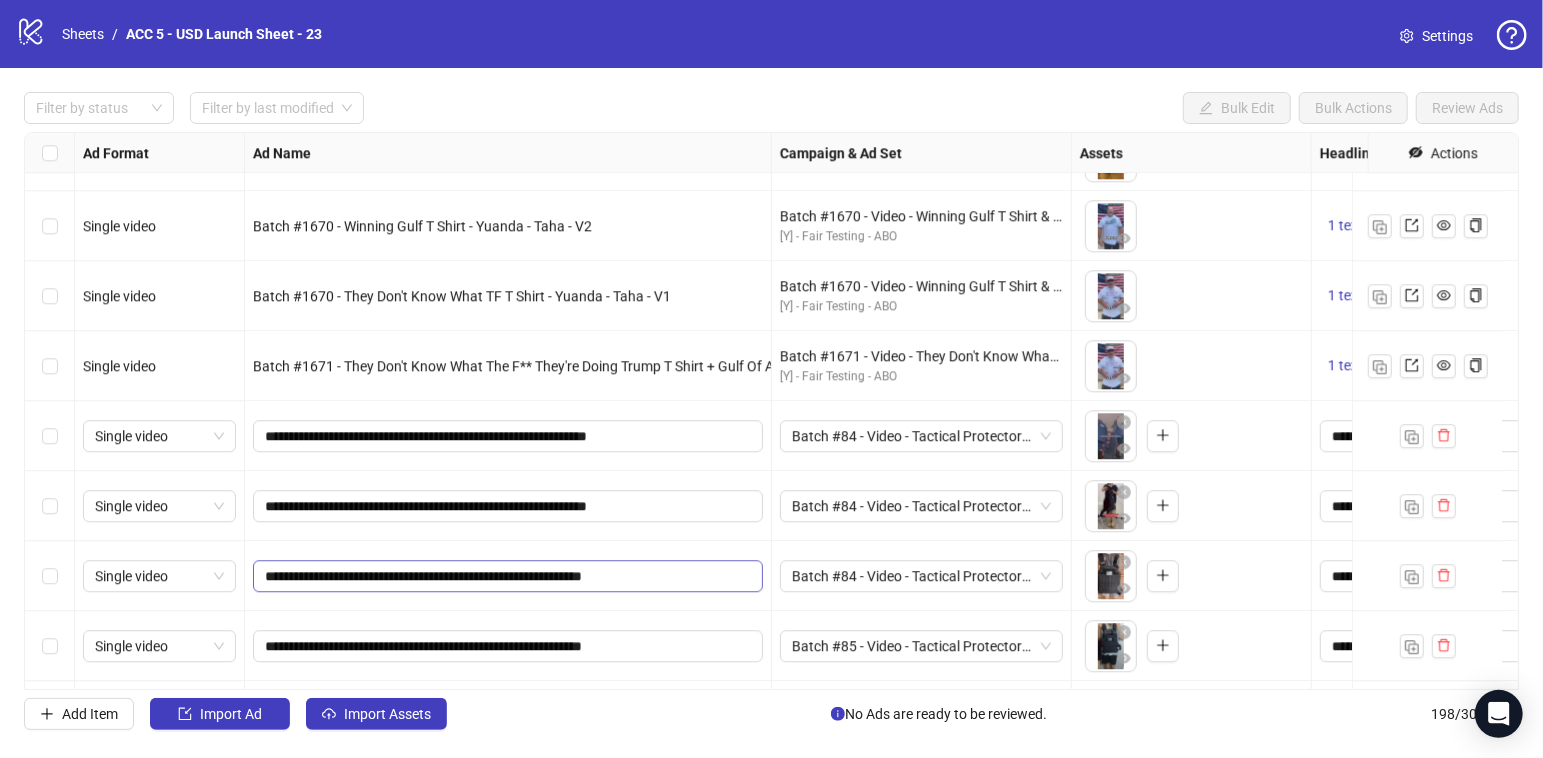 click on "**********" at bounding box center (508, 576) 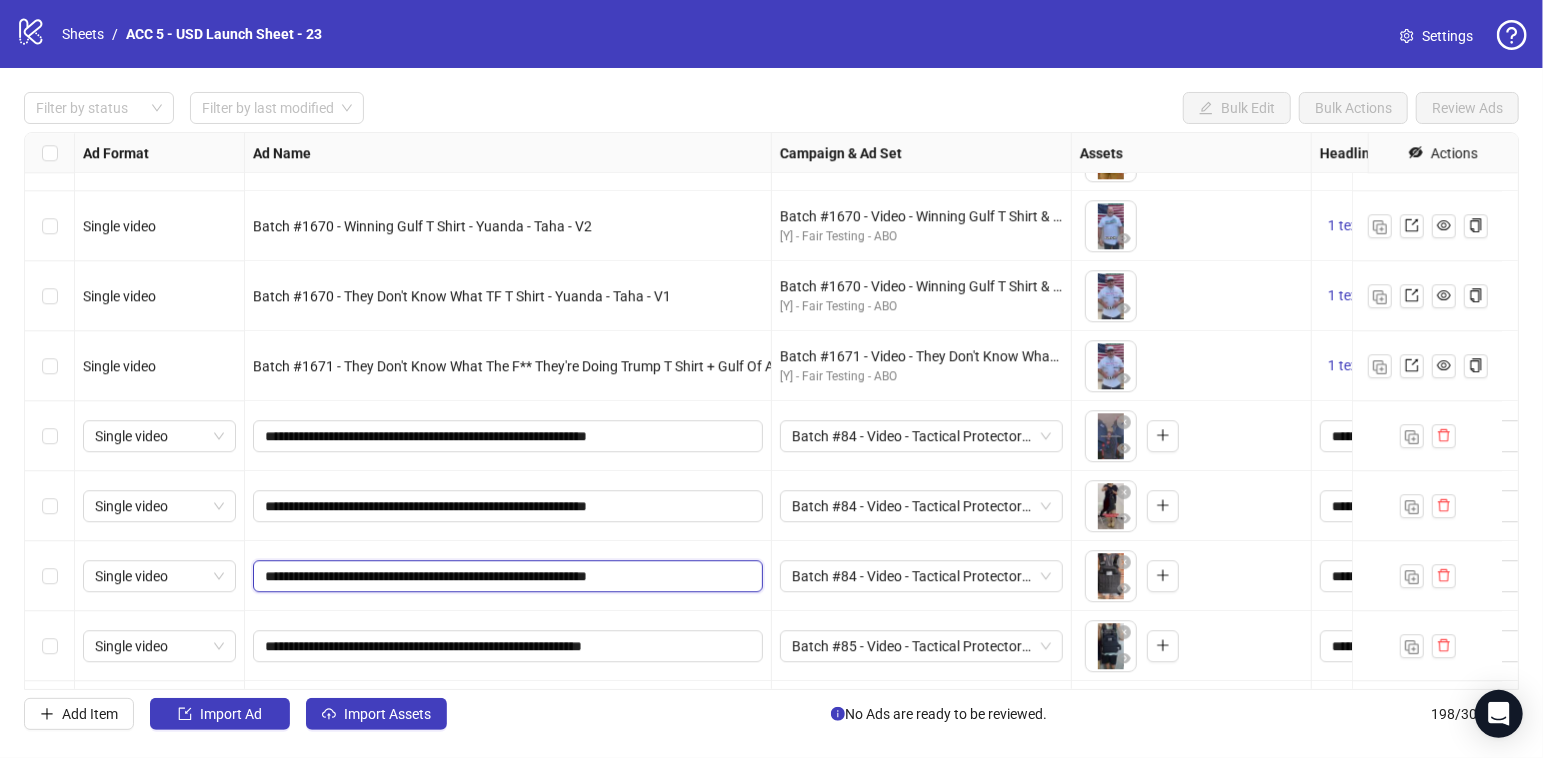 type on "**********" 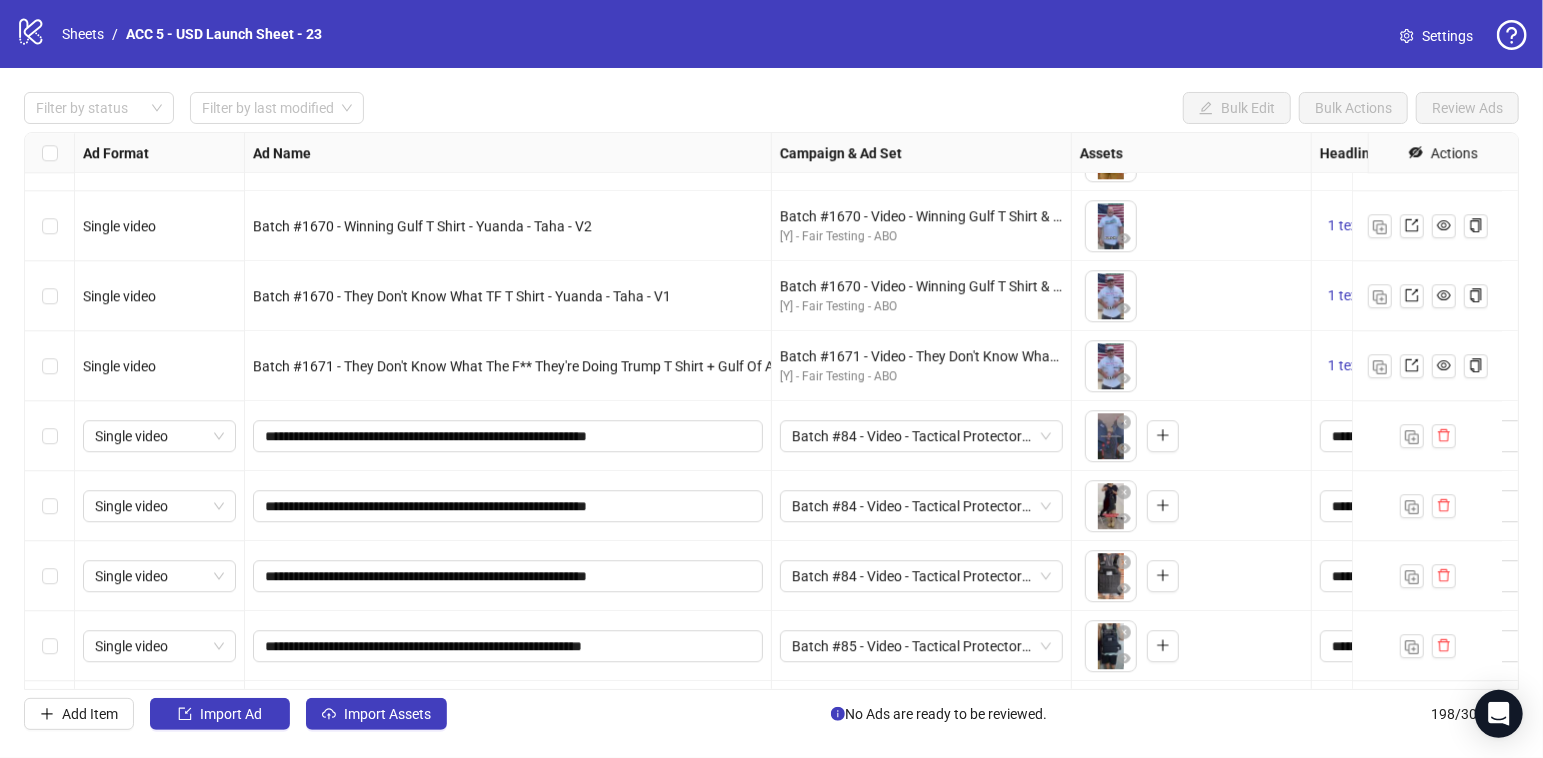 click on "**********" at bounding box center (508, 506) 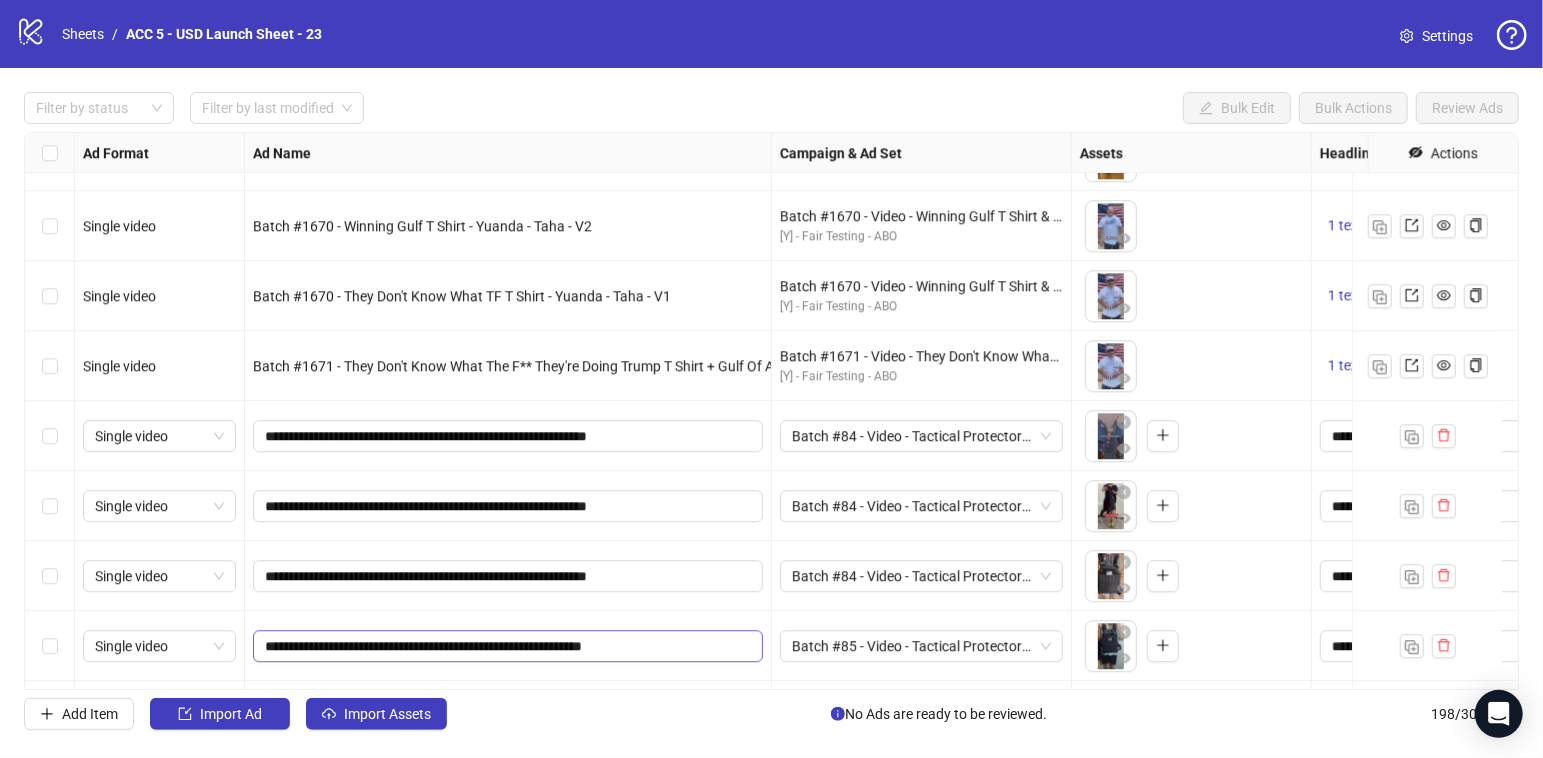 scroll, scrollTop: 12708, scrollLeft: 0, axis: vertical 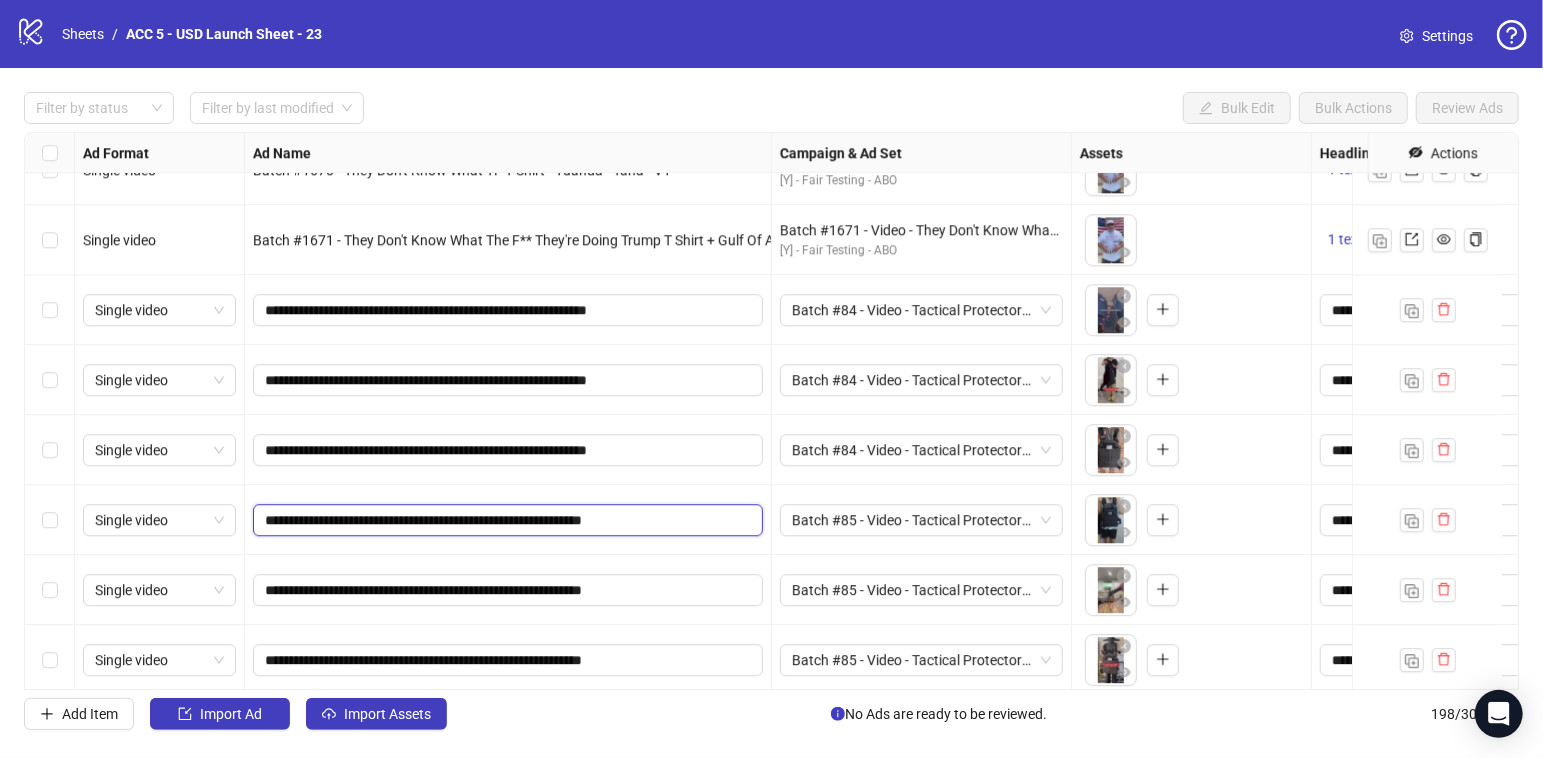 click on "**********" at bounding box center [506, 520] 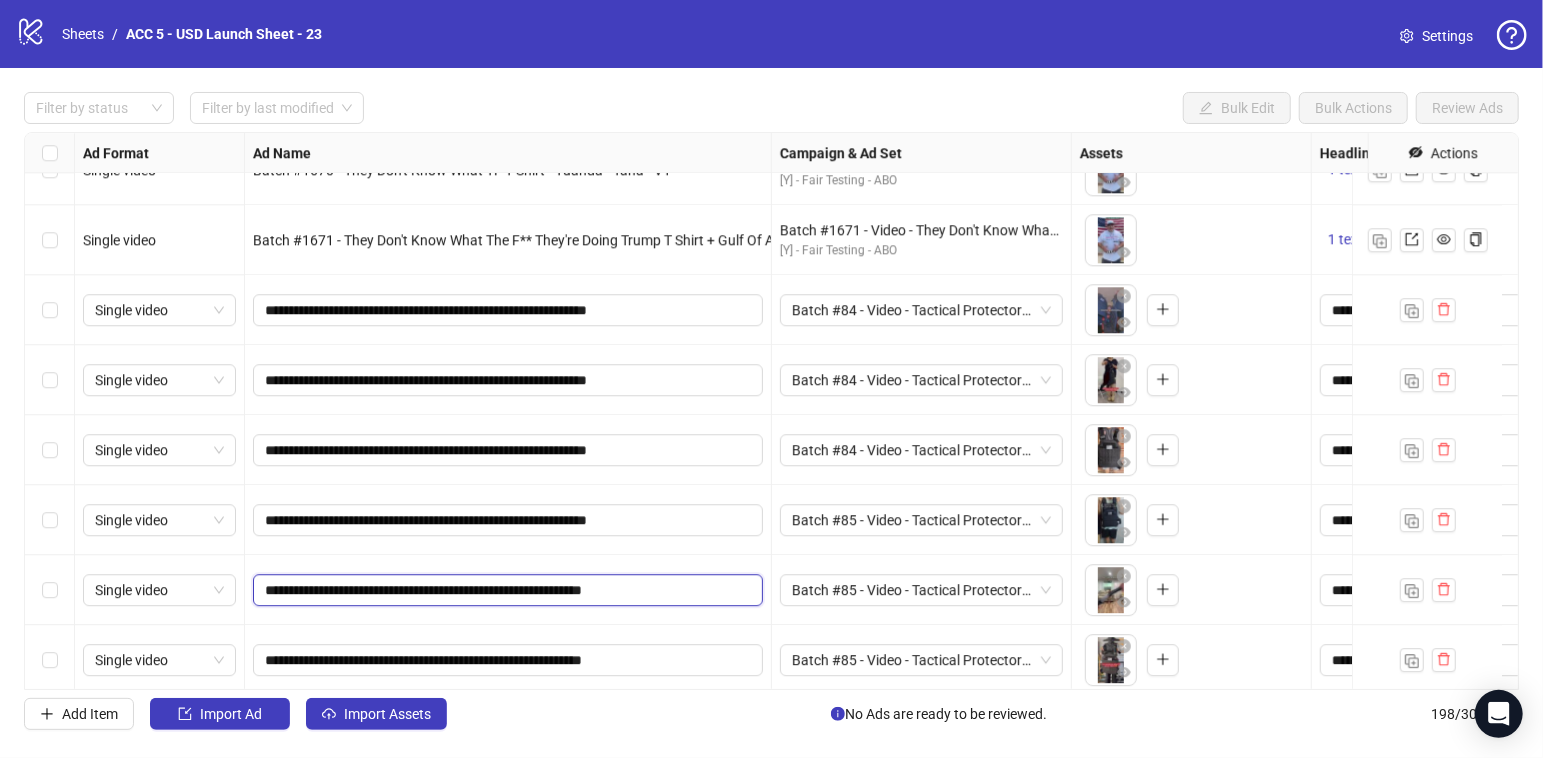 click on "**********" at bounding box center [506, 590] 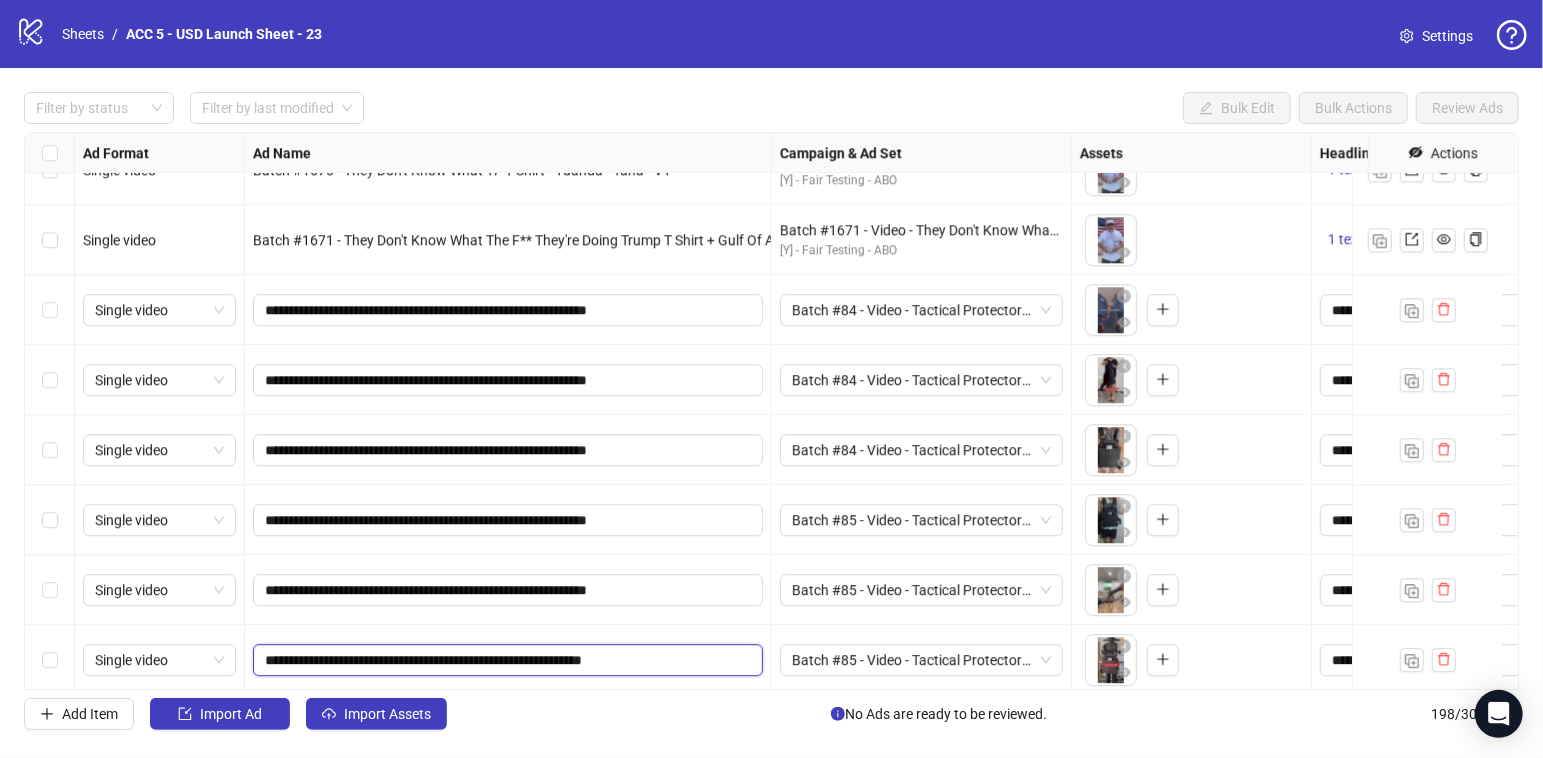 click on "**********" at bounding box center (506, 660) 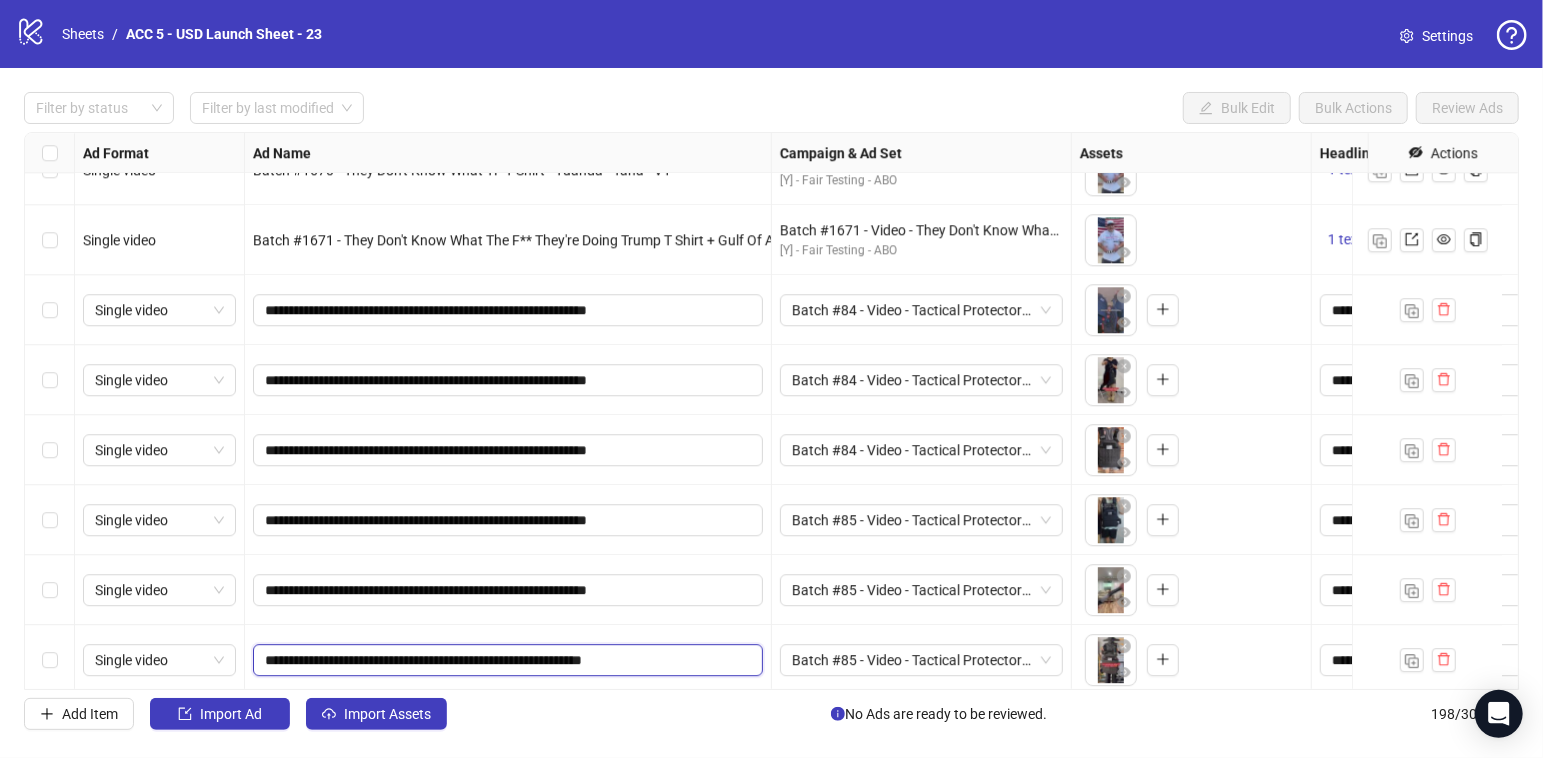 paste 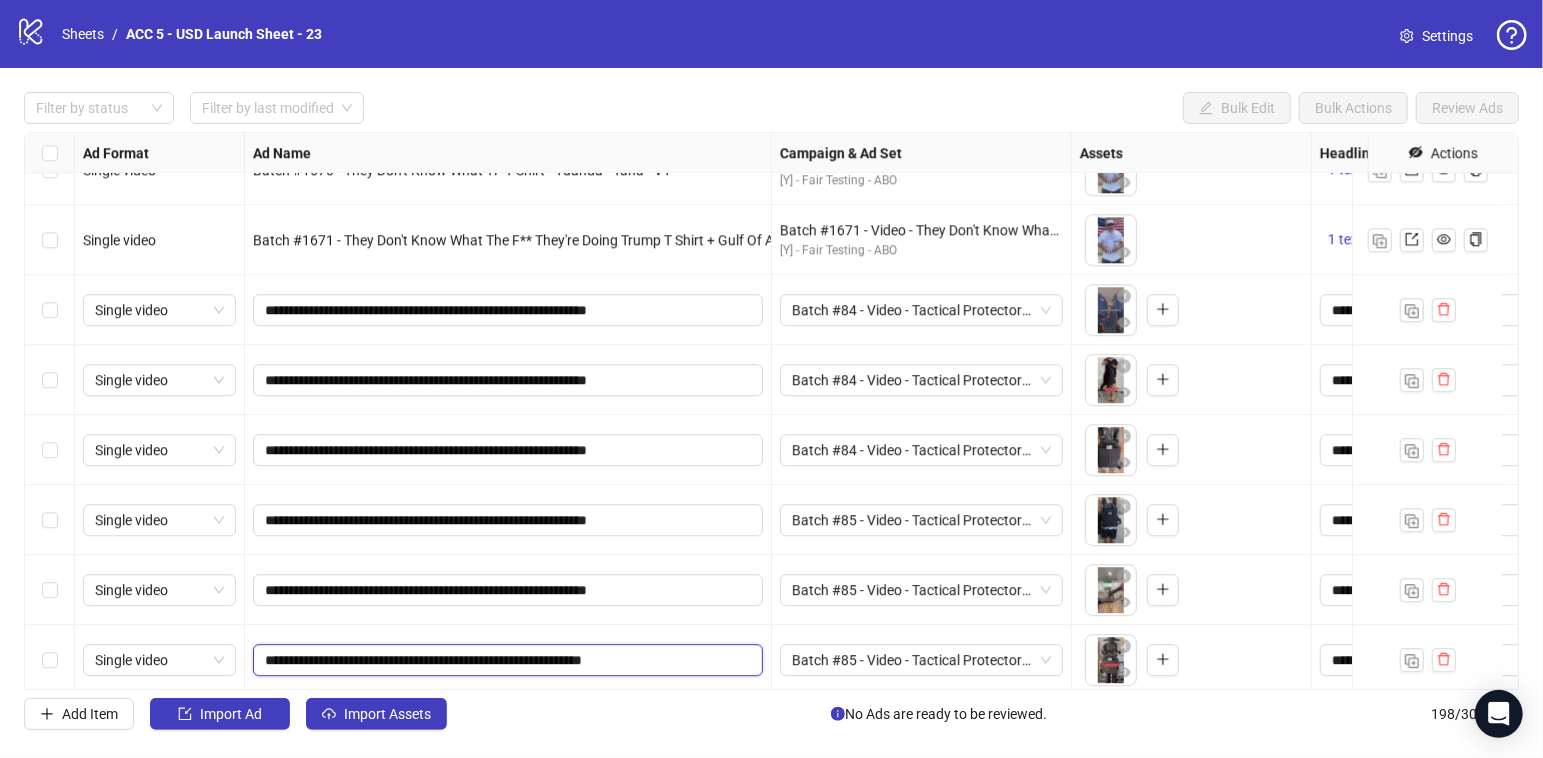 type on "**********" 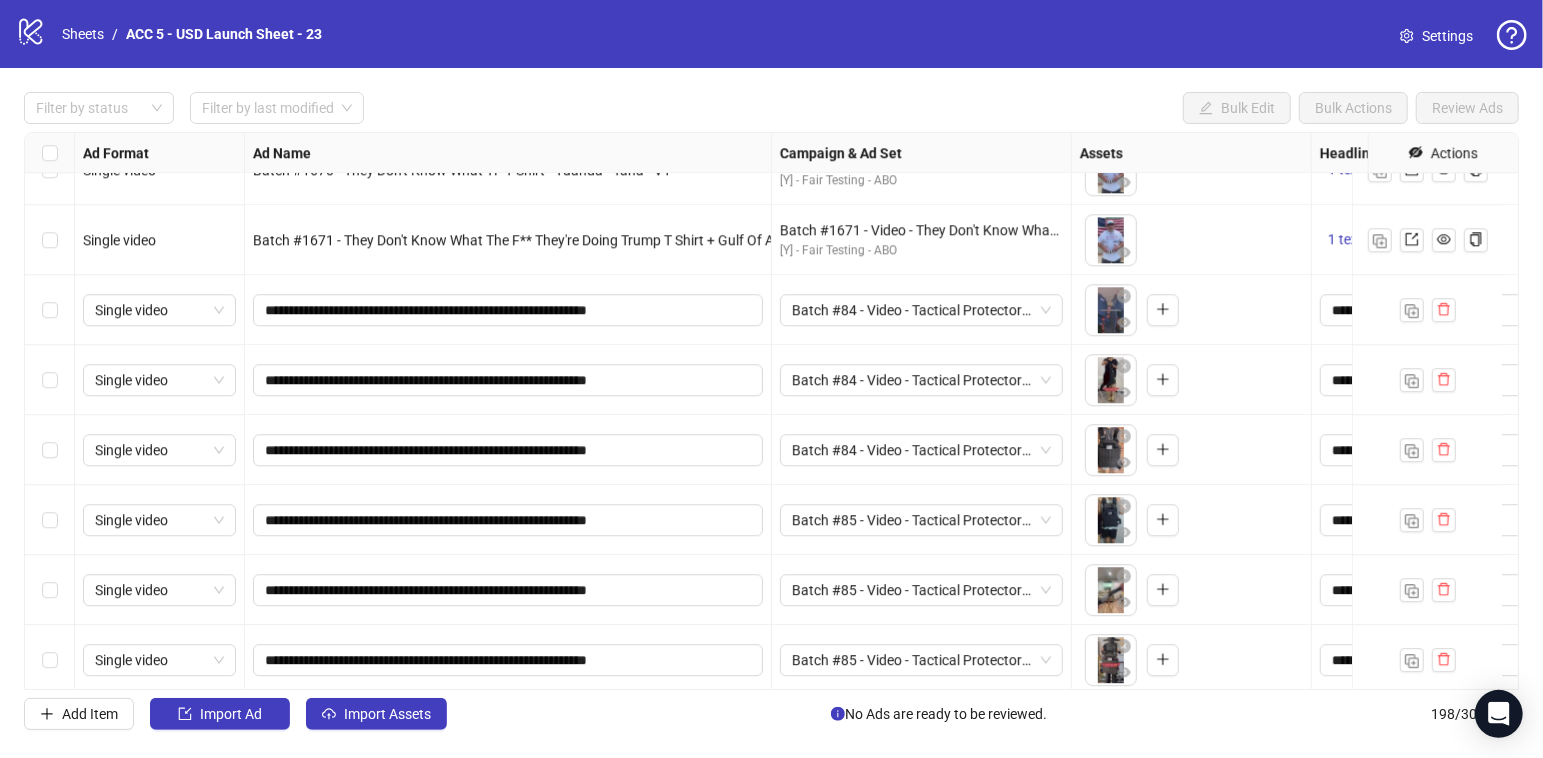 click on "**********" at bounding box center (508, 590) 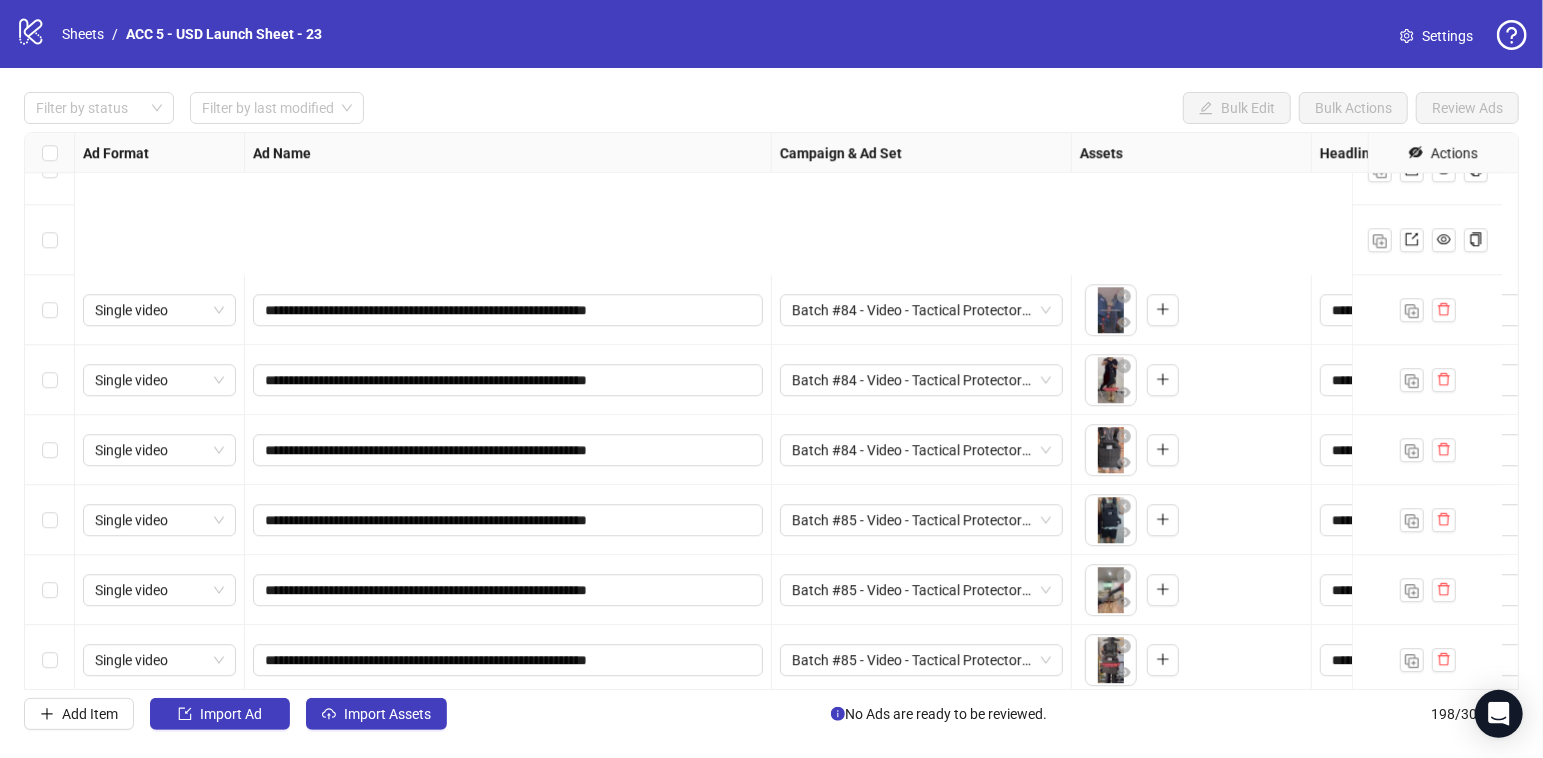 scroll, scrollTop: 12972, scrollLeft: 0, axis: vertical 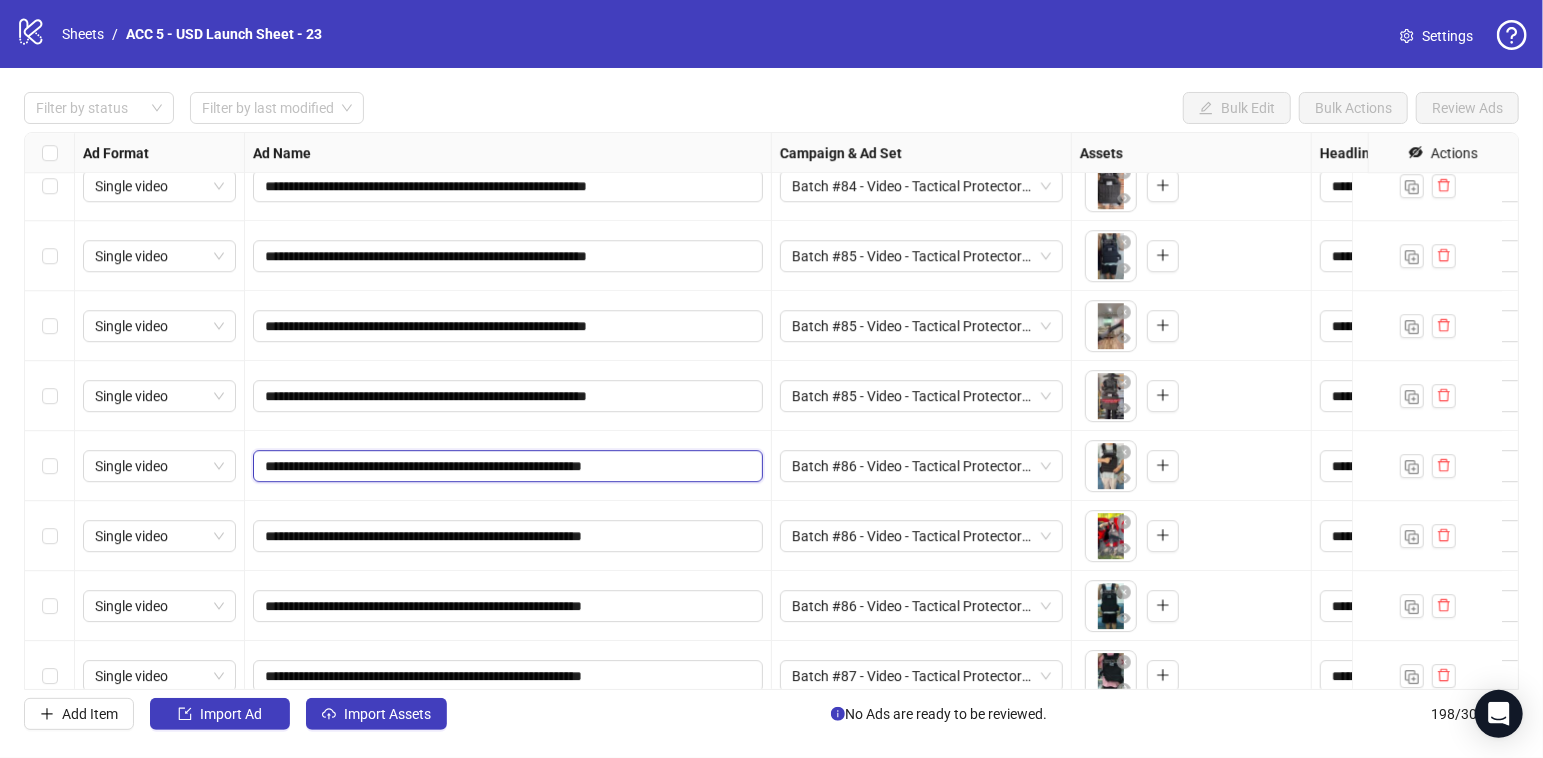 click on "**********" at bounding box center (506, 466) 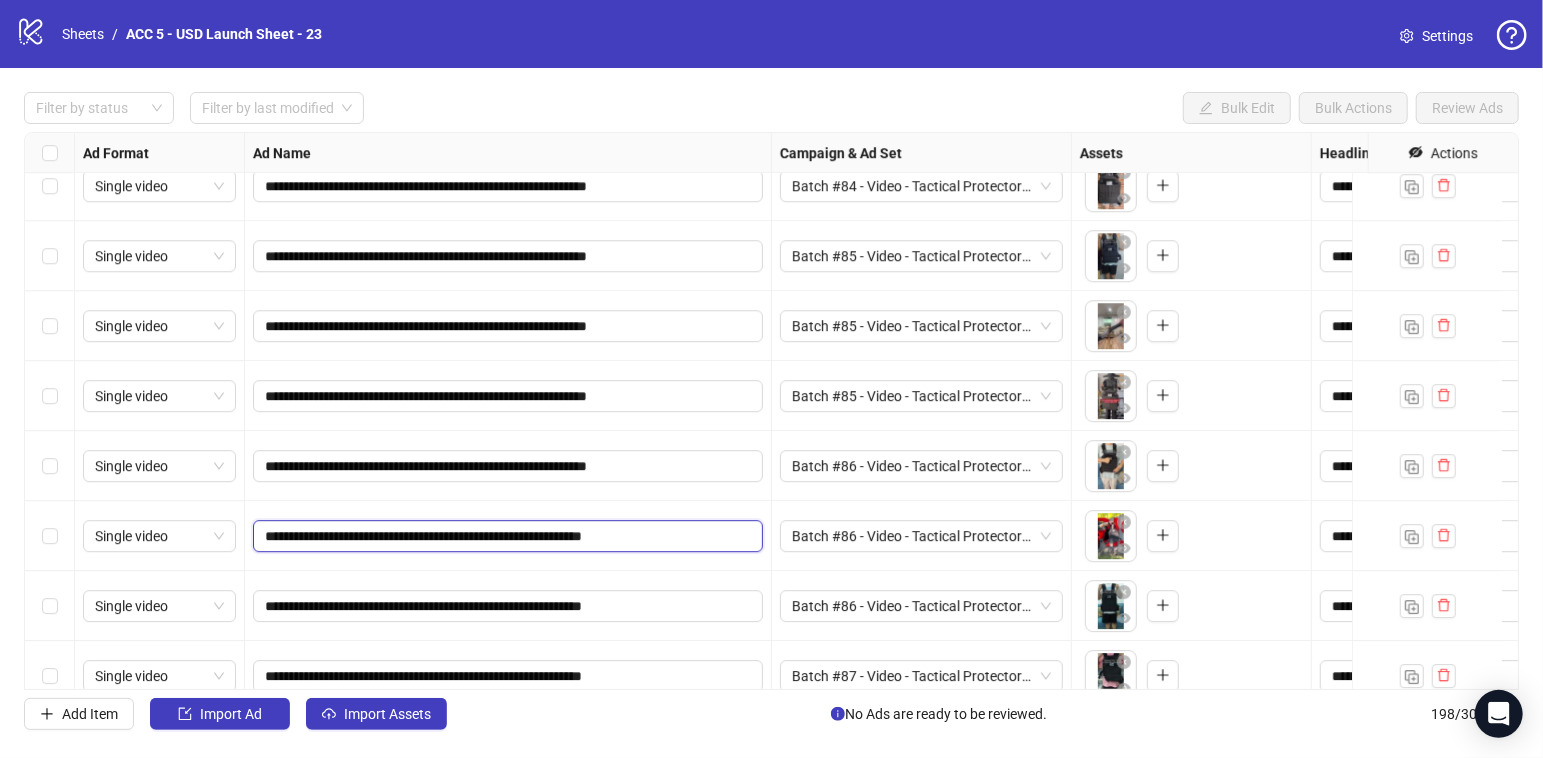click on "**********" at bounding box center (506, 536) 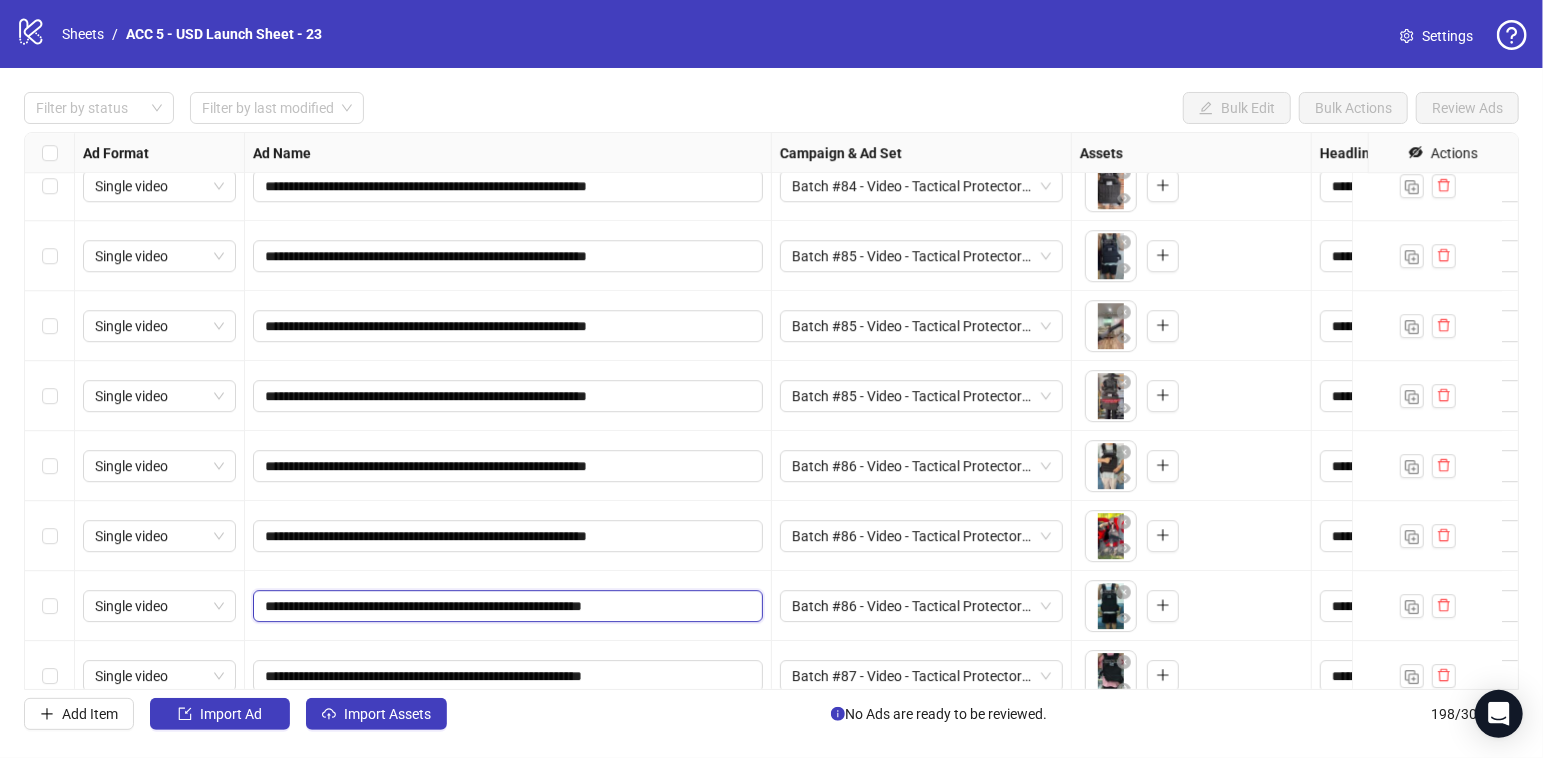 click on "**********" at bounding box center [506, 606] 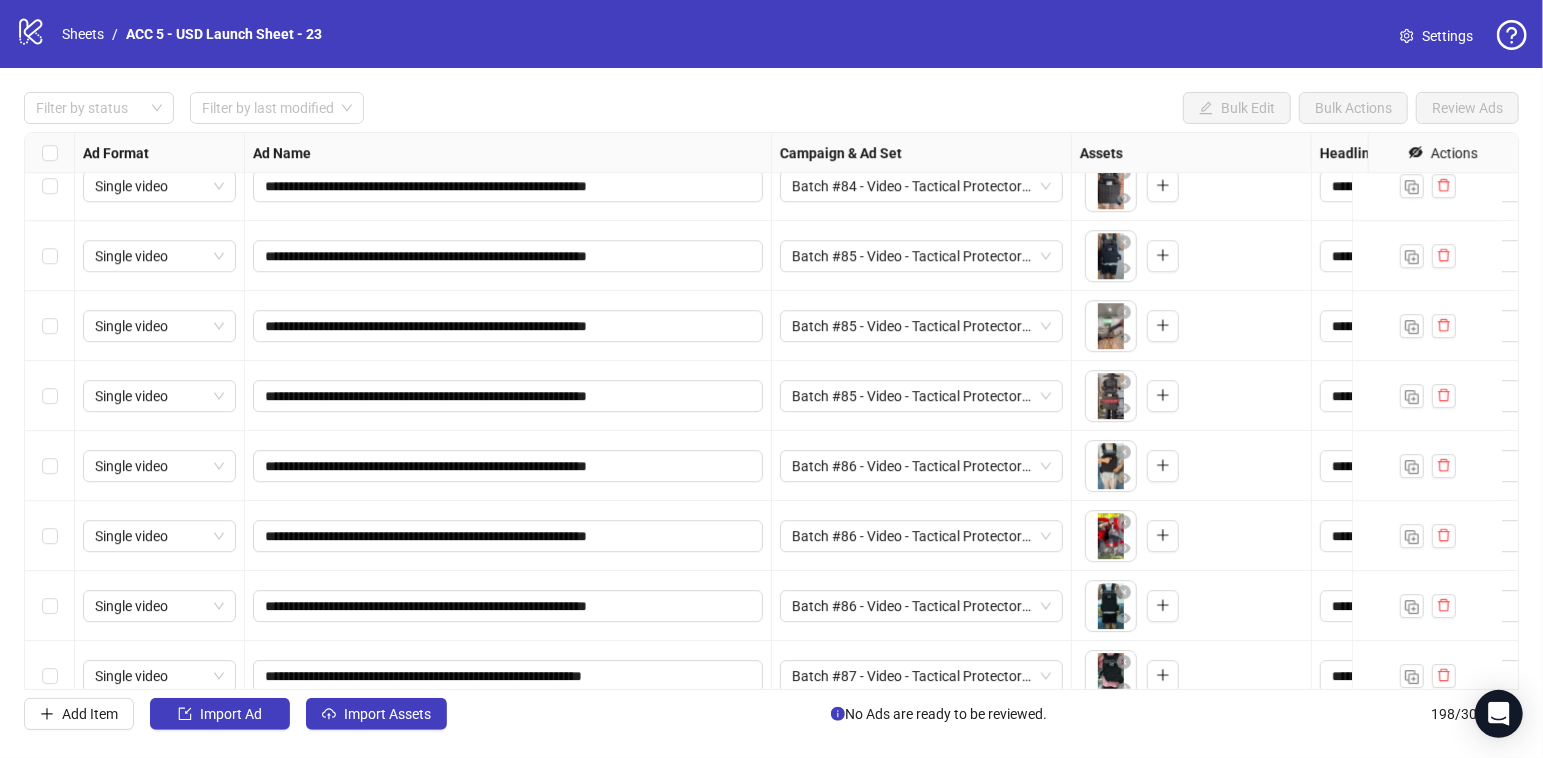 click on "**********" at bounding box center (508, 606) 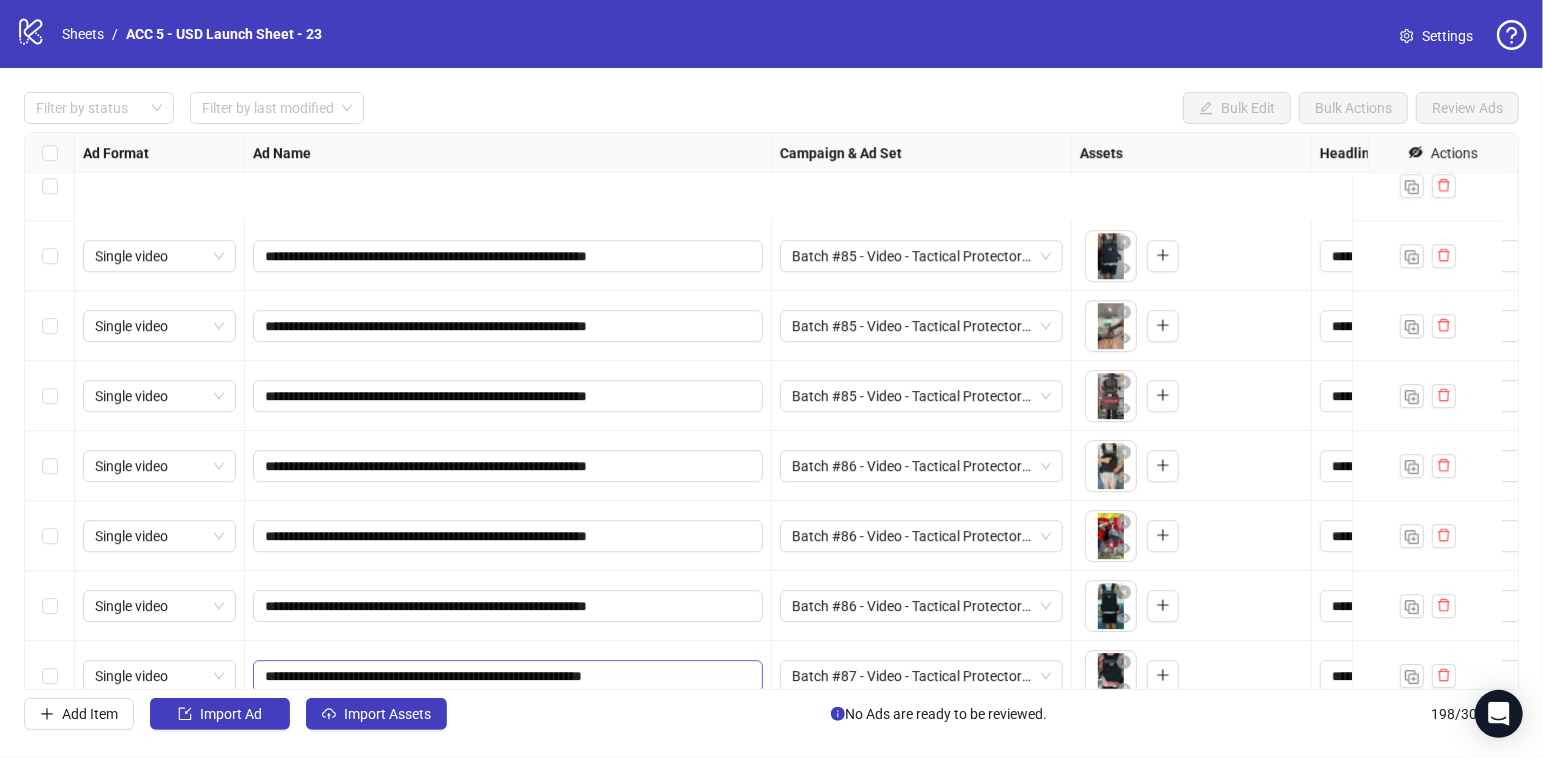 scroll, scrollTop: 13130, scrollLeft: 0, axis: vertical 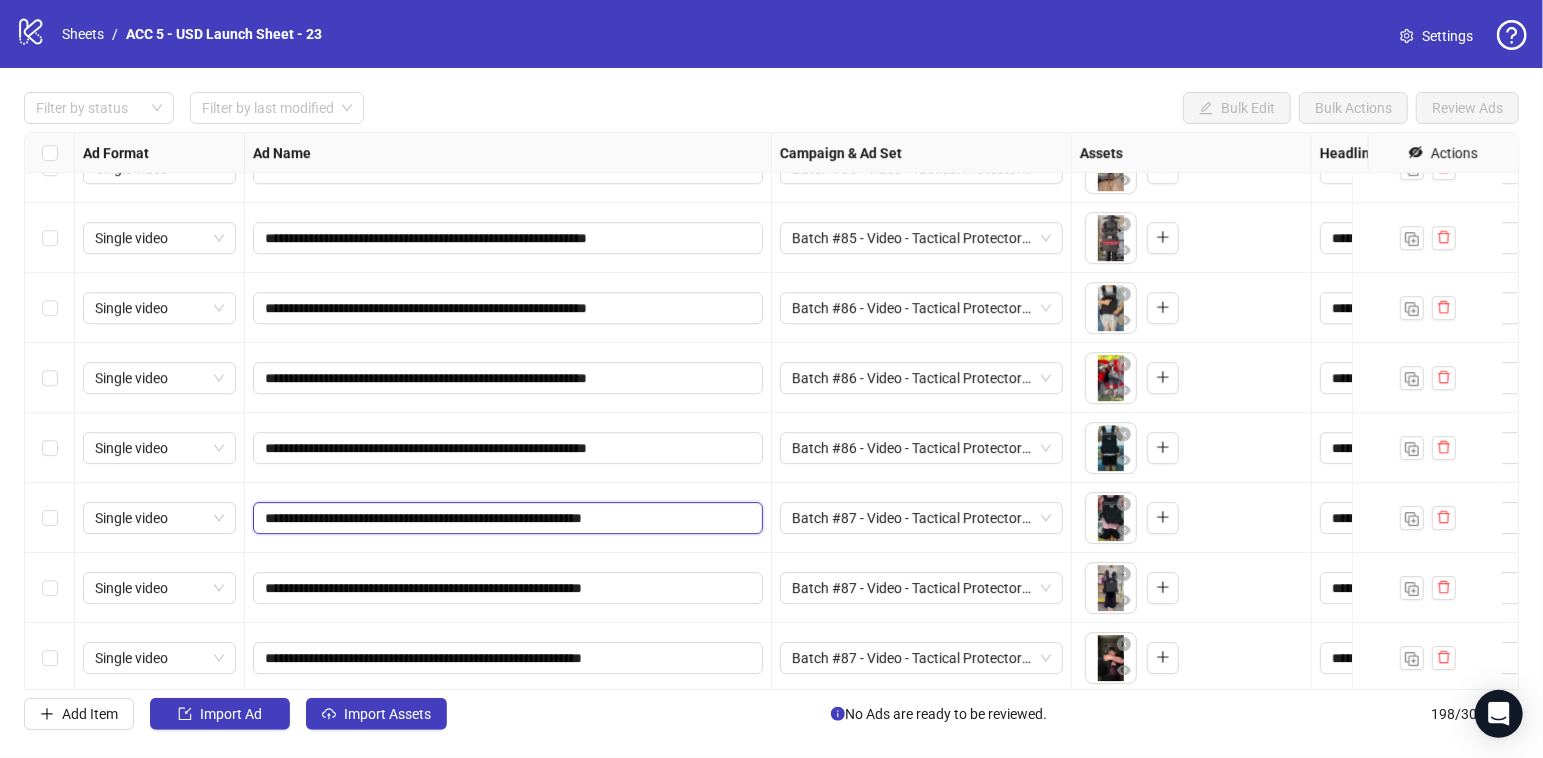 click on "**********" at bounding box center (506, 518) 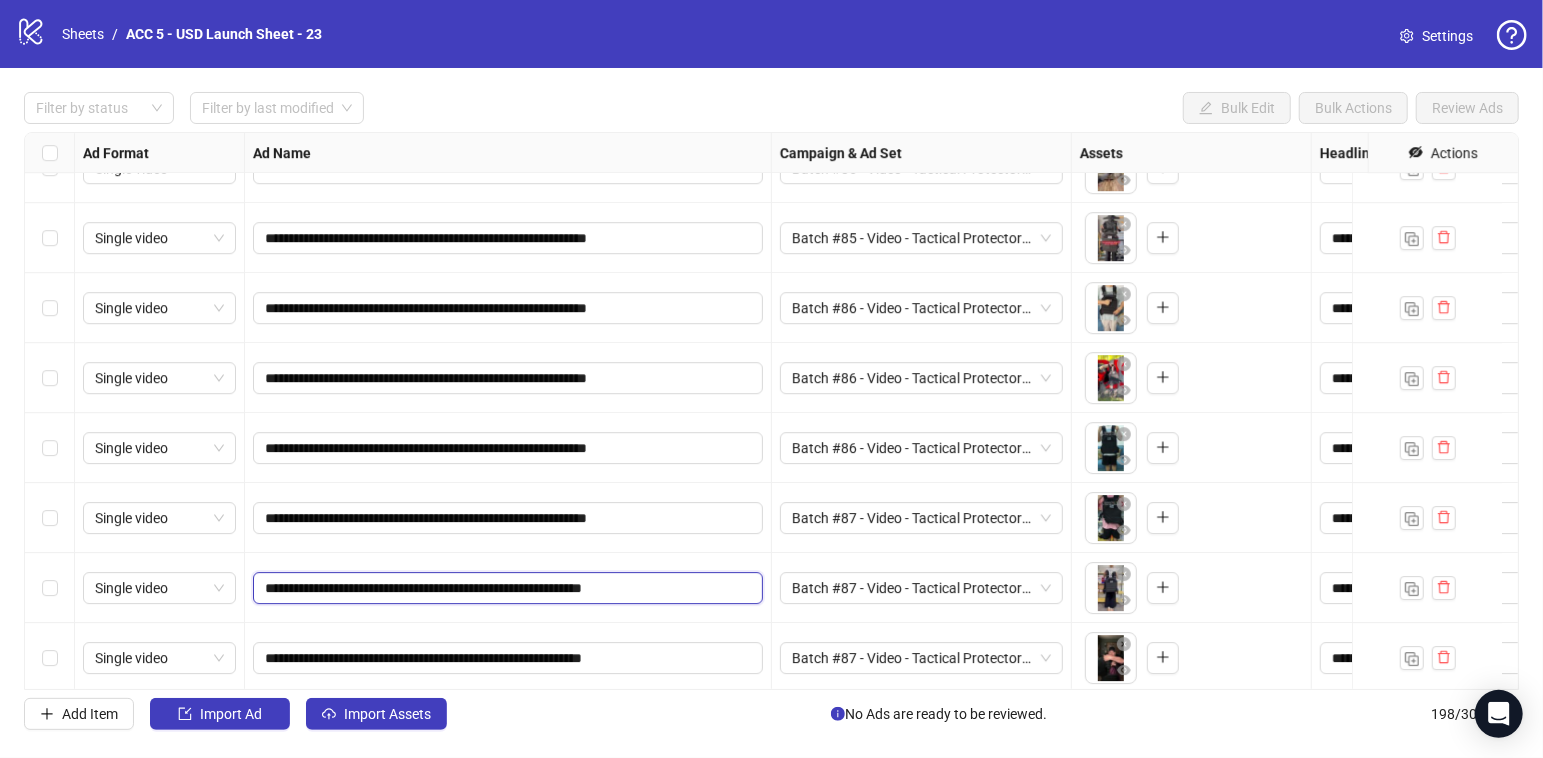 click on "**********" at bounding box center (506, 588) 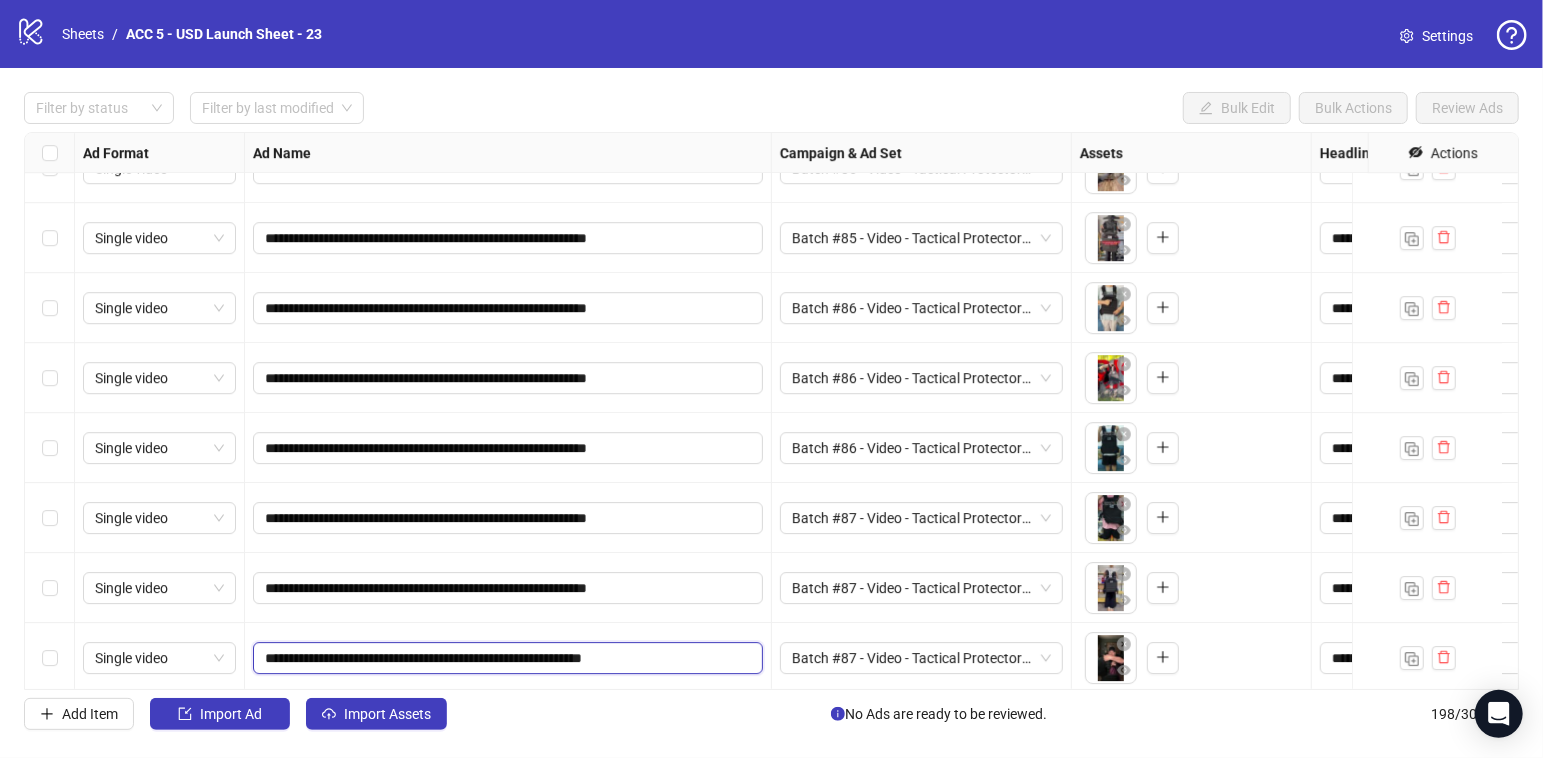 click on "**********" at bounding box center (506, 658) 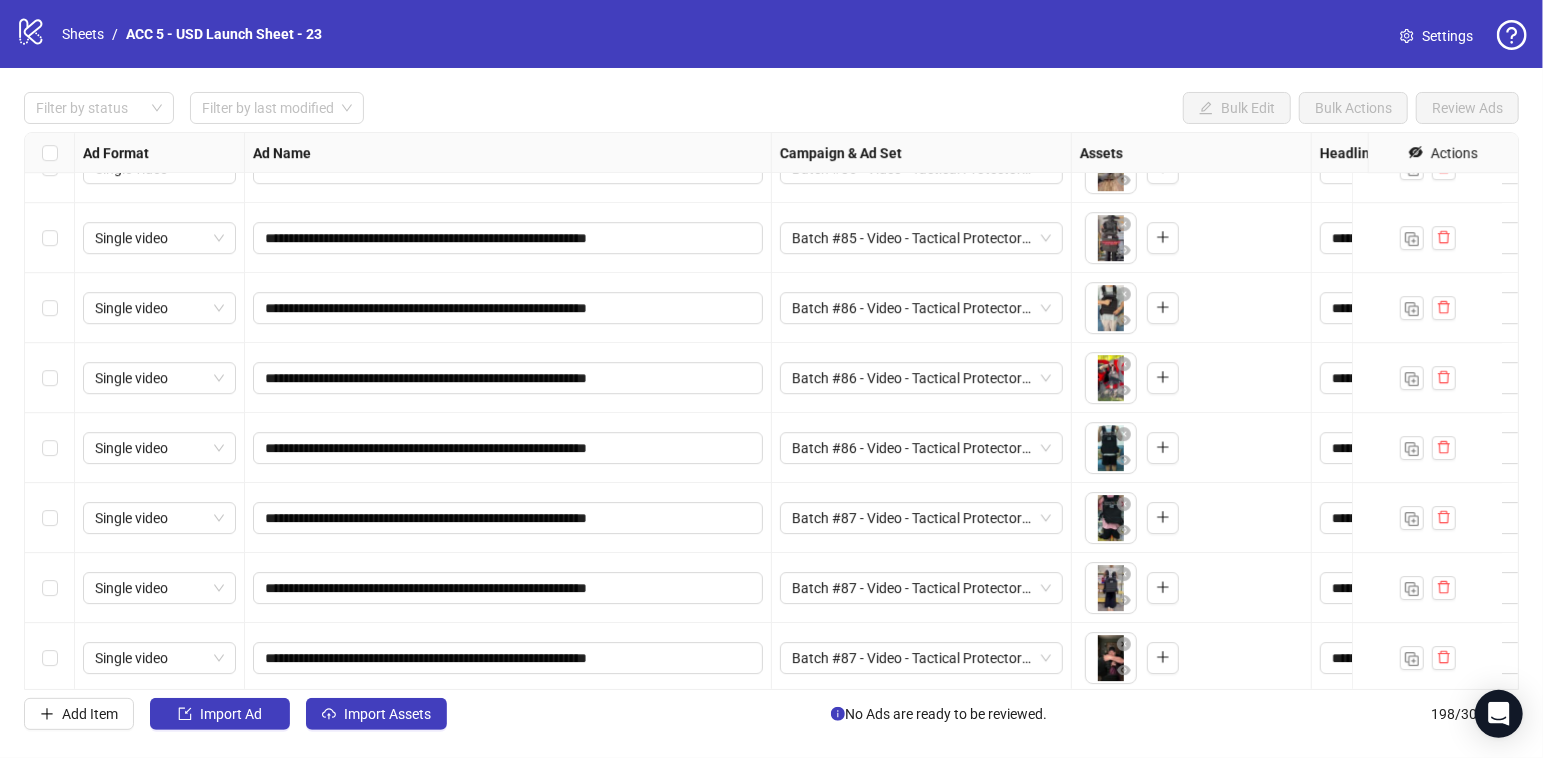 click on "**********" at bounding box center (508, 588) 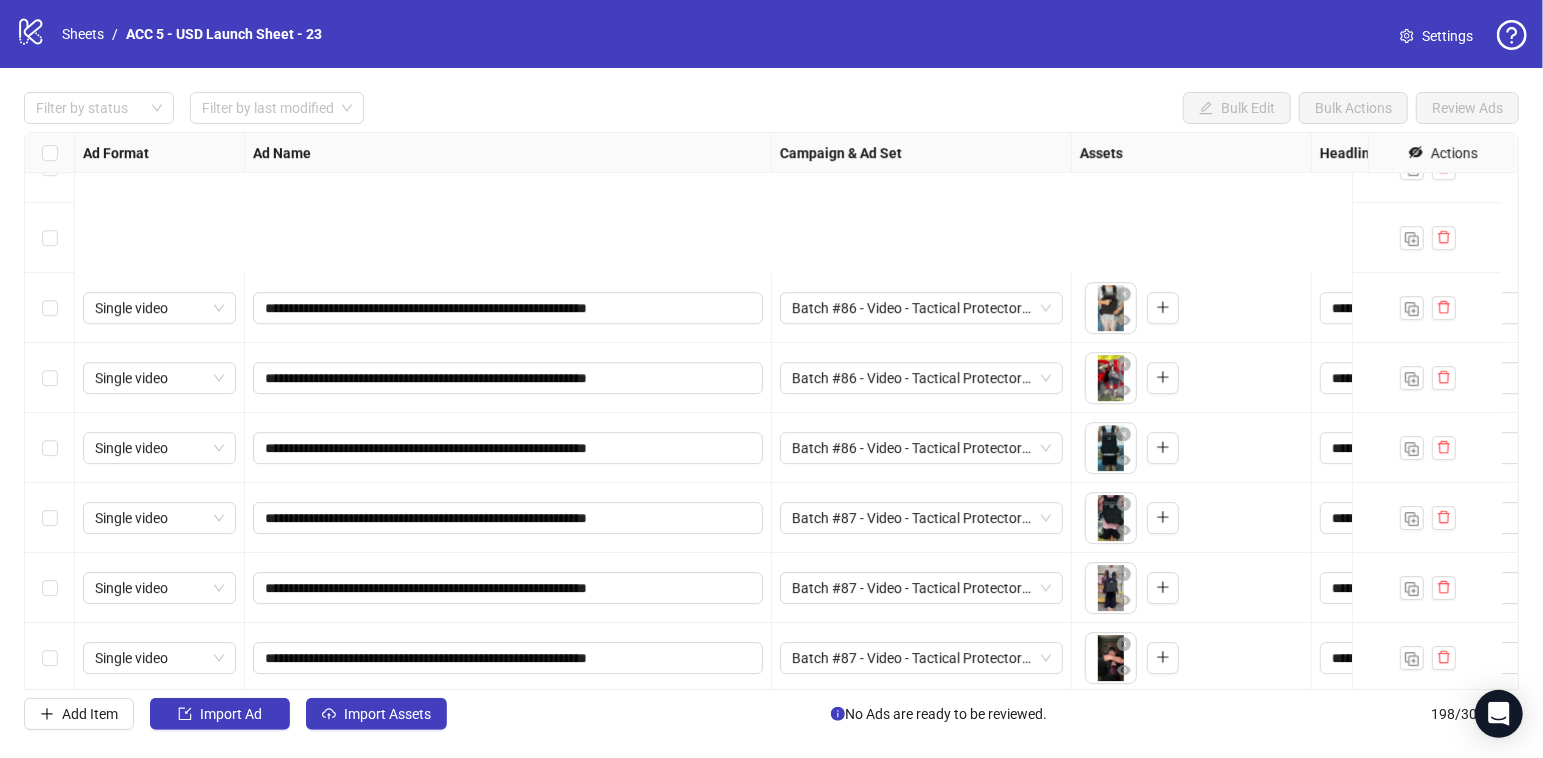 scroll, scrollTop: 13360, scrollLeft: 0, axis: vertical 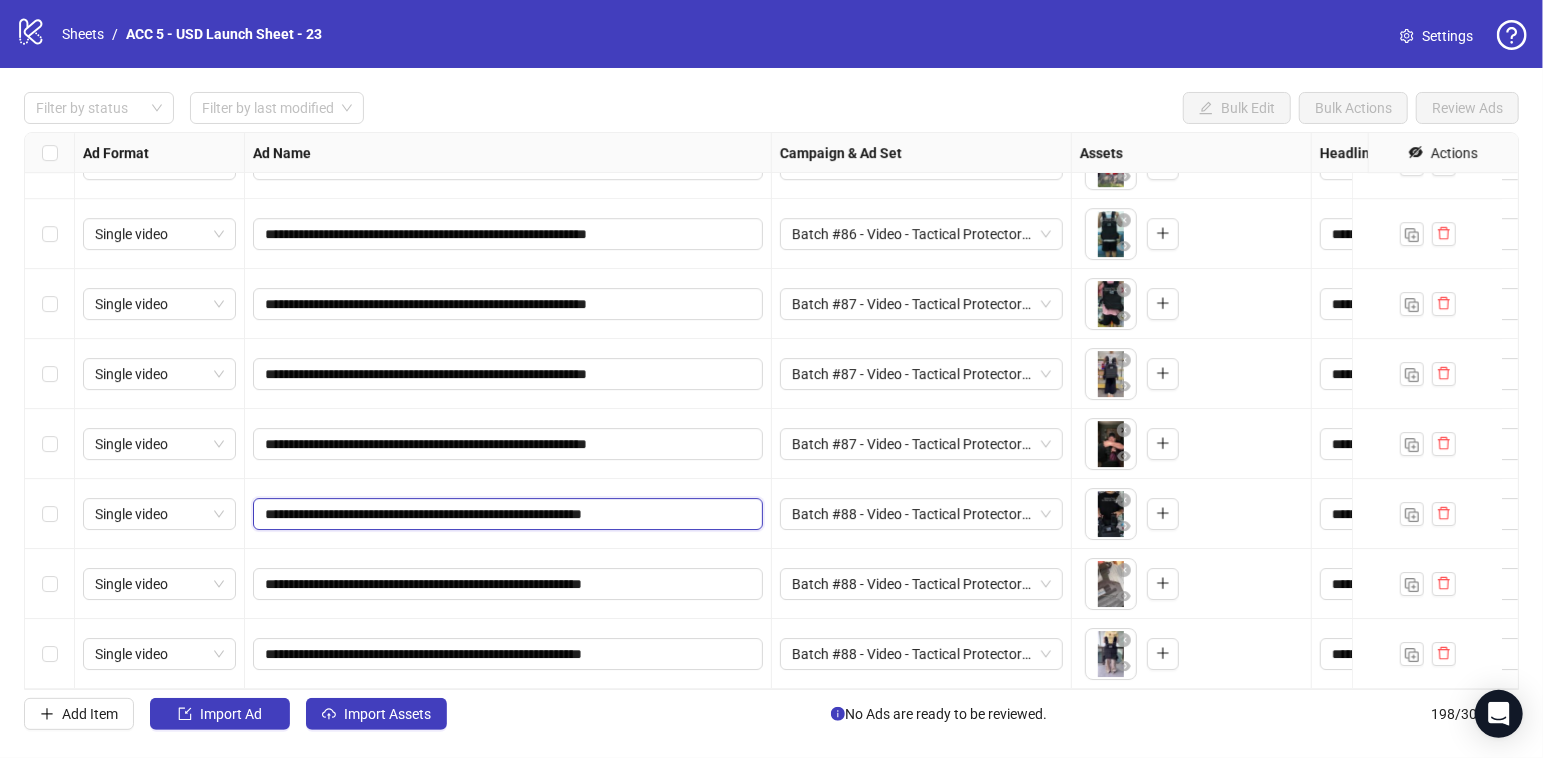 click on "**********" at bounding box center [506, 514] 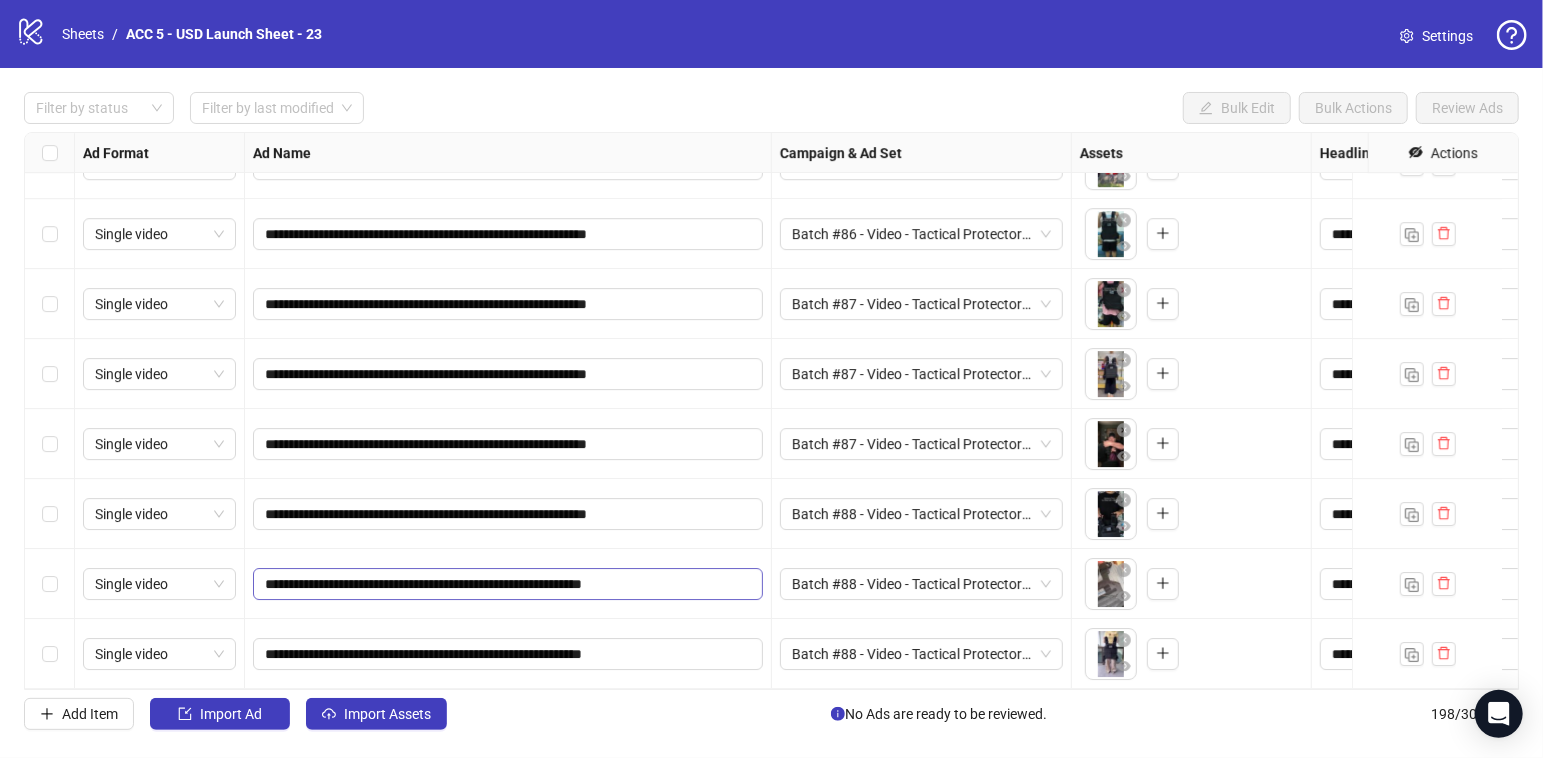 click on "**********" at bounding box center (508, 584) 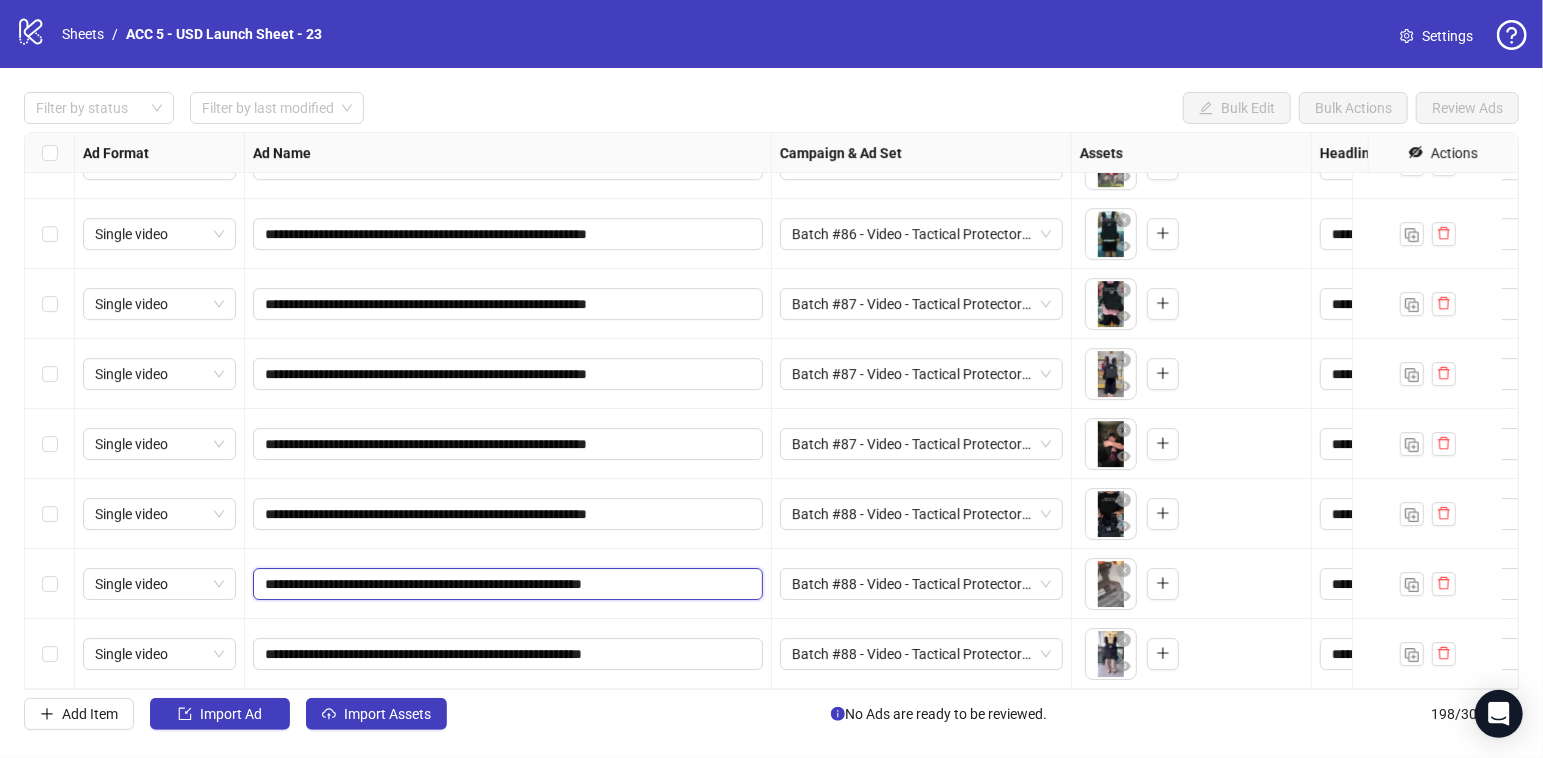 paste 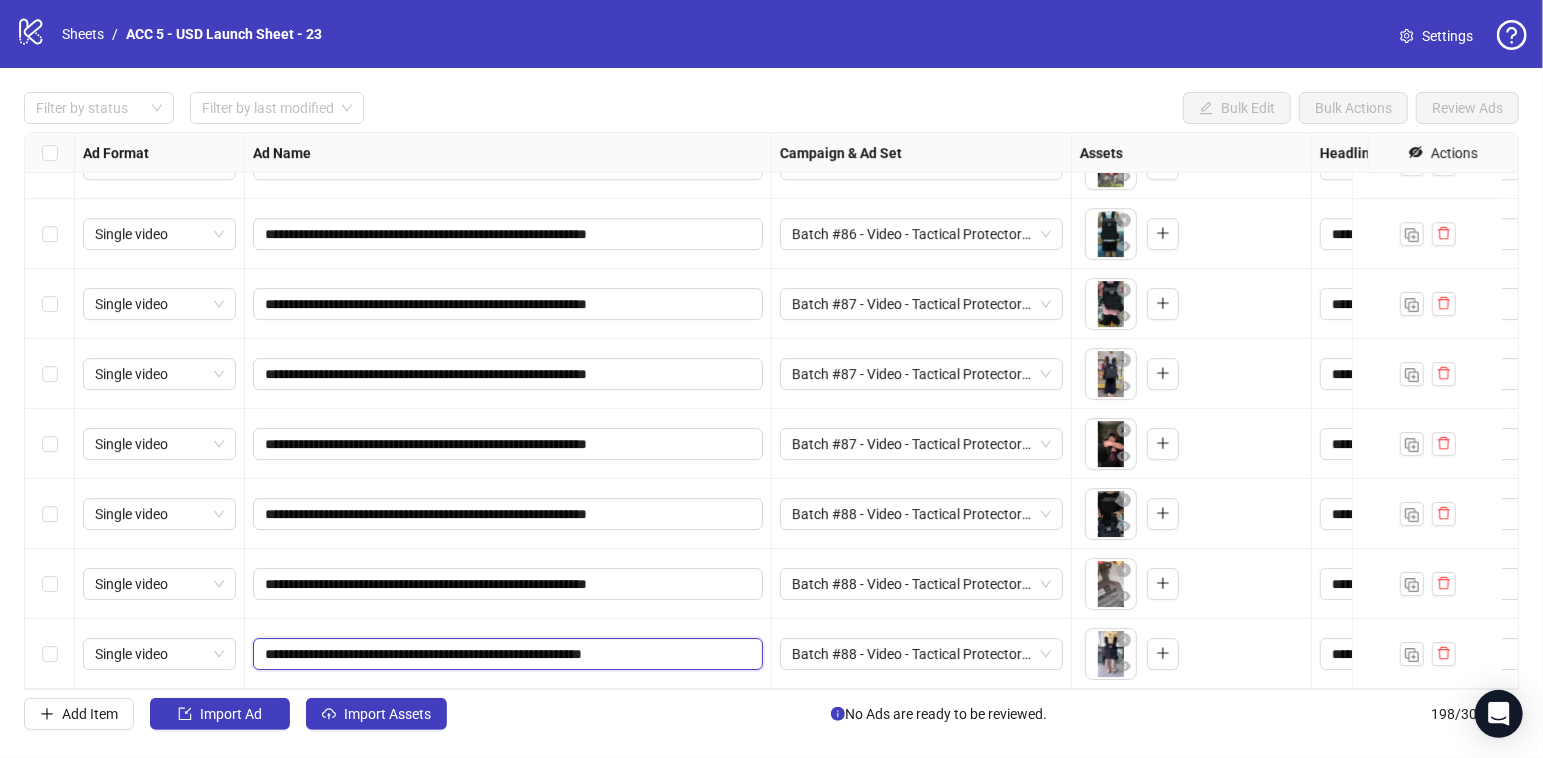 click on "**********" at bounding box center [506, 654] 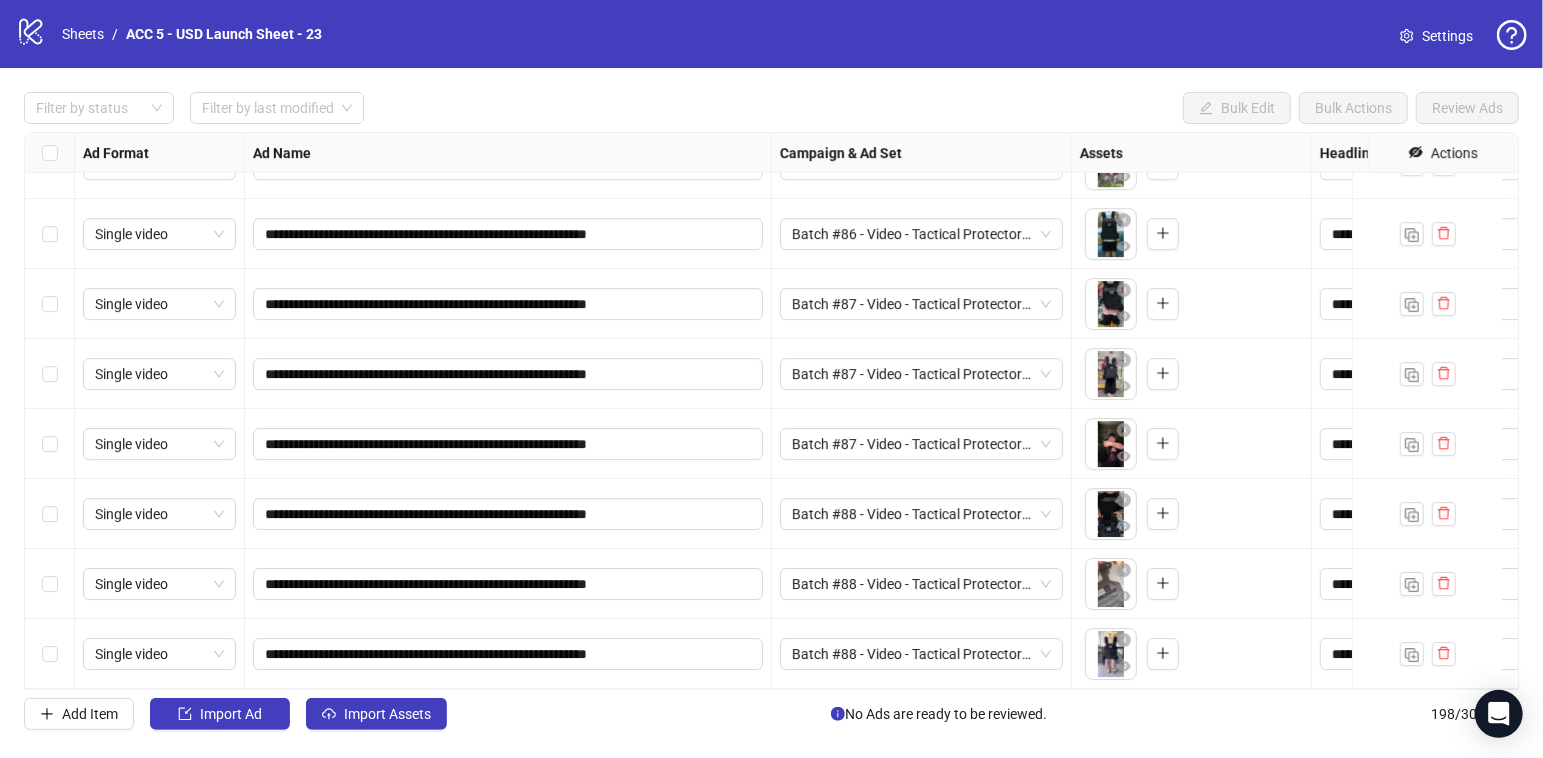 click on "**********" at bounding box center (508, 654) 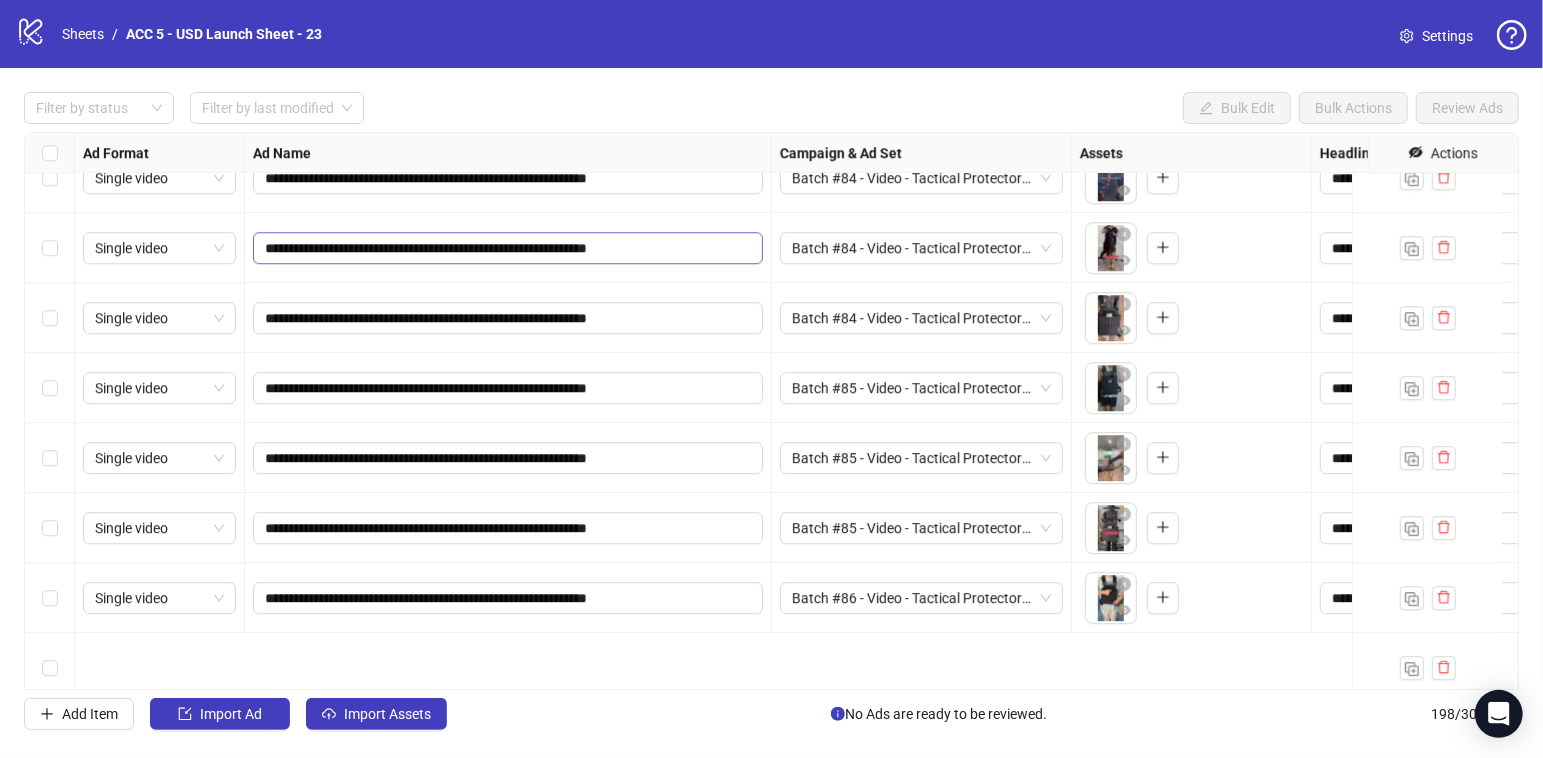 scroll, scrollTop: 12645, scrollLeft: 0, axis: vertical 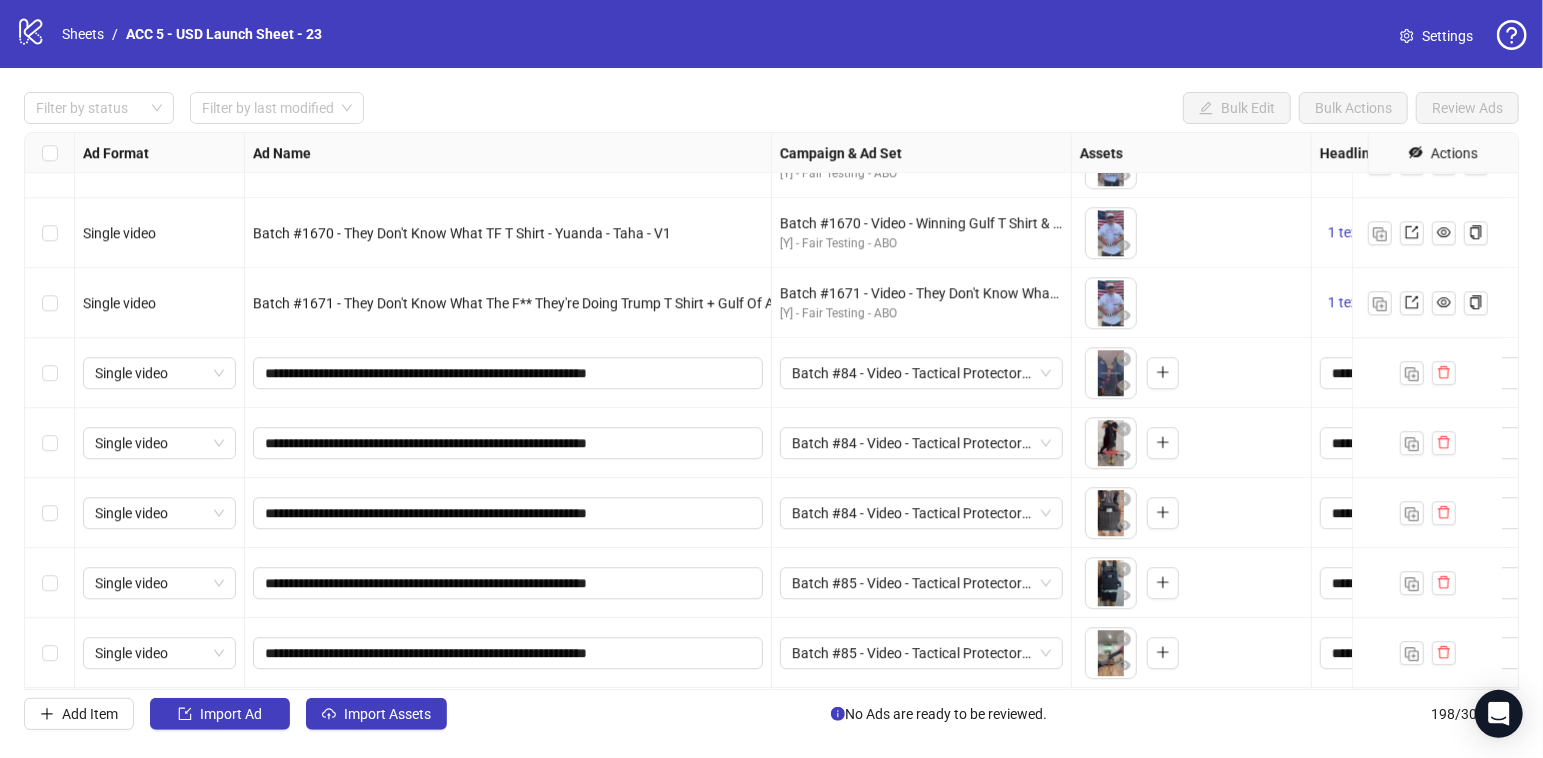 click at bounding box center (50, 443) 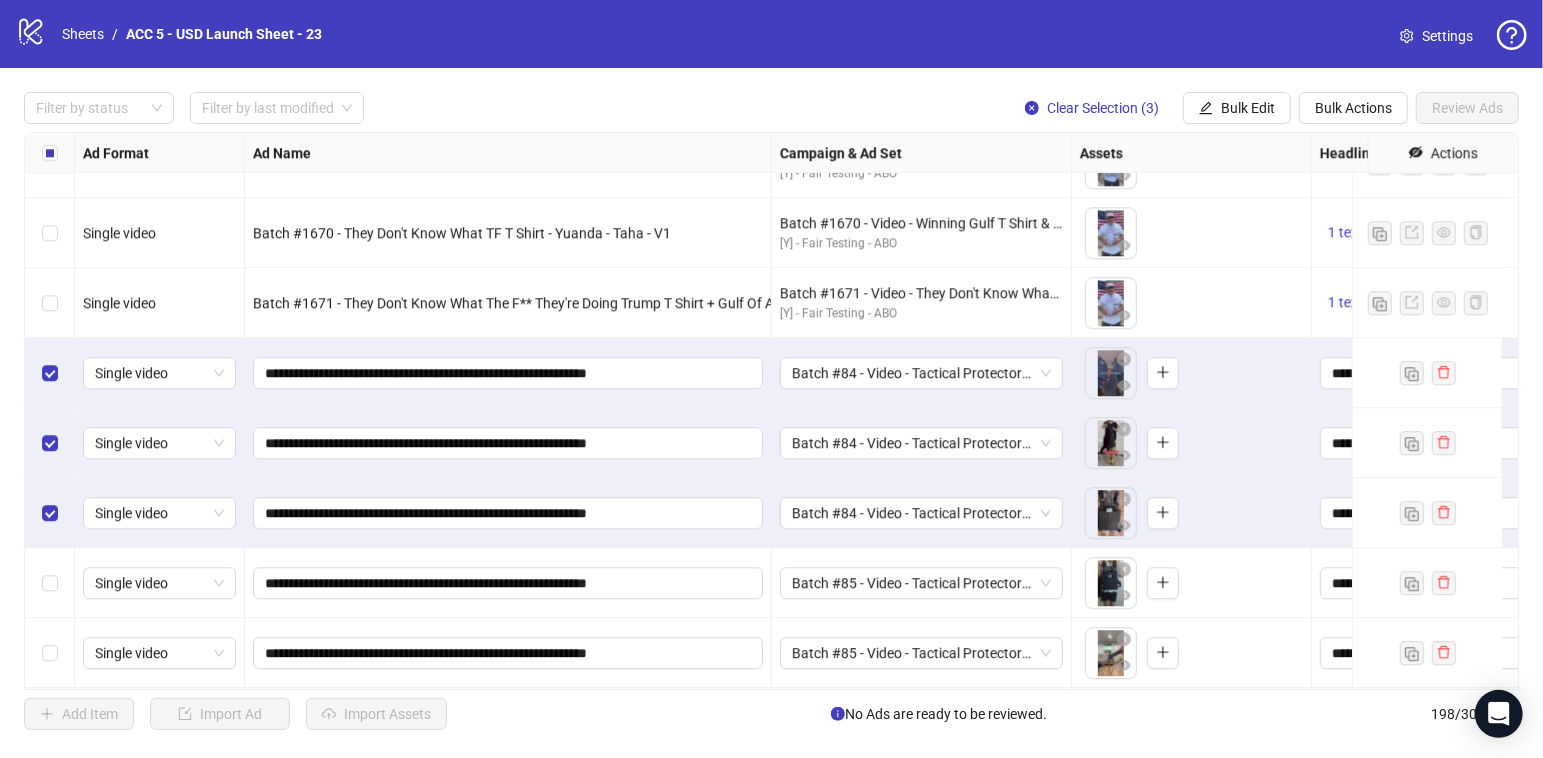 scroll, scrollTop: 12872, scrollLeft: 0, axis: vertical 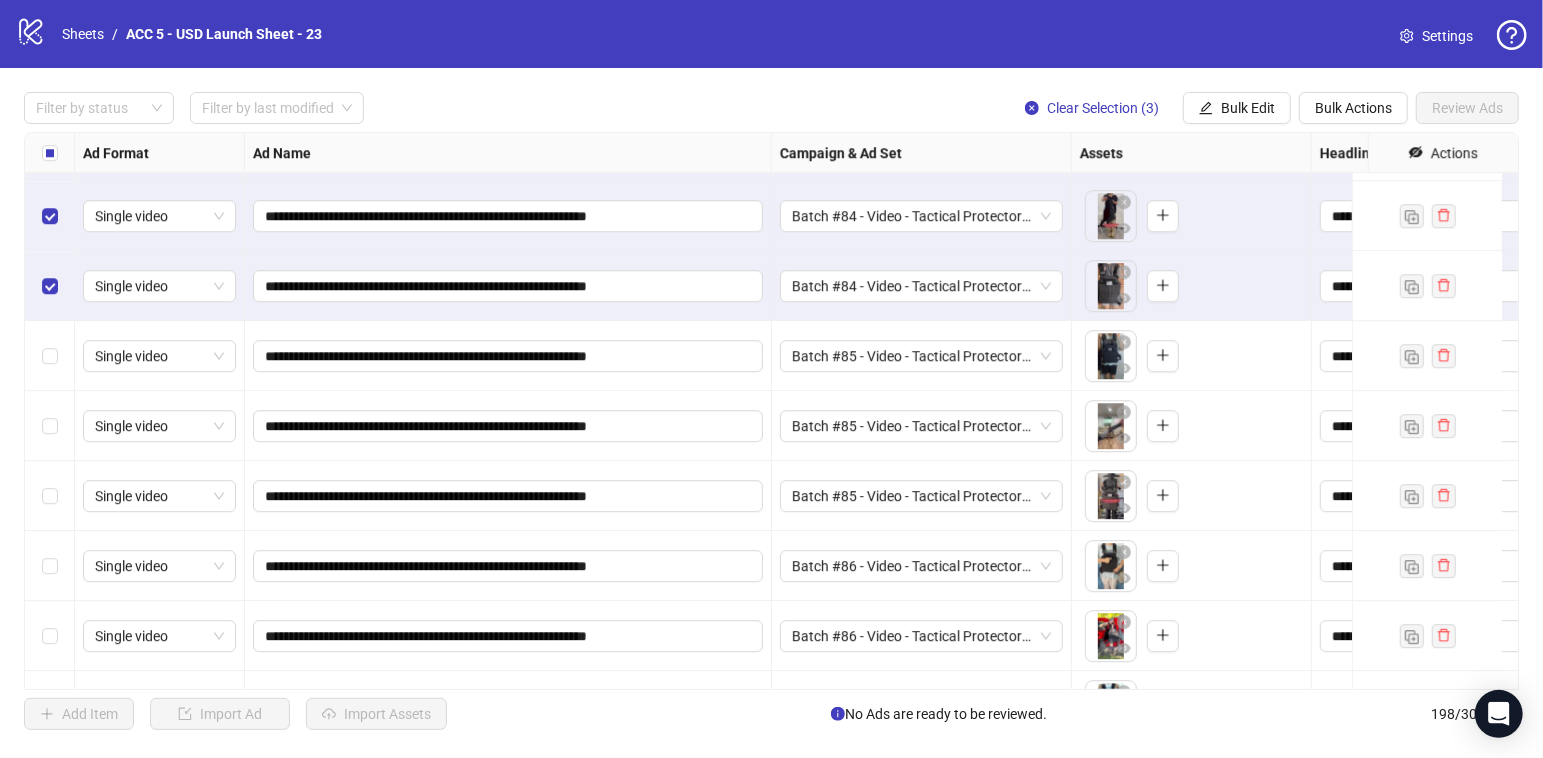click at bounding box center (50, 356) 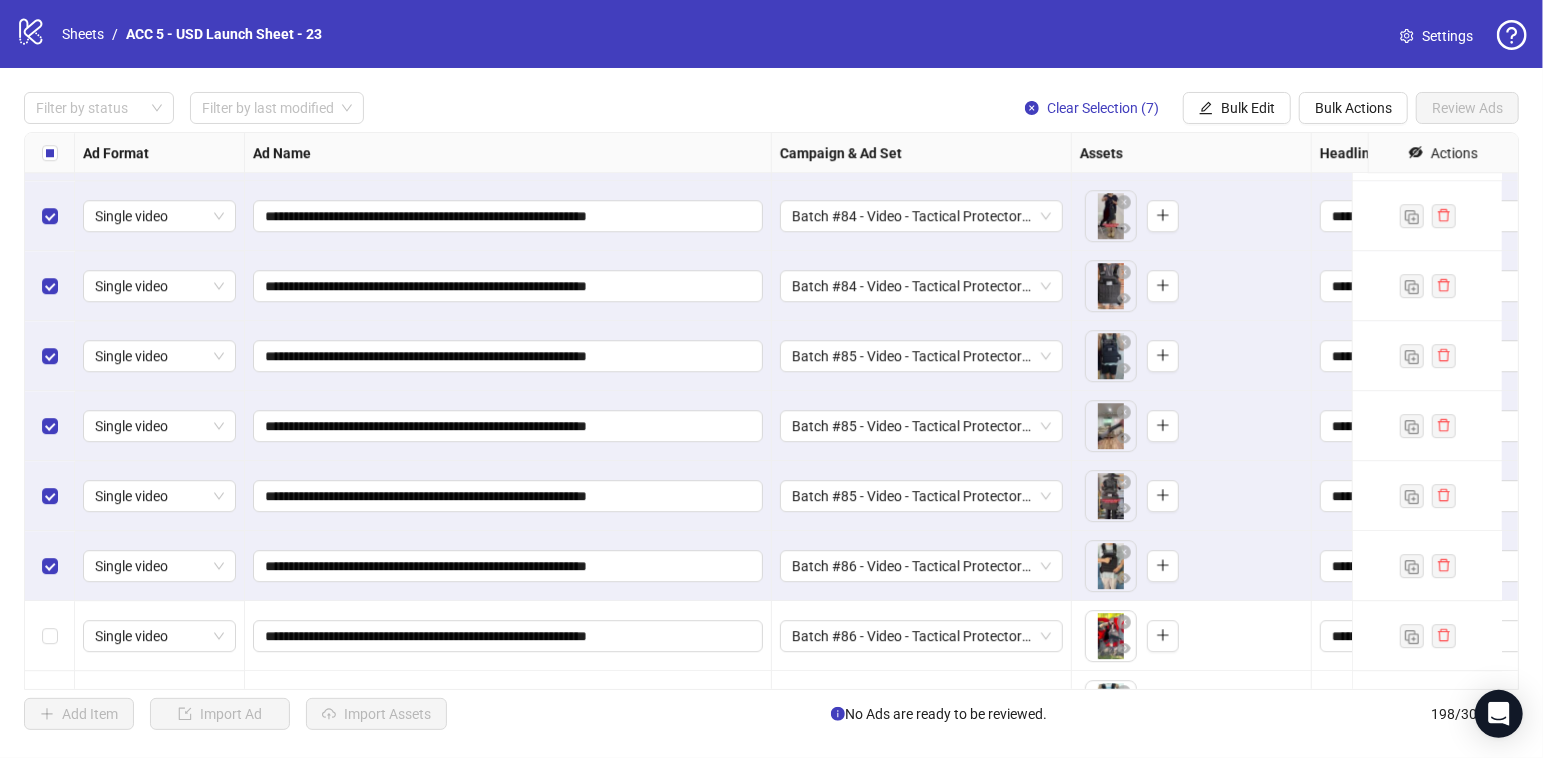 scroll, scrollTop: 13115, scrollLeft: 0, axis: vertical 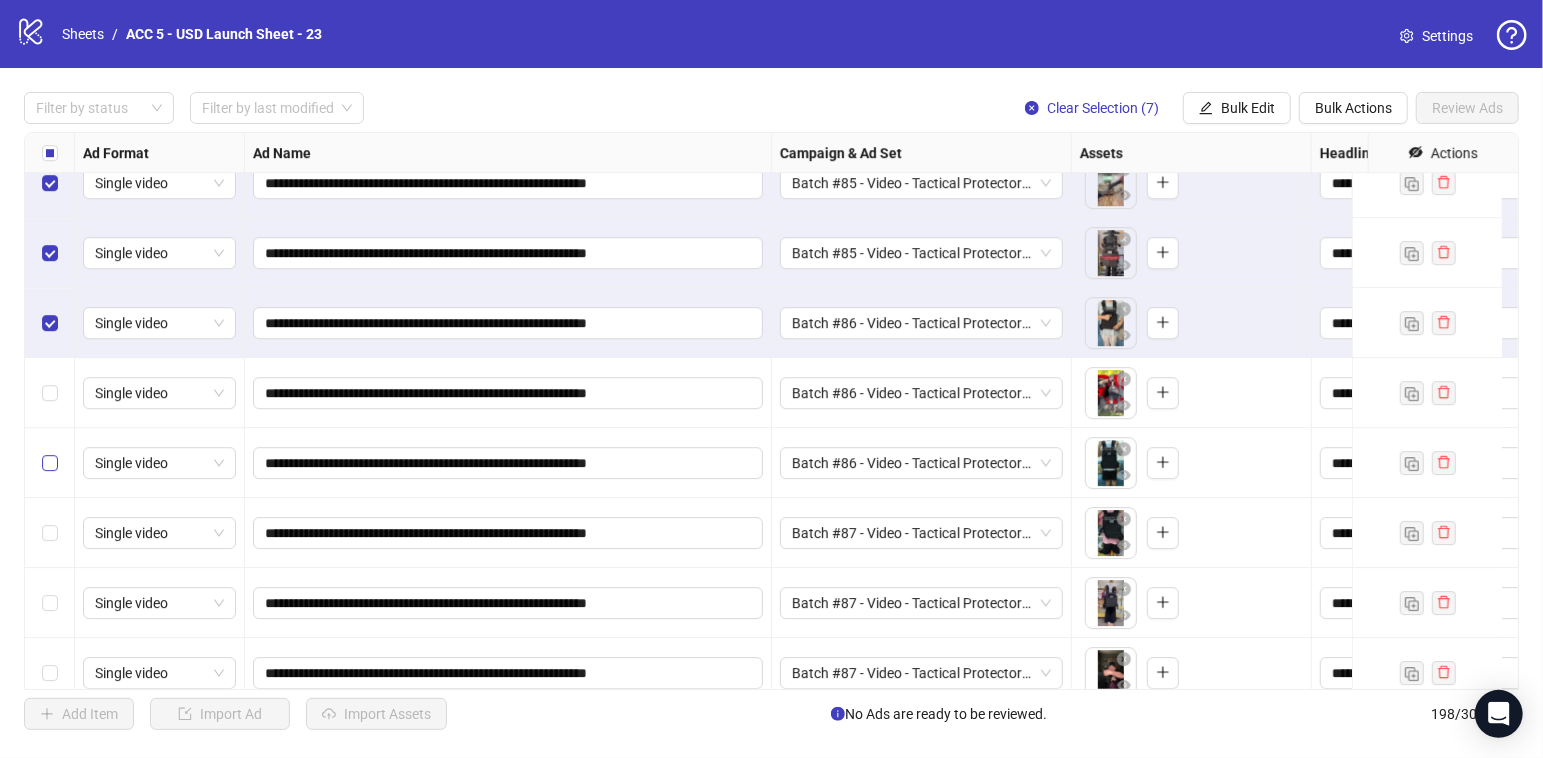 click at bounding box center [50, 393] 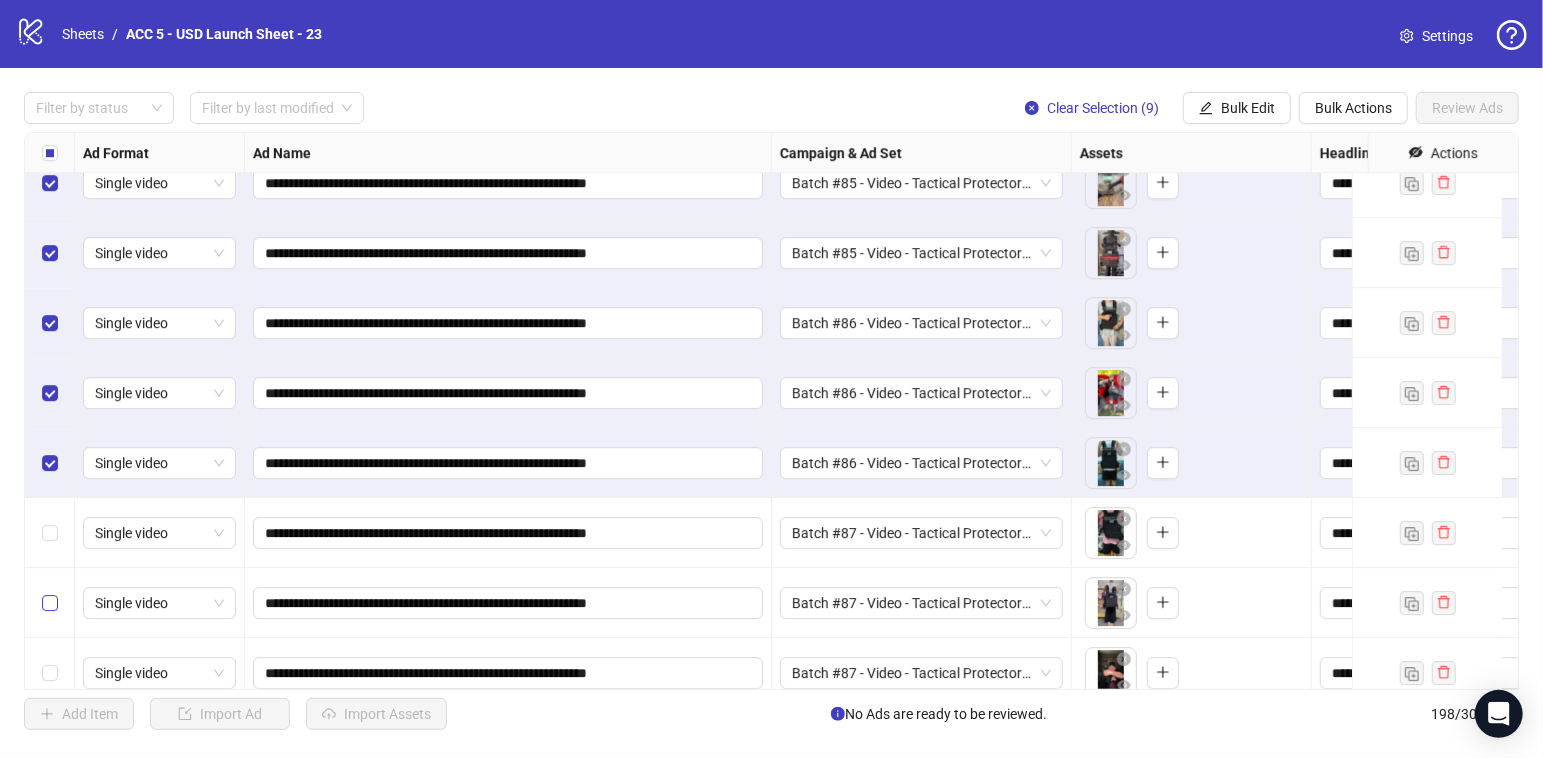 click at bounding box center [50, 603] 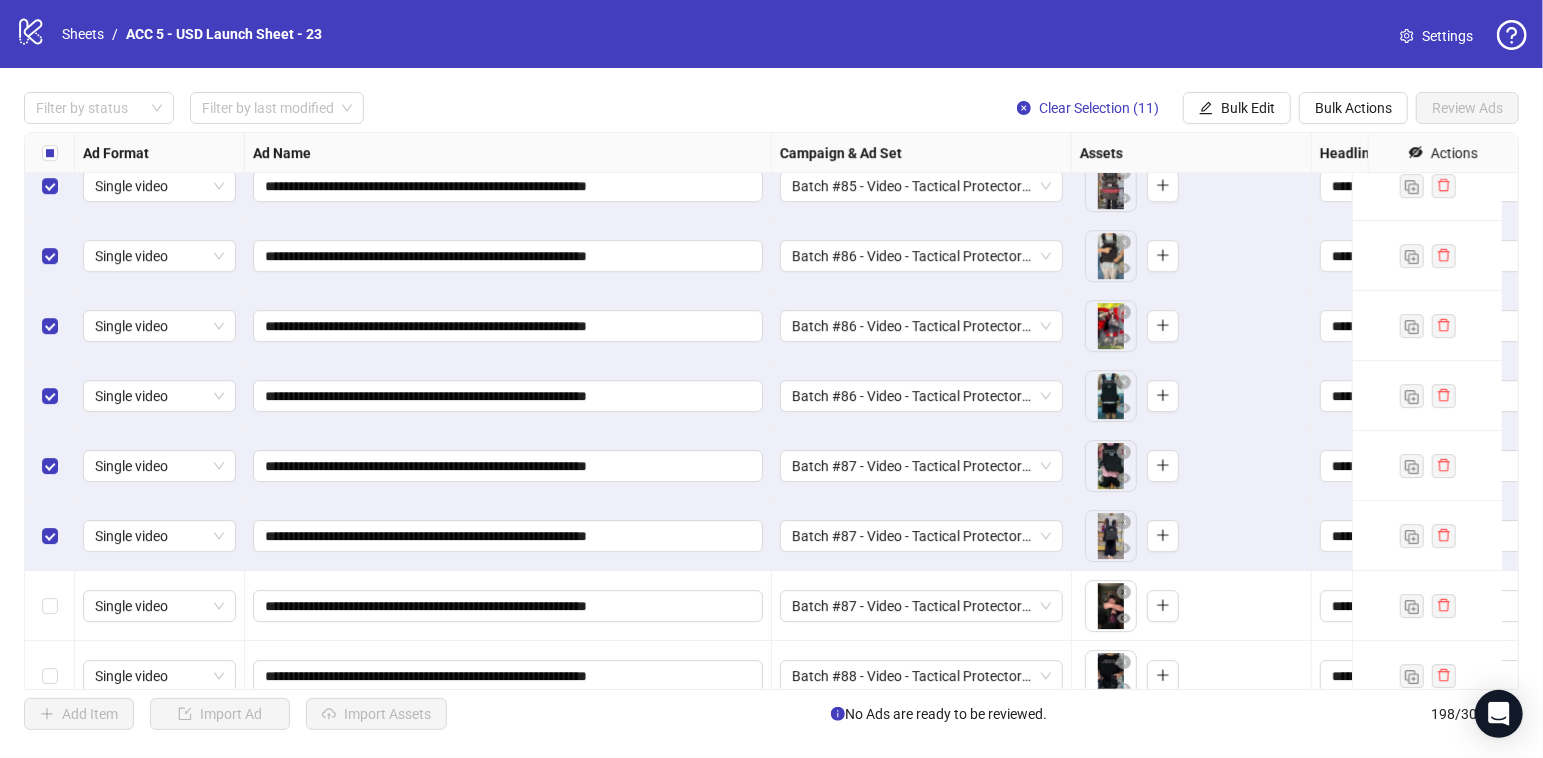 drag, startPoint x: 54, startPoint y: 594, endPoint x: 140, endPoint y: 432, distance: 183.41211 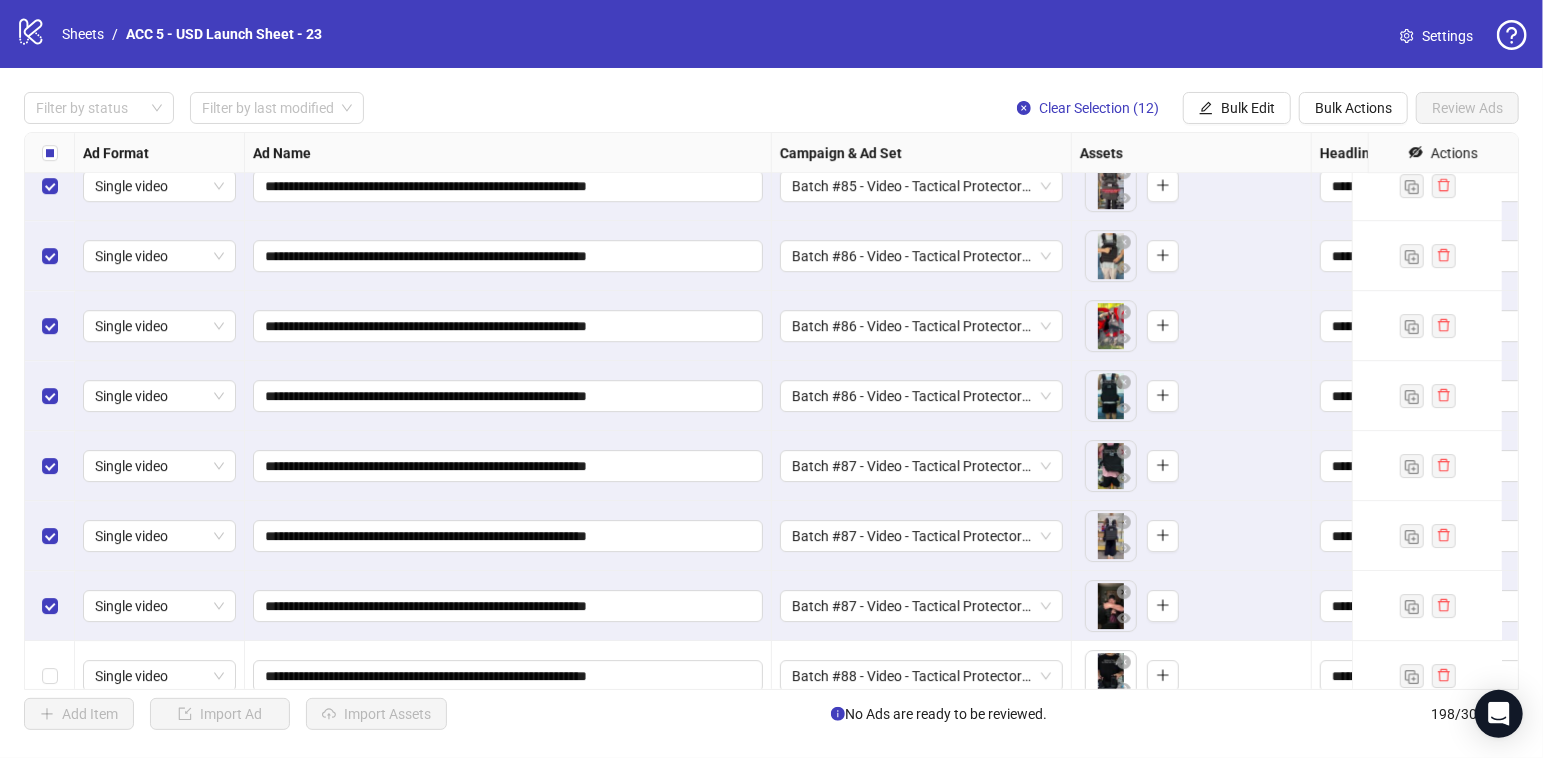 scroll, scrollTop: 13360, scrollLeft: 0, axis: vertical 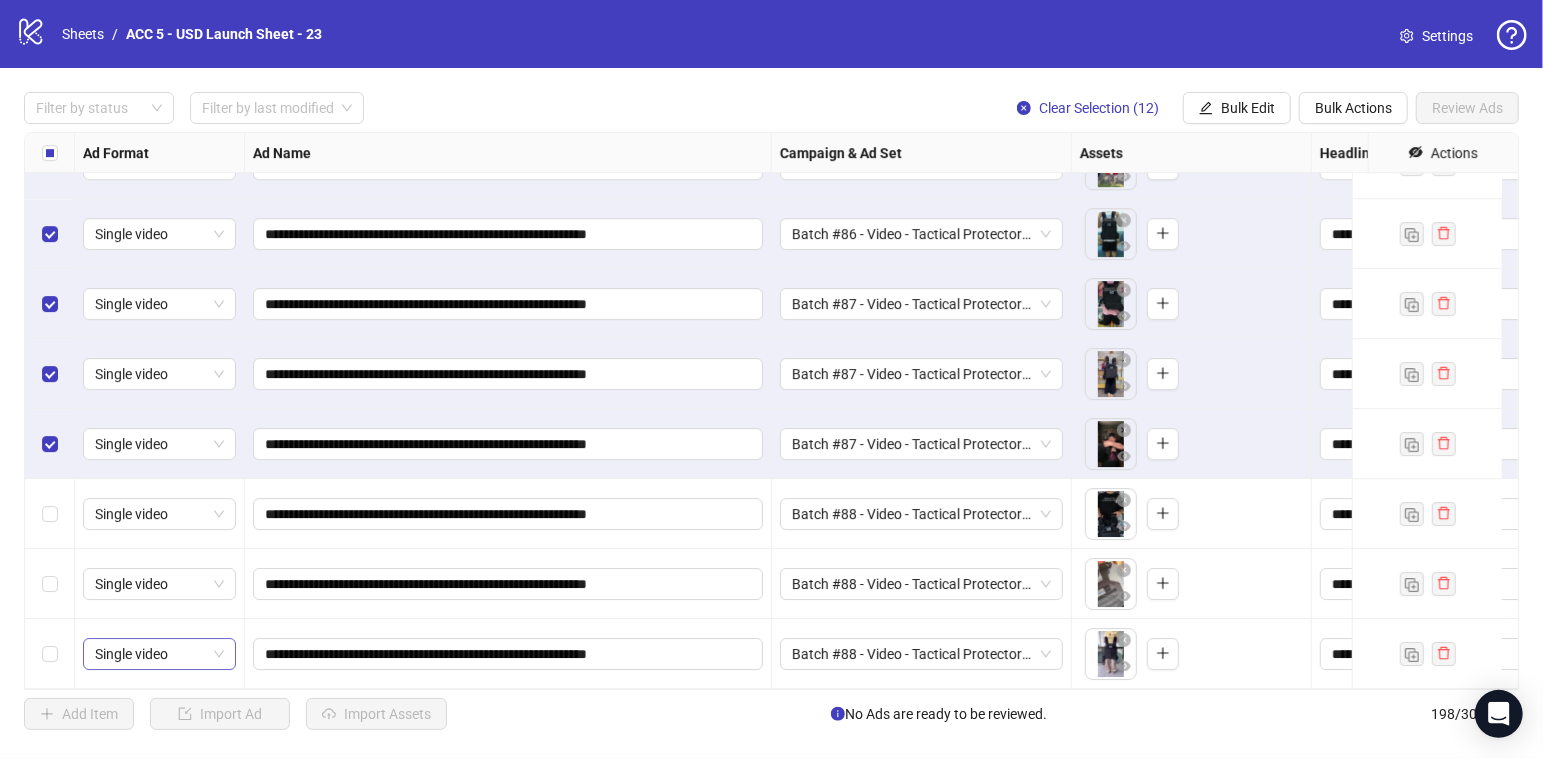 click at bounding box center (50, 654) 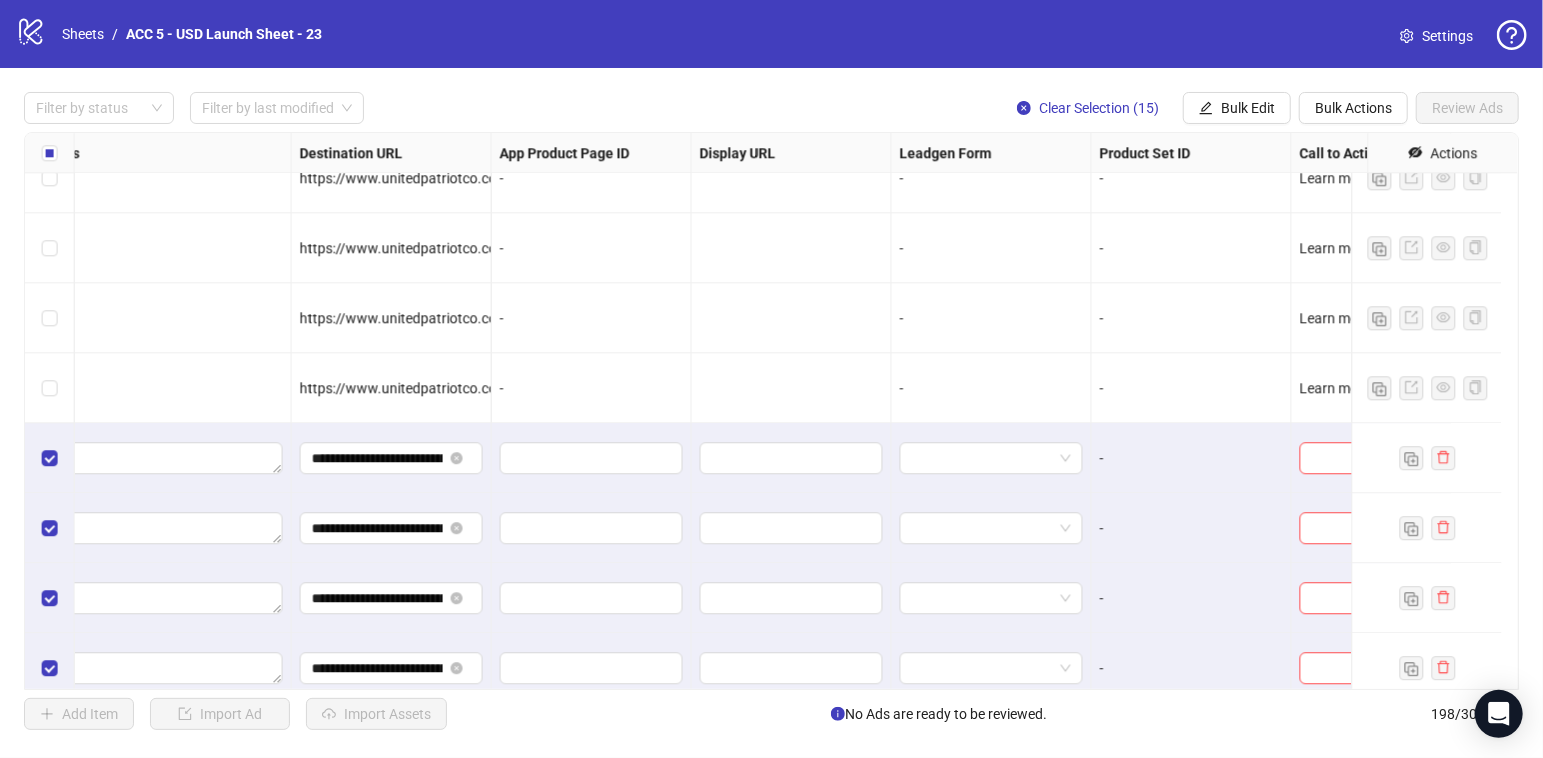 scroll, scrollTop: 12560, scrollLeft: 1920, axis: both 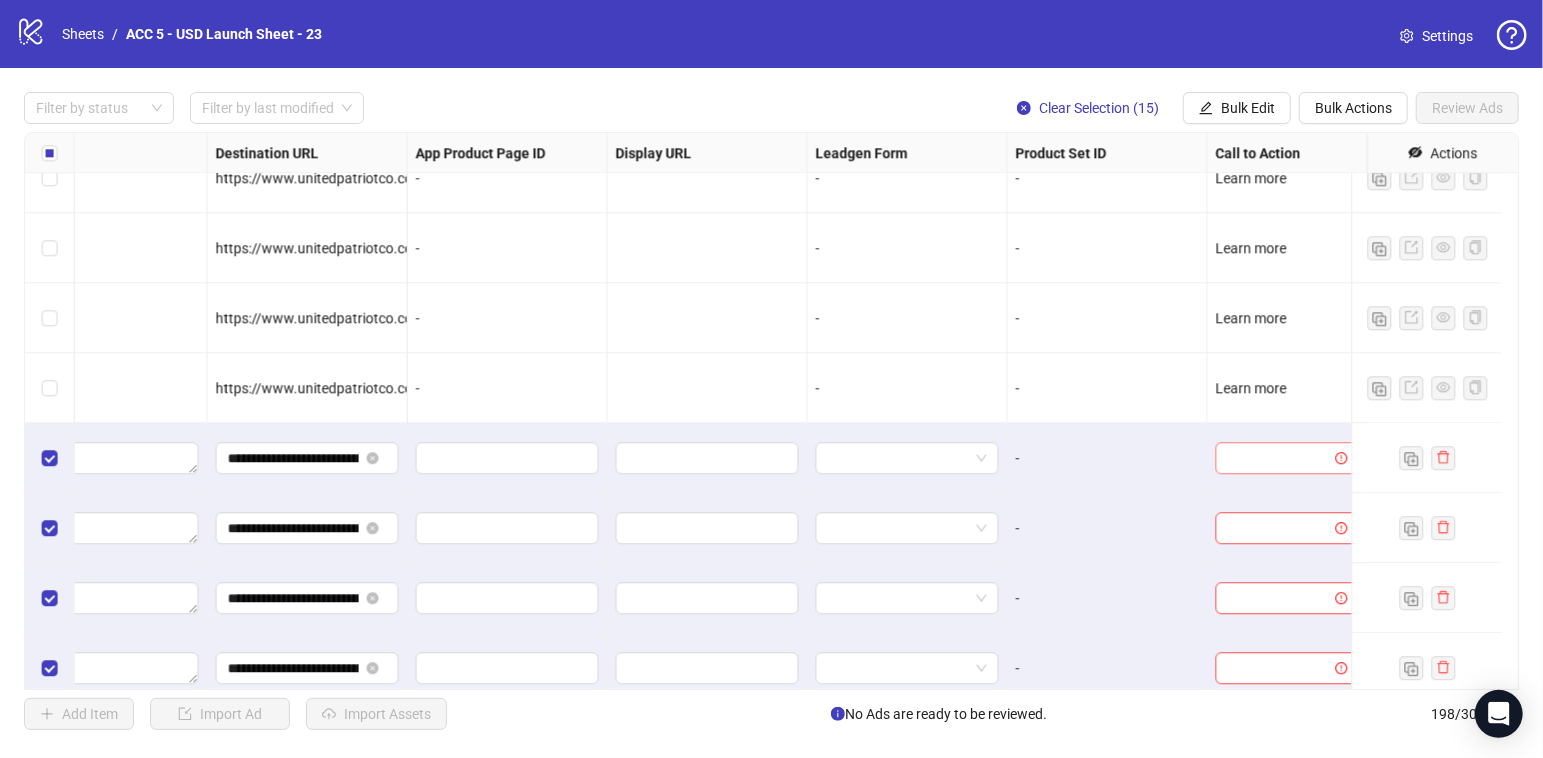 click at bounding box center [1278, 458] 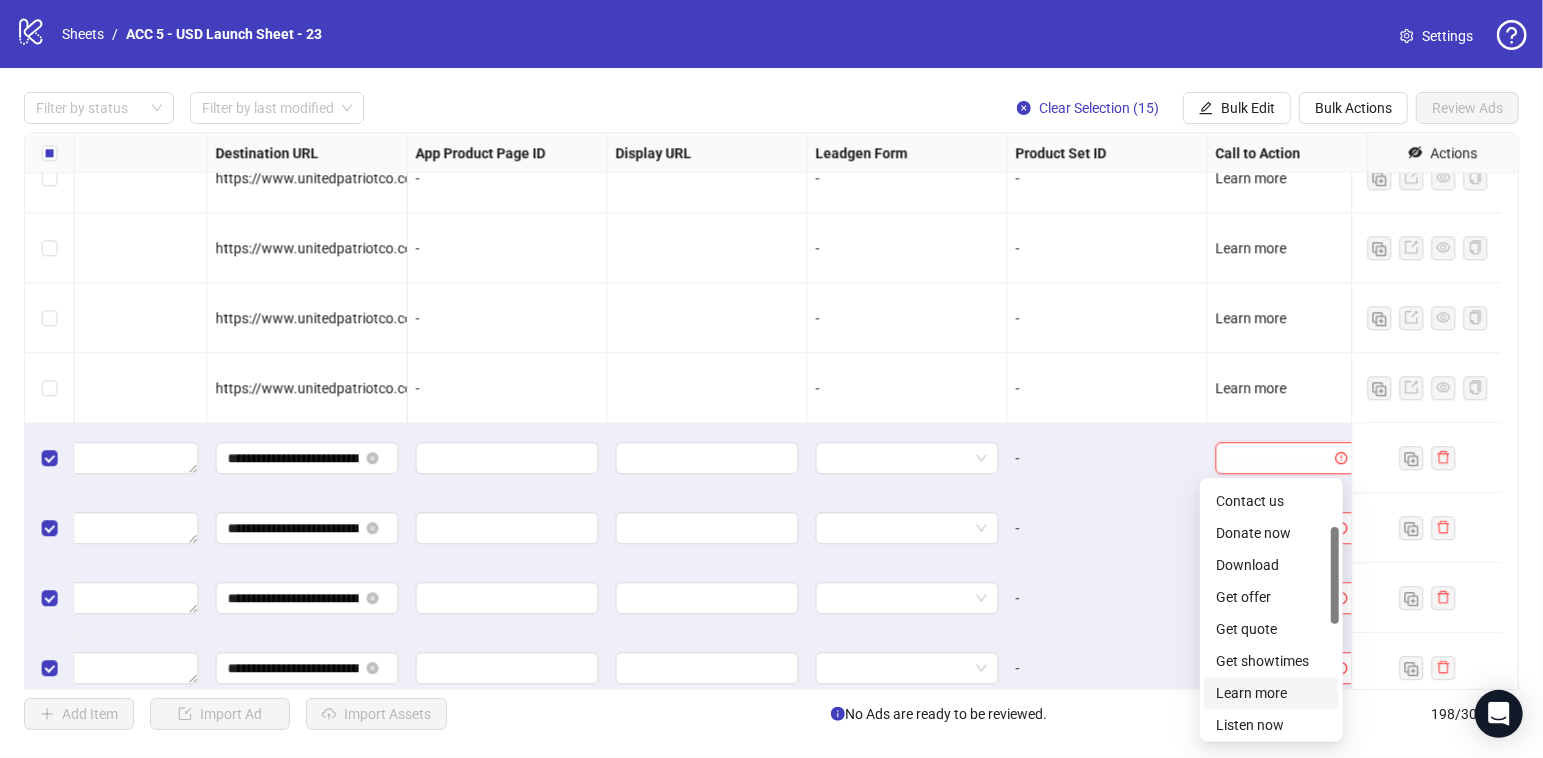 scroll, scrollTop: 122, scrollLeft: 0, axis: vertical 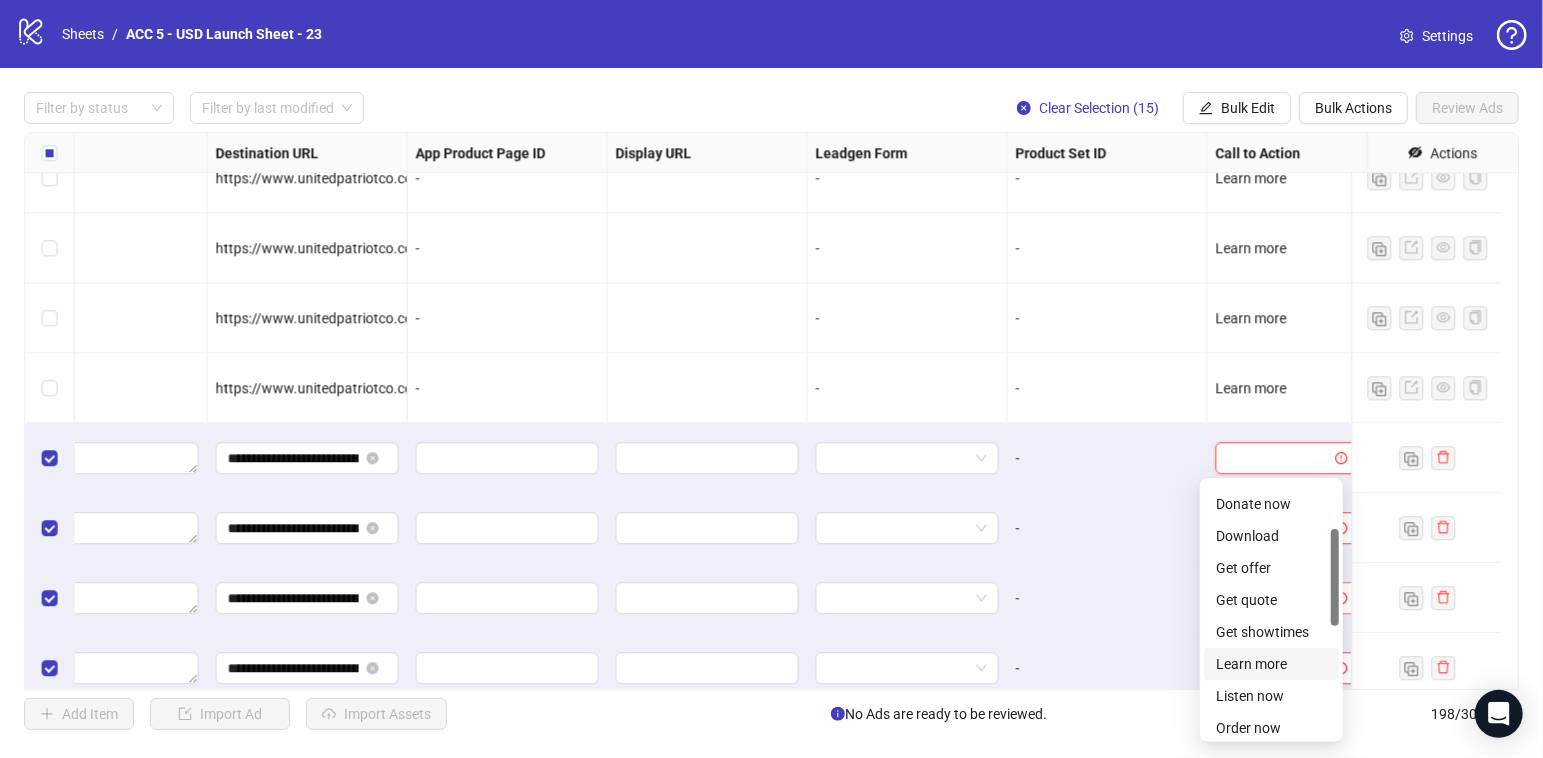 click on "Learn more" at bounding box center [1271, 664] 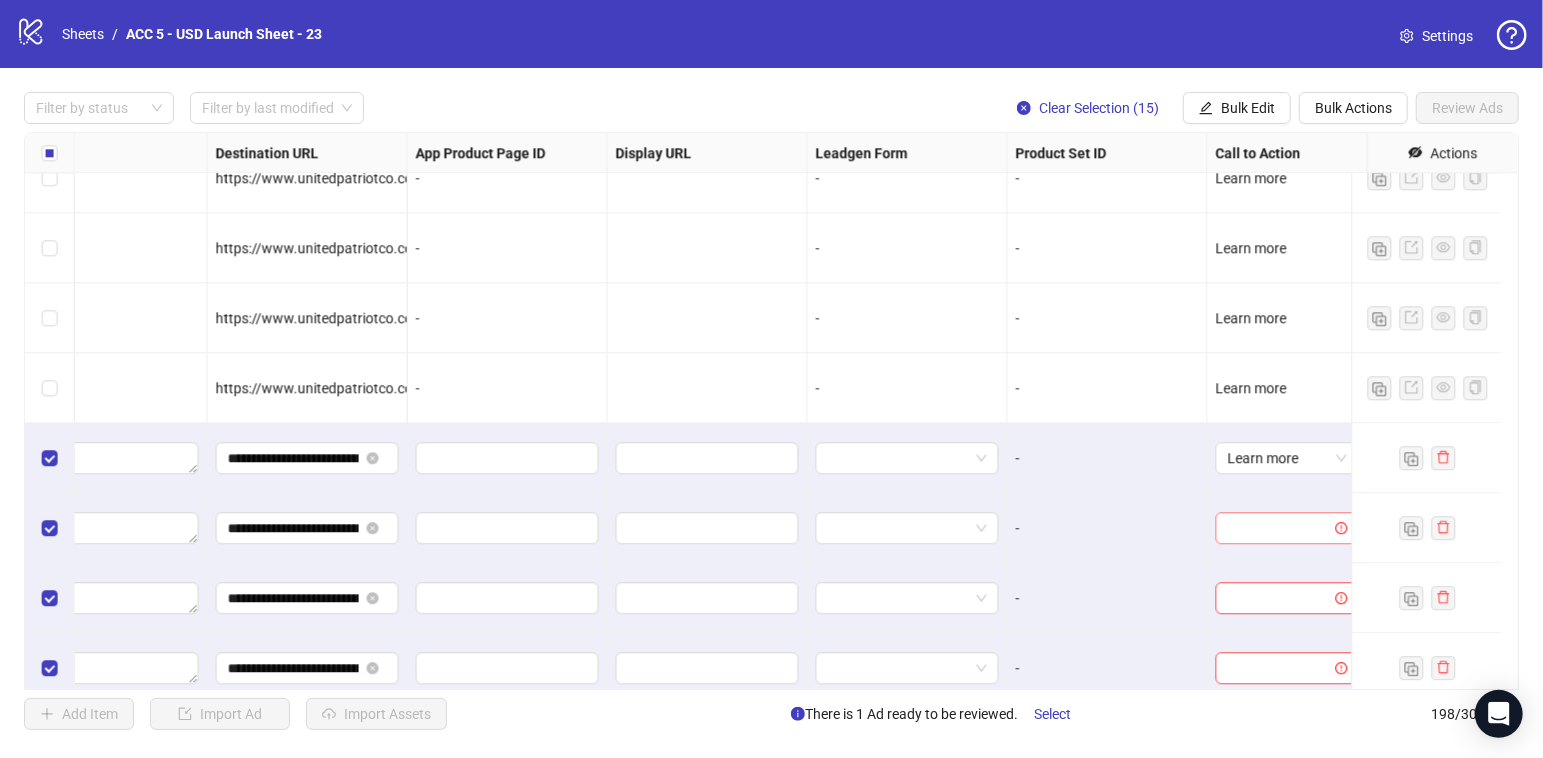 click at bounding box center [1278, 528] 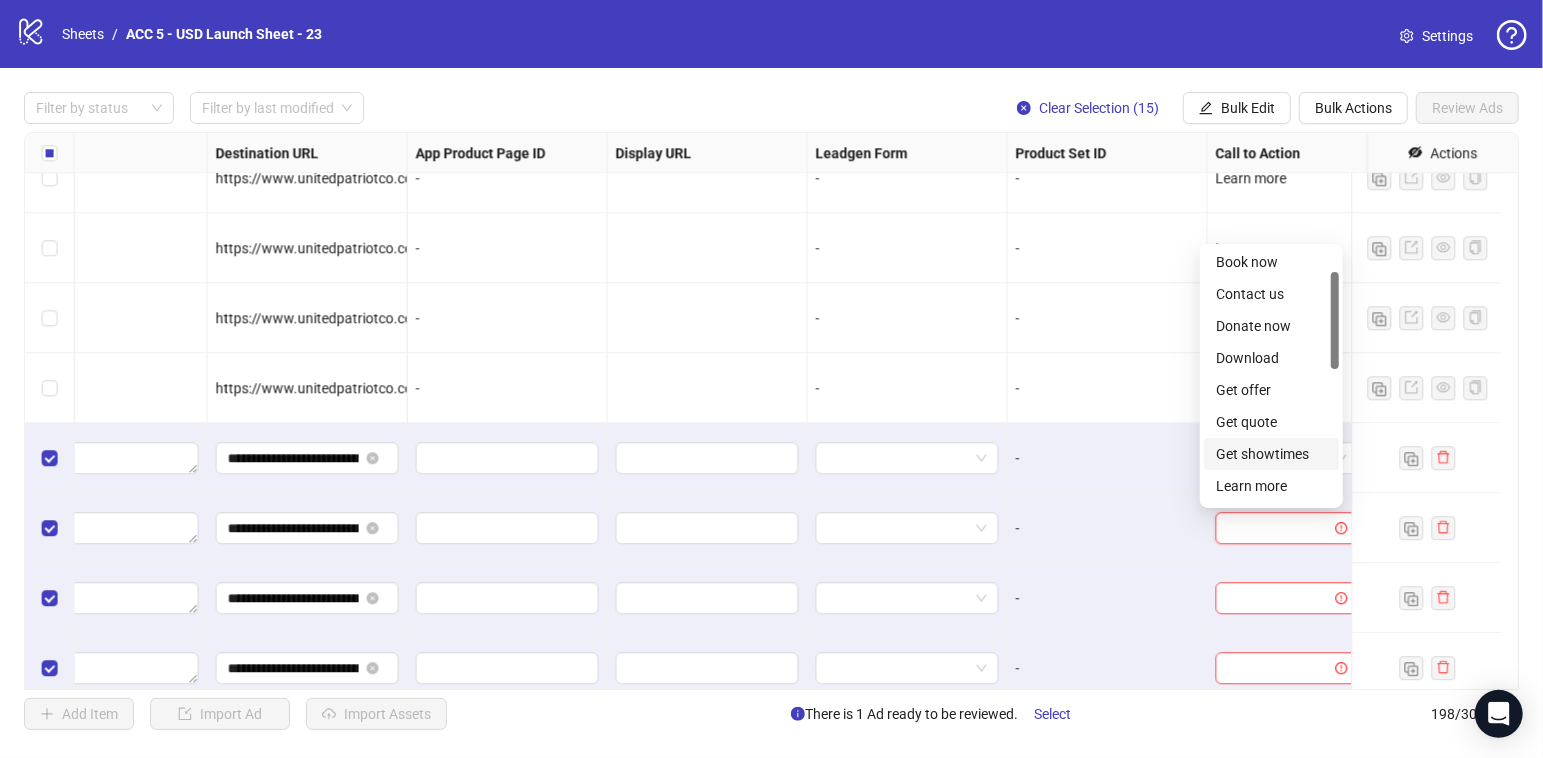 scroll, scrollTop: 81, scrollLeft: 0, axis: vertical 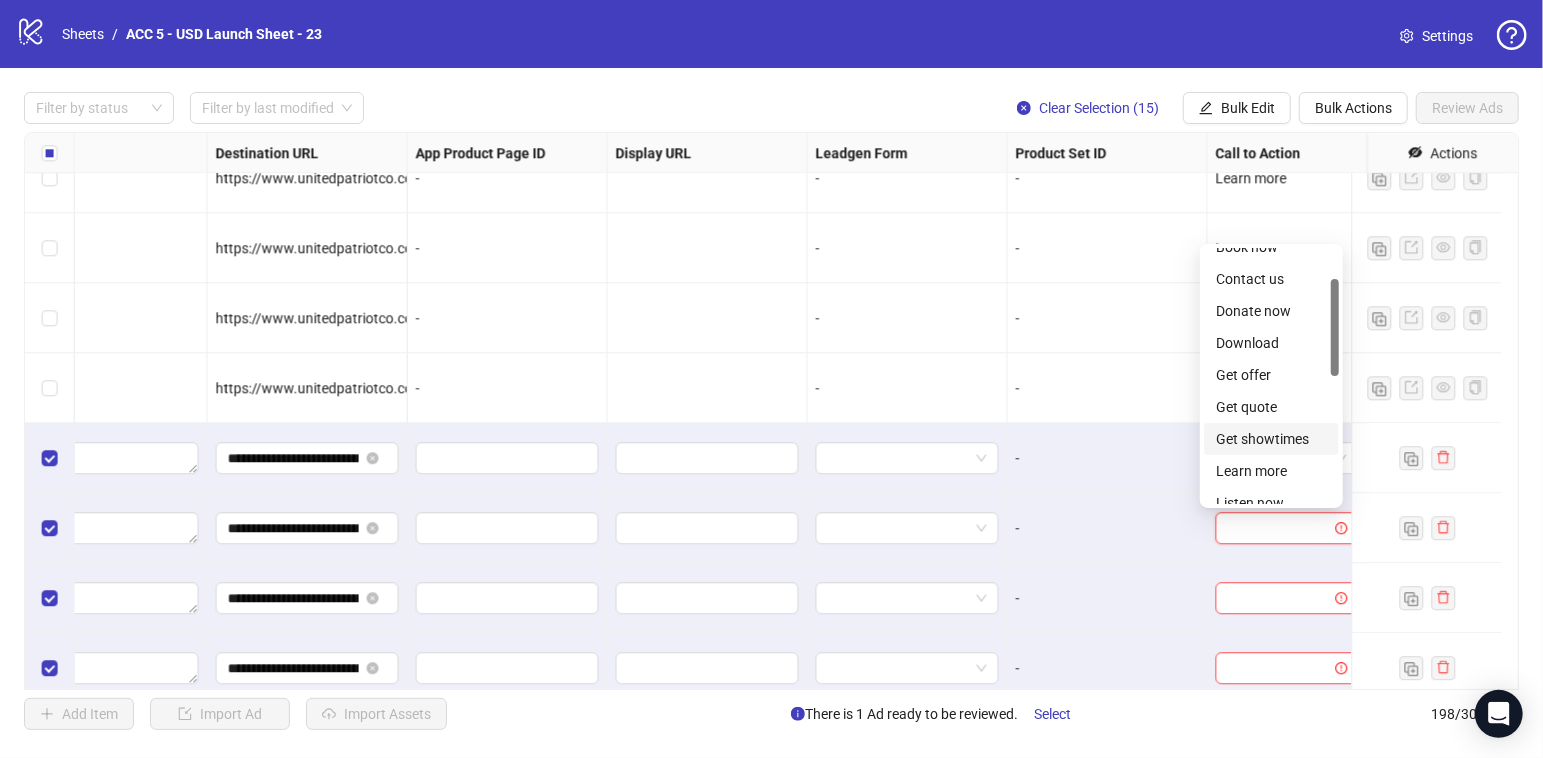click on "Learn more" at bounding box center (1271, 471) 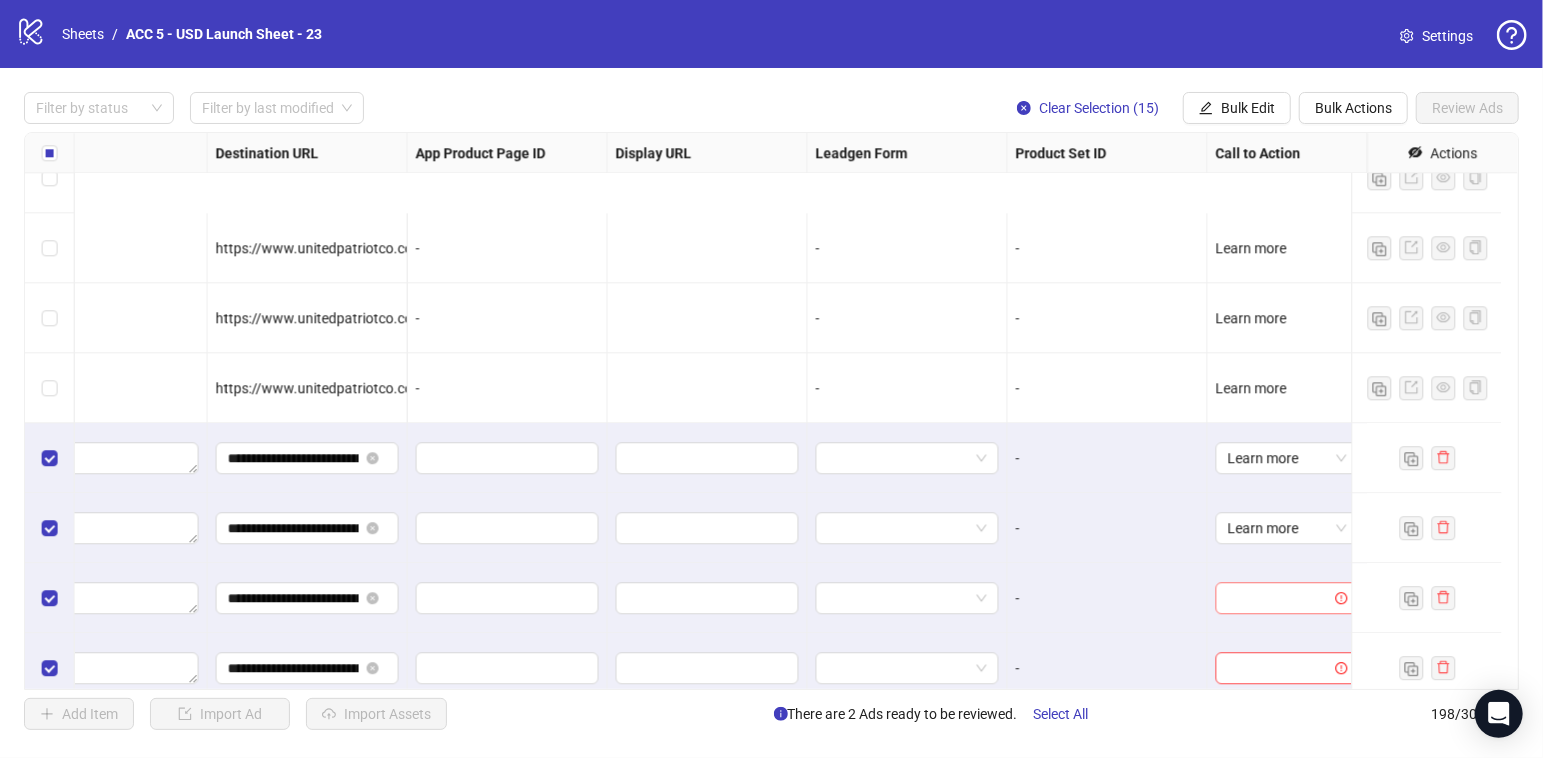 click on "**********" at bounding box center (771, 411) 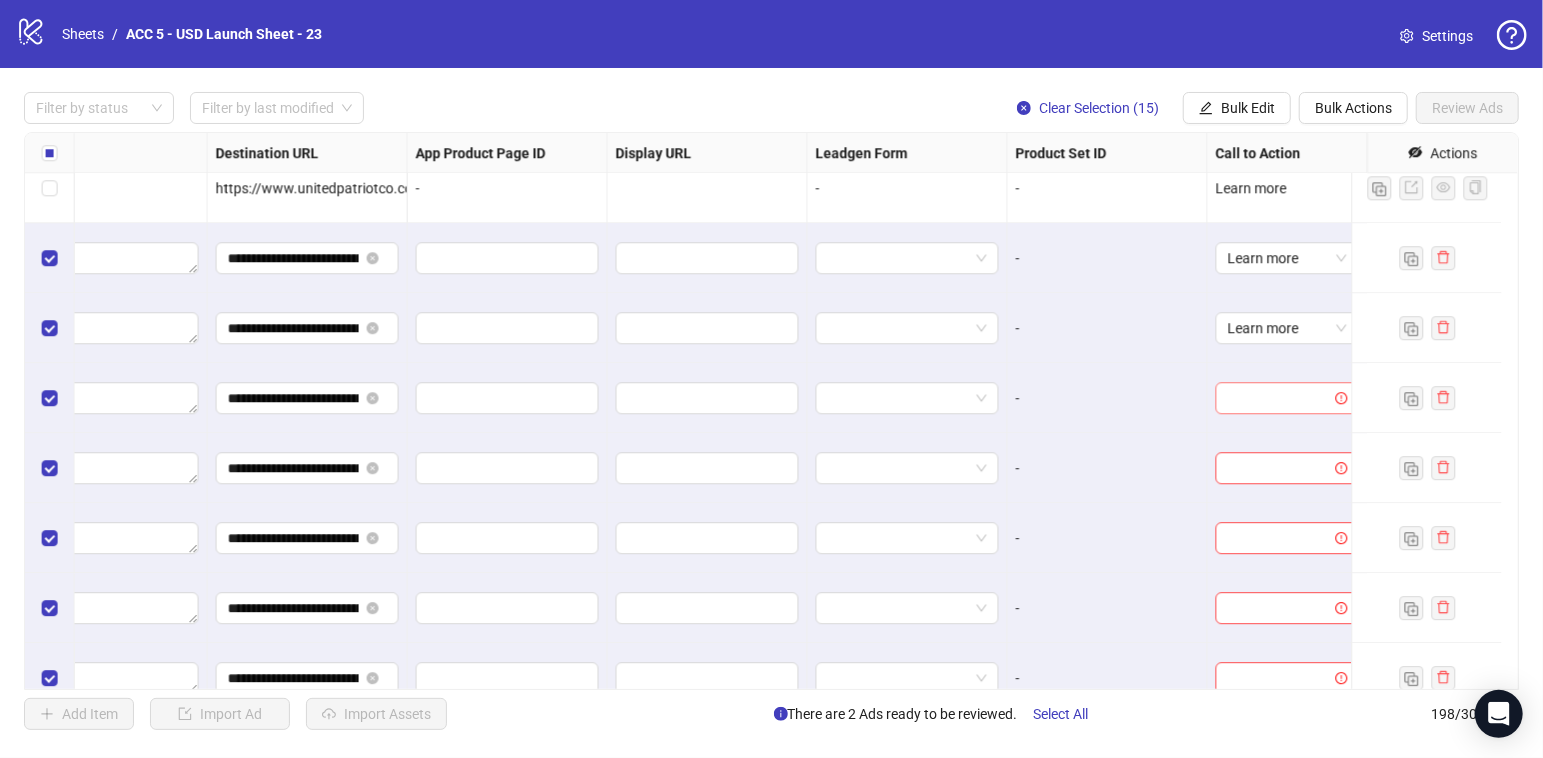 click at bounding box center [1278, 398] 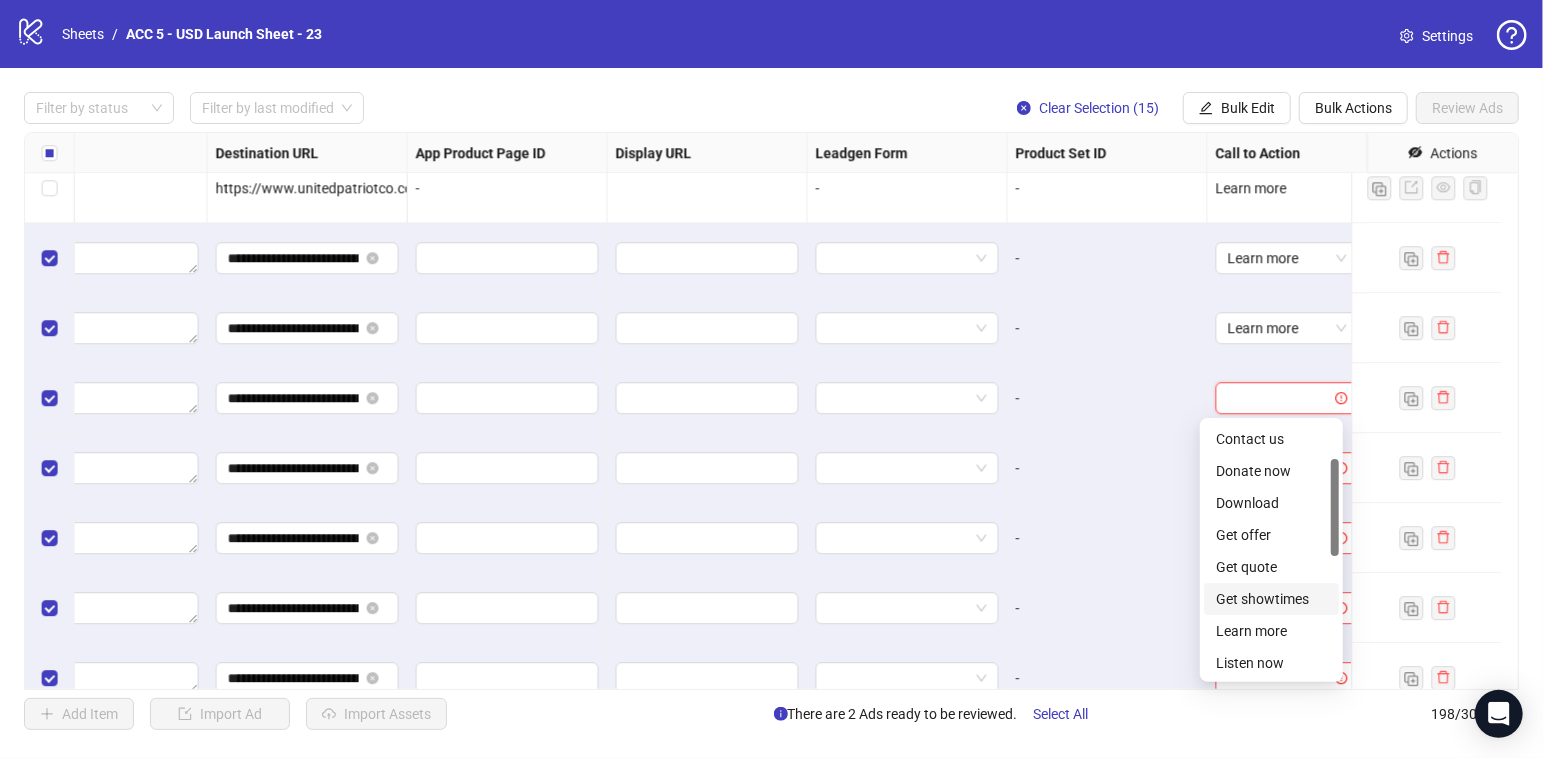 scroll, scrollTop: 95, scrollLeft: 0, axis: vertical 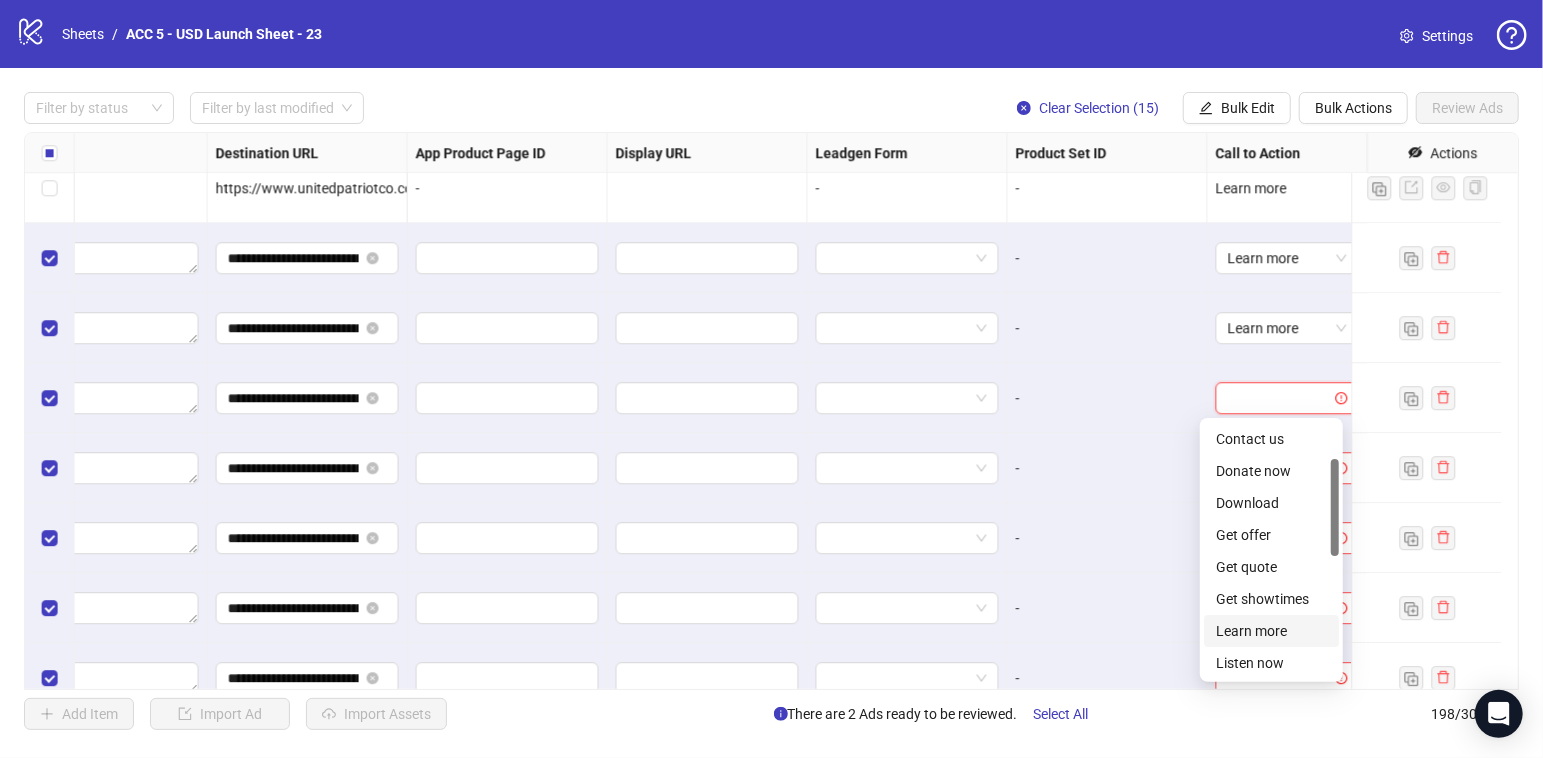 click on "Learn more" at bounding box center [1271, 631] 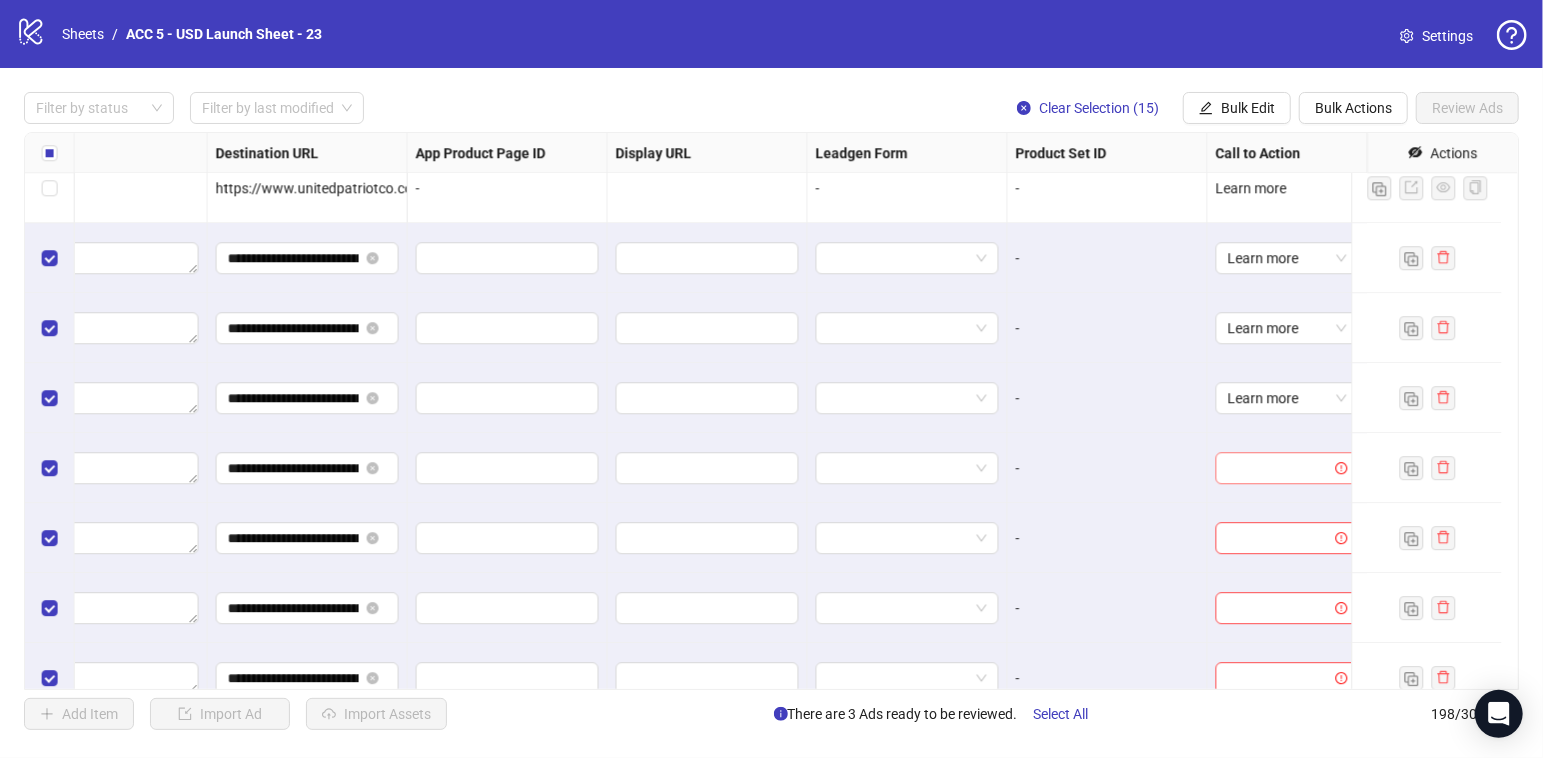 click at bounding box center (1278, 468) 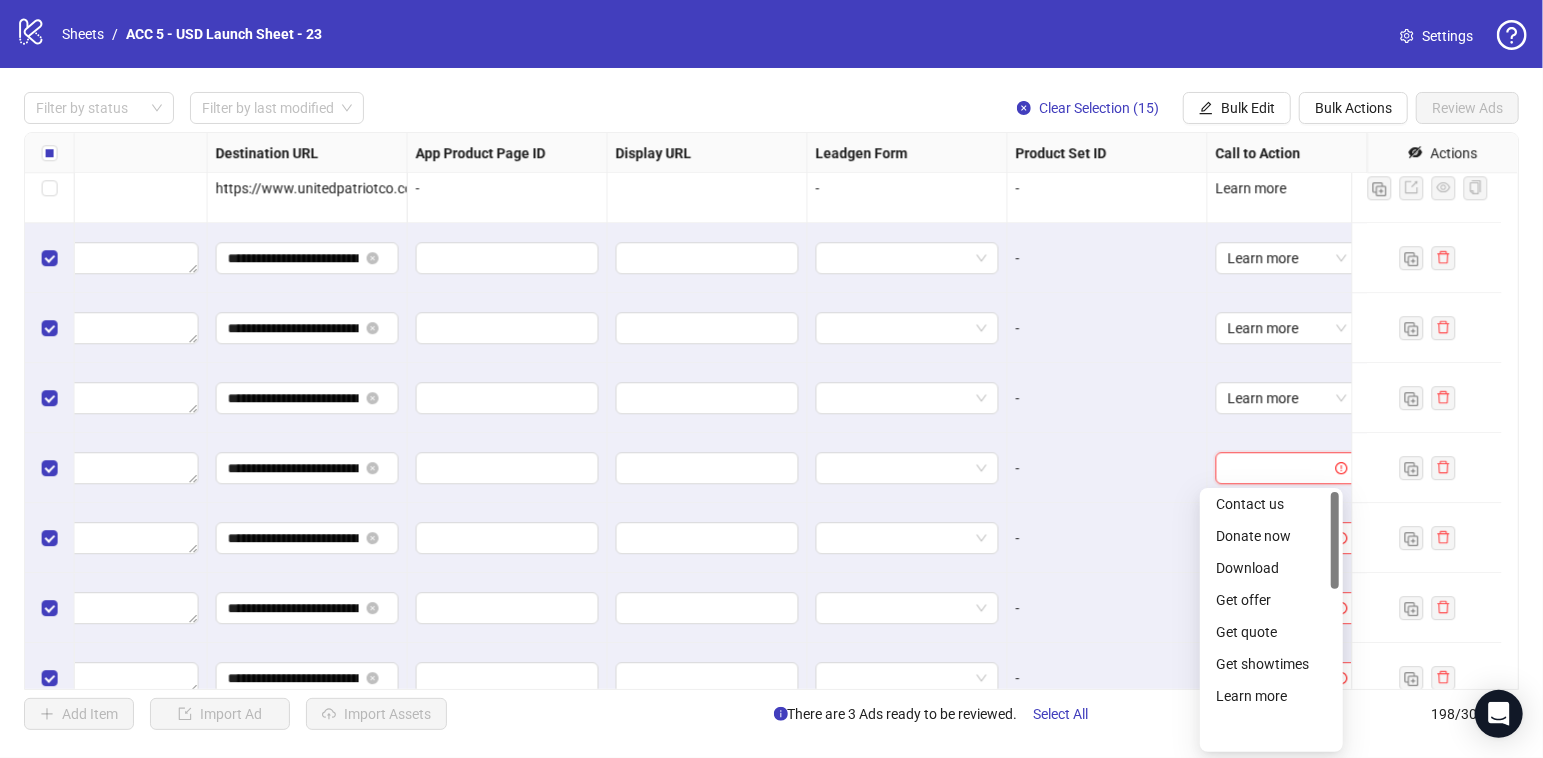 scroll, scrollTop: 110, scrollLeft: 0, axis: vertical 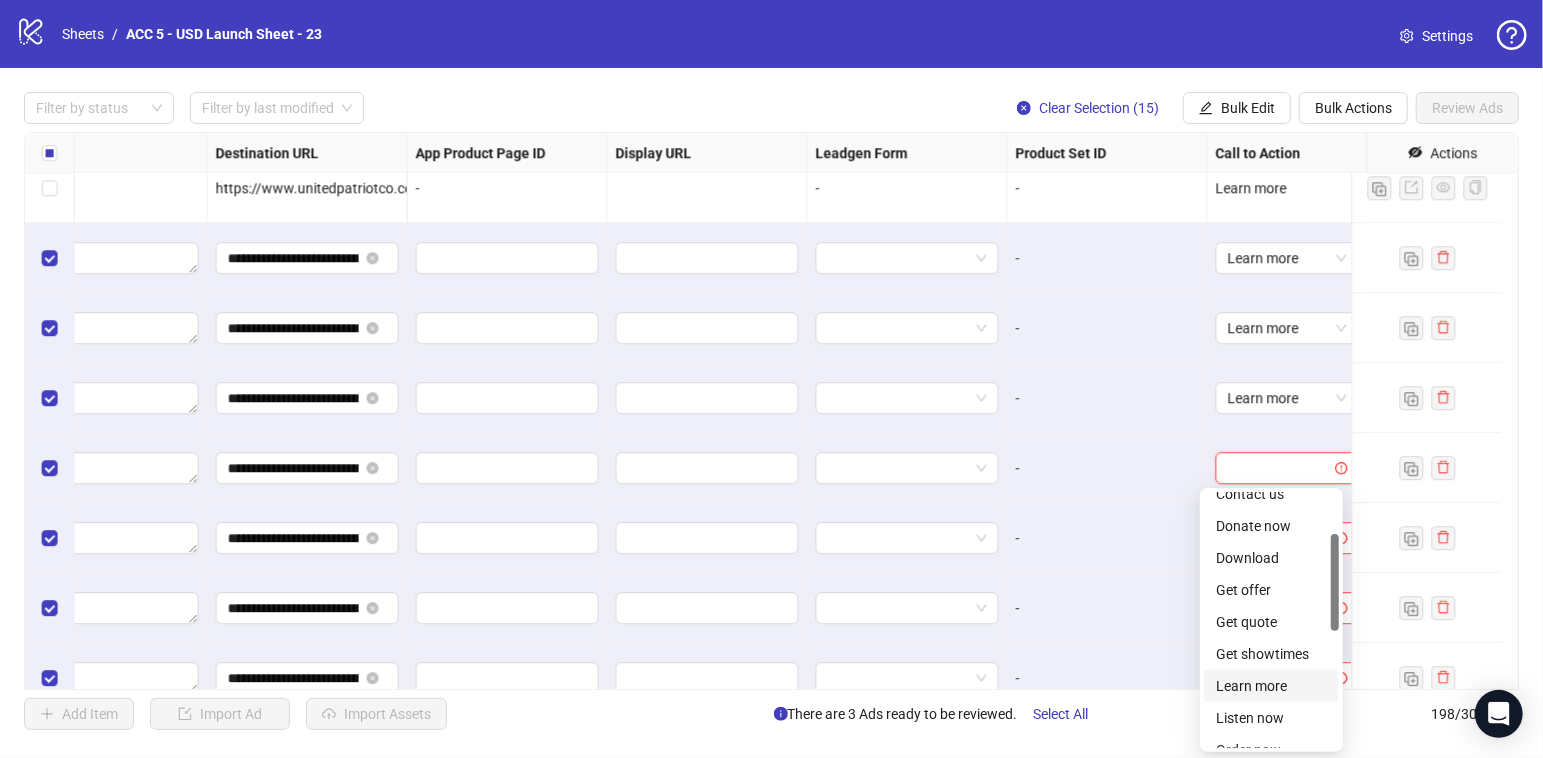 click on "Learn more" at bounding box center (1271, 686) 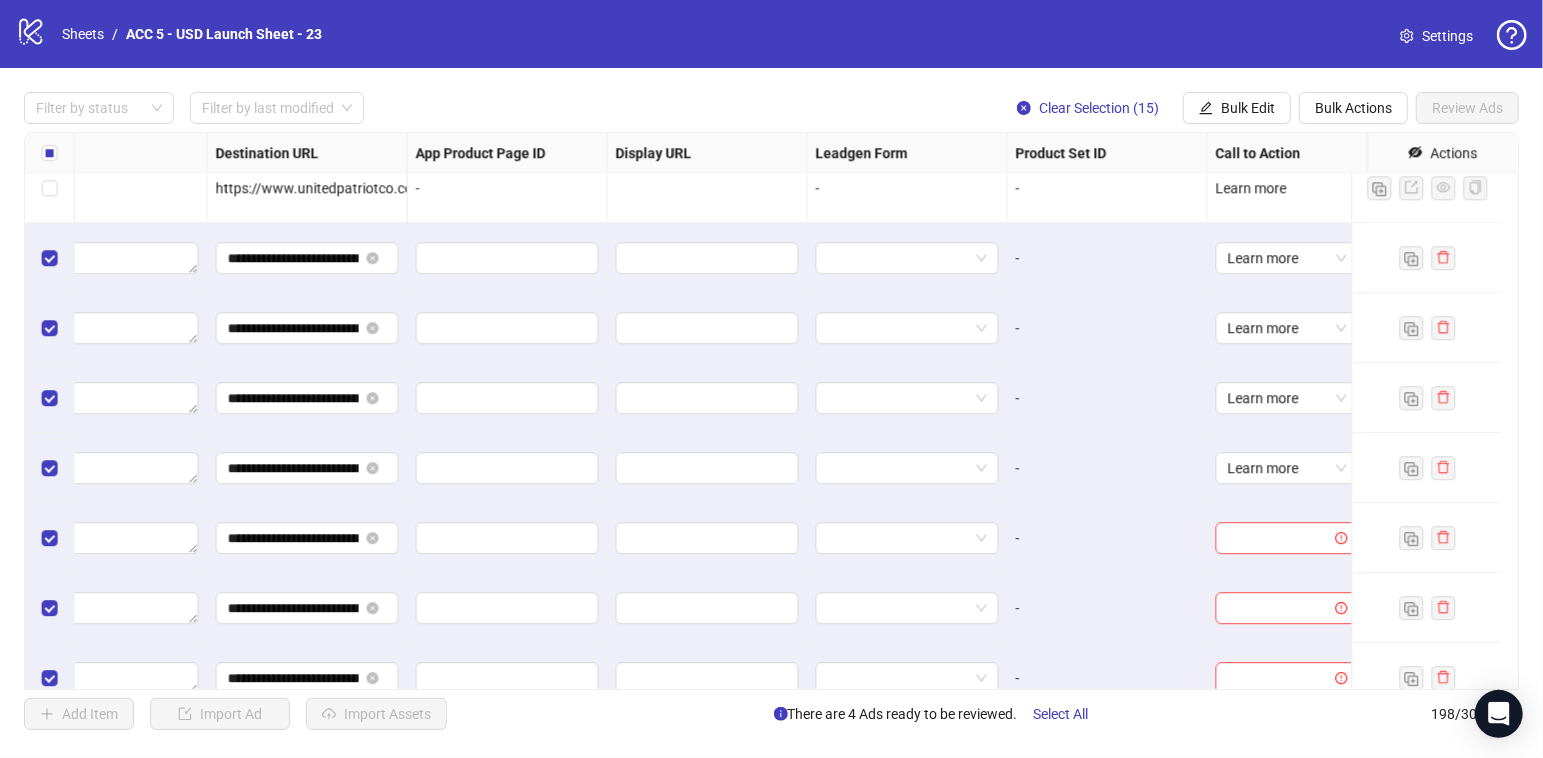click on "**********" at bounding box center (771, 411) 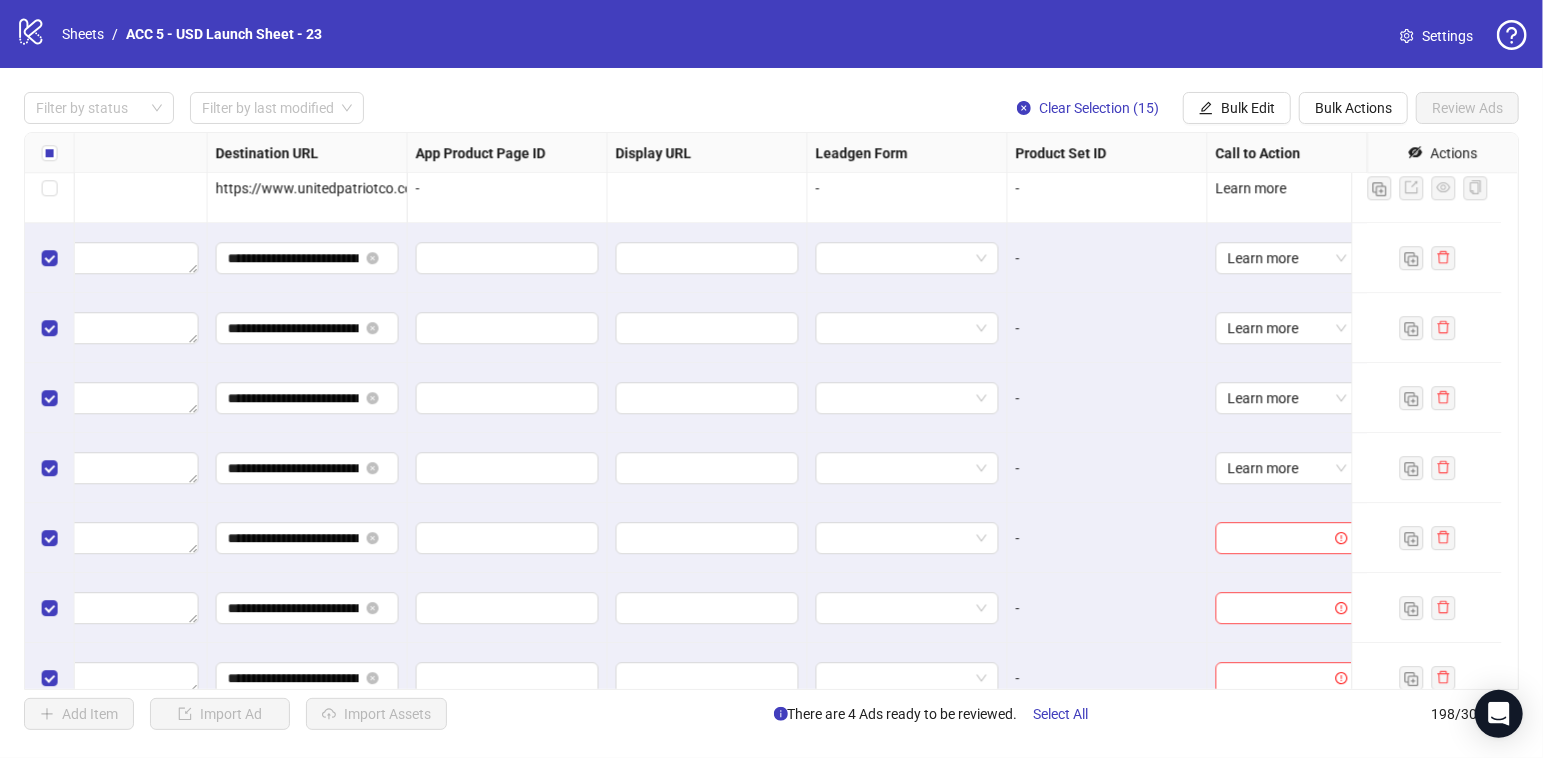 scroll, scrollTop: 12893, scrollLeft: 1920, axis: both 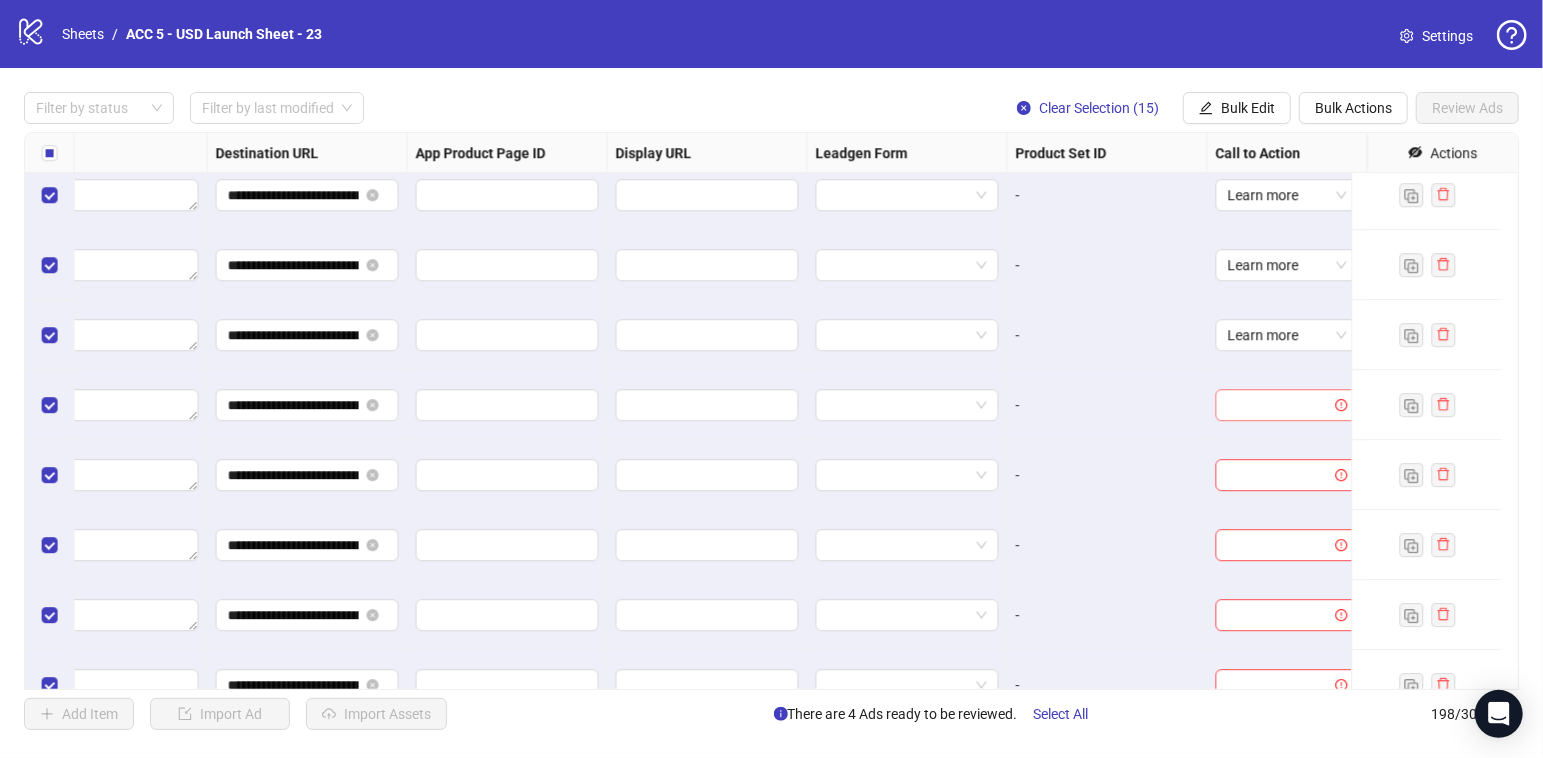 click at bounding box center [1278, 405] 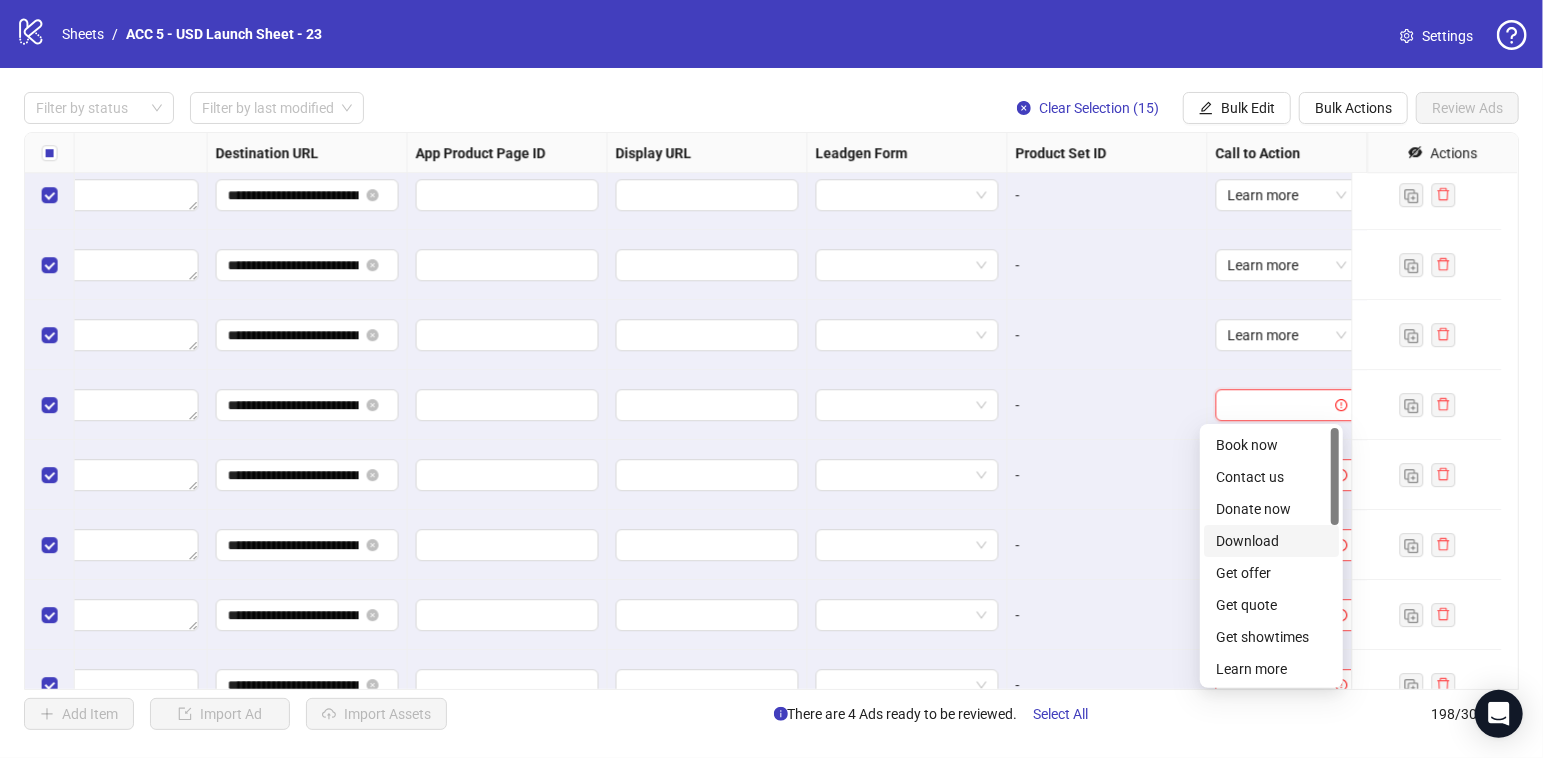 scroll, scrollTop: 74, scrollLeft: 0, axis: vertical 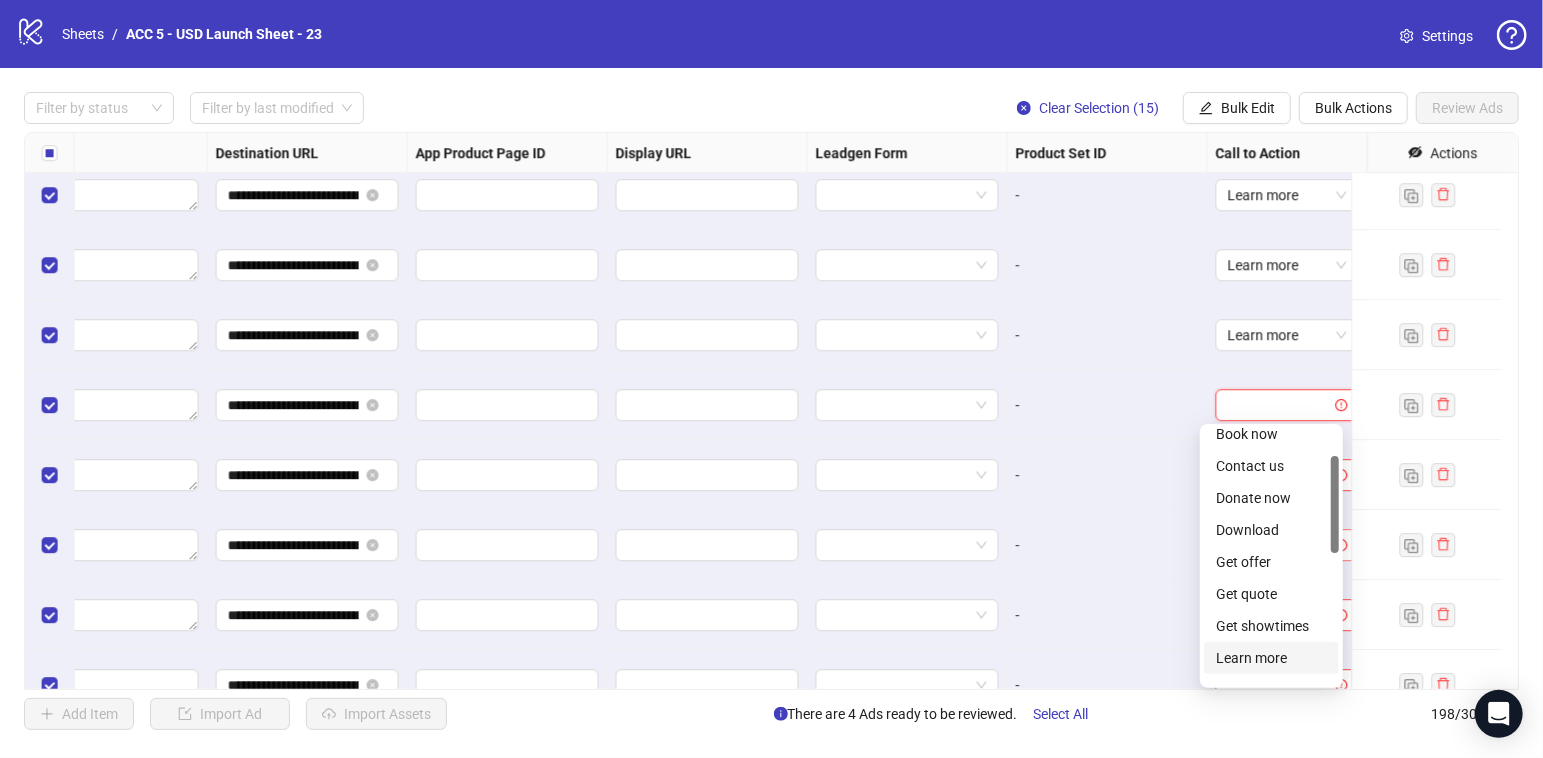 click on "Learn more" at bounding box center [1271, 658] 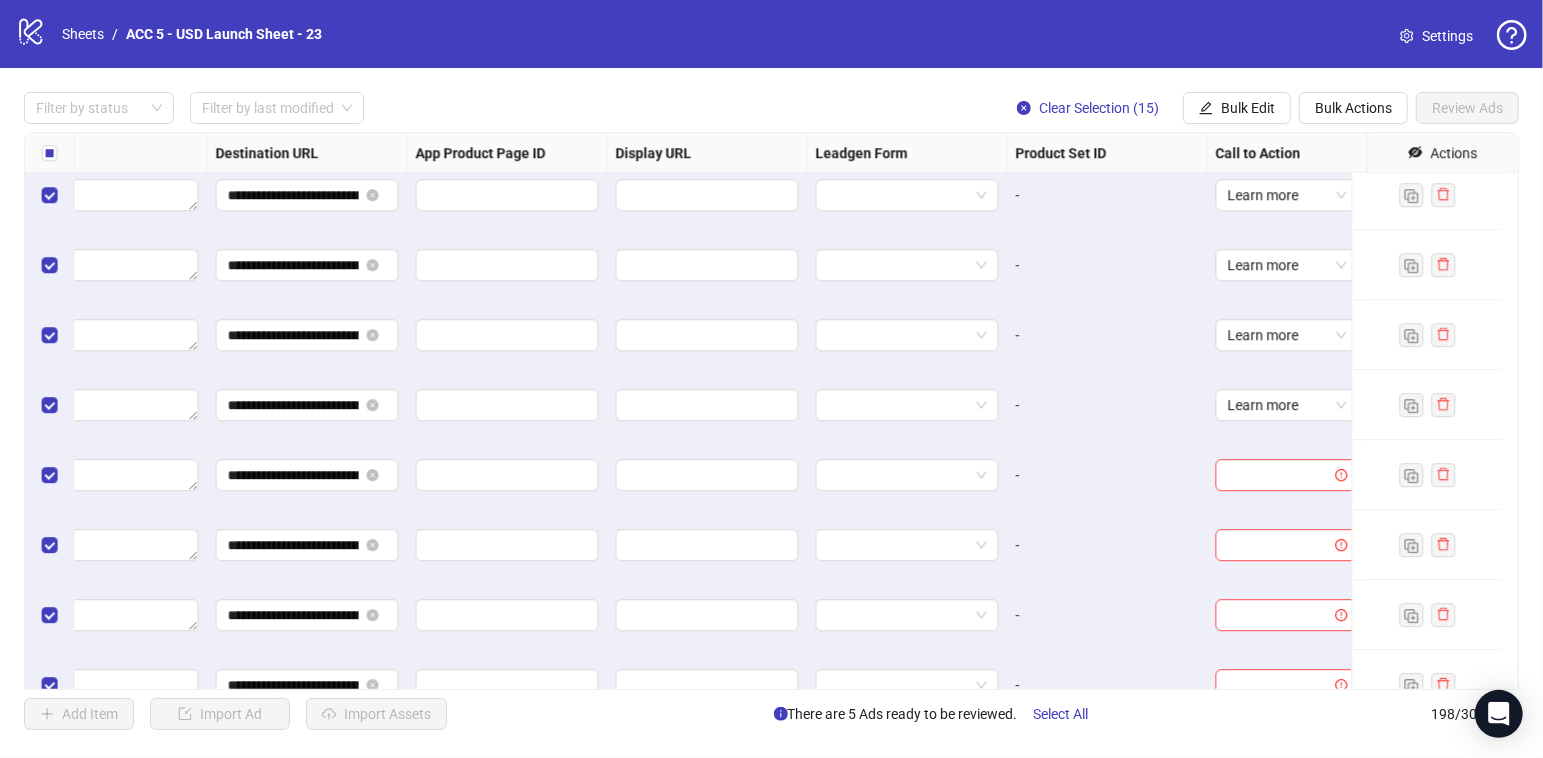 click on "**********" at bounding box center (771, 411) 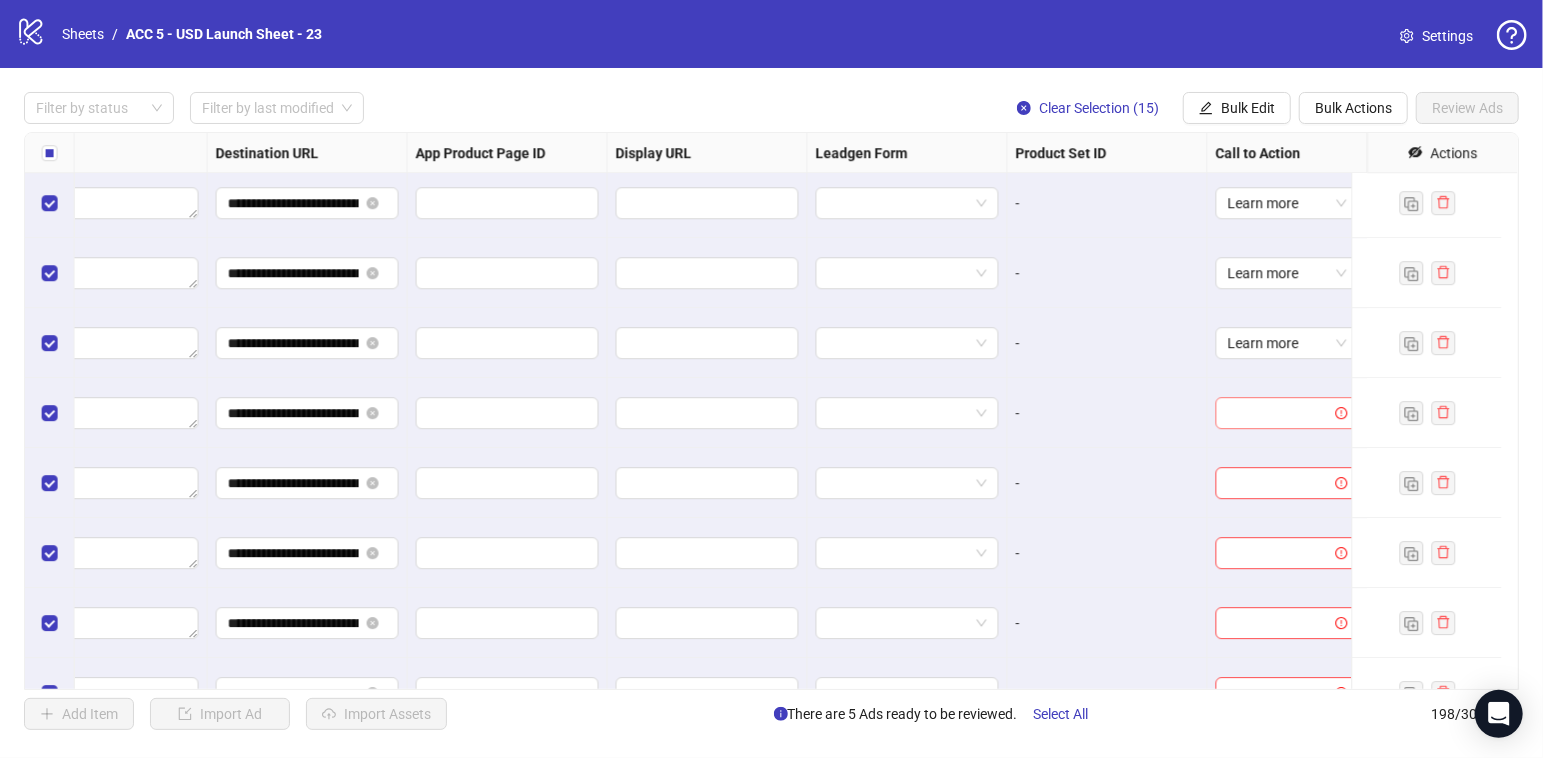 click at bounding box center [1278, 413] 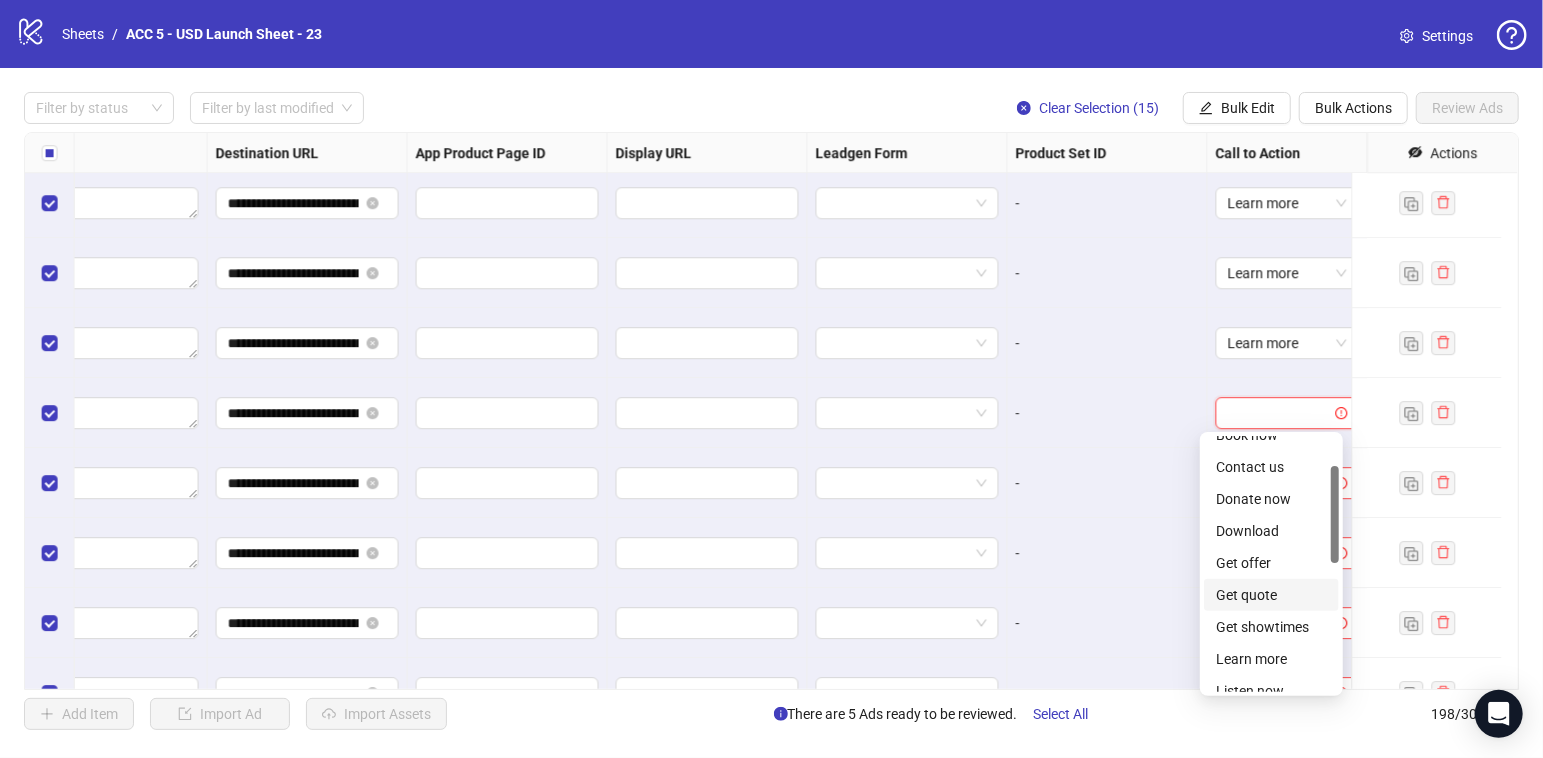 scroll, scrollTop: 82, scrollLeft: 0, axis: vertical 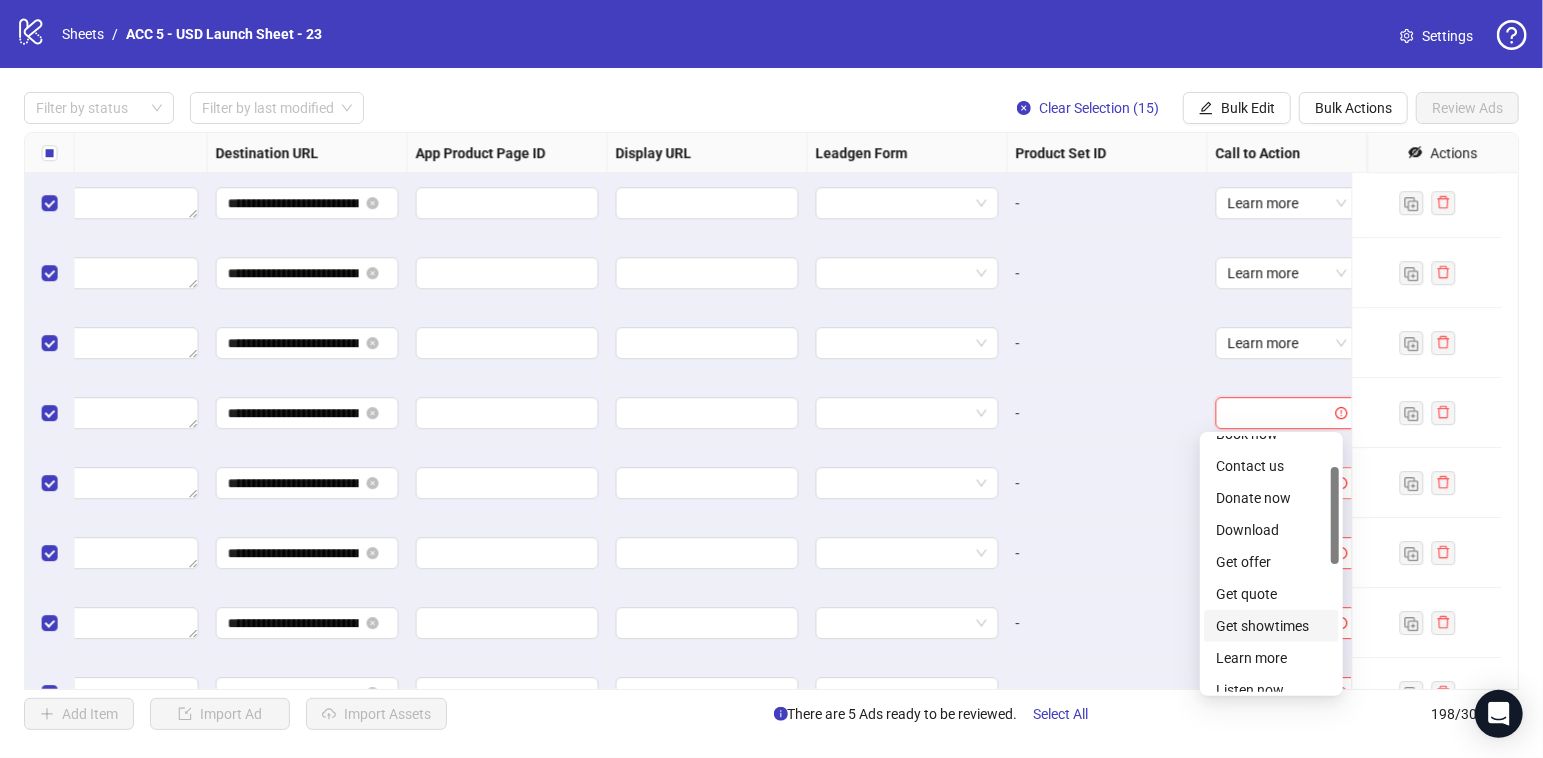click on "Learn more" at bounding box center (1271, 658) 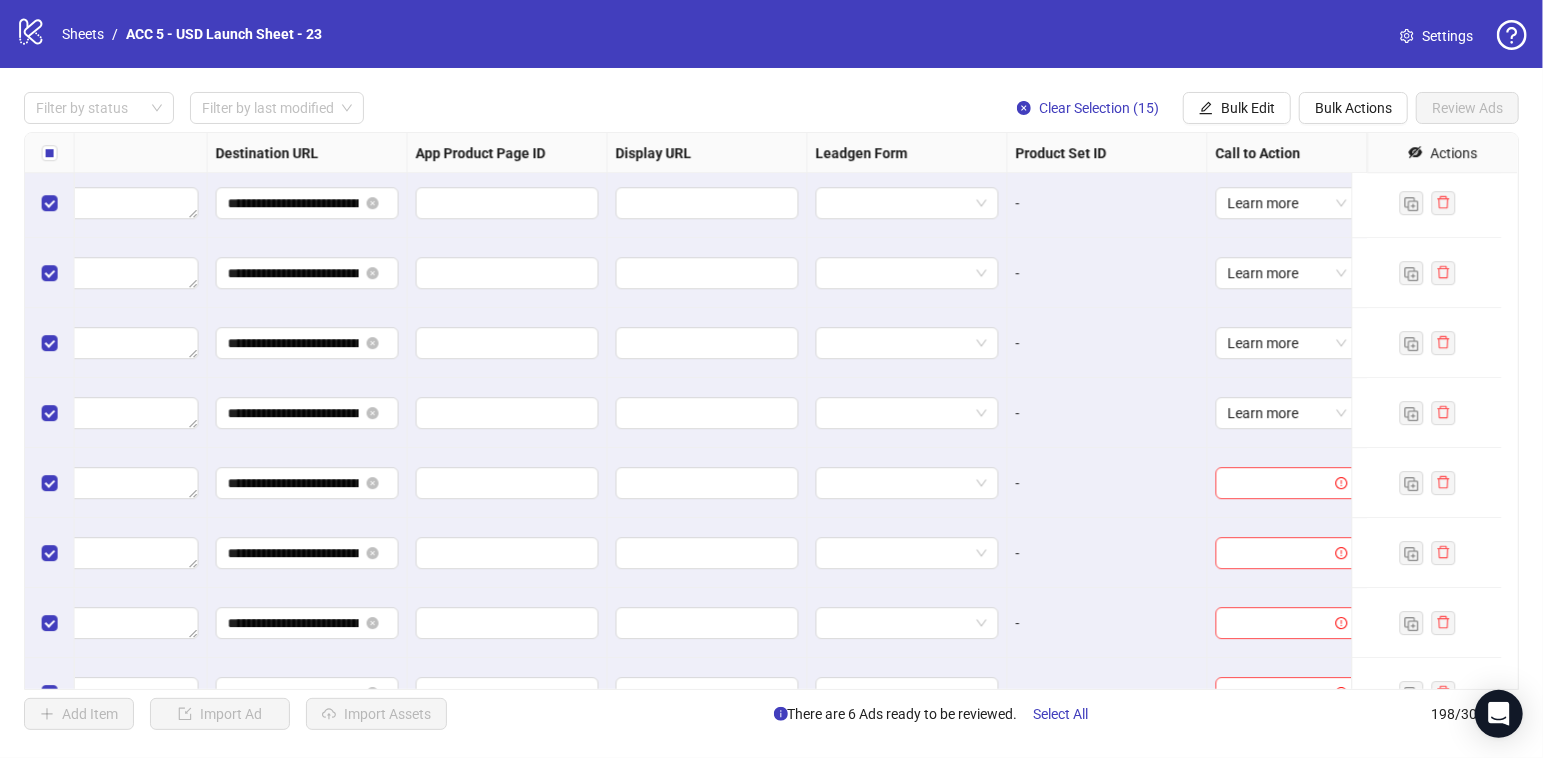 scroll, scrollTop: 12977, scrollLeft: 1920, axis: both 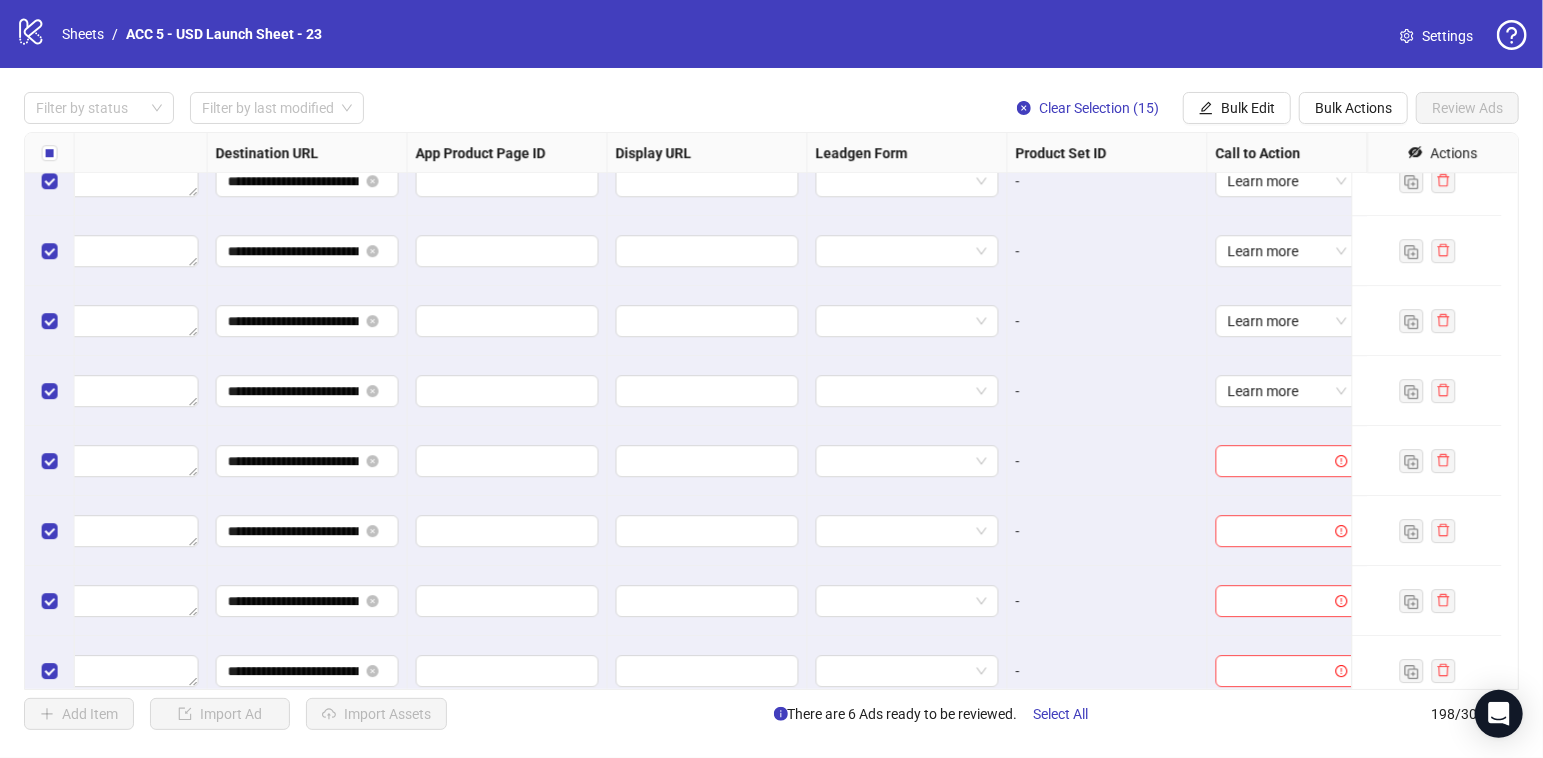 click on "**********" at bounding box center [771, 411] 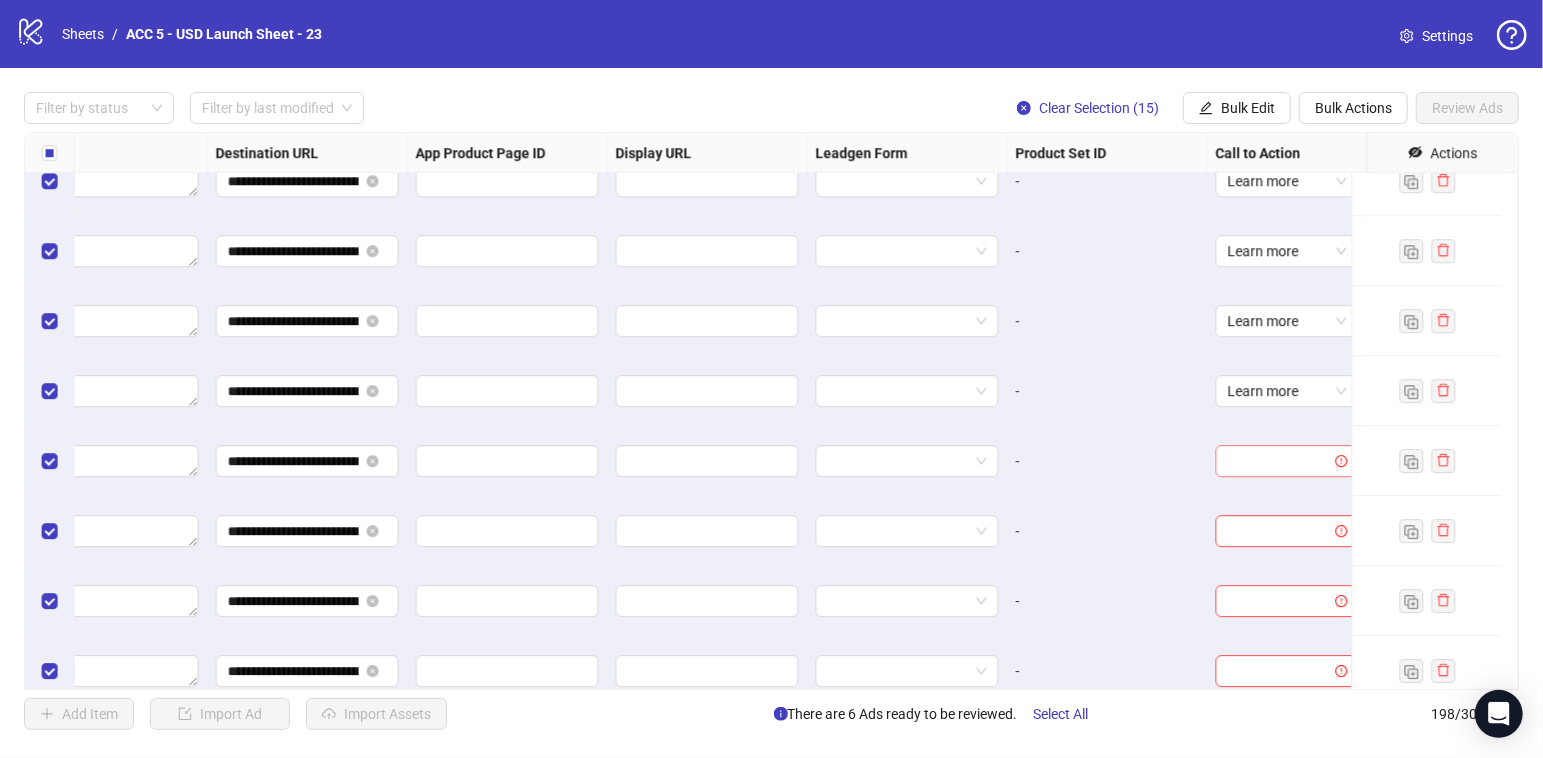 click at bounding box center (1278, 461) 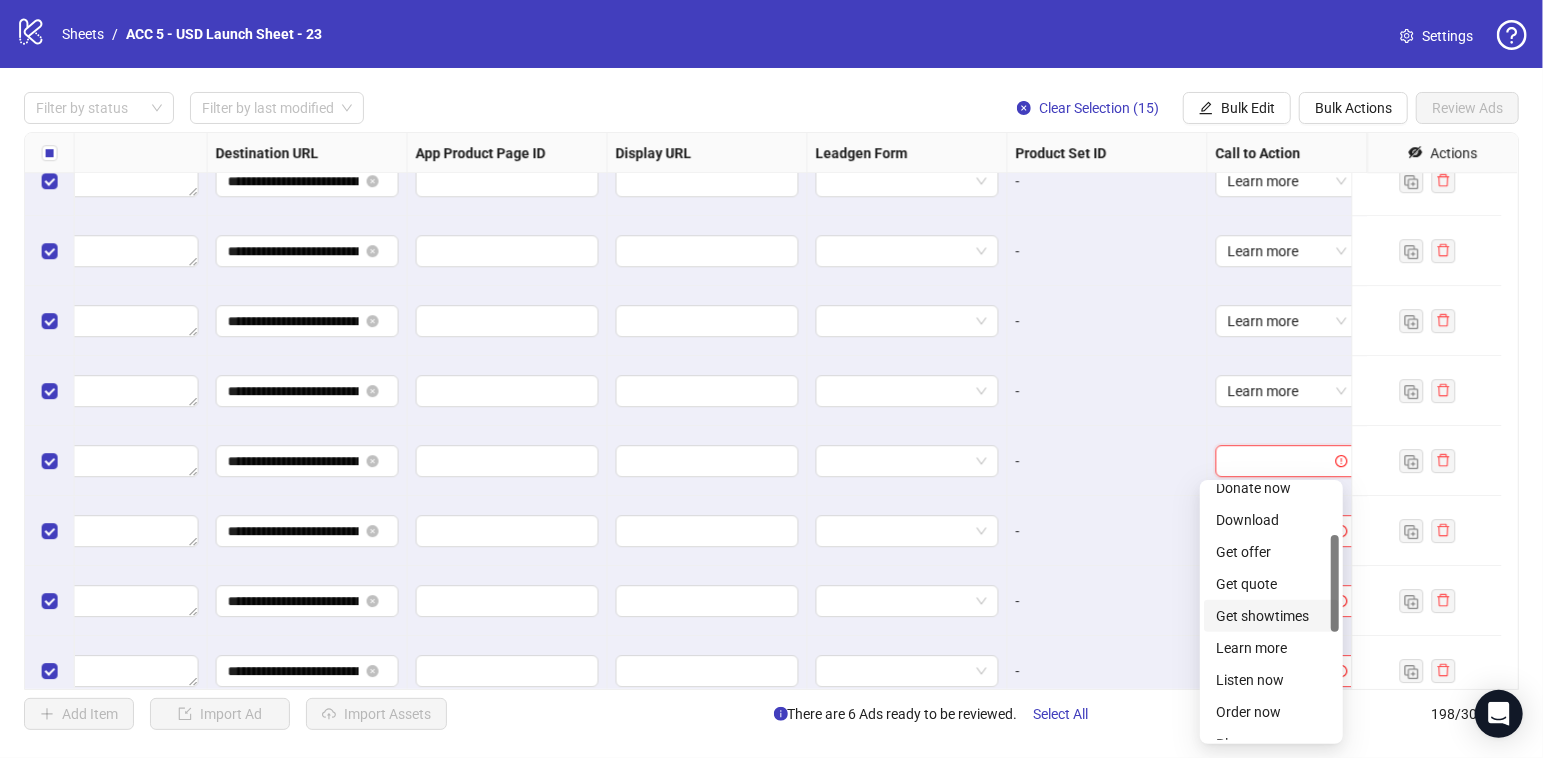 scroll, scrollTop: 153, scrollLeft: 0, axis: vertical 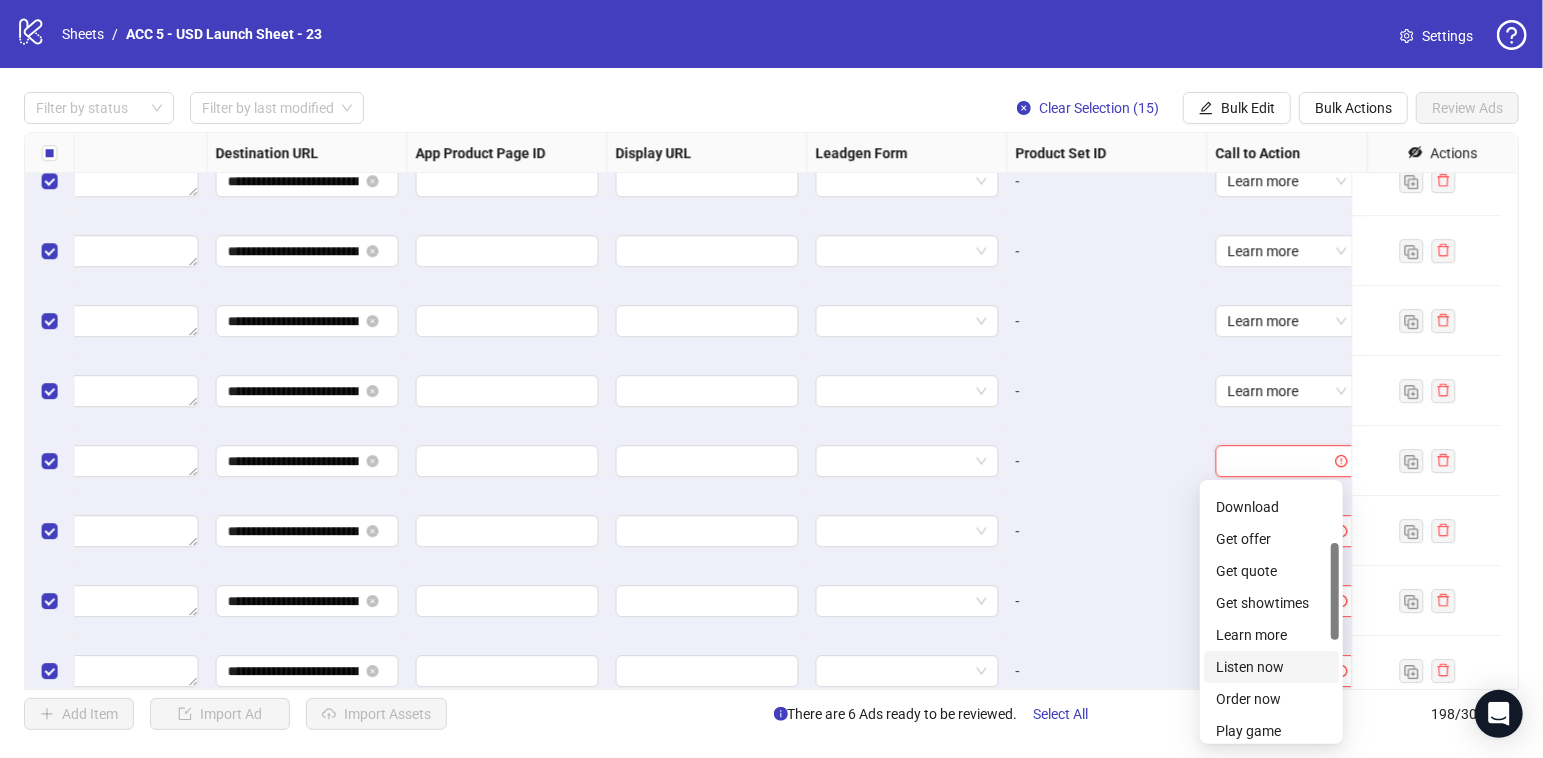 click on "Listen now" at bounding box center [1271, 667] 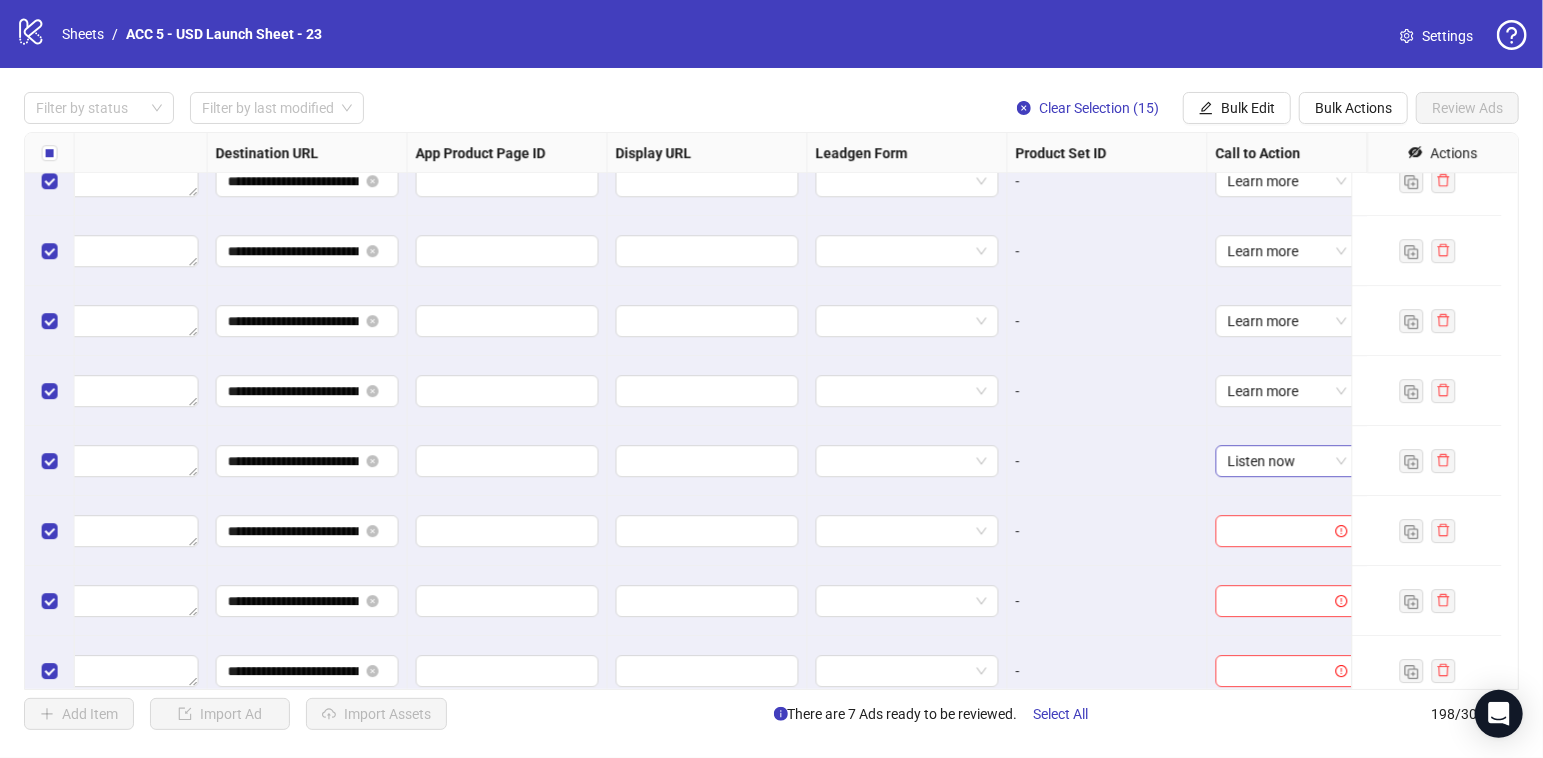 drag, startPoint x: 1267, startPoint y: 460, endPoint x: 1281, endPoint y: 461, distance: 14.035668 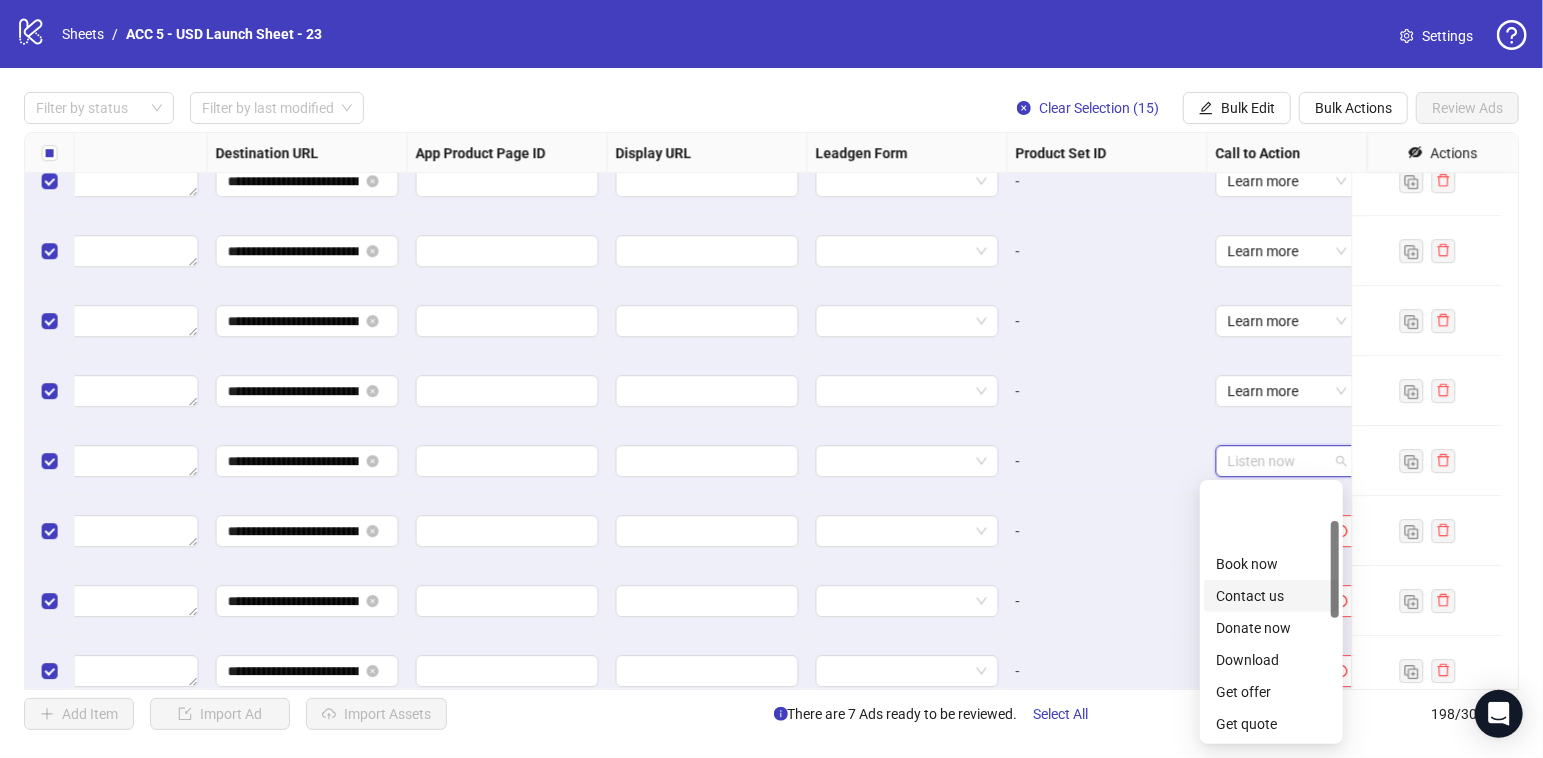scroll, scrollTop: 95, scrollLeft: 0, axis: vertical 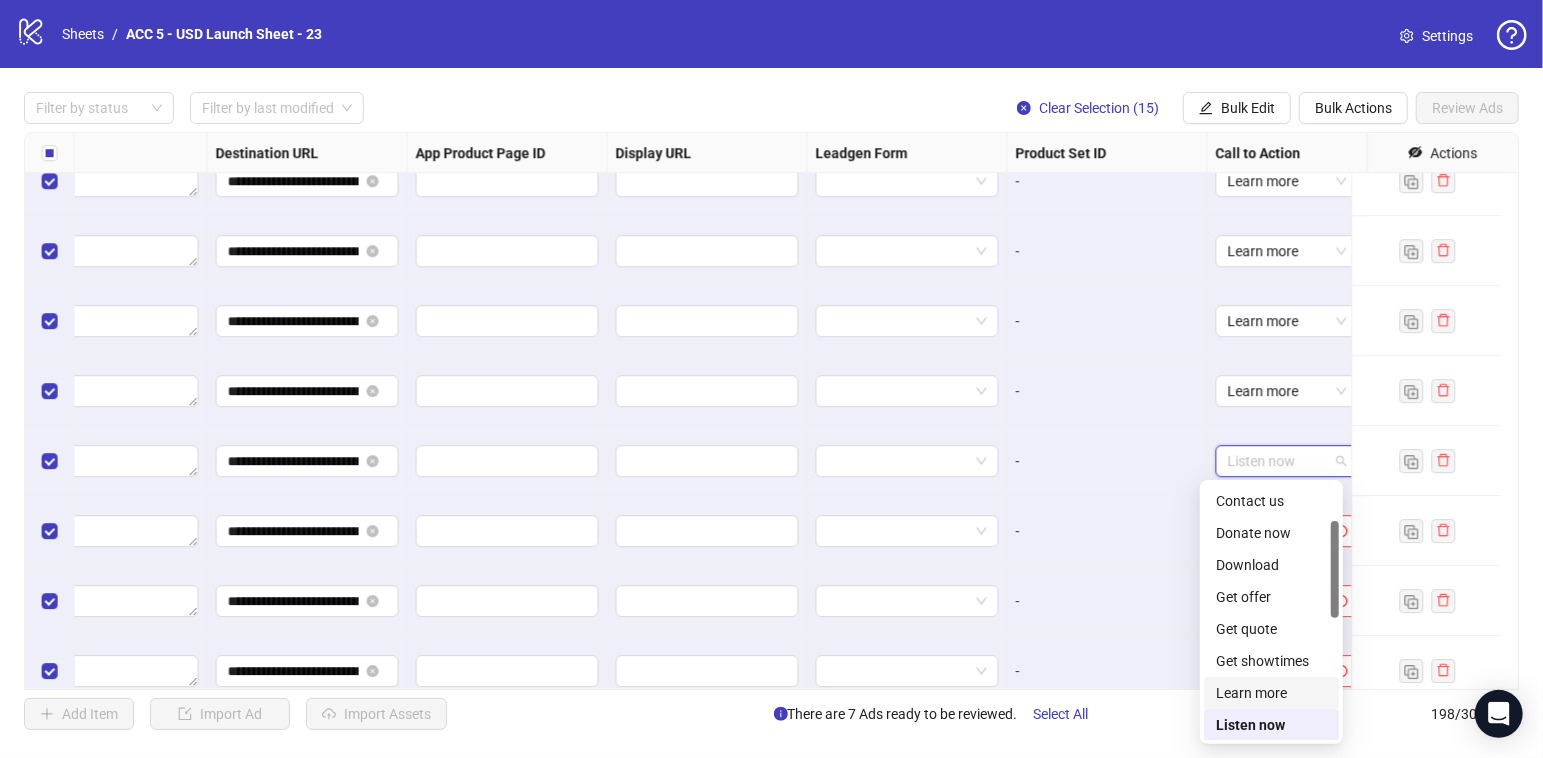 click on "Learn more" at bounding box center (1271, 693) 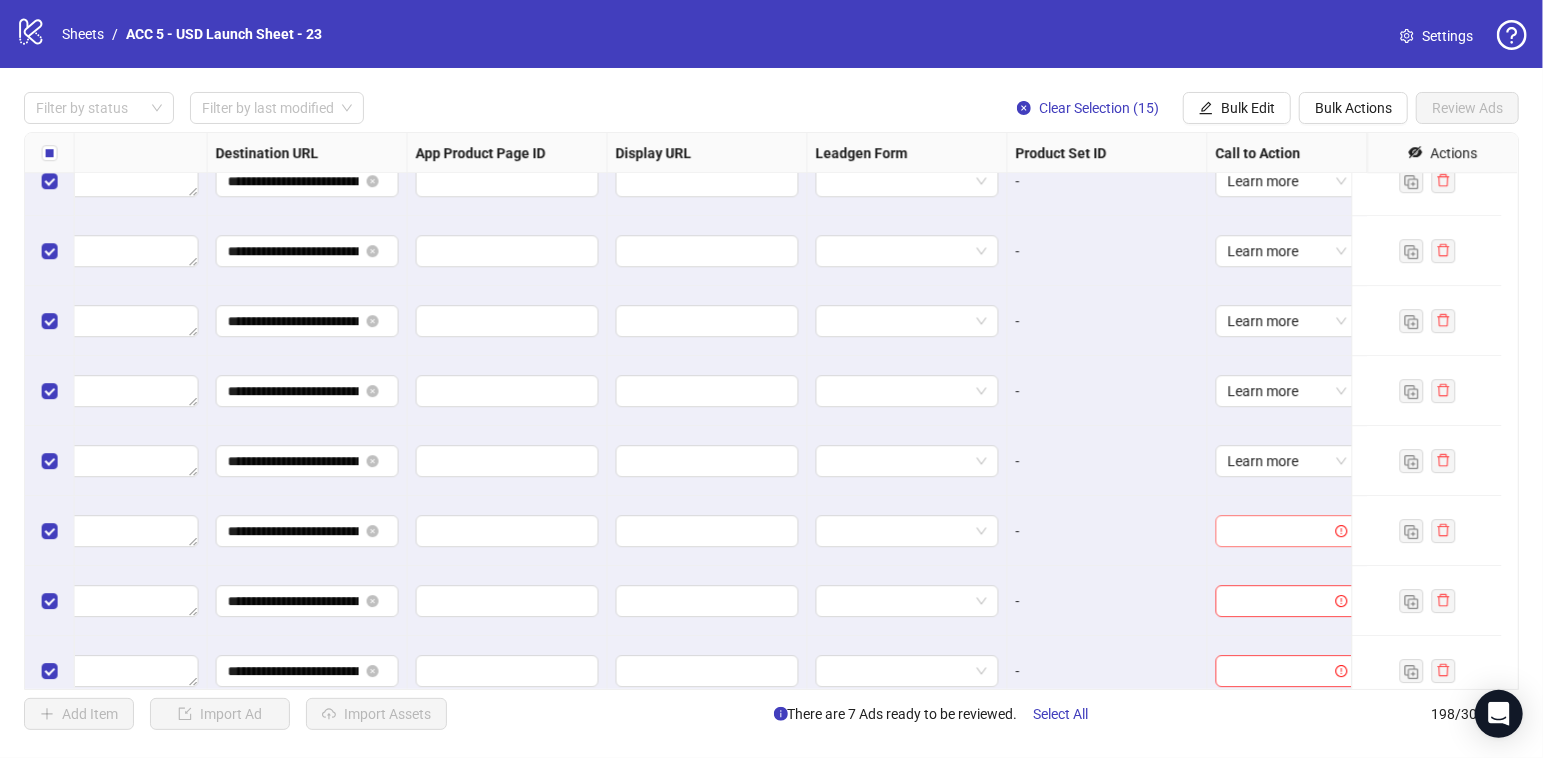 click at bounding box center (1278, 531) 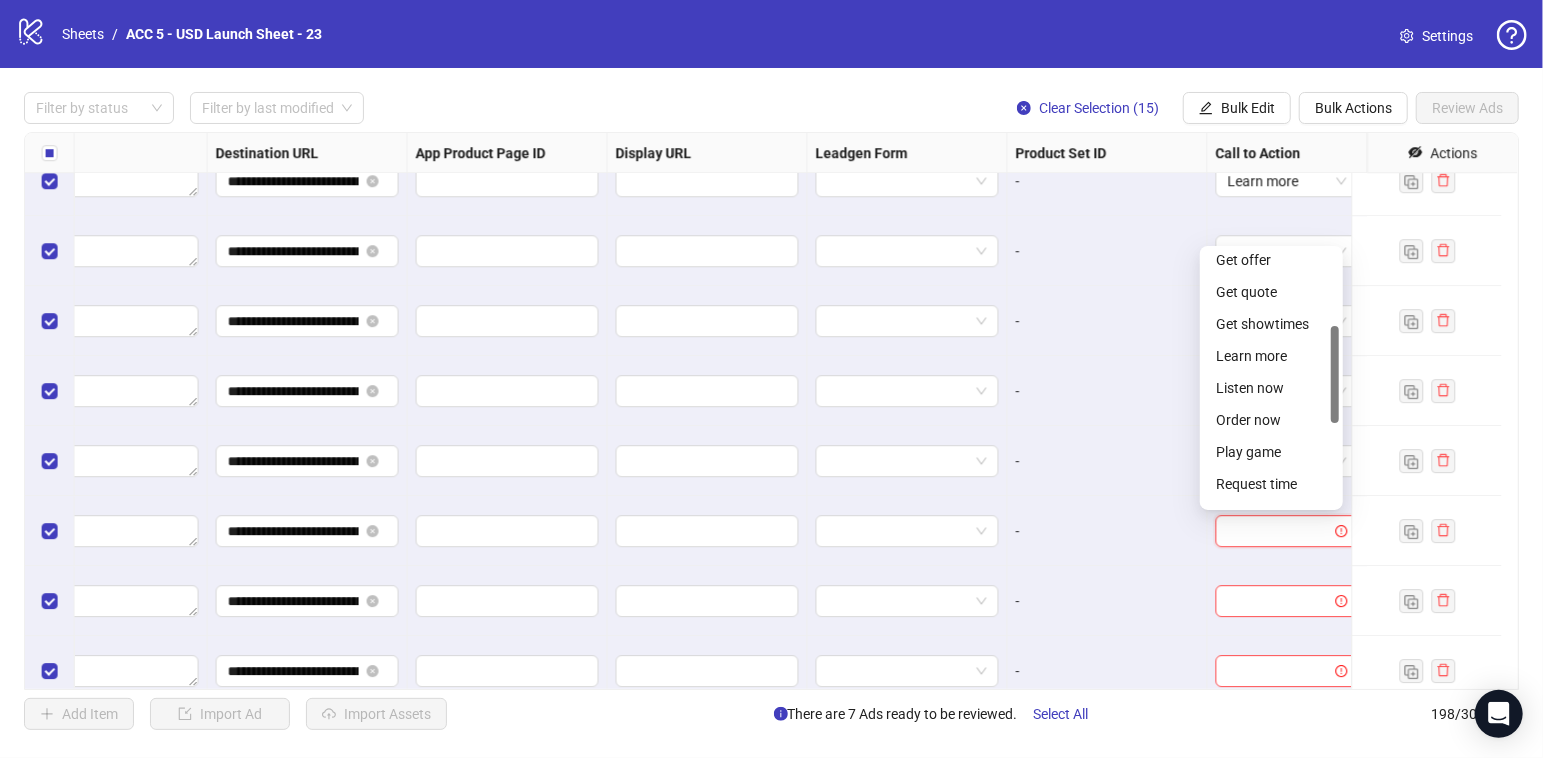 scroll, scrollTop: 200, scrollLeft: 0, axis: vertical 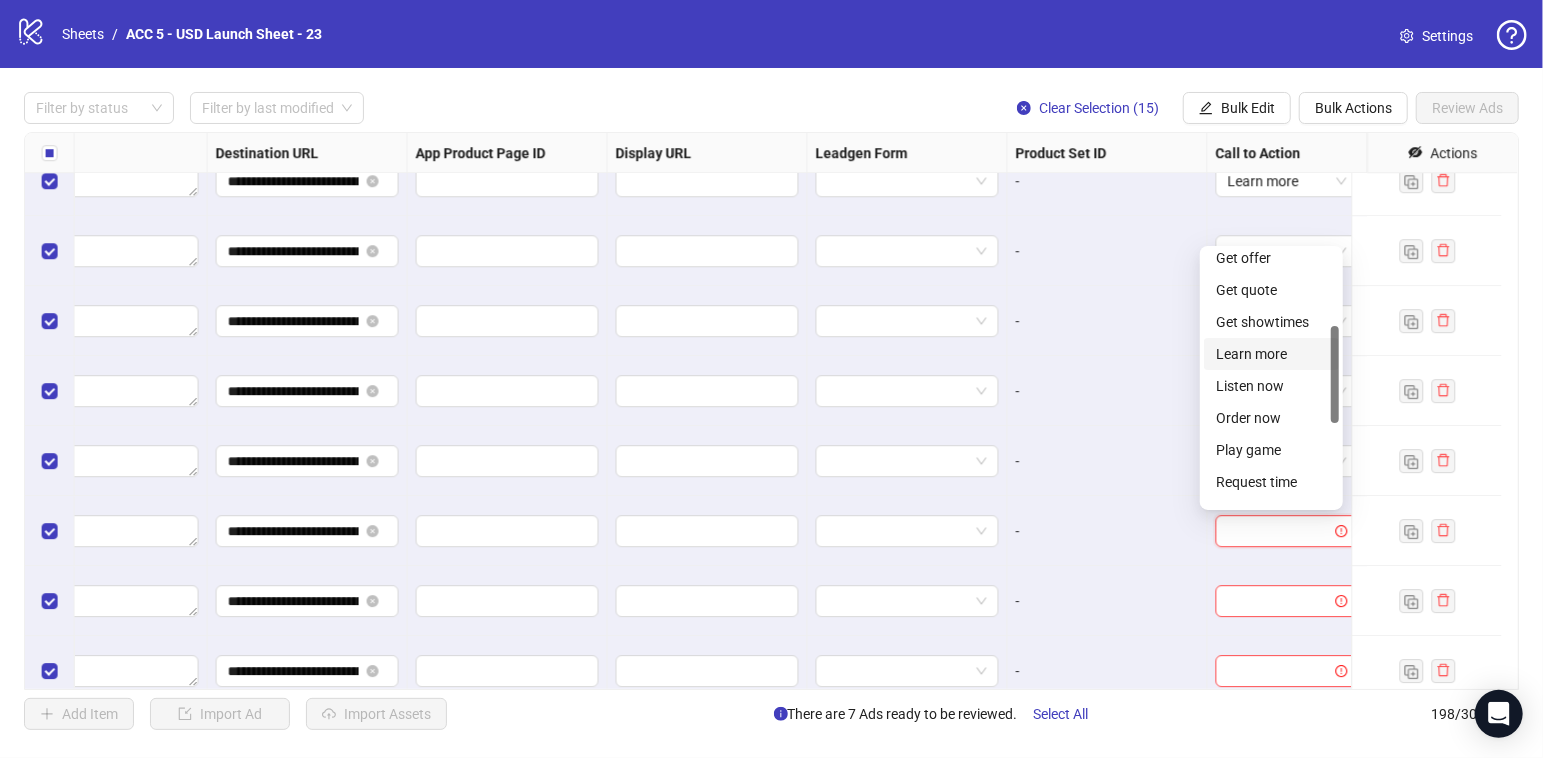 click on "Learn more" at bounding box center (1271, 354) 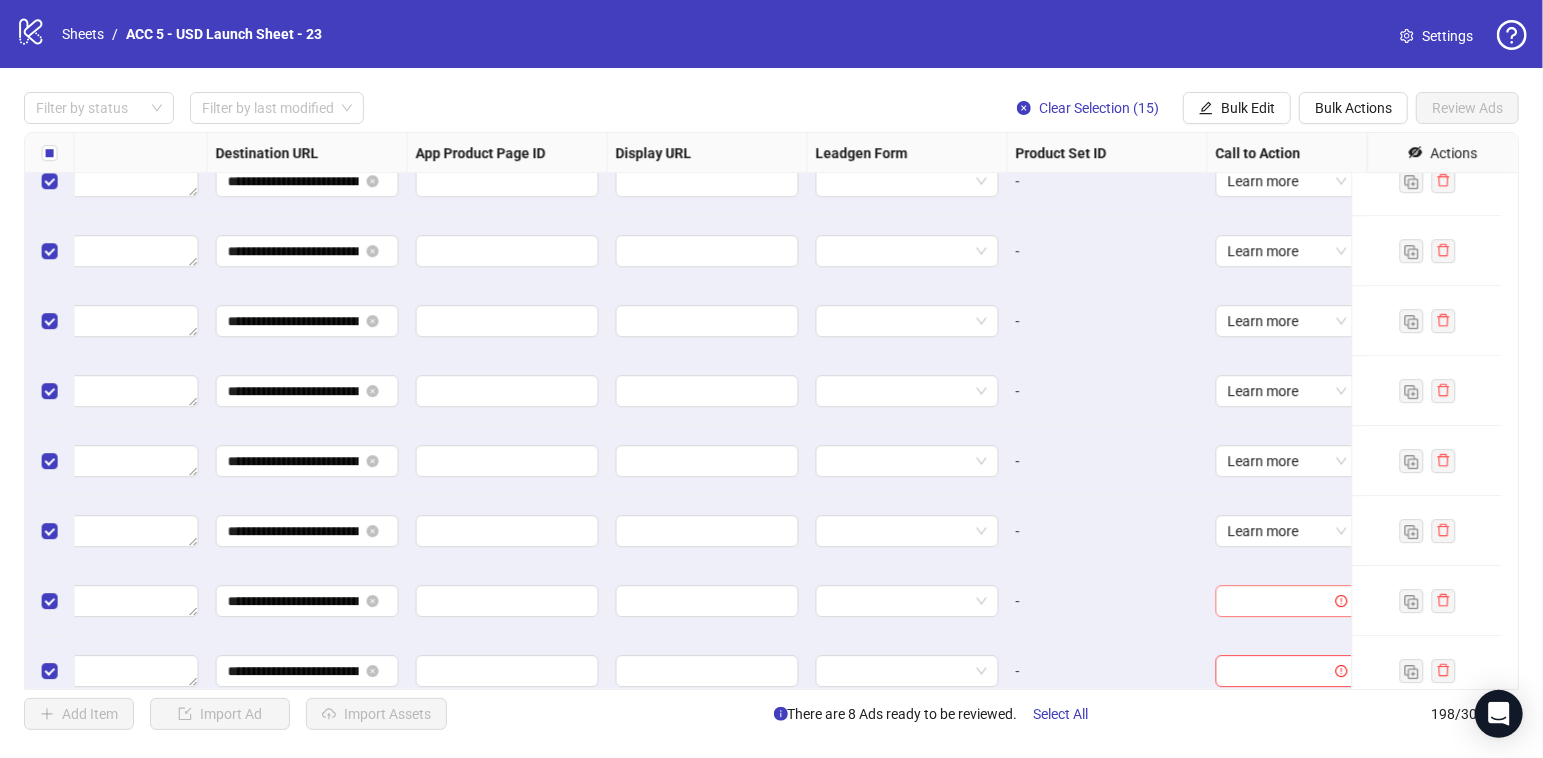 click at bounding box center (1278, 601) 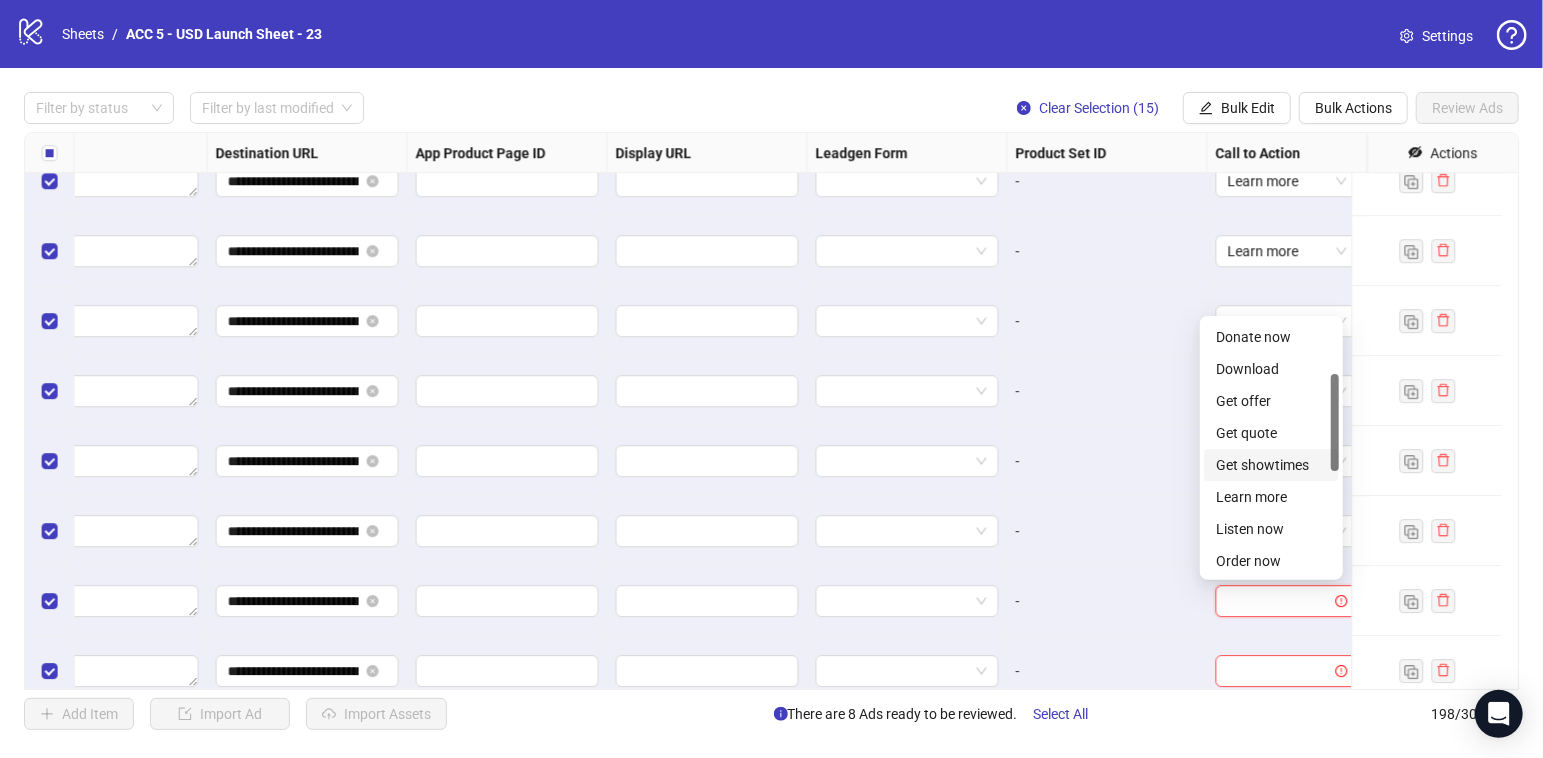 scroll, scrollTop: 140, scrollLeft: 0, axis: vertical 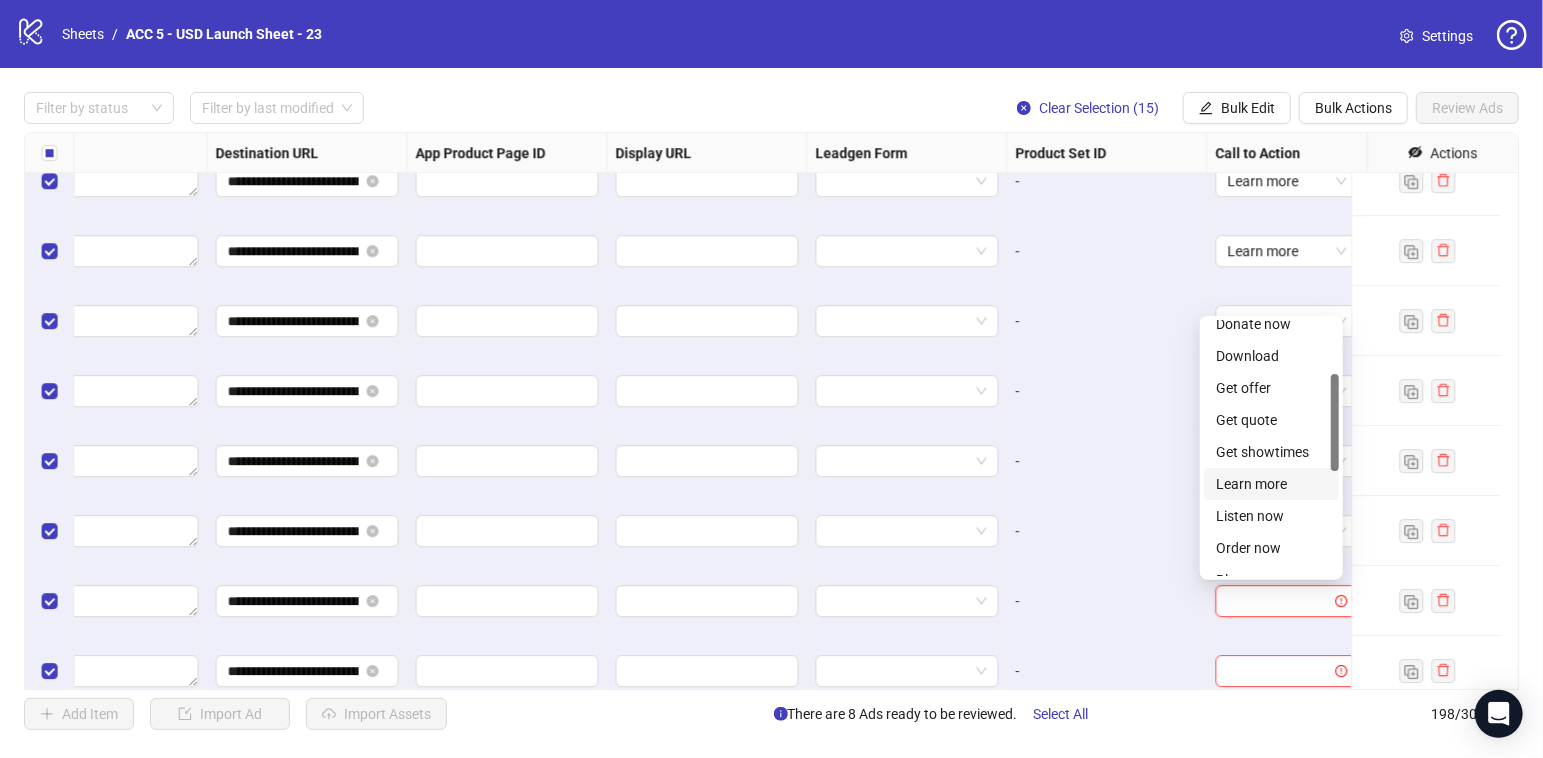 click on "Learn more" at bounding box center (1271, 484) 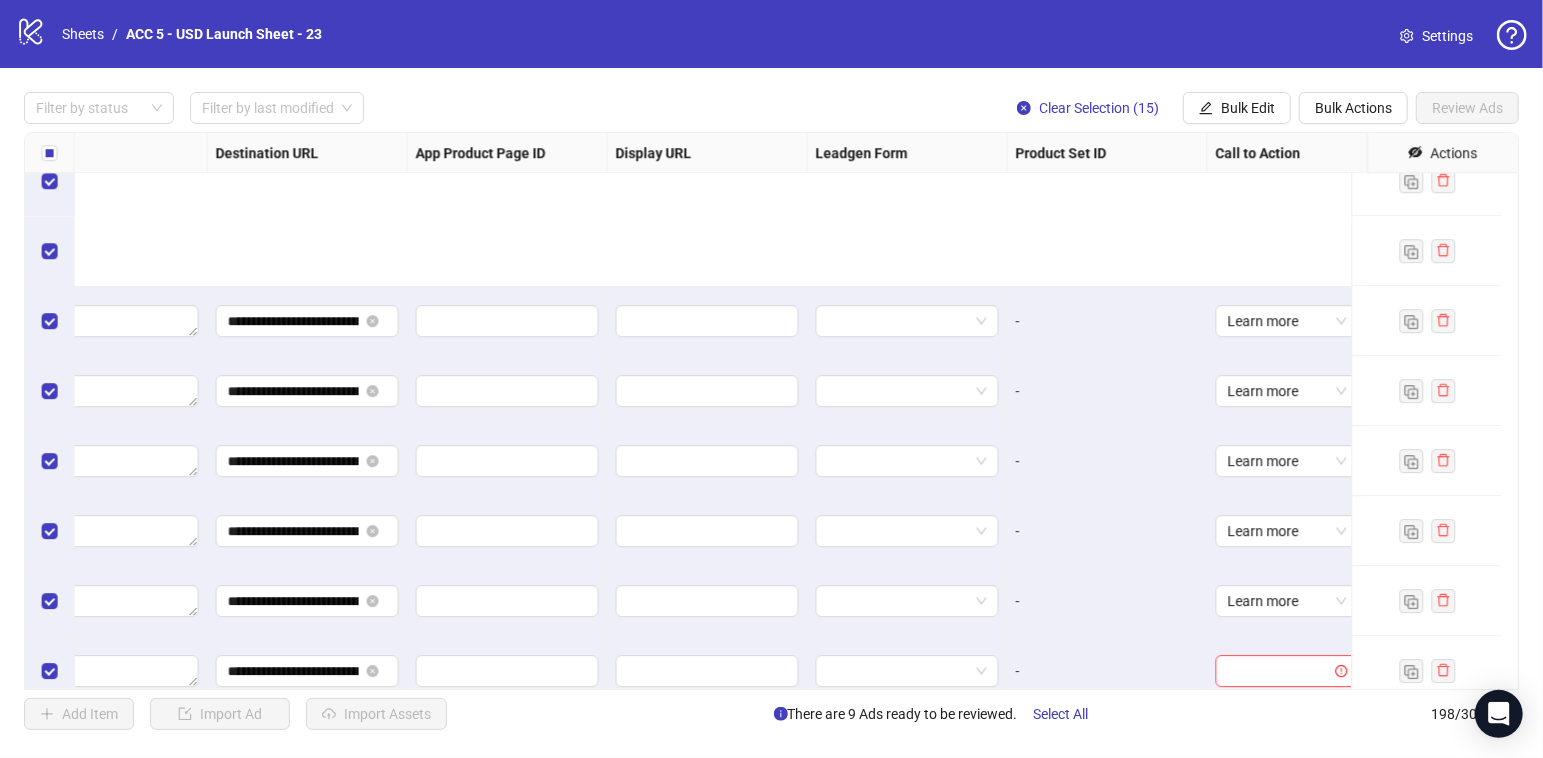 click on "**********" at bounding box center (771, 411) 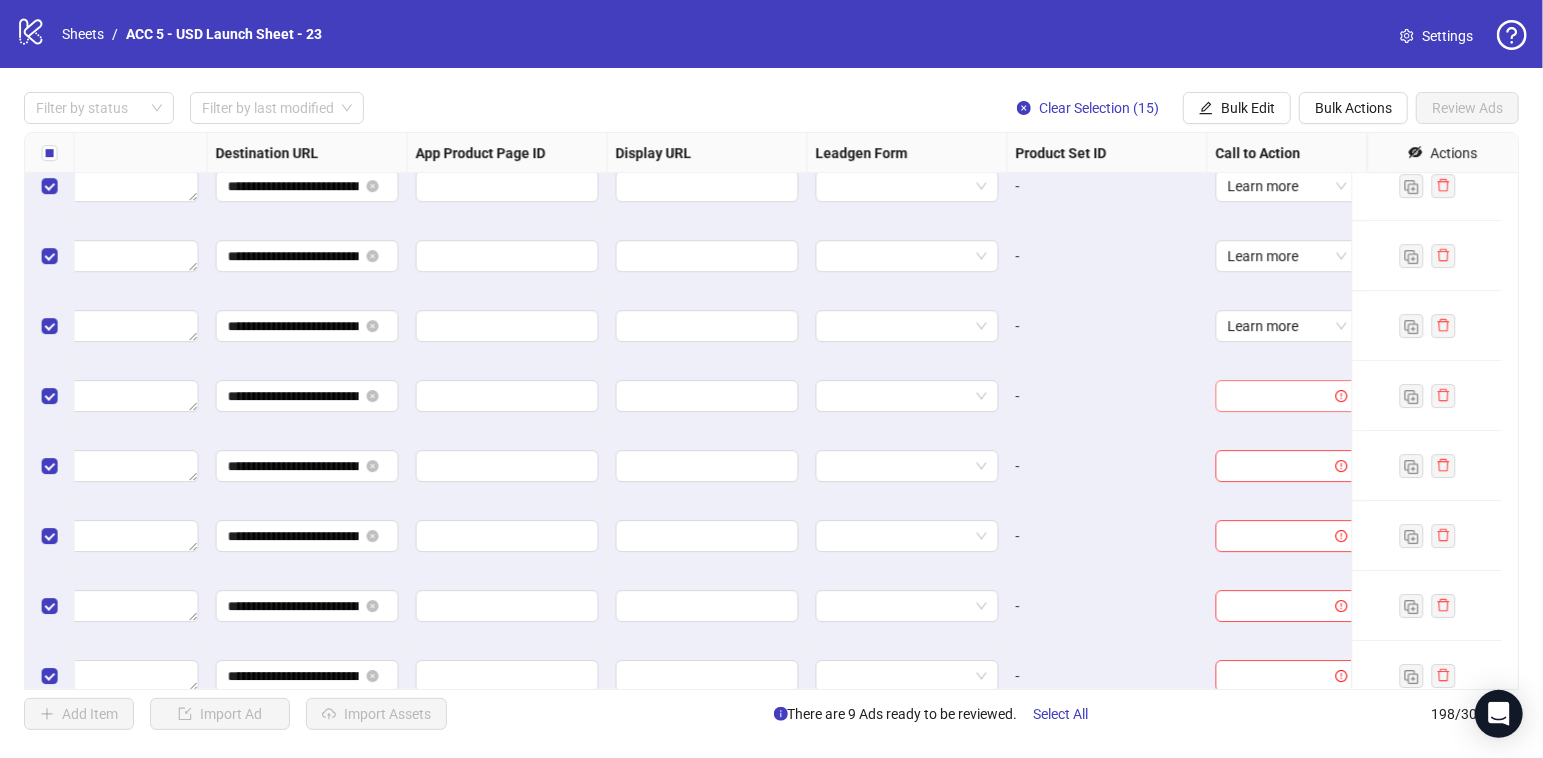 click at bounding box center [1278, 396] 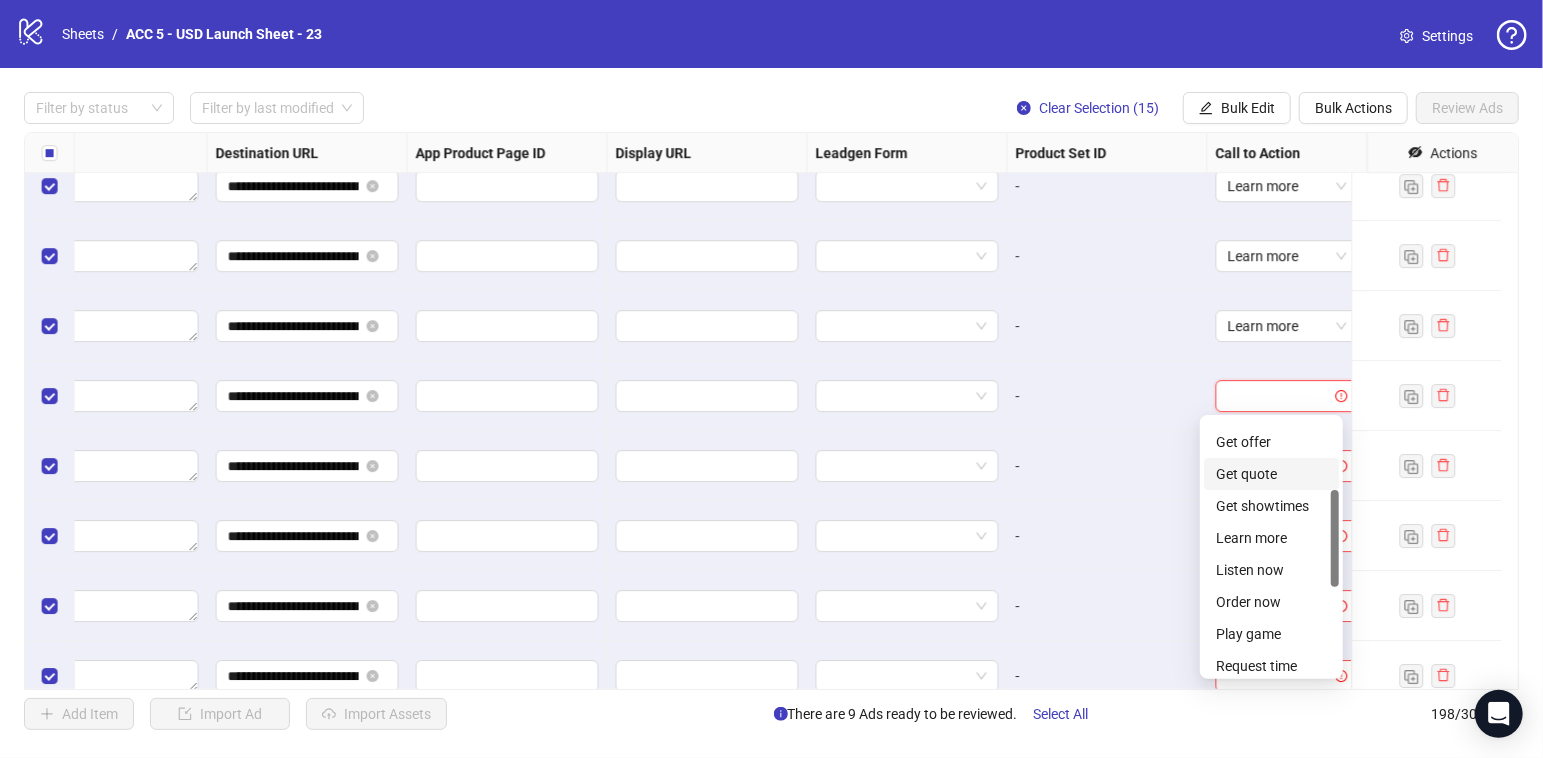 scroll, scrollTop: 202, scrollLeft: 0, axis: vertical 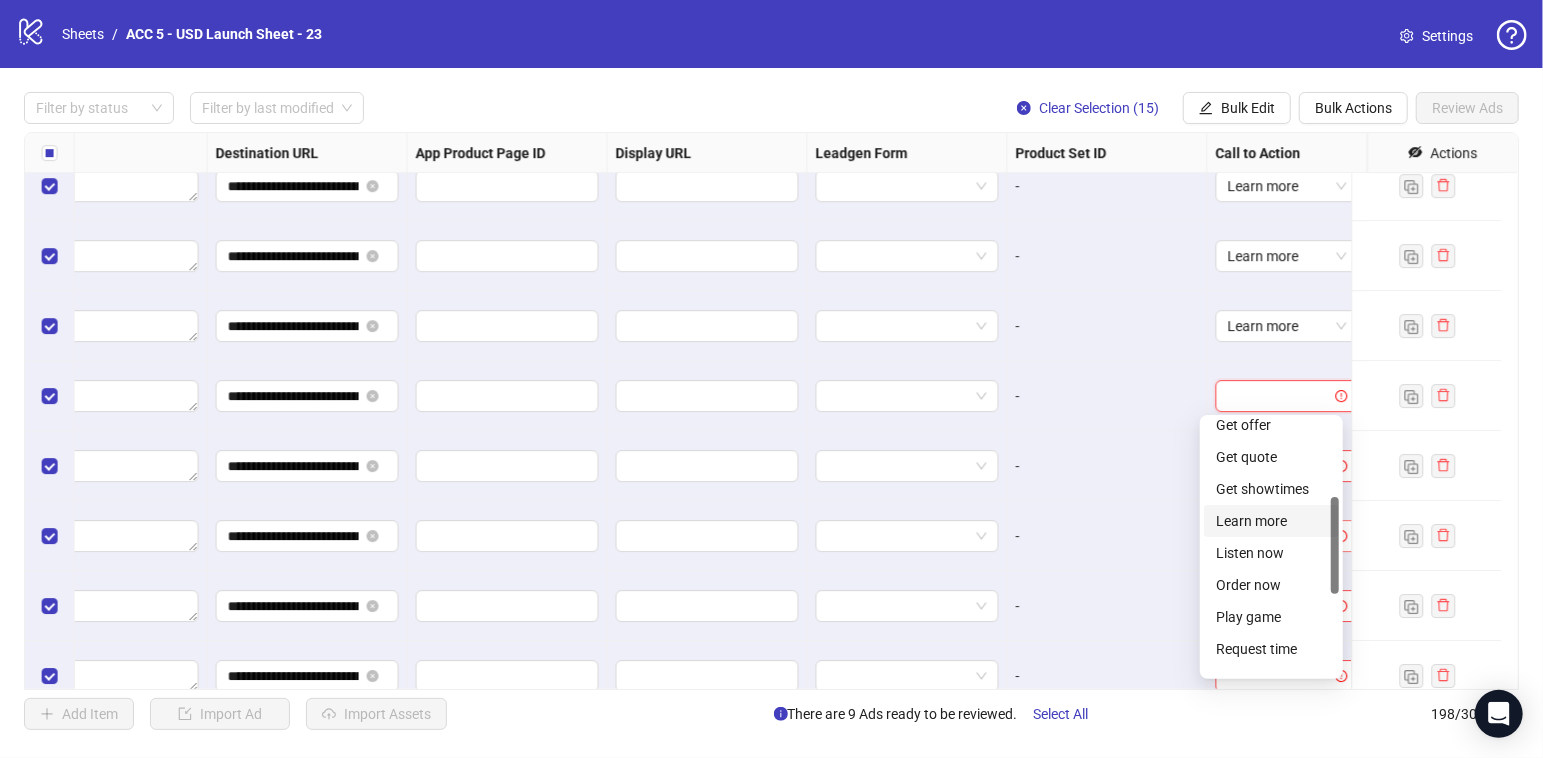 click on "Learn more" at bounding box center [1271, 521] 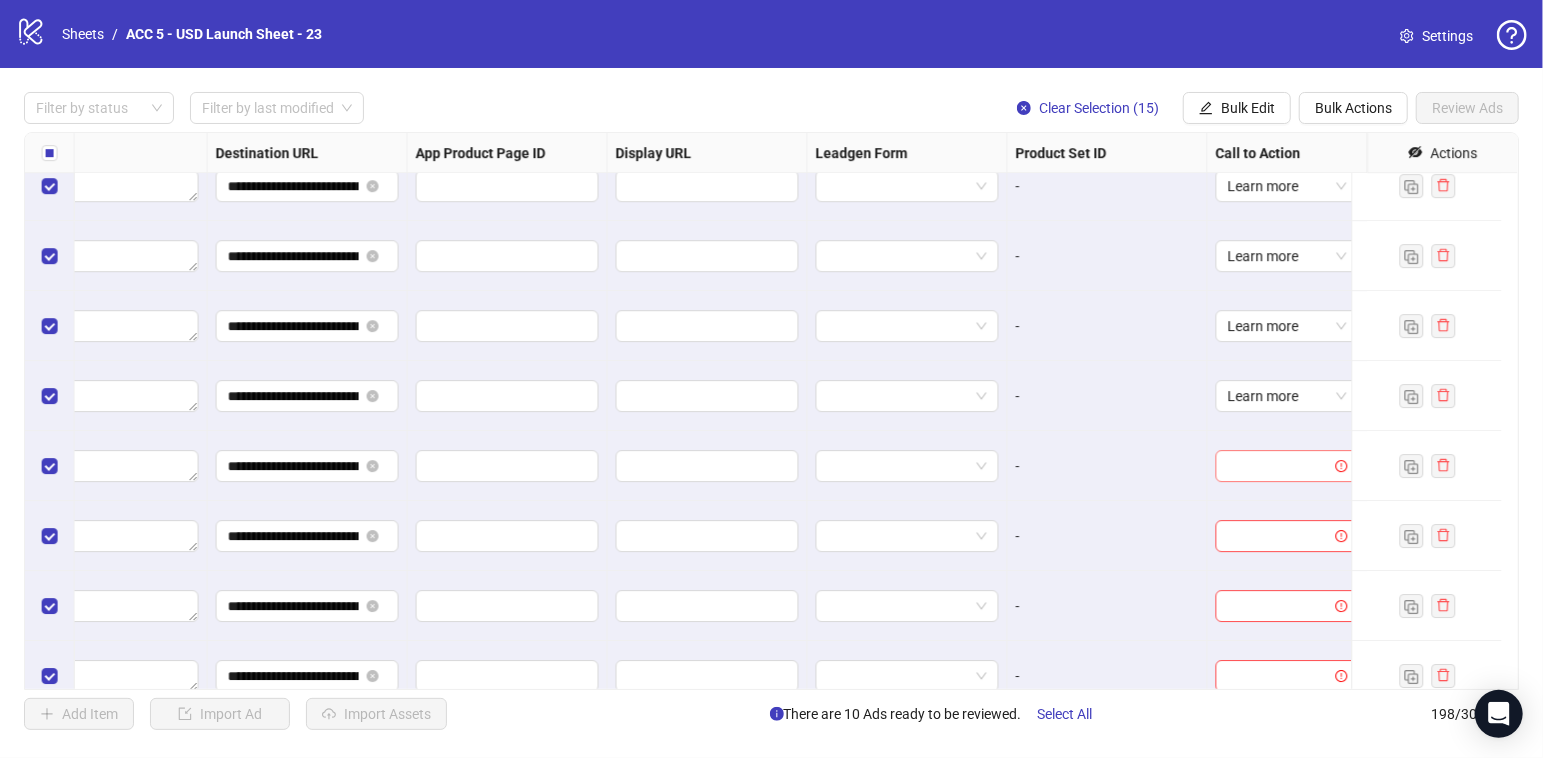 click at bounding box center [1278, 466] 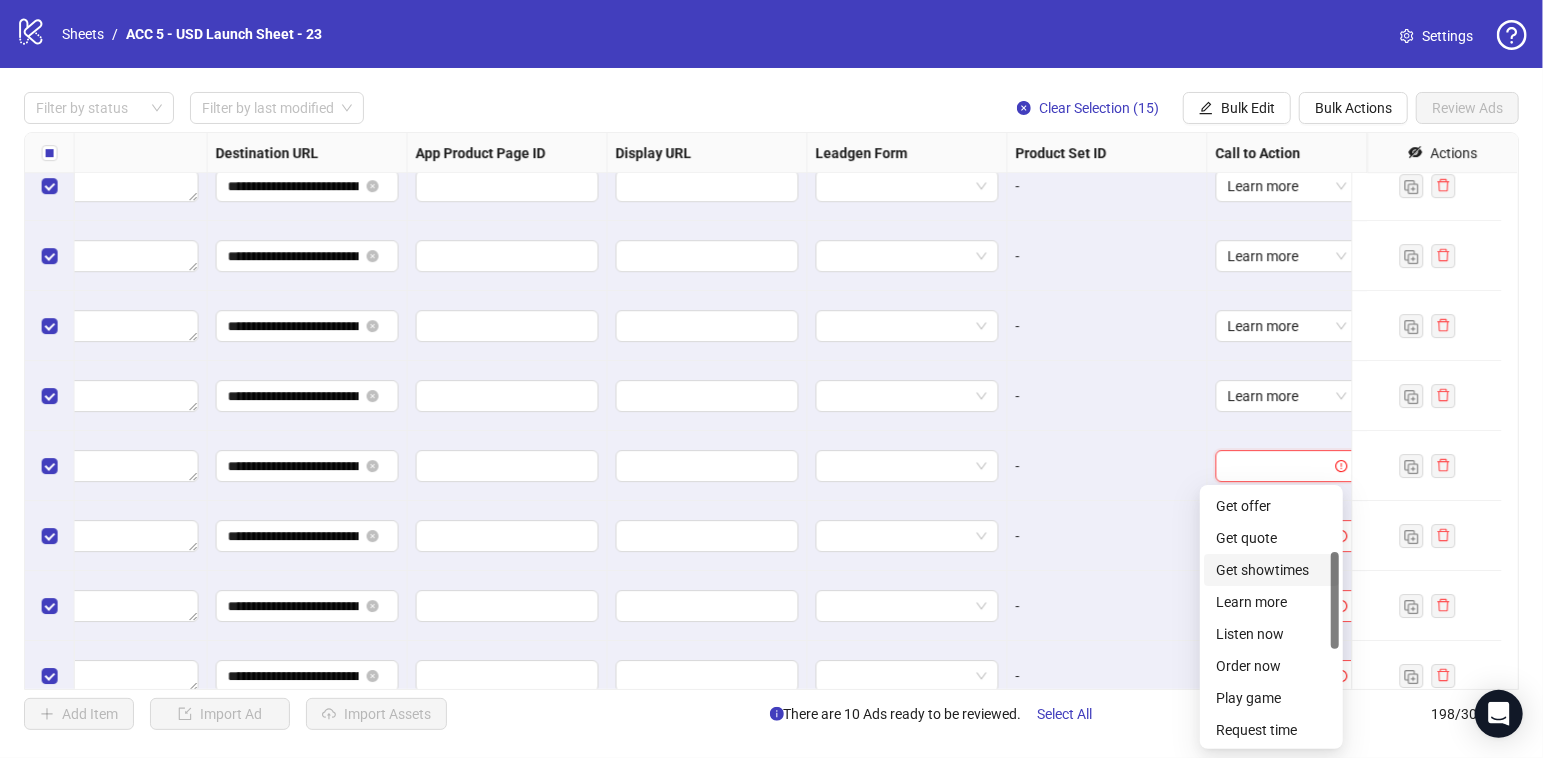 scroll, scrollTop: 191, scrollLeft: 0, axis: vertical 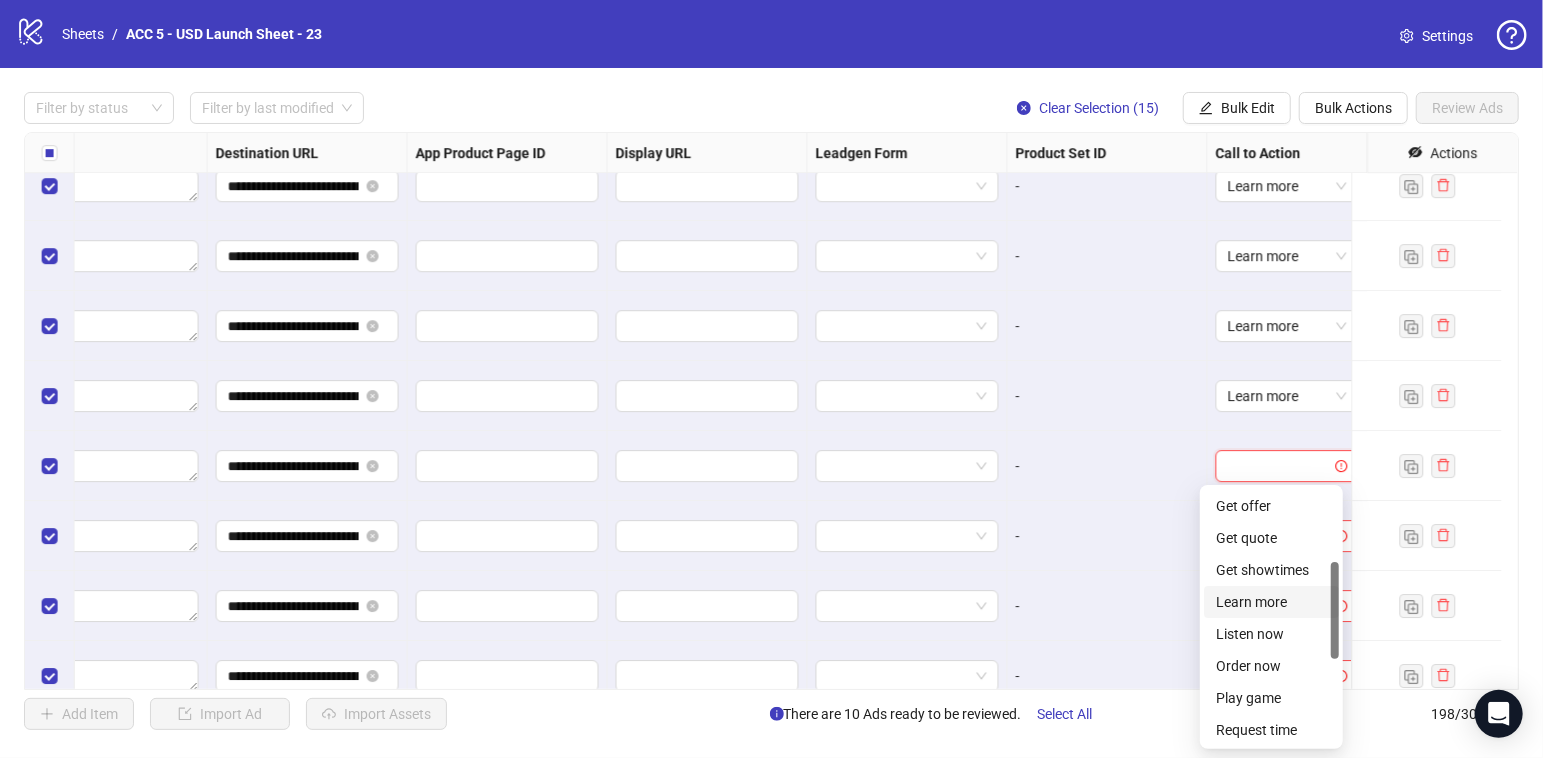 click on "Learn more" at bounding box center (1271, 602) 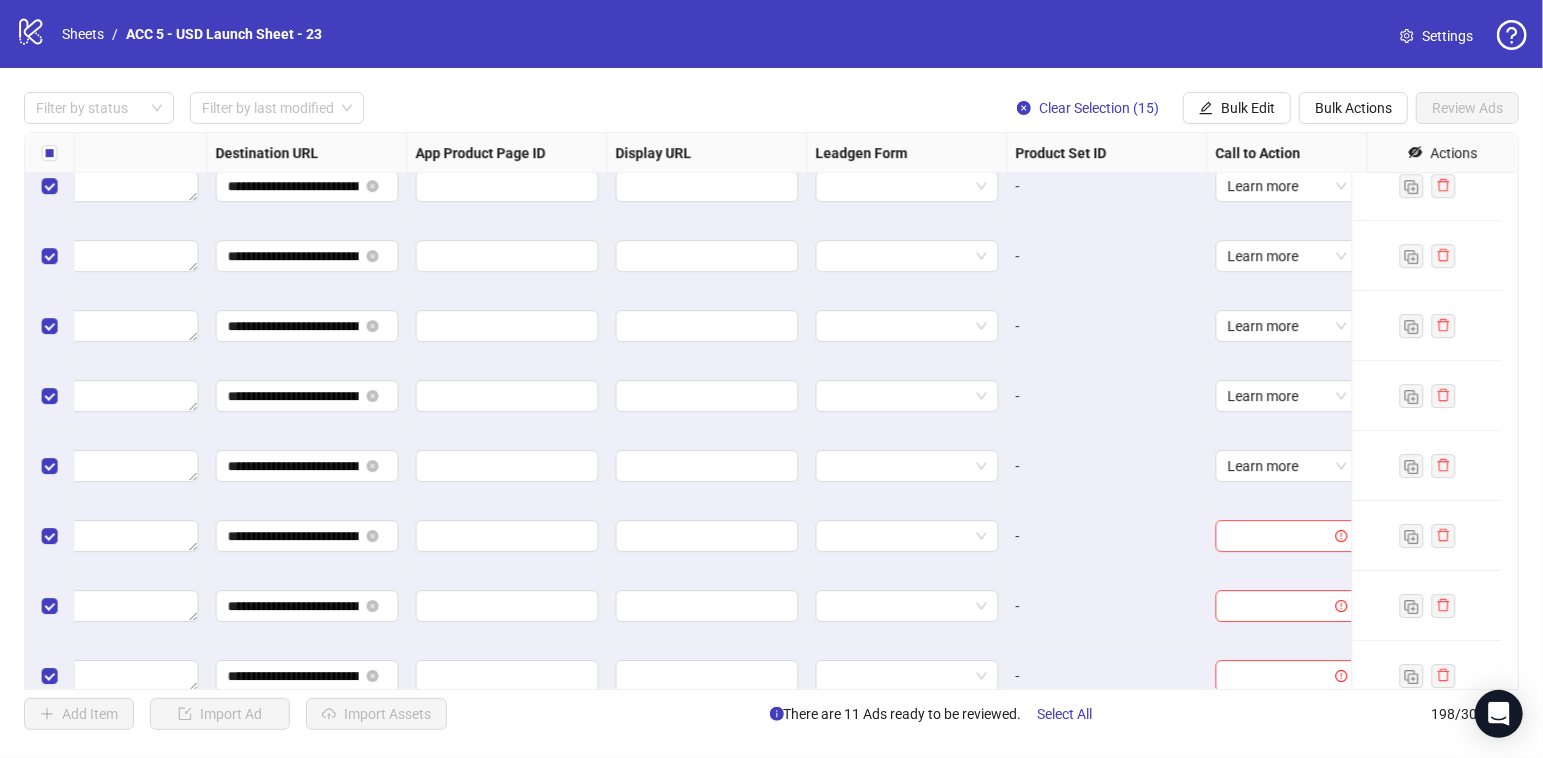 scroll, scrollTop: 13360, scrollLeft: 1920, axis: both 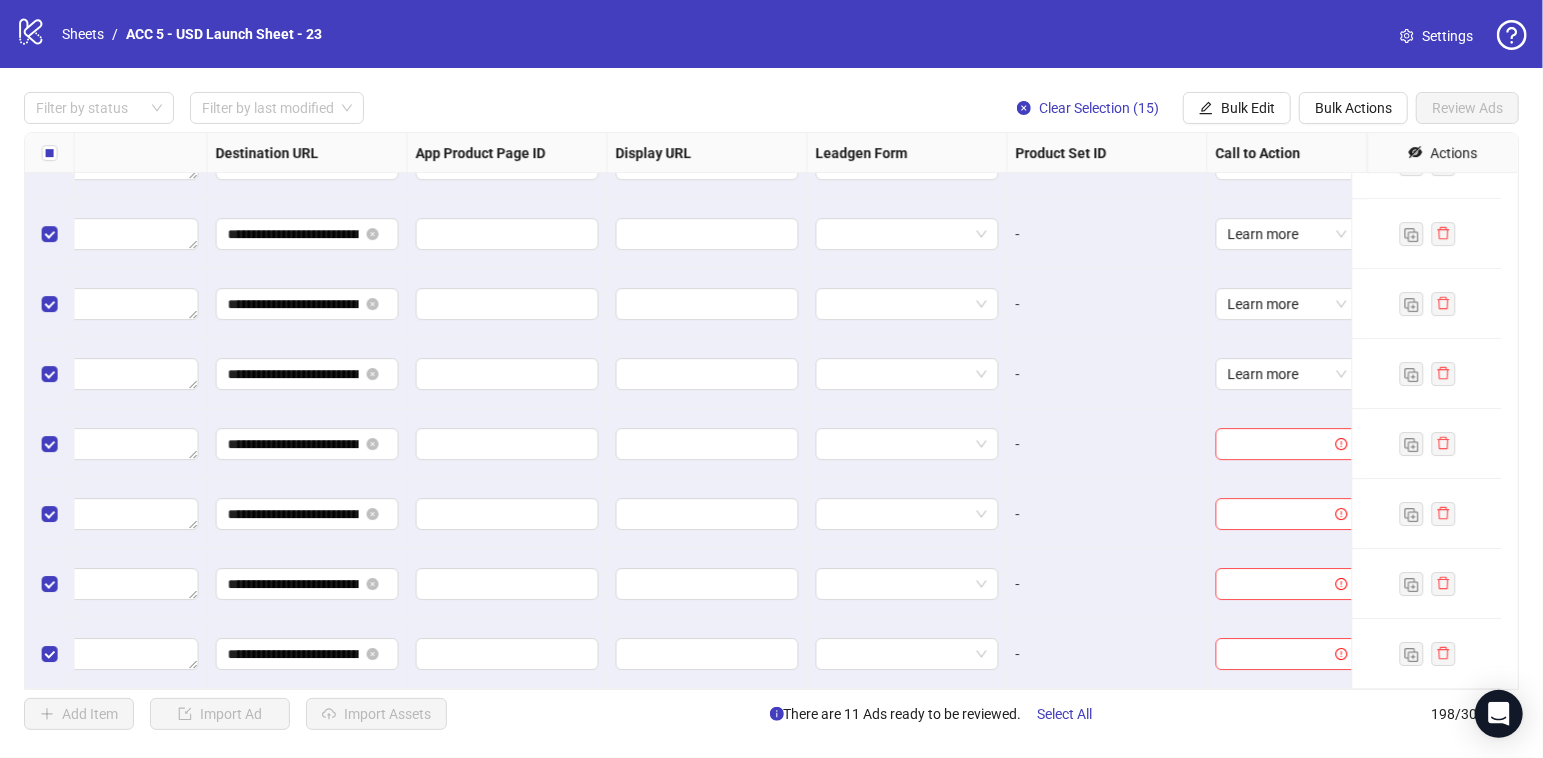 click at bounding box center (1278, 444) 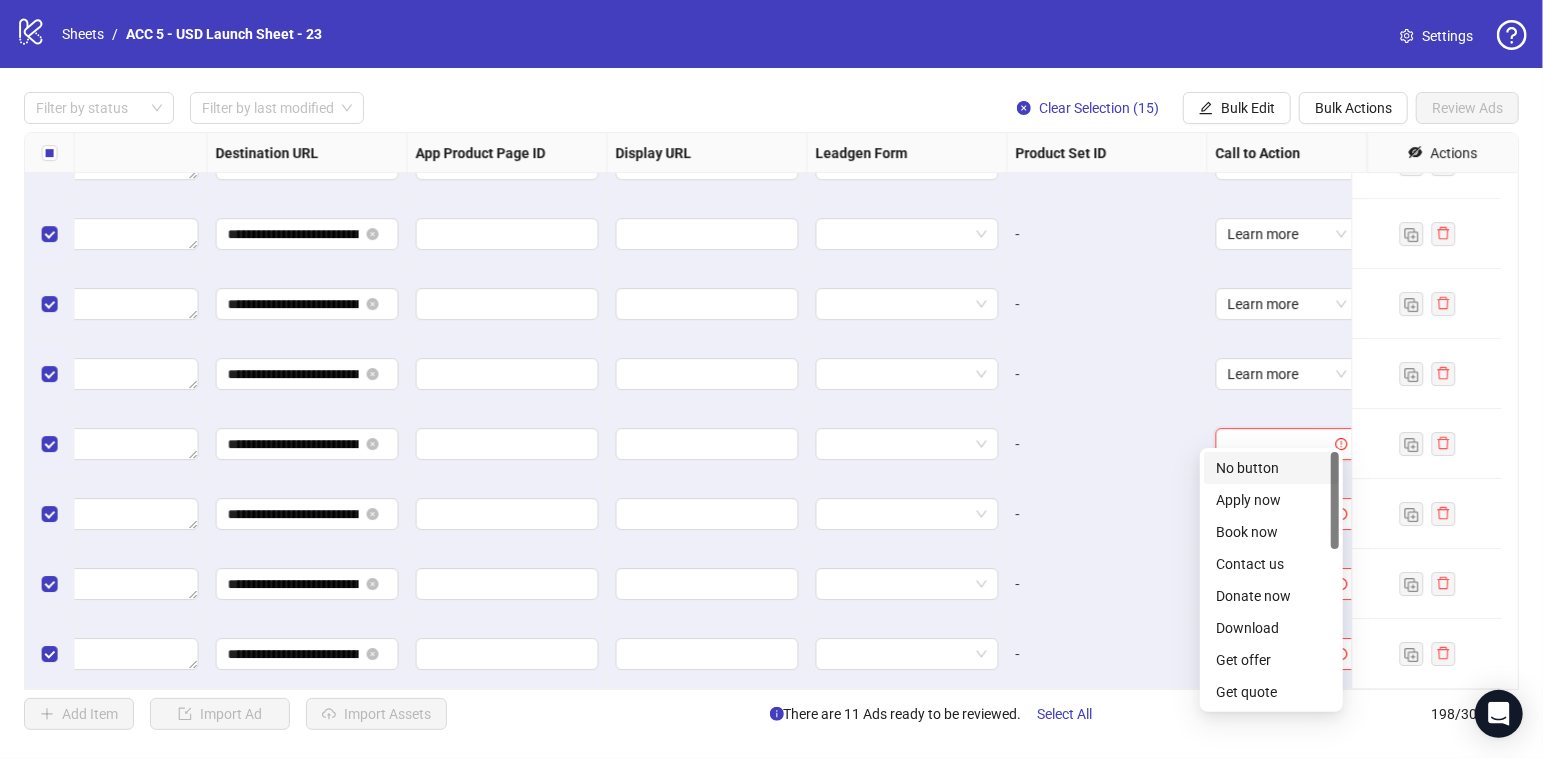 click at bounding box center [1278, 444] 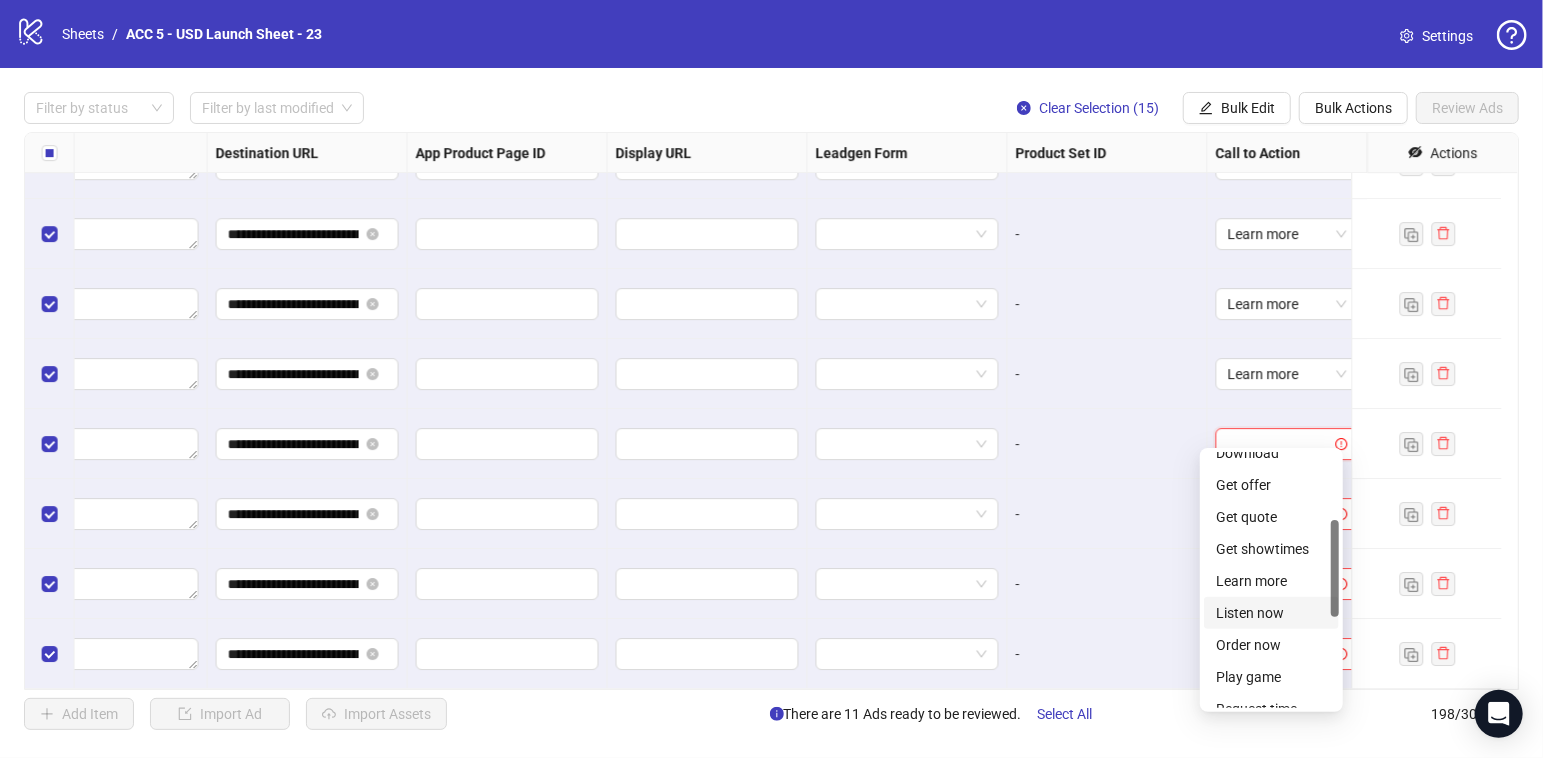 scroll, scrollTop: 177, scrollLeft: 0, axis: vertical 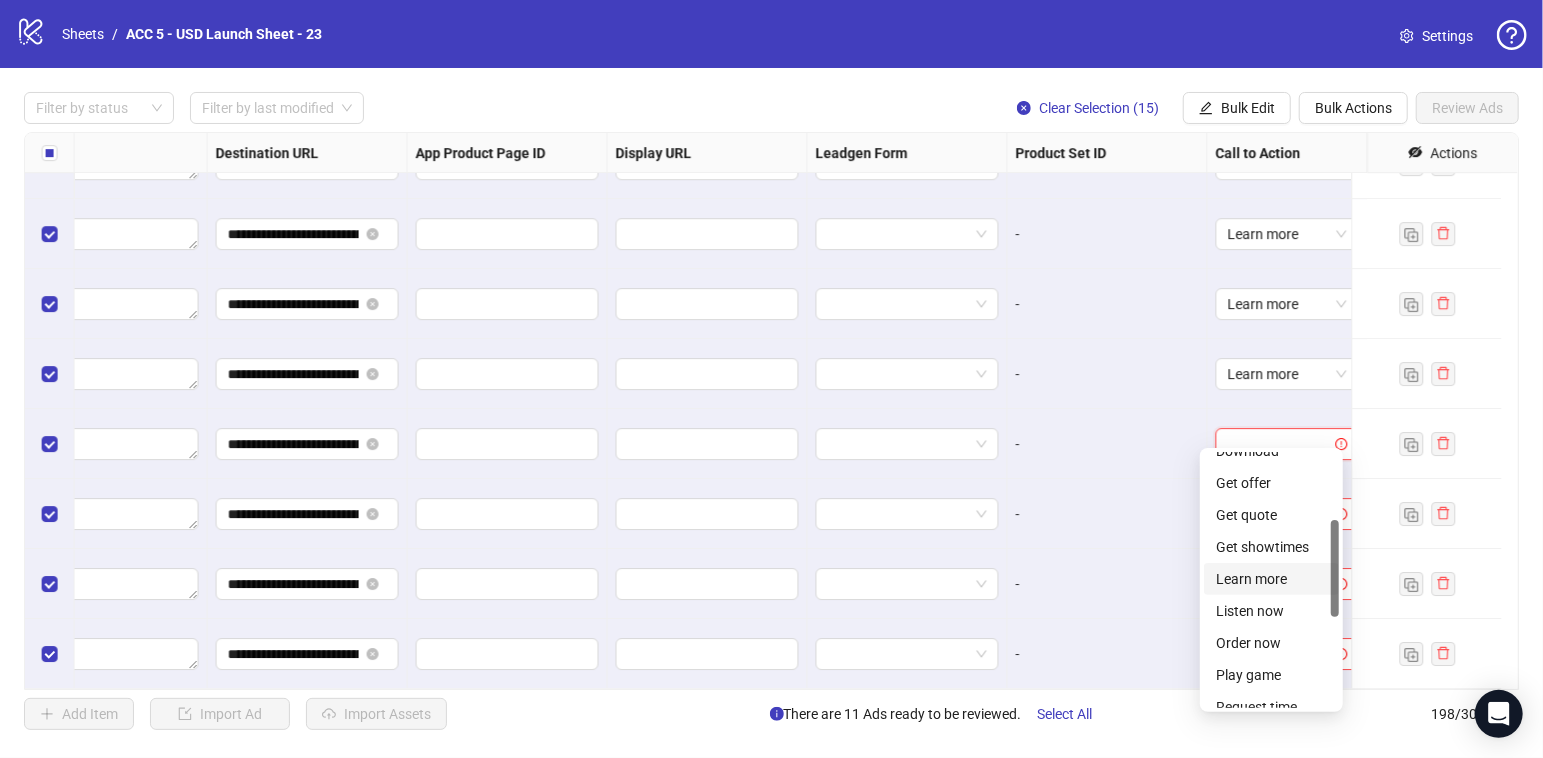 click on "Learn more" at bounding box center [1271, 579] 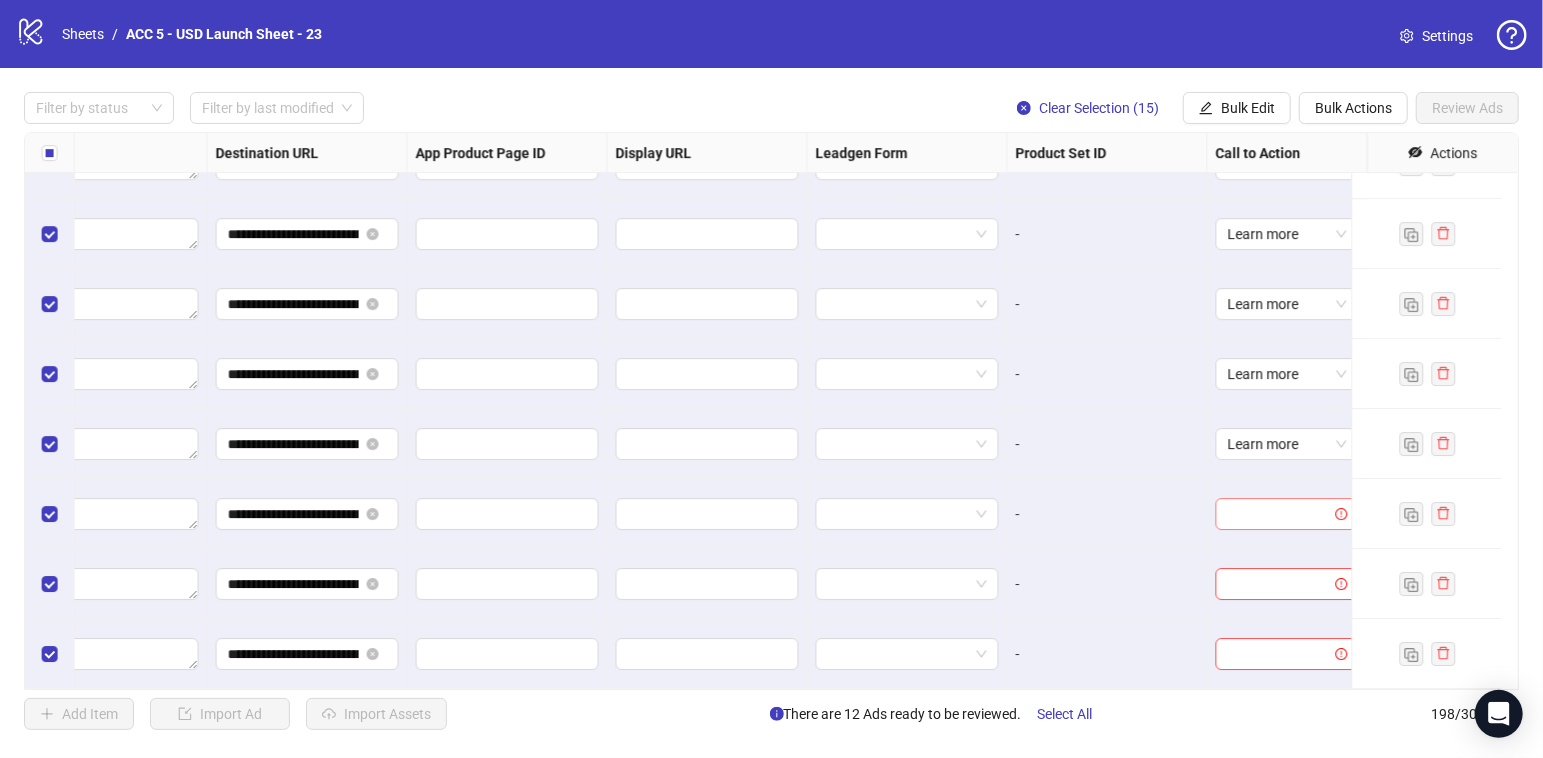 click at bounding box center (1278, 514) 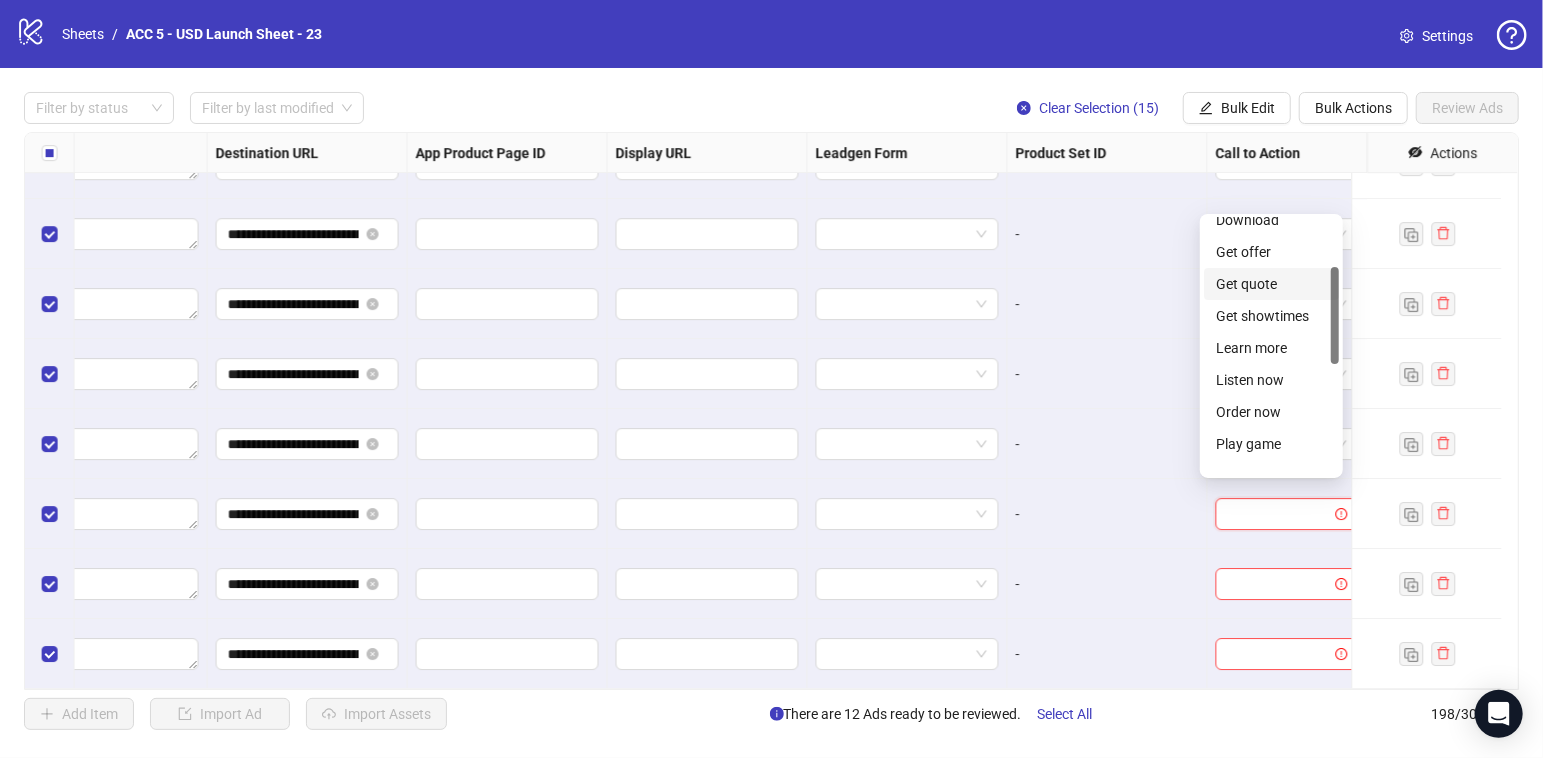 scroll, scrollTop: 175, scrollLeft: 0, axis: vertical 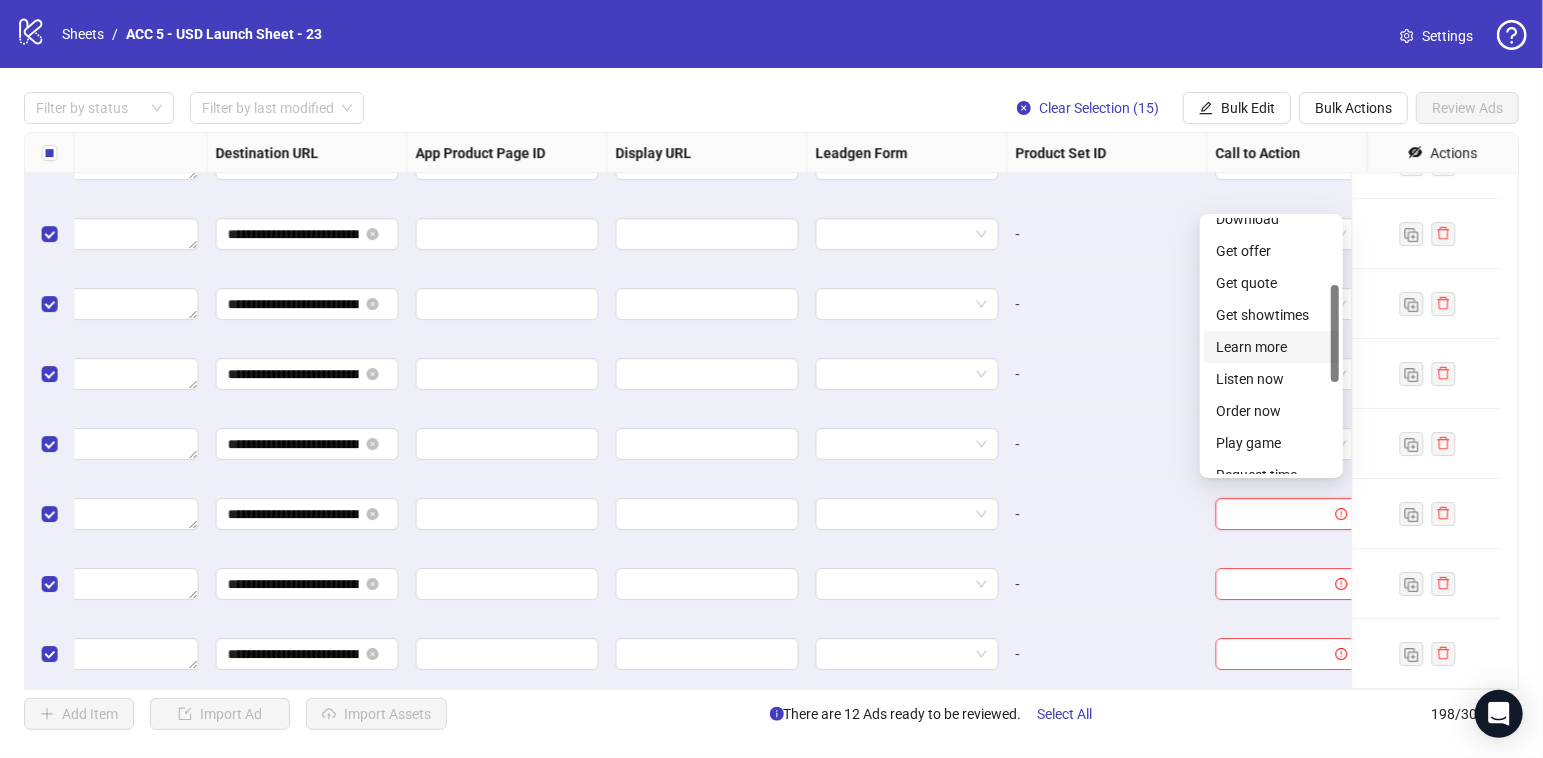 click on "Learn more" at bounding box center [1271, 347] 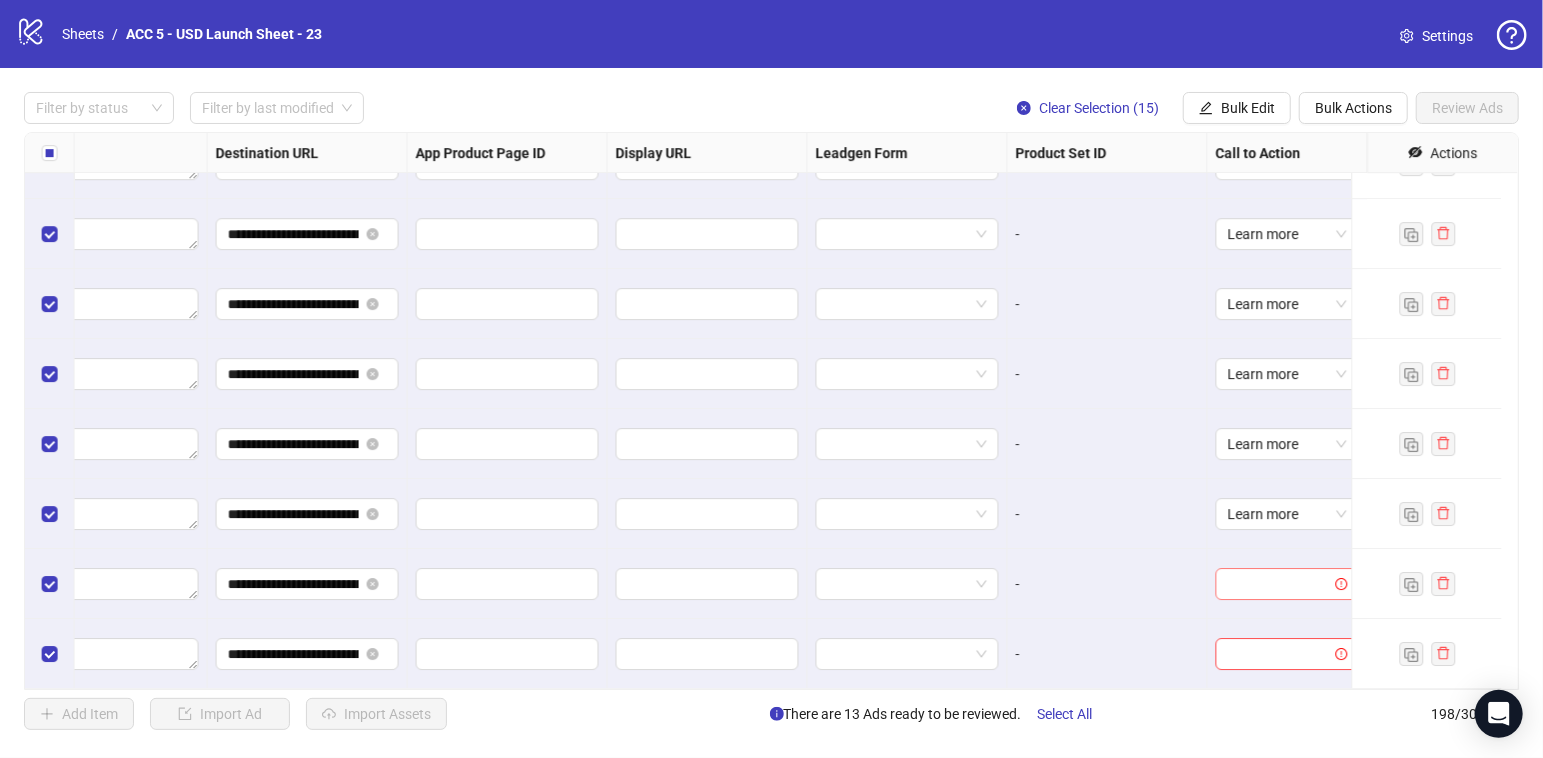 click at bounding box center (1278, 584) 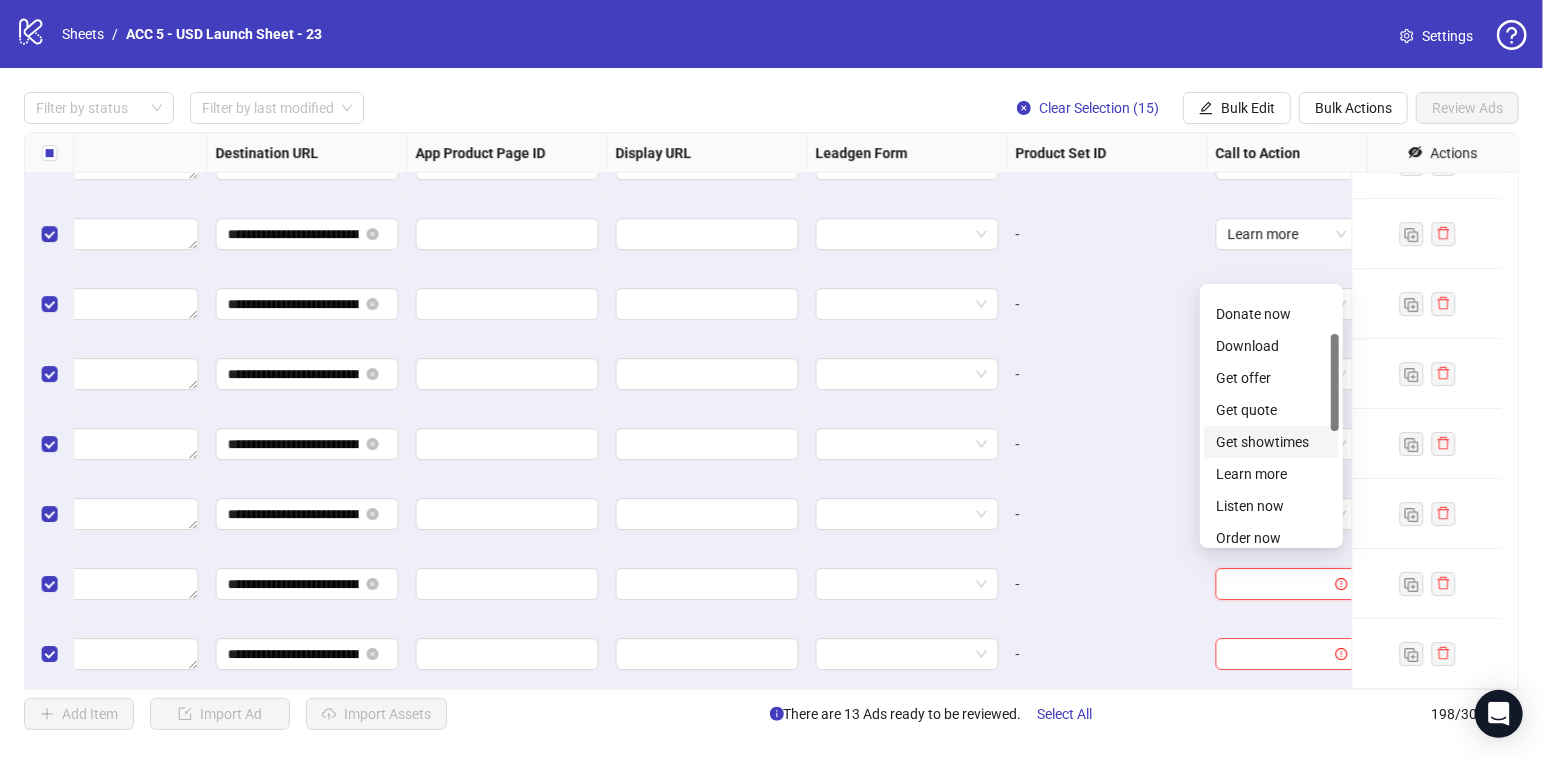 scroll, scrollTop: 120, scrollLeft: 0, axis: vertical 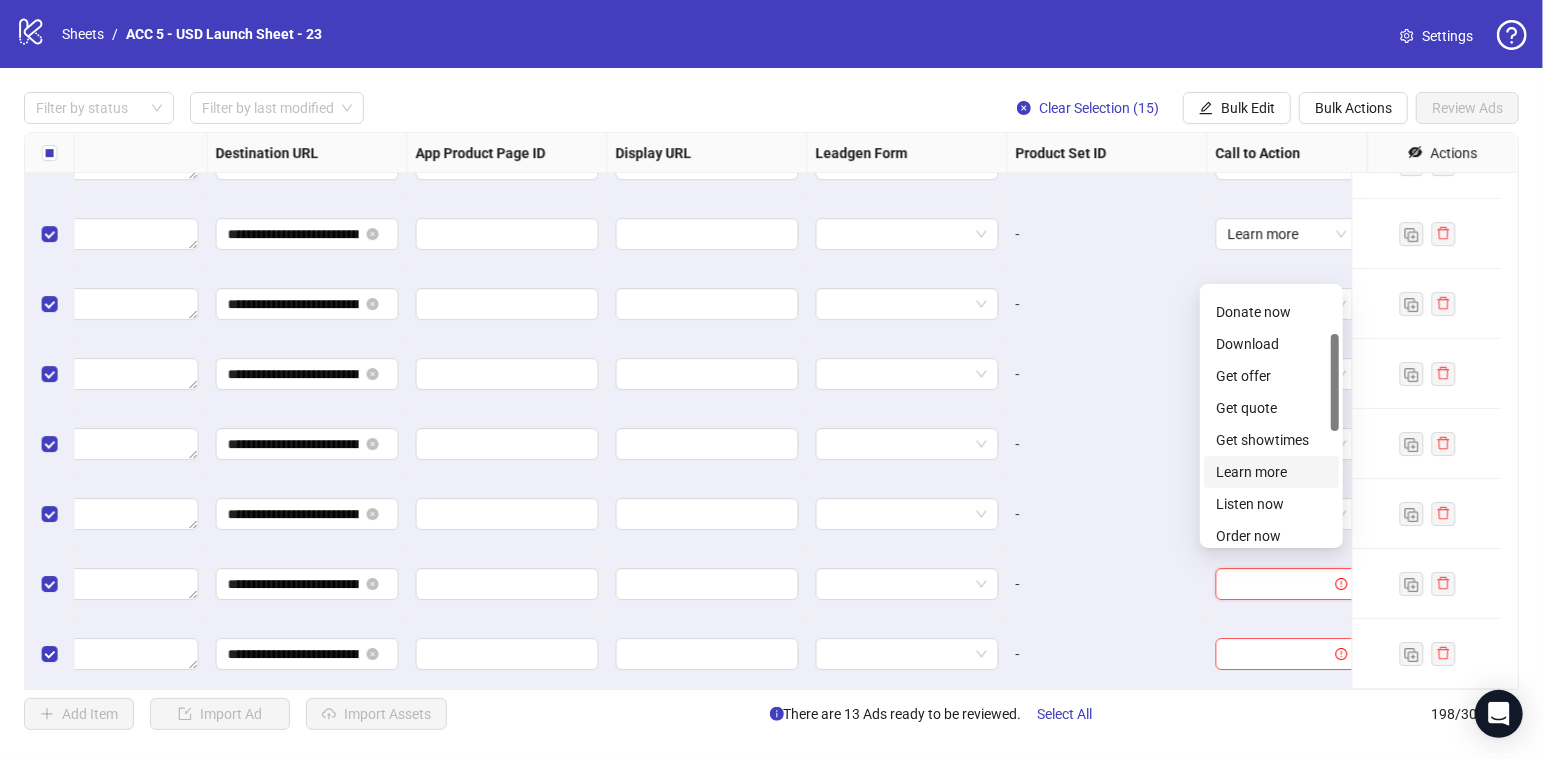 click on "Learn more" at bounding box center [1271, 472] 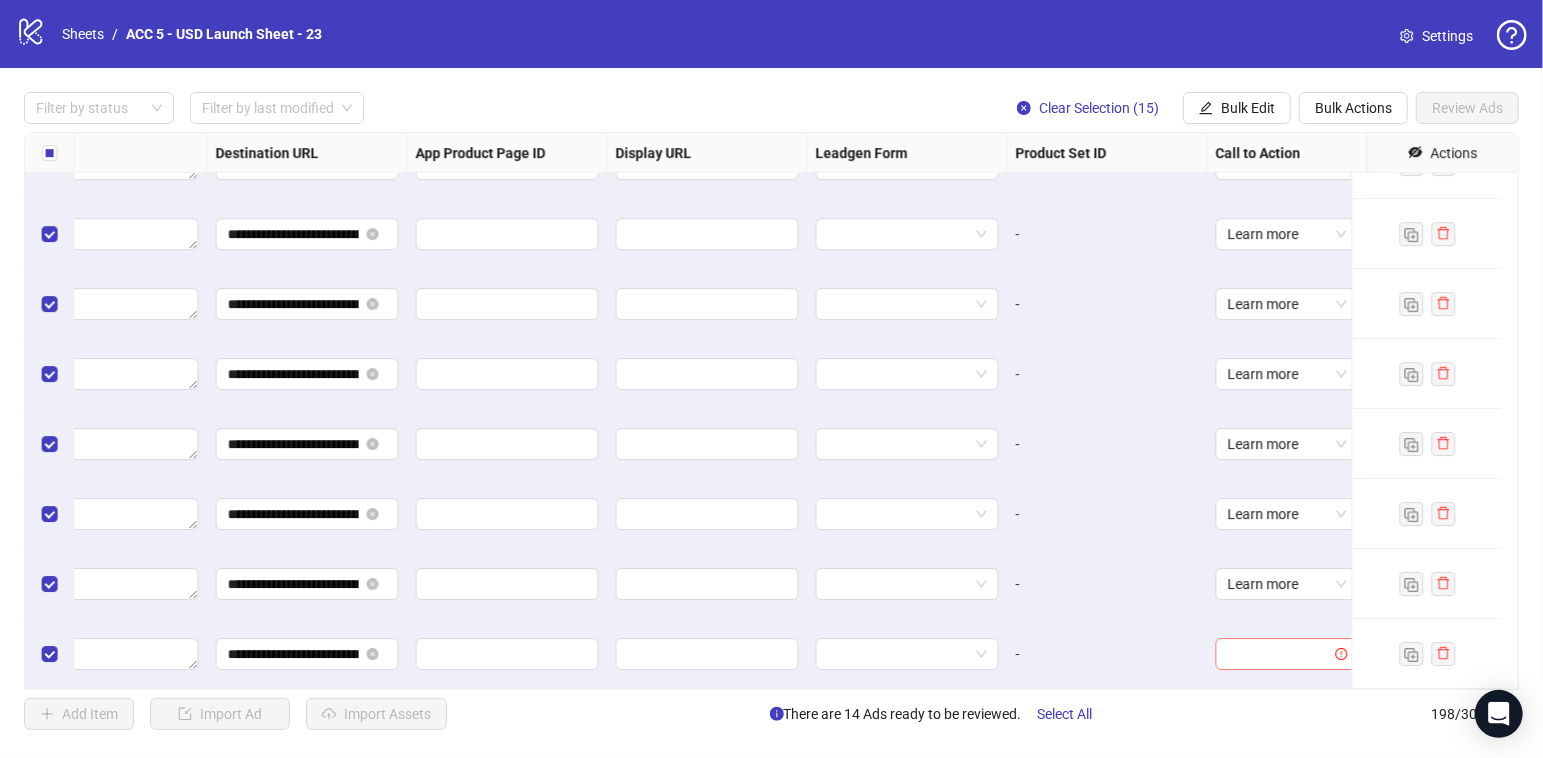click at bounding box center (1278, 654) 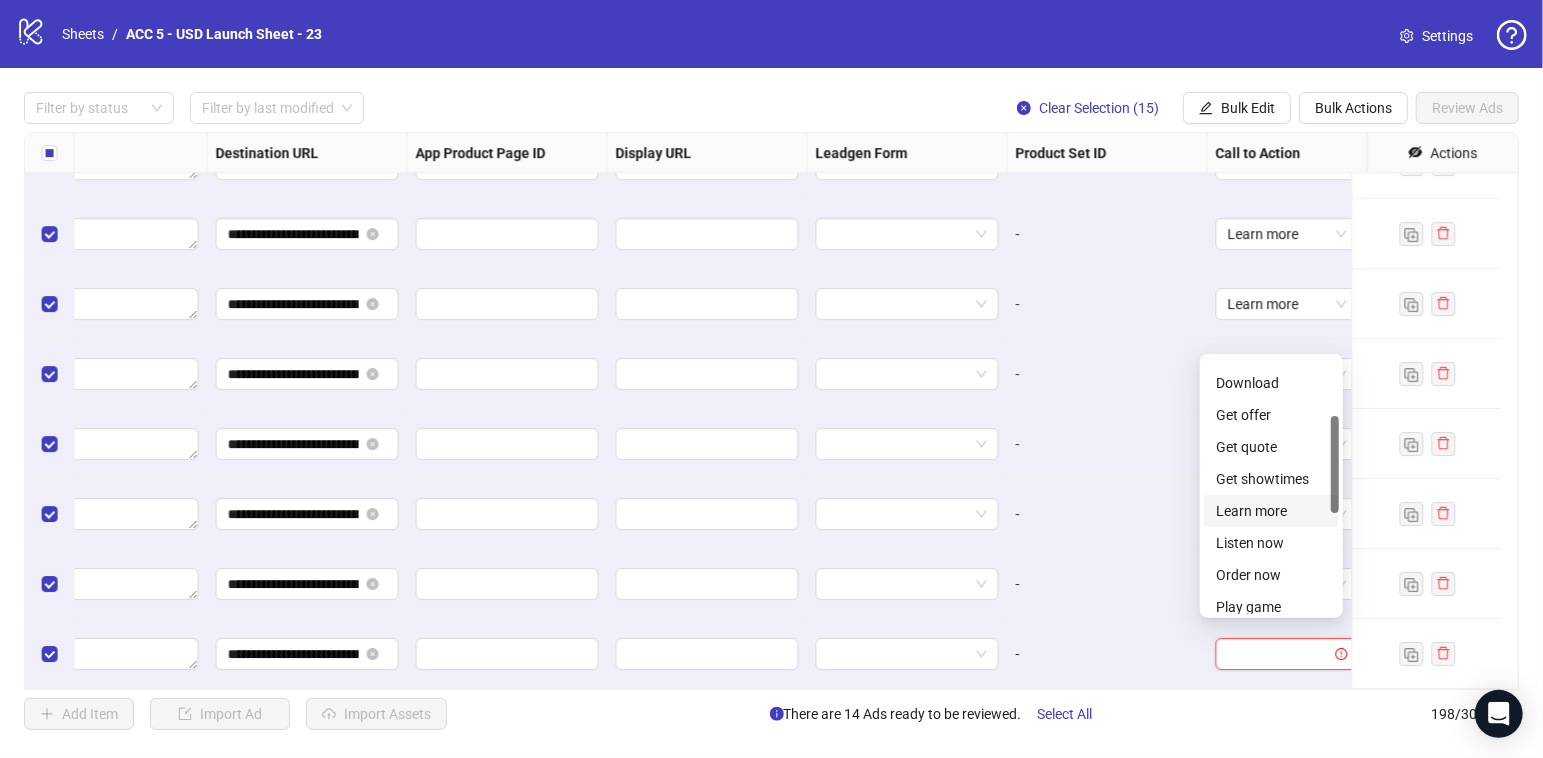 scroll 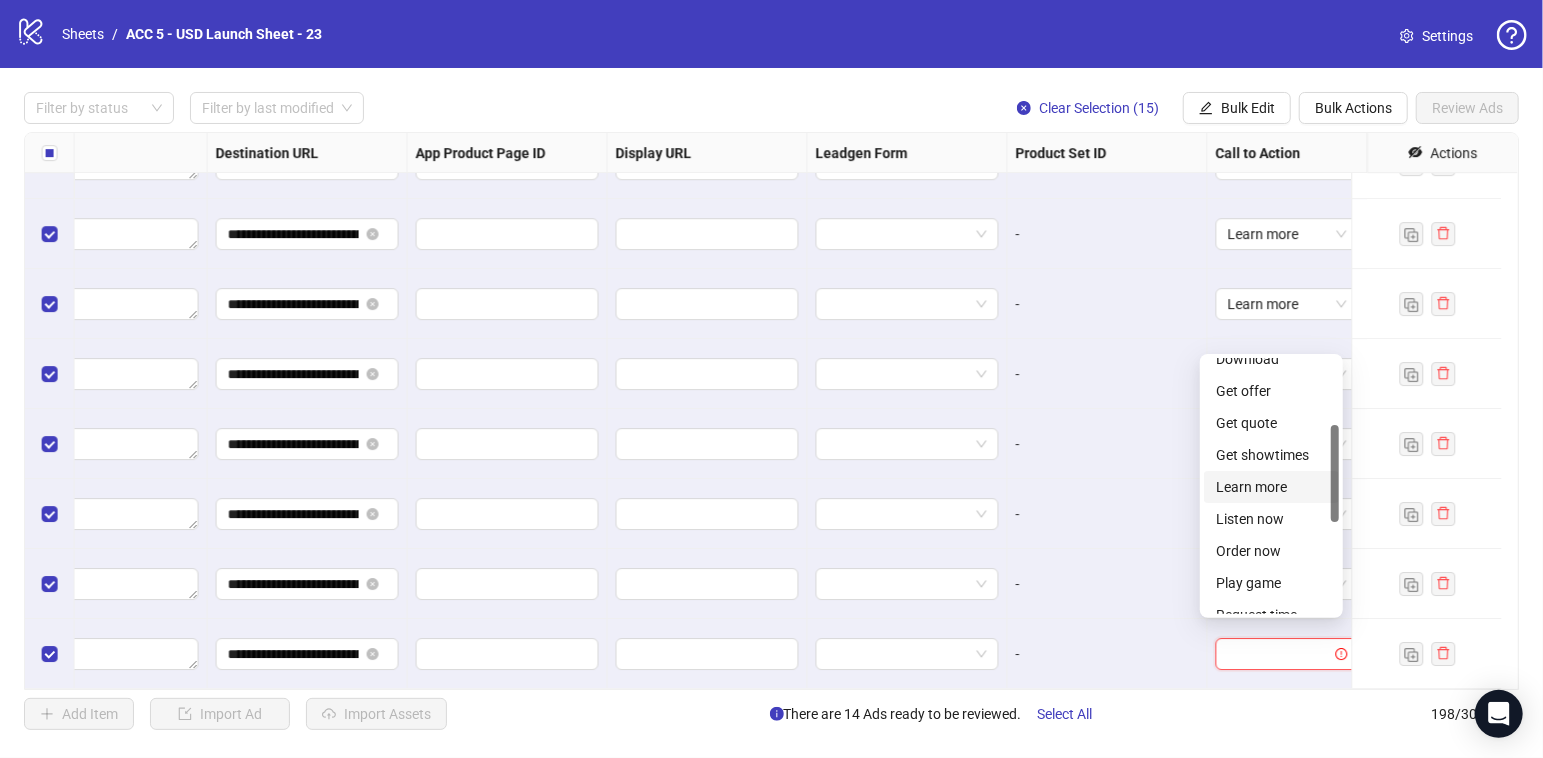 click on "Learn more" at bounding box center [1271, 487] 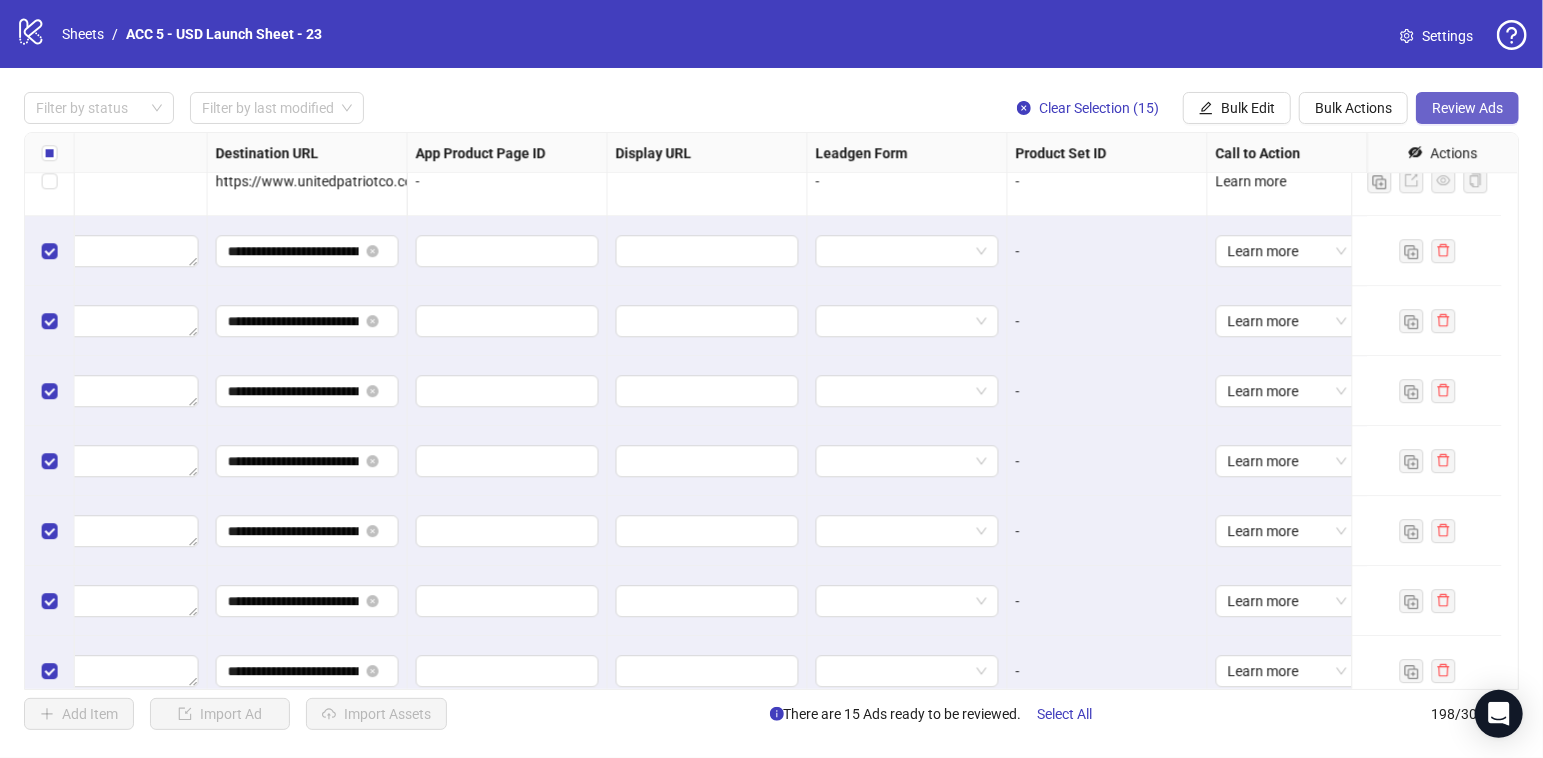 click on "Review Ads" at bounding box center (1467, 108) 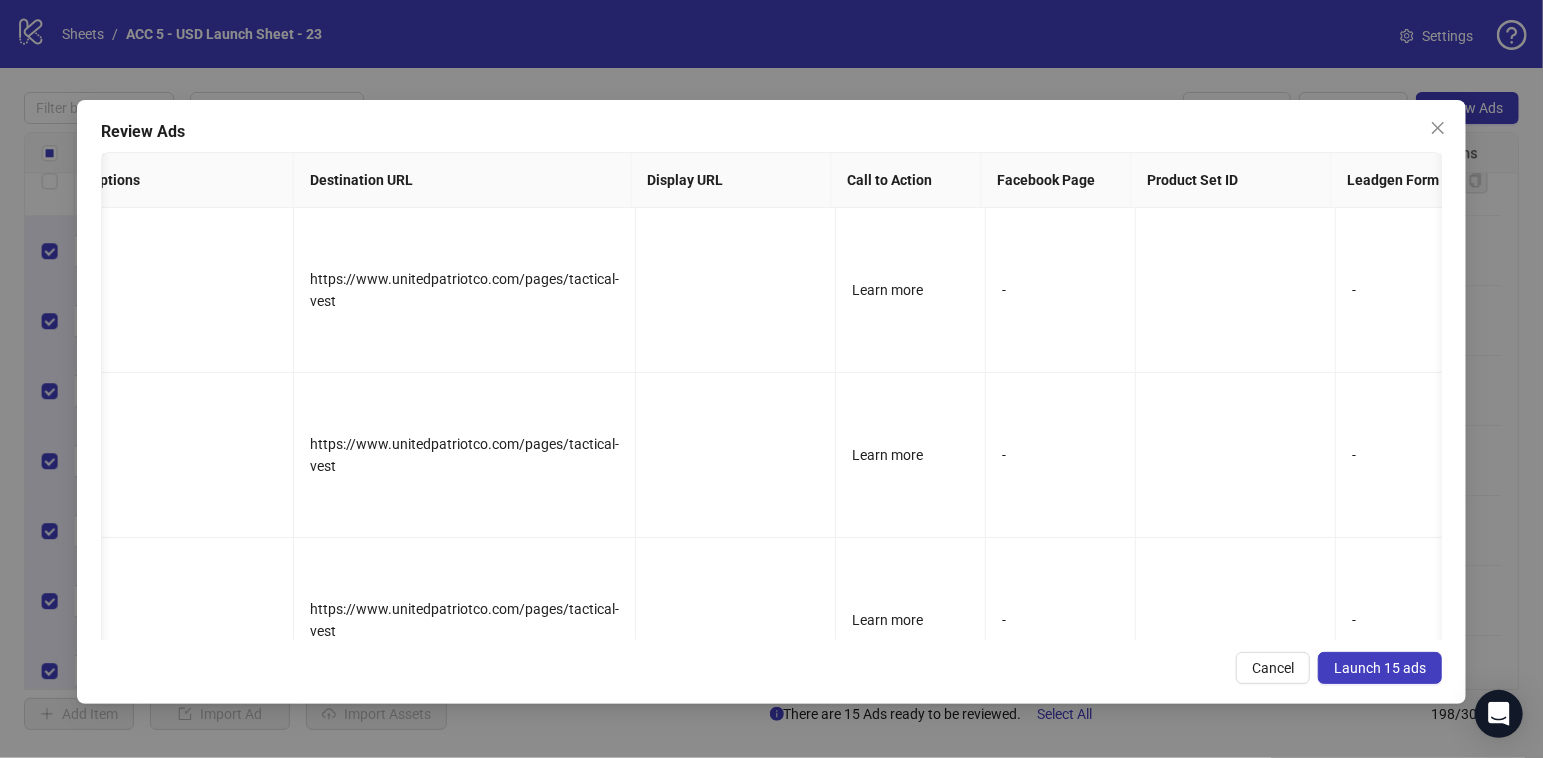 click on "Launch 15 ads" at bounding box center [1380, 668] 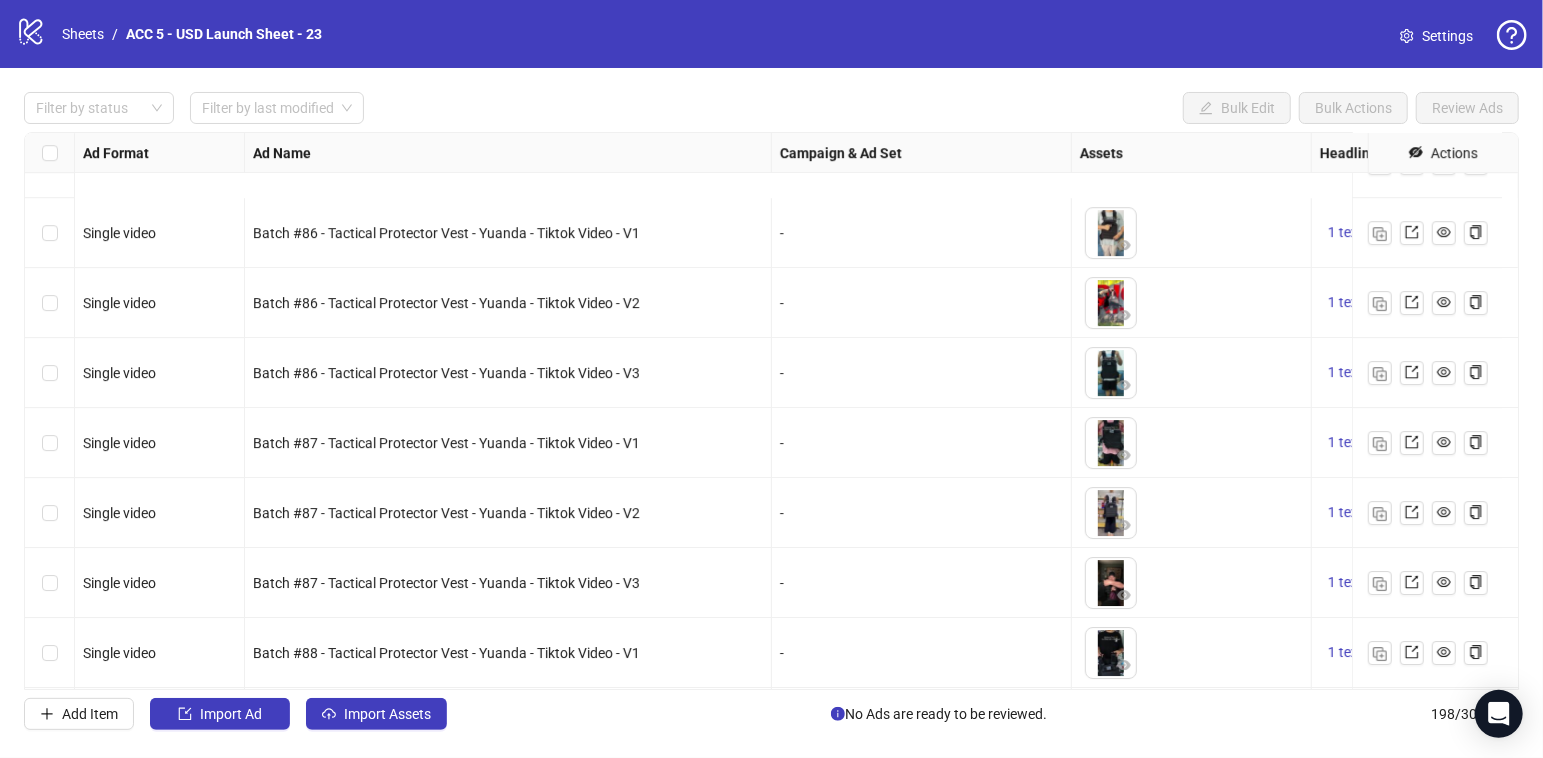 scroll, scrollTop: 13360, scrollLeft: 0, axis: vertical 